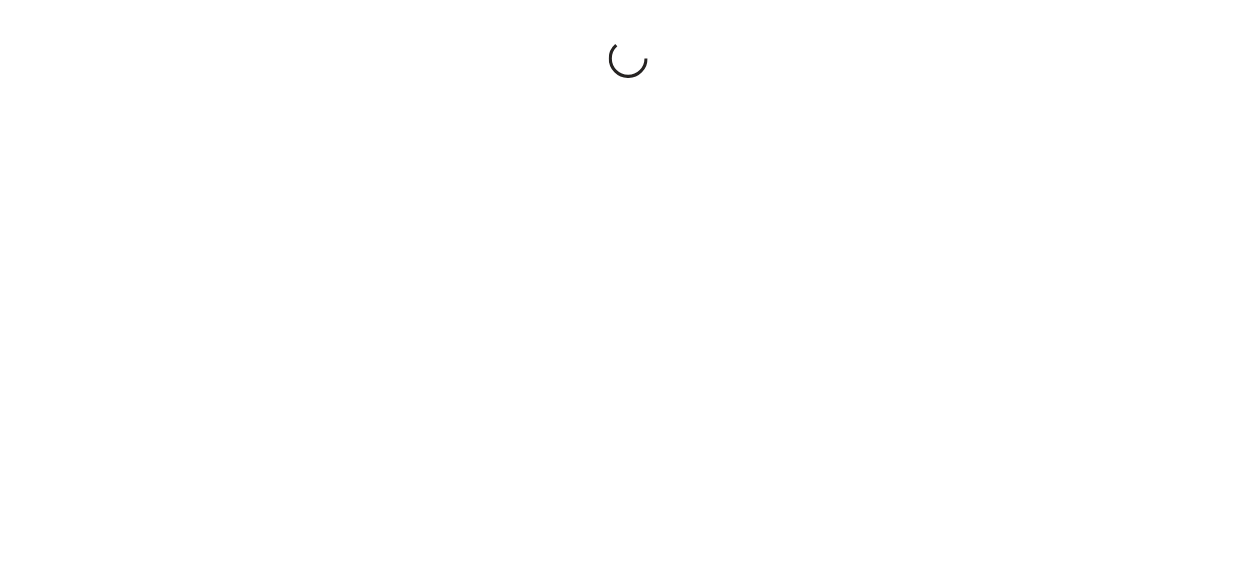 scroll, scrollTop: 0, scrollLeft: 0, axis: both 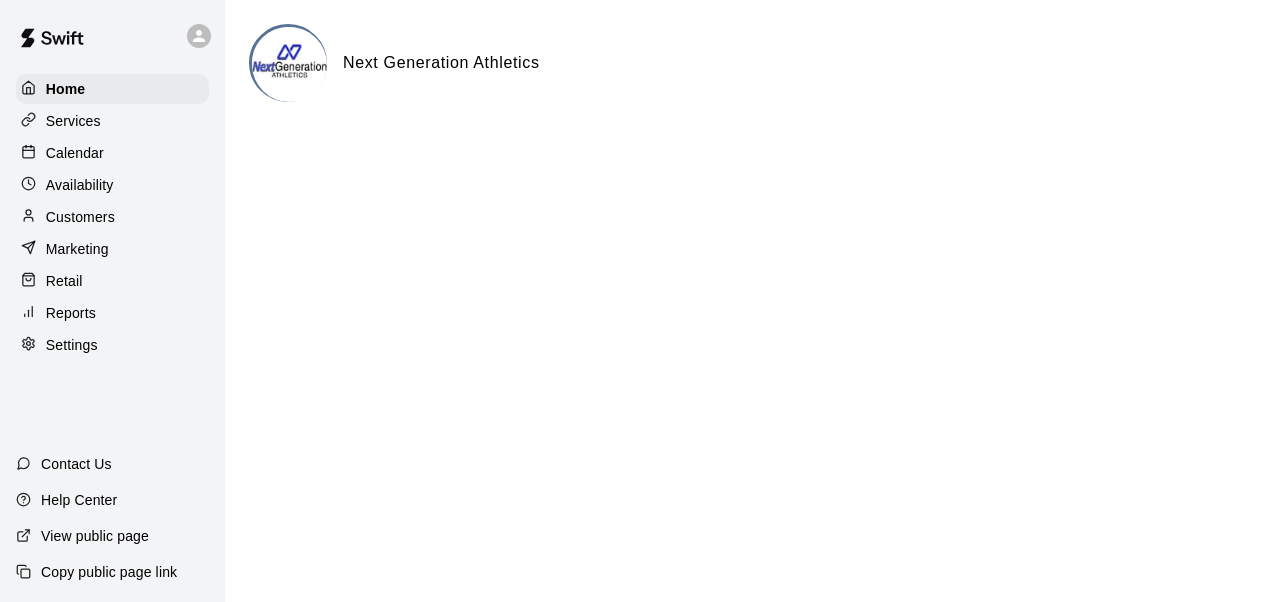click on "Customers" at bounding box center (80, 217) 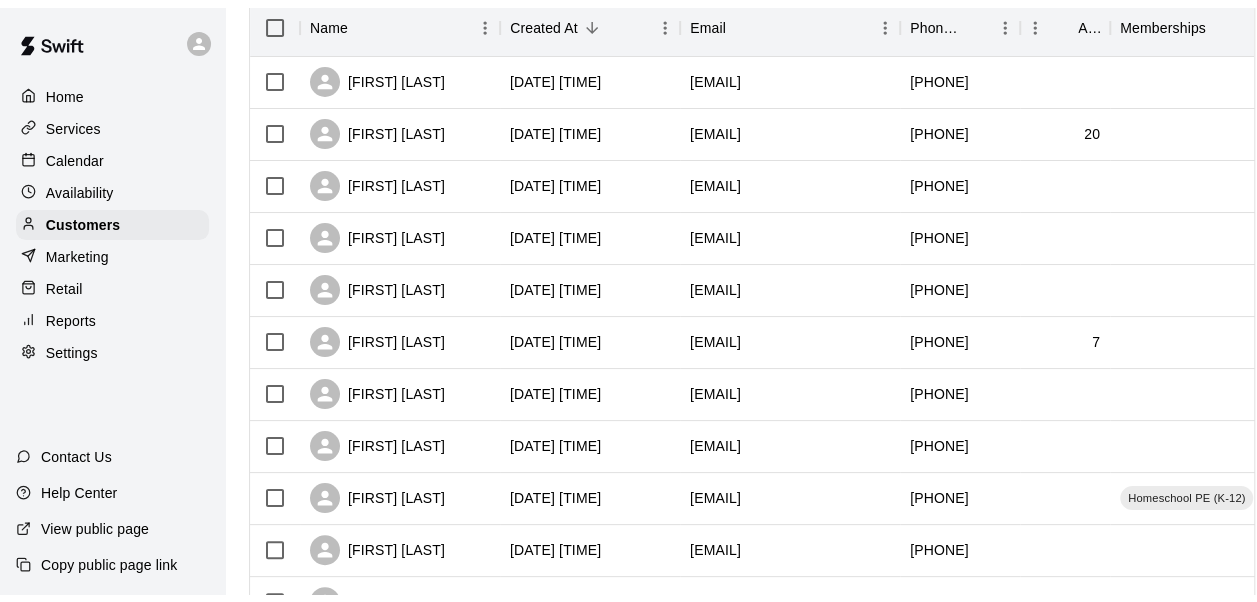 scroll, scrollTop: 0, scrollLeft: 0, axis: both 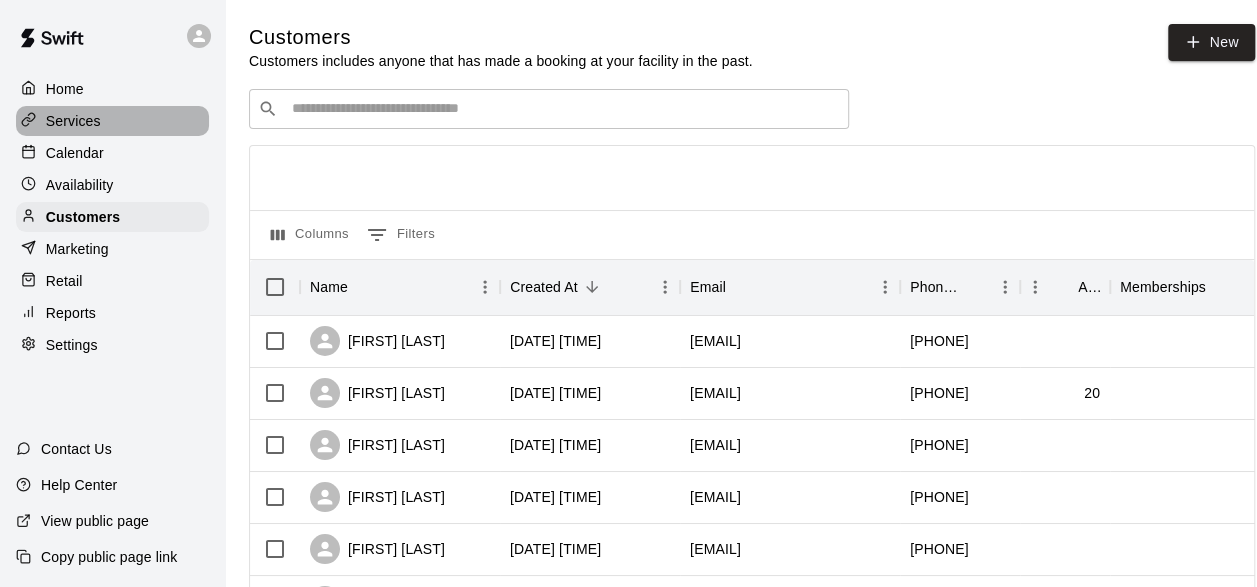 click on "Services" at bounding box center [73, 121] 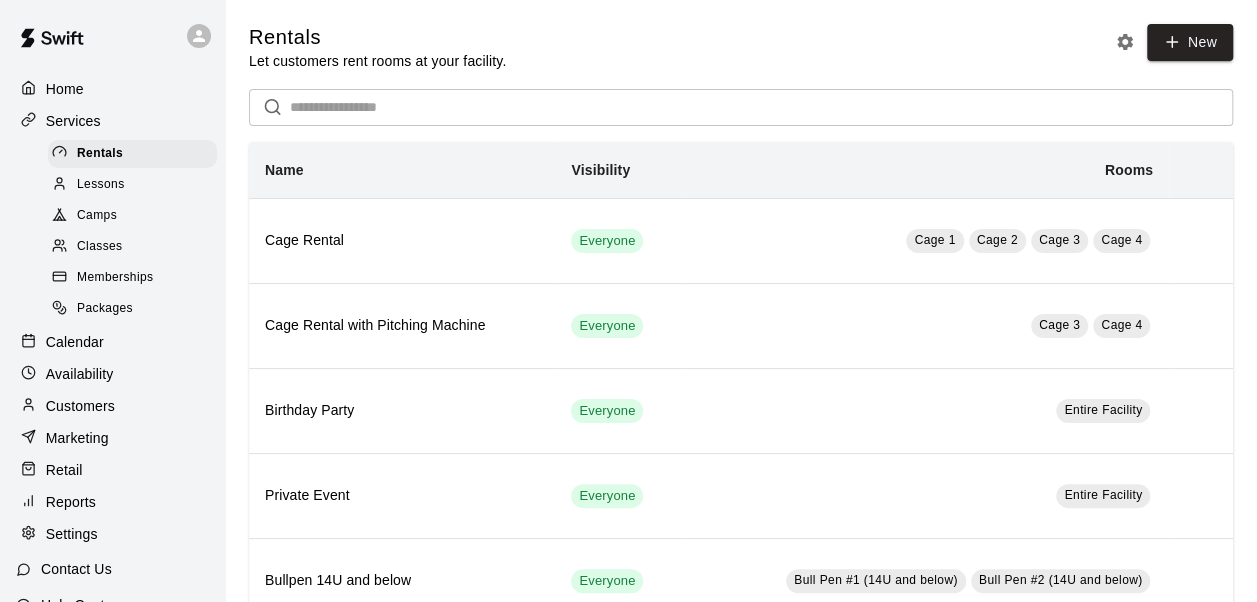 click on "Memberships" at bounding box center [132, 278] 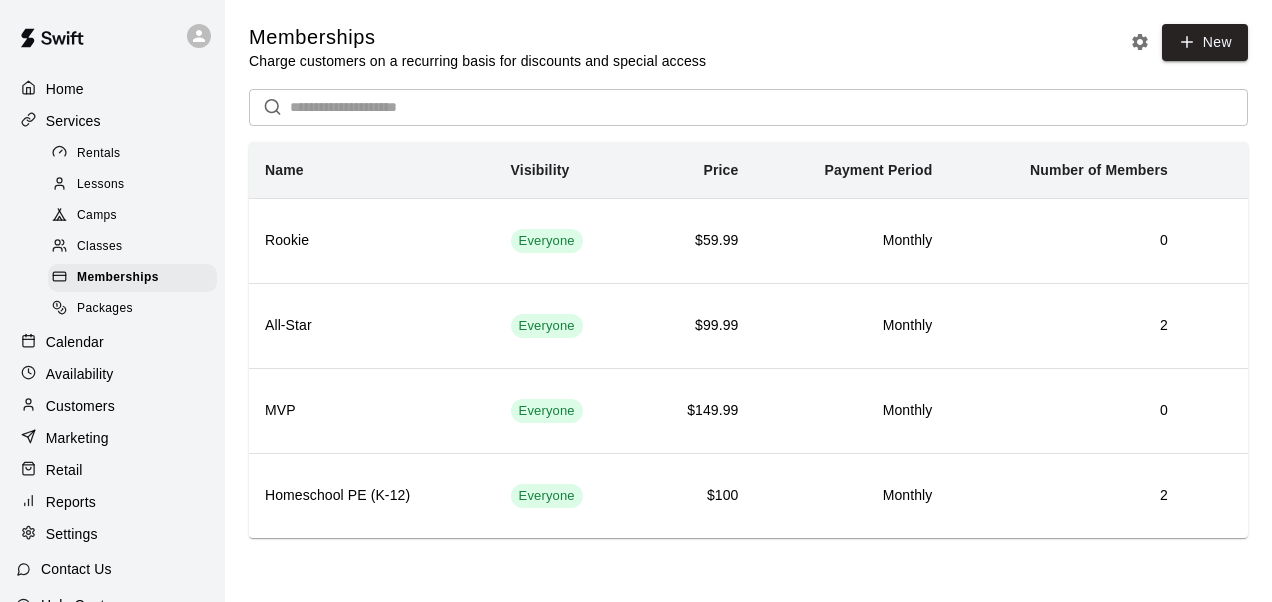 click on "Lessons" at bounding box center [101, 185] 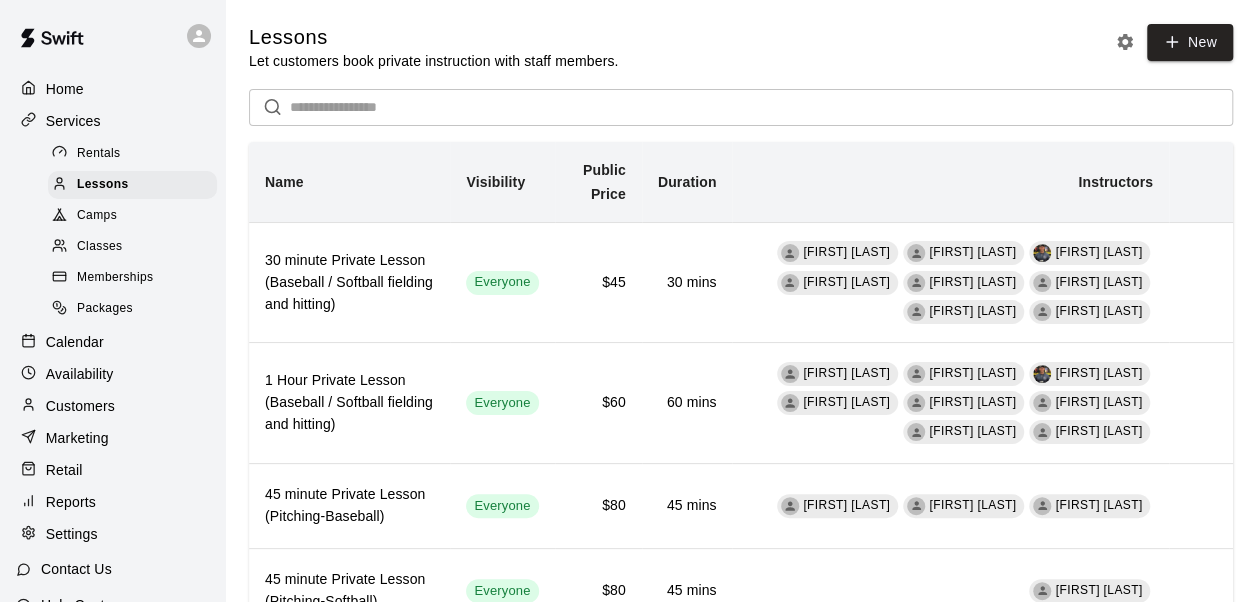 click on "Services" at bounding box center [73, 121] 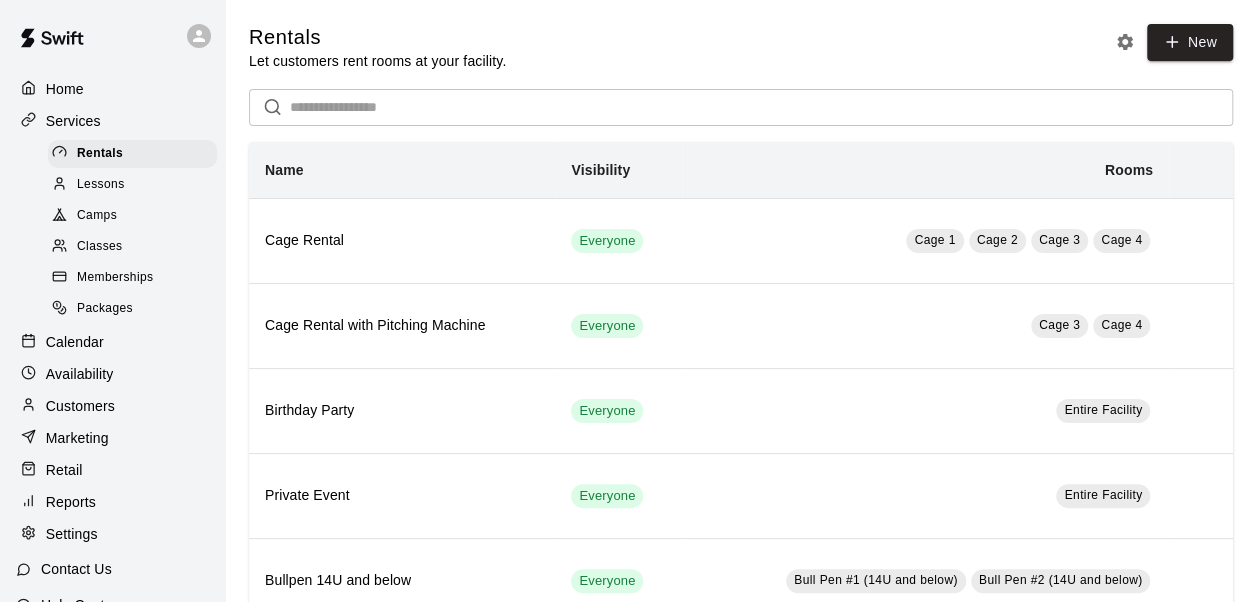 click on "Services" at bounding box center (73, 121) 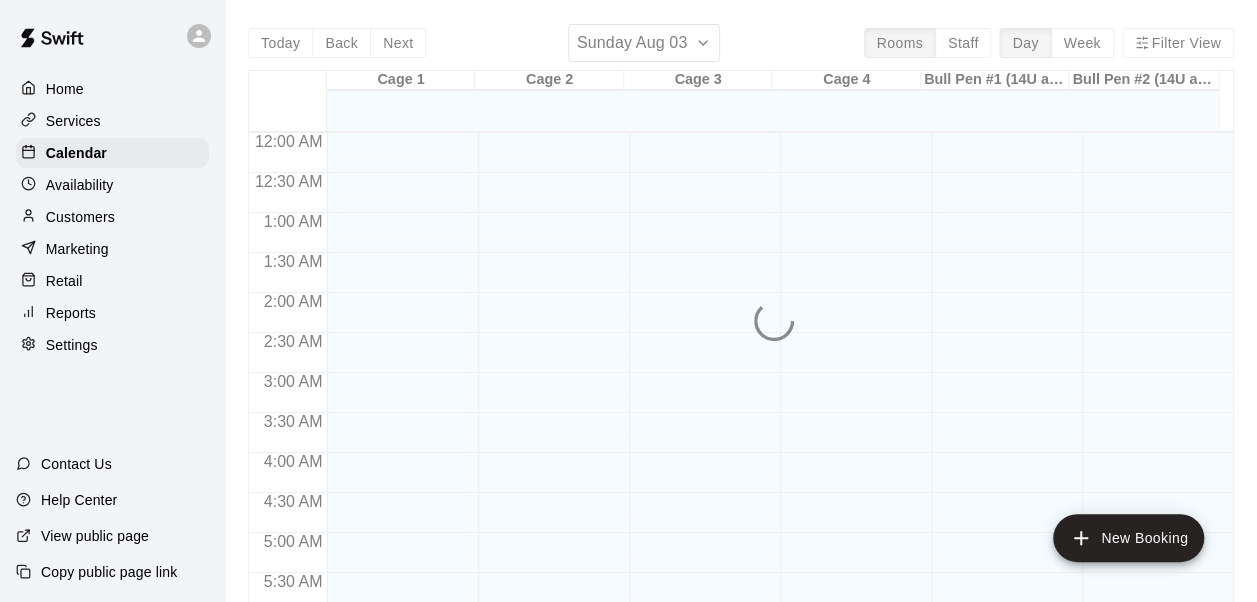 scroll, scrollTop: 1043, scrollLeft: 0, axis: vertical 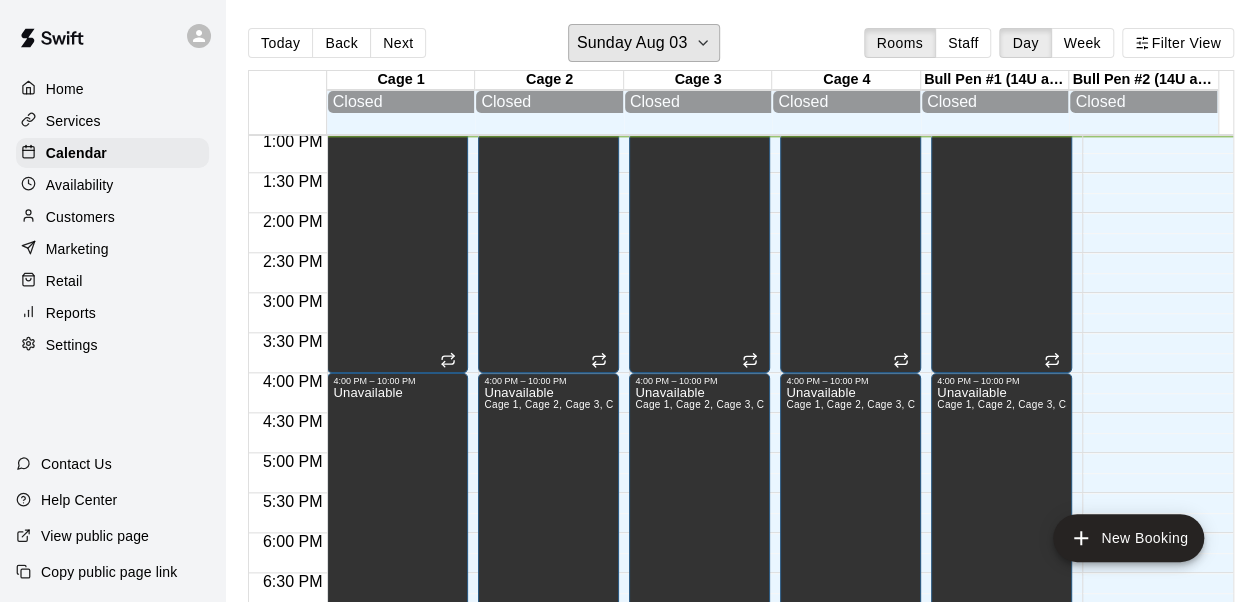 click on "Sunday Aug 03" at bounding box center [632, 43] 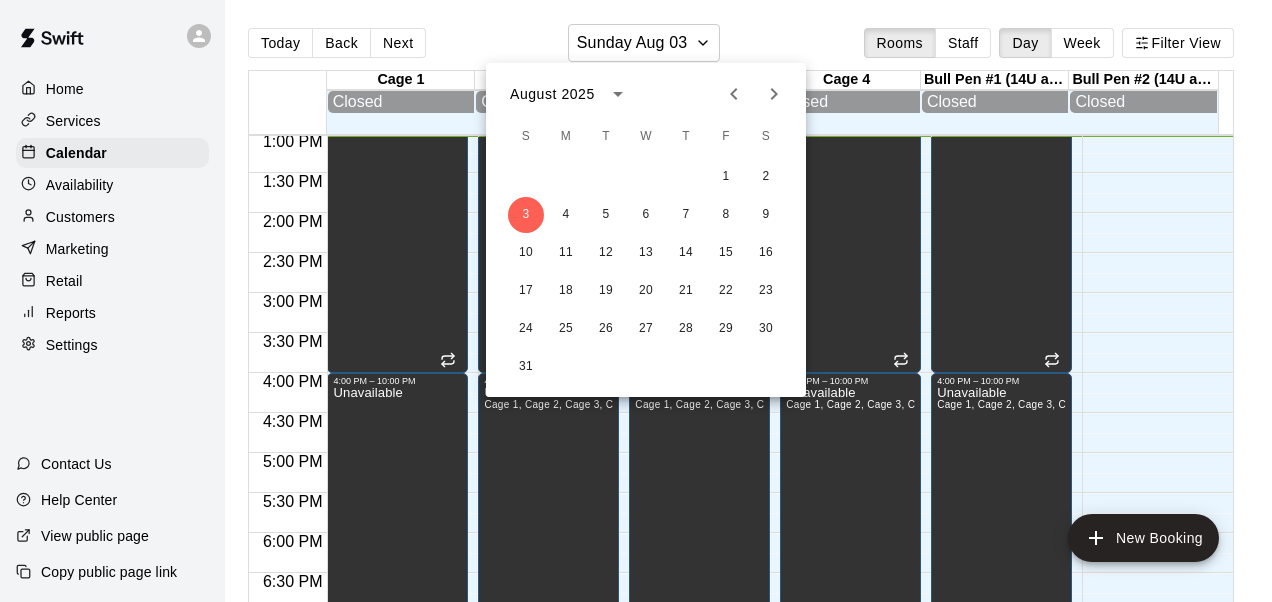 click at bounding box center (636, 301) 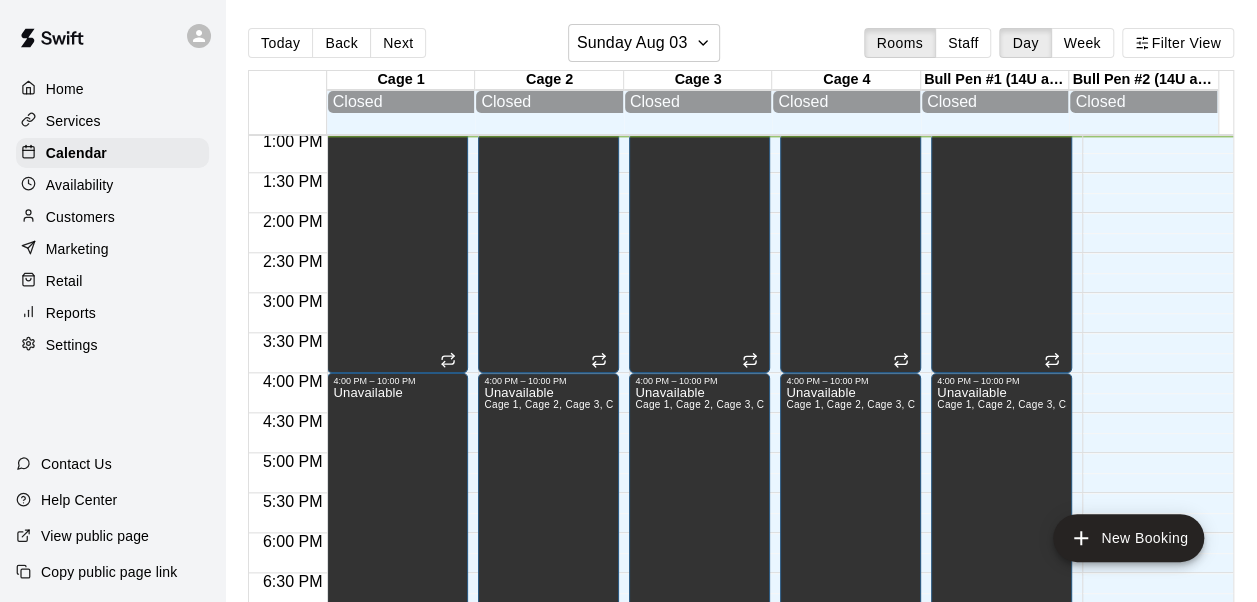 click on "Availability" at bounding box center (112, 185) 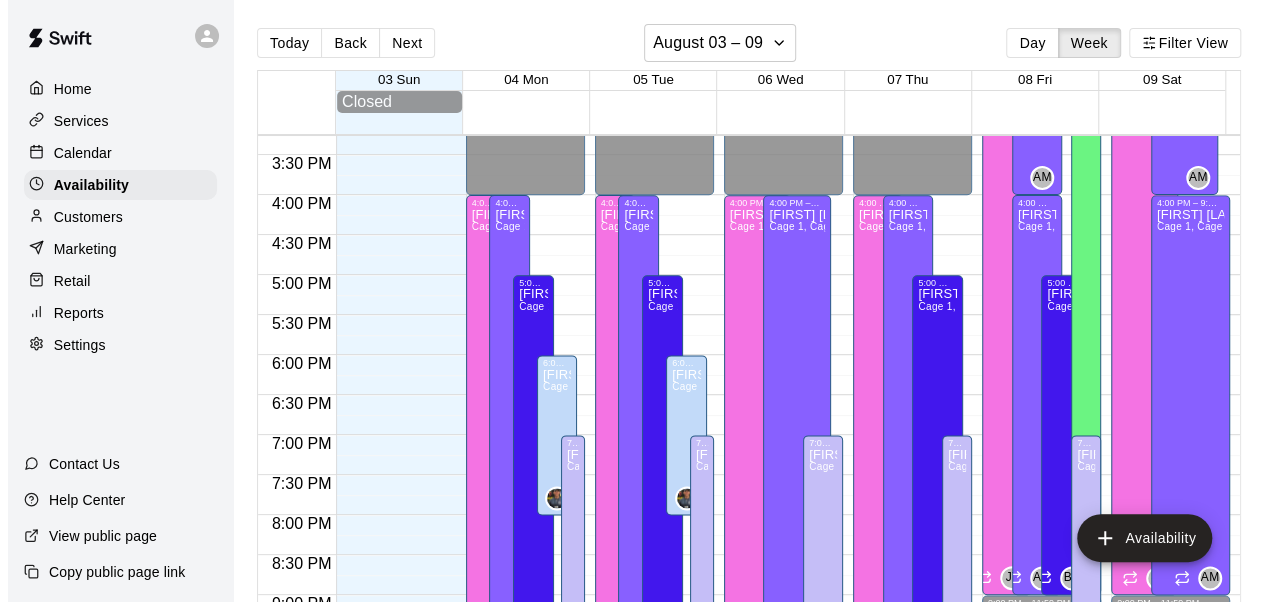 scroll, scrollTop: 1255, scrollLeft: 0, axis: vertical 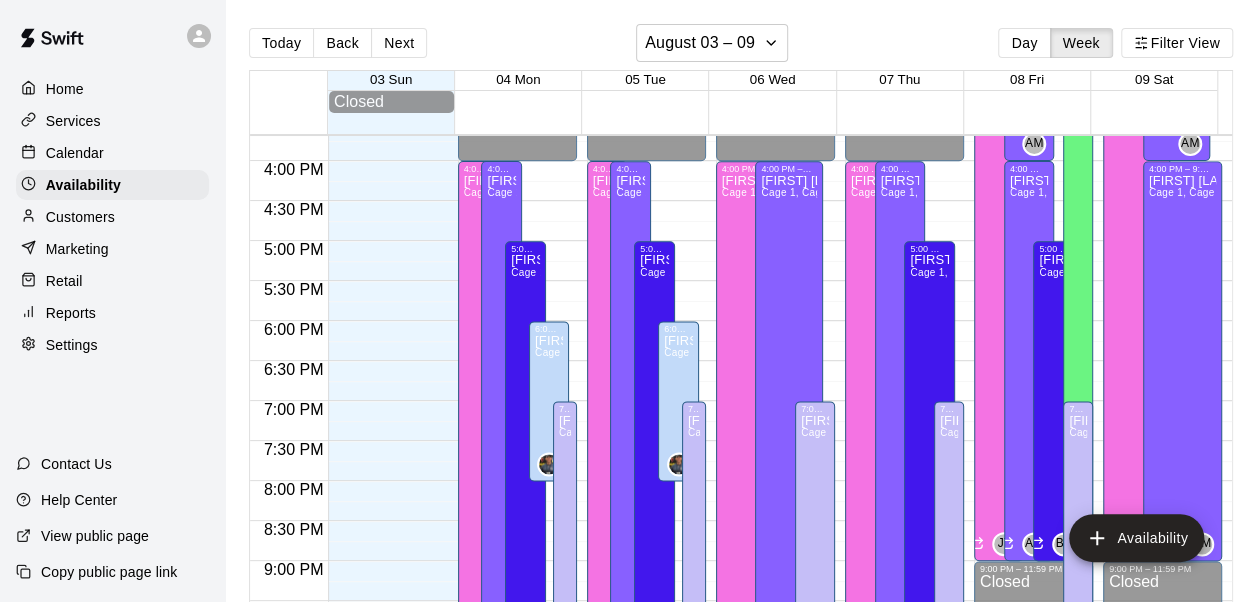 click on "Availability" at bounding box center (1136, 538) 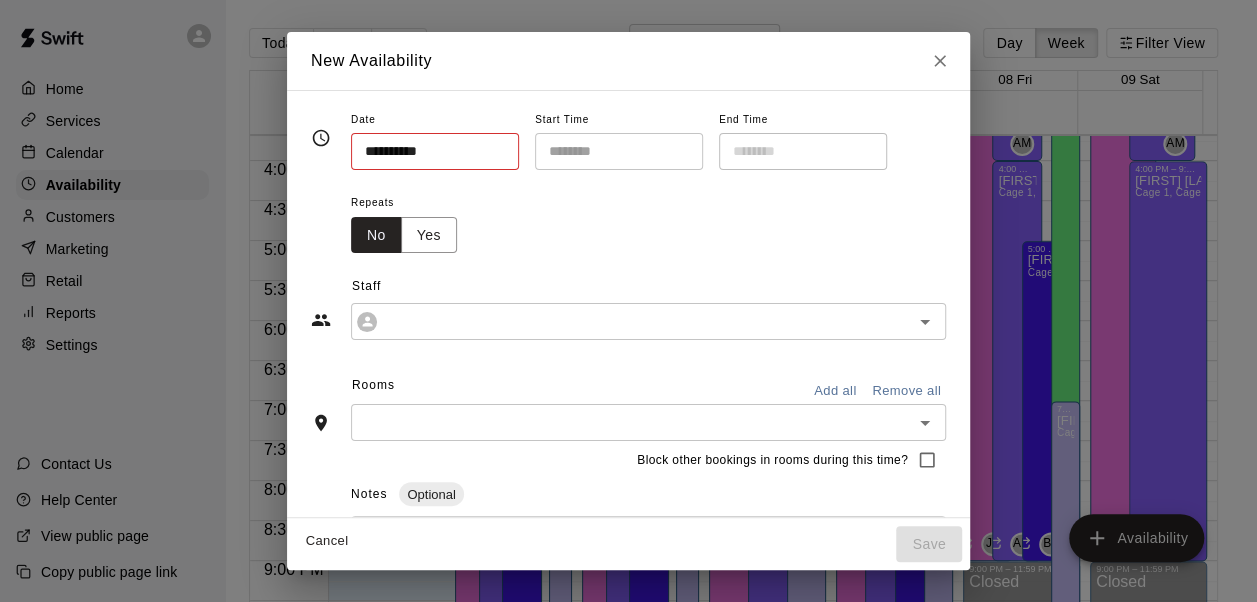 type on "**********" 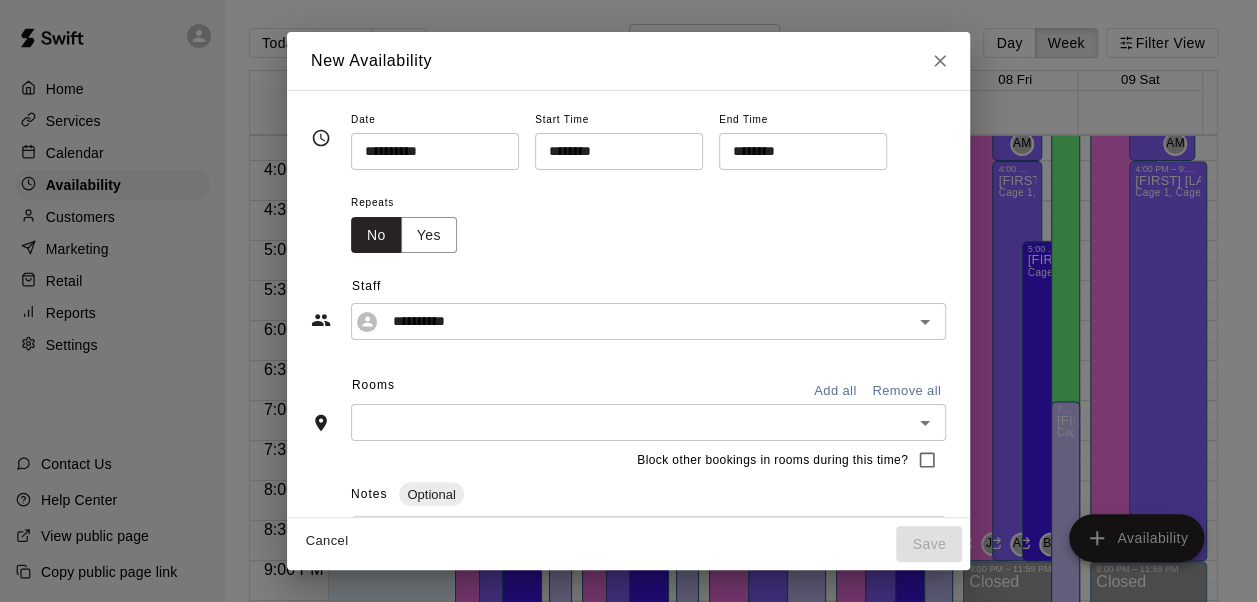 type on "**********" 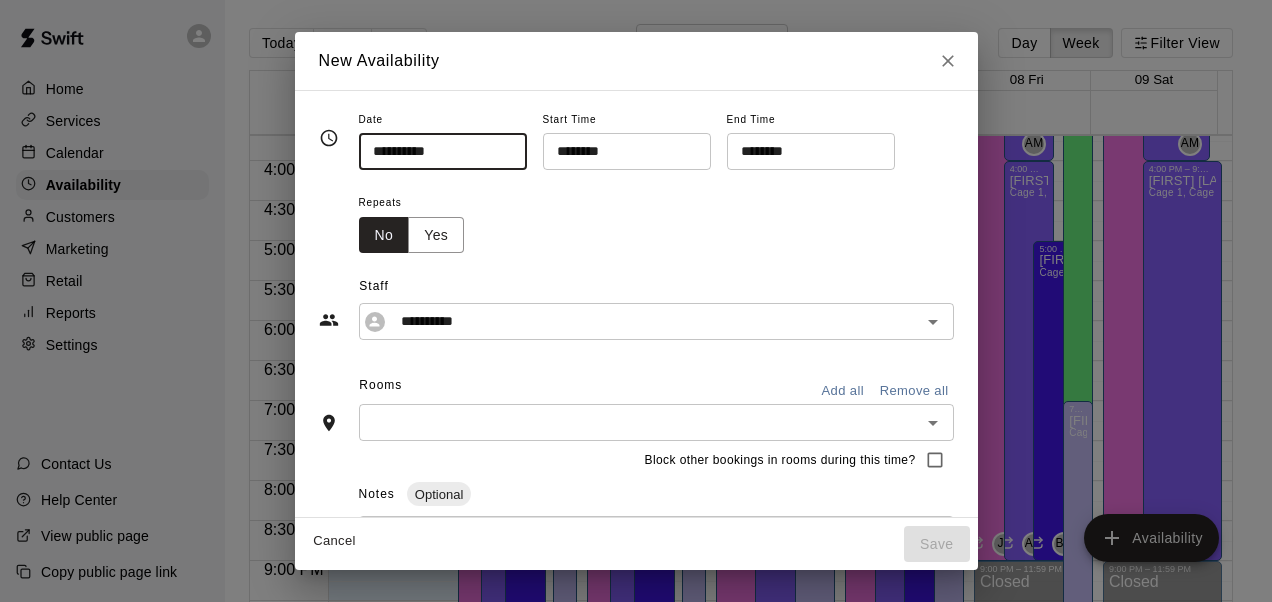 click on "**********" at bounding box center [436, 151] 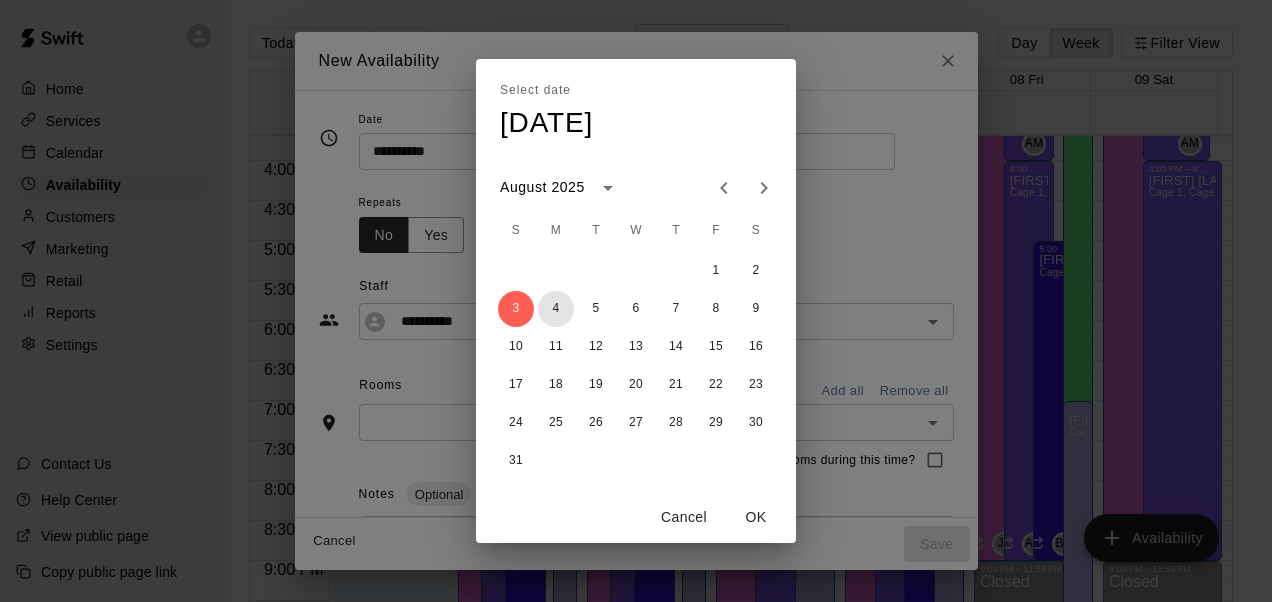 click on "4" at bounding box center [556, 309] 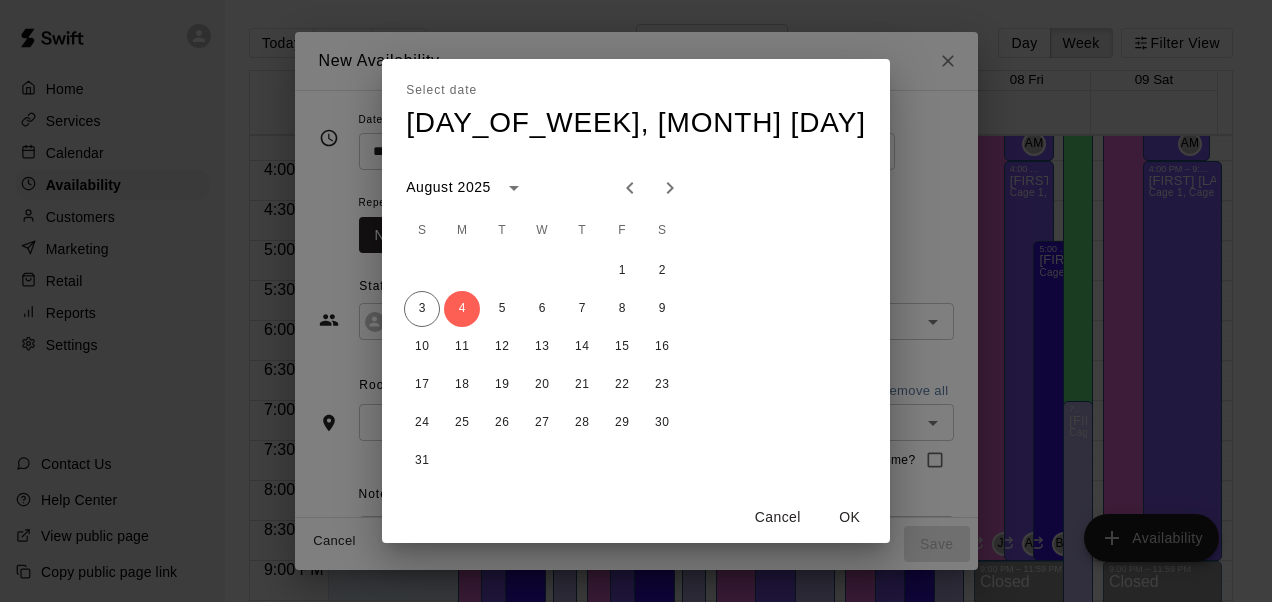click on "OK" at bounding box center (850, 517) 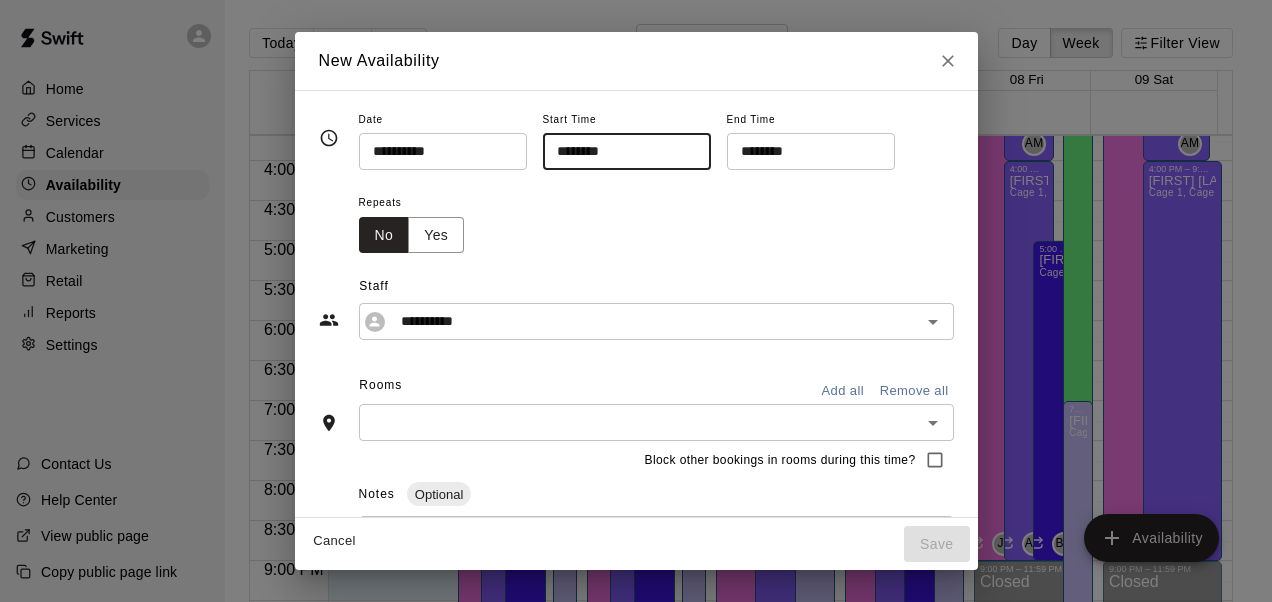 click on "********" at bounding box center (620, 151) 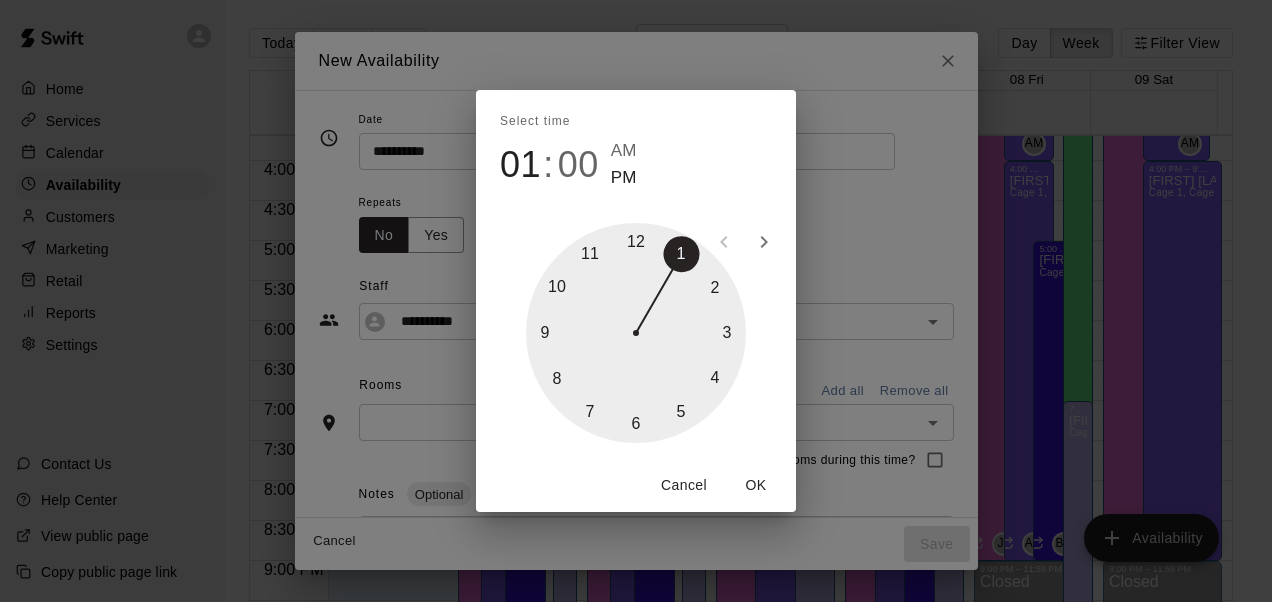 click on "01" at bounding box center (520, 165) 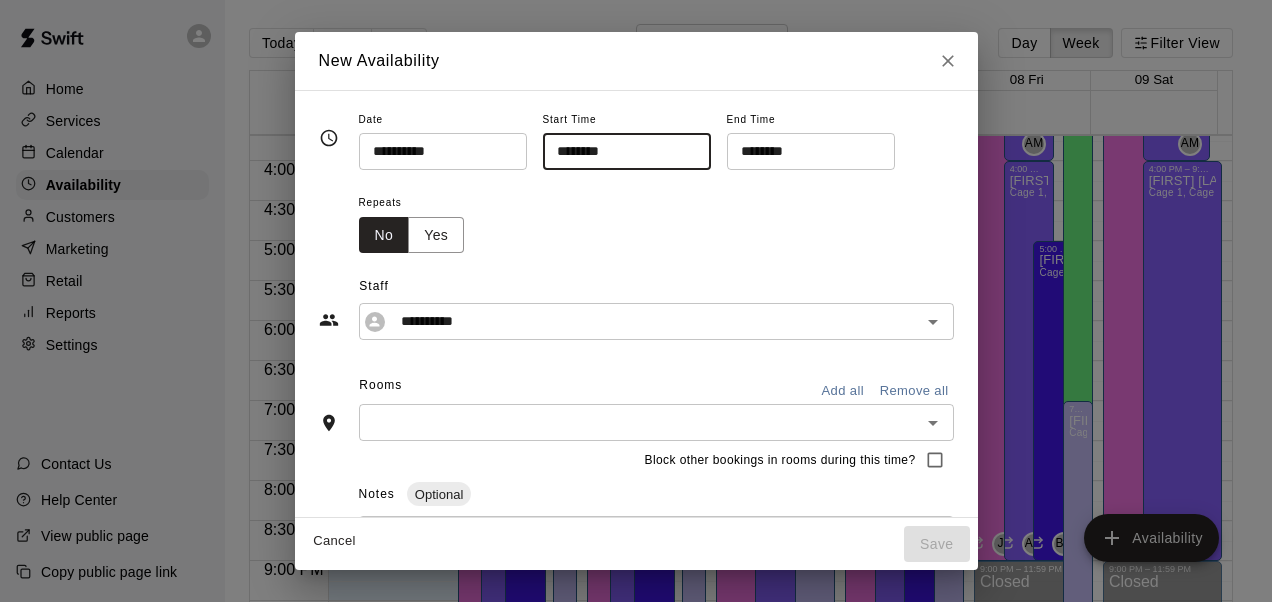 click on "********" at bounding box center [620, 151] 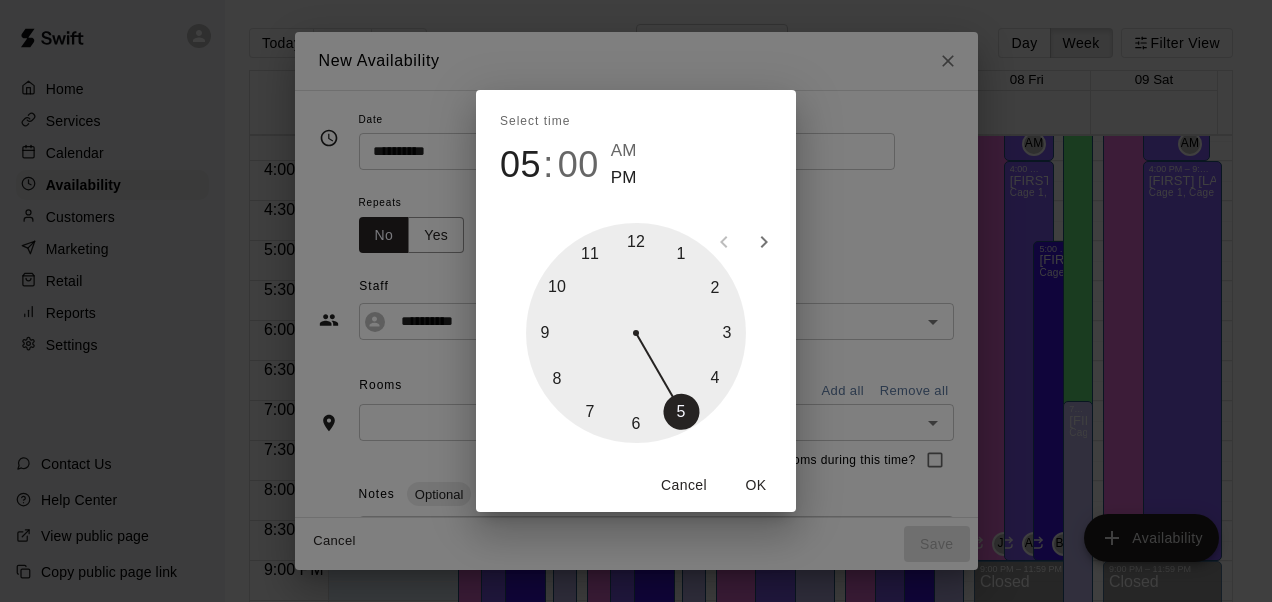 type on "********" 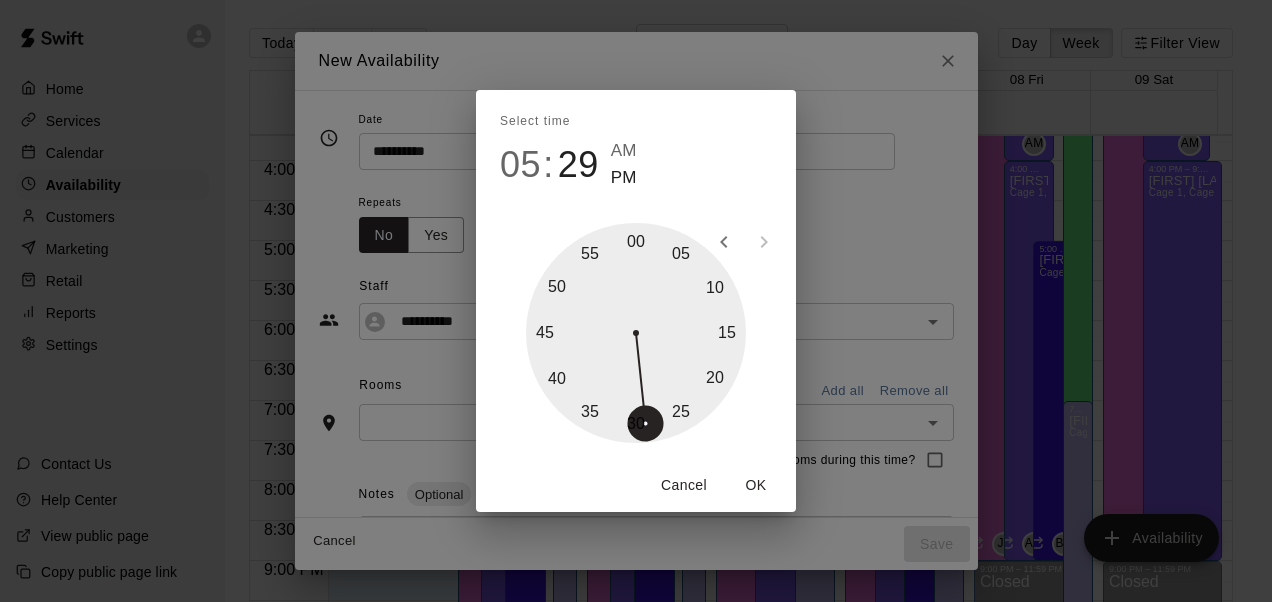 drag, startPoint x: 635, startPoint y: 242, endPoint x: 642, endPoint y: 434, distance: 192.12756 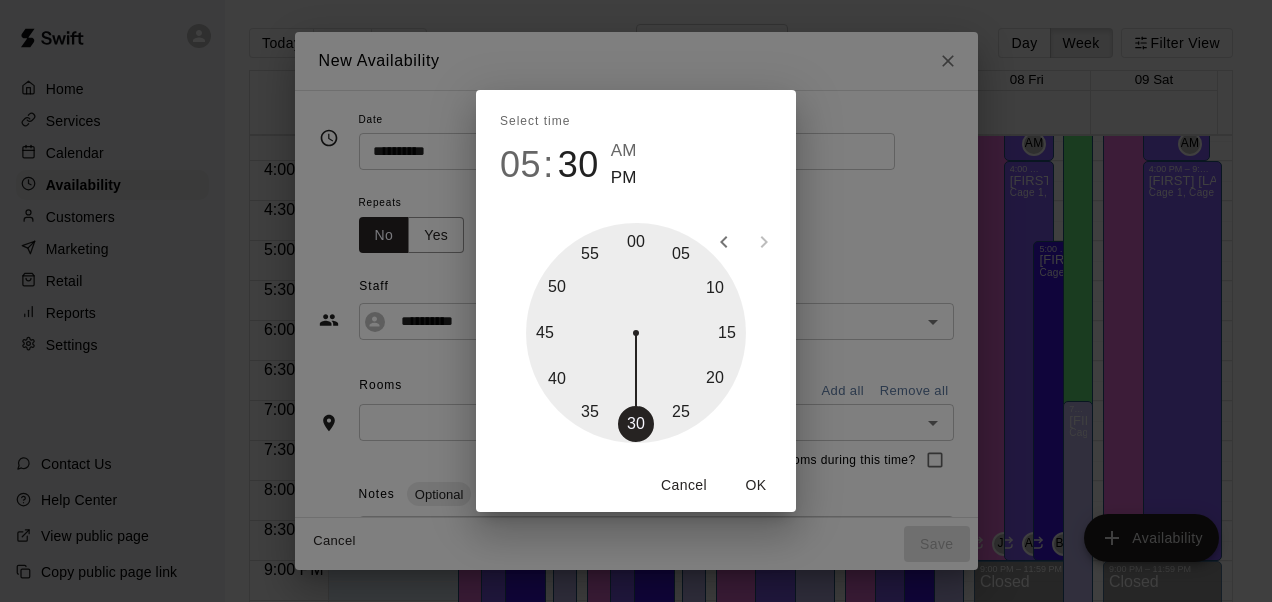 click at bounding box center (636, 333) 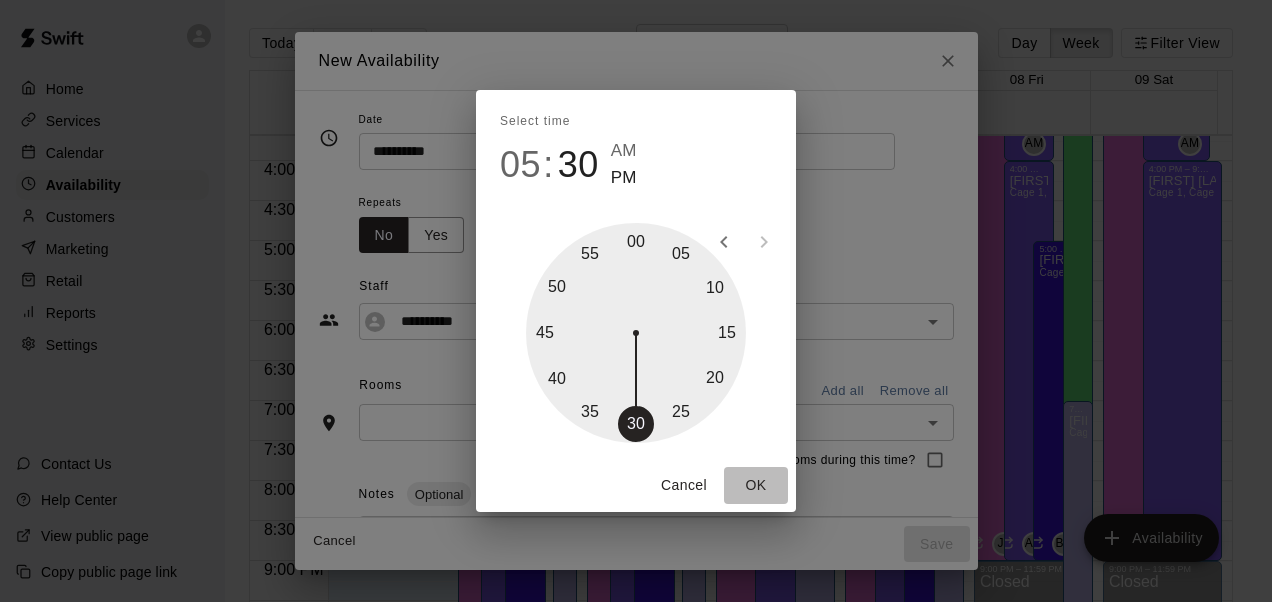 click on "OK" at bounding box center (756, 485) 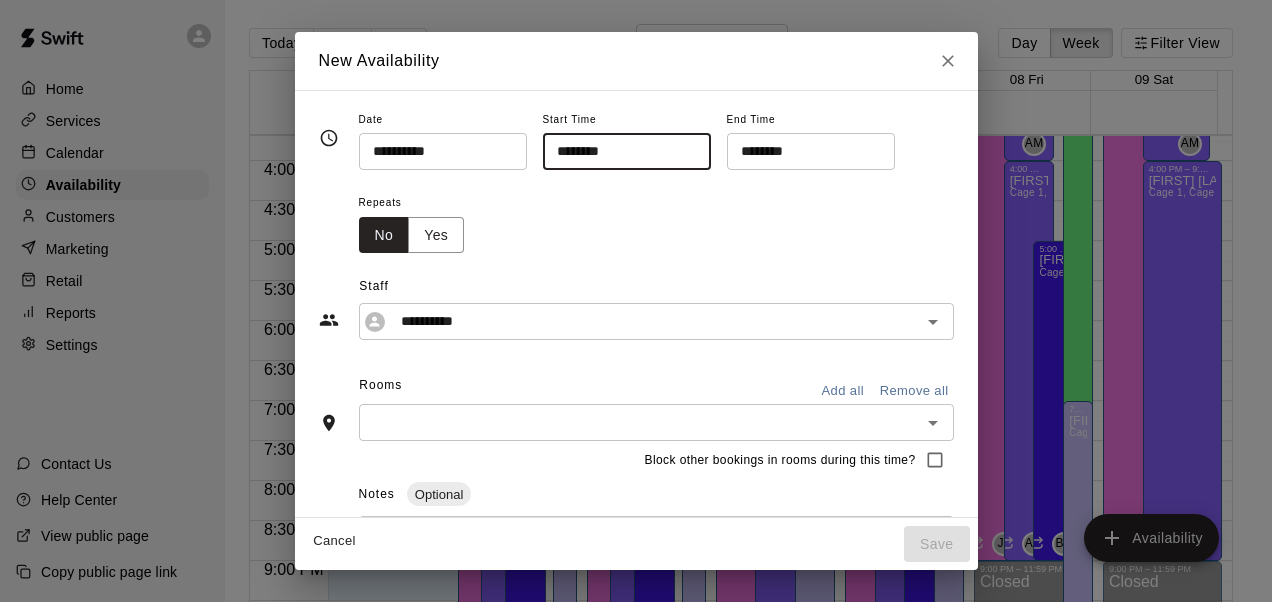 click on "********" at bounding box center [804, 151] 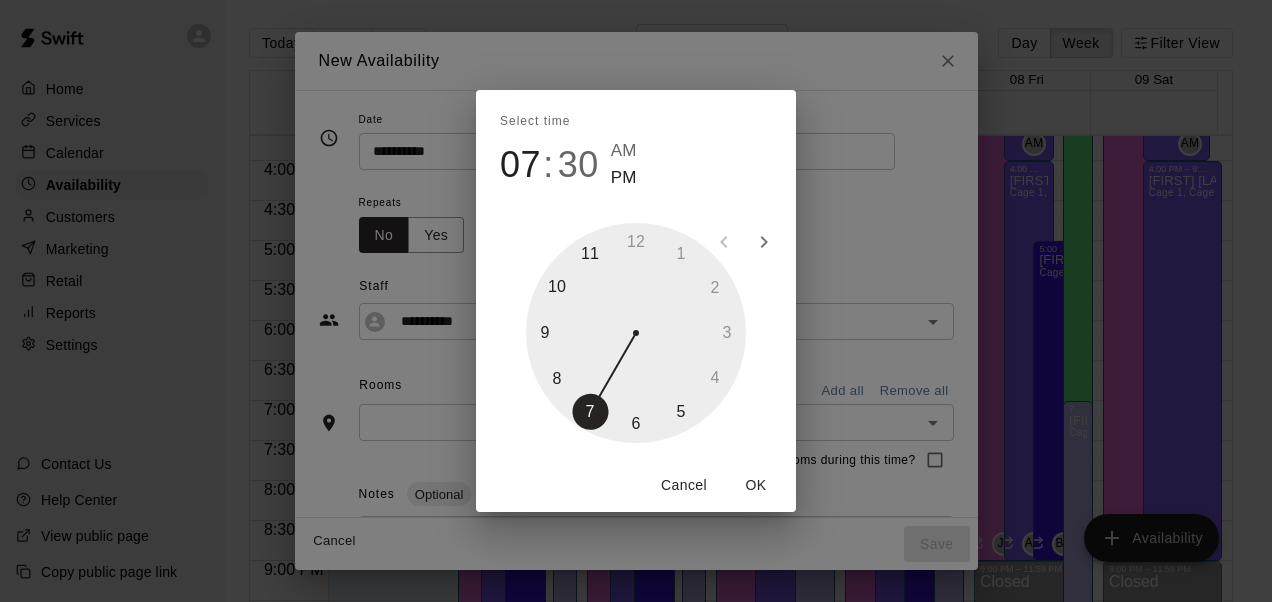 type on "********" 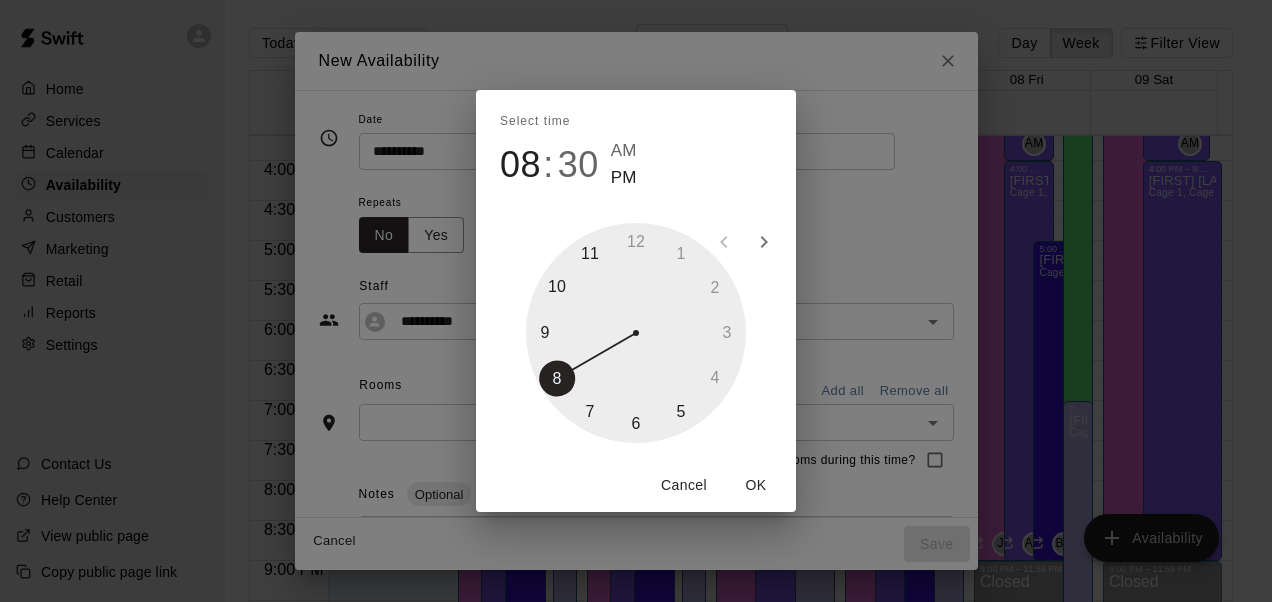 drag, startPoint x: 681, startPoint y: 406, endPoint x: 542, endPoint y: 388, distance: 140.16063 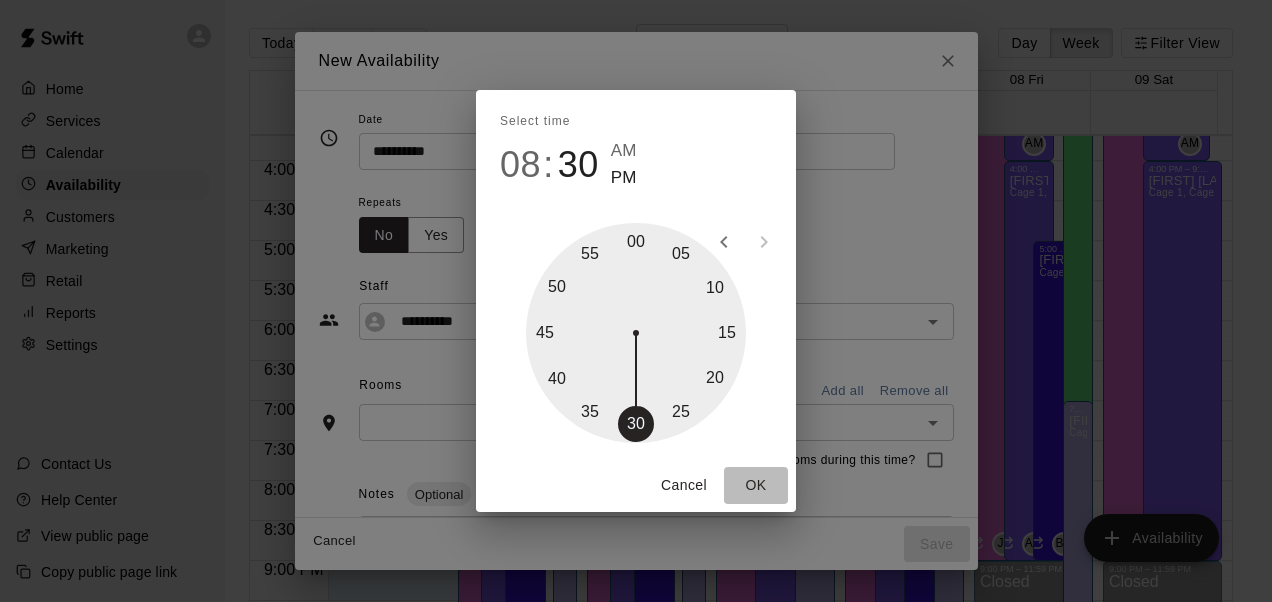 click on "OK" at bounding box center [756, 485] 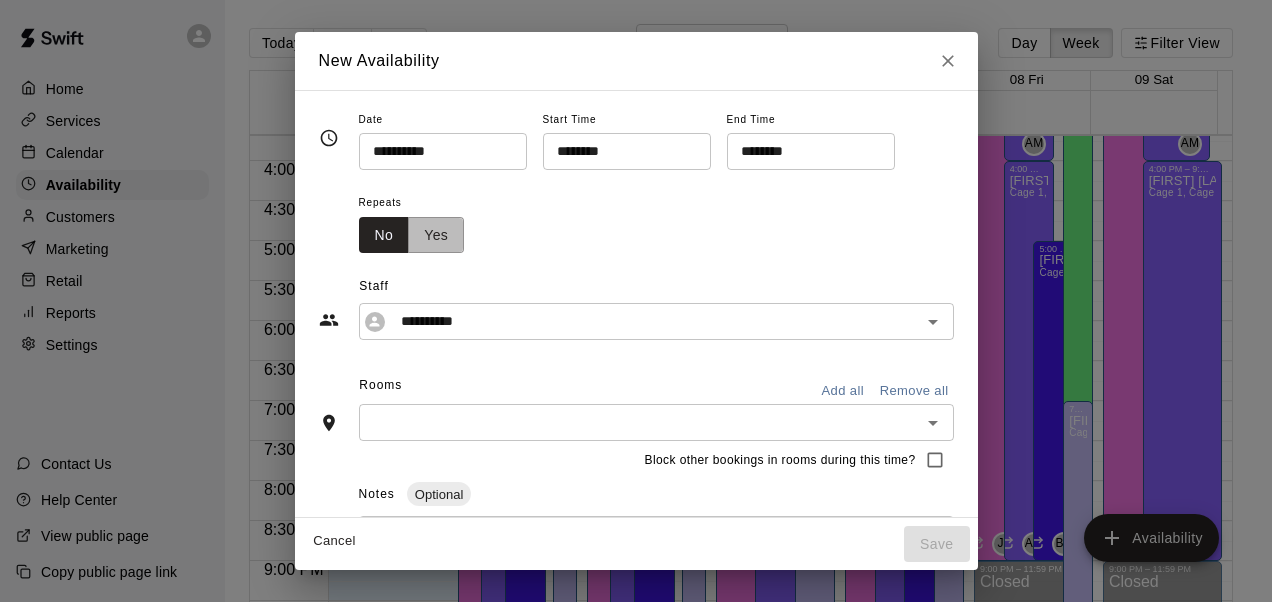 click on "Yes" at bounding box center (436, 235) 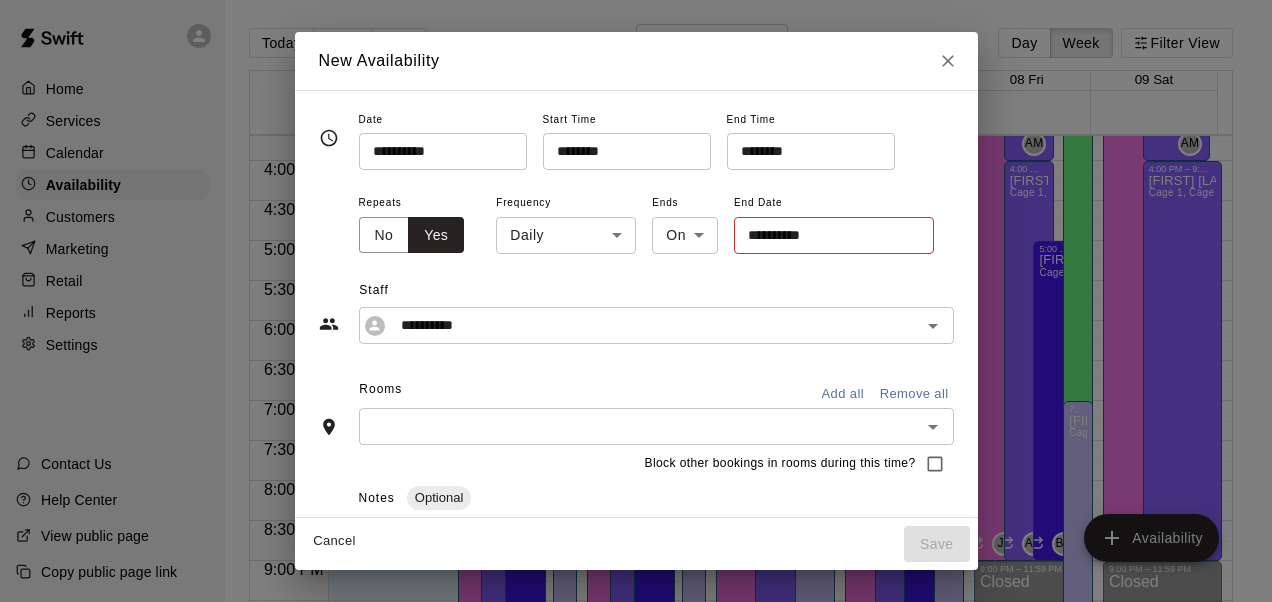 click on "Home Services Calendar Availability Customers Marketing Retail Reports Settings Contact Us Help Center View public page Copy public page link Today Back Next August 03 – 09 Day Week Filter View 03 Sun 04 Mon 05 Tue 06 Wed 07 Thu 08 Fri 09 Sat Closed 12:00 AM 12:30 AM 1:00 AM 1:30 AM 2:00 AM 2:30 AM 3:00 AM 3:30 AM 4:00 AM 4:30 AM 5:00 AM 5:30 AM 6:00 AM 6:30 AM 7:00 AM 7:30 AM 8:00 AM 8:30 AM 9:00 AM 9:30 AM 10:00 AM 10:30 AM 11:00 AM 11:30 AM 12:00 PM 12:30 PM 1:00 PM 1:30 PM 2:00 PM 2:30 PM 3:00 PM 3:30 PM 4:00 PM 4:30 PM 5:00 PM 5:30 PM 6:00 PM 6:30 PM 7:00 PM 7:30 PM 8:00 PM 8:30 PM 9:00 PM 9:30 PM 10:00 PM 10:30 PM 11:00 PM 11:30 PM 12:00 AM – 4:00 PM Closed 4:00 PM – 10:00 PM Justin Trevino Cage 1, Cage 2, Cage 3, Cage 4, Bull Pen #1 (14U and below) JT 10:00 PM – 11:59 PM Closed 4:00 PM – 10:00 PM Andrew May Cage 1, Cage 2, Cage 3, Cage 4, Bull Pen #1 (14U and below) AM 5:00 PM – 10:00 PM Blake Shepherd Cage 1, Cage 2, Cage 3, Cage 4, Bull Pen #1 (14U and below) BS 6:00 PM – 8:00 PM JM JT" at bounding box center [636, 317] 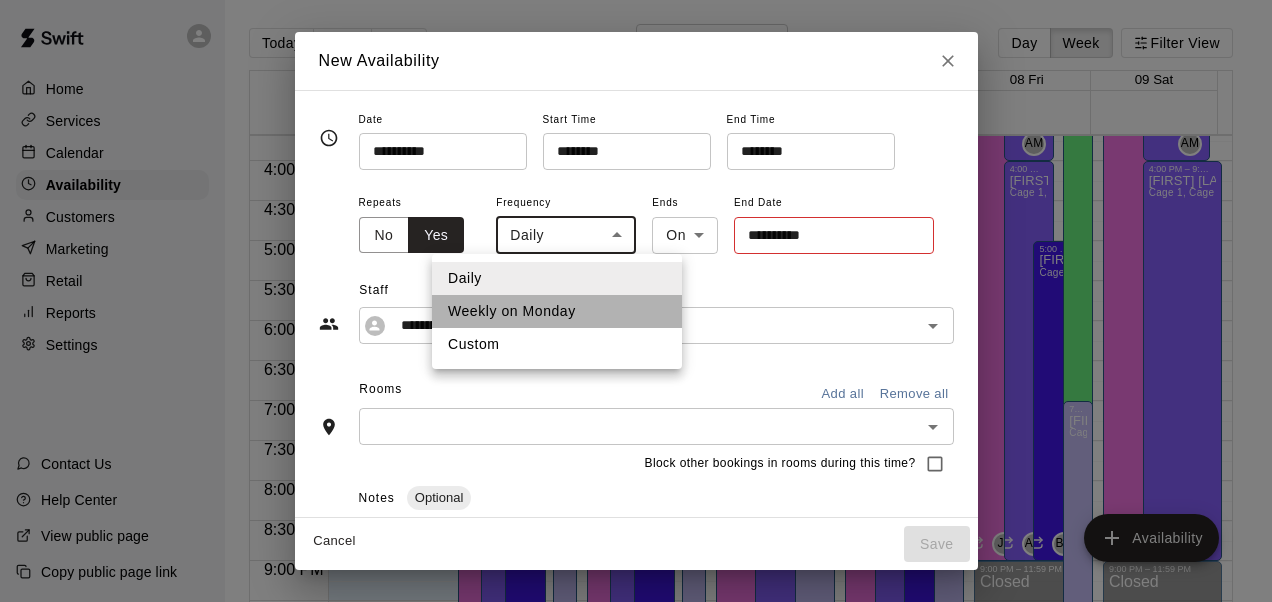 click on "Weekly on Monday" at bounding box center [557, 311] 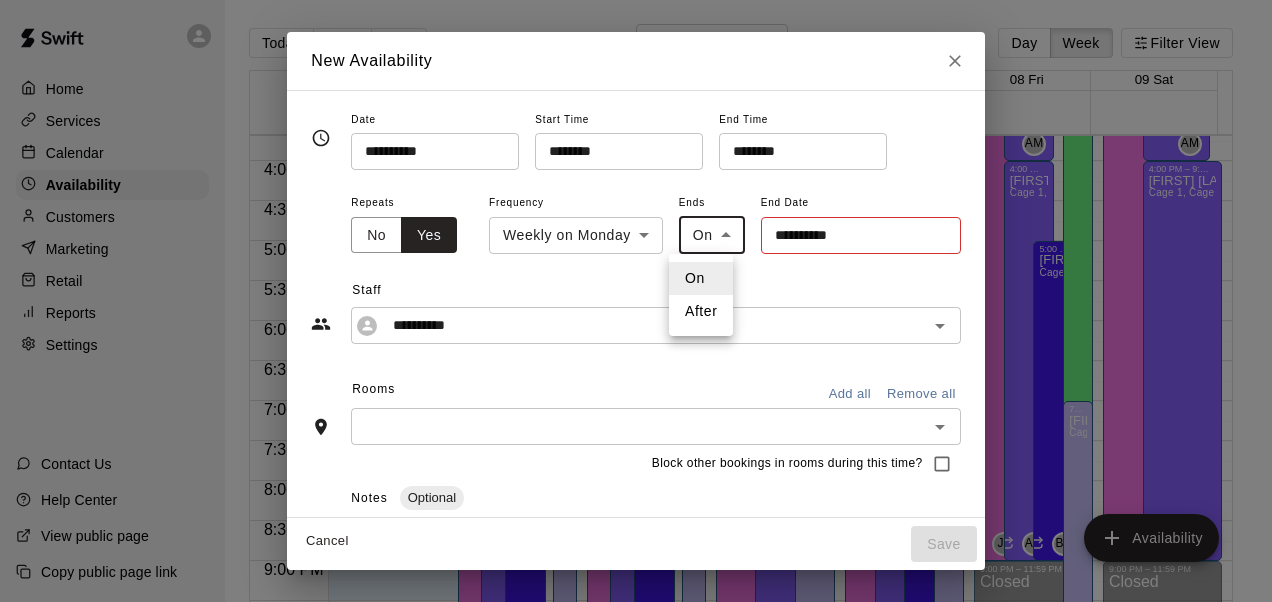 click on "Home Services Calendar Availability Customers Marketing Retail Reports Settings Contact Us Help Center View public page Copy public page link Today Back Next August 03 – 09 Day Week Filter View 03 Sun 04 Mon 05 Tue 06 Wed 07 Thu 08 Fri 09 Sat Closed 12:00 AM 12:30 AM 1:00 AM 1:30 AM 2:00 AM 2:30 AM 3:00 AM 3:30 AM 4:00 AM 4:30 AM 5:00 AM 5:30 AM 6:00 AM 6:30 AM 7:00 AM 7:30 AM 8:00 AM 8:30 AM 9:00 AM 9:30 AM 10:00 AM 10:30 AM 11:00 AM 11:30 AM 12:00 PM 12:30 PM 1:00 PM 1:30 PM 2:00 PM 2:30 PM 3:00 PM 3:30 PM 4:00 PM 4:30 PM 5:00 PM 5:30 PM 6:00 PM 6:30 PM 7:00 PM 7:30 PM 8:00 PM 8:30 PM 9:00 PM 9:30 PM 10:00 PM 10:30 PM 11:00 PM 11:30 PM 12:00 AM – 4:00 PM Closed 4:00 PM – 10:00 PM Justin Trevino Cage 1, Cage 2, Cage 3, Cage 4, Bull Pen #1 (14U and below) JT 10:00 PM – 11:59 PM Closed 4:00 PM – 10:00 PM Andrew May Cage 1, Cage 2, Cage 3, Cage 4, Bull Pen #1 (14U and below) AM 5:00 PM – 10:00 PM Blake Shepherd Cage 1, Cage 2, Cage 3, Cage 4, Bull Pen #1 (14U and below) BS 6:00 PM – 8:00 PM JM JT" at bounding box center [636, 317] 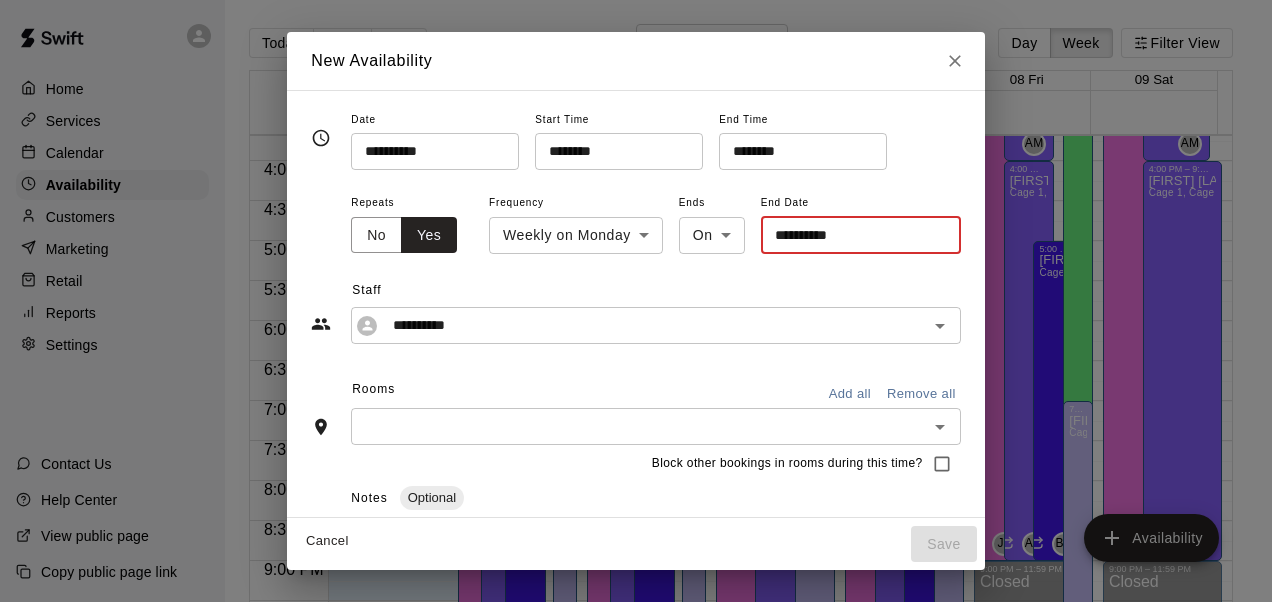 click on "**********" at bounding box center [854, 235] 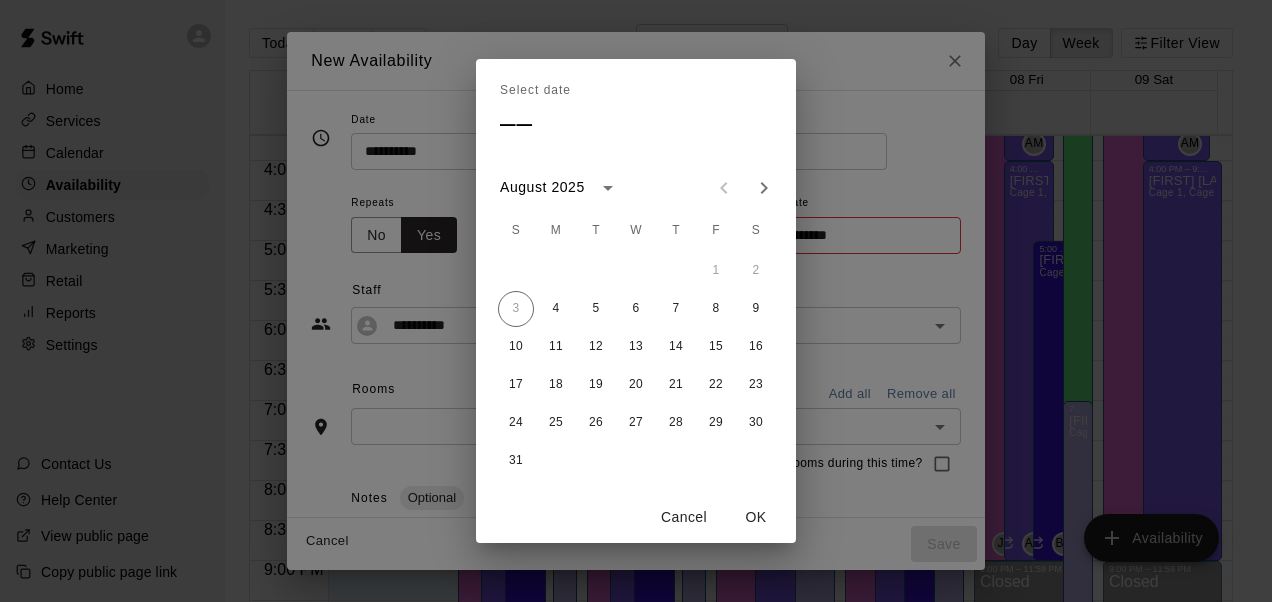 click 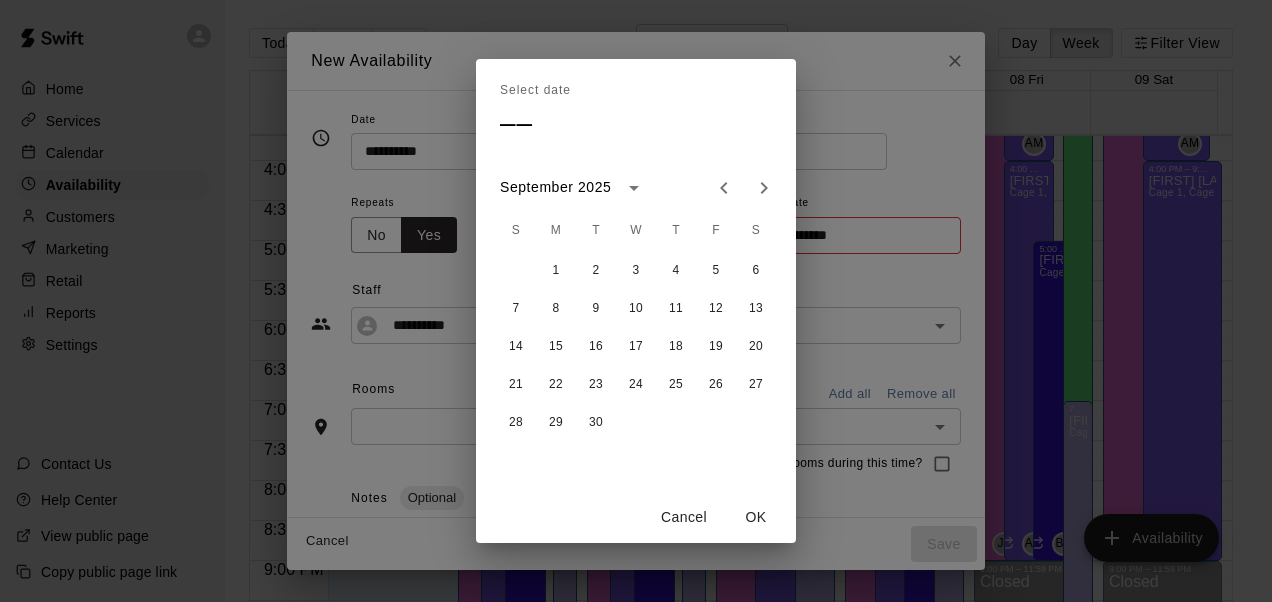 click 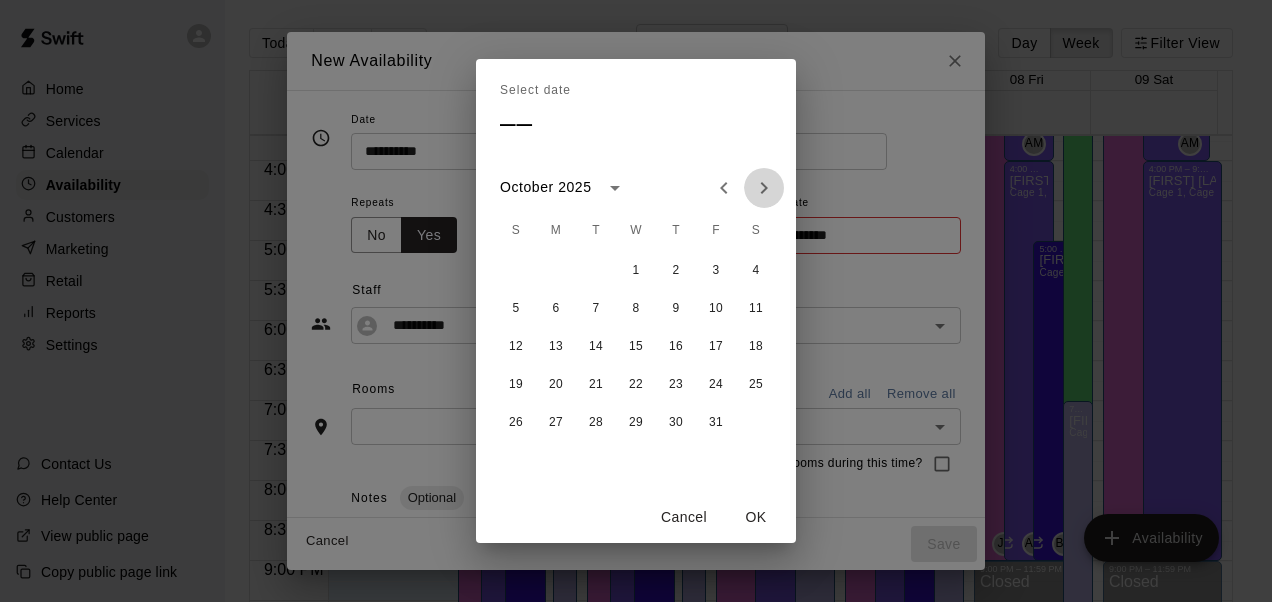 click 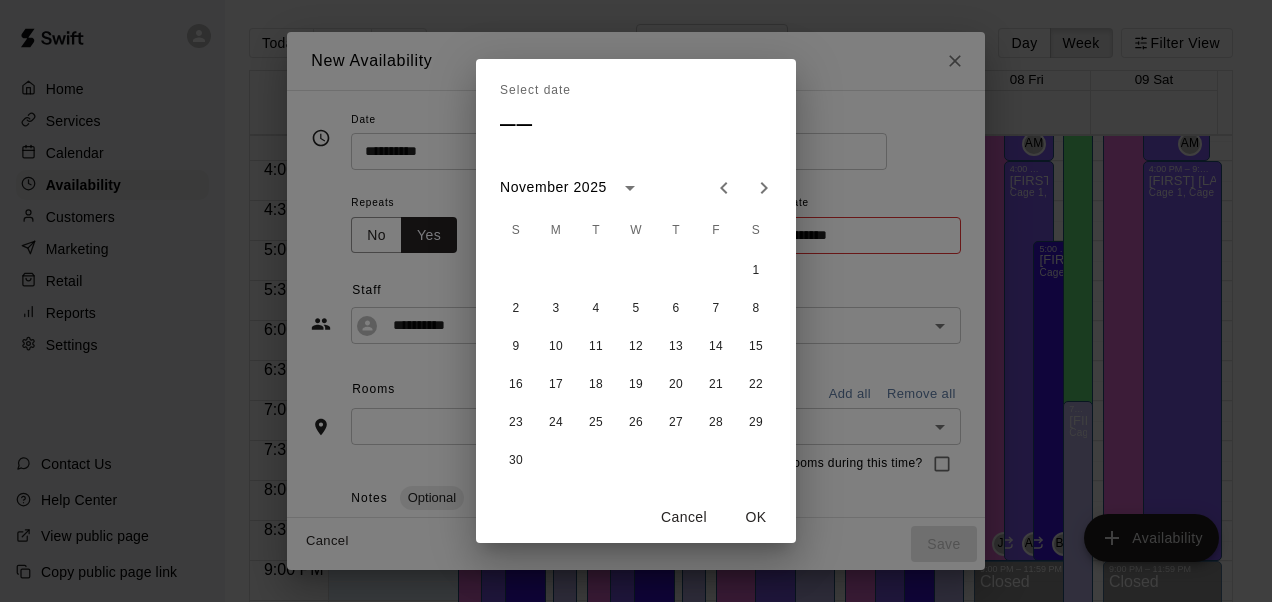 click 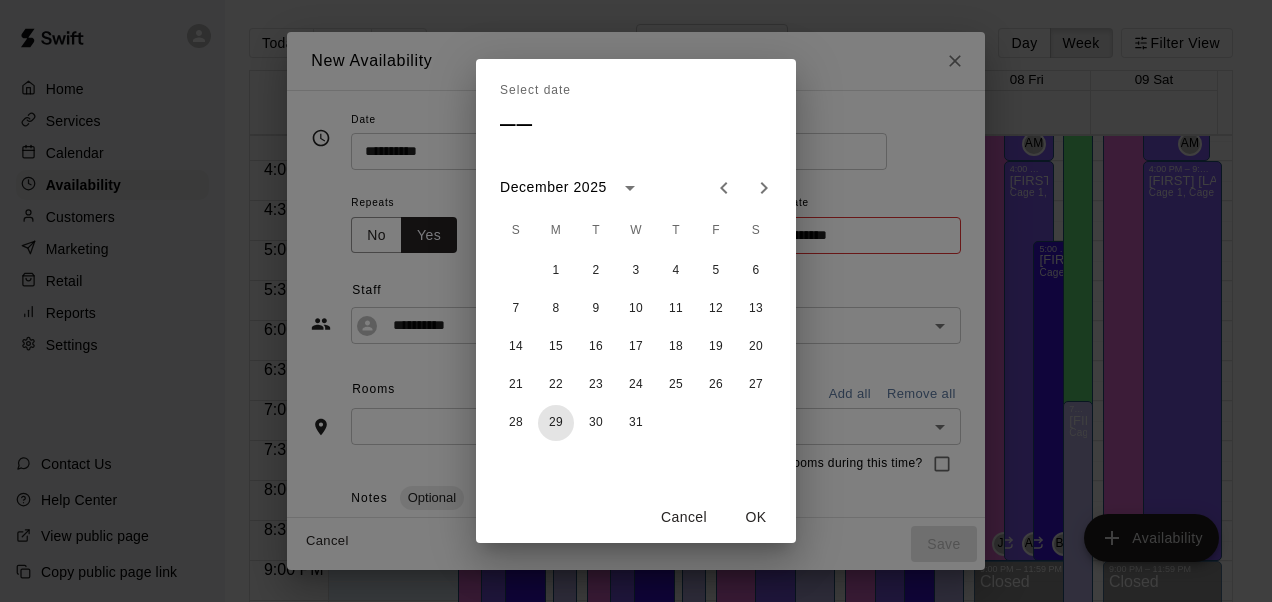 click on "29" at bounding box center [556, 423] 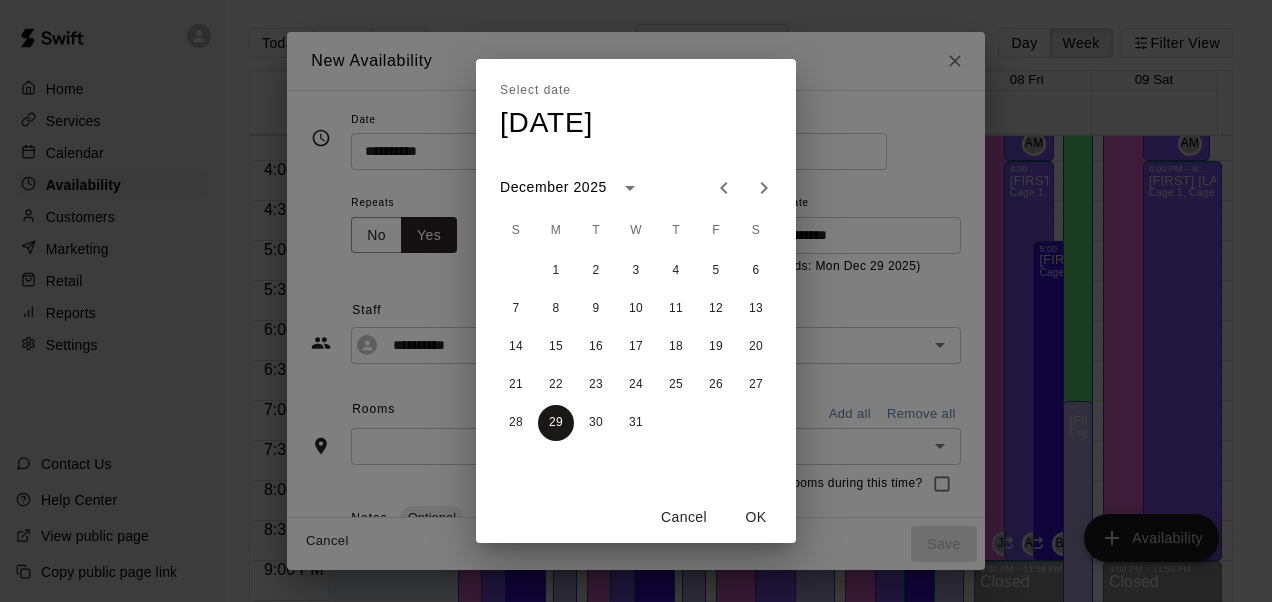 type on "**********" 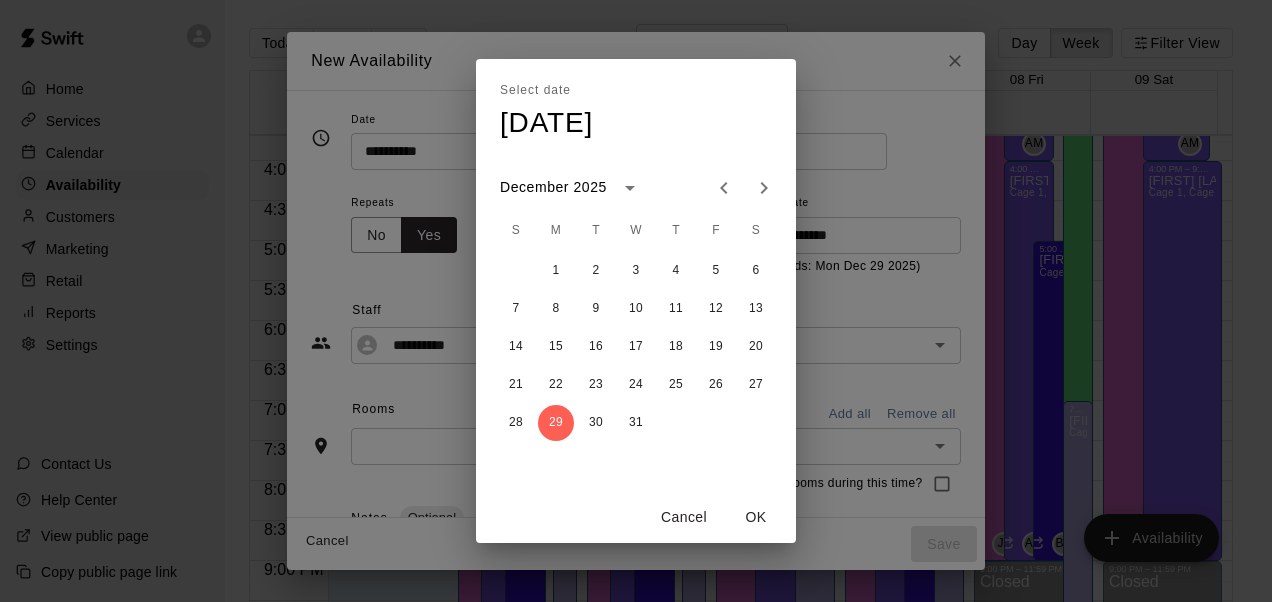 click on "OK" at bounding box center [756, 517] 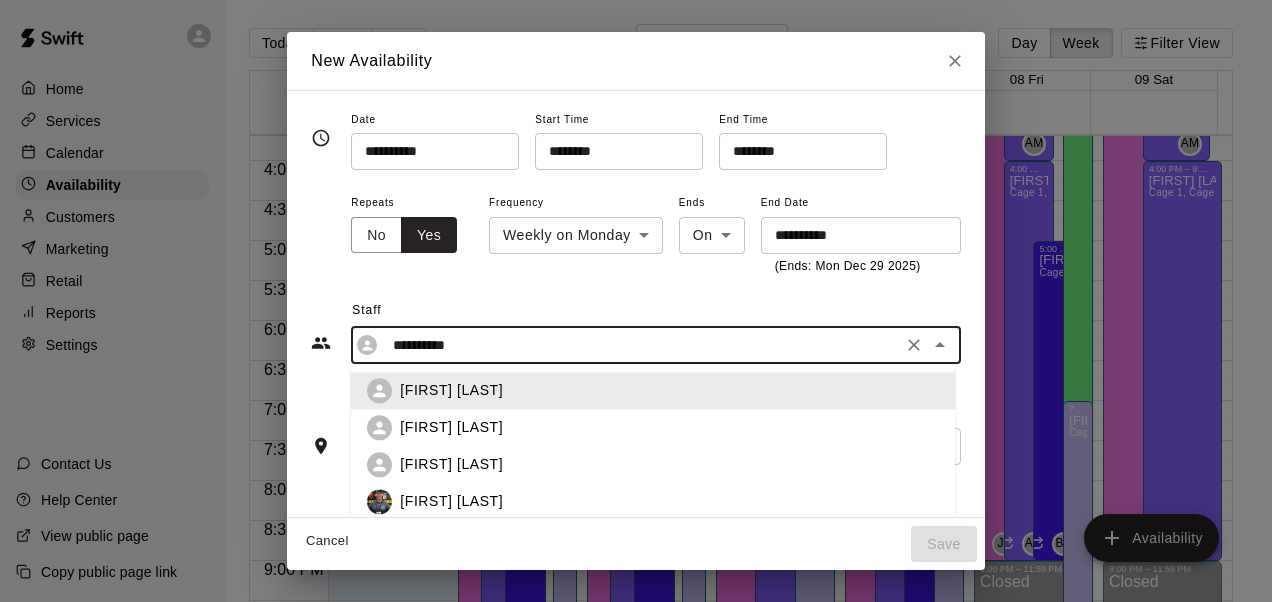 click on "**********" at bounding box center [640, 345] 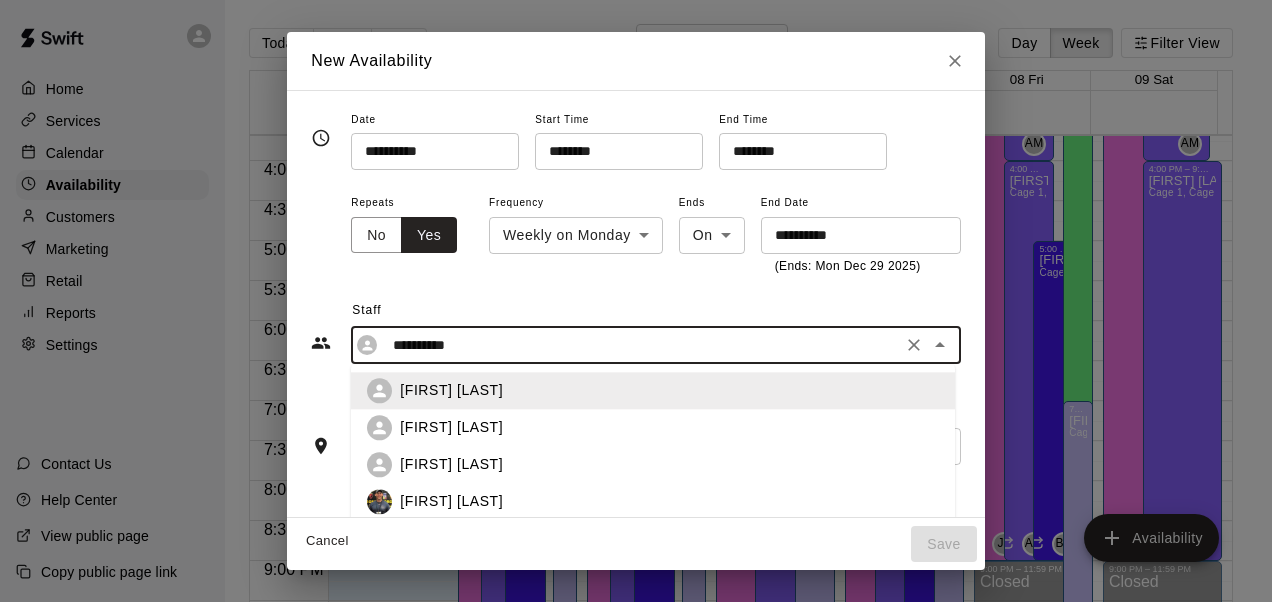scroll, scrollTop: 108, scrollLeft: 0, axis: vertical 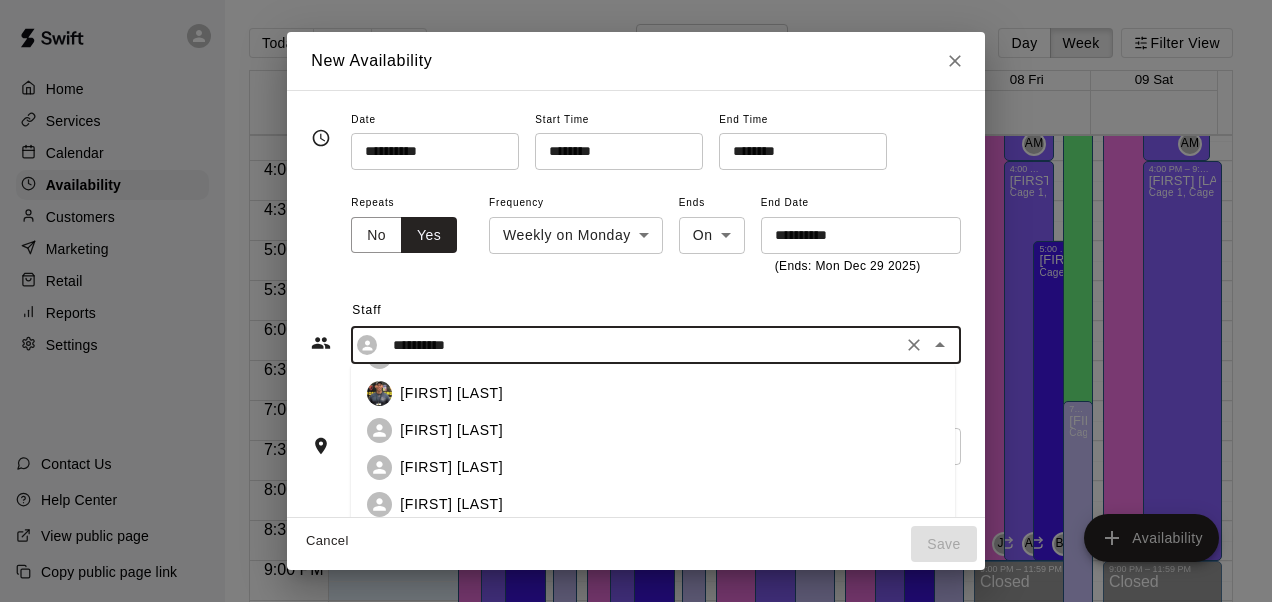 click on "[FIRST] [LAST]" at bounding box center [451, 430] 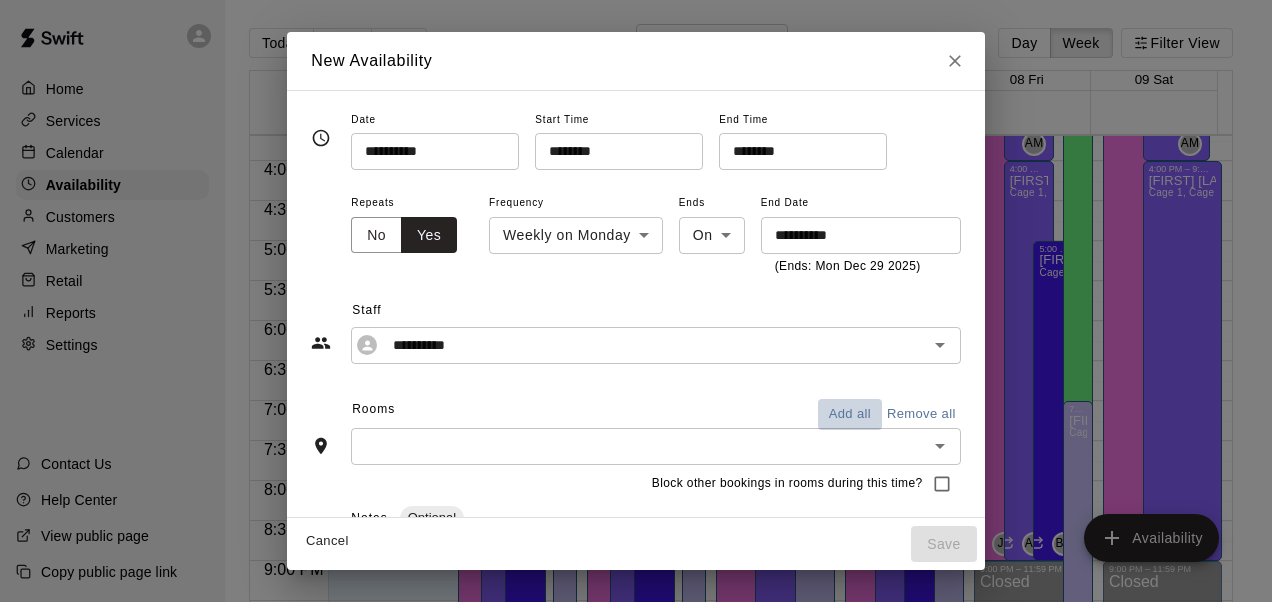 click on "Add all" at bounding box center [850, 414] 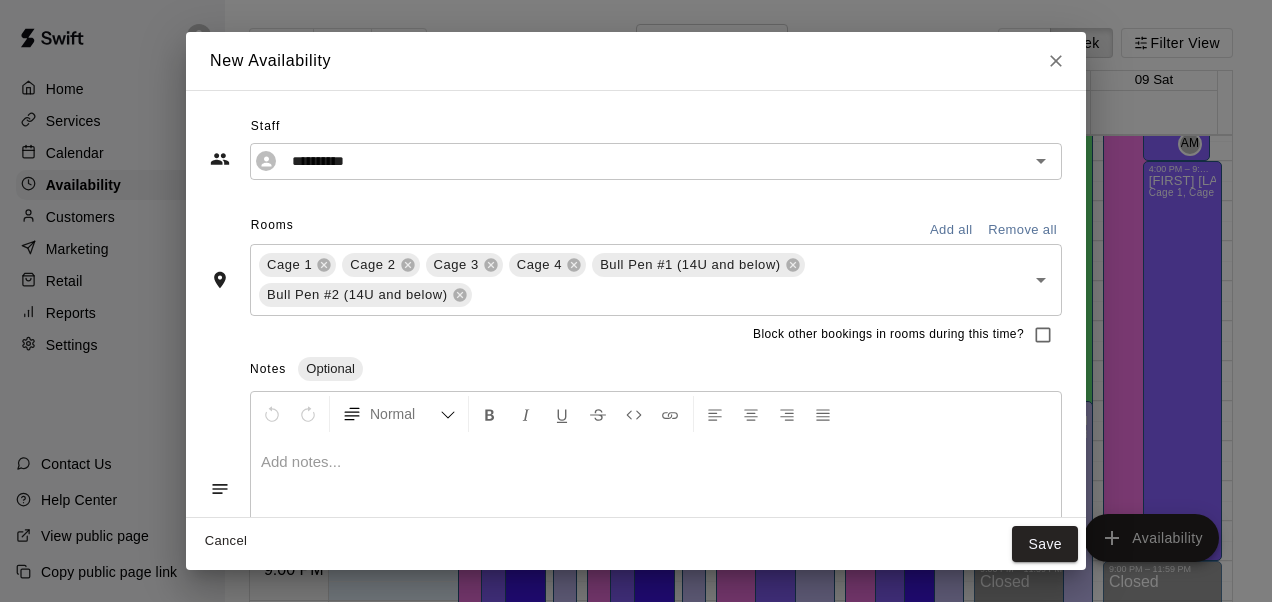 scroll, scrollTop: 274, scrollLeft: 0, axis: vertical 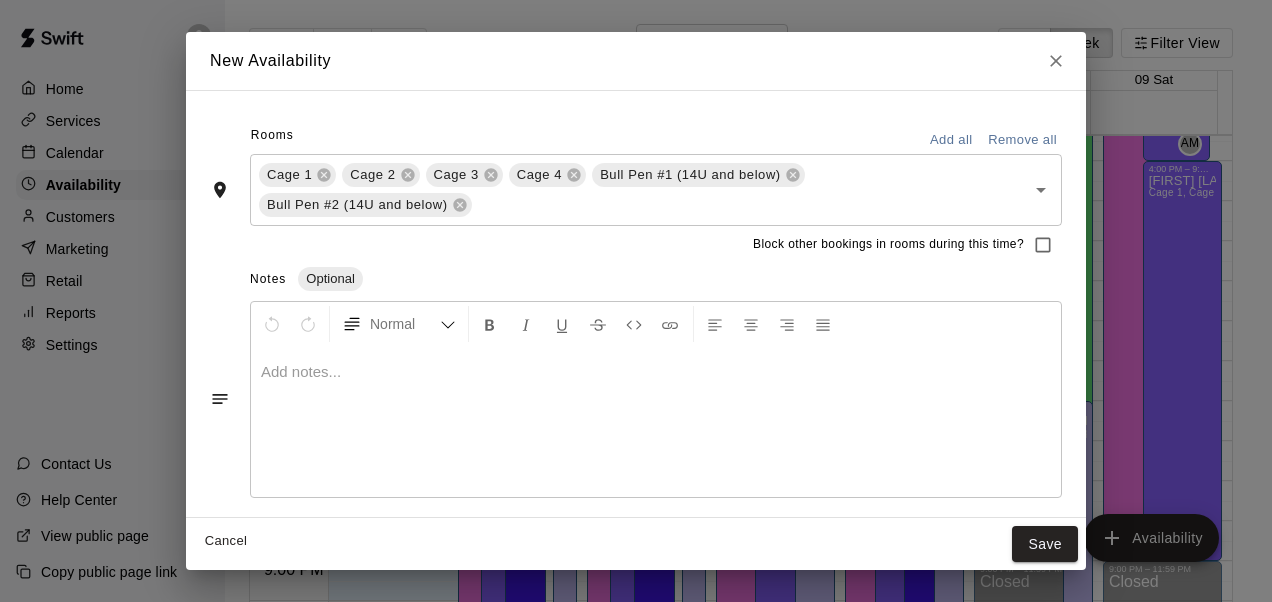 click on "Save" at bounding box center (1045, 544) 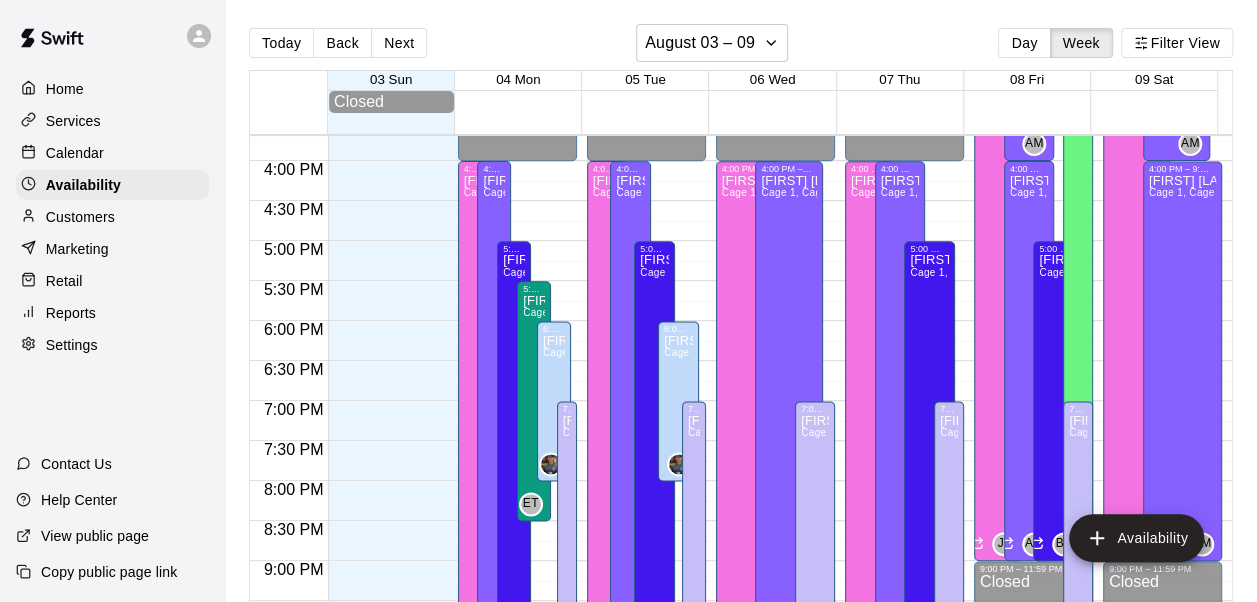 click on "Ed Trevino Cage 1, Cage 2, Cage 3, Cage 4, Bull Pen #1 (14U and below), Bull Pen #2 (14U and below)" at bounding box center [534, 595] 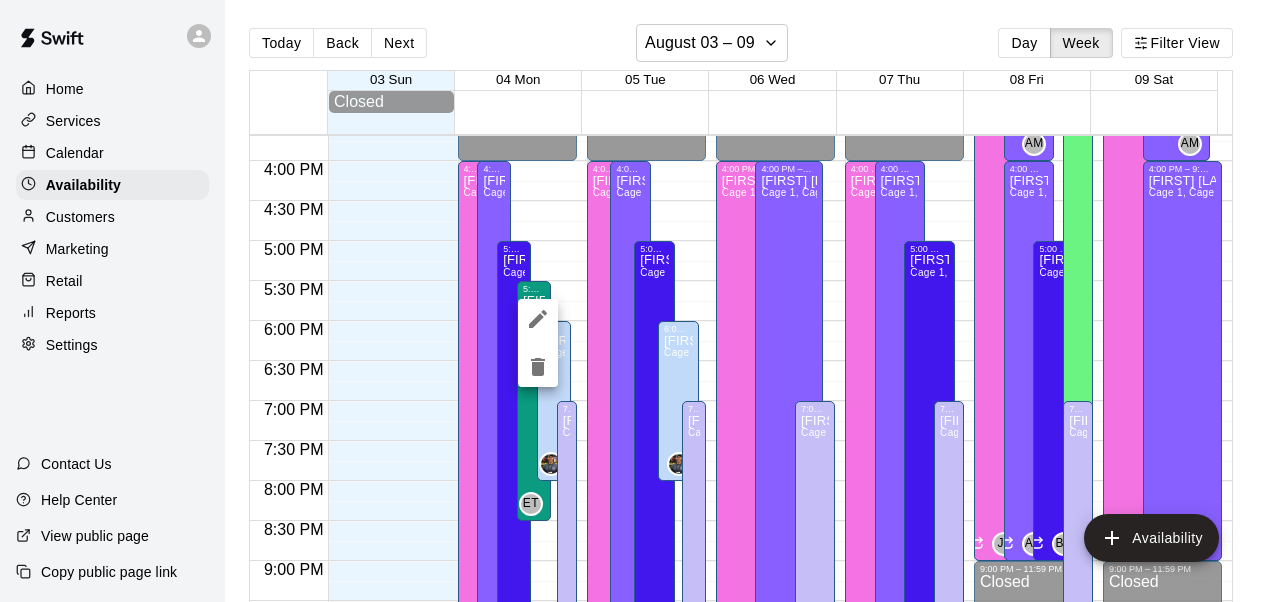 click at bounding box center (636, 301) 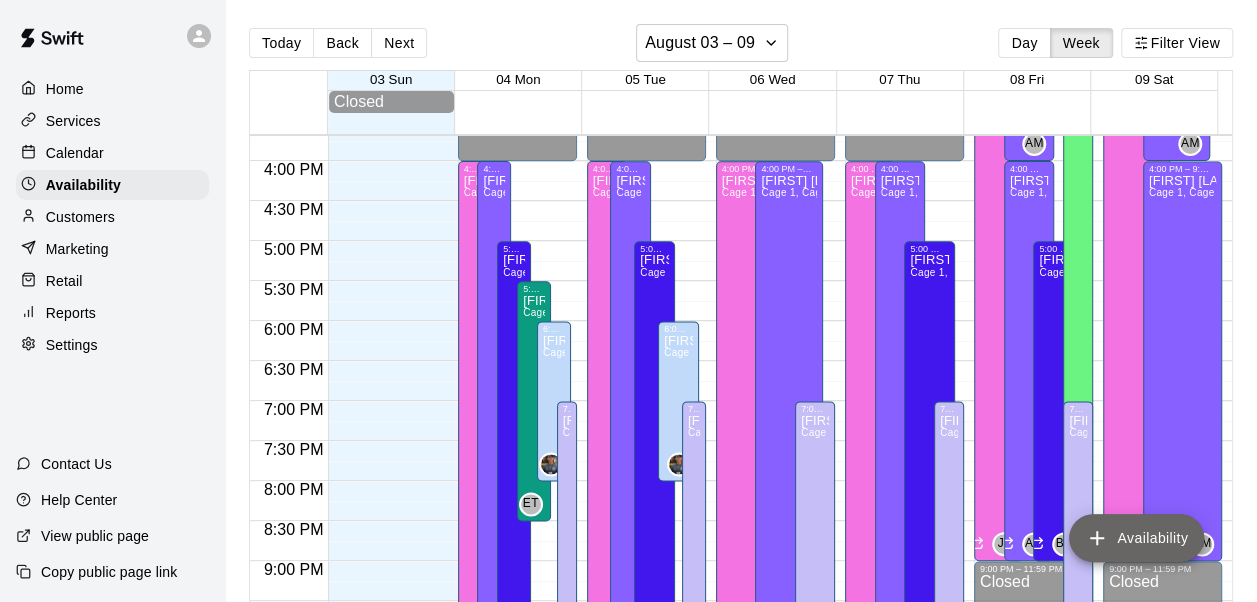 click on "Availability" at bounding box center [1136, 538] 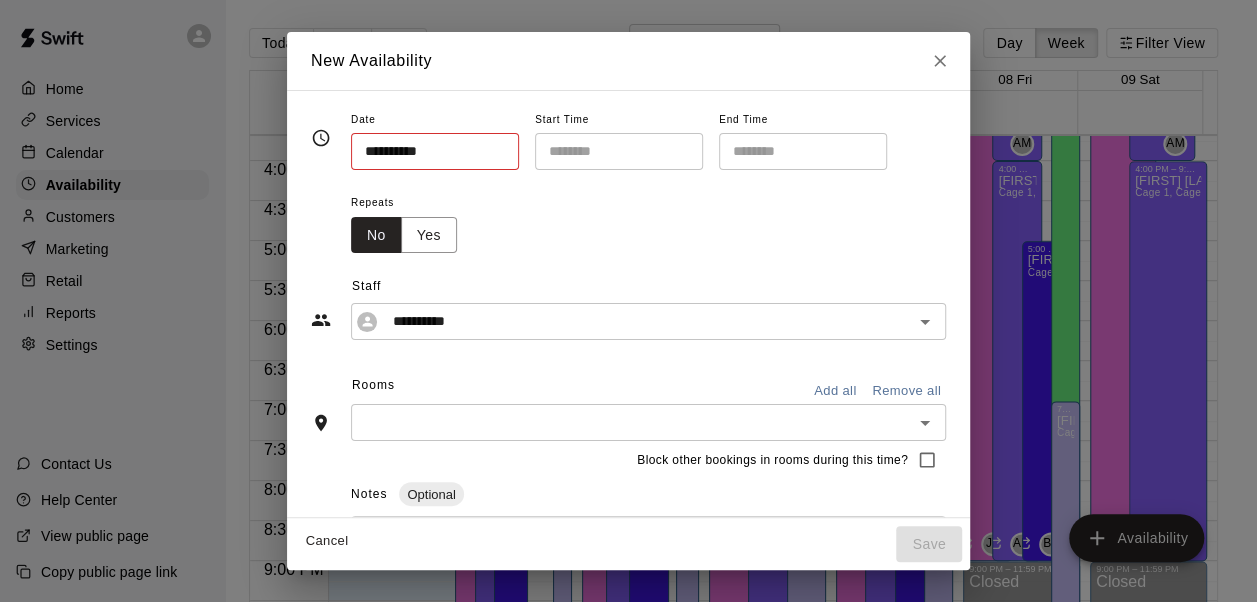type on "**********" 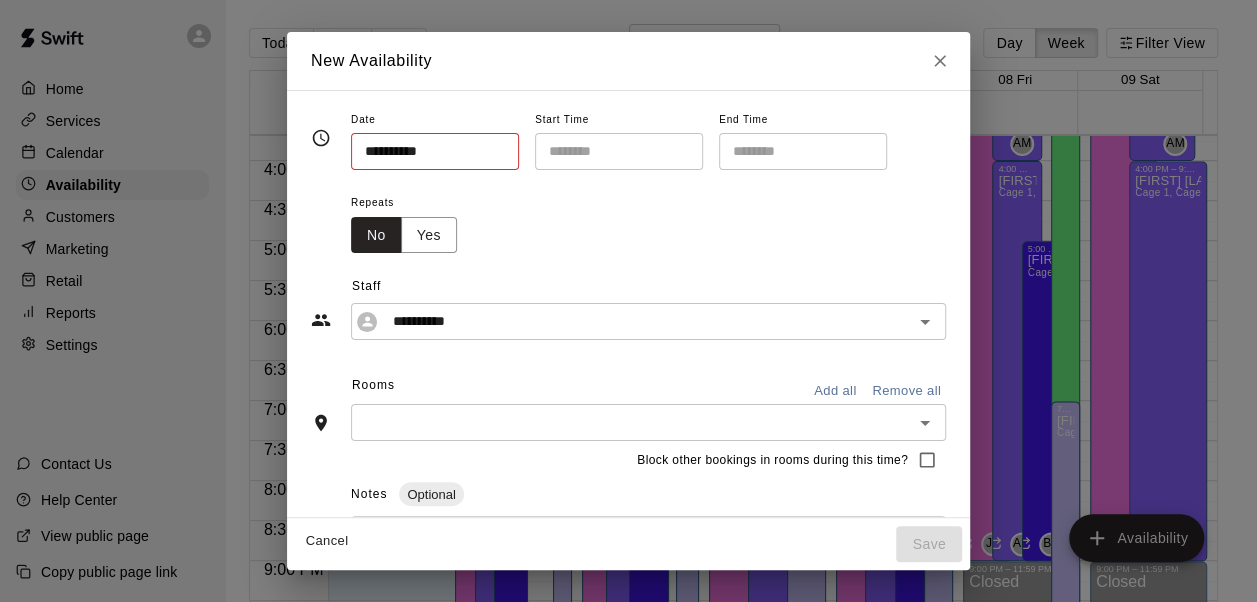 type on "********" 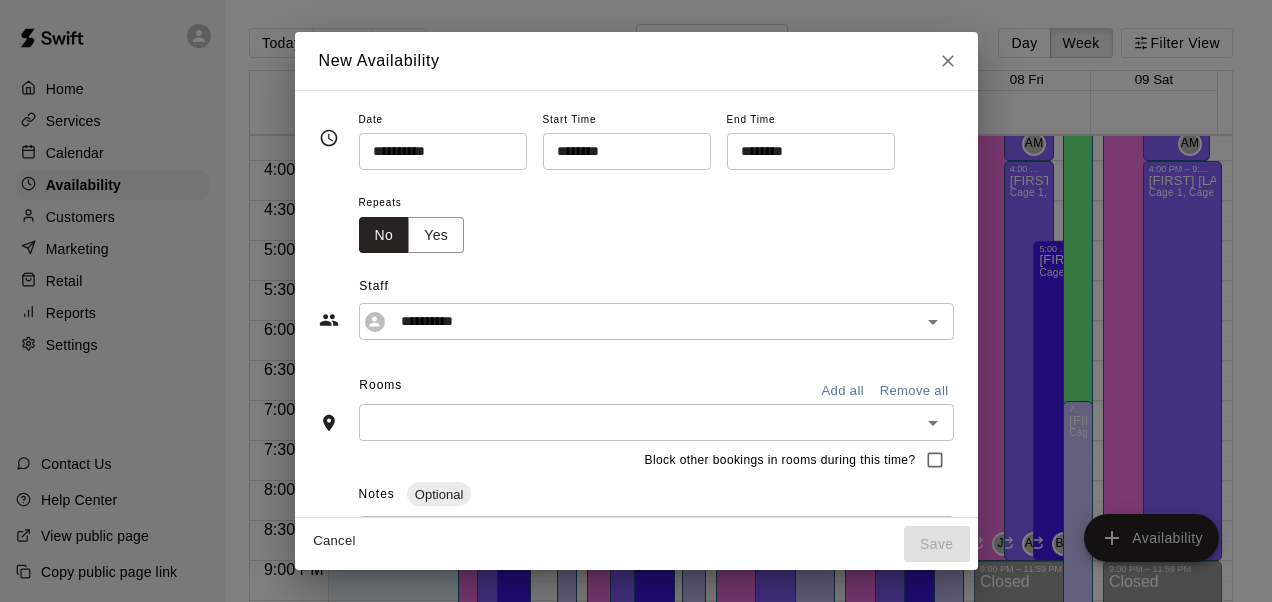 click on "**********" at bounding box center (436, 151) 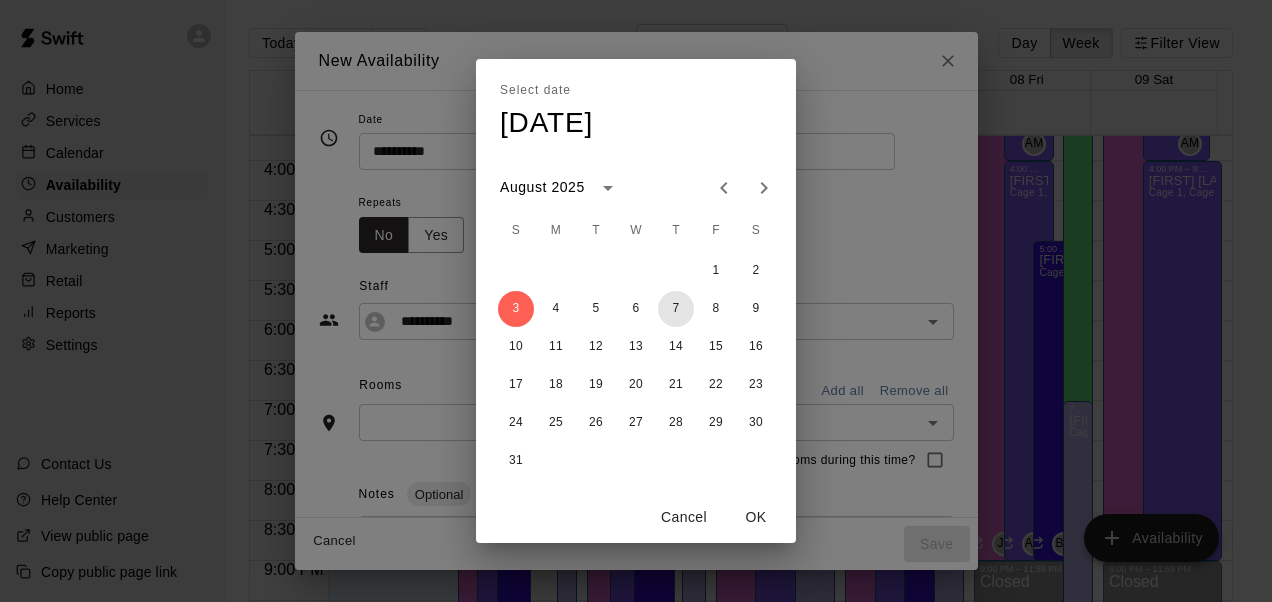 click on "7" at bounding box center [676, 309] 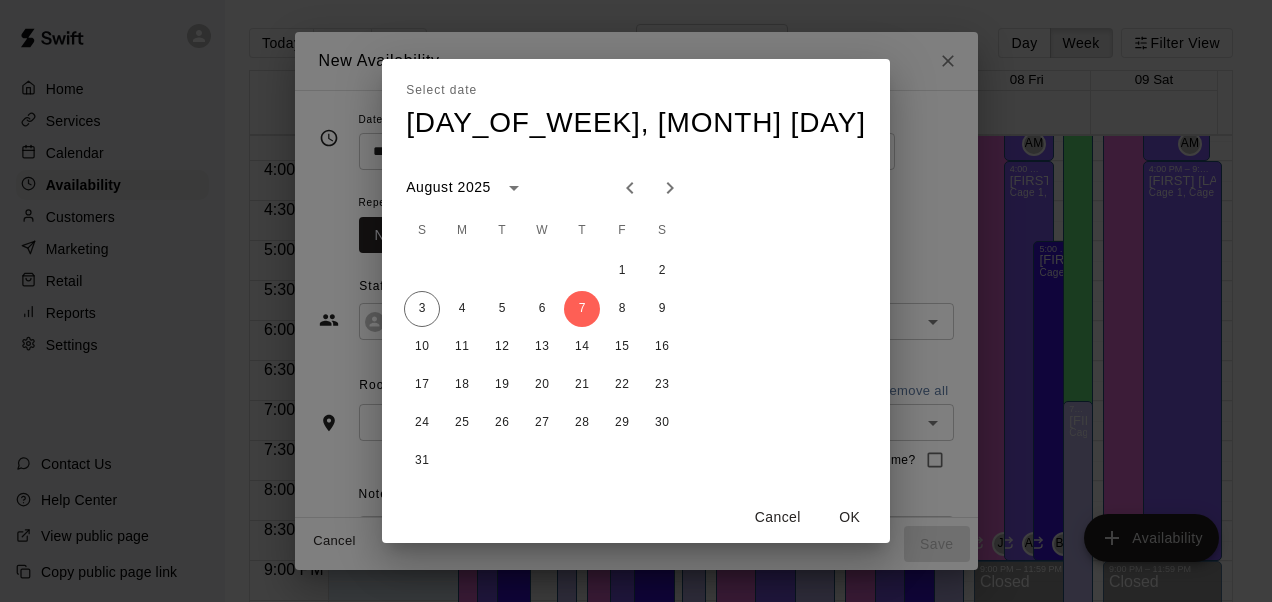 click on "Select date Thu, Aug 7 August 2025 S M T W T F S 1 2 3 4 5 6 7 8 9 10 11 12 13 14 15 16 17 18 19 20 21 22 23 24 25 26 27 28 29 30 31 Cancel OK" at bounding box center [636, 301] 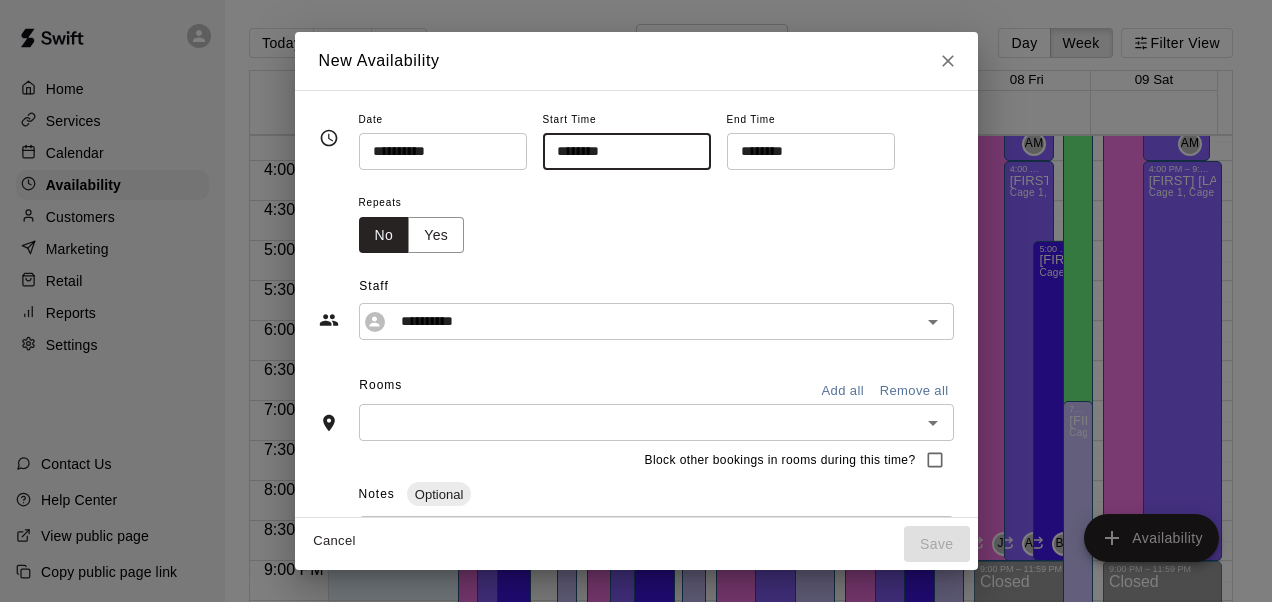 click on "********" at bounding box center [620, 151] 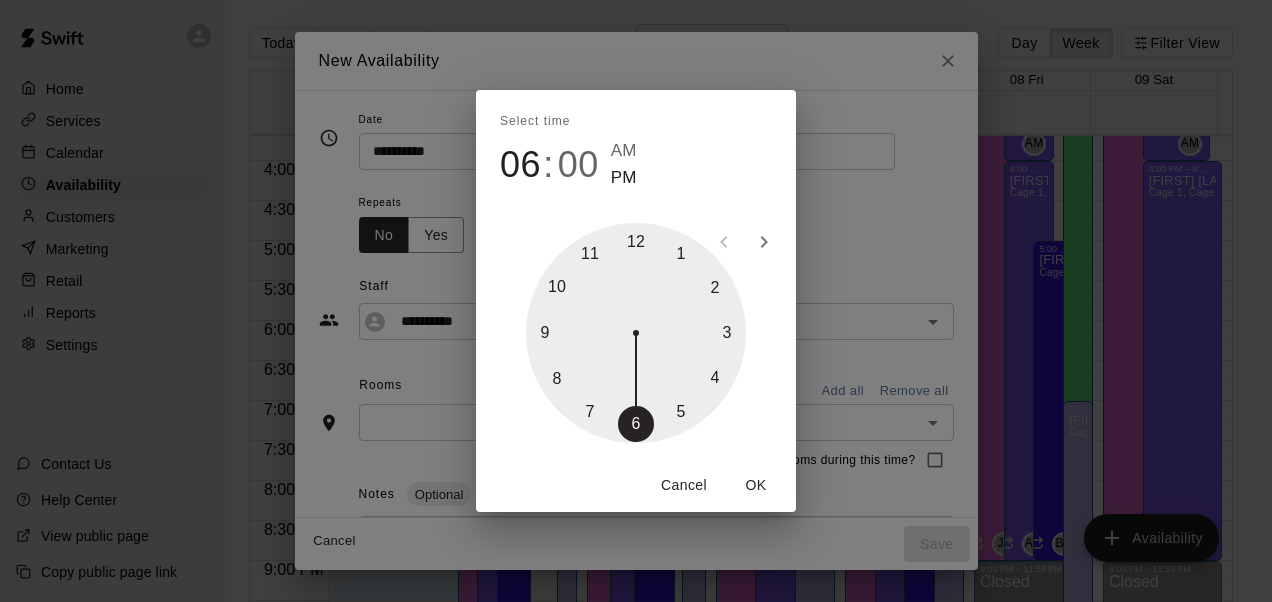 type on "********" 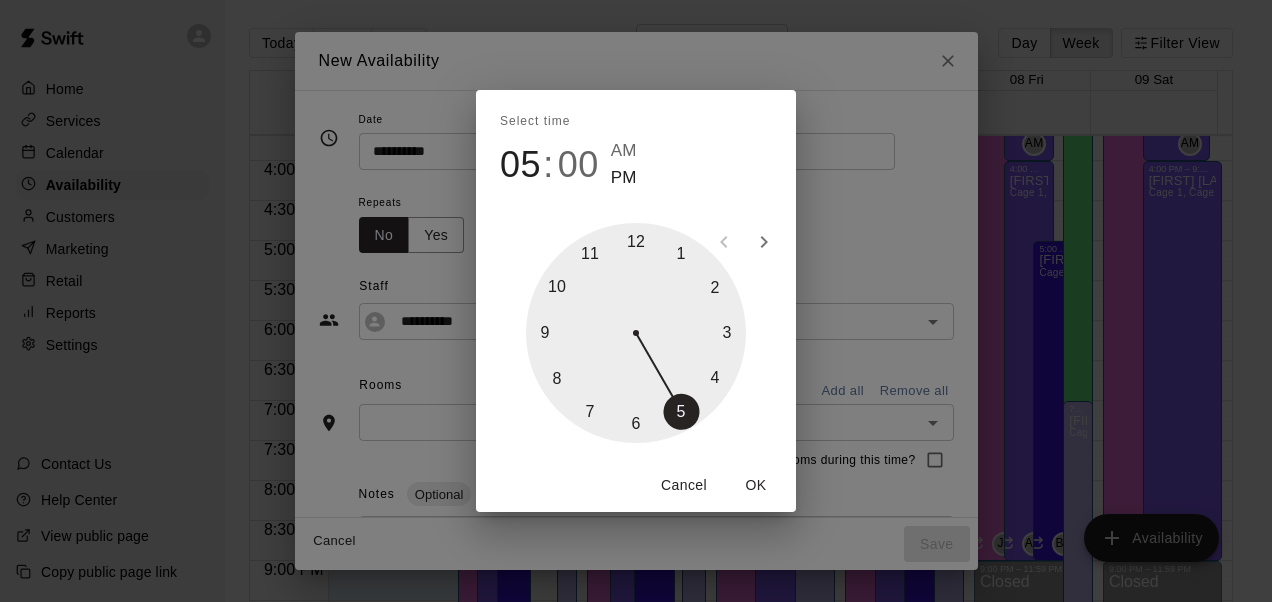 drag, startPoint x: 680, startPoint y: 255, endPoint x: 676, endPoint y: 400, distance: 145.05516 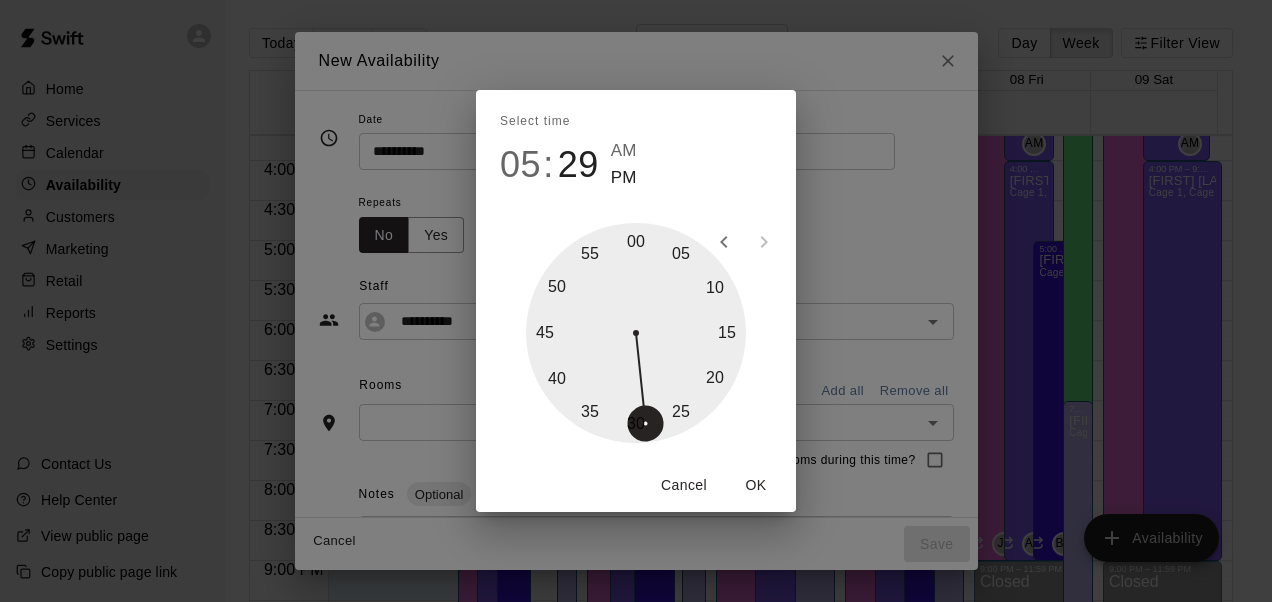 type on "********" 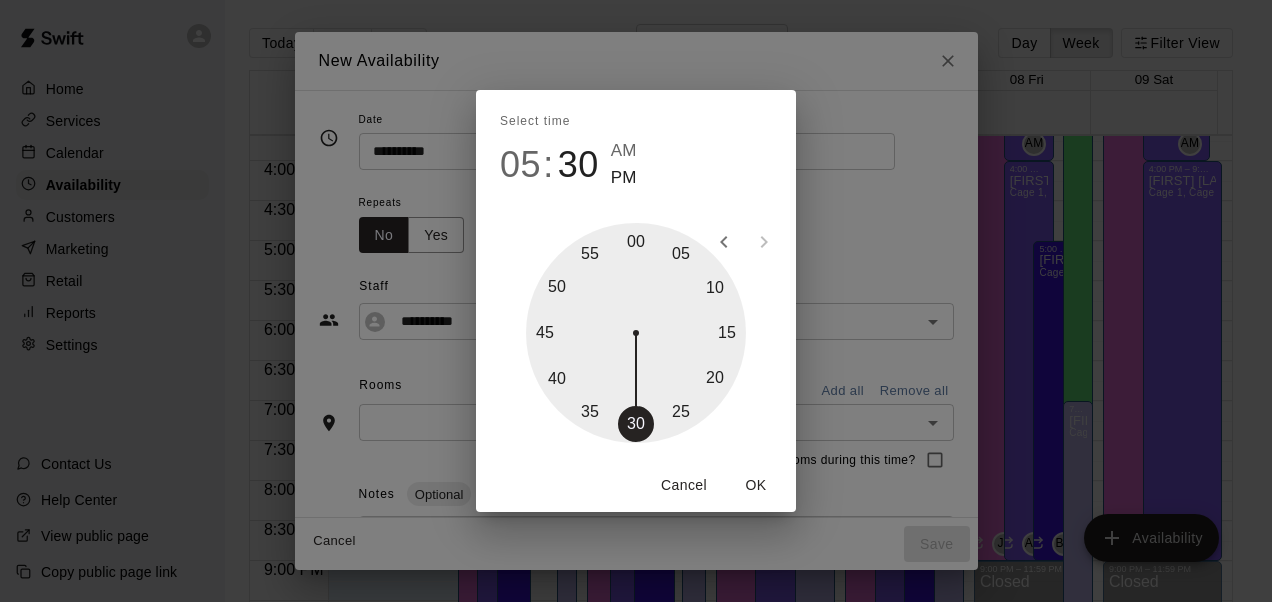 drag, startPoint x: 640, startPoint y: 234, endPoint x: 632, endPoint y: 427, distance: 193.16573 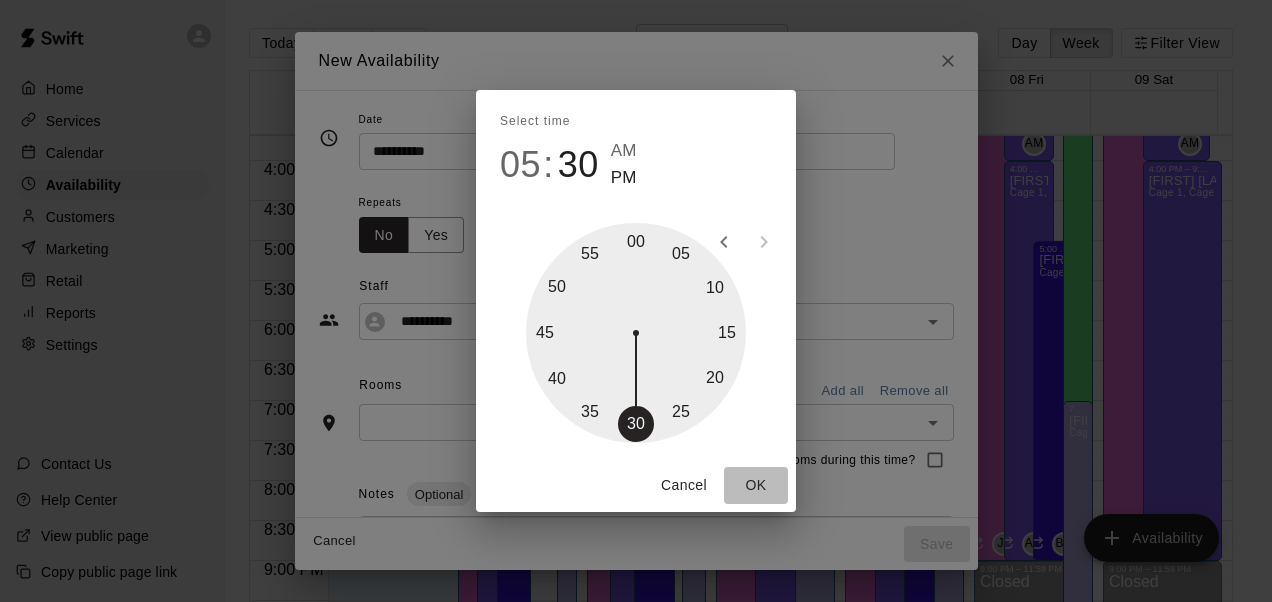 click on "OK" at bounding box center (756, 485) 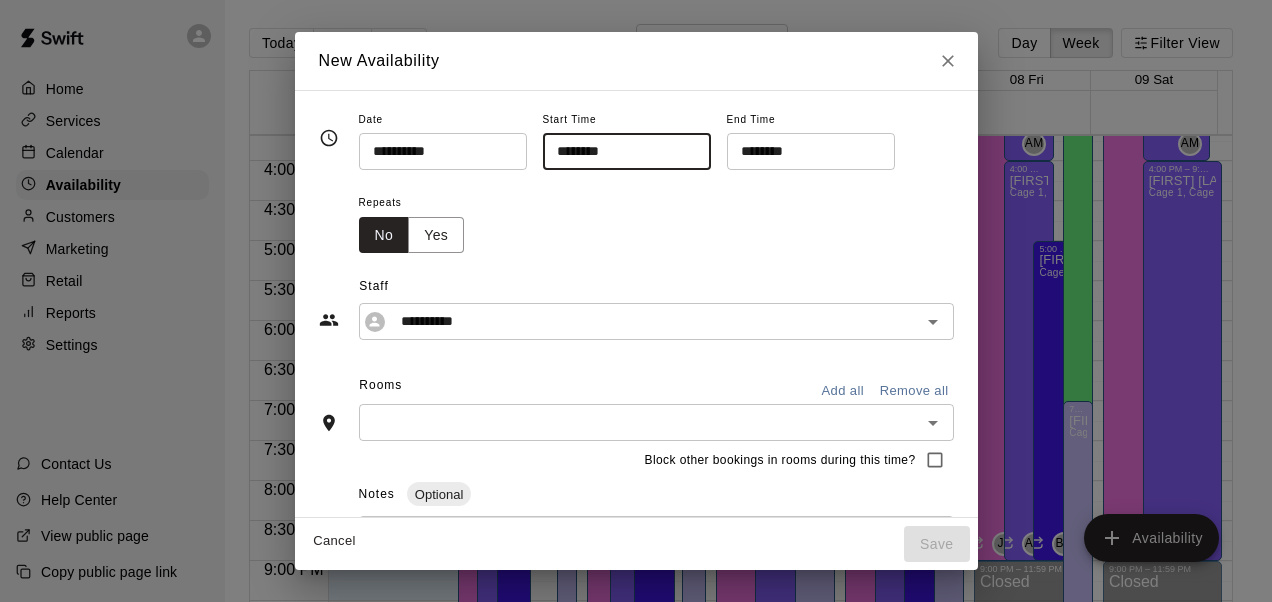 click on "********" at bounding box center [620, 151] 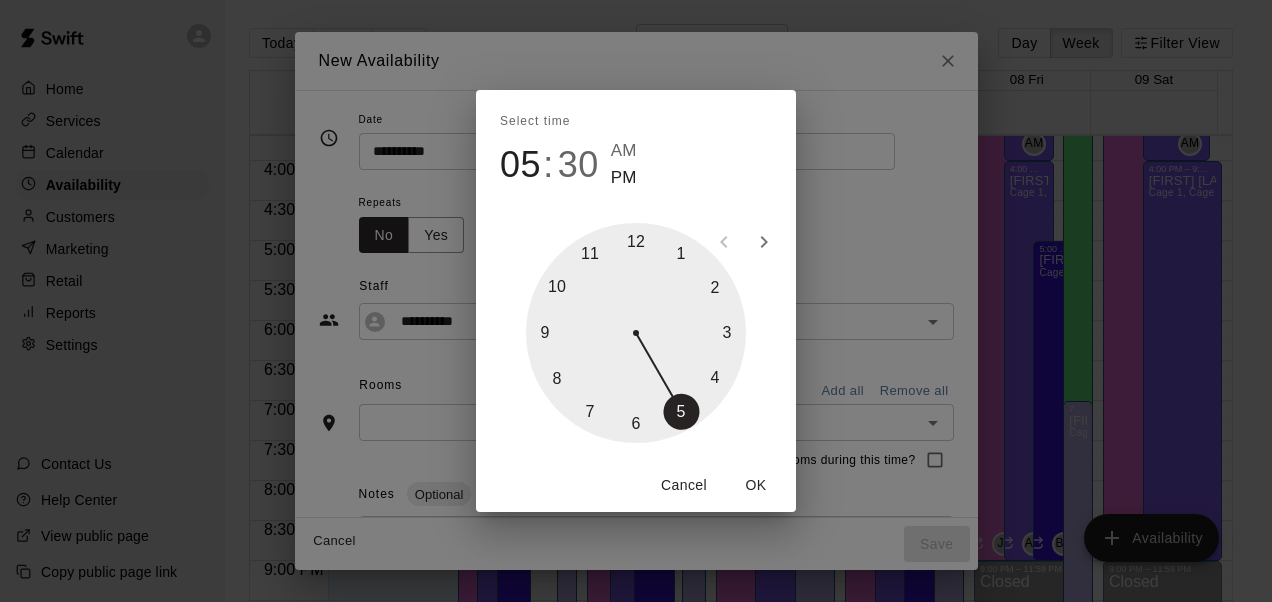 click on "Select time 05 : 30 AM PM 1 2 3 4 5 6 7 8 9 10 11 12 Cancel OK" at bounding box center (636, 301) 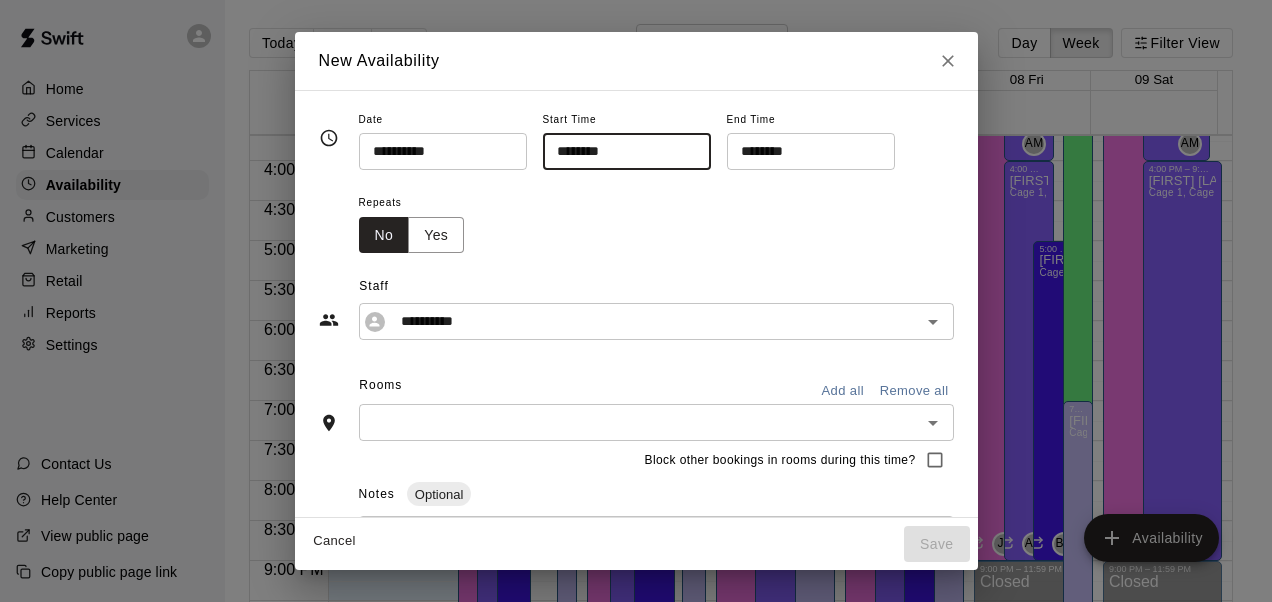 click on "********" at bounding box center (804, 151) 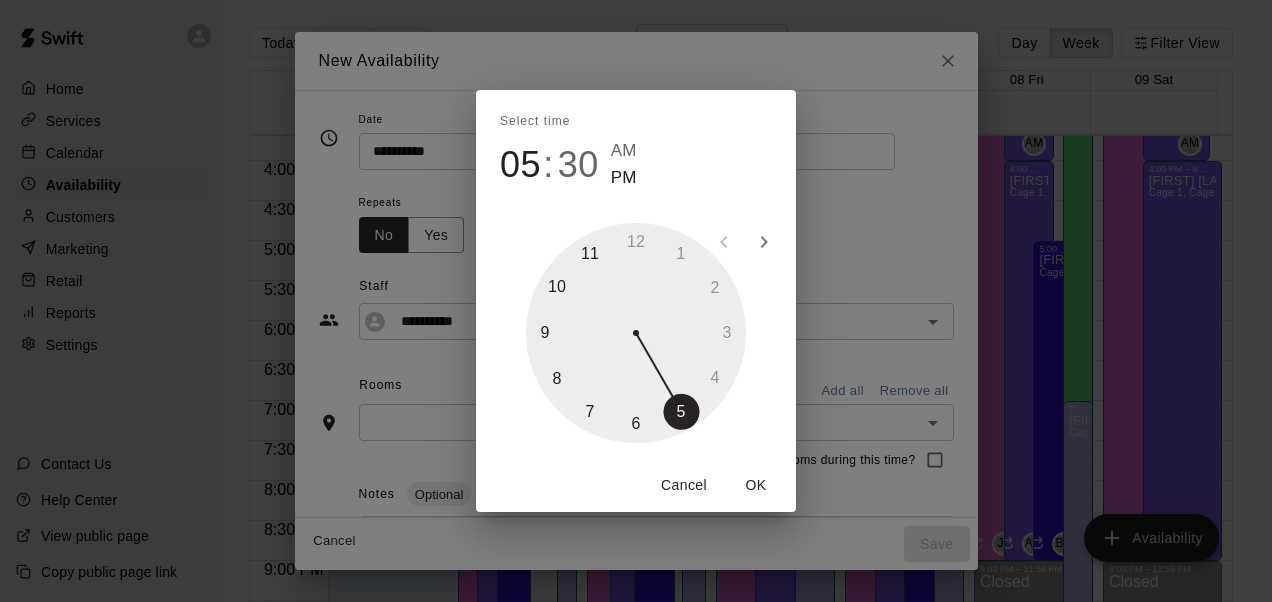 click on "Select time 05 : 30 AM PM 1 2 3 4 5 6 7 8 9 10 11 12 Cancel OK" at bounding box center [636, 301] 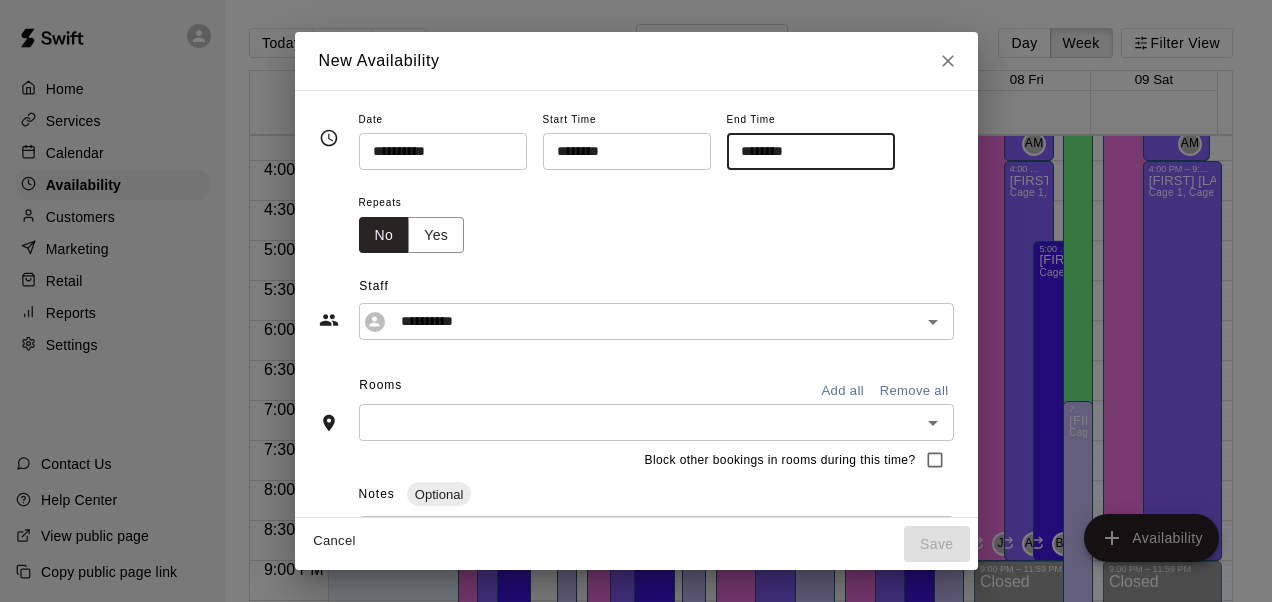 drag, startPoint x: 848, startPoint y: 151, endPoint x: 778, endPoint y: 146, distance: 70.178345 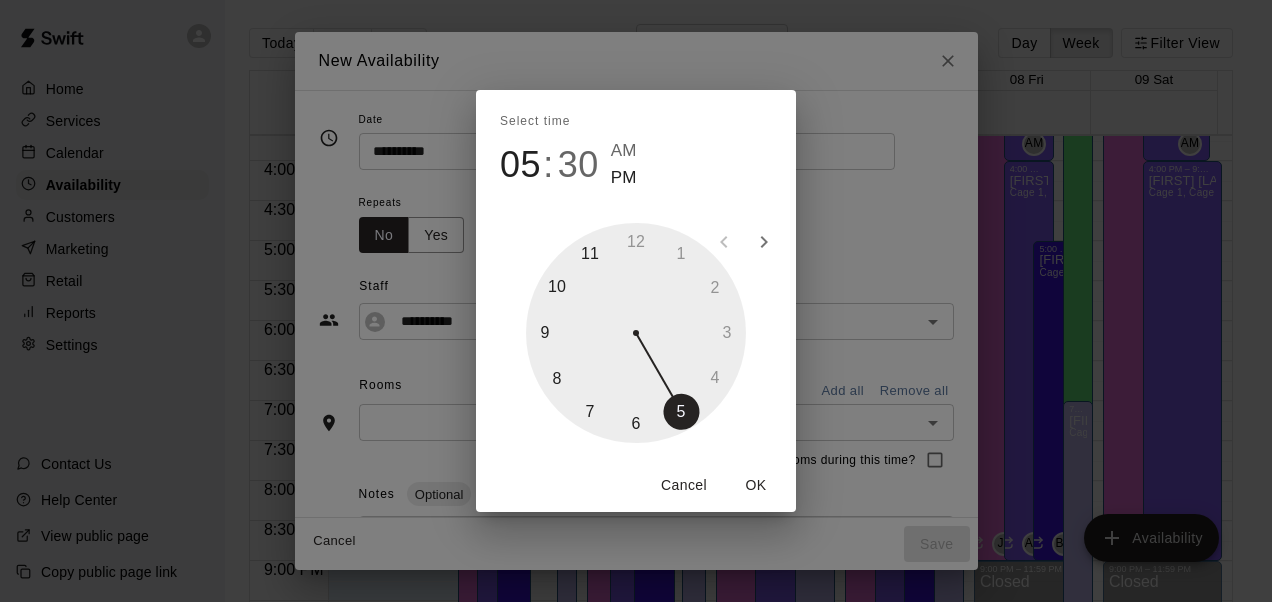 type on "********" 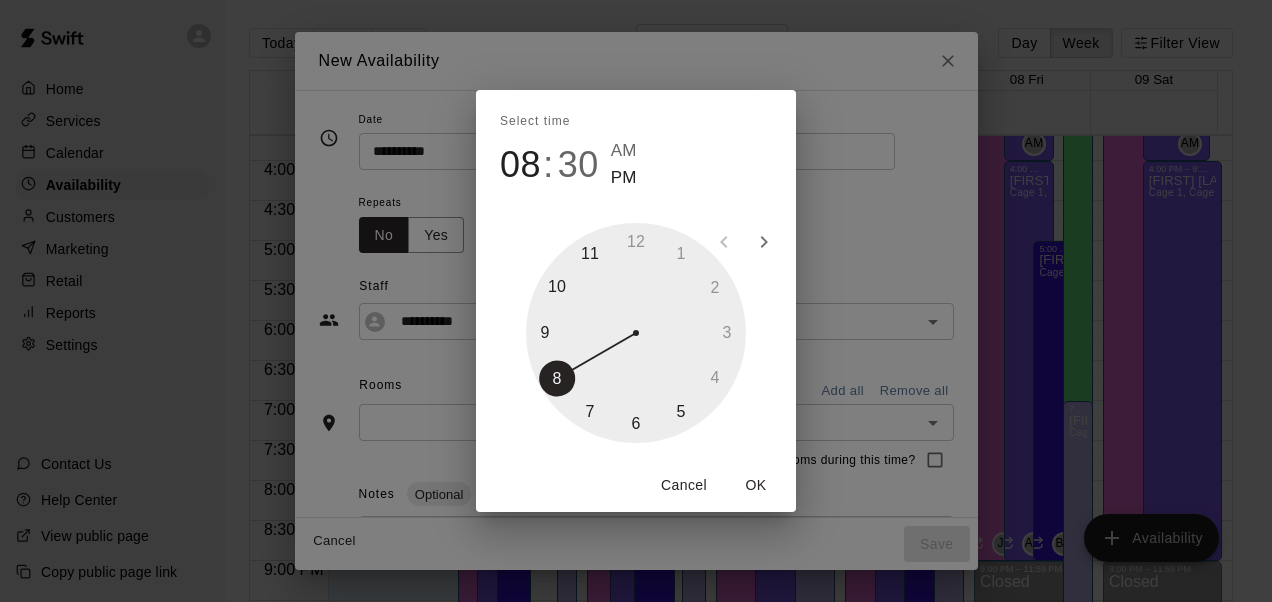 drag, startPoint x: 680, startPoint y: 404, endPoint x: 540, endPoint y: 382, distance: 141.71803 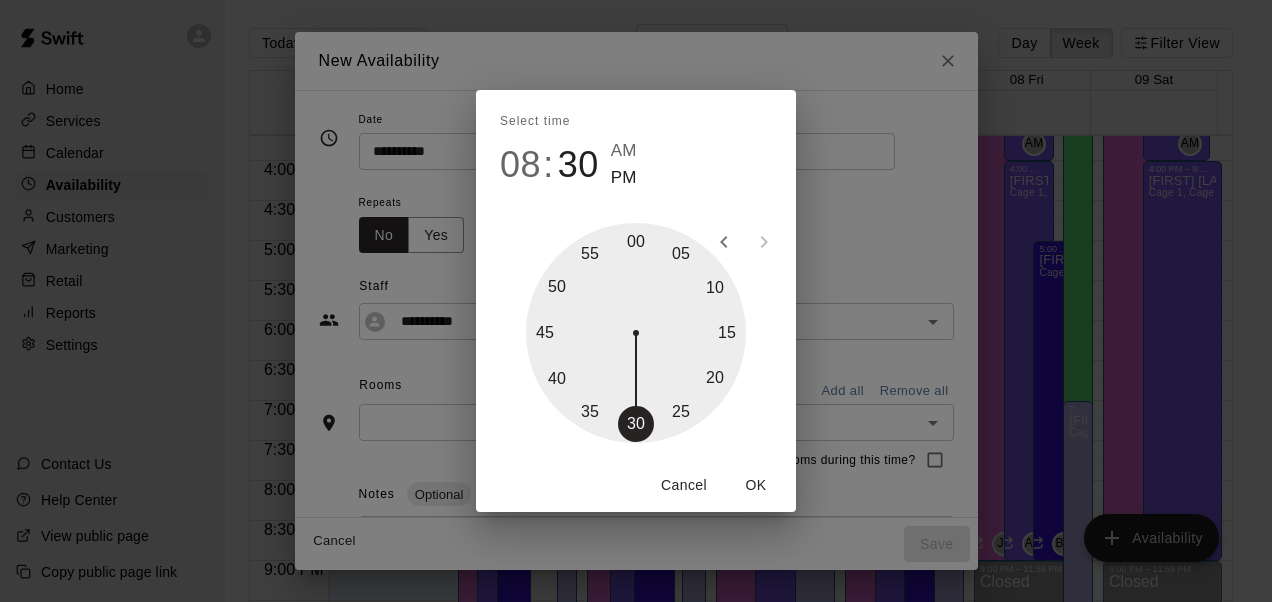 click on "OK" at bounding box center (756, 485) 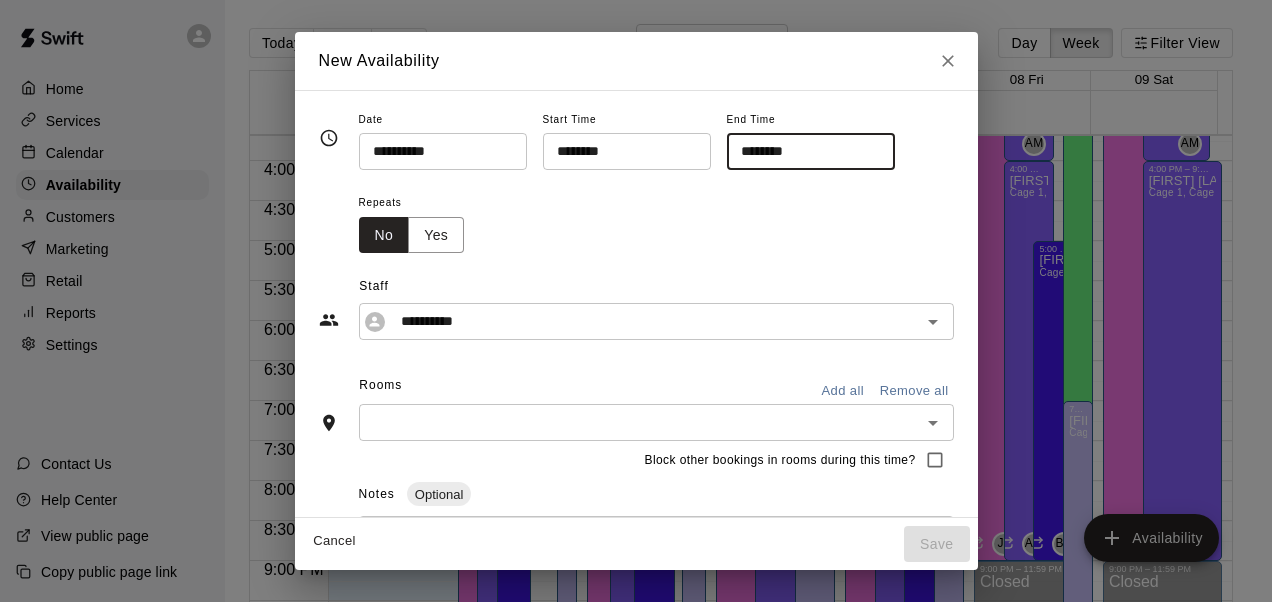 click on "Yes" at bounding box center (436, 235) 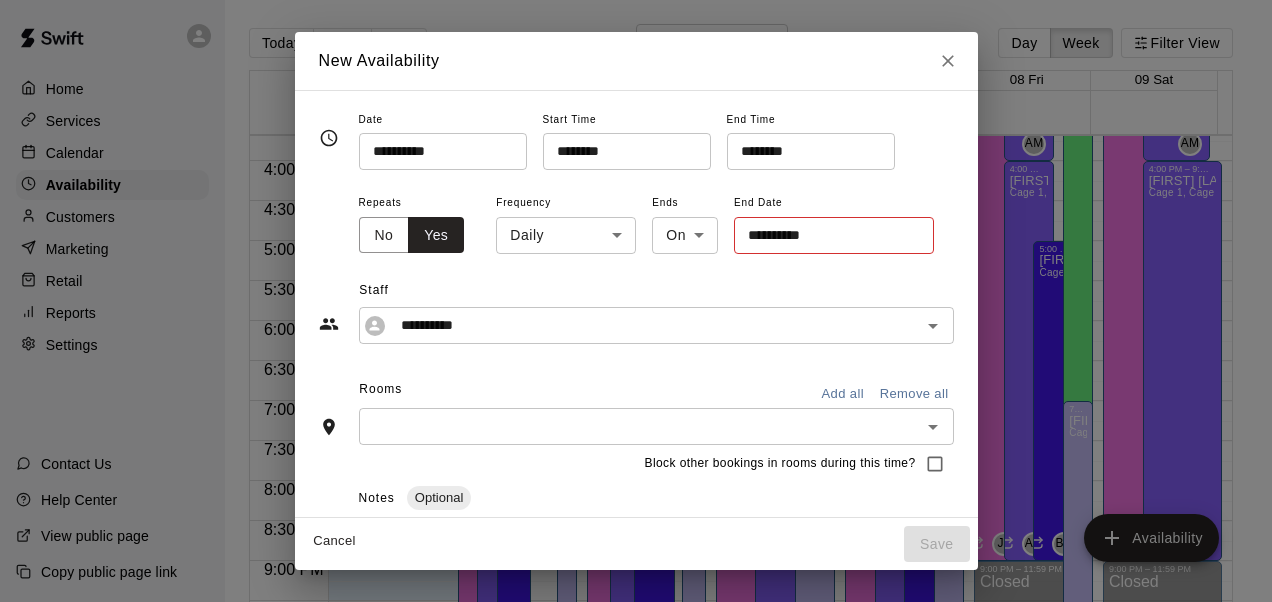 click on "Home Services Calendar Availability Customers Marketing Retail Reports Settings Contact Us Help Center View public page Copy public page link Today Back Next August 03 – 09 Day Week Filter View 03 Sun 04 Mon 05 Tue 06 Wed 07 Thu 08 Fri 09 Sat Closed 12:00 AM 12:30 AM 1:00 AM 1:30 AM 2:00 AM 2:30 AM 3:00 AM 3:30 AM 4:00 AM 4:30 AM 5:00 AM 5:30 AM 6:00 AM 6:30 AM 7:00 AM 7:30 AM 8:00 AM 8:30 AM 9:00 AM 9:30 AM 10:00 AM 10:30 AM 11:00 AM 11:30 AM 12:00 PM 12:30 PM 1:00 PM 1:30 PM 2:00 PM 2:30 PM 3:00 PM 3:30 PM 4:00 PM 4:30 PM 5:00 PM 5:30 PM 6:00 PM 6:30 PM 7:00 PM 7:30 PM 8:00 PM 8:30 PM 9:00 PM 9:30 PM 10:00 PM 10:30 PM 11:00 PM 11:30 PM 12:00 AM – 4:00 PM Closed 4:00 PM – 10:00 PM Justin Trevino Cage 1, Cage 2, Cage 3, Cage 4, Bull Pen #1 (14U and below) JT 10:00 PM – 11:59 PM Closed 4:00 PM – 10:00 PM Andrew May Cage 1, Cage 2, Cage 3, Cage 4, Bull Pen #1 (14U and below) AM 5:00 PM – 10:00 PM Blake Shepherd Cage 1, Cage 2, Cage 3, Cage 4, Bull Pen #1 (14U and below) BS 5:30 PM – 8:30 PM ET JM" at bounding box center [636, 317] 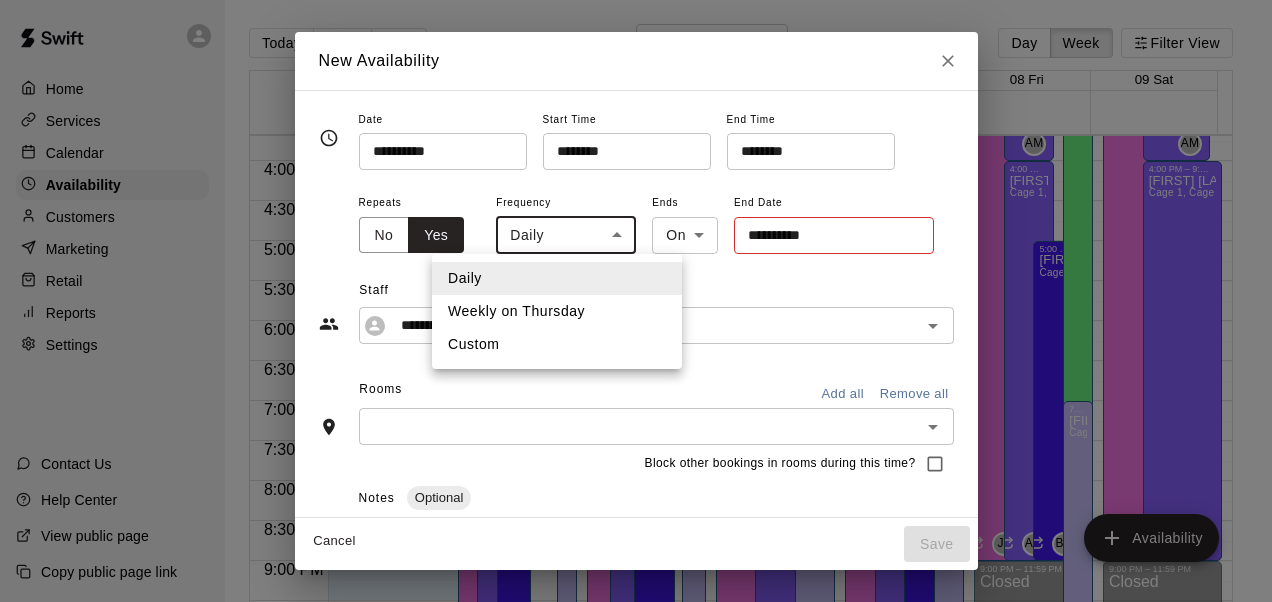 click on "Weekly on Thursday" at bounding box center (557, 311) 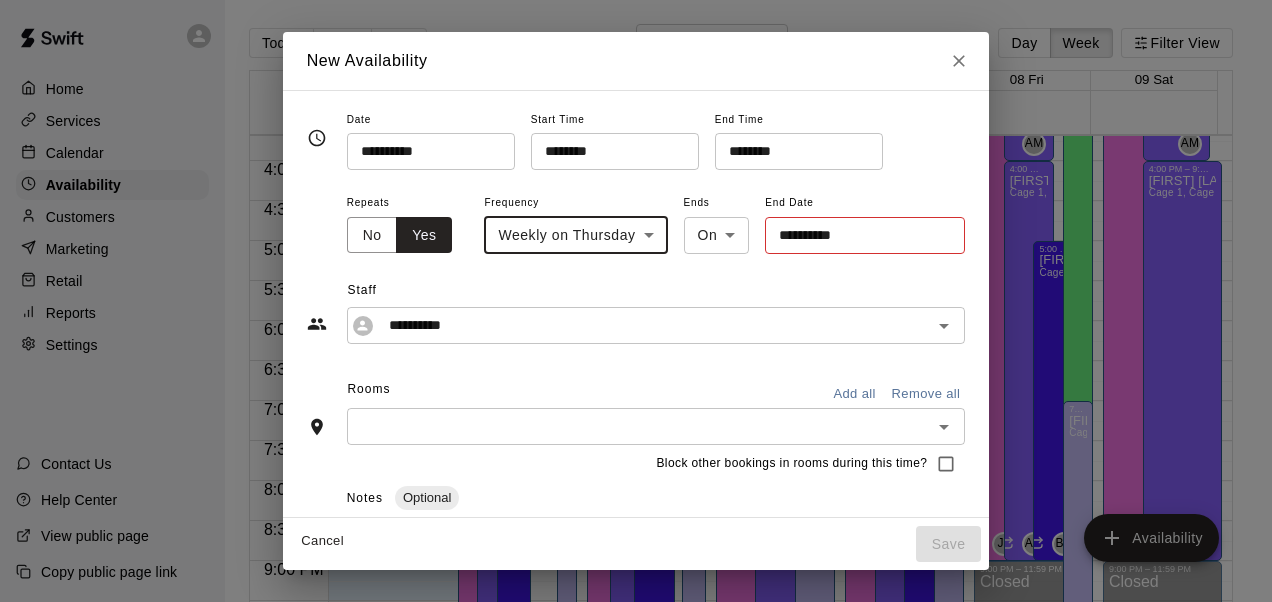 click on "**********" at bounding box center (858, 235) 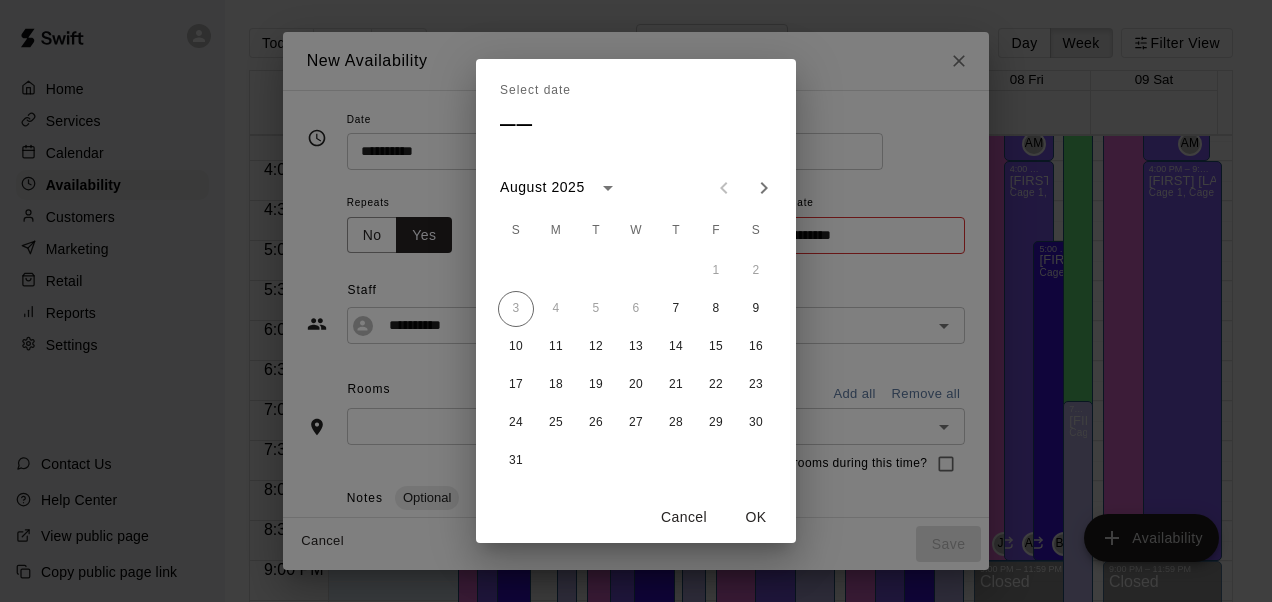 click 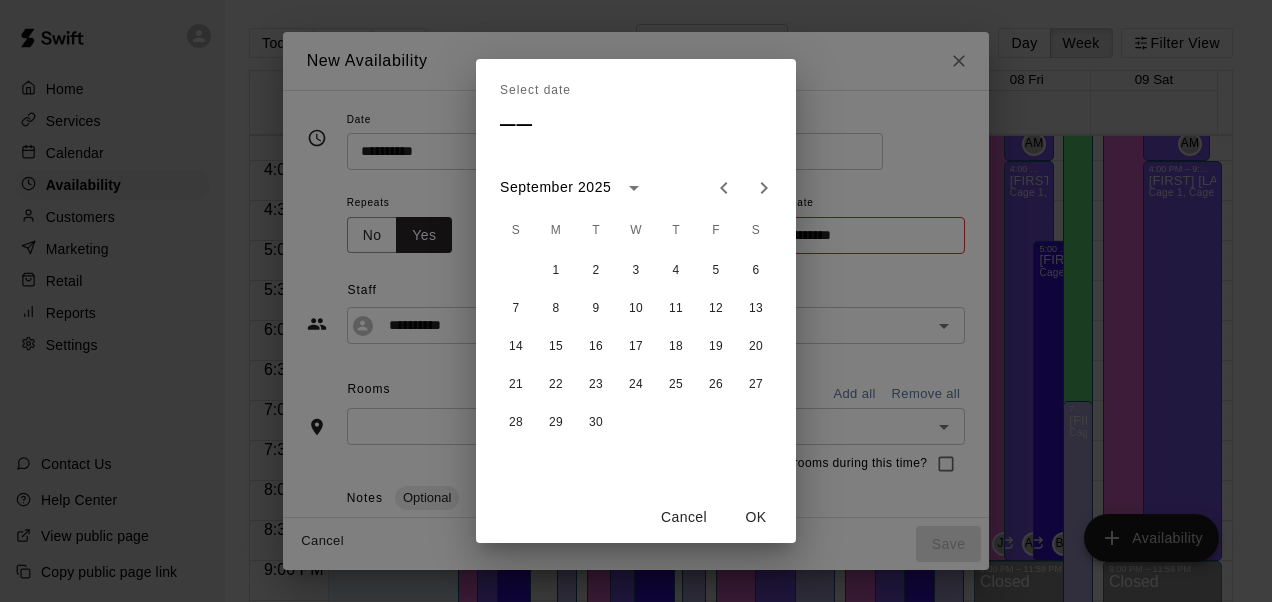 click 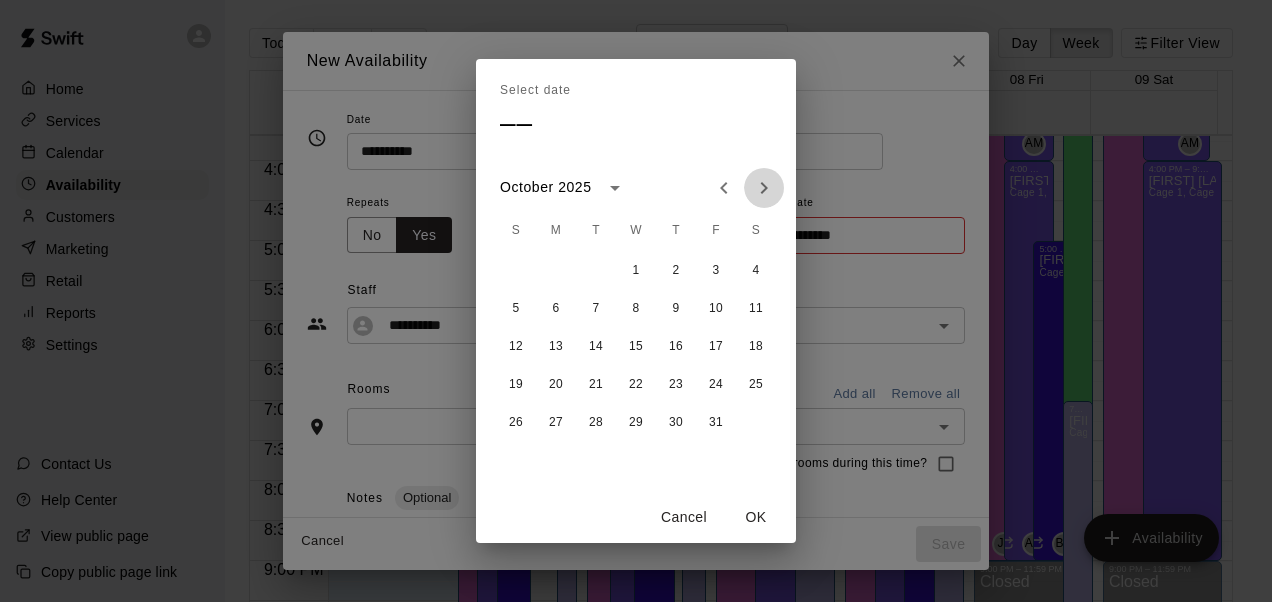 click 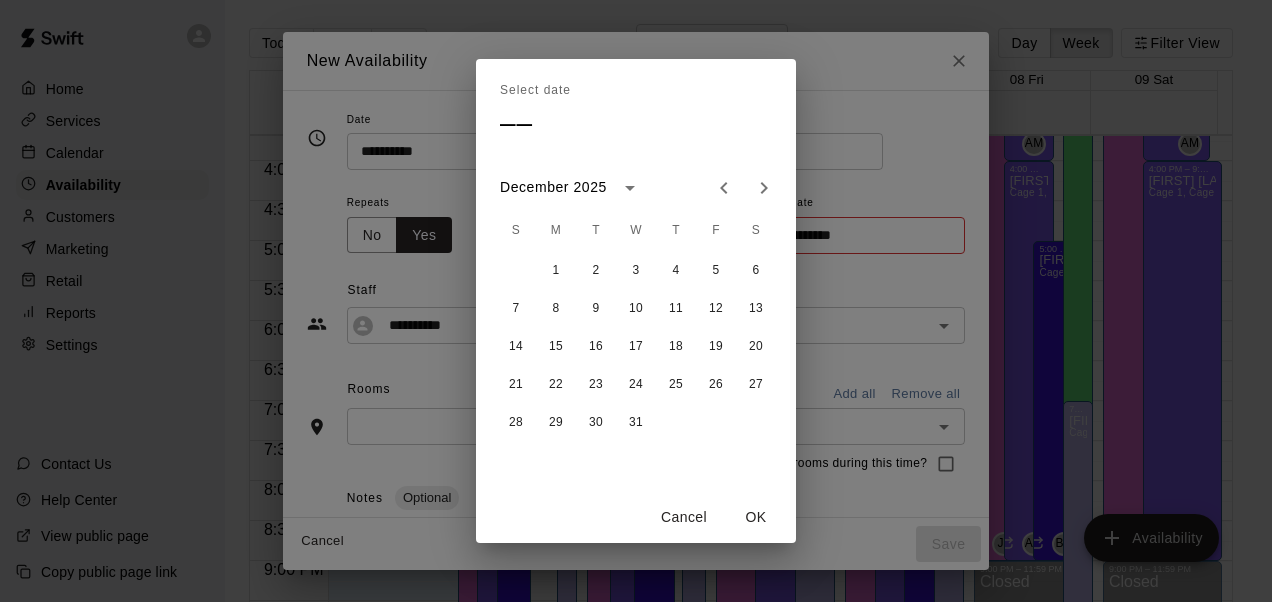 click 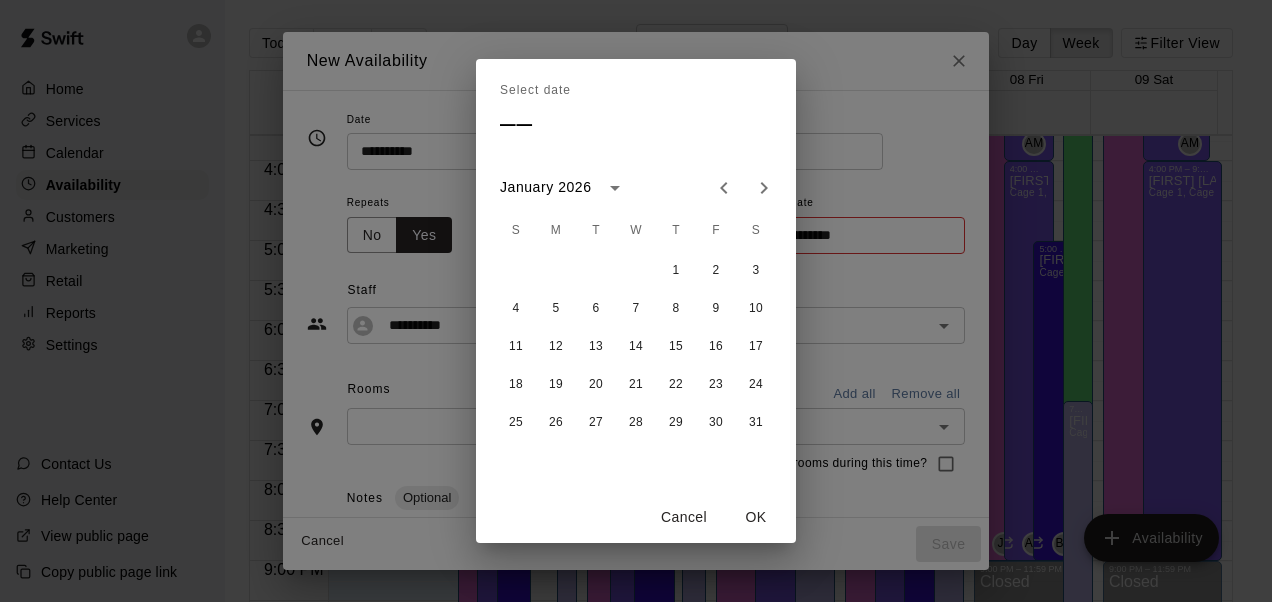 click 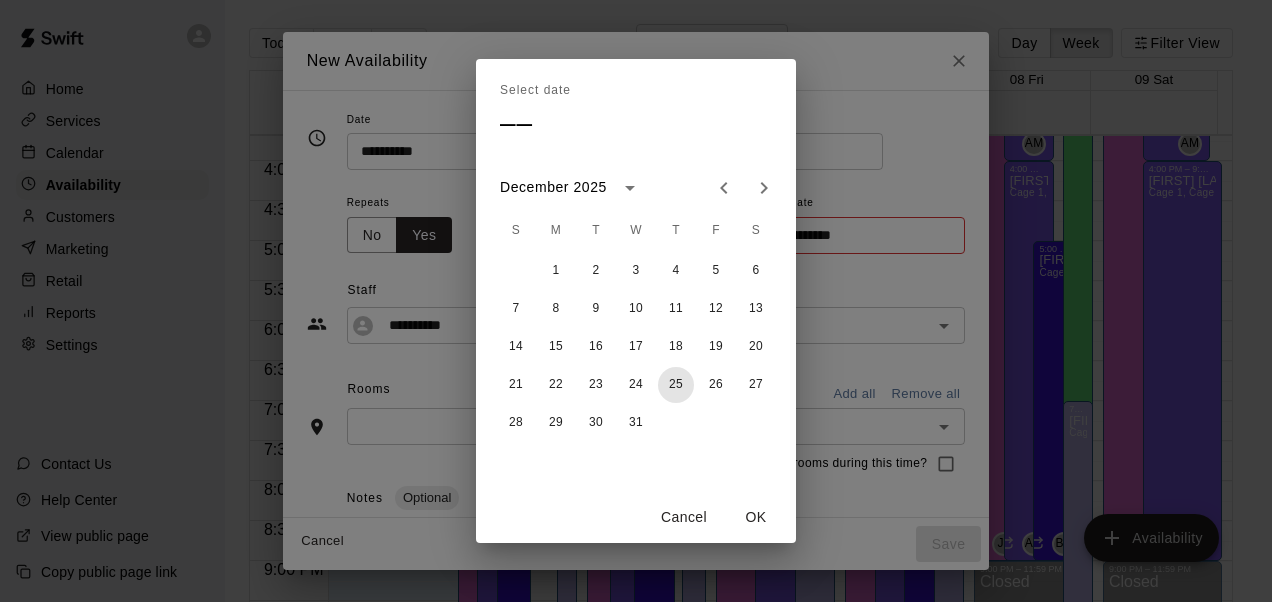 click on "25" at bounding box center (676, 385) 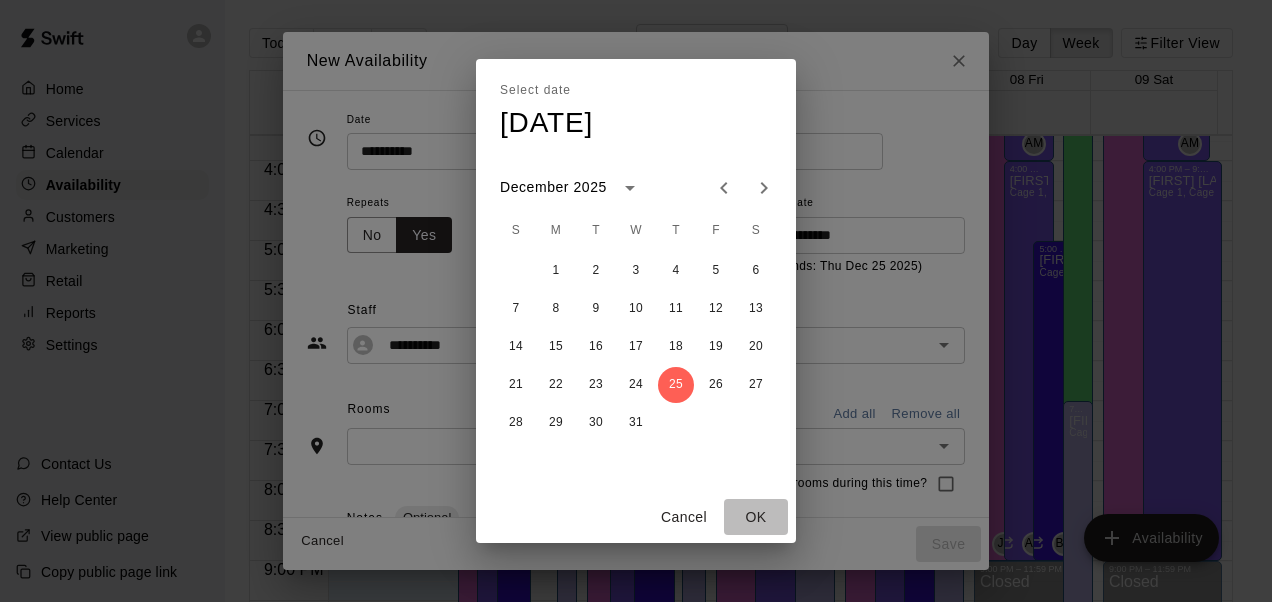 click on "OK" at bounding box center [756, 517] 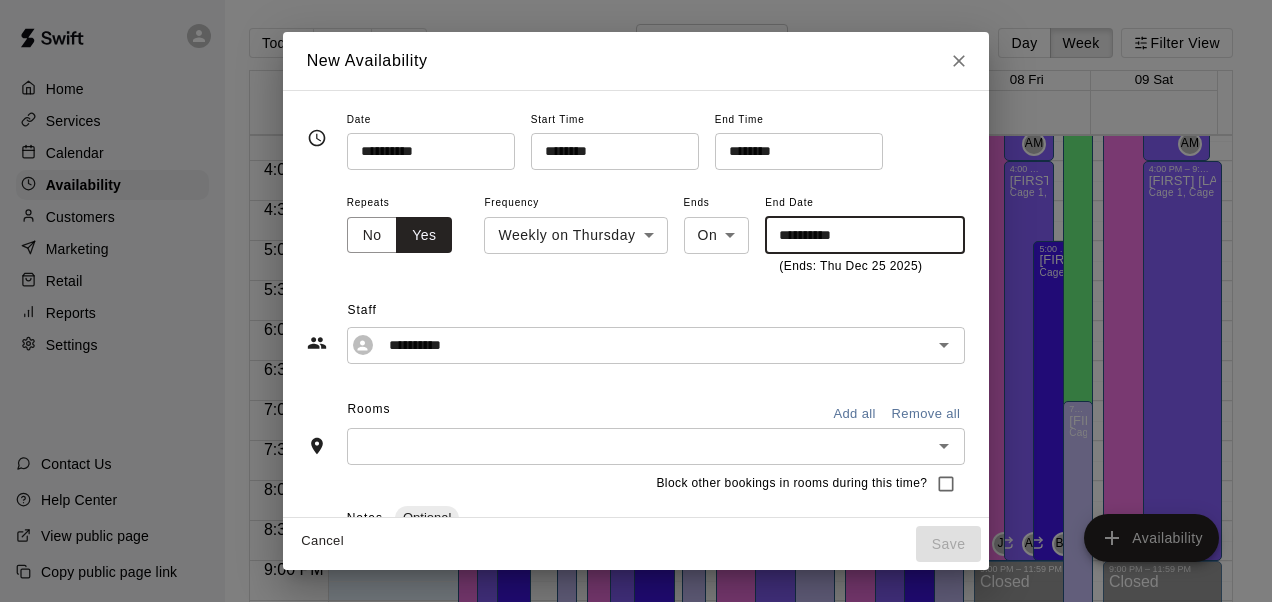 click on "**********" at bounding box center [641, 345] 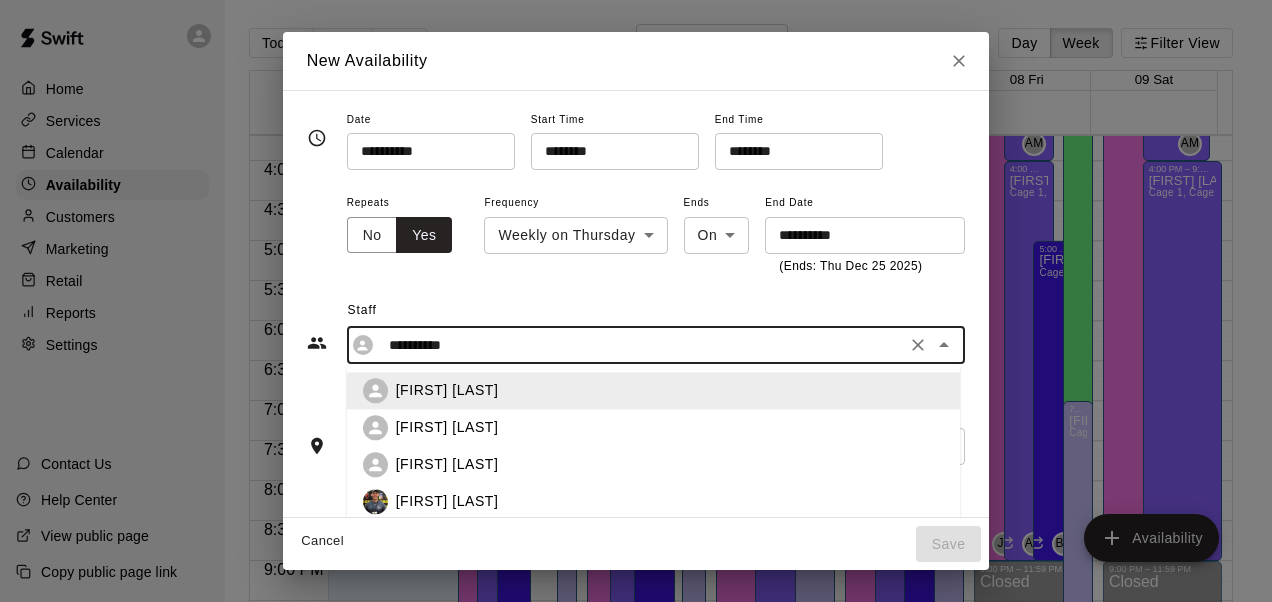 scroll, scrollTop: 108, scrollLeft: 0, axis: vertical 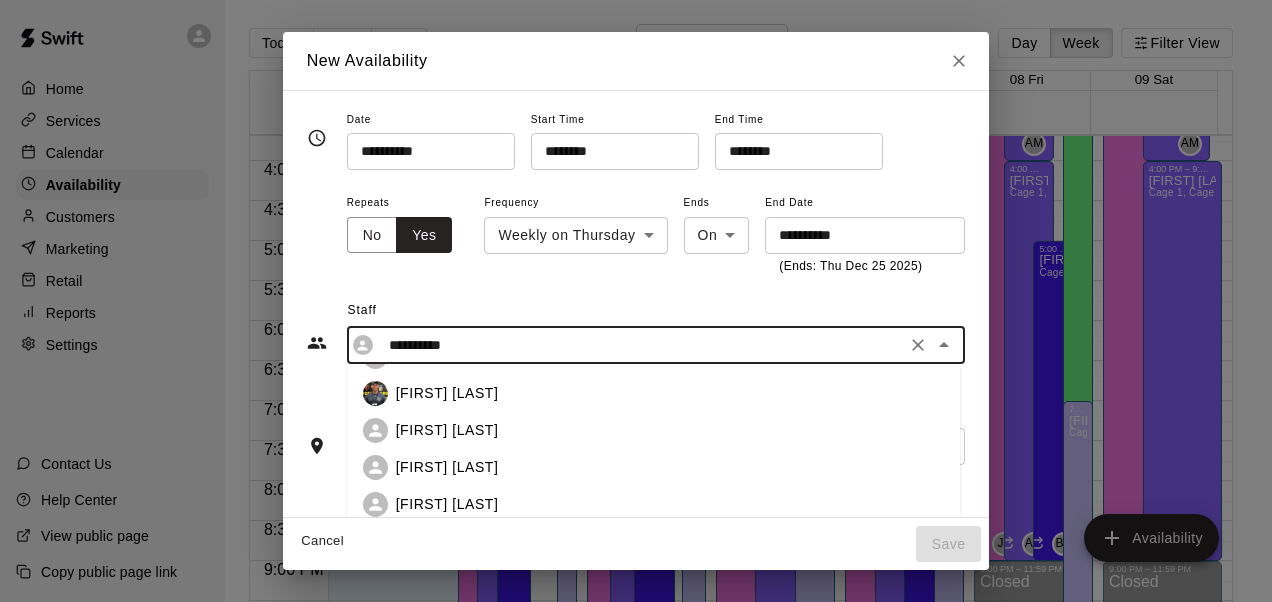 click on "[FIRST] [LAST]" at bounding box center [447, 430] 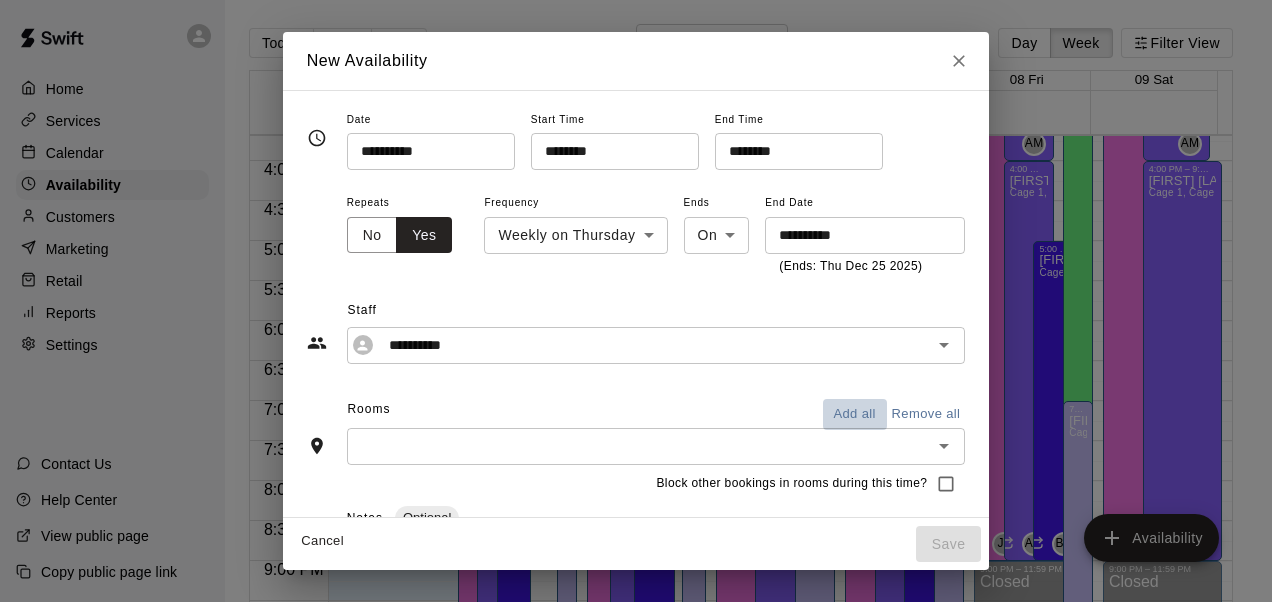 click on "Add all" at bounding box center (855, 414) 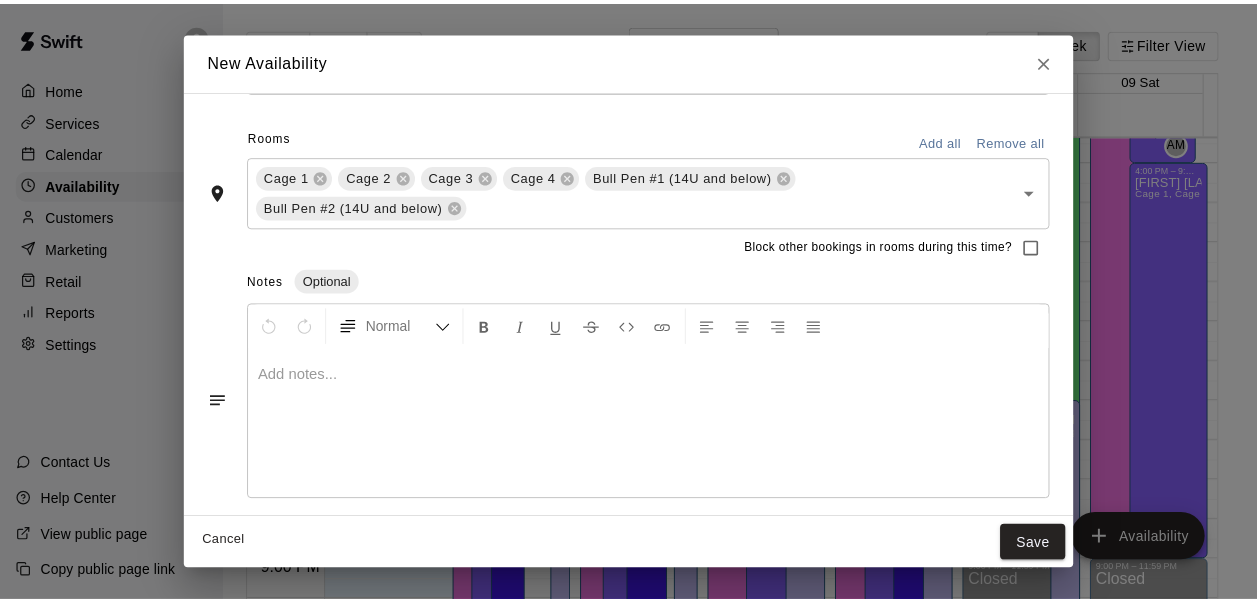 scroll, scrollTop: 274, scrollLeft: 0, axis: vertical 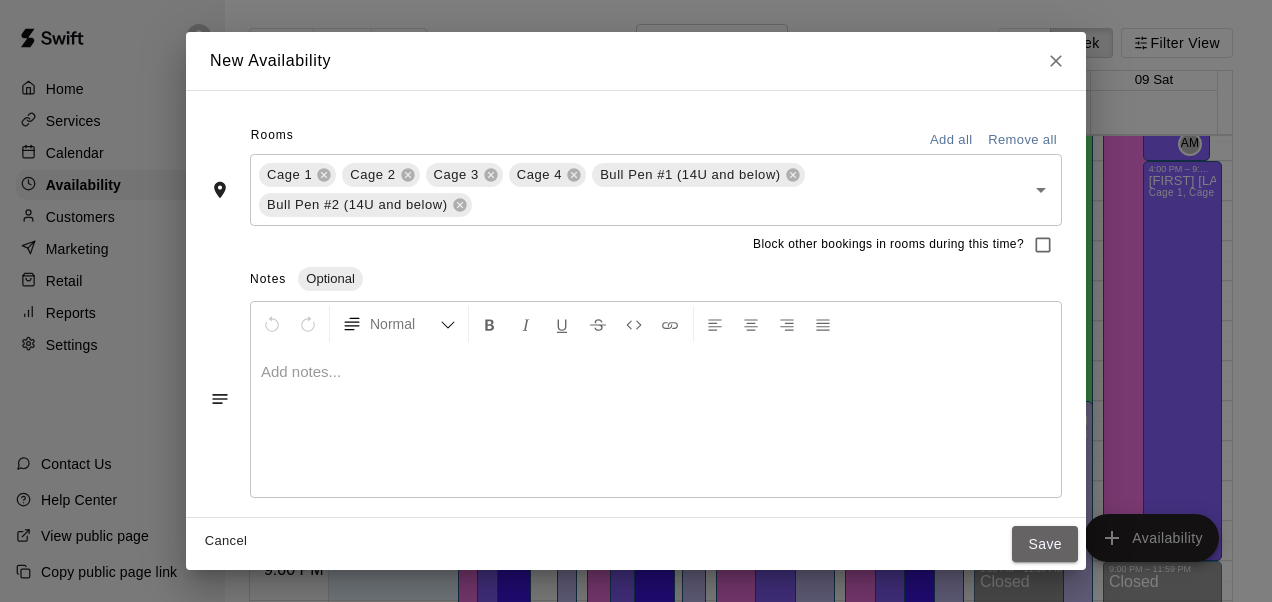 click on "Save" at bounding box center [1045, 544] 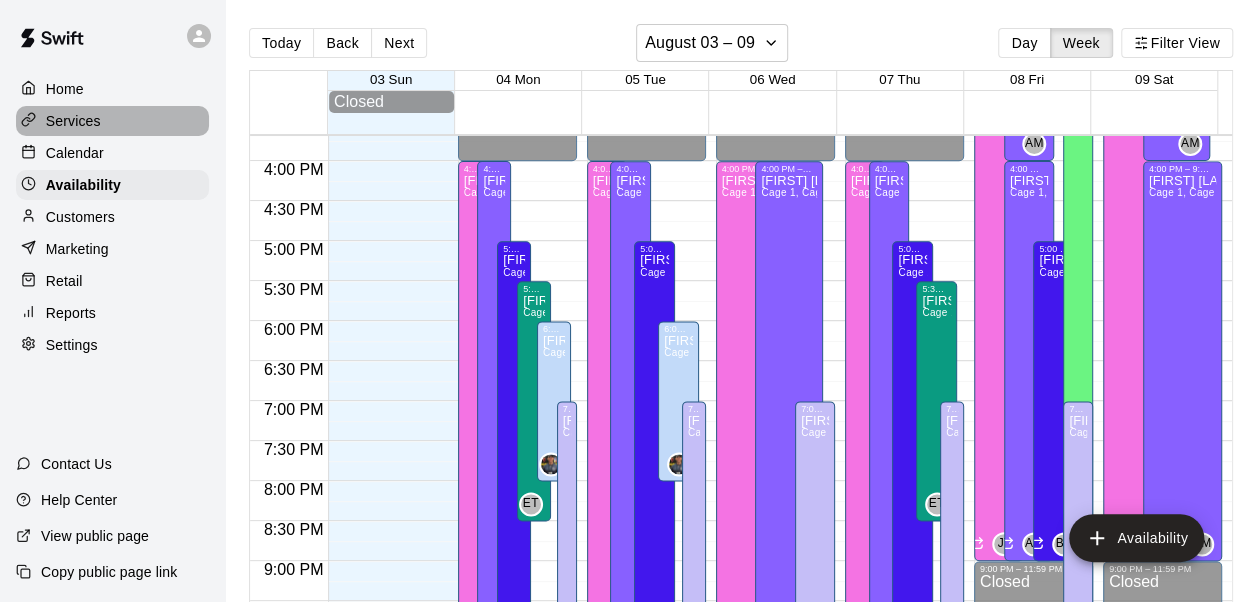 click on "Services" at bounding box center [73, 121] 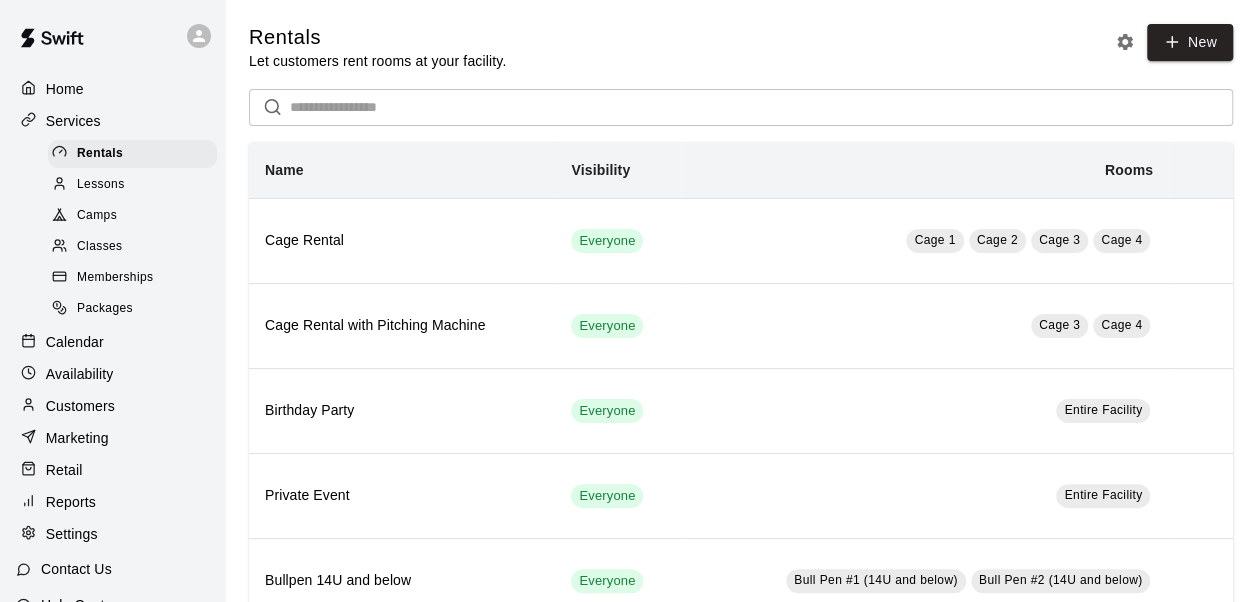 click on "Camps" at bounding box center (97, 216) 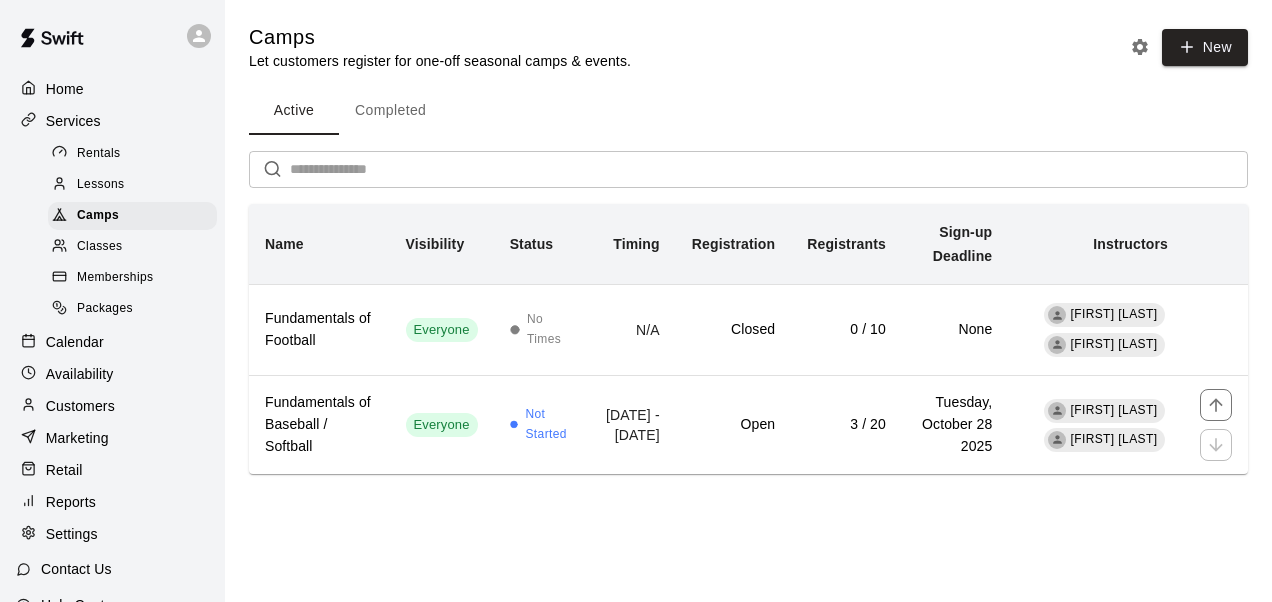 click on "3 / 20" at bounding box center [846, 425] 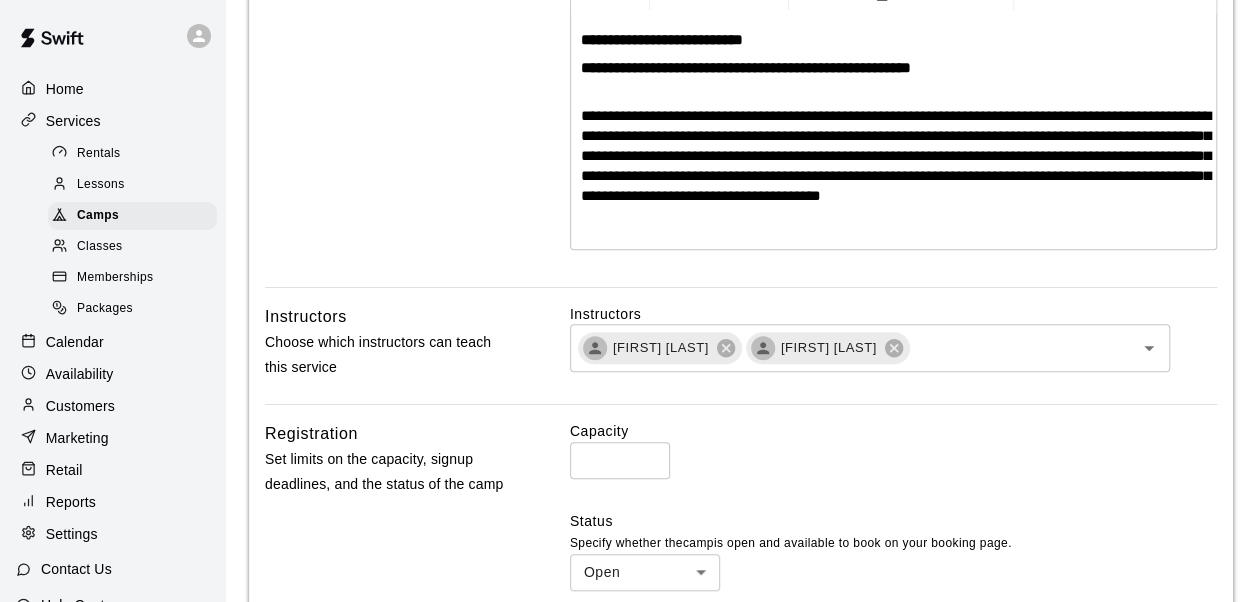 scroll, scrollTop: 464, scrollLeft: 0, axis: vertical 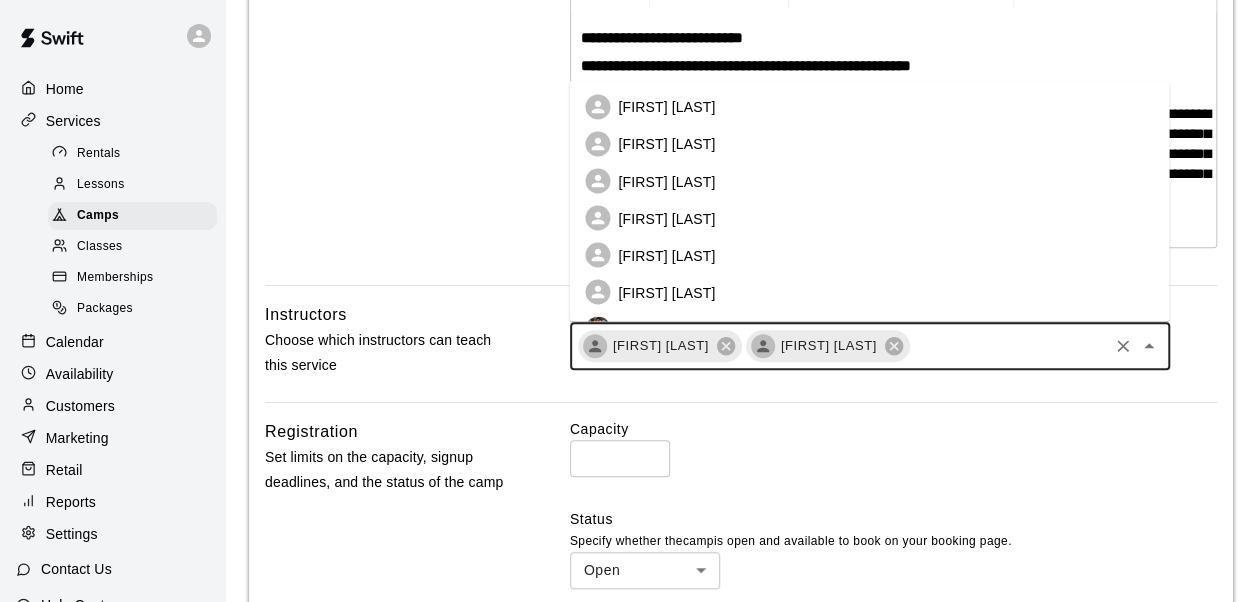 click at bounding box center [1008, 346] 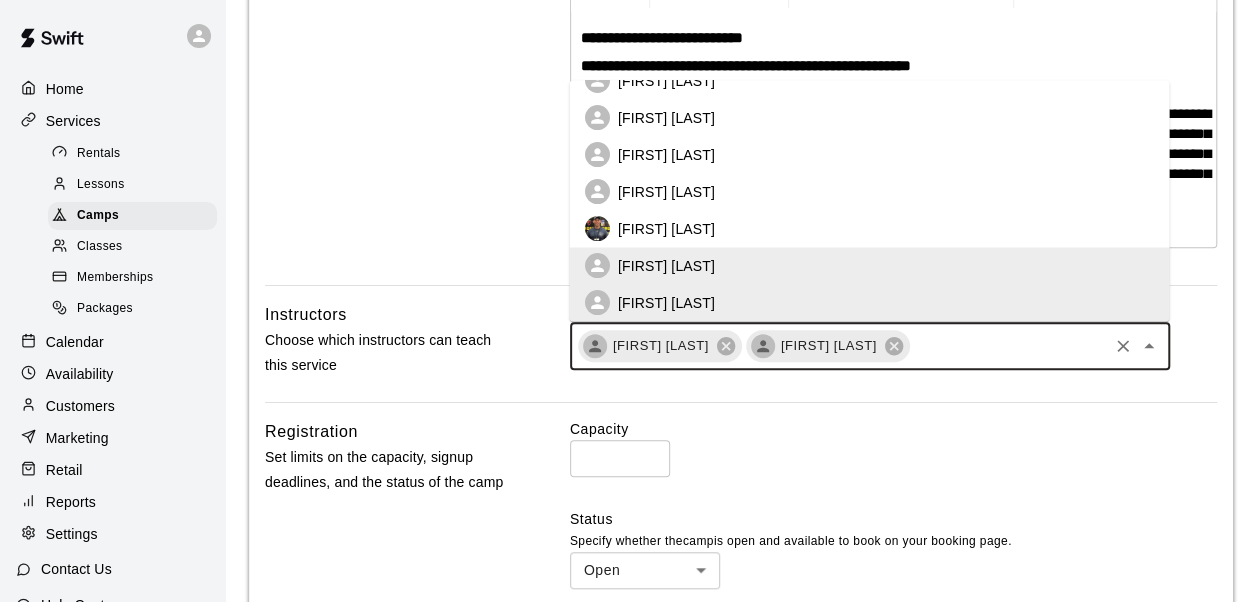 scroll, scrollTop: 0, scrollLeft: 0, axis: both 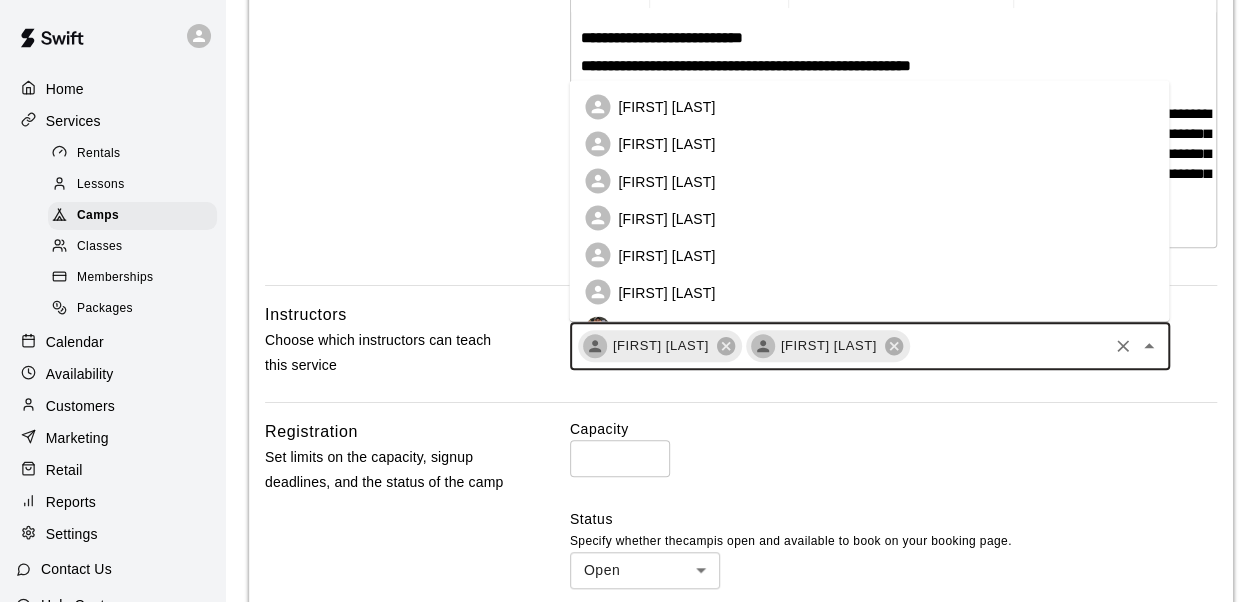 click on "[FIRST] [LAST]" at bounding box center (666, 107) 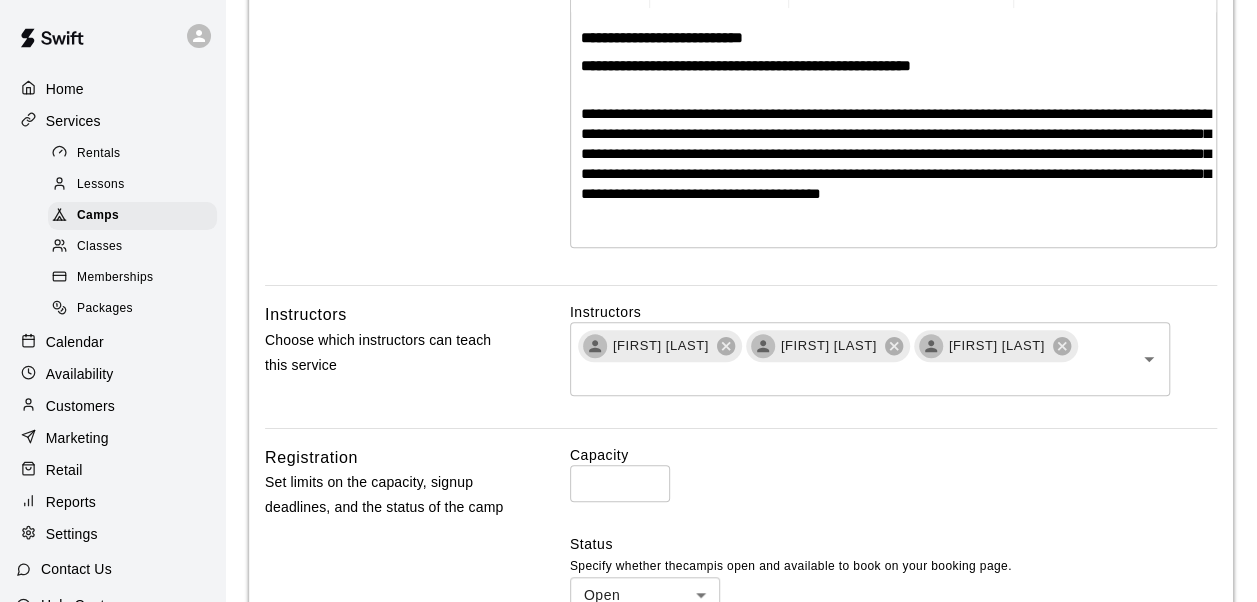 click on "**********" at bounding box center [894, 603] 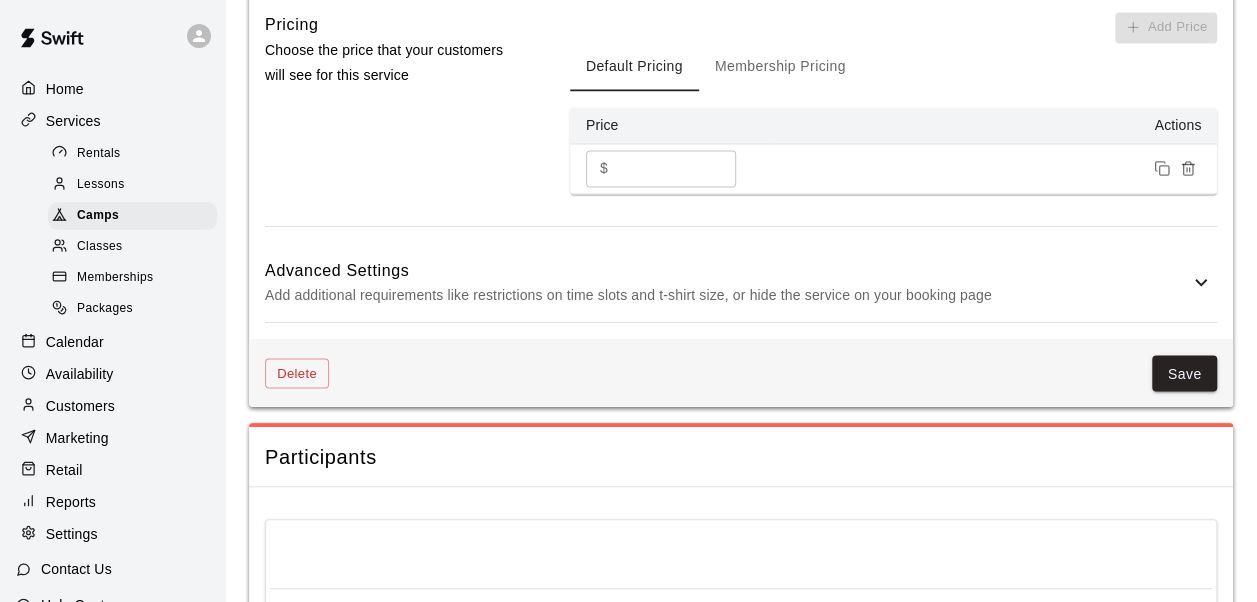 scroll, scrollTop: 1662, scrollLeft: 0, axis: vertical 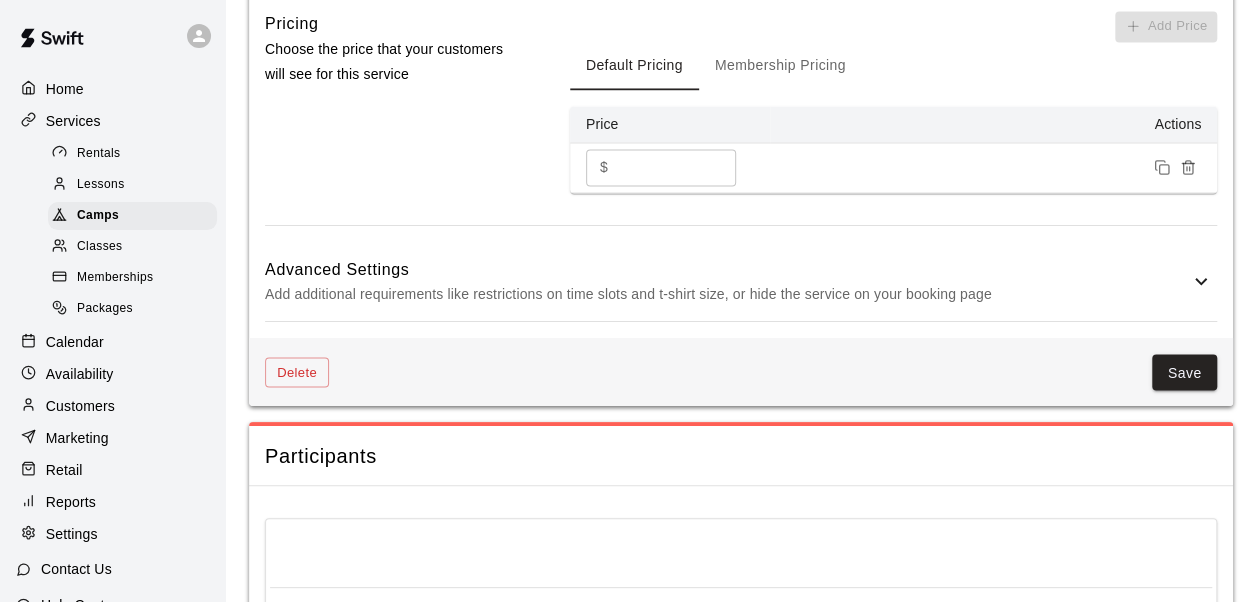 click on "Save" at bounding box center [1185, 372] 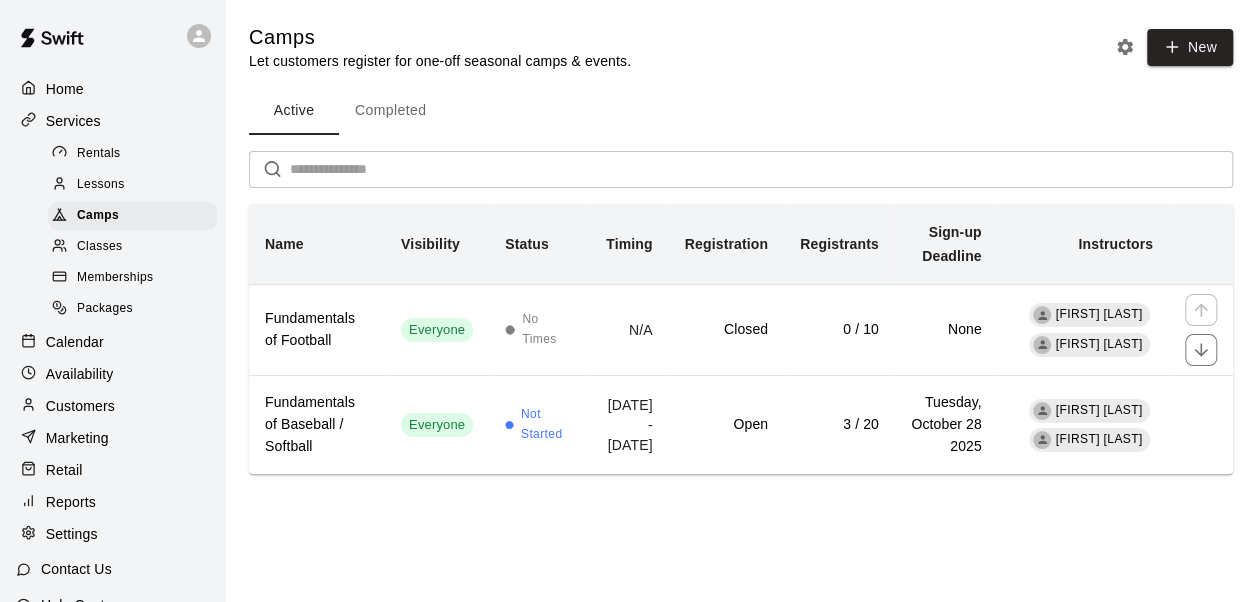 scroll, scrollTop: 0, scrollLeft: 0, axis: both 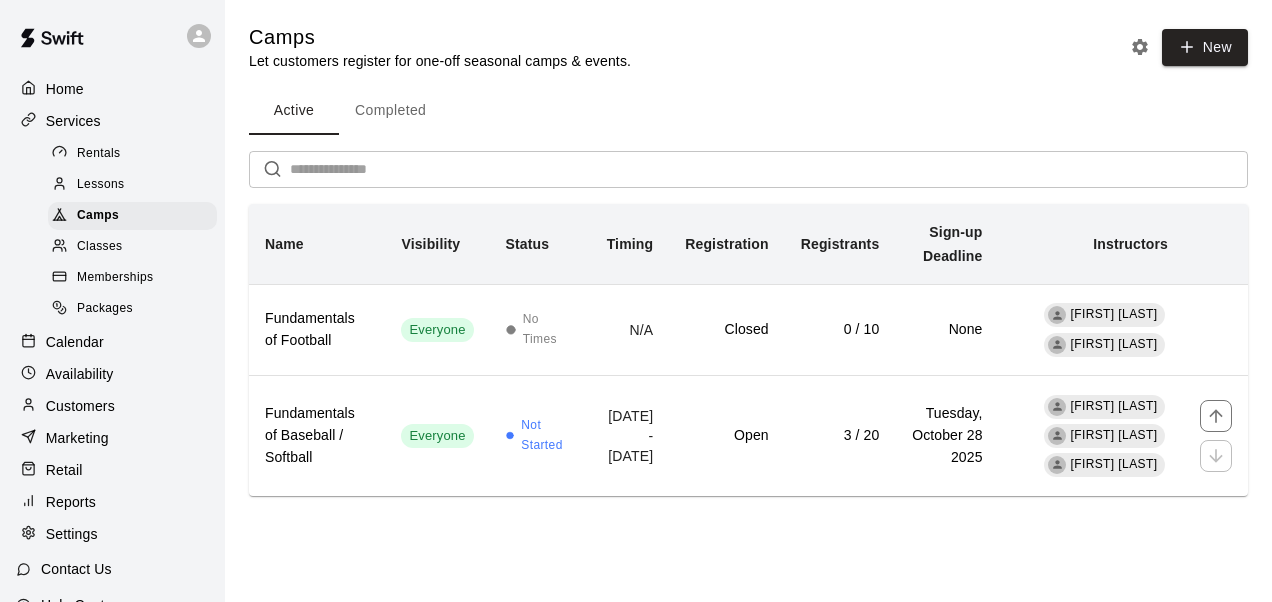 click on "3 / 20" at bounding box center [840, 436] 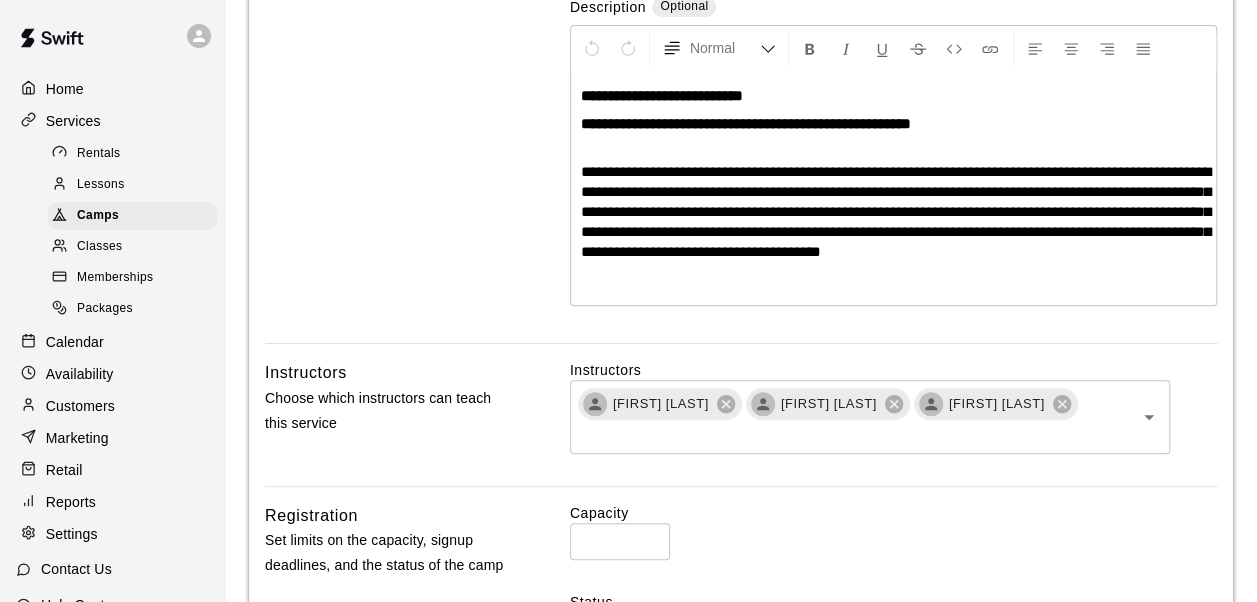 scroll, scrollTop: 407, scrollLeft: 0, axis: vertical 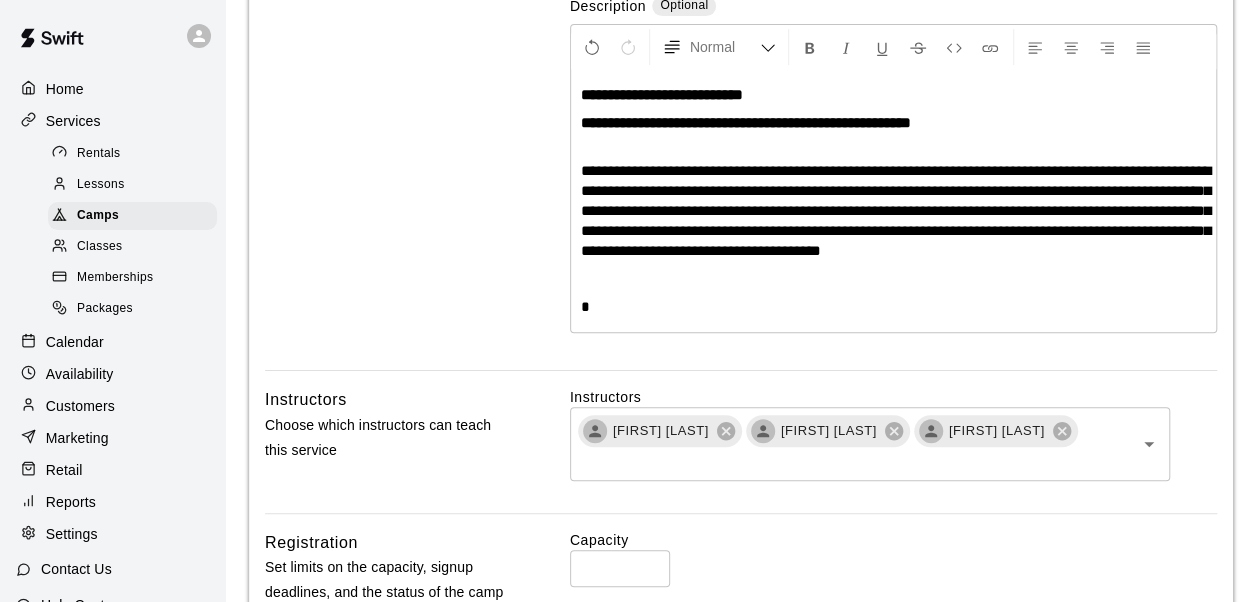 type 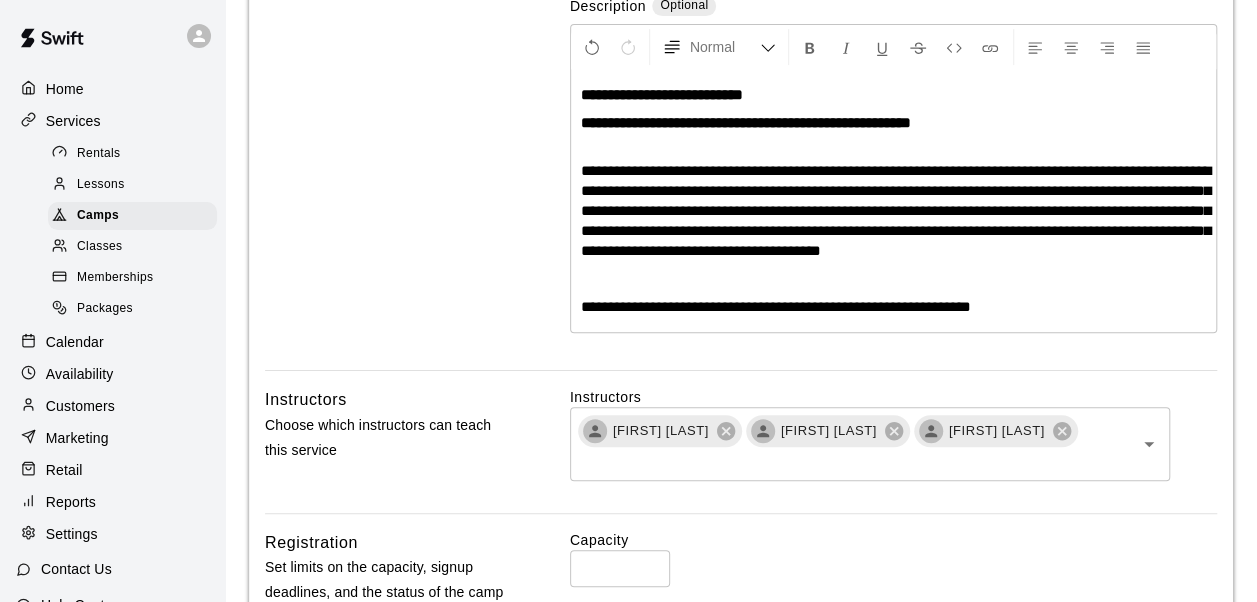 click on "**********" at bounding box center (894, 307) 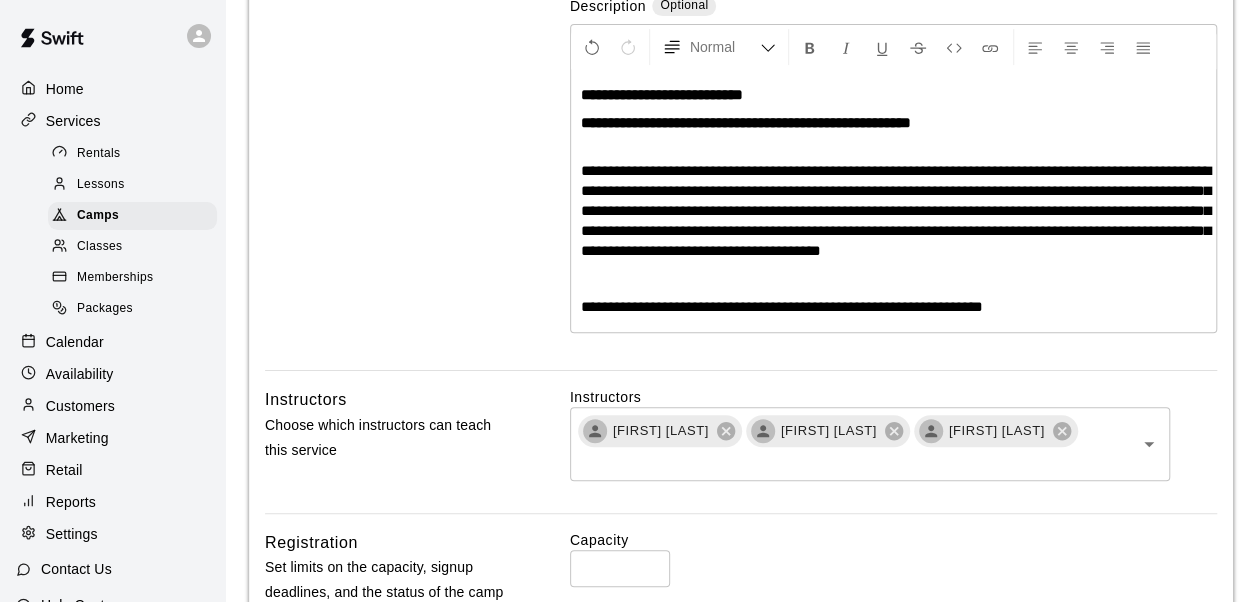 click on "Basics Set the name and description" at bounding box center [389, 73] 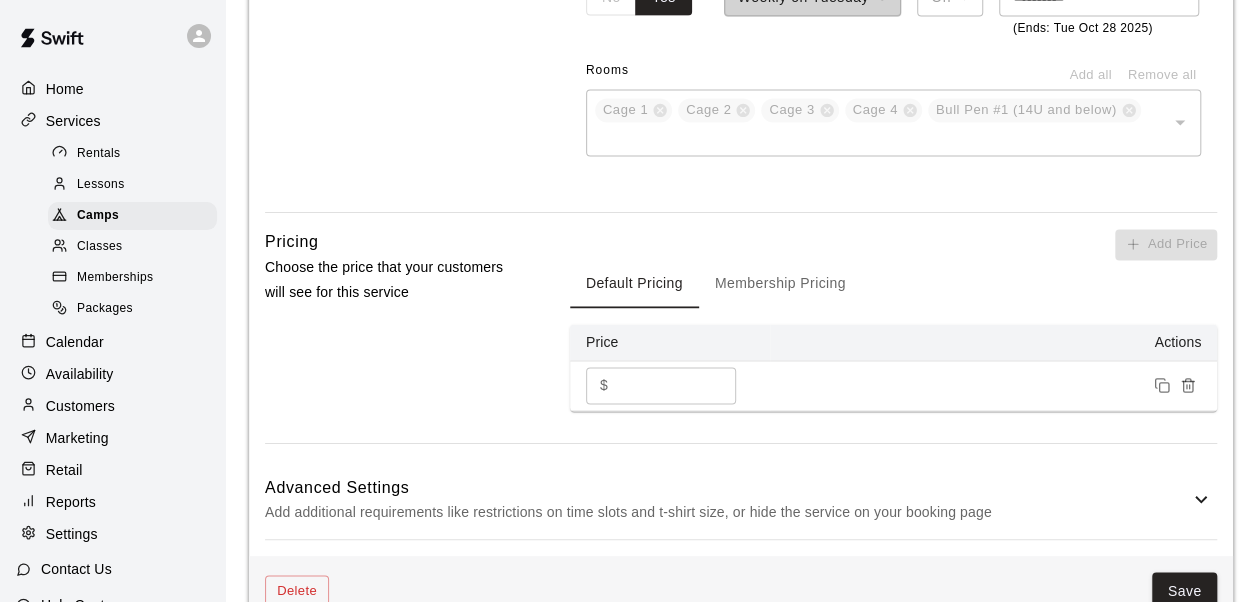 scroll, scrollTop: 1474, scrollLeft: 0, axis: vertical 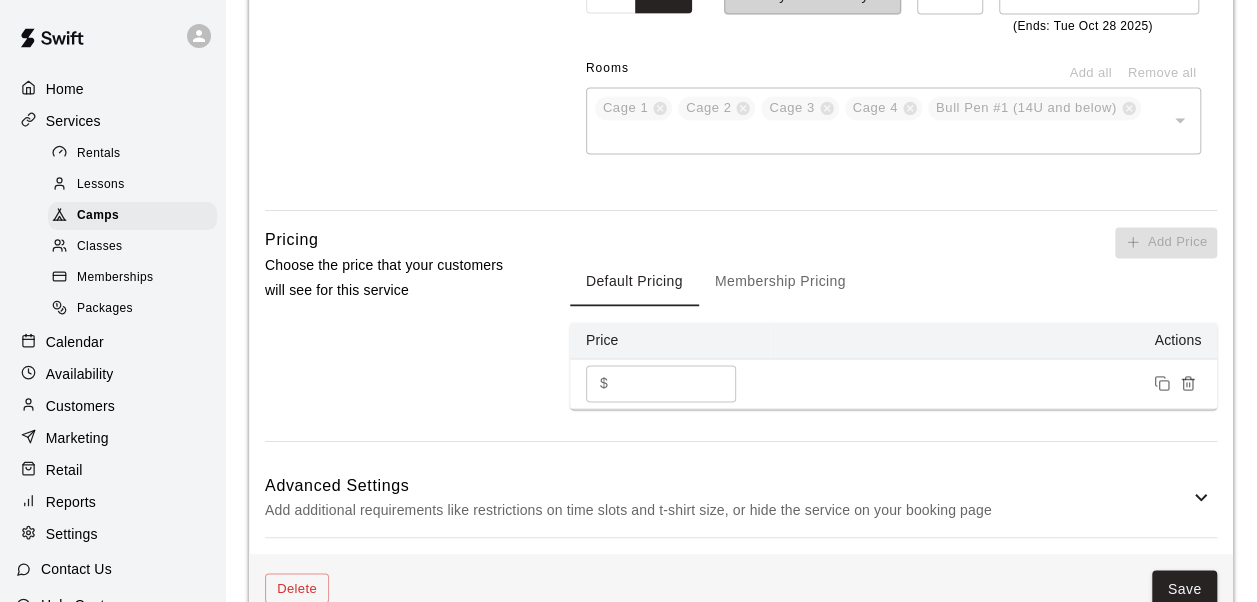 click on "Save" at bounding box center (1185, 588) 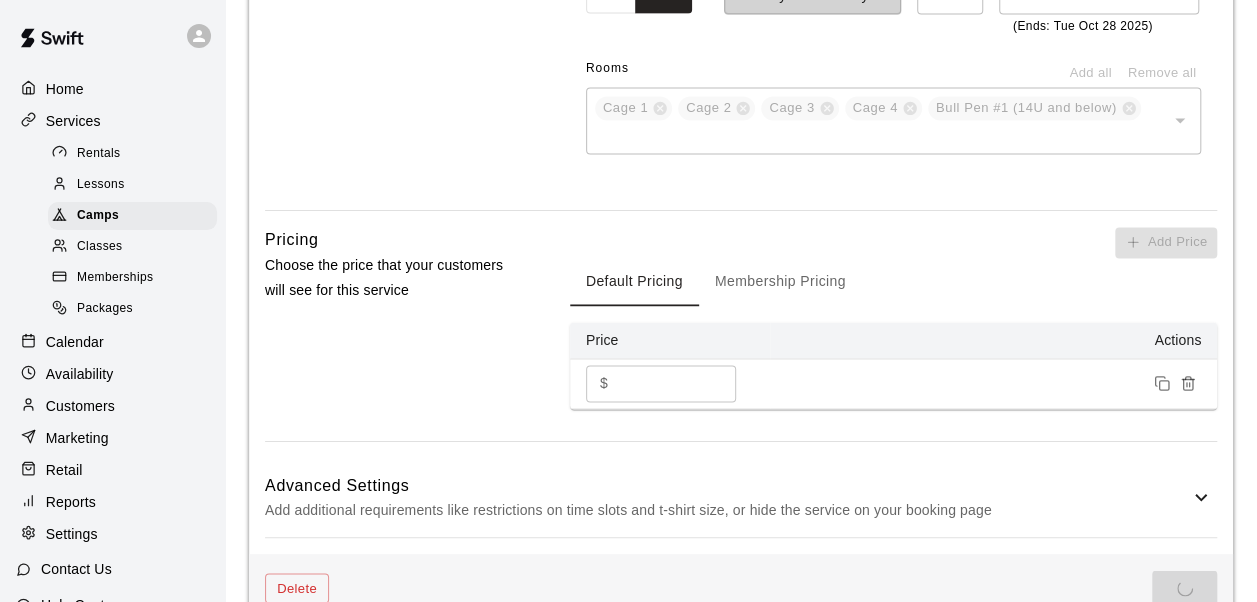 scroll, scrollTop: 0, scrollLeft: 0, axis: both 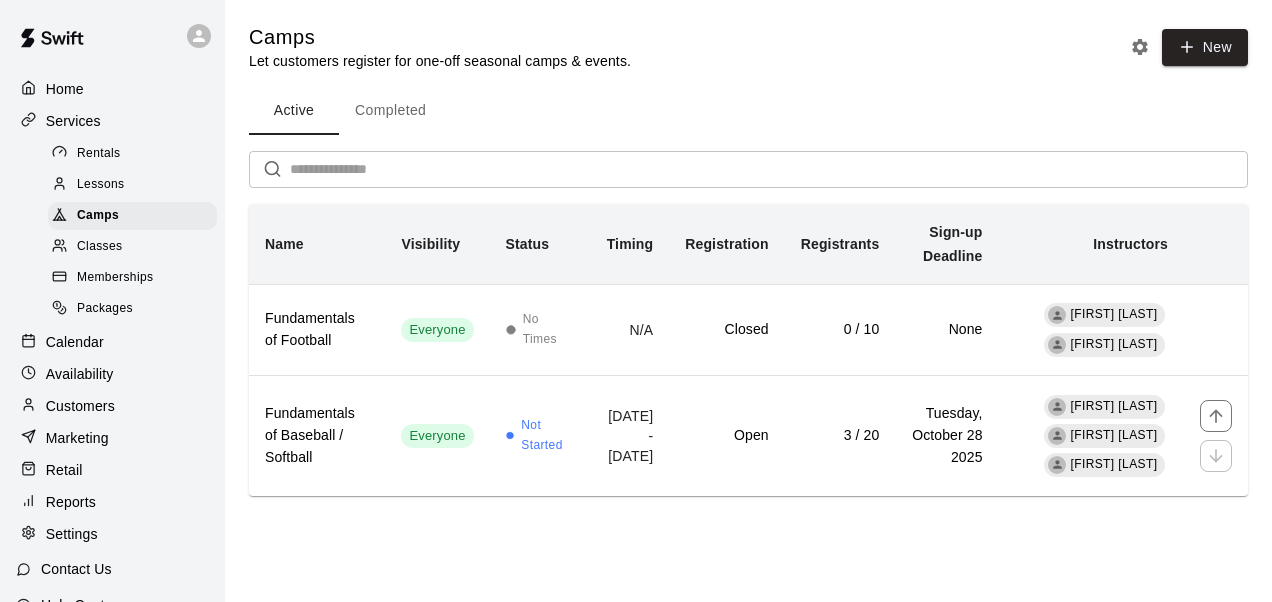 click on "Not Started" at bounding box center (544, 436) 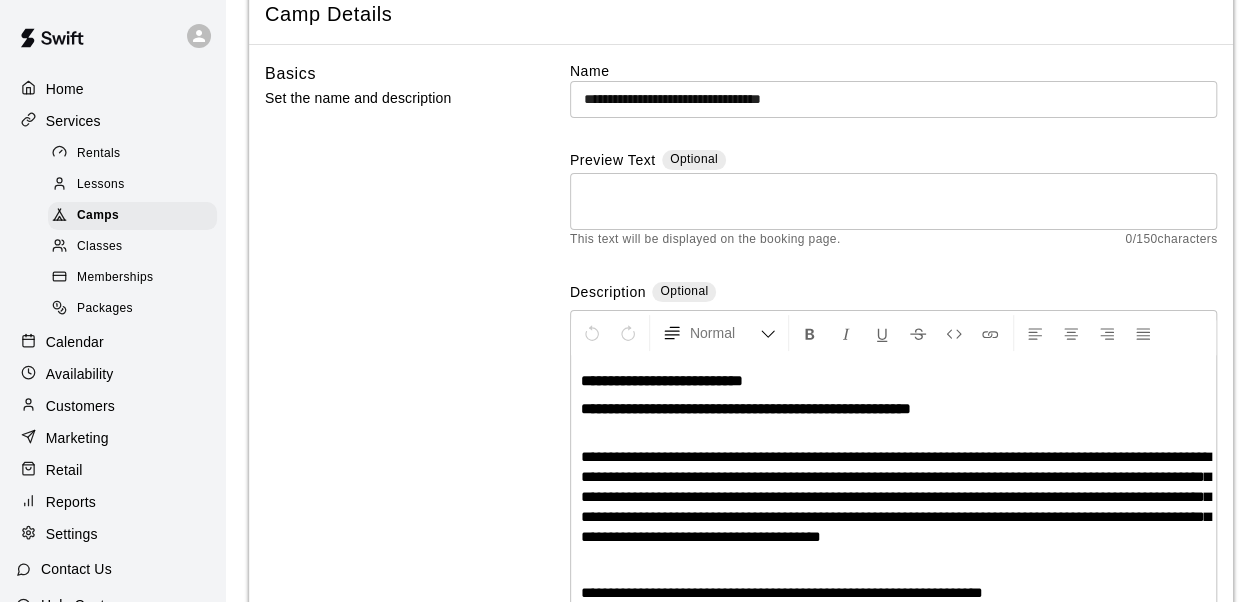scroll, scrollTop: 0, scrollLeft: 0, axis: both 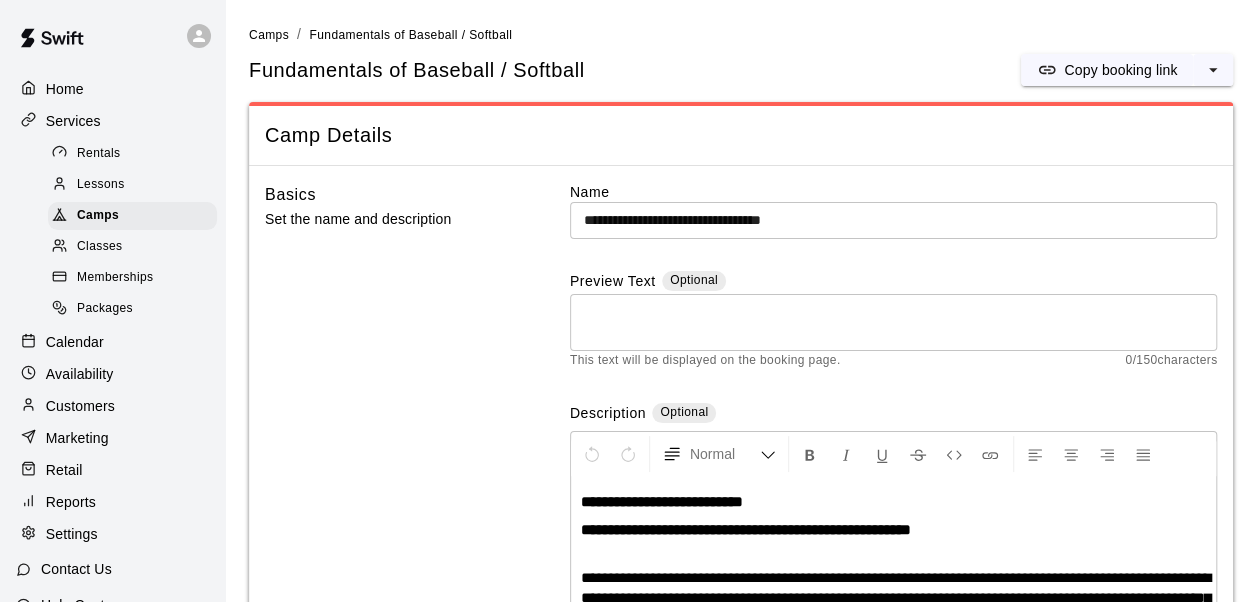click on "Copy booking link" at bounding box center [1120, 70] 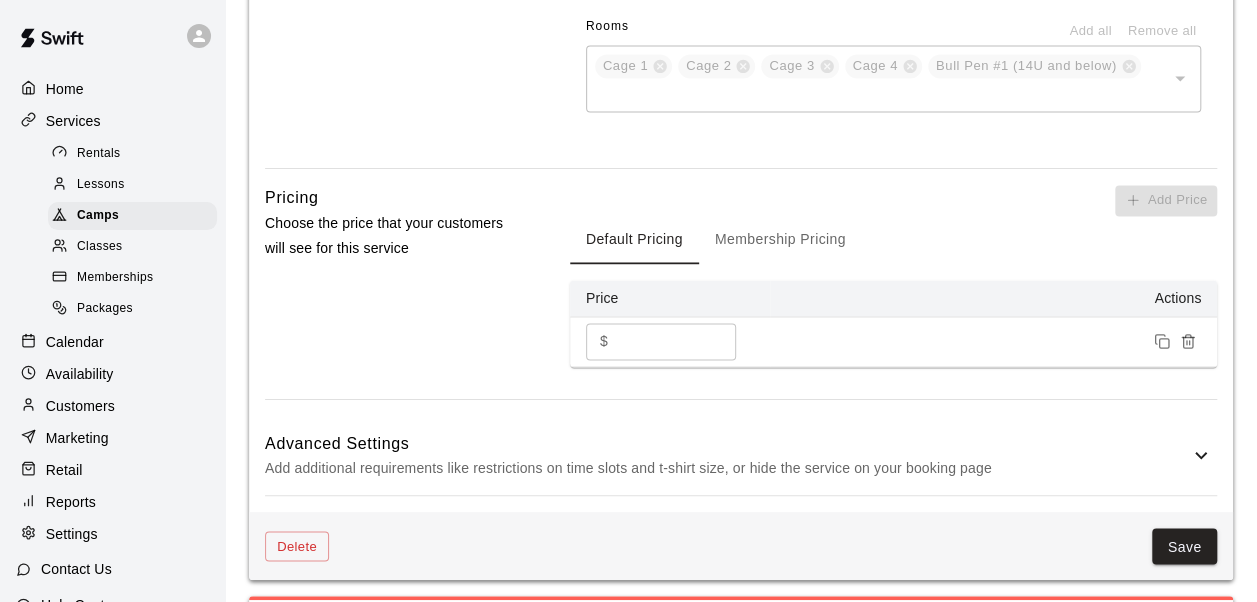 scroll, scrollTop: 1634, scrollLeft: 0, axis: vertical 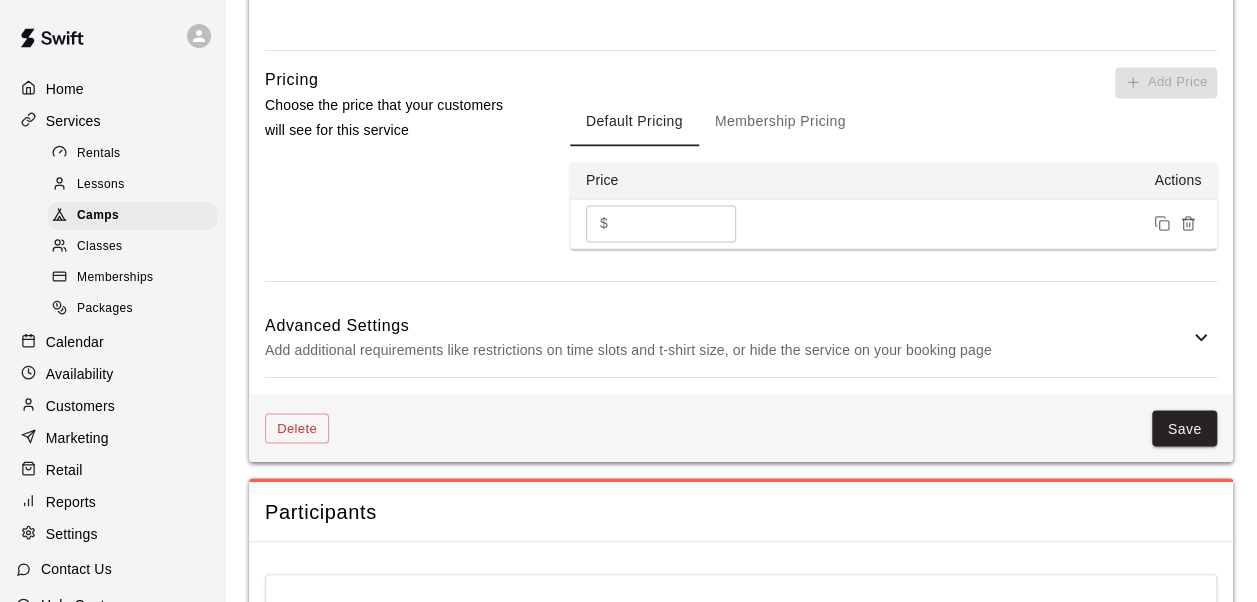 click on "Save" at bounding box center (1185, 428) 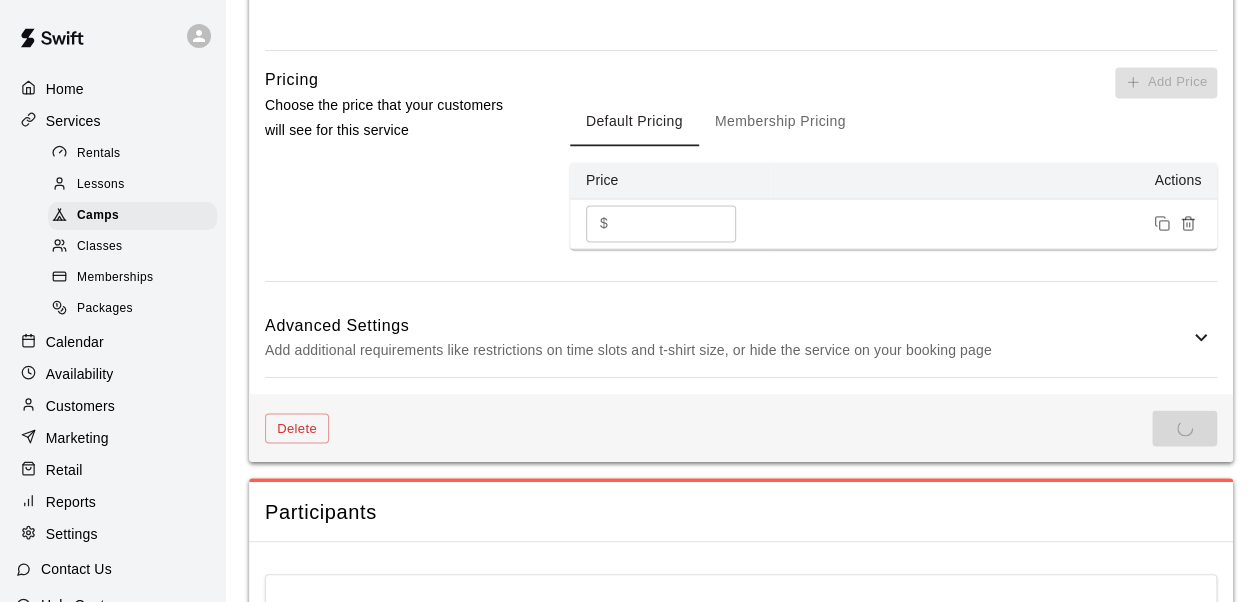 scroll, scrollTop: 126, scrollLeft: 0, axis: vertical 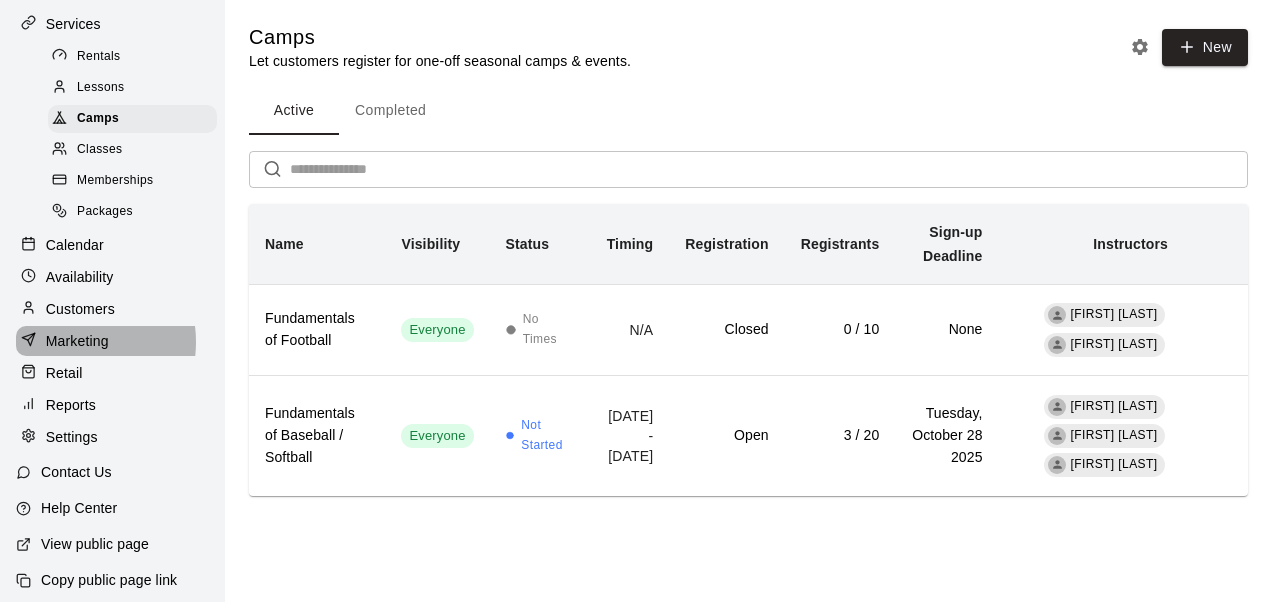 click on "Marketing" at bounding box center [77, 341] 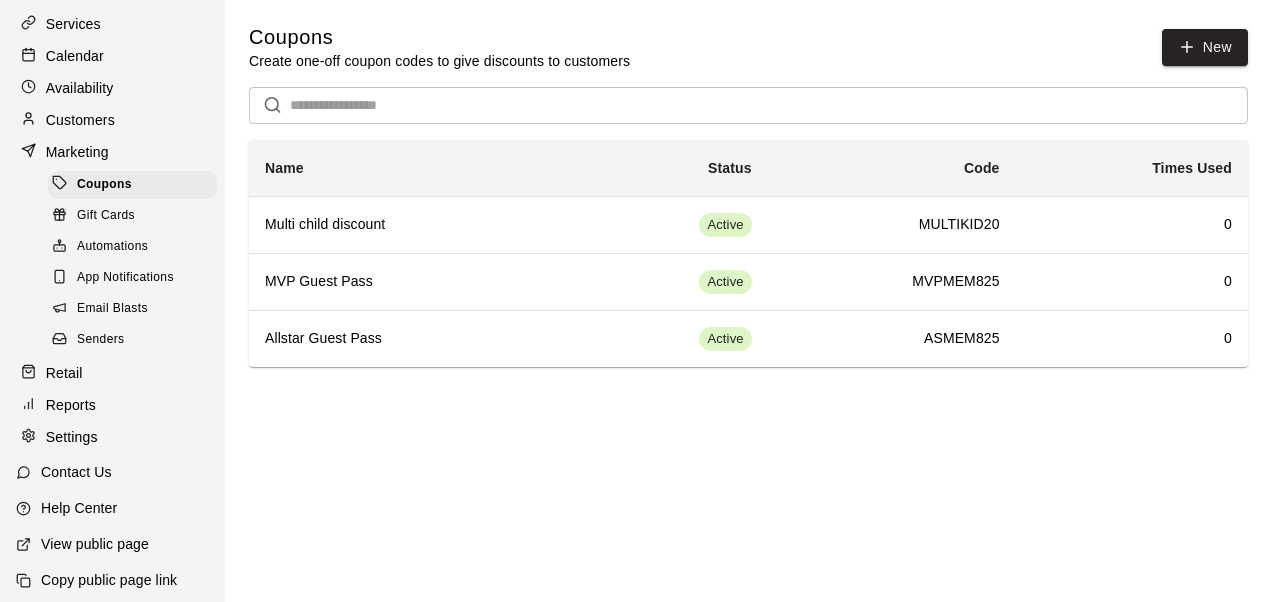 click on "Customers" at bounding box center [112, 120] 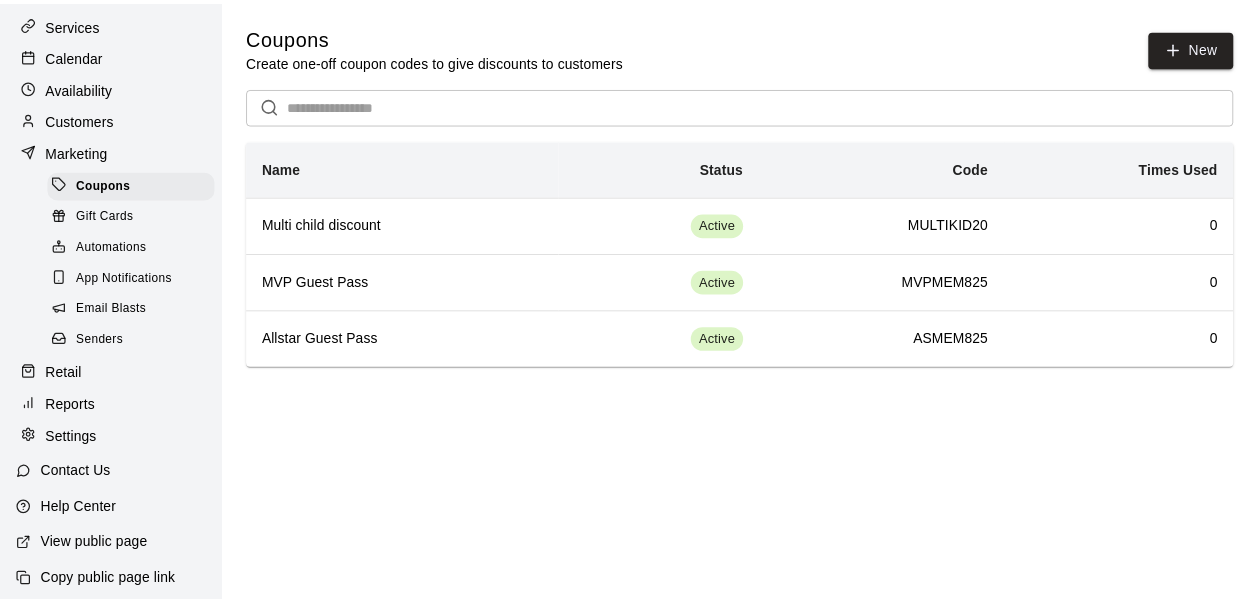 scroll, scrollTop: 0, scrollLeft: 0, axis: both 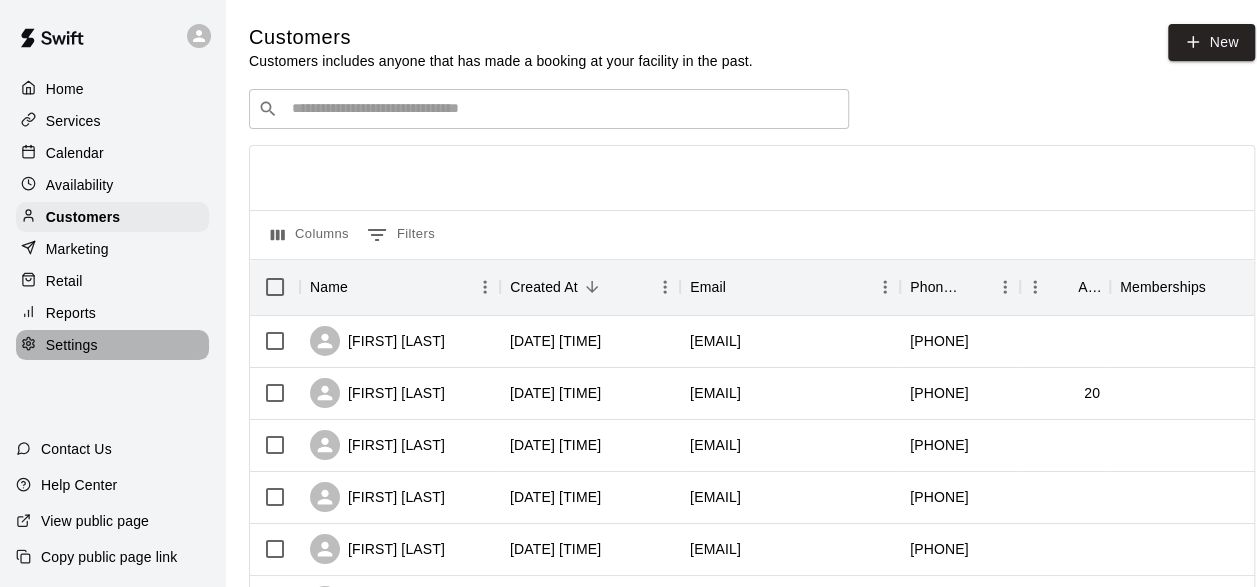 click on "Settings" at bounding box center [72, 345] 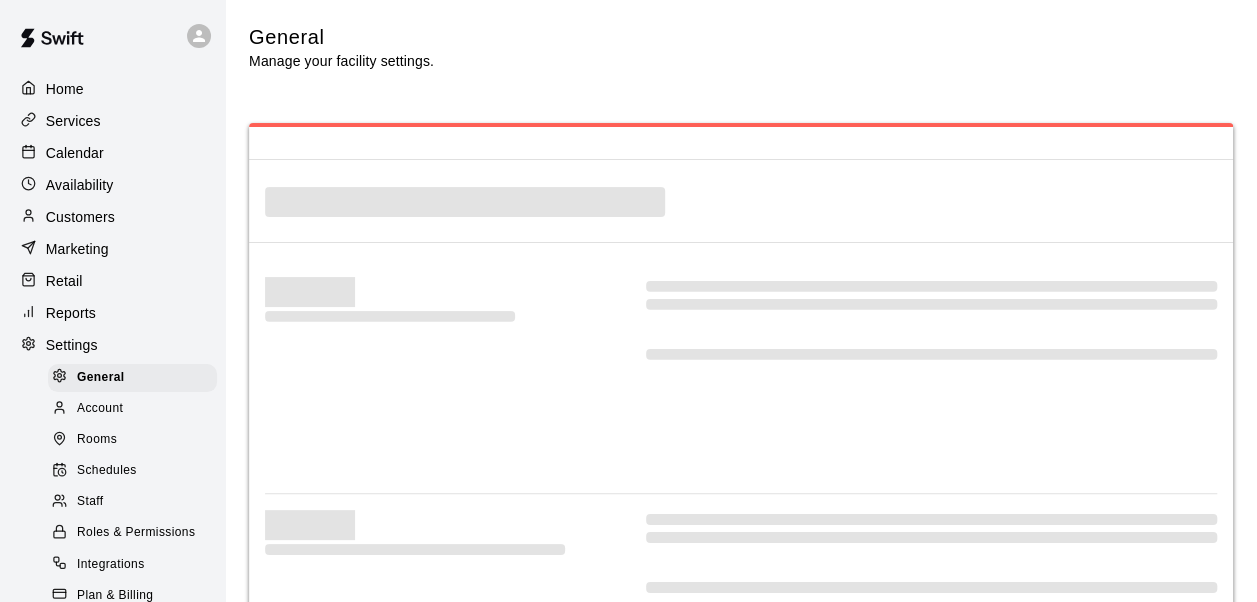 select on "**" 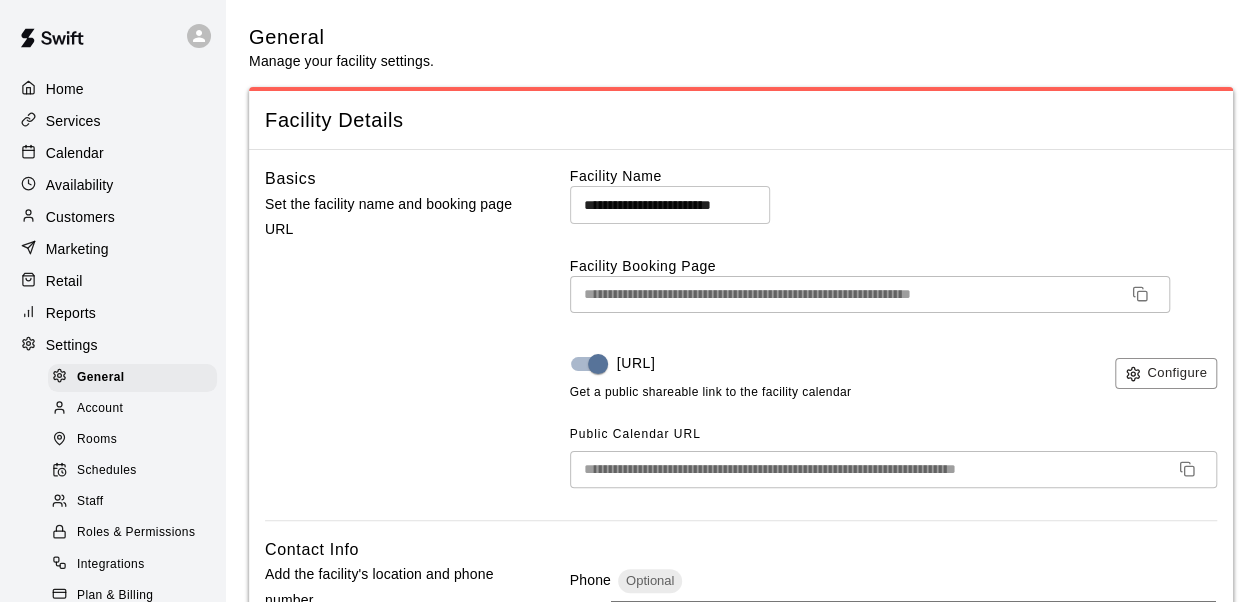 scroll, scrollTop: 141, scrollLeft: 0, axis: vertical 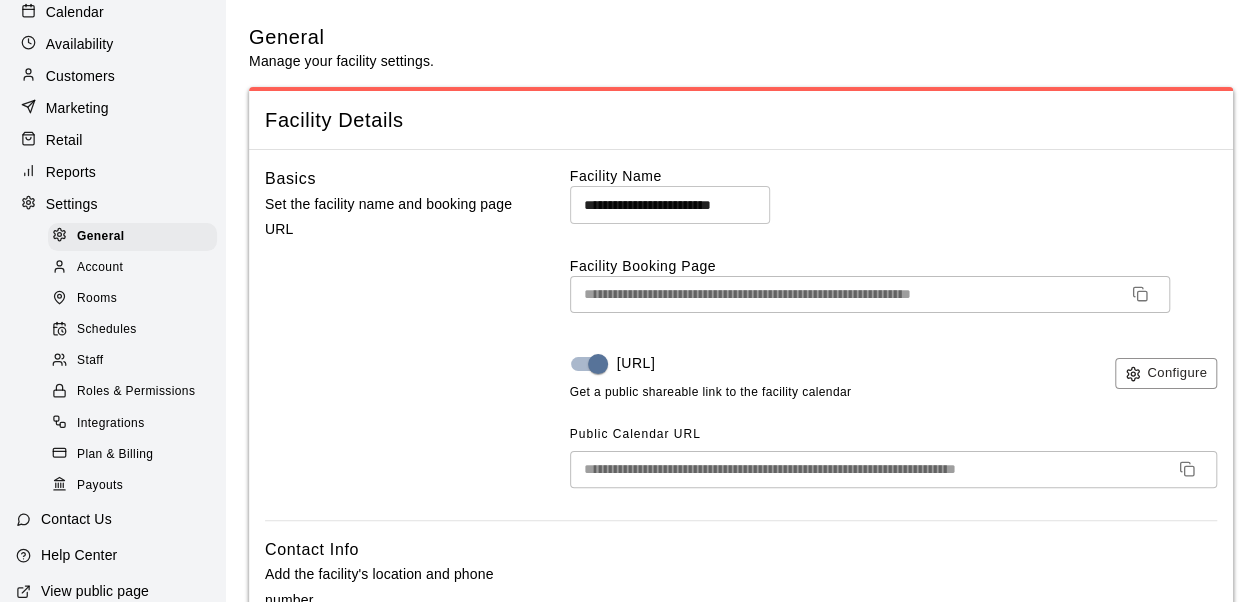 click at bounding box center [64, 361] 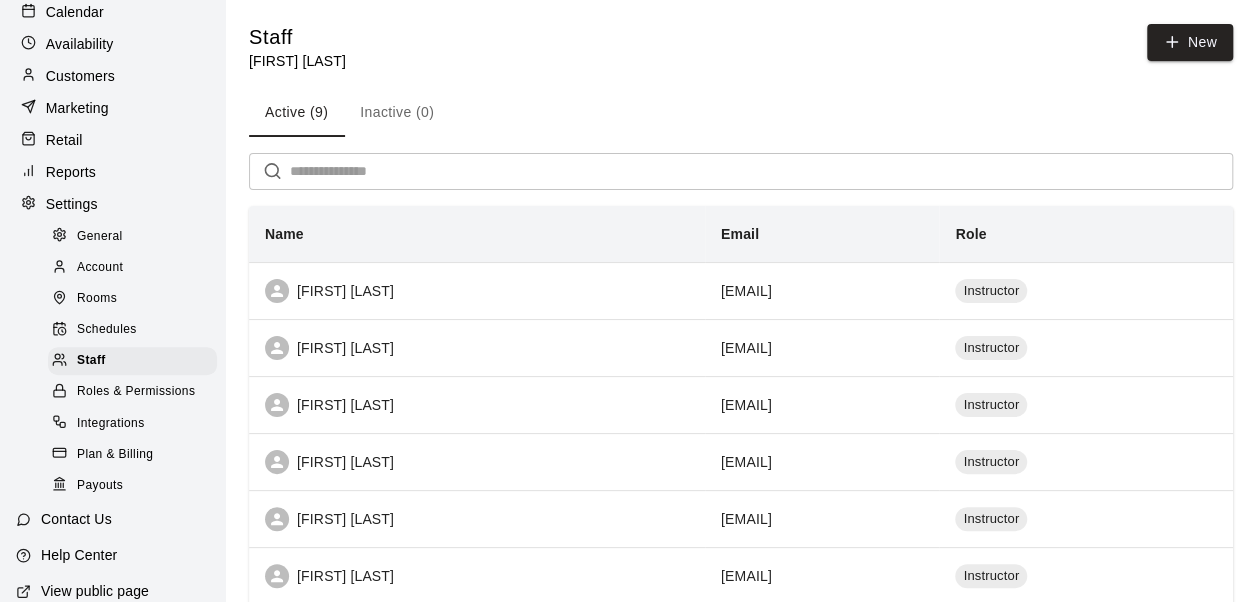 click on "[FIRST] [LAST]" at bounding box center (477, 291) 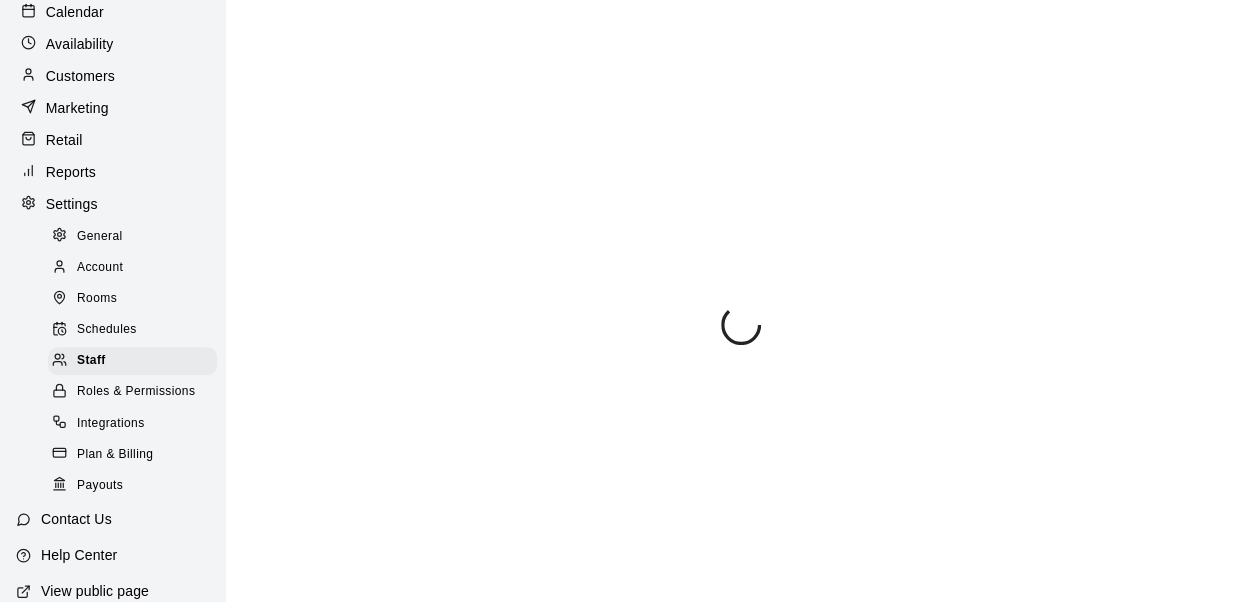 scroll, scrollTop: 467, scrollLeft: 0, axis: vertical 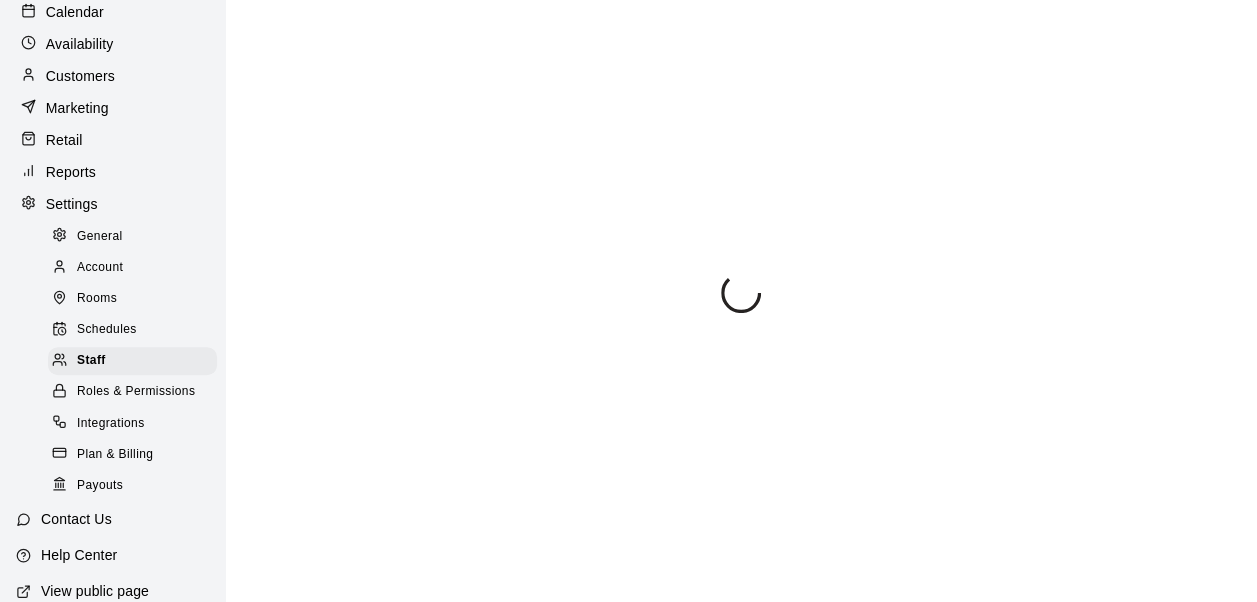 select on "**" 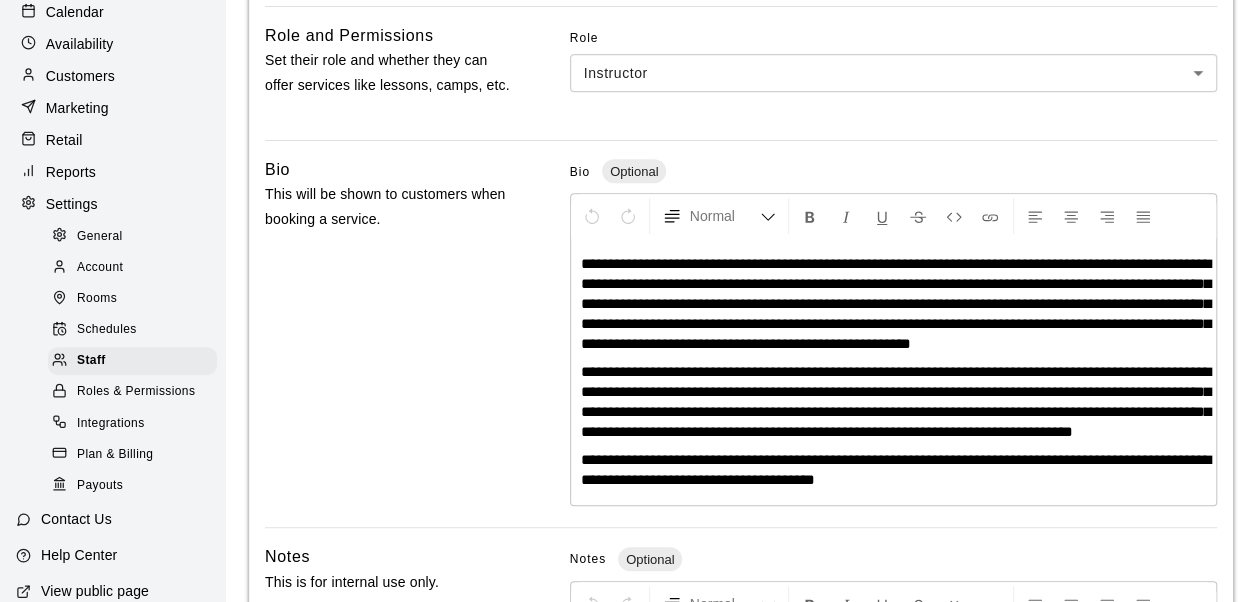 scroll, scrollTop: 539, scrollLeft: 0, axis: vertical 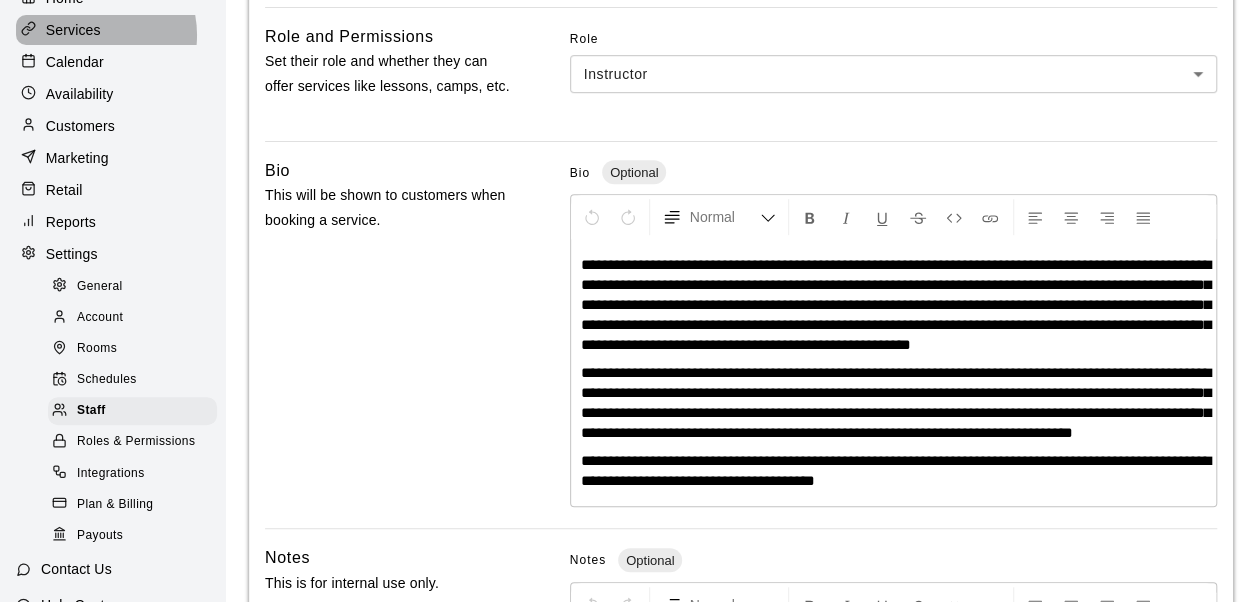click on "Services" at bounding box center [73, 30] 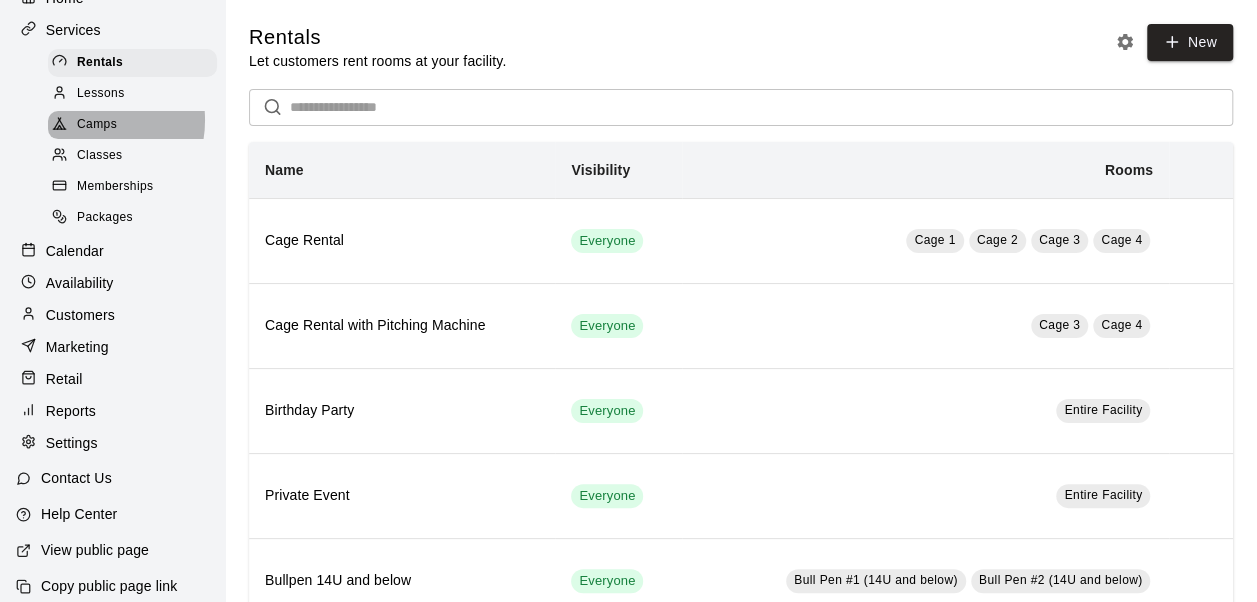 click on "Camps" at bounding box center [97, 125] 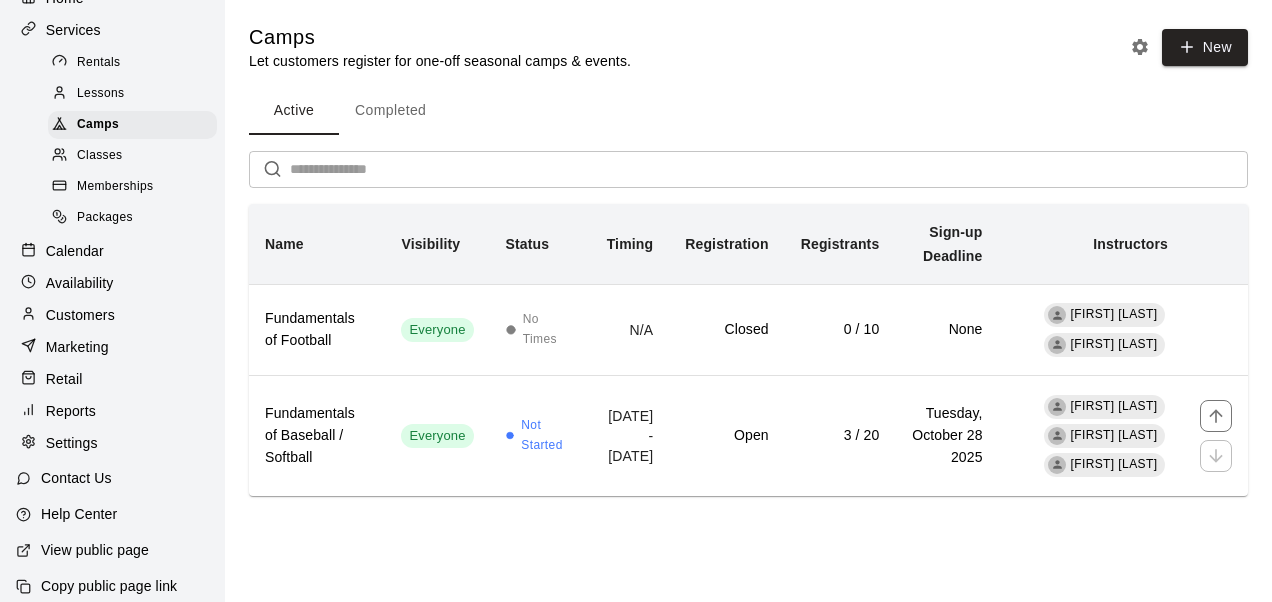 click on "Open" at bounding box center (726, 436) 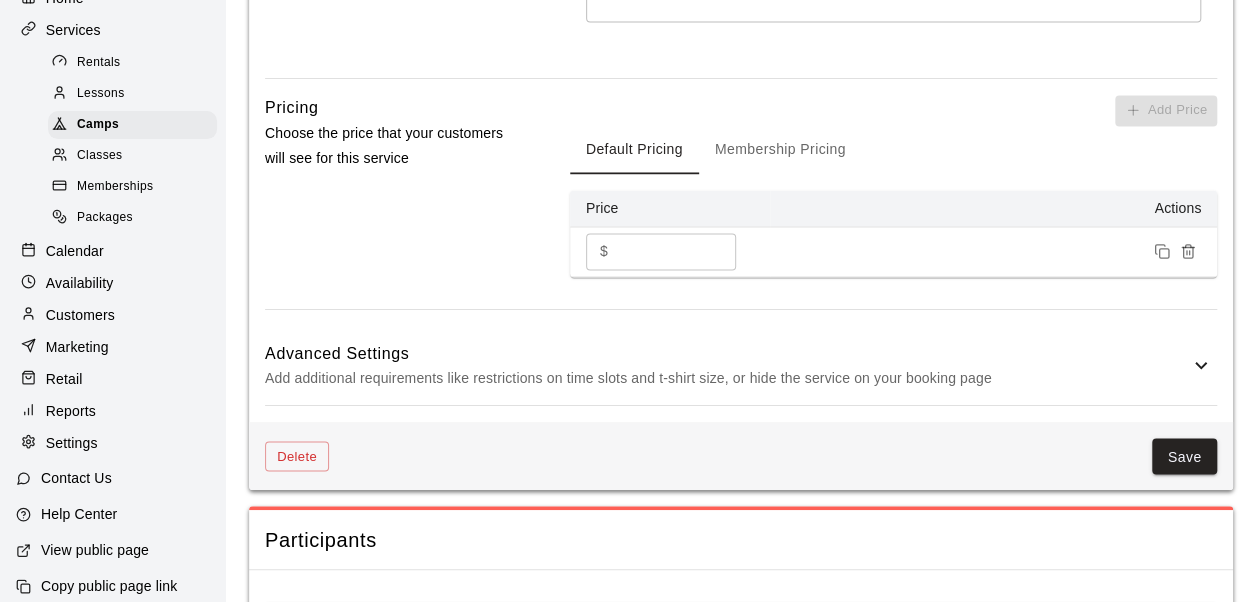 scroll, scrollTop: 1608, scrollLeft: 0, axis: vertical 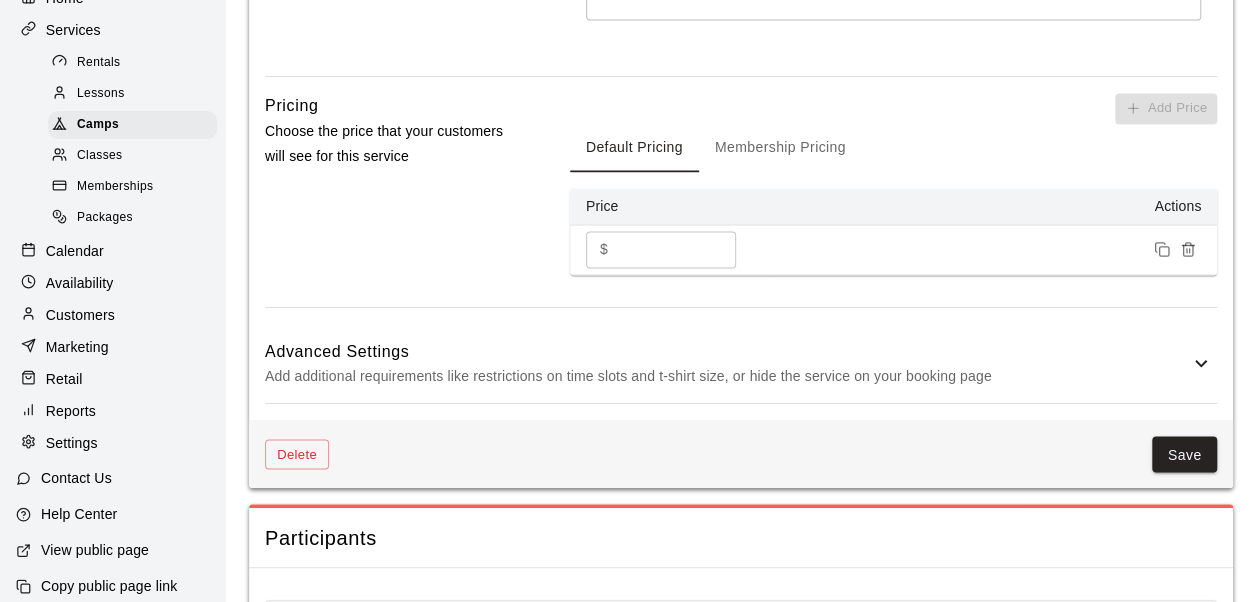 click on "Advanced Settings" at bounding box center [727, 351] 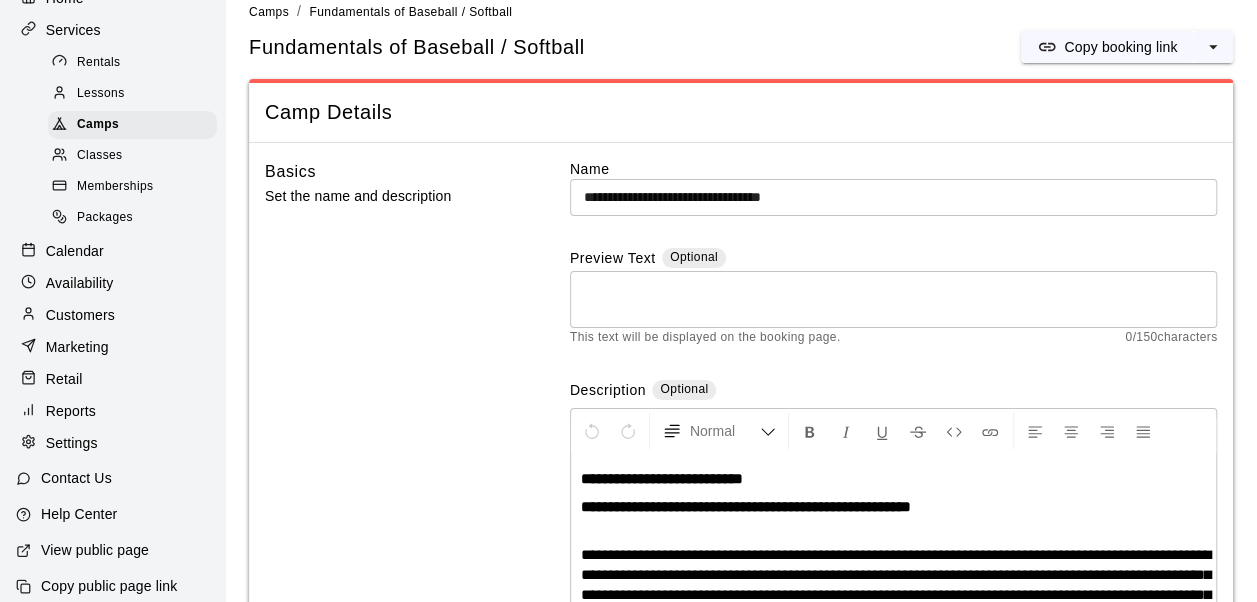 scroll, scrollTop: 21, scrollLeft: 0, axis: vertical 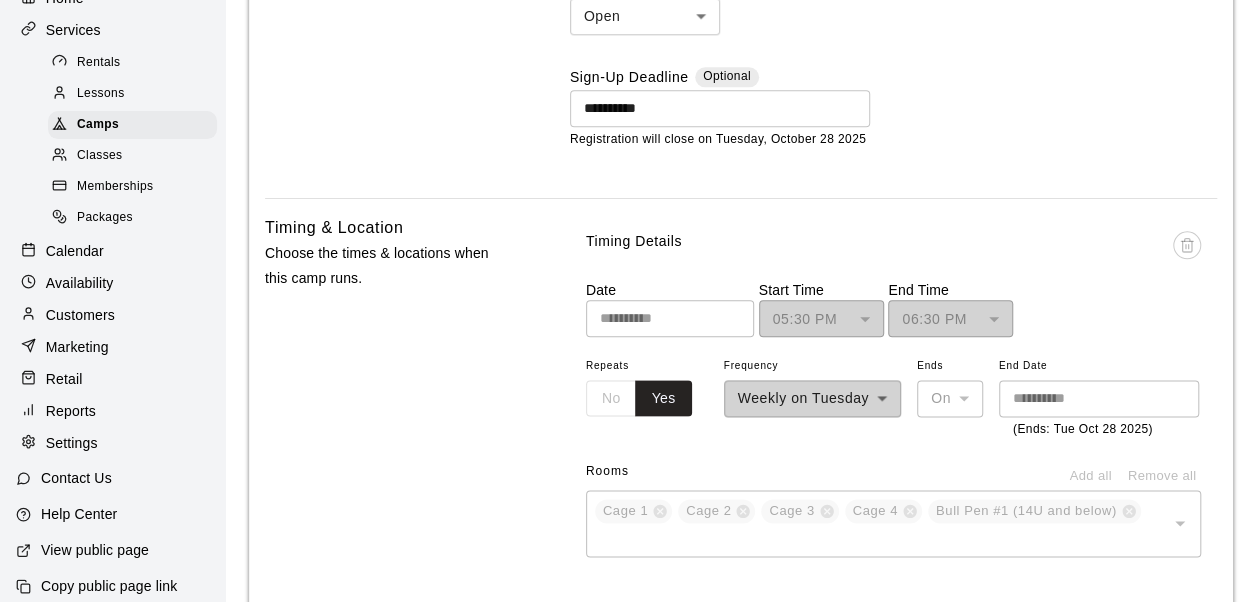 click on "Settings" at bounding box center [72, 443] 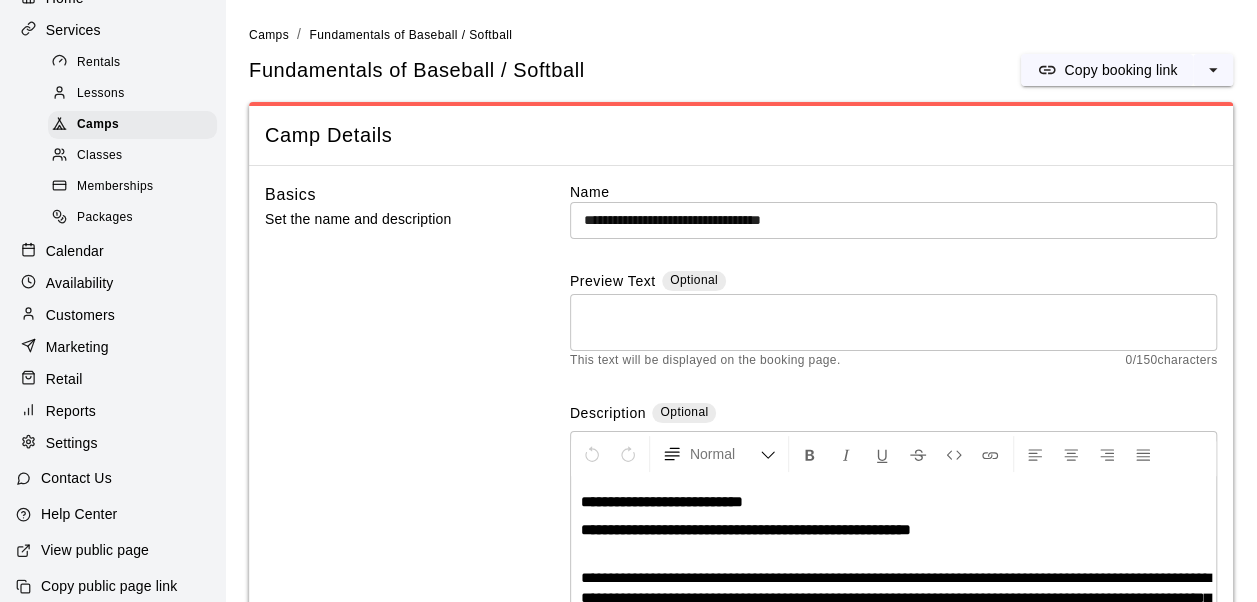 select on "**" 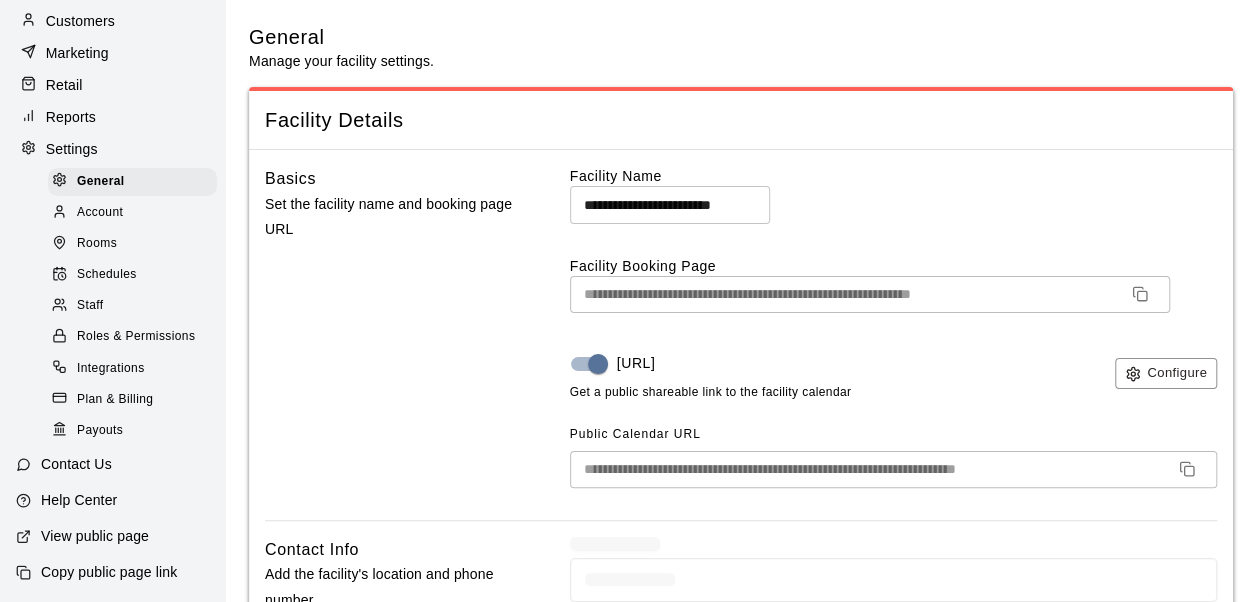 scroll, scrollTop: 220, scrollLeft: 0, axis: vertical 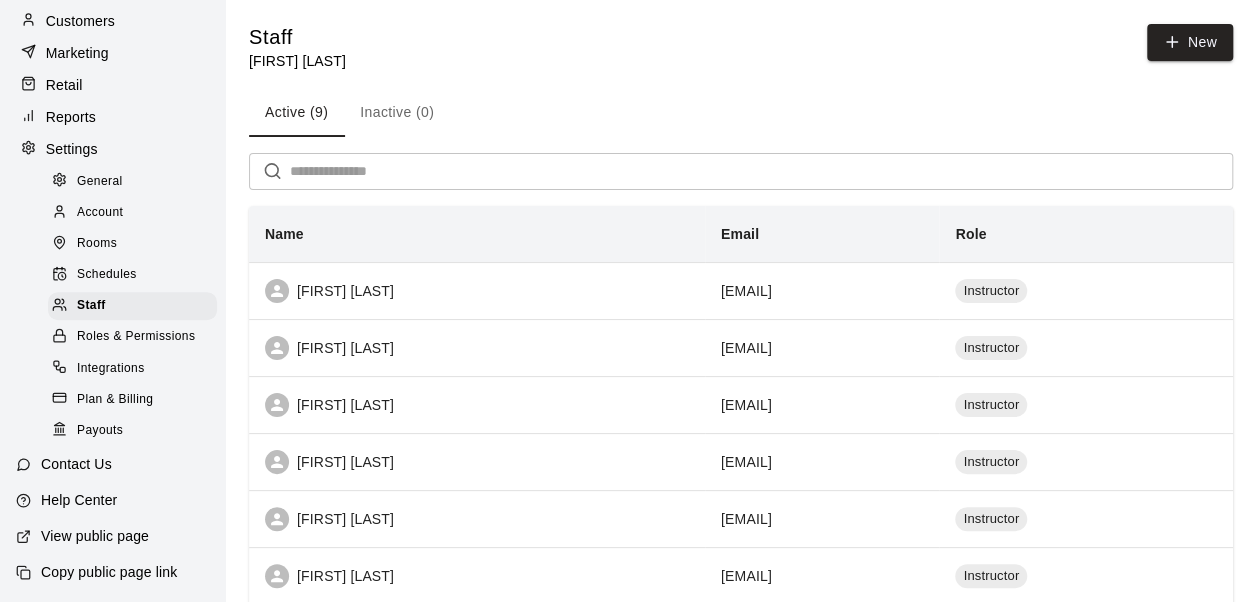 click on "[FIRST] [LAST]" at bounding box center [477, 291] 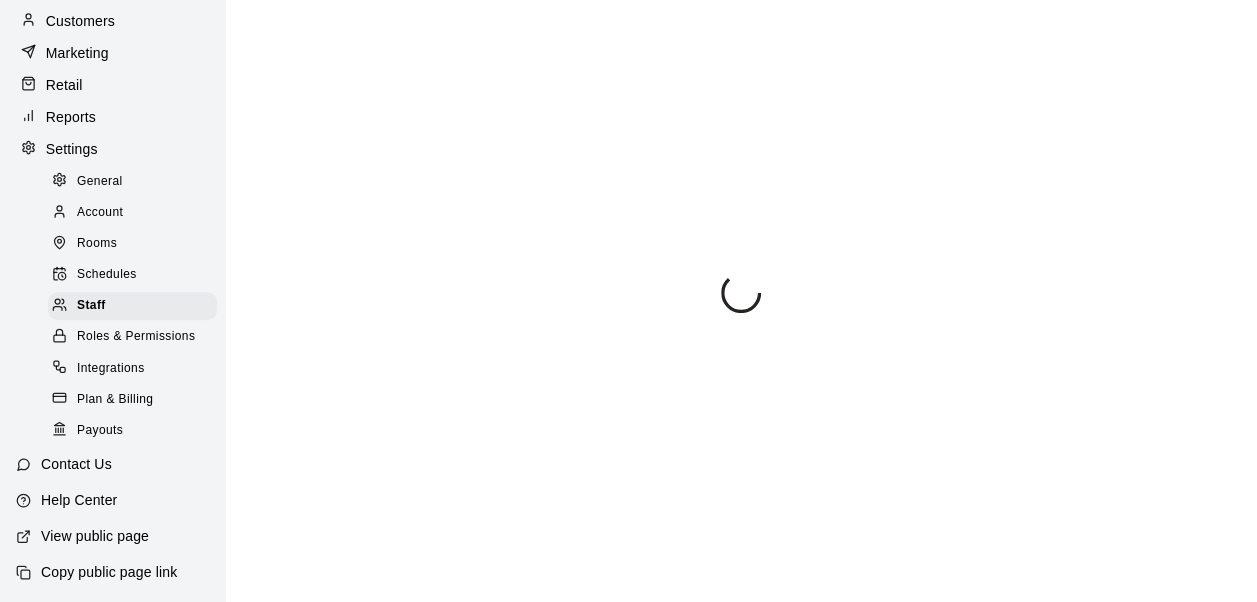 select on "**" 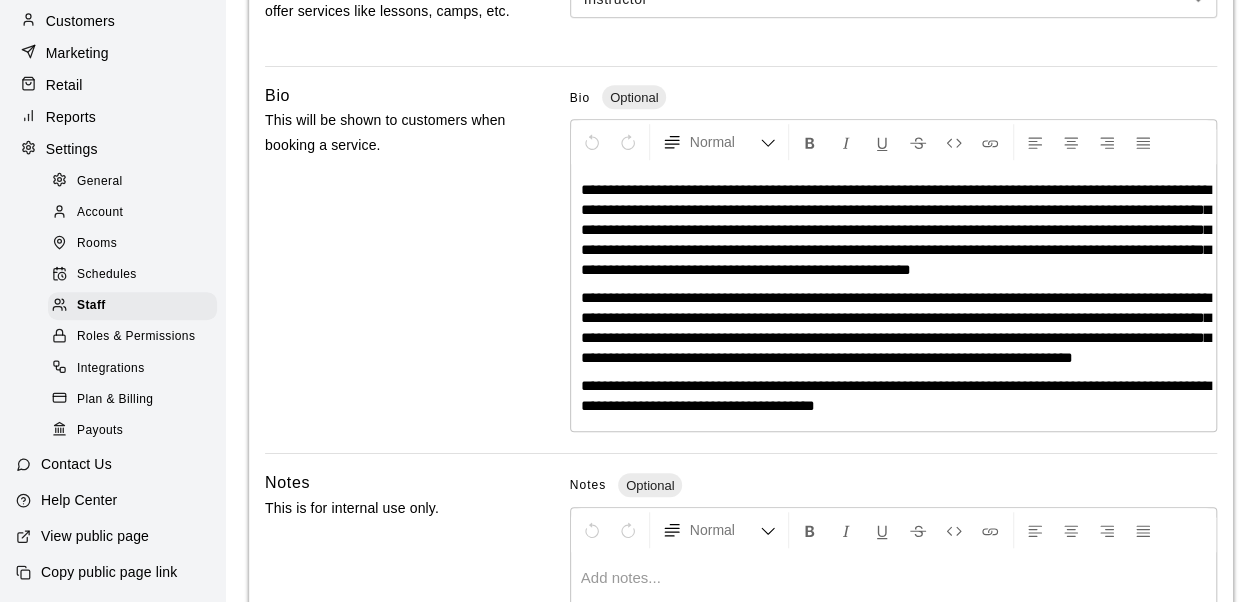 scroll, scrollTop: 639, scrollLeft: 0, axis: vertical 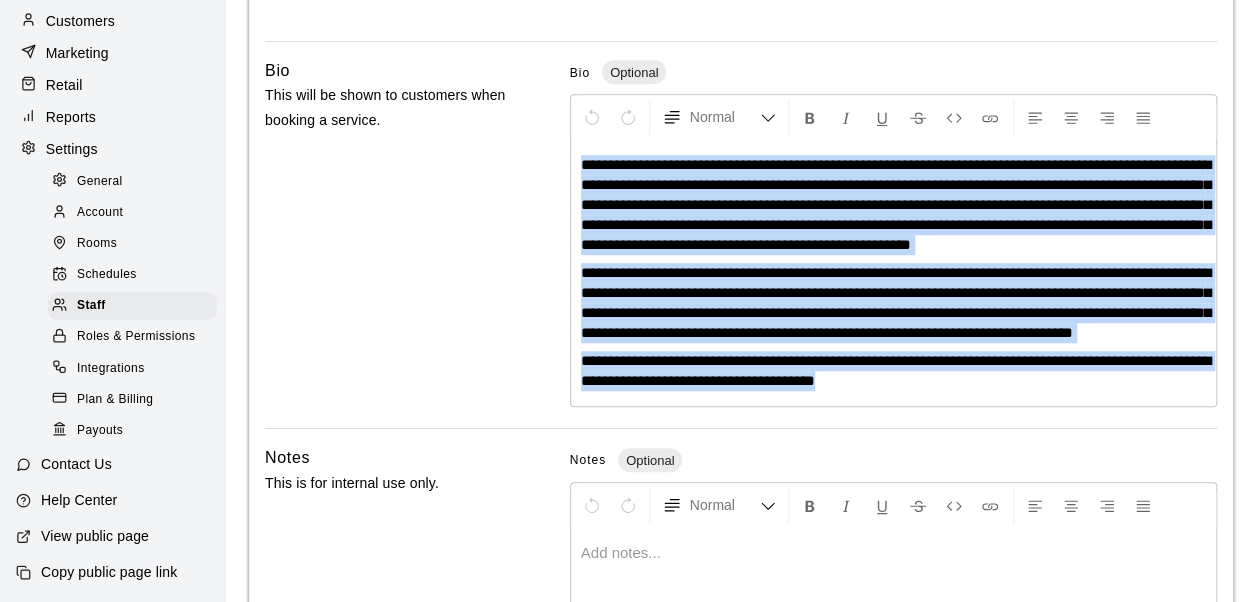 drag, startPoint x: 580, startPoint y: 164, endPoint x: 968, endPoint y: 436, distance: 473.84384 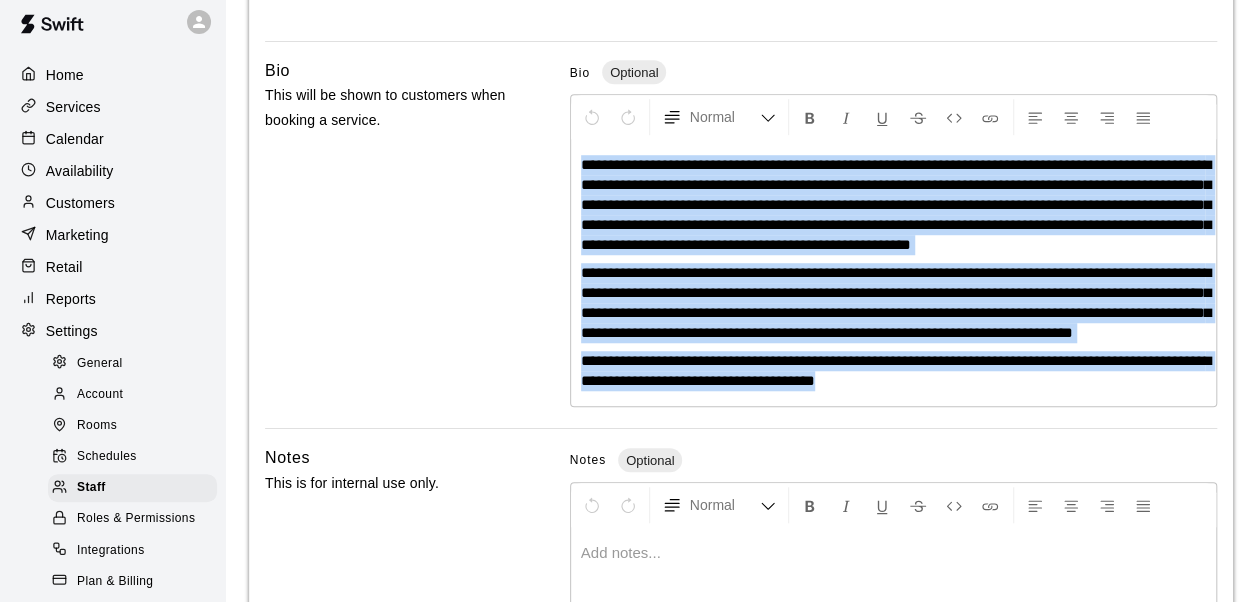scroll, scrollTop: 14, scrollLeft: 0, axis: vertical 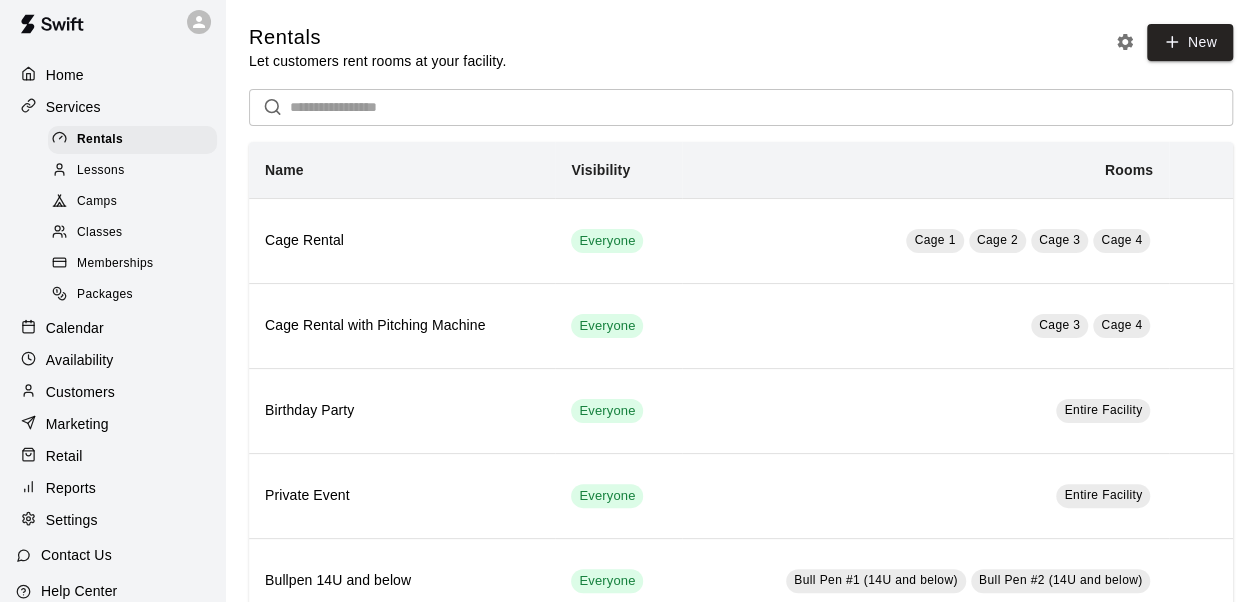 click on "Camps" at bounding box center (97, 202) 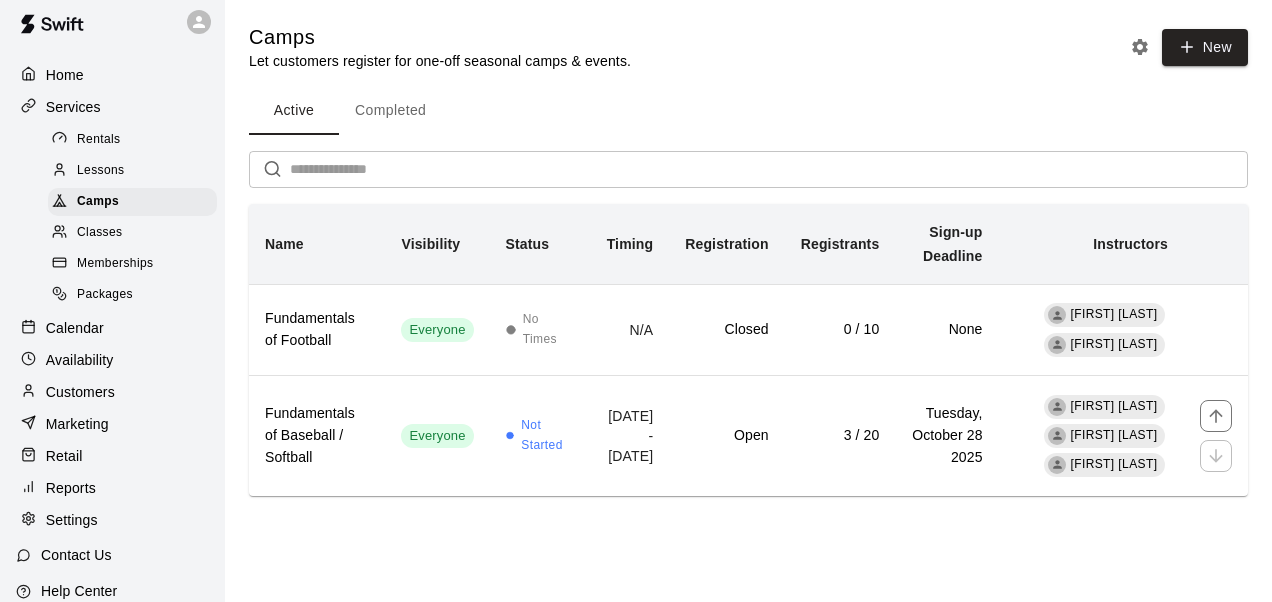 click on "Aug 04, 2025 - Oct 27, 2025" at bounding box center [627, 436] 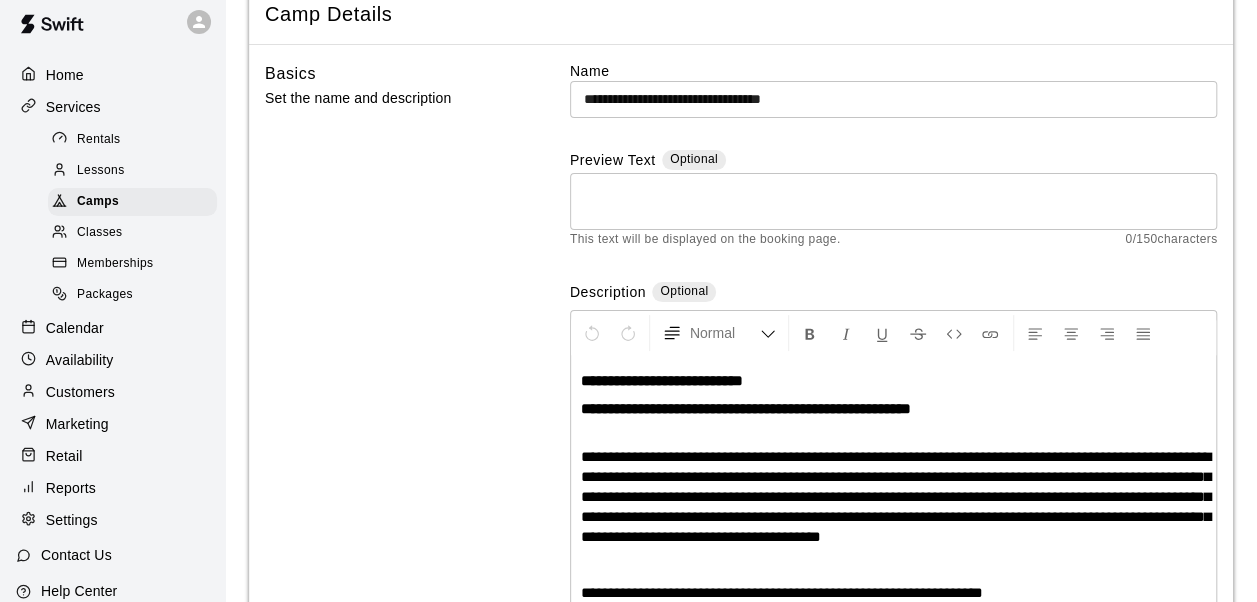 scroll, scrollTop: 0, scrollLeft: 0, axis: both 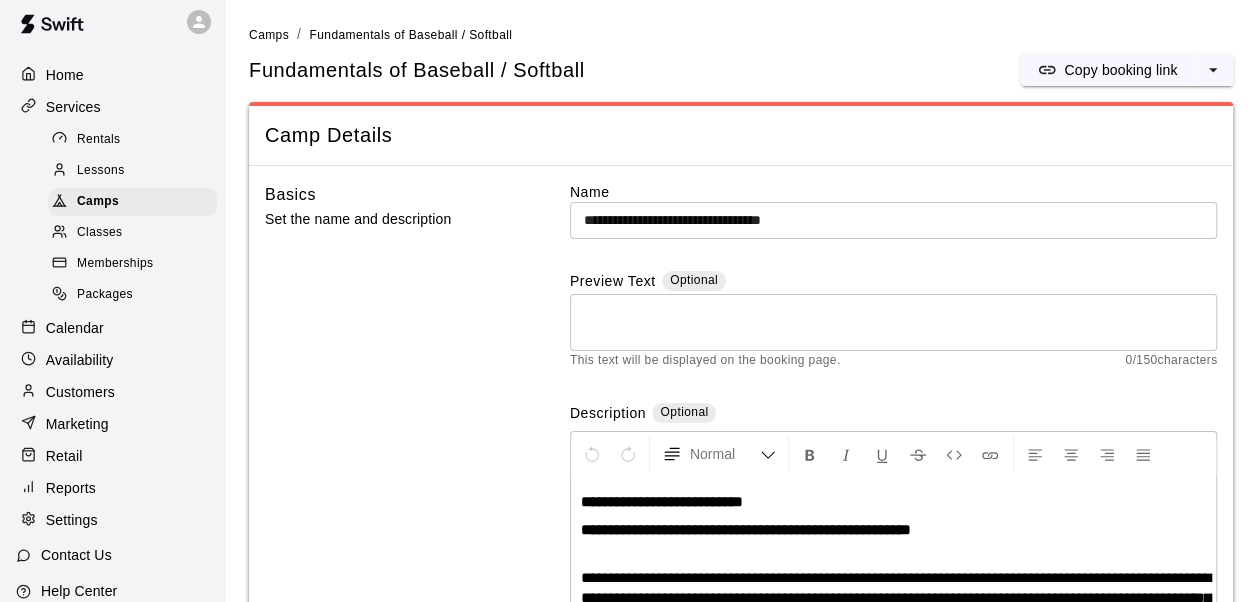 click on "Copy booking link" at bounding box center [1120, 70] 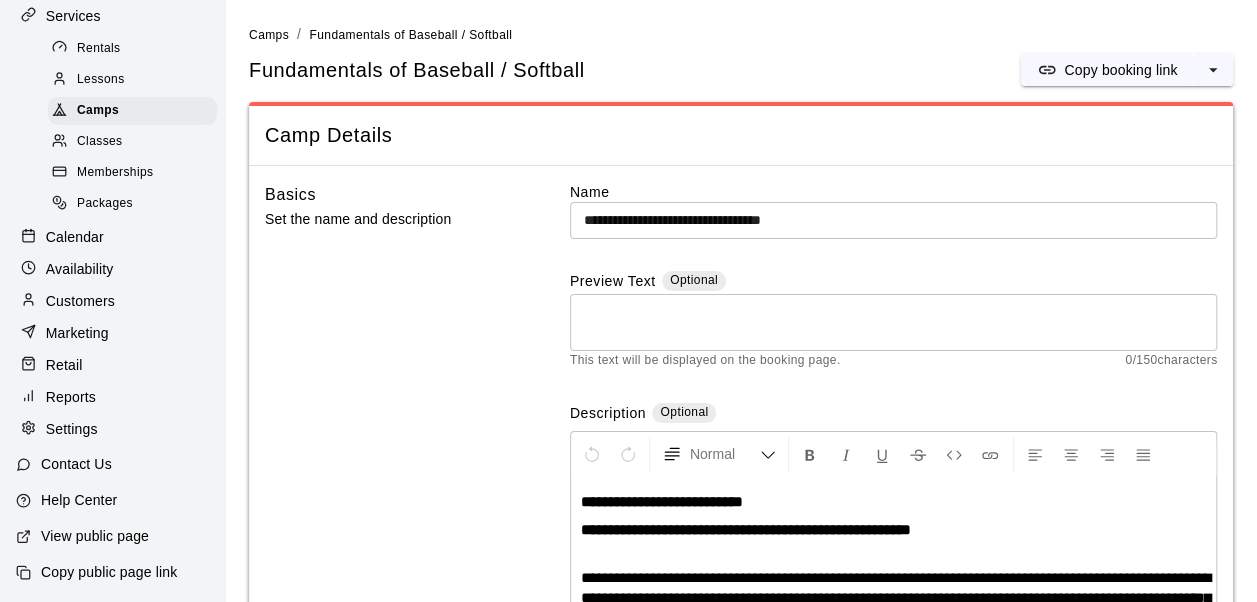 scroll, scrollTop: 0, scrollLeft: 0, axis: both 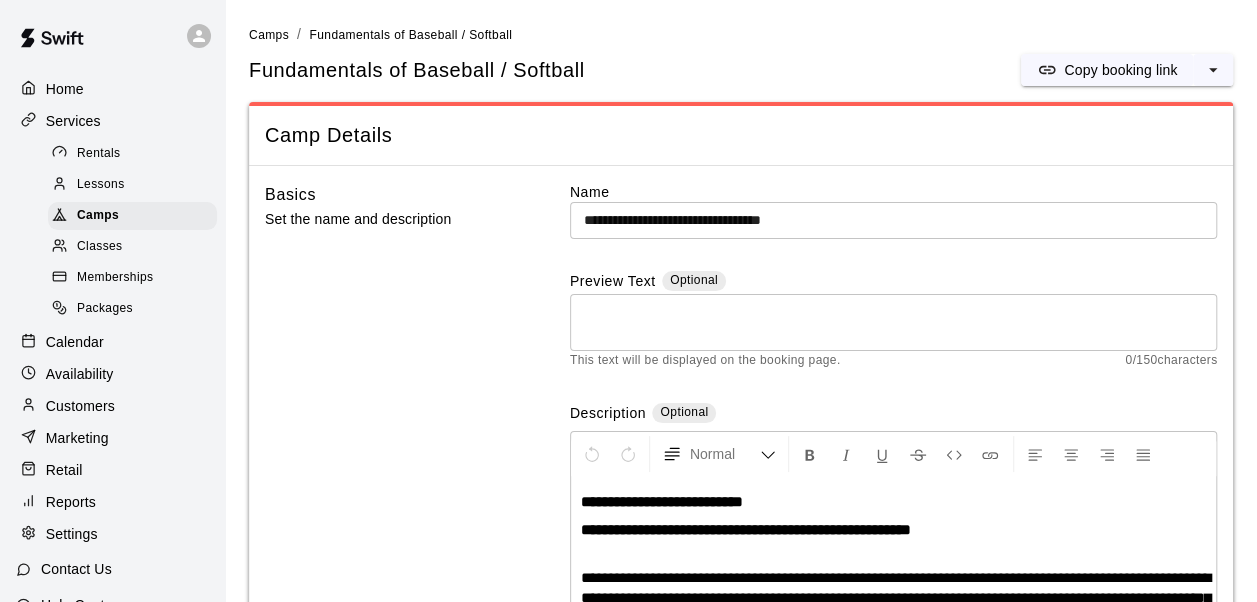click on "Services" at bounding box center (73, 121) 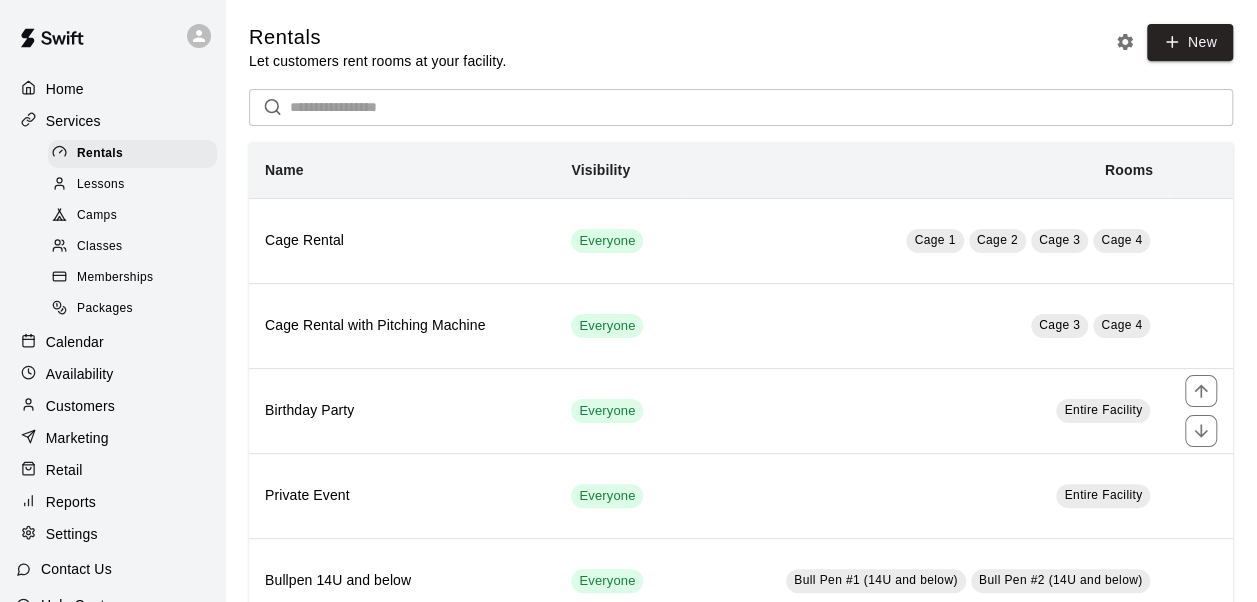 scroll, scrollTop: 56, scrollLeft: 0, axis: vertical 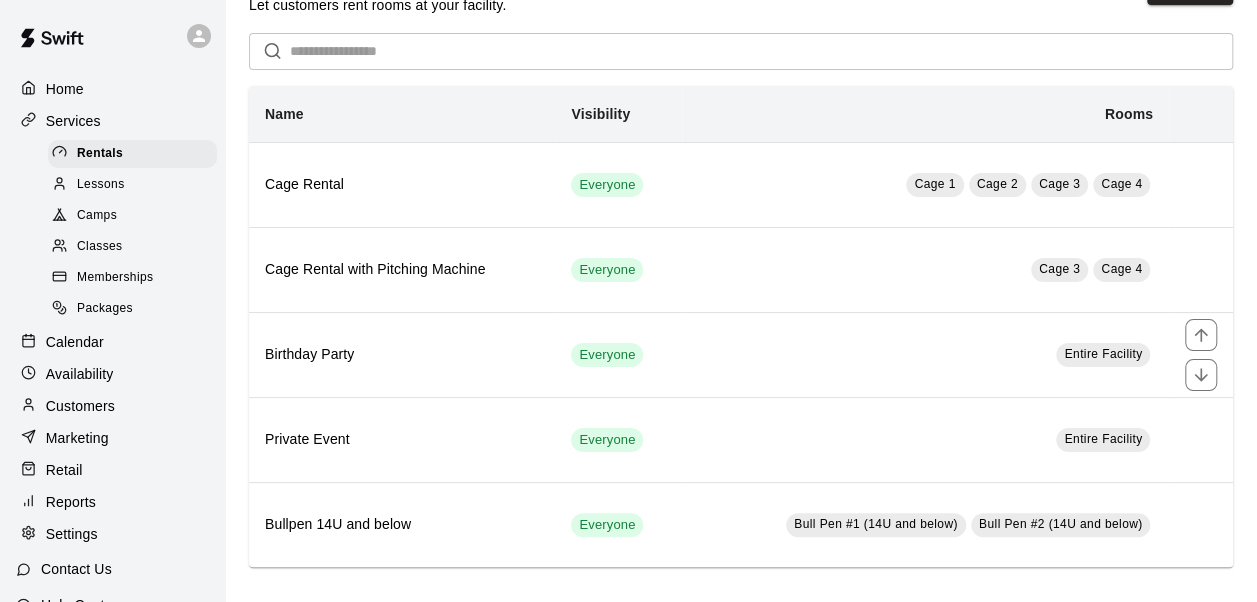 click on "Birthday Party" at bounding box center [402, 355] 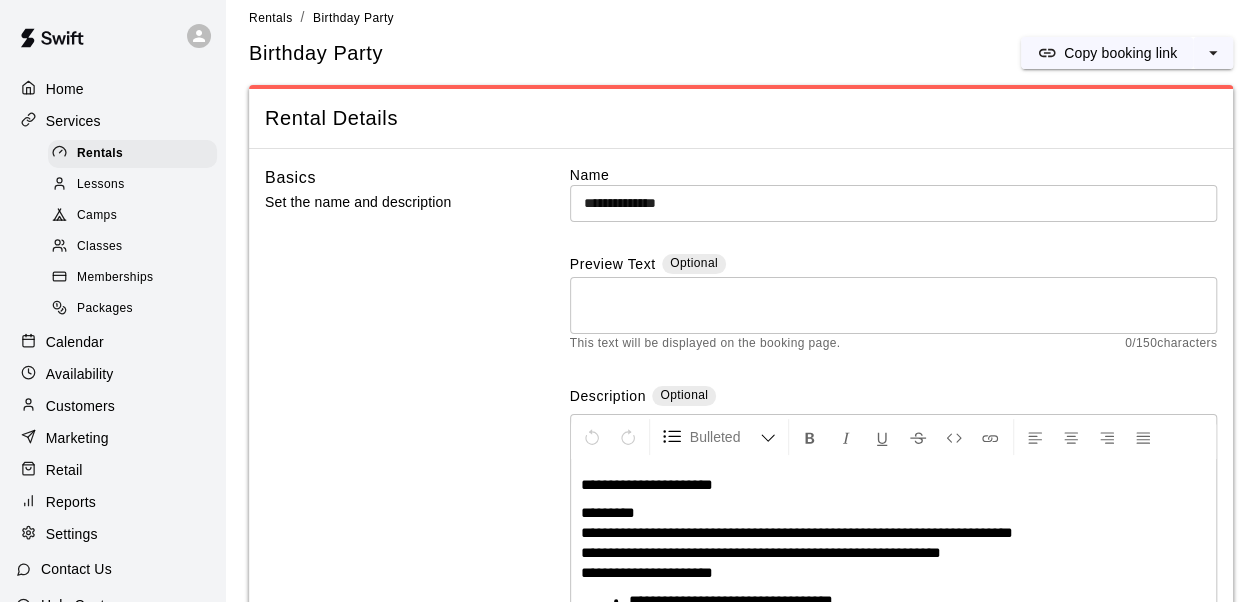 scroll, scrollTop: 0, scrollLeft: 0, axis: both 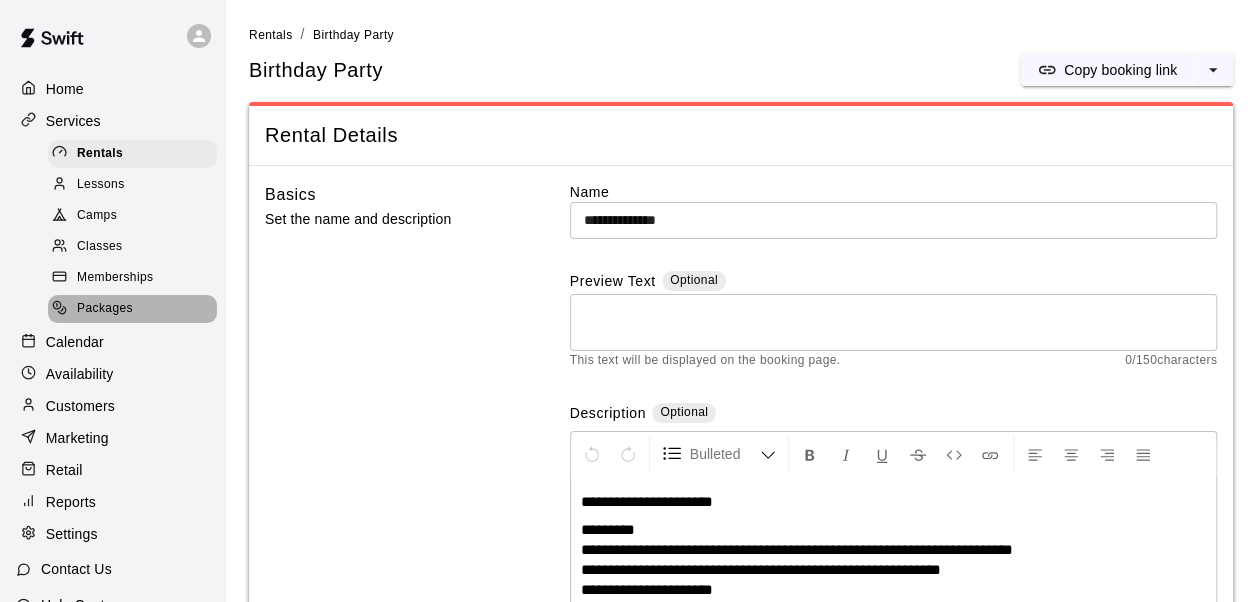 click on "Packages" at bounding box center [132, 309] 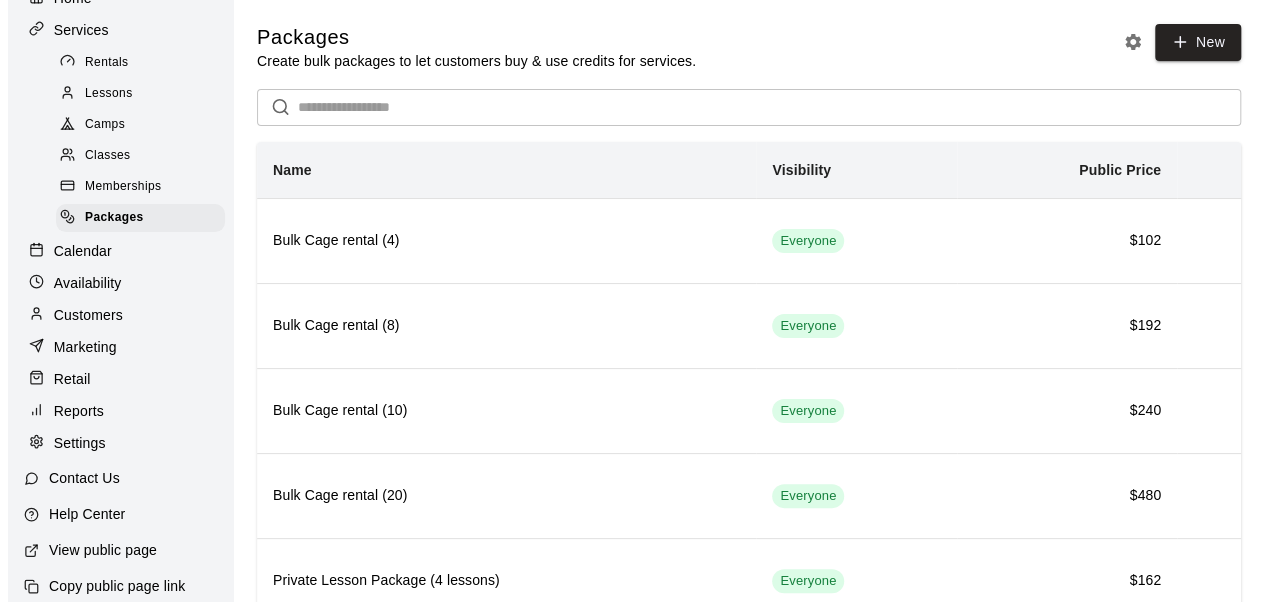 scroll, scrollTop: 92, scrollLeft: 0, axis: vertical 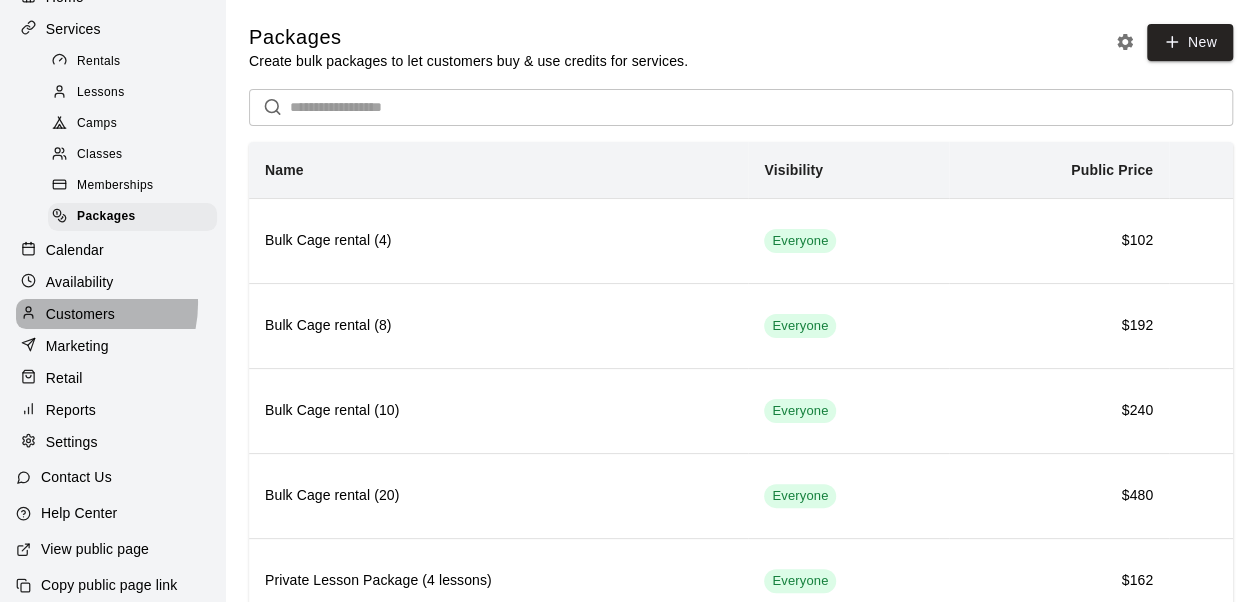 click on "Customers" at bounding box center [112, 314] 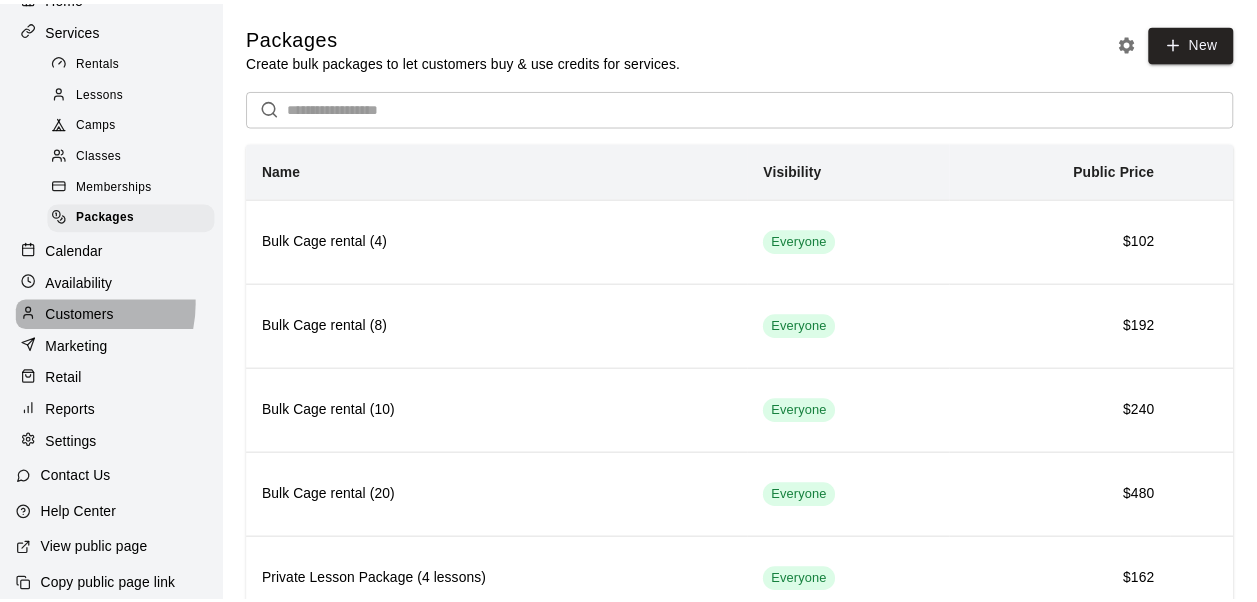 scroll, scrollTop: 0, scrollLeft: 0, axis: both 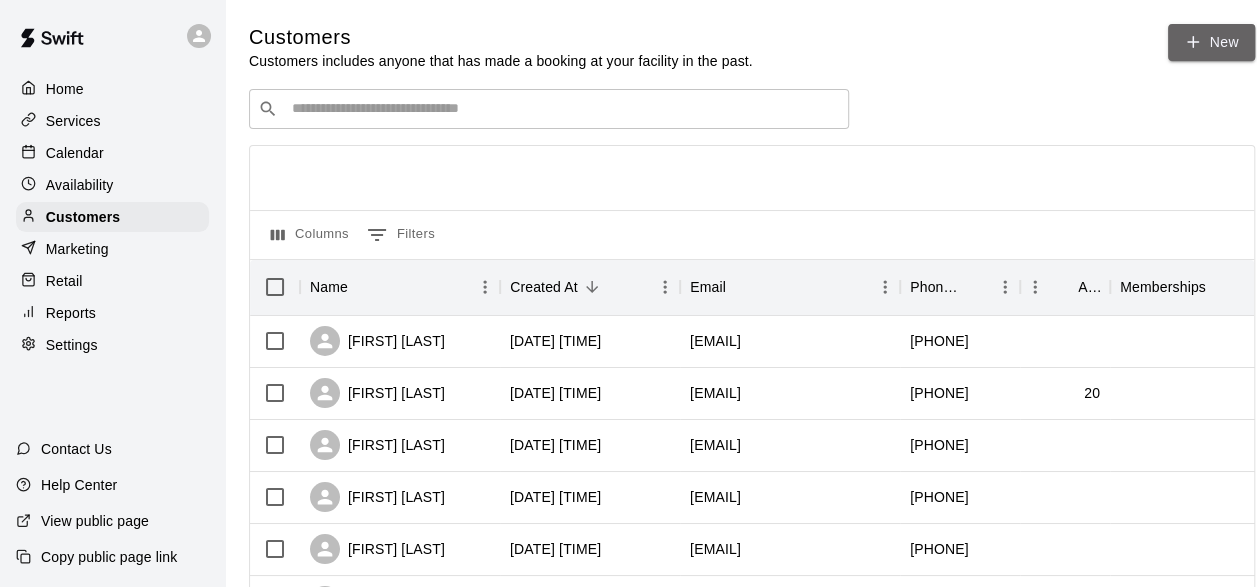 click 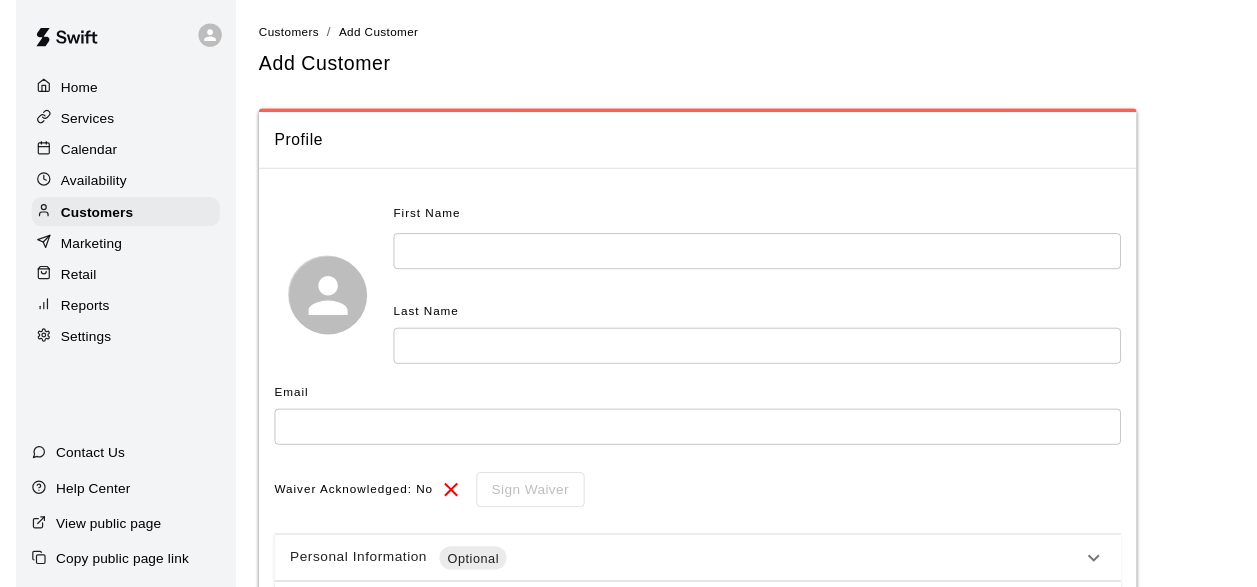 scroll, scrollTop: 0, scrollLeft: 0, axis: both 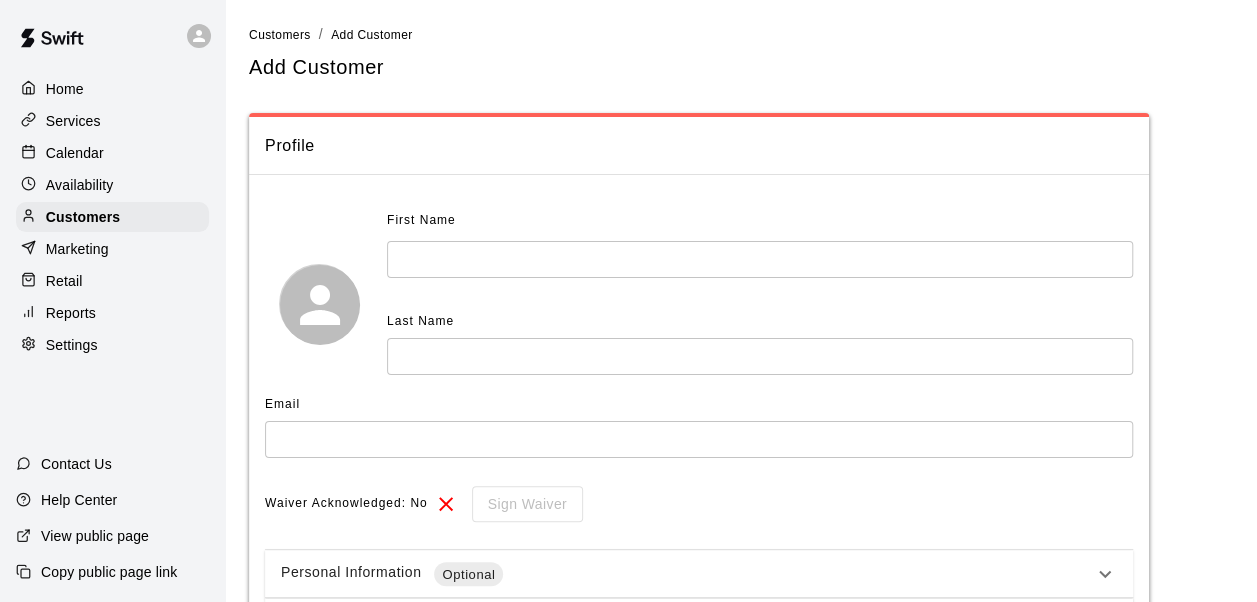 click on "Customers" at bounding box center [112, 217] 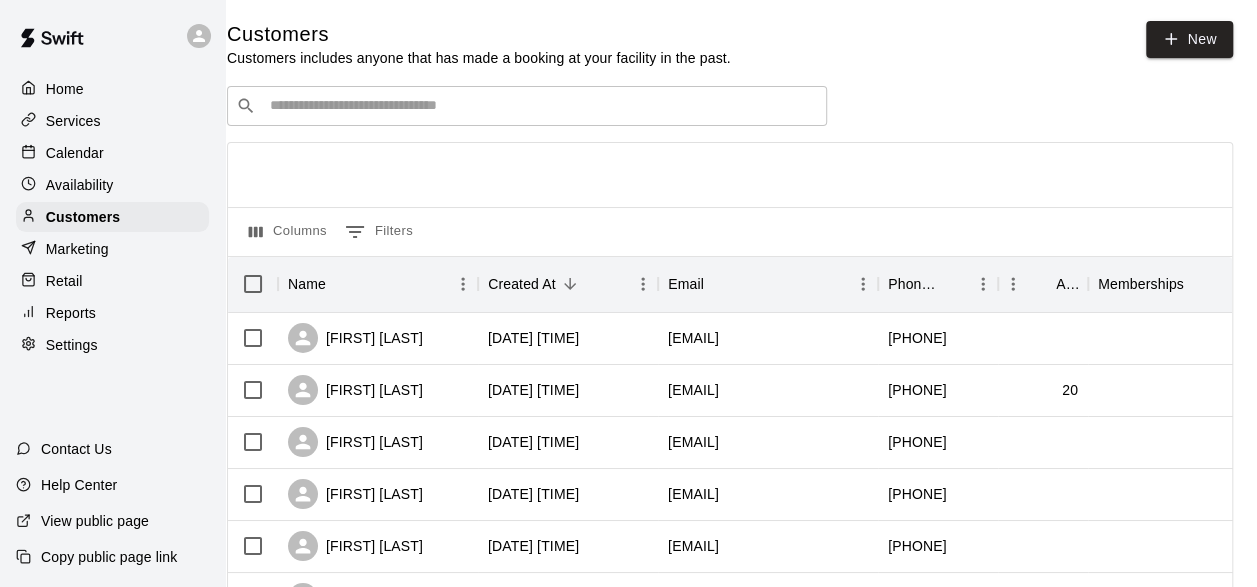 scroll, scrollTop: 0, scrollLeft: 34, axis: horizontal 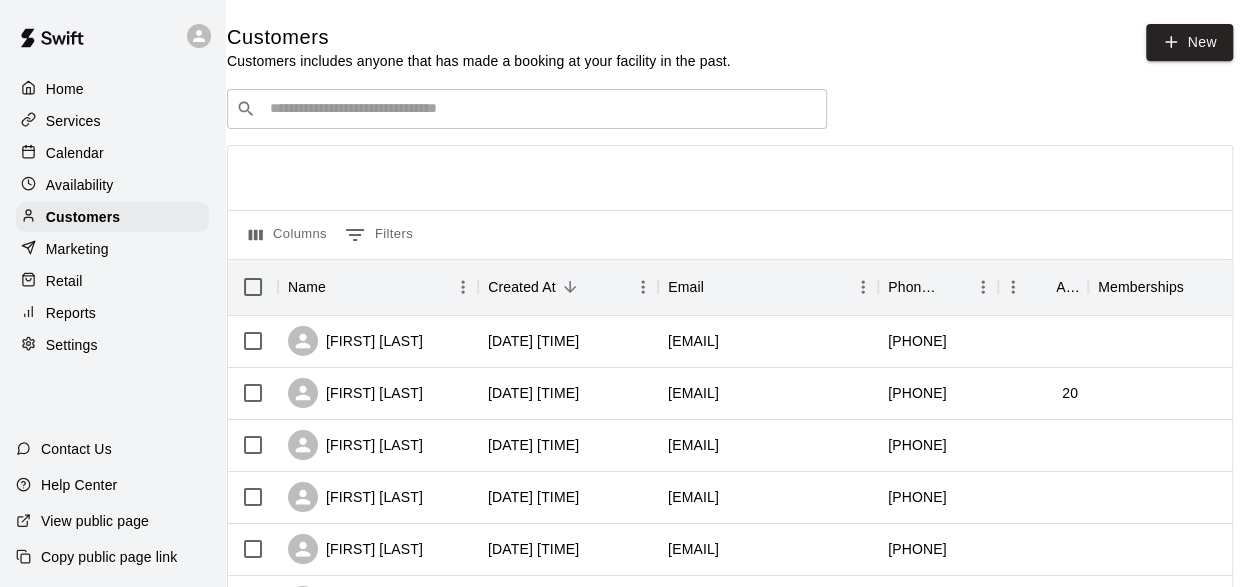 click on "Settings" at bounding box center [112, 345] 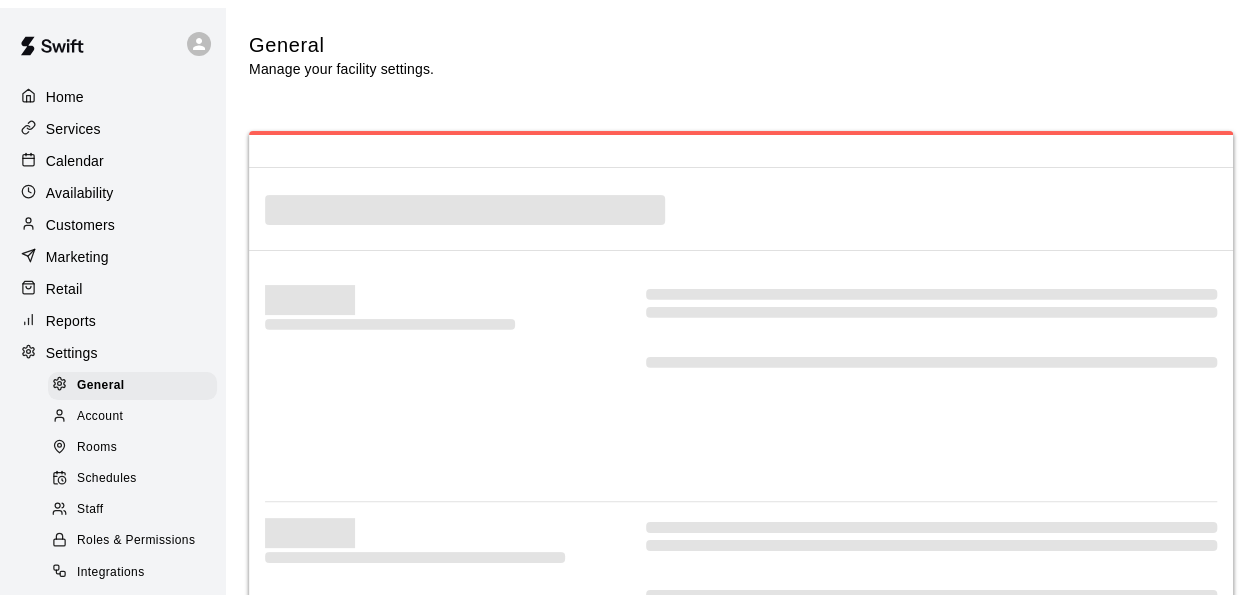 scroll, scrollTop: 0, scrollLeft: 0, axis: both 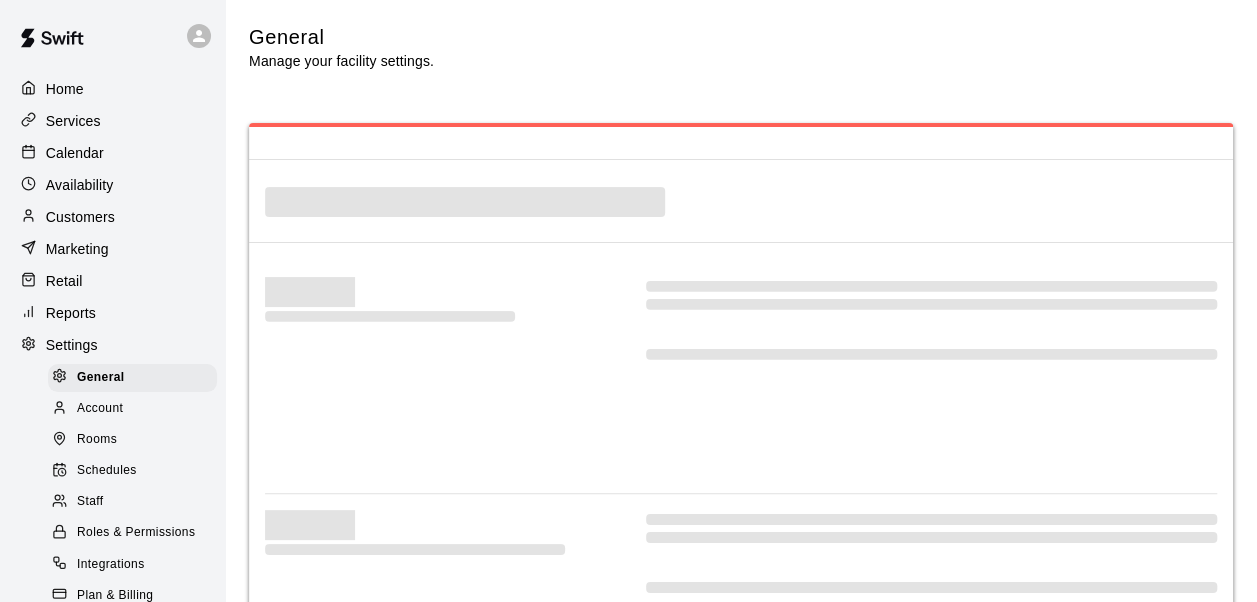 select on "**" 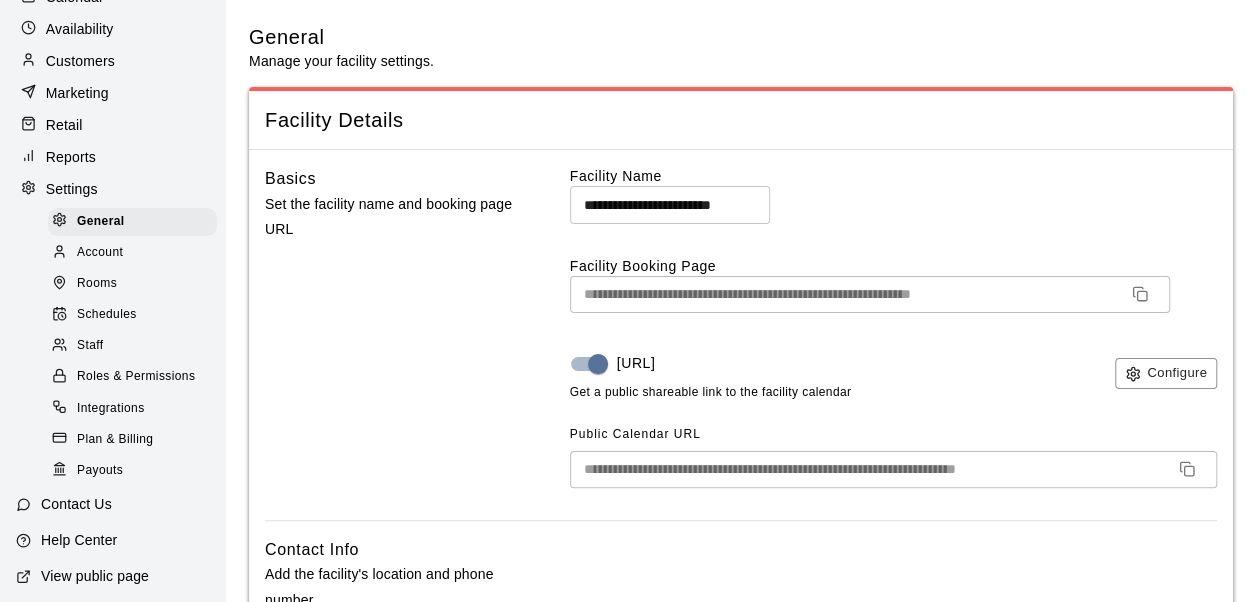 scroll, scrollTop: 155, scrollLeft: 0, axis: vertical 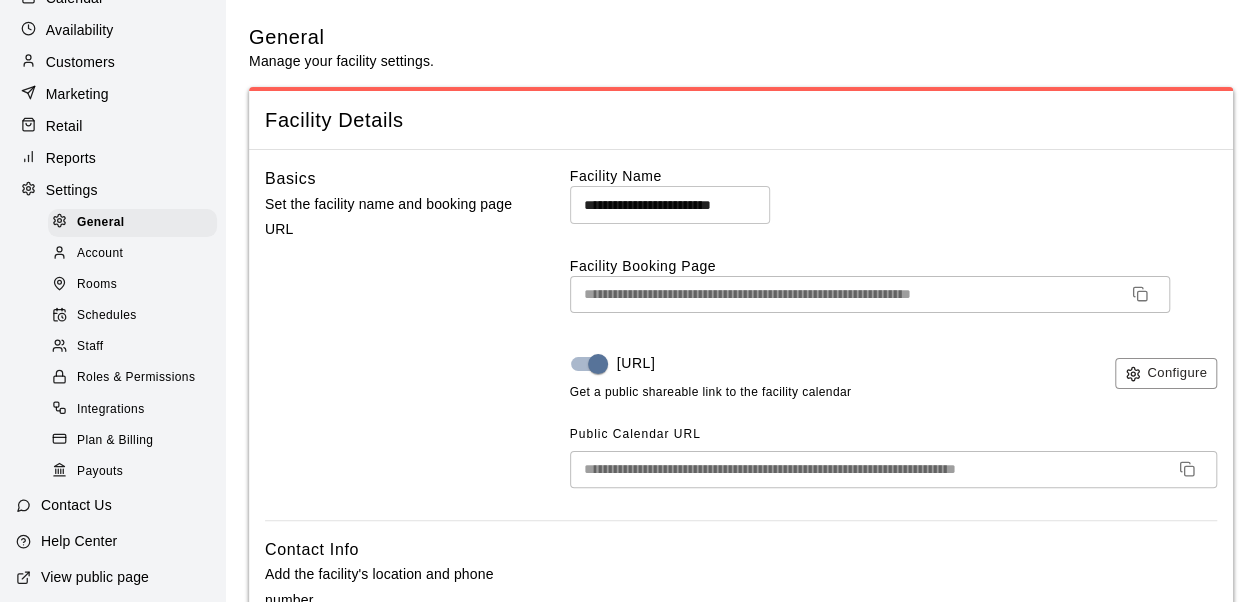 click on "Payouts" at bounding box center [100, 472] 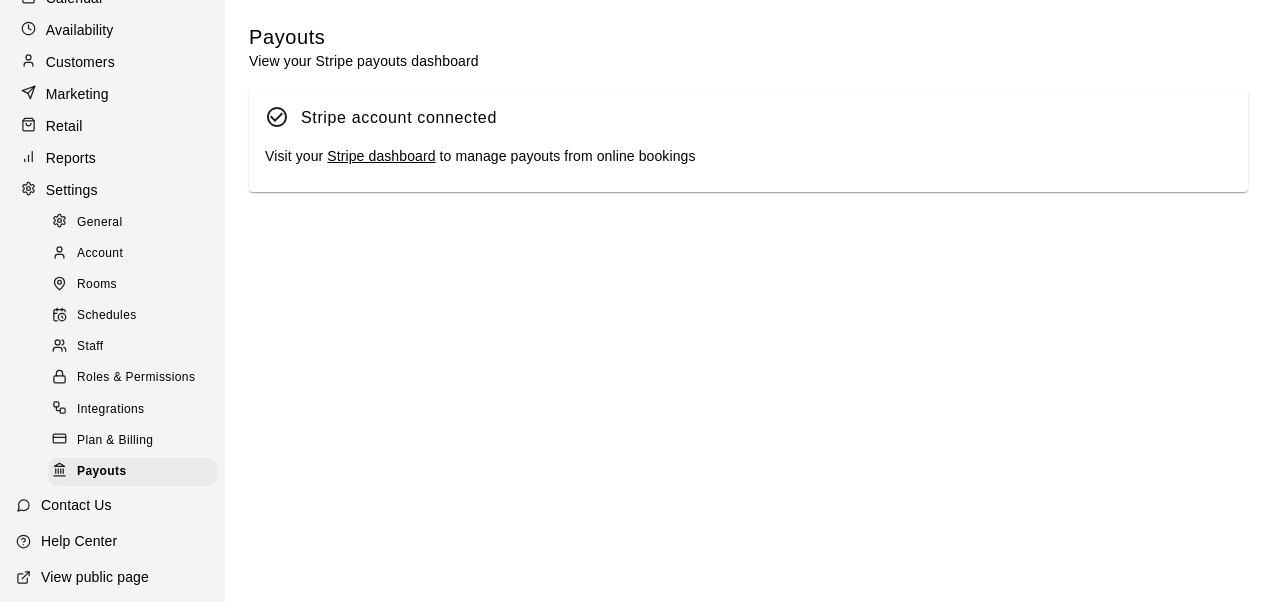 click on "Schedules" at bounding box center [107, 316] 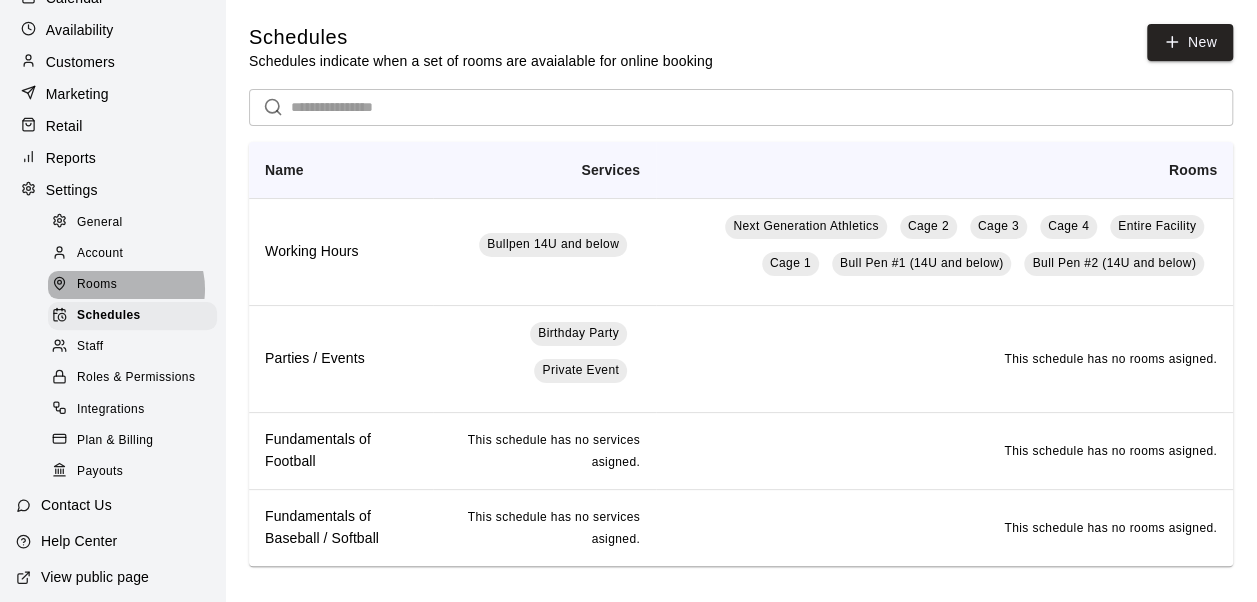 click on "Rooms" at bounding box center [132, 285] 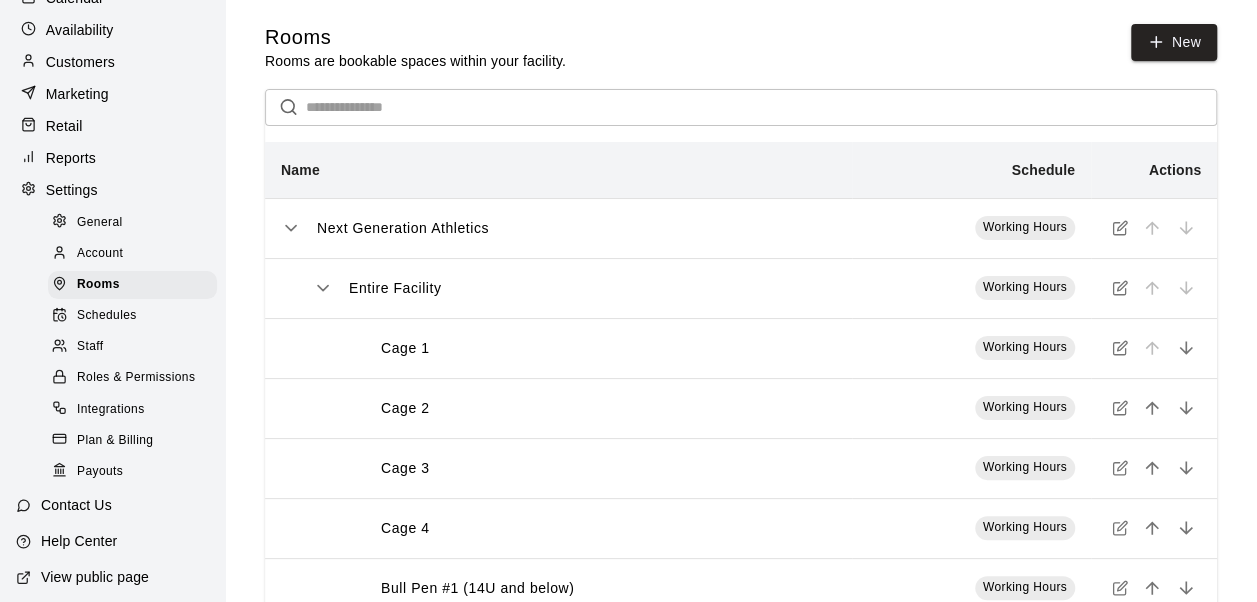click on "Account" at bounding box center (132, 254) 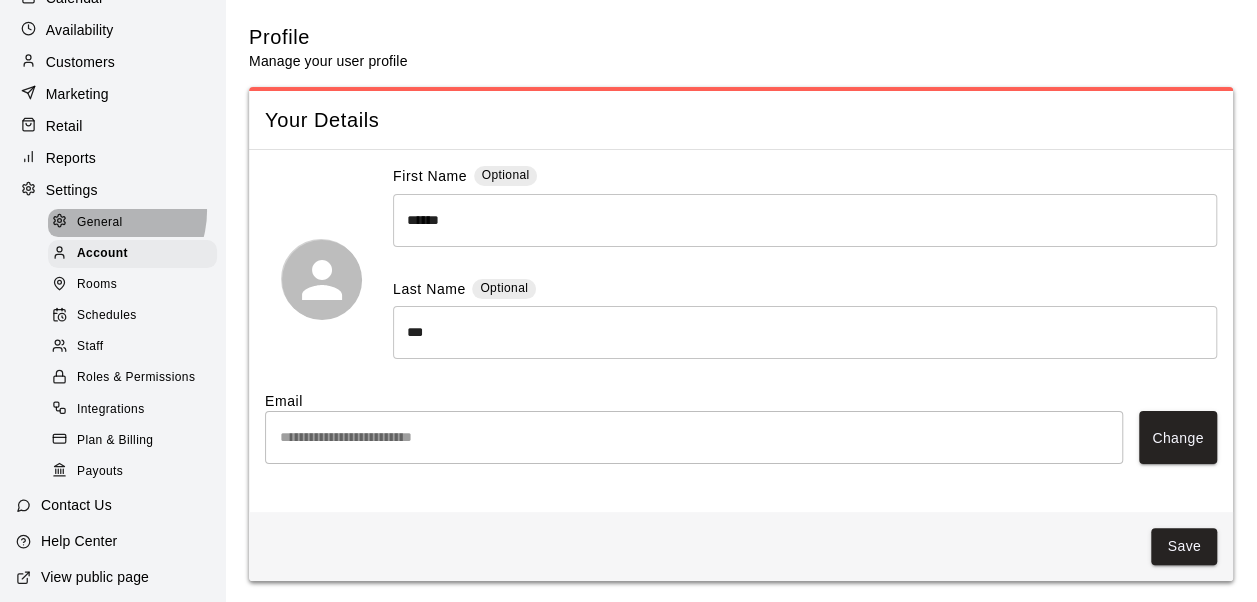 click on "General" at bounding box center (132, 223) 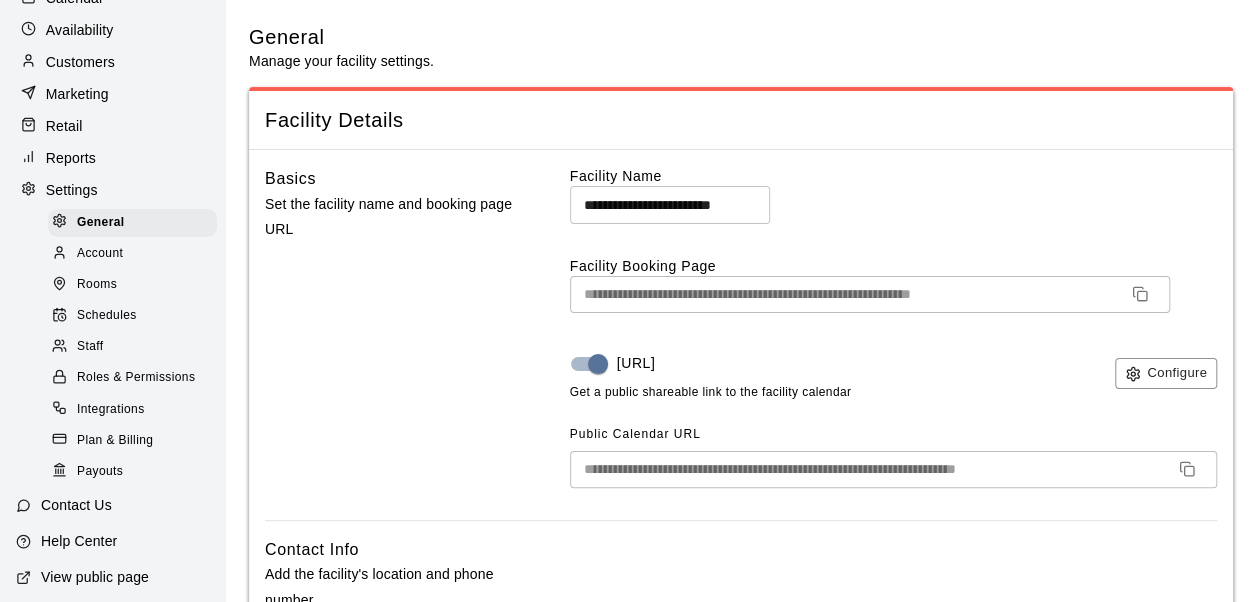 click on "Settings" at bounding box center [72, 190] 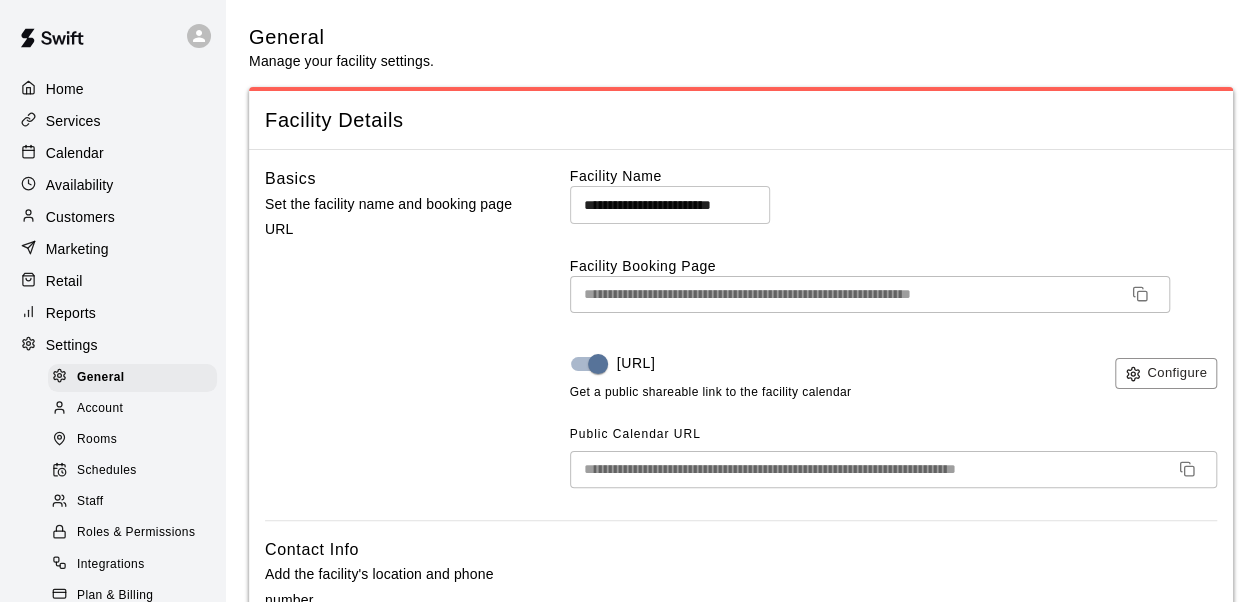 click on "Services" at bounding box center (73, 121) 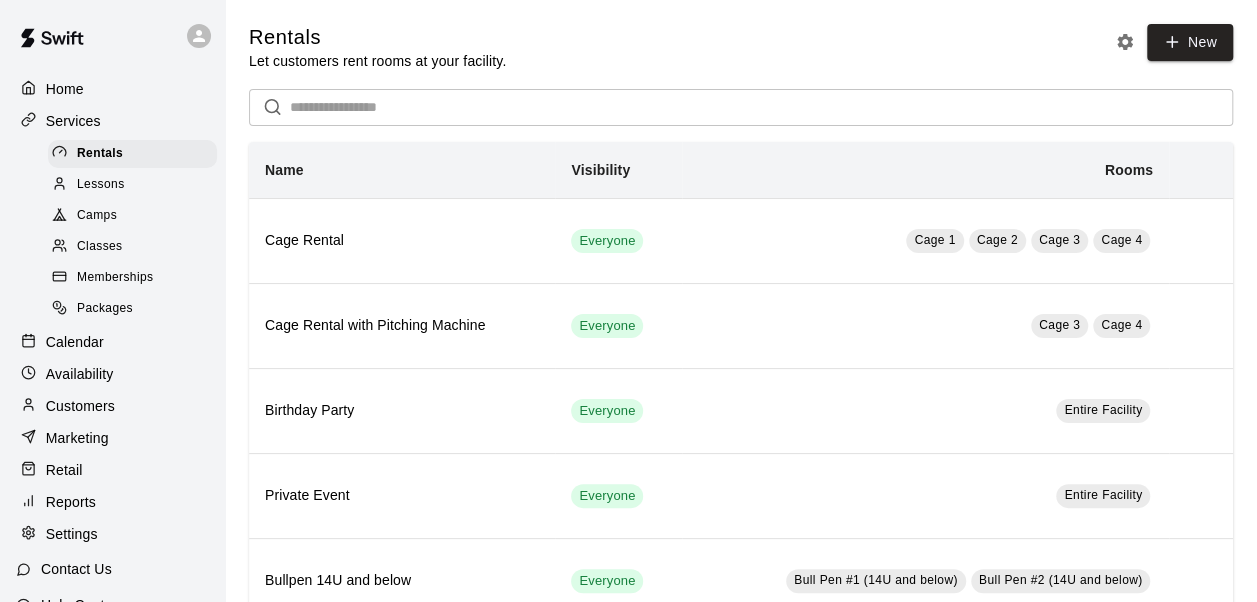click on "Memberships" at bounding box center (115, 278) 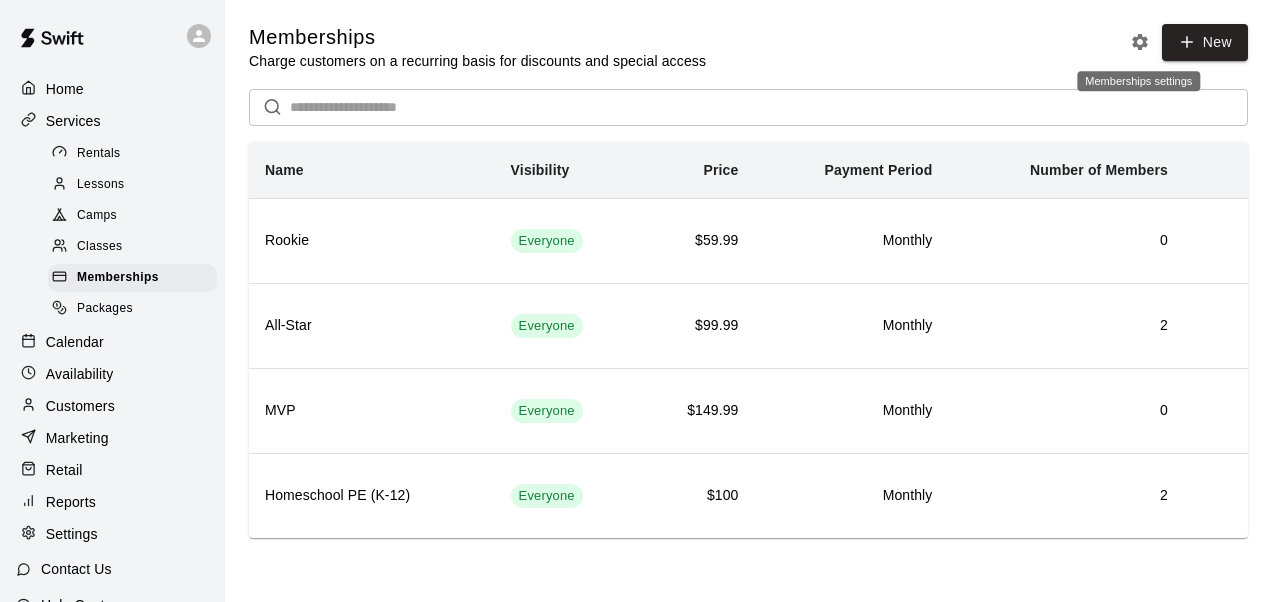 click 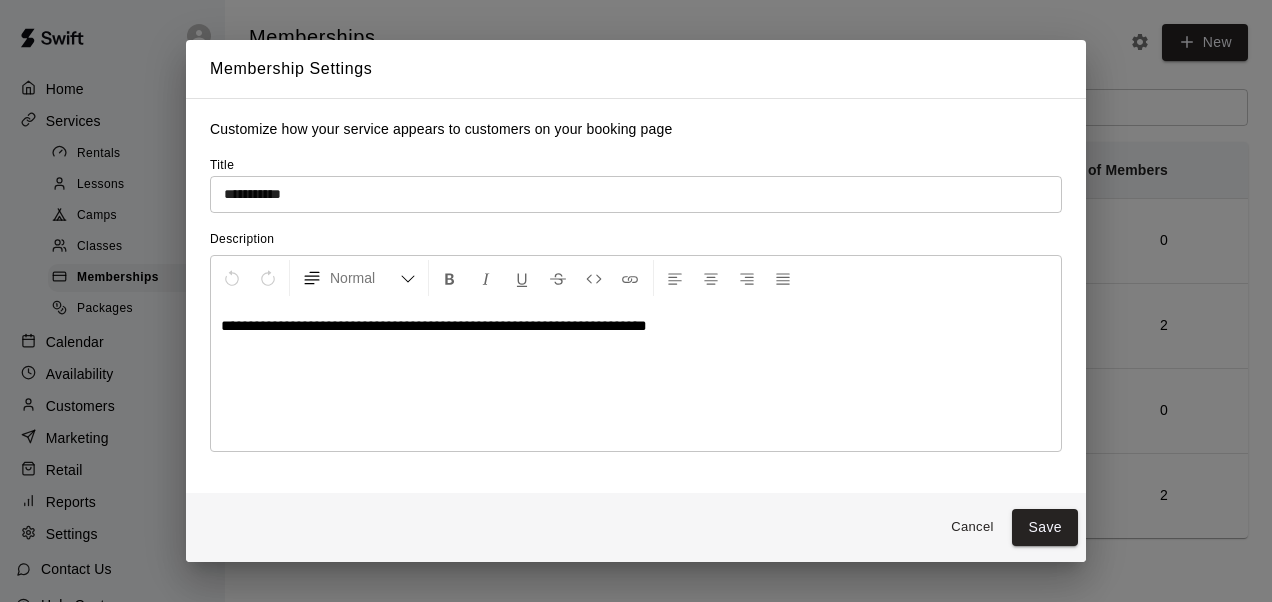 click on "Save" at bounding box center (1045, 527) 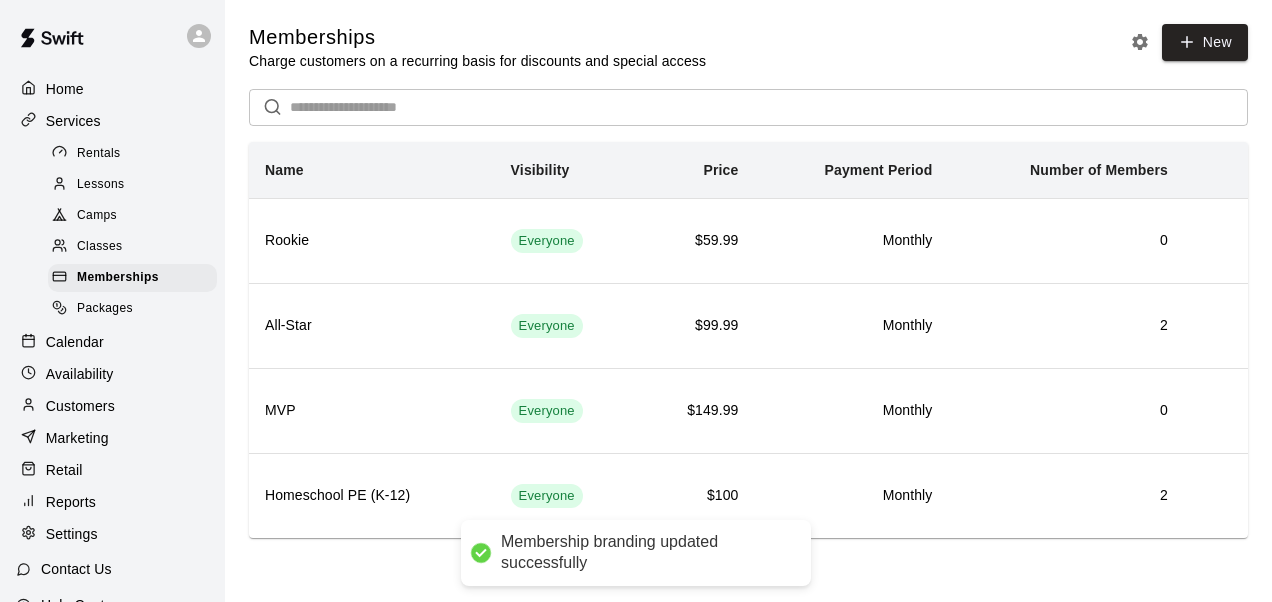 click on "New" at bounding box center (1205, 42) 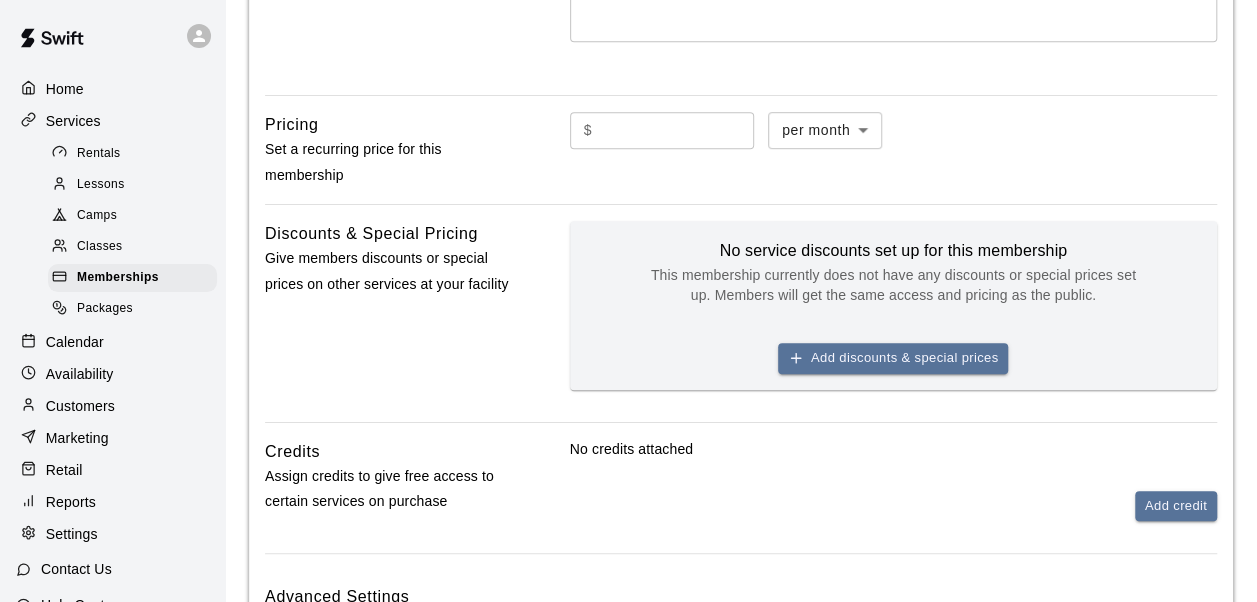 scroll, scrollTop: 748, scrollLeft: 0, axis: vertical 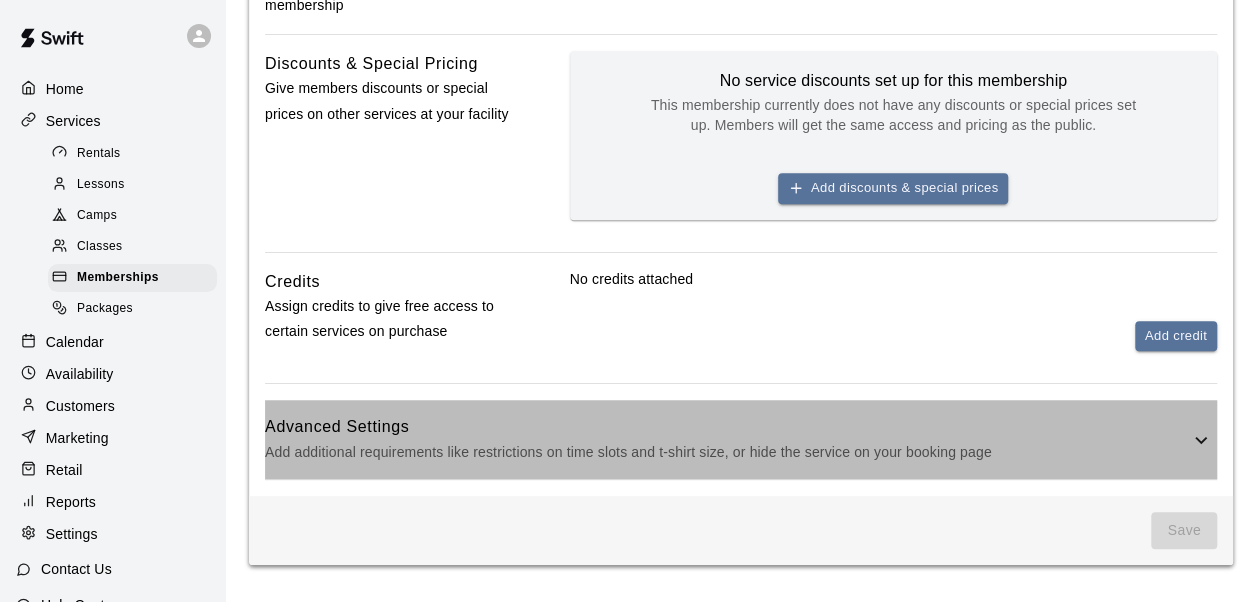 click on "Advanced Settings" at bounding box center (727, 427) 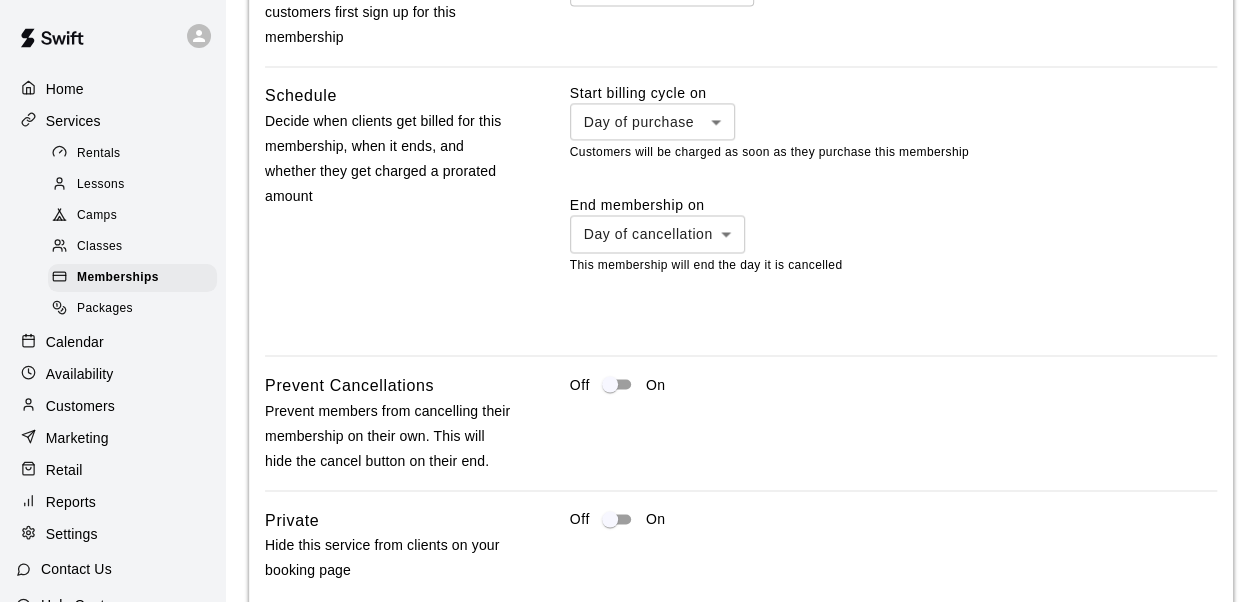 scroll, scrollTop: 1662, scrollLeft: 0, axis: vertical 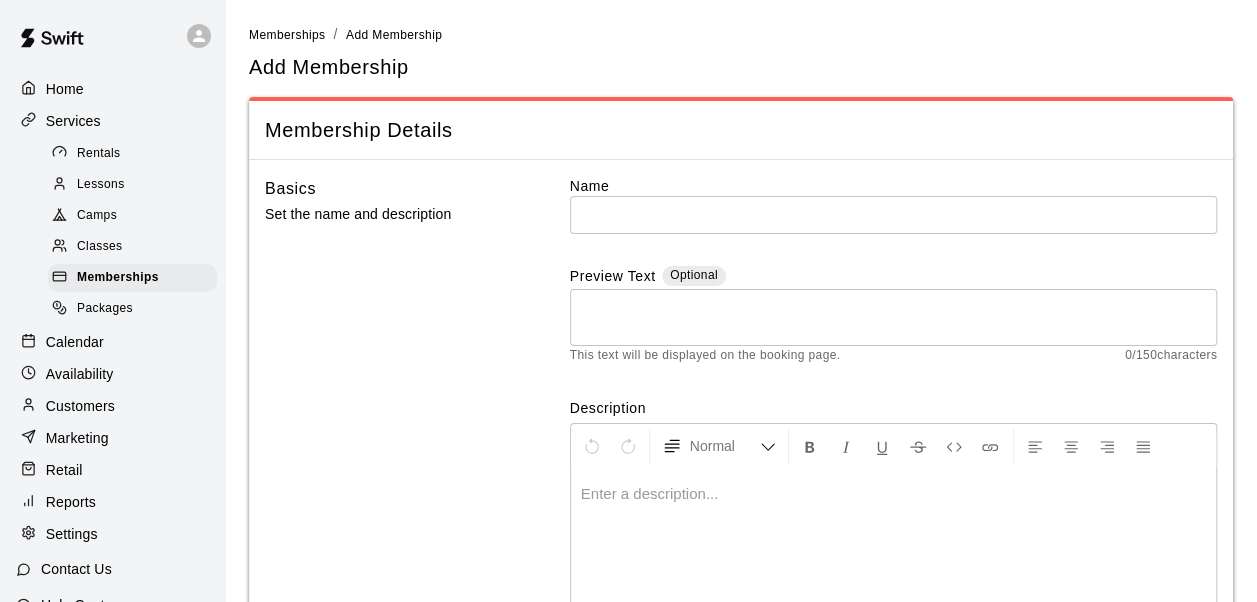 click at bounding box center (893, 214) 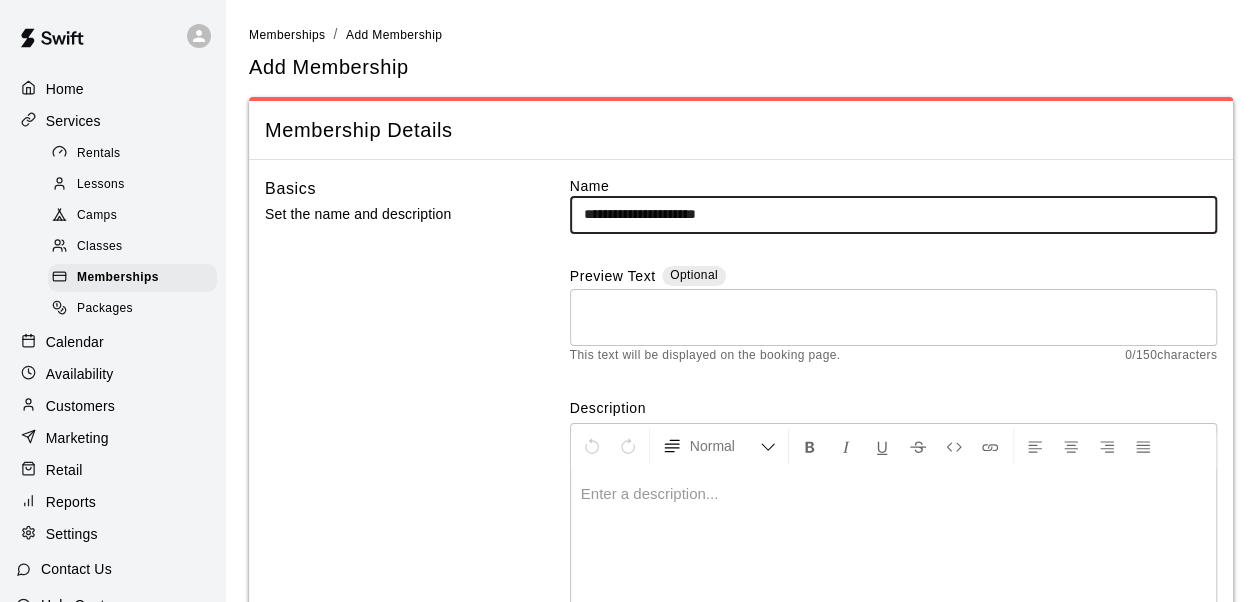 type on "**********" 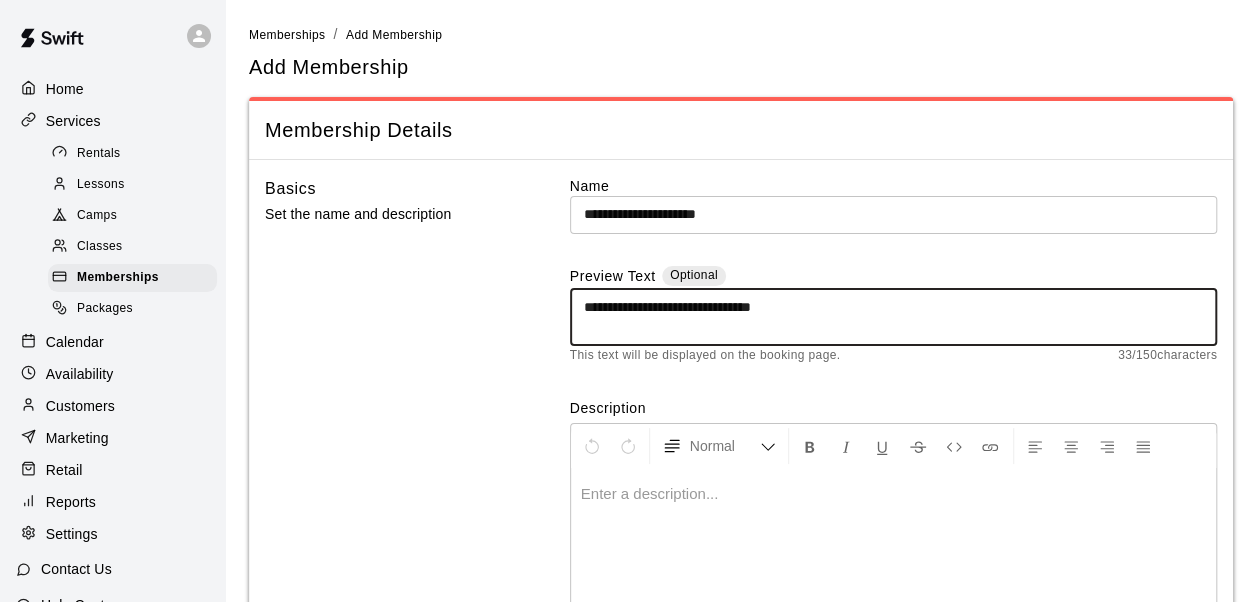 click on "**********" at bounding box center [893, 317] 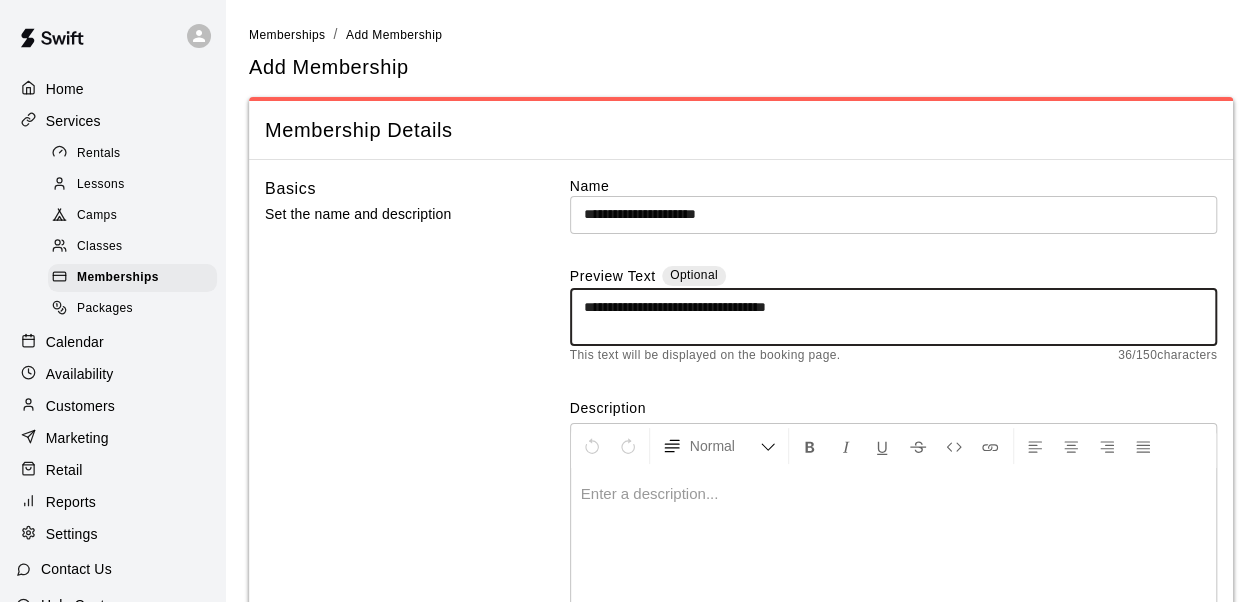 click on "**********" at bounding box center (893, 317) 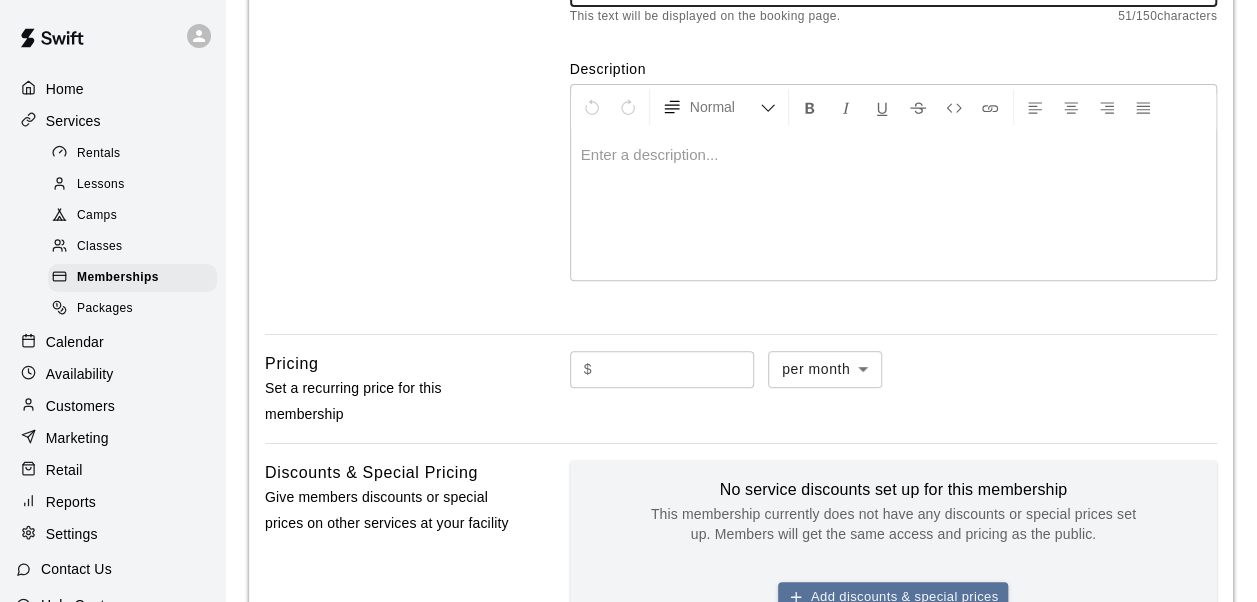 scroll, scrollTop: 340, scrollLeft: 0, axis: vertical 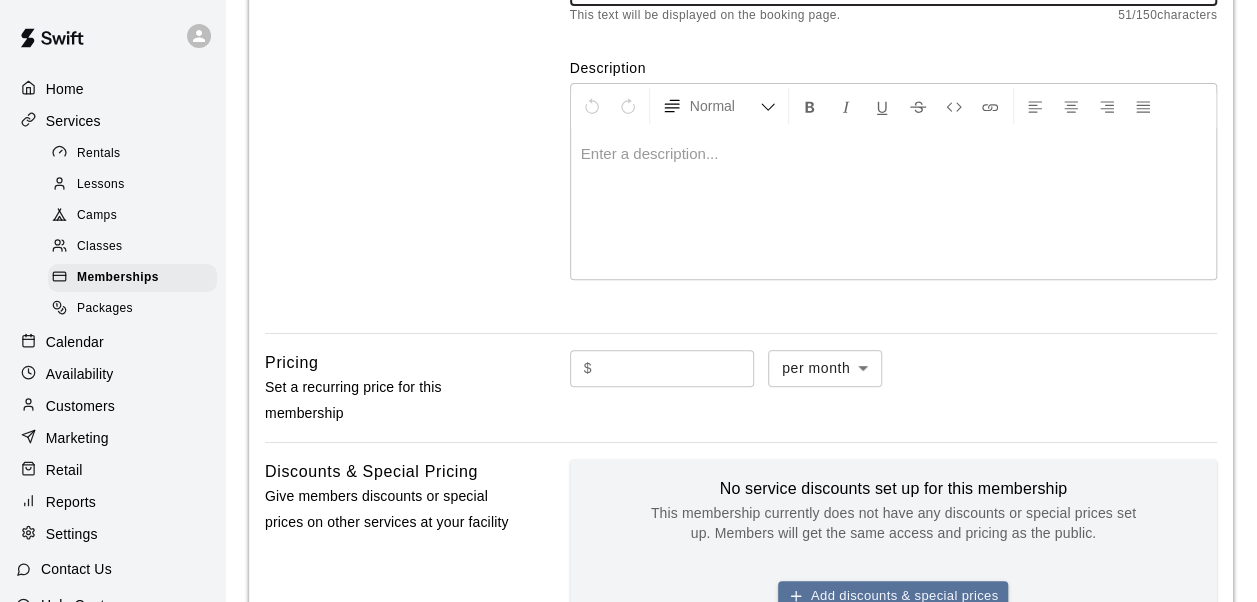type on "**********" 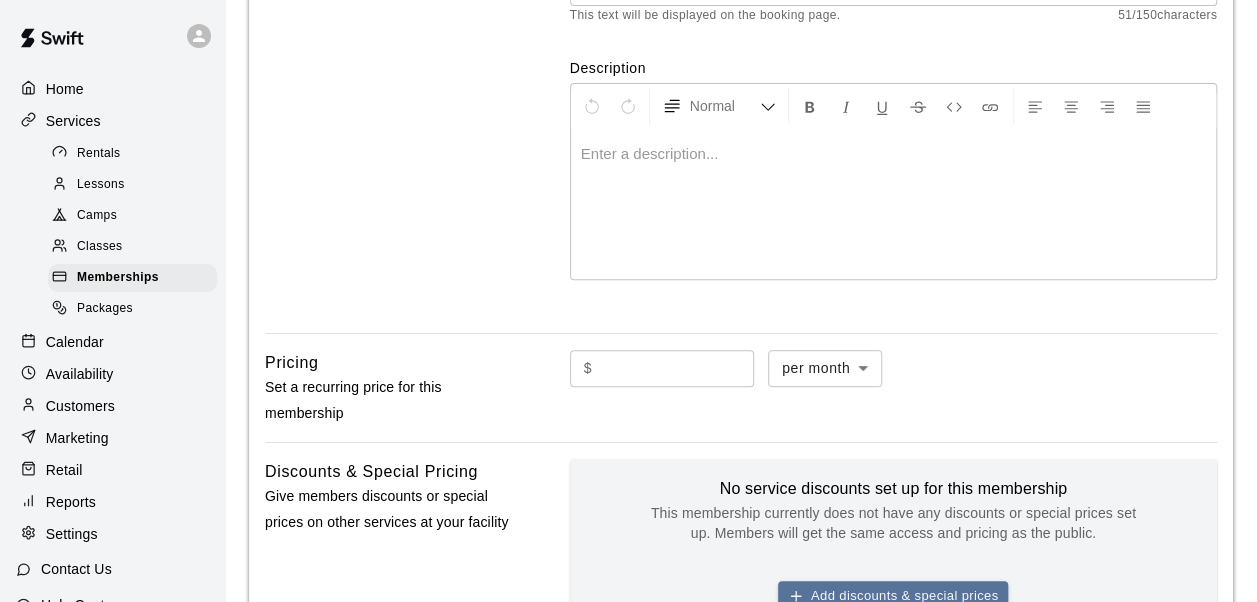 click at bounding box center (893, 204) 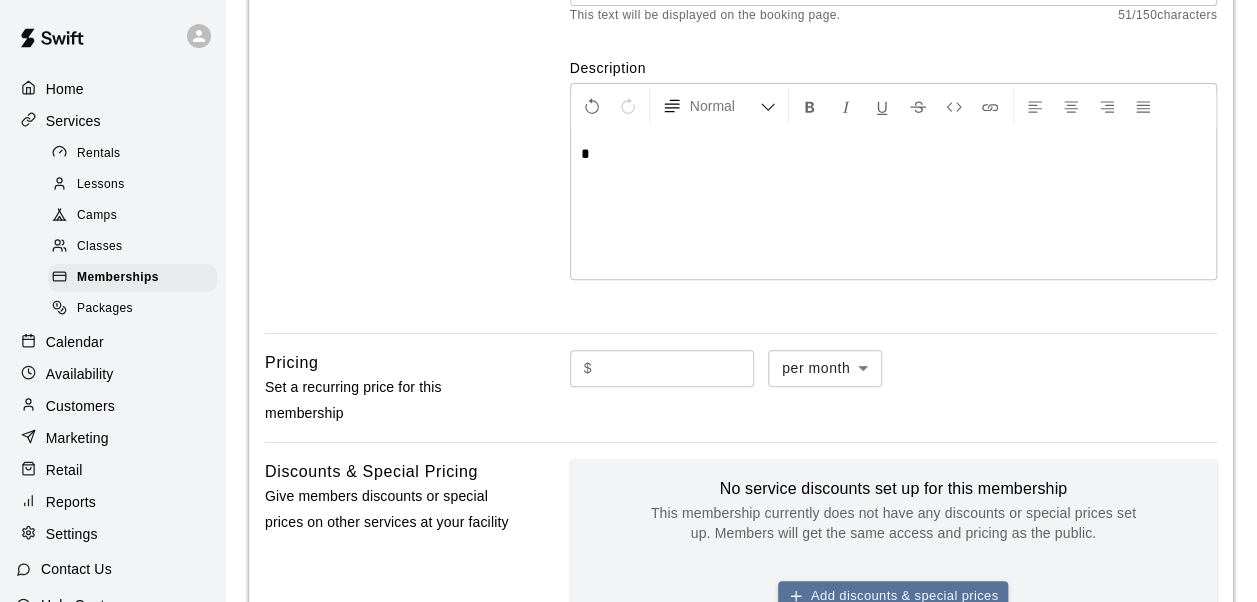 type 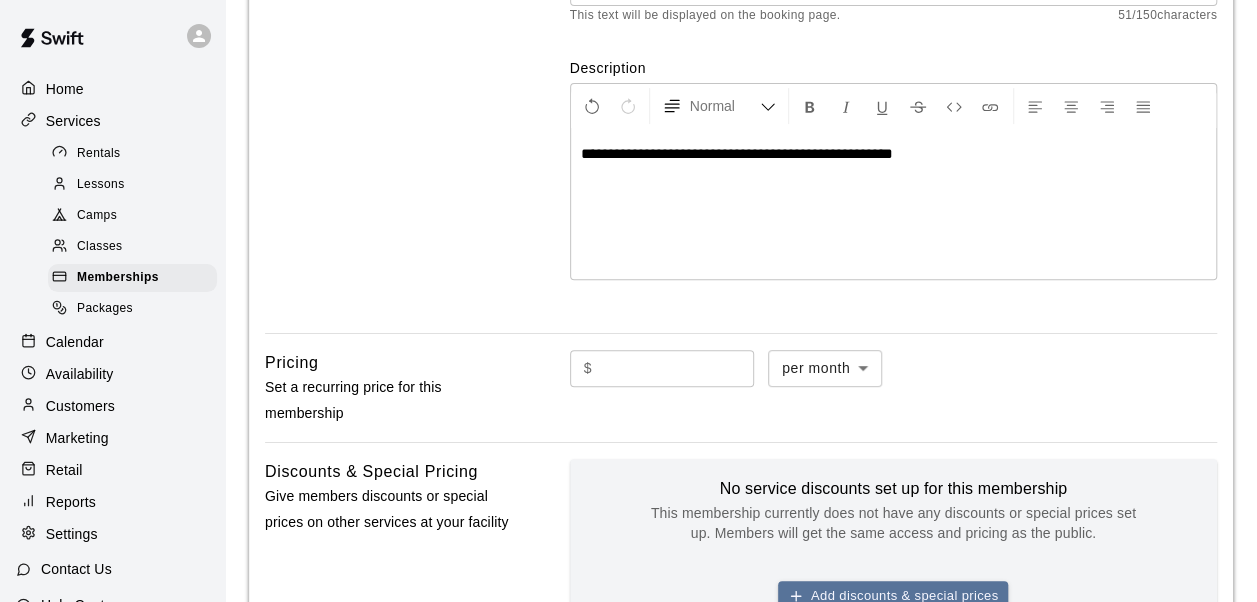 click at bounding box center (677, 368) 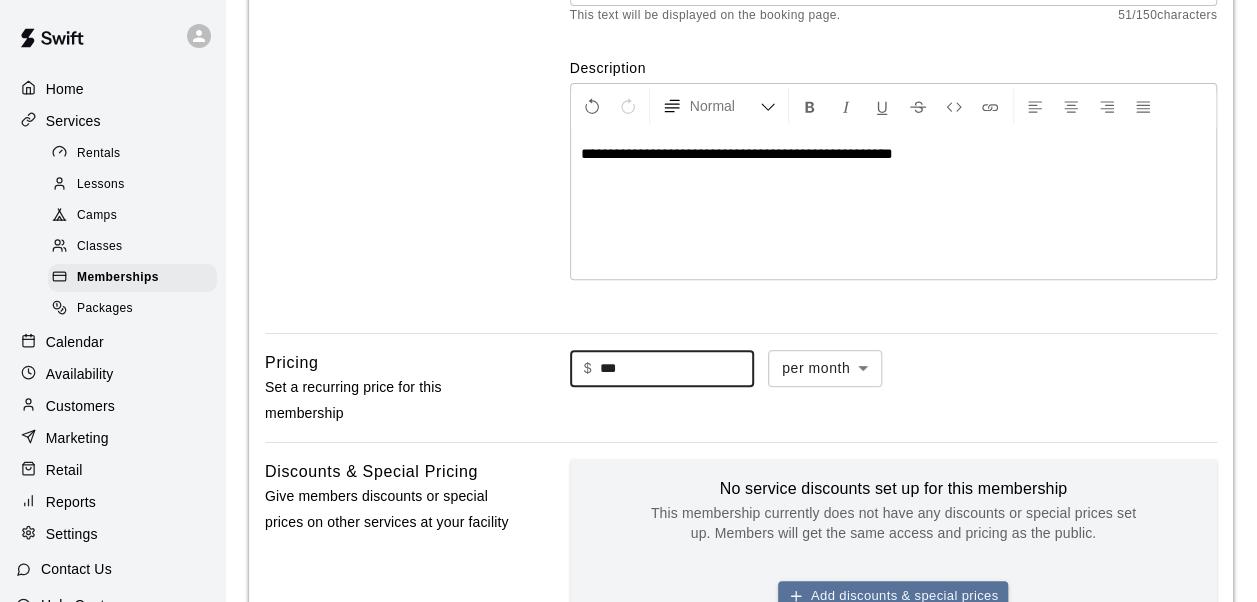 type on "***" 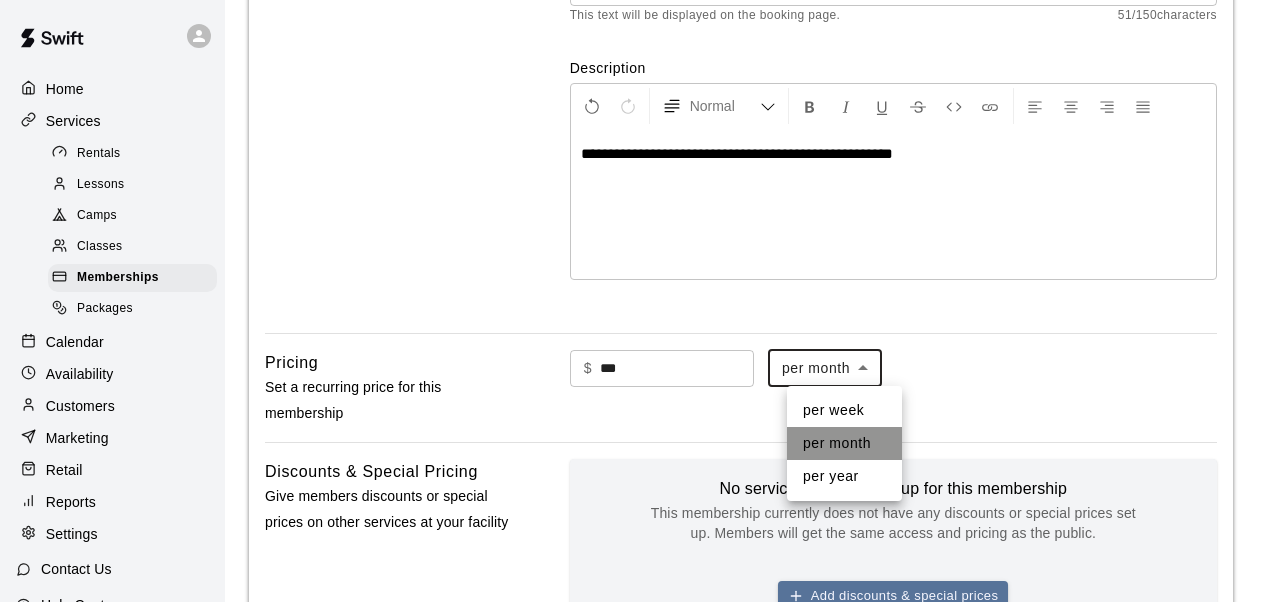 click on "per month" at bounding box center [844, 443] 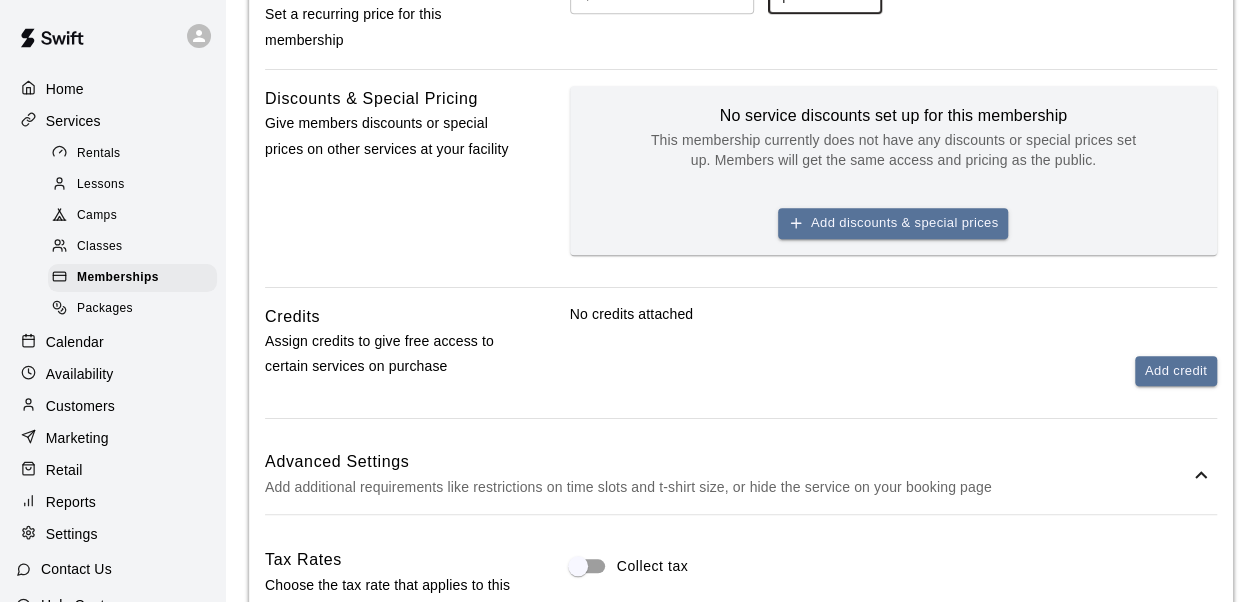 scroll, scrollTop: 714, scrollLeft: 0, axis: vertical 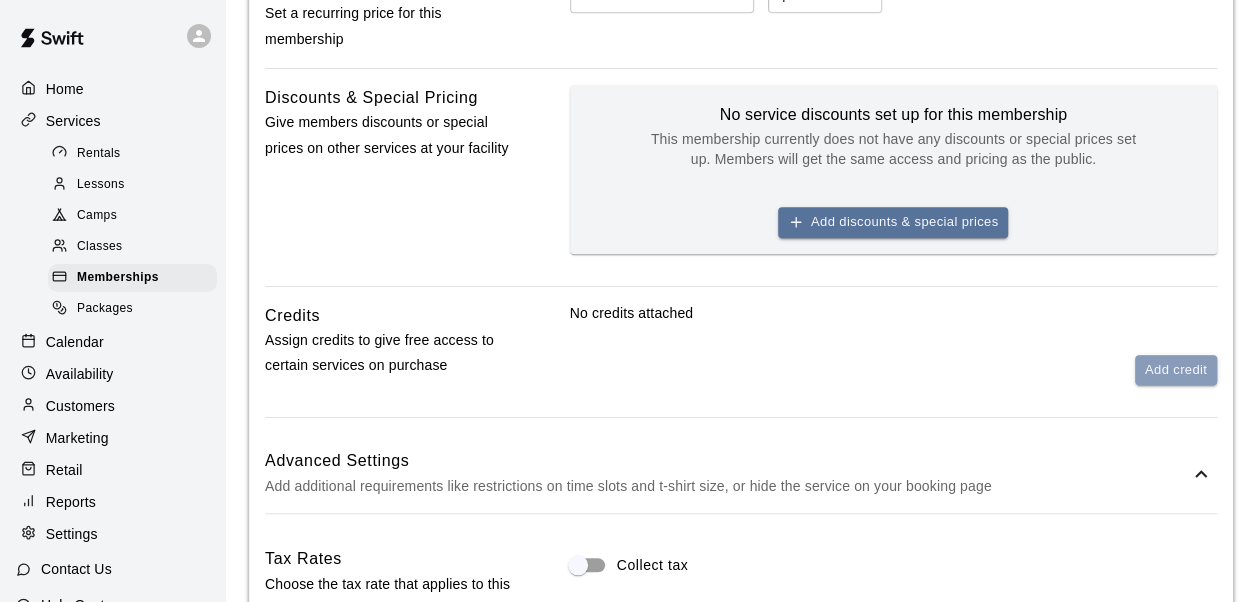 click on "Add credit" at bounding box center [1176, 370] 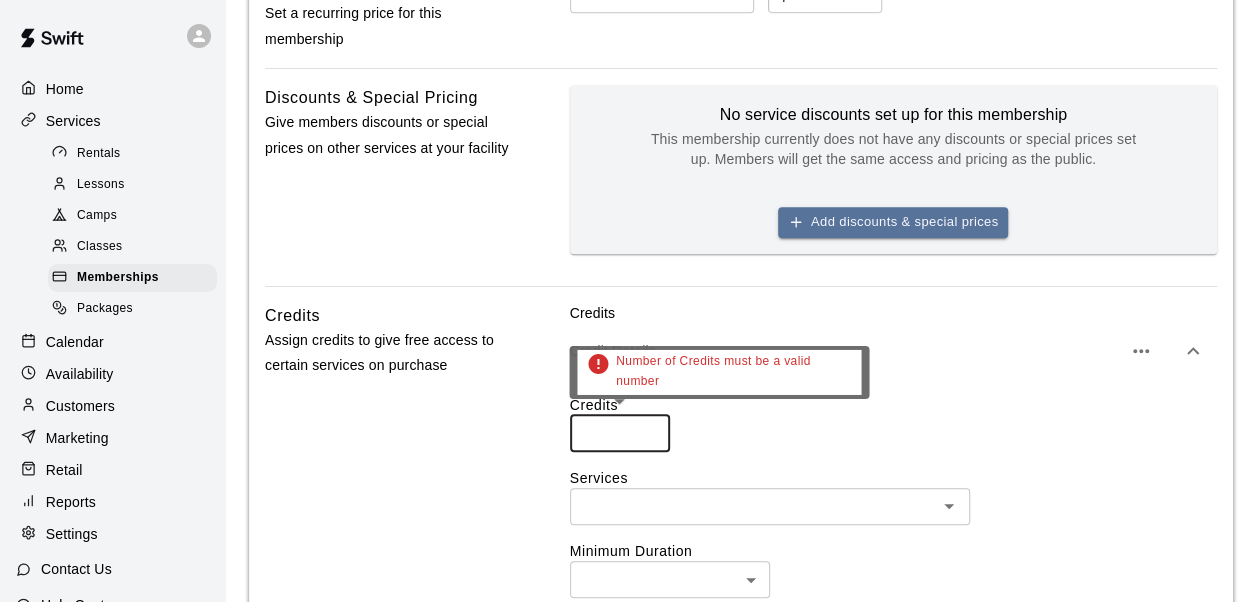 click at bounding box center (620, 433) 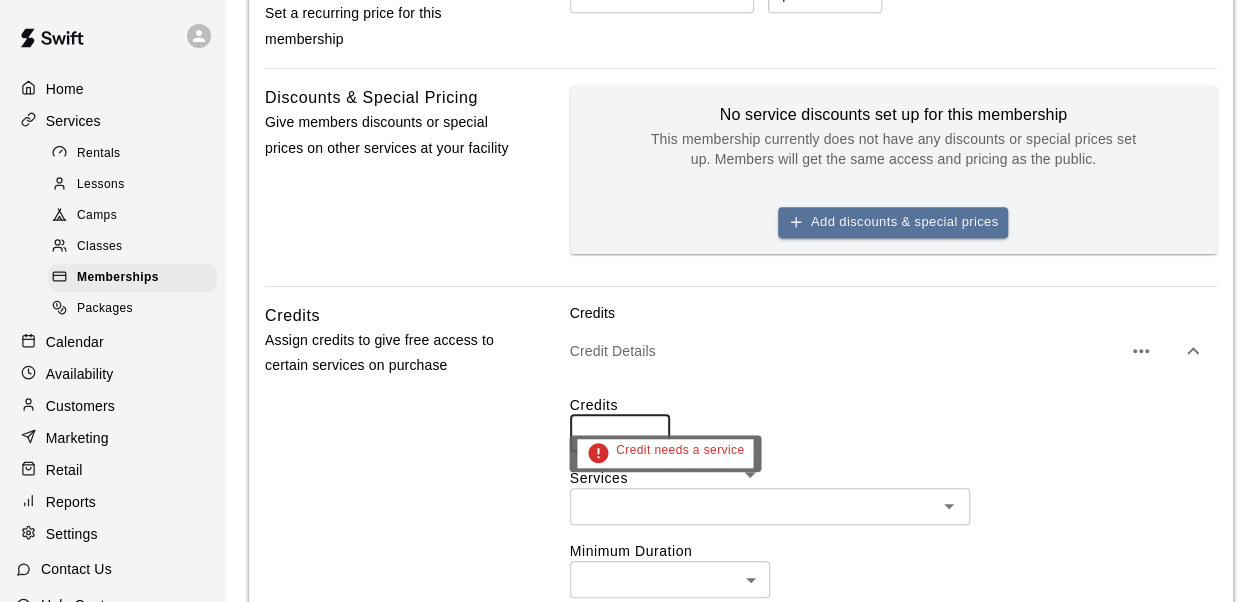 type on "*" 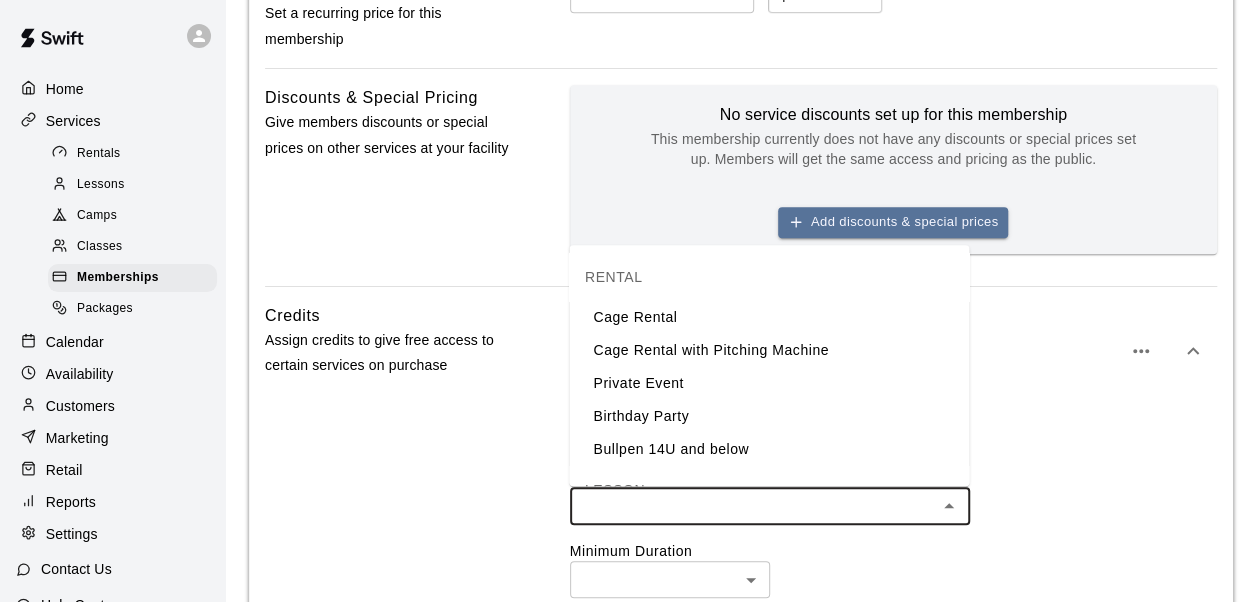 click on "Cage Rental" at bounding box center [769, 317] 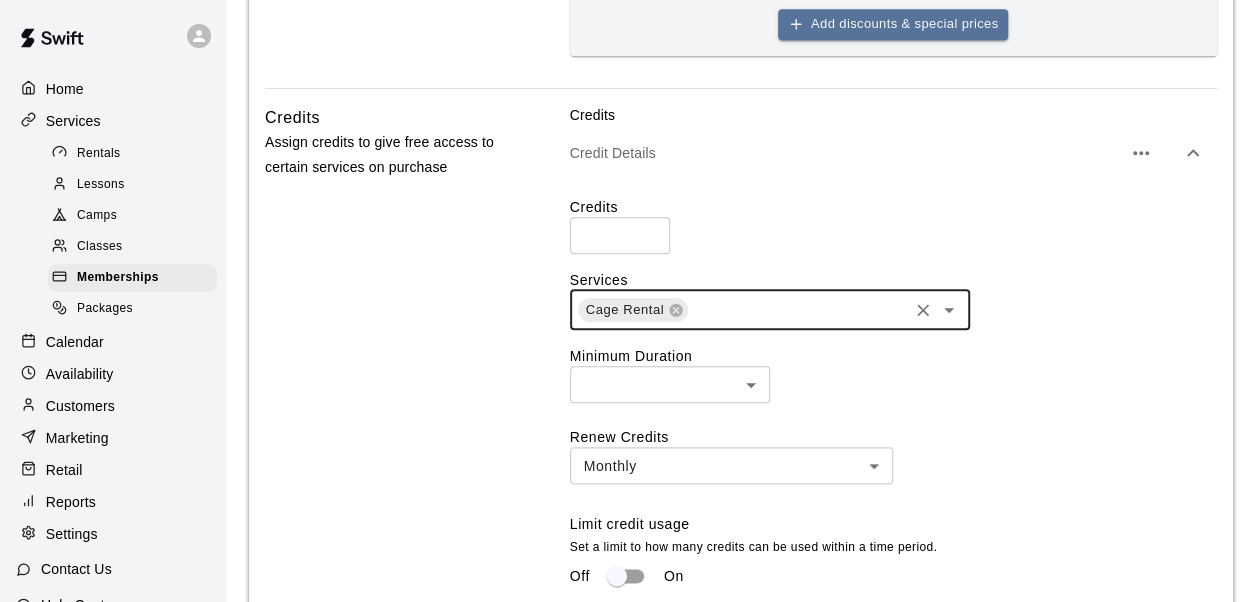 scroll, scrollTop: 913, scrollLeft: 0, axis: vertical 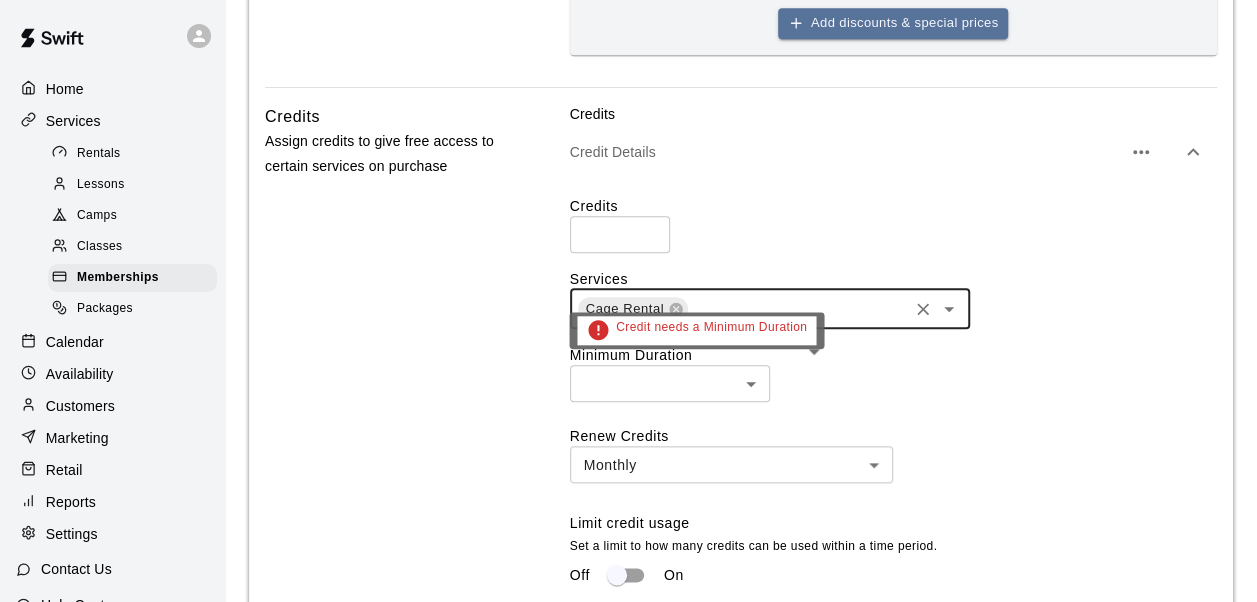 click on "**********" at bounding box center [628, 472] 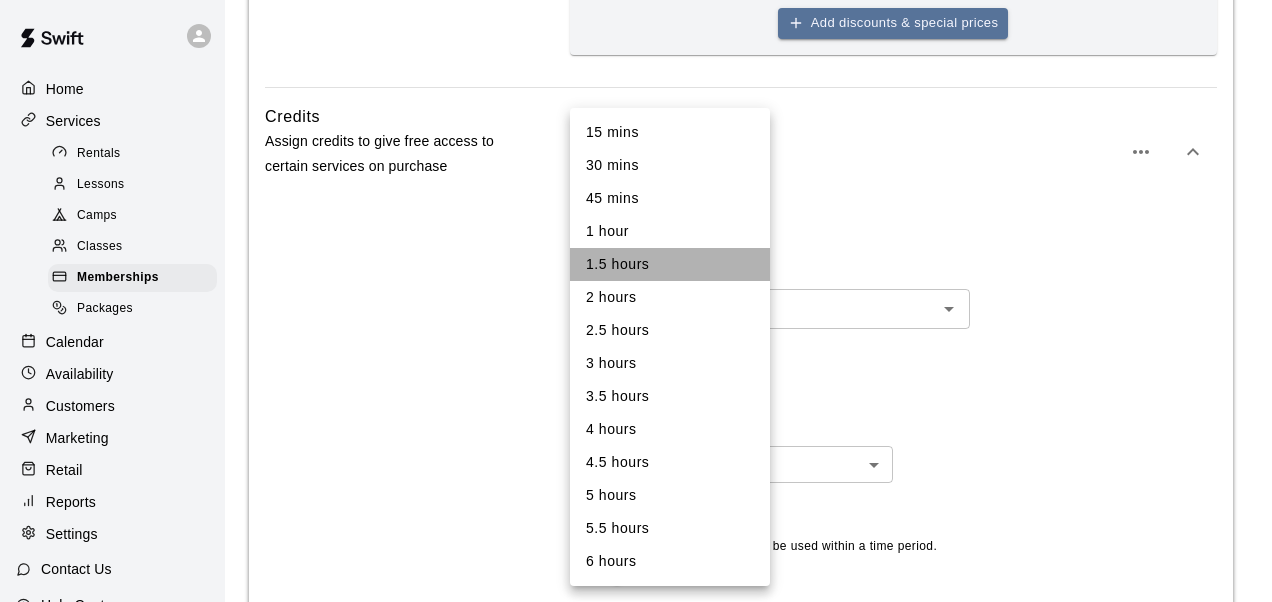 click on "1.5 hours" at bounding box center [670, 264] 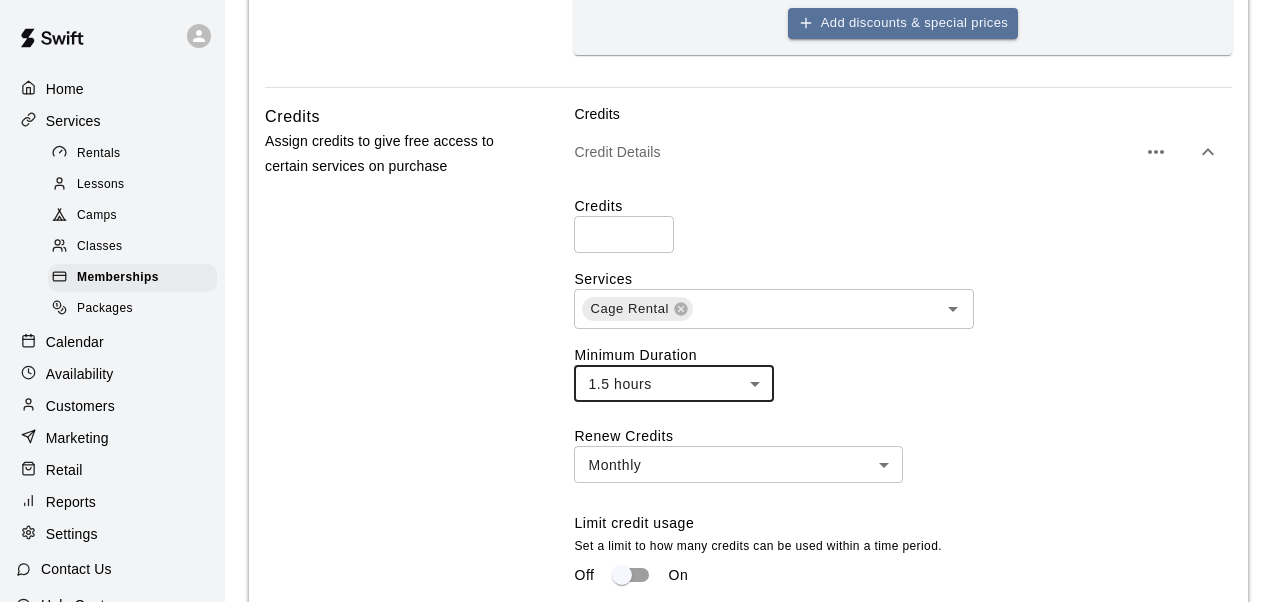 click on "**********" at bounding box center (636, 472) 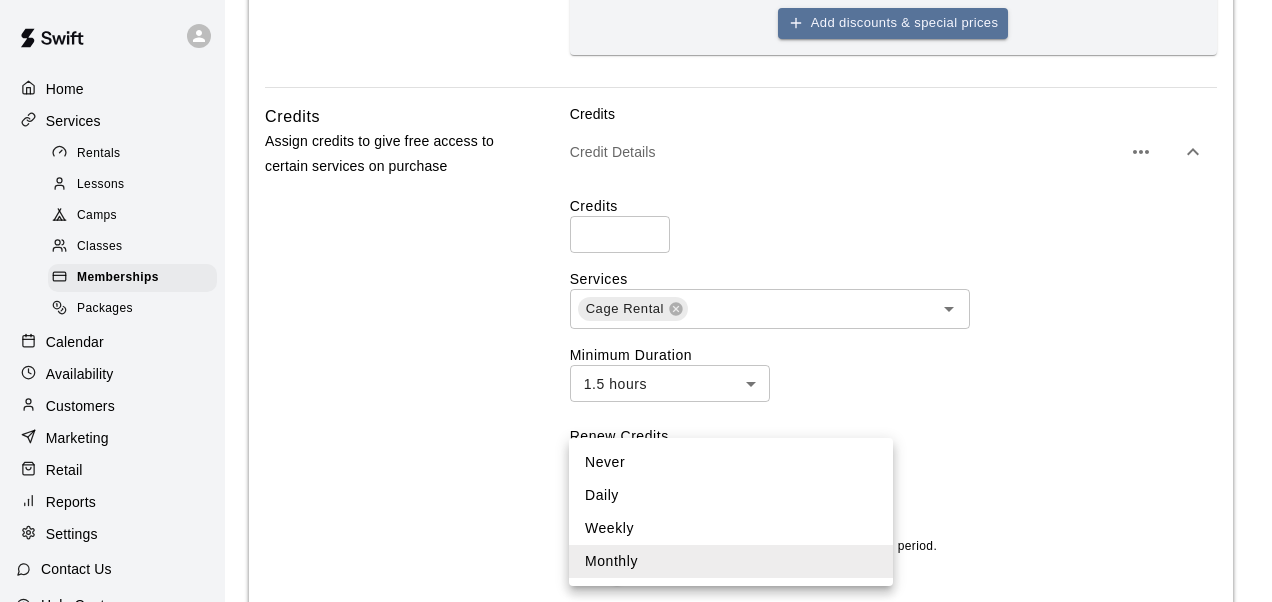 click on "Weekly" at bounding box center (731, 528) 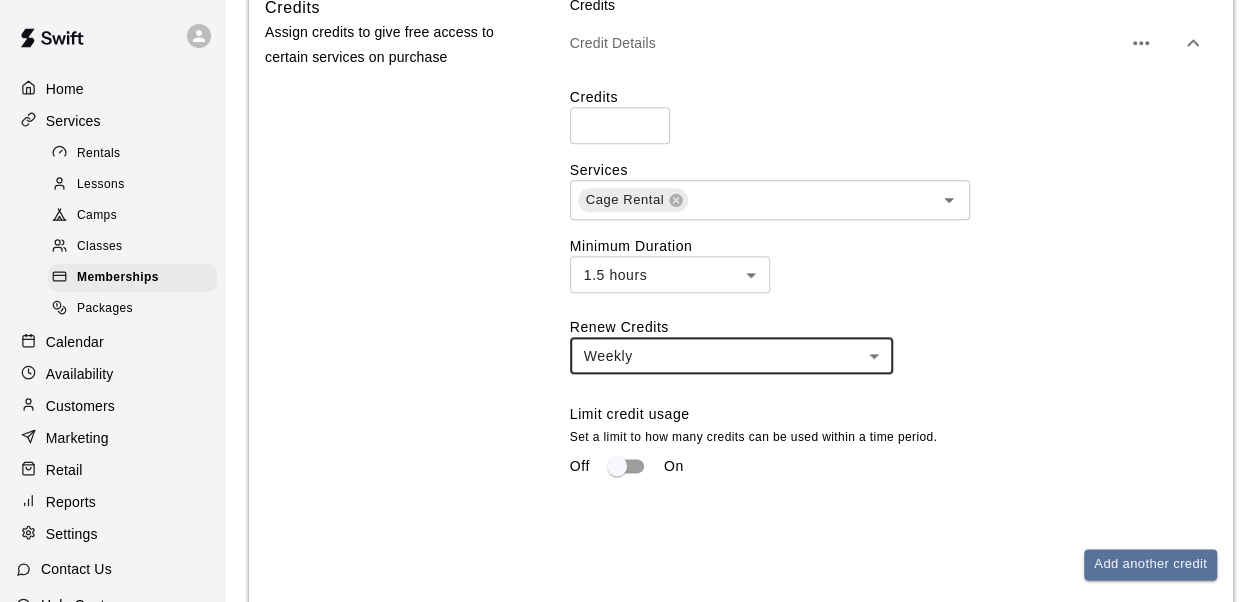 scroll, scrollTop: 1026, scrollLeft: 0, axis: vertical 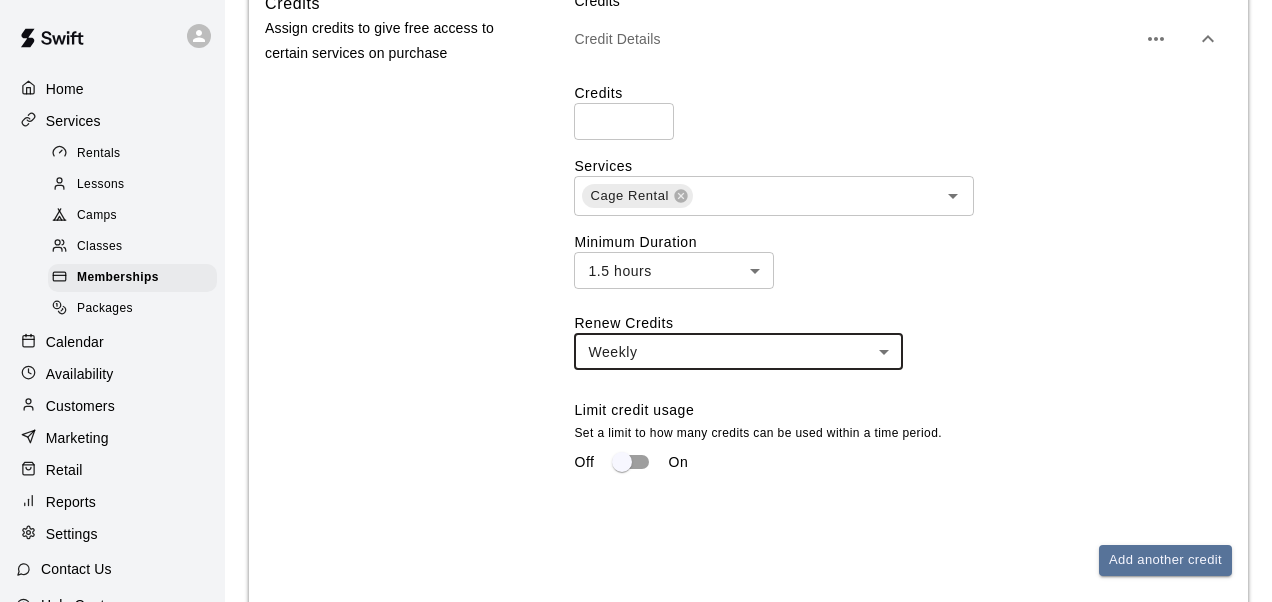 click on "**********" at bounding box center (636, 359) 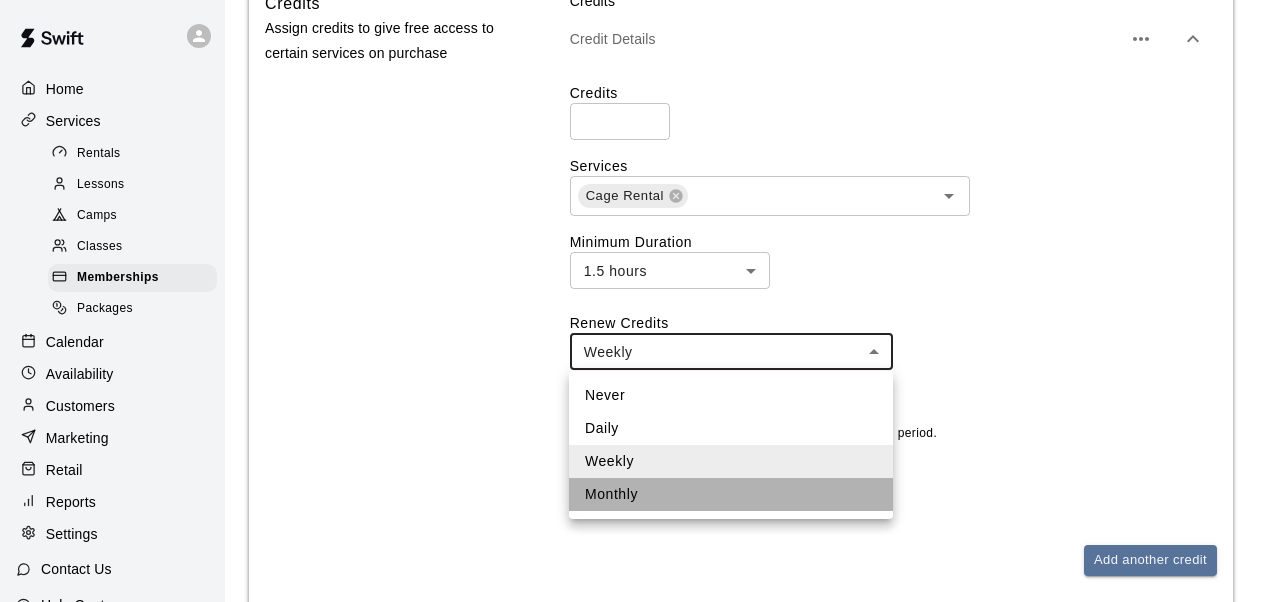click on "Monthly" at bounding box center (731, 494) 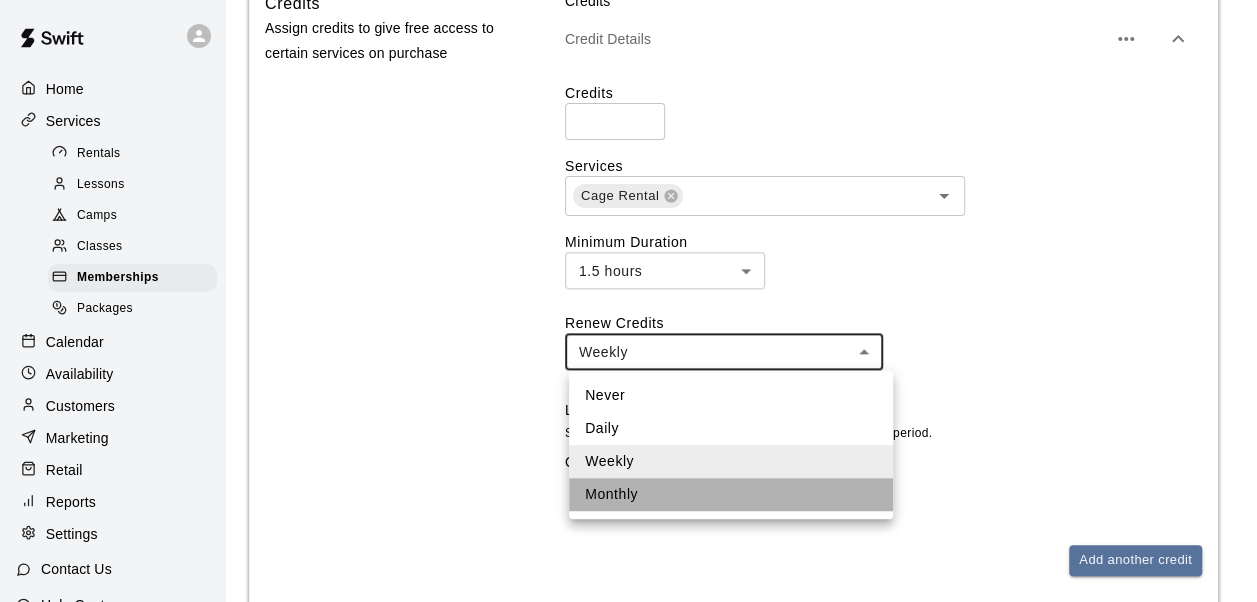 type on "*******" 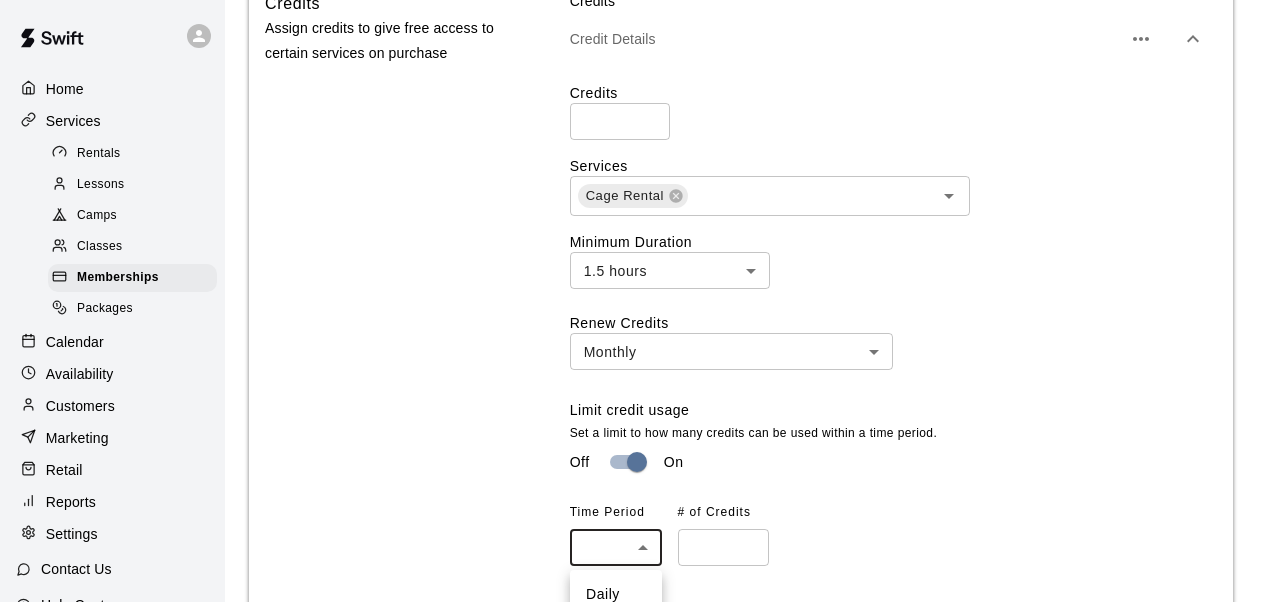 click on "**********" at bounding box center (636, 394) 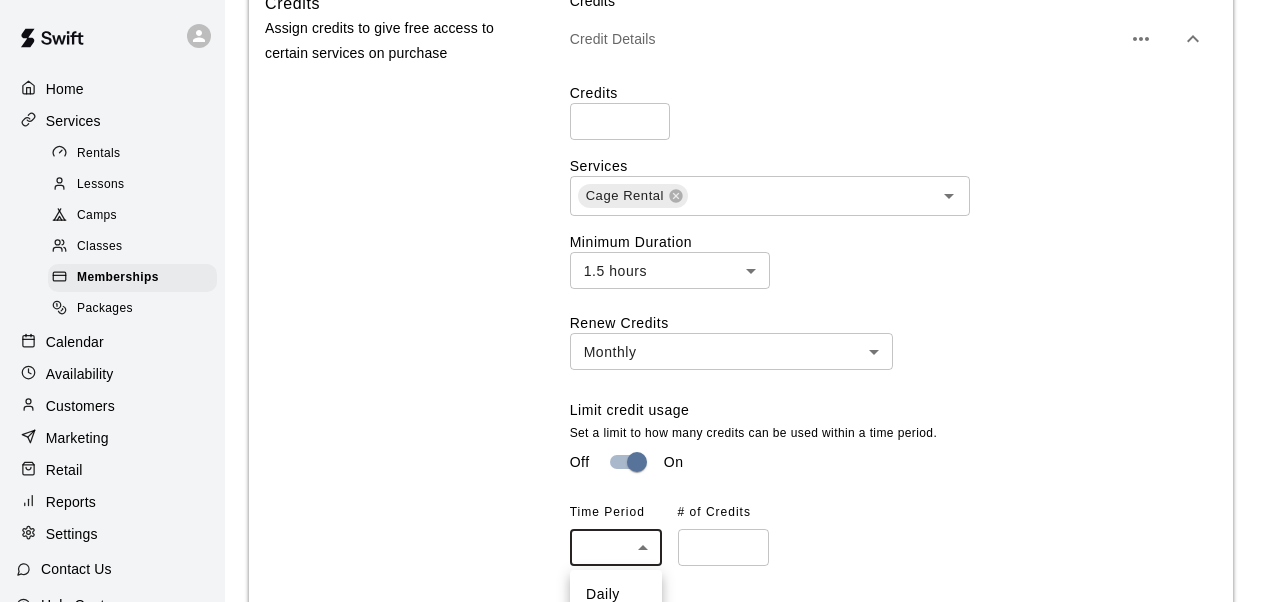 click at bounding box center [636, 301] 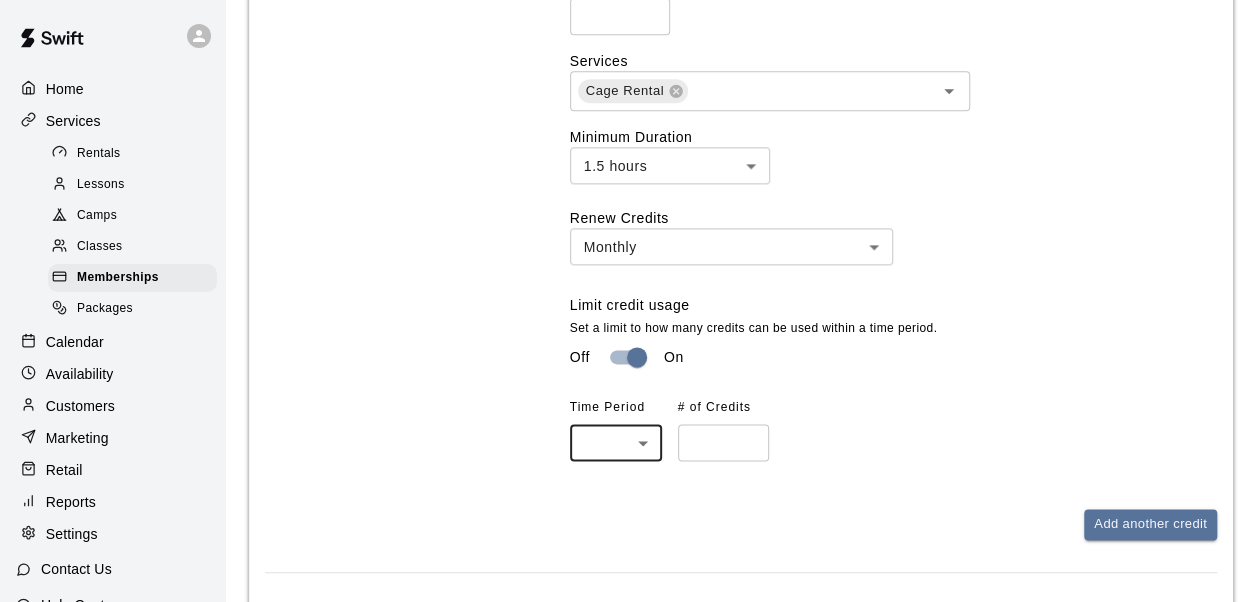 scroll, scrollTop: 1132, scrollLeft: 0, axis: vertical 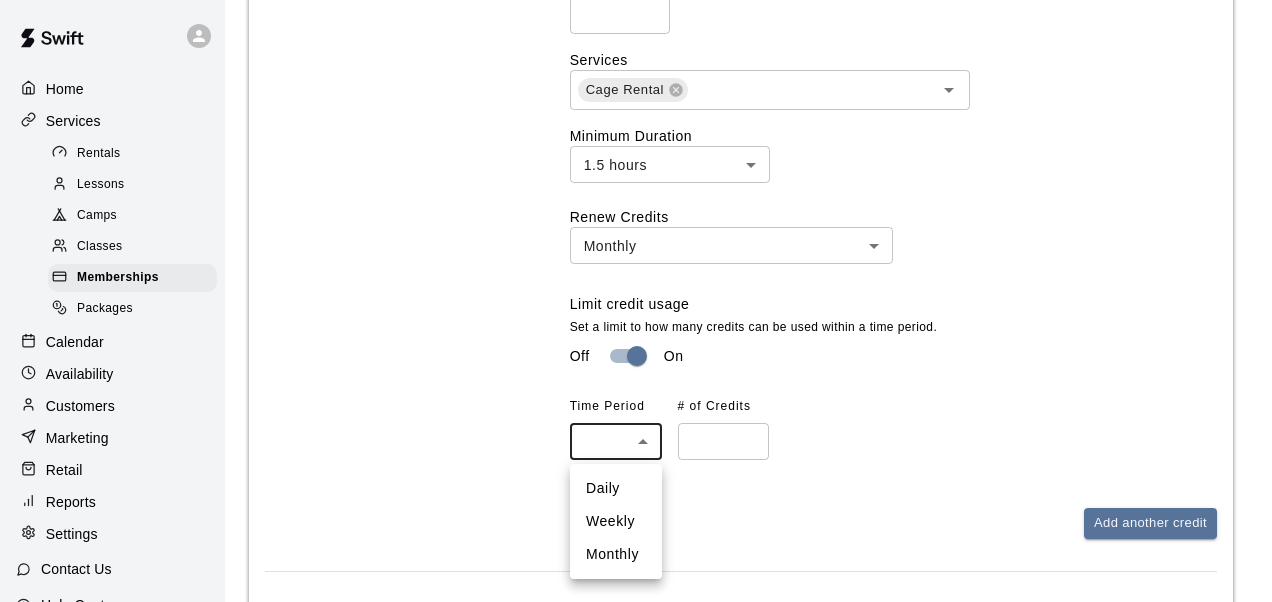 click on "**********" at bounding box center (636, 288) 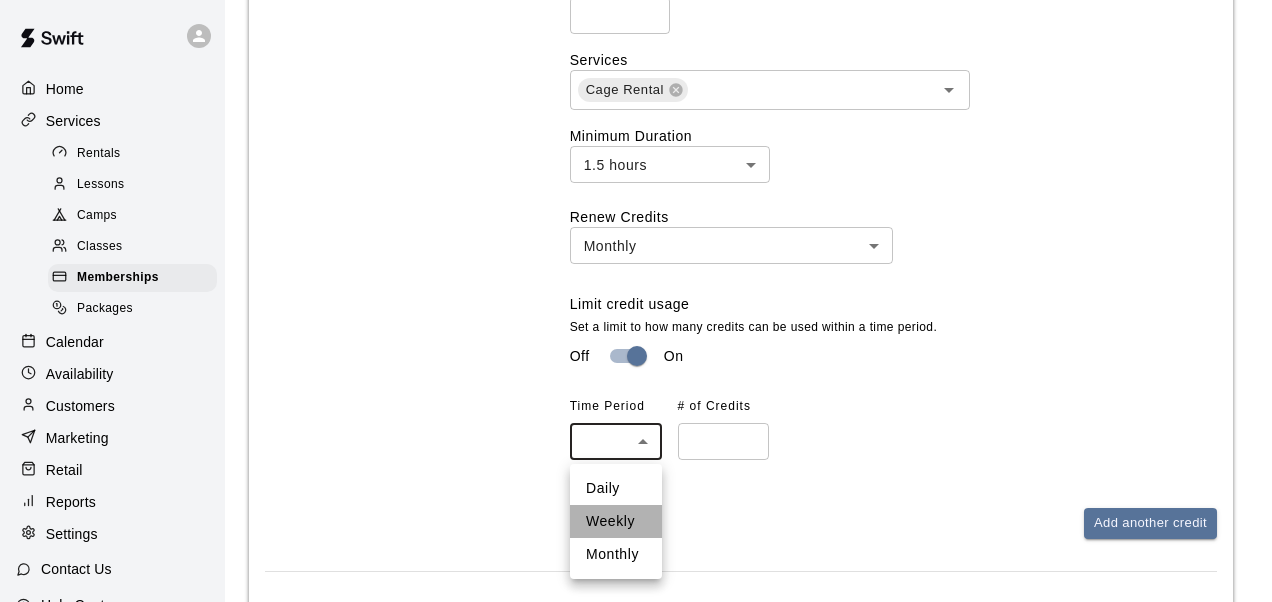 click on "Weekly" at bounding box center (616, 521) 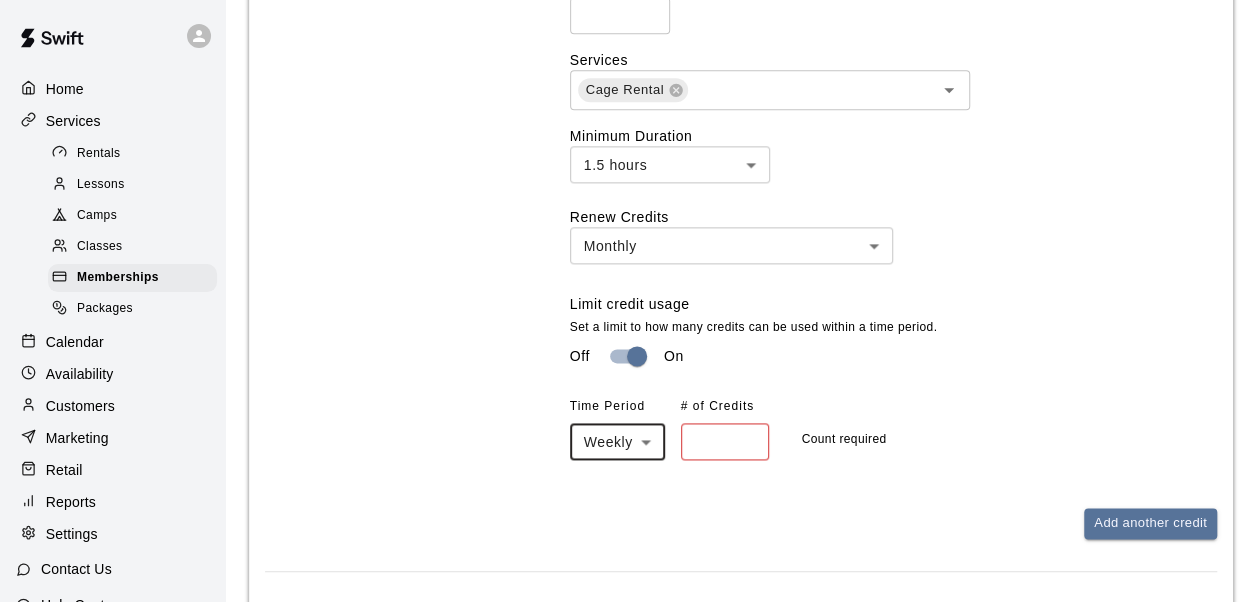 click at bounding box center (725, 441) 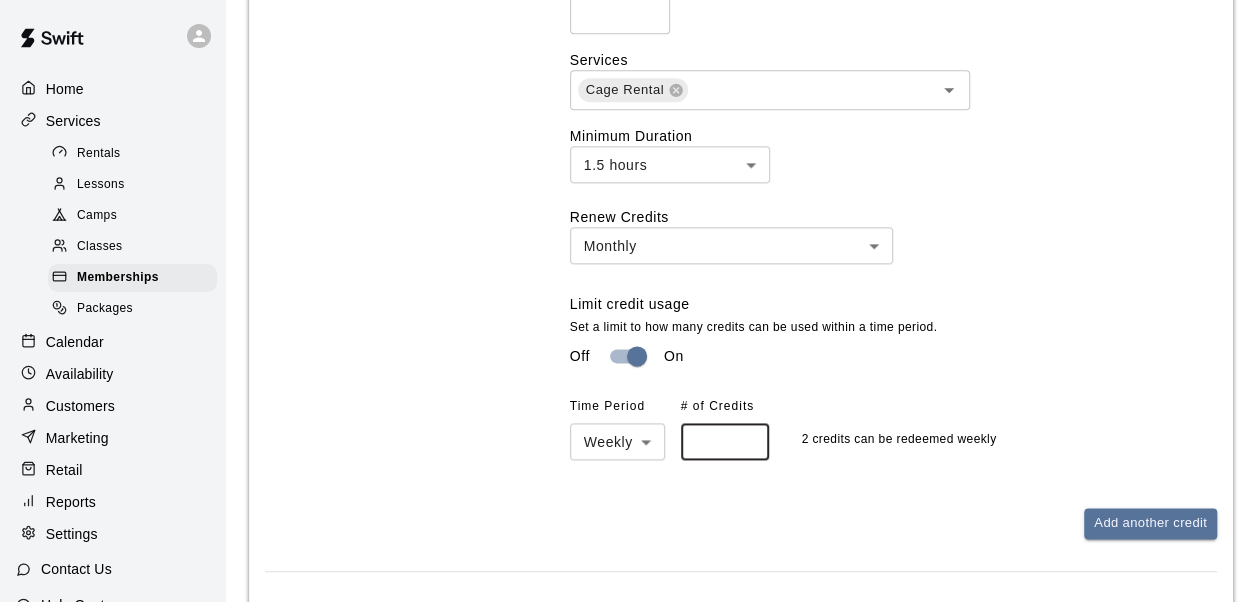 type on "*" 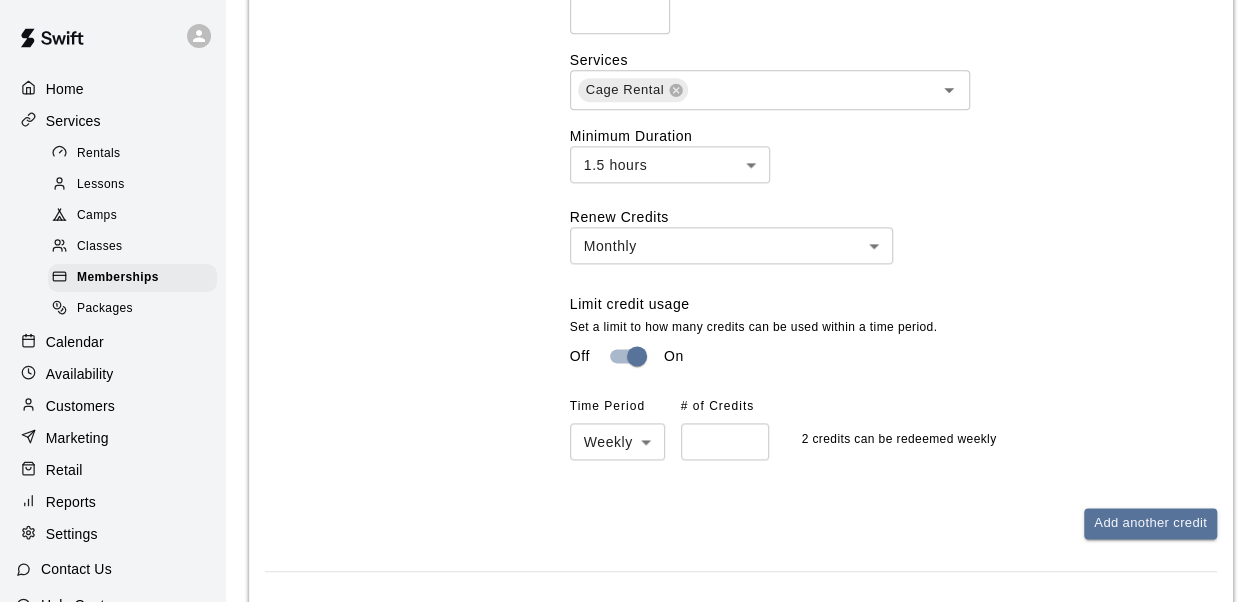 click on "Time Period Weekly ****** ​ # of Credits * ​ 2 credits can be redeemed weekly" at bounding box center [893, 425] 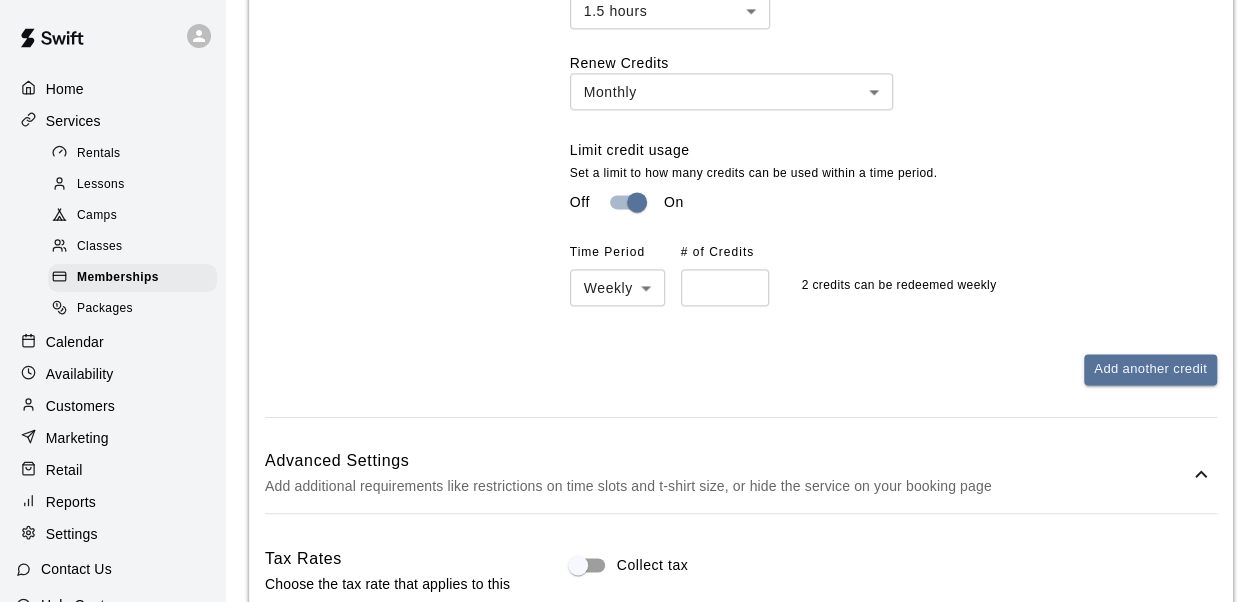 scroll, scrollTop: 1287, scrollLeft: 0, axis: vertical 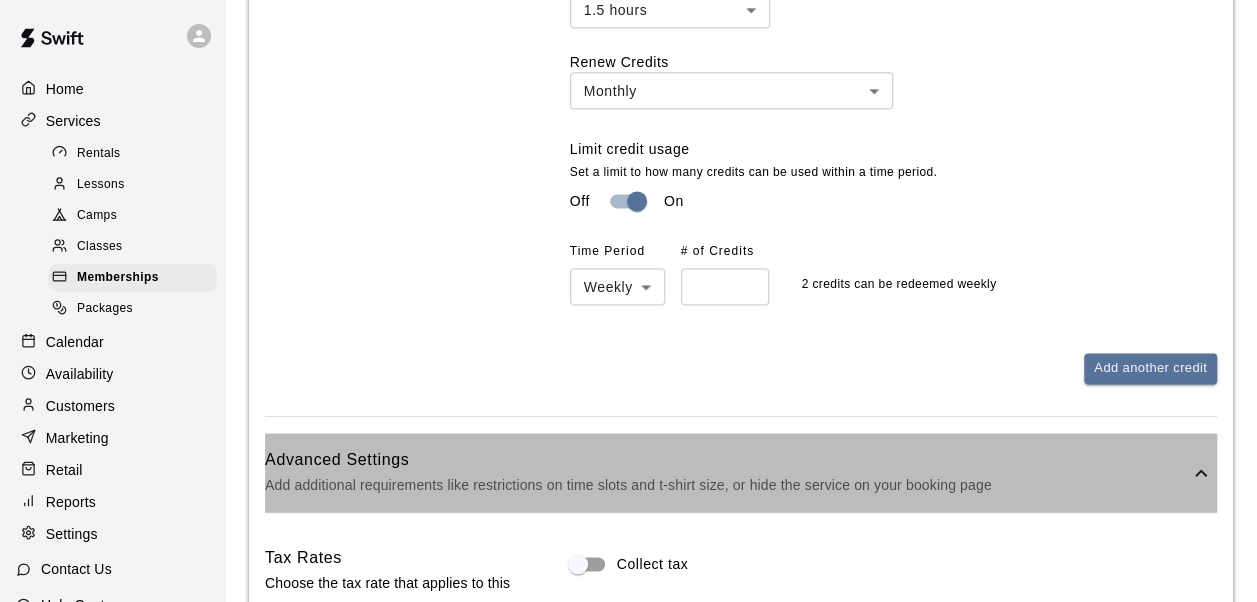click on "Advanced Settings Add additional requirements like restrictions on time slots and t-shirt size, or hide the service on your booking page" at bounding box center (741, 472) 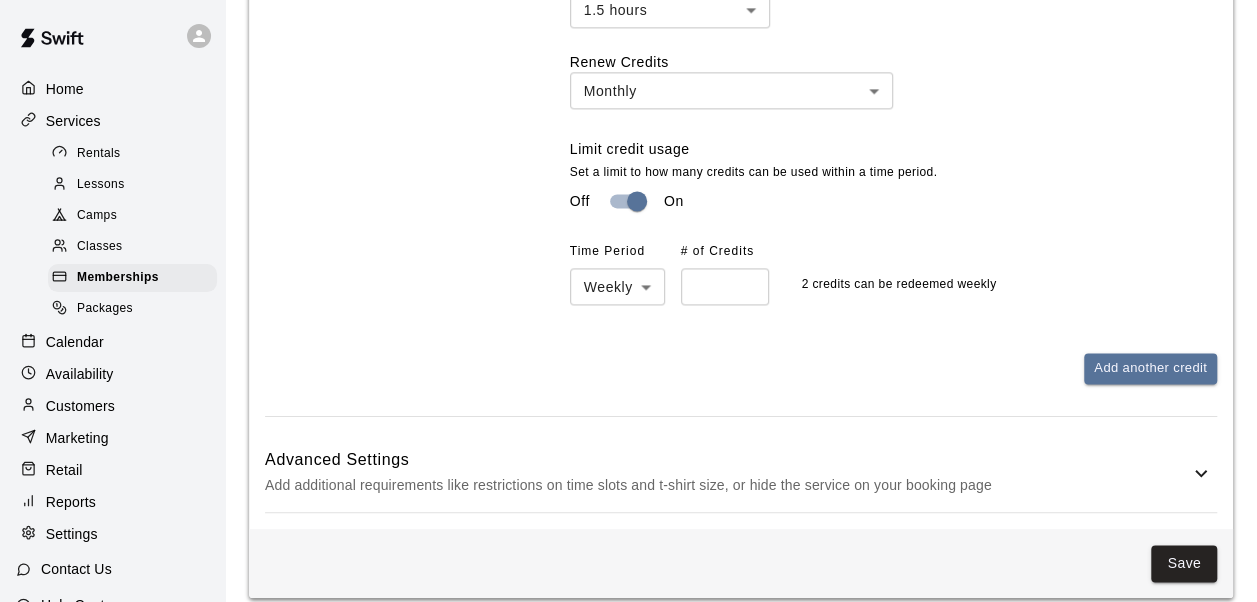 scroll, scrollTop: 1325, scrollLeft: 0, axis: vertical 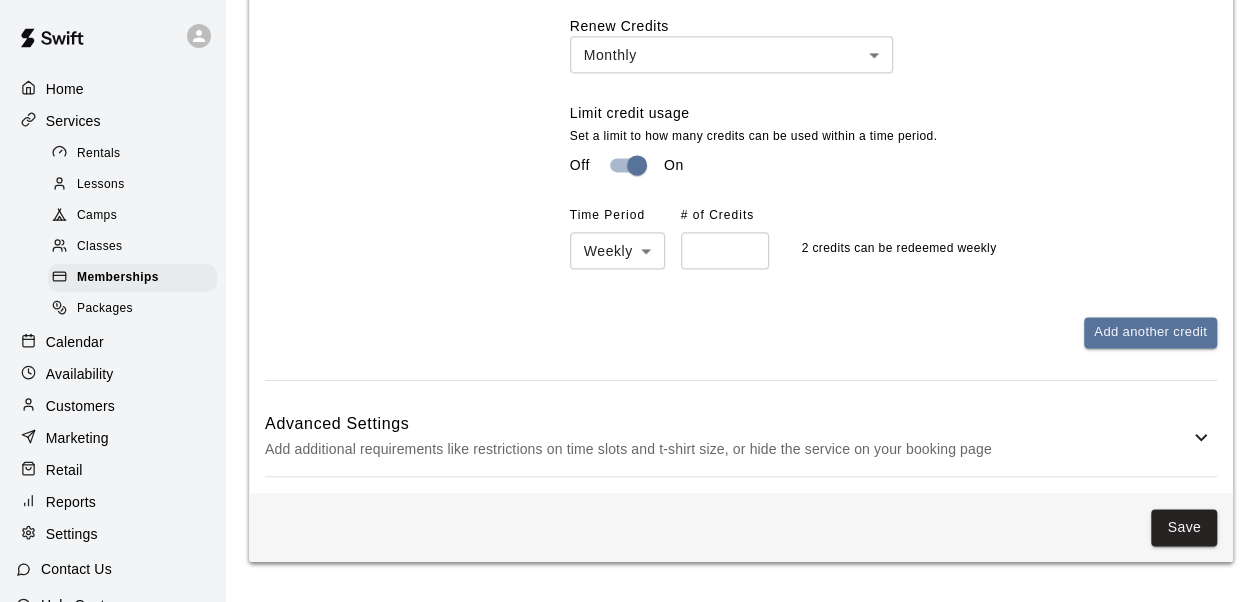click on "Add additional requirements like restrictions on time slots and t-shirt size, or hide the service on your booking page" at bounding box center (727, 449) 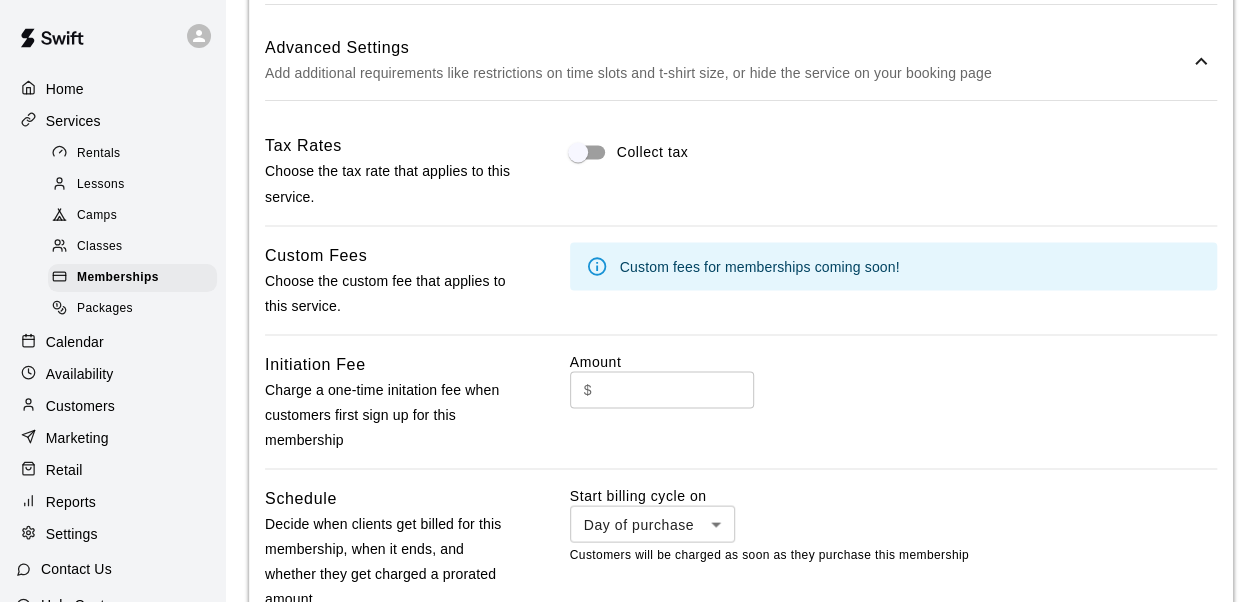 scroll, scrollTop: 1701, scrollLeft: 0, axis: vertical 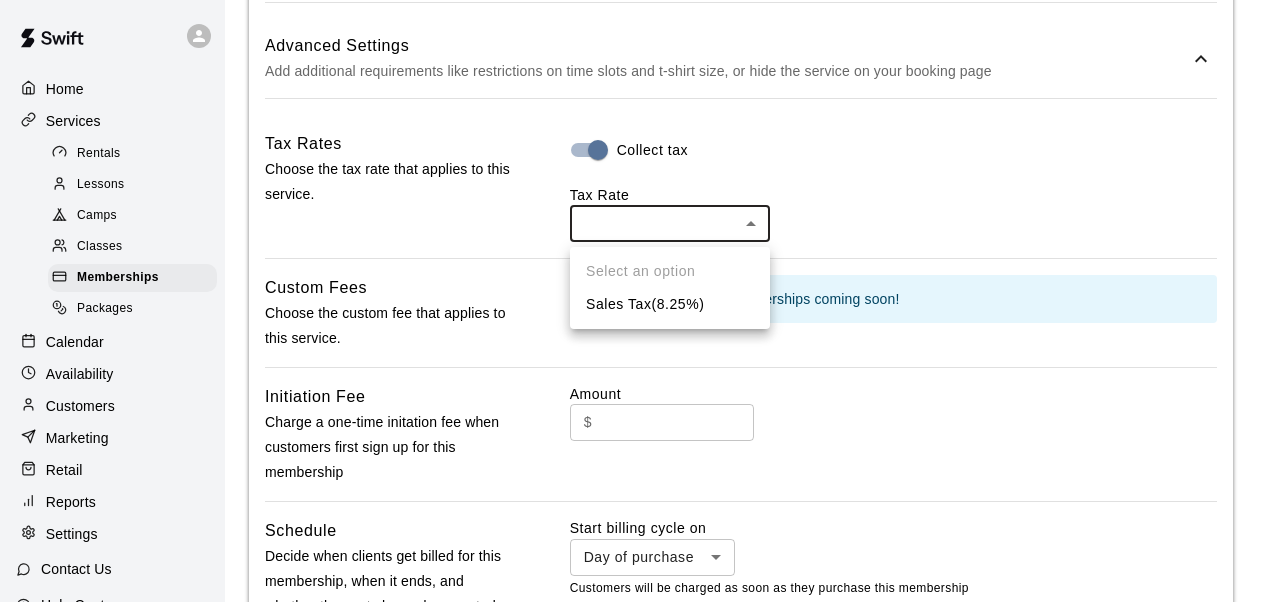 click on "**********" at bounding box center (636, -264) 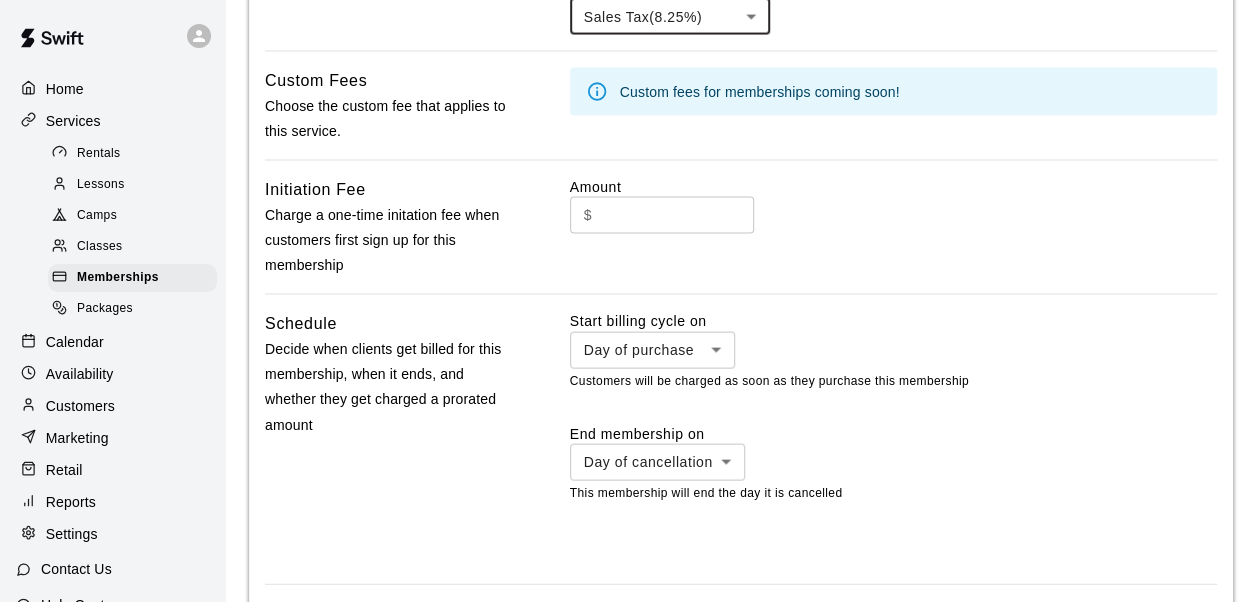 scroll, scrollTop: 1910, scrollLeft: 0, axis: vertical 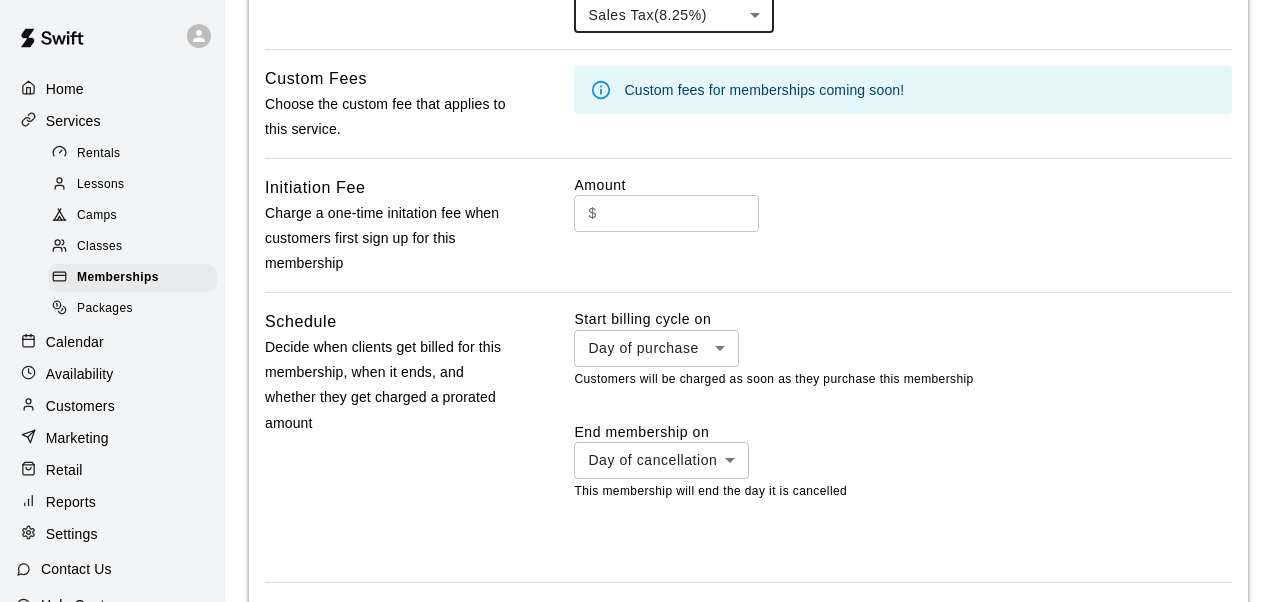 click on "**********" at bounding box center [636, -473] 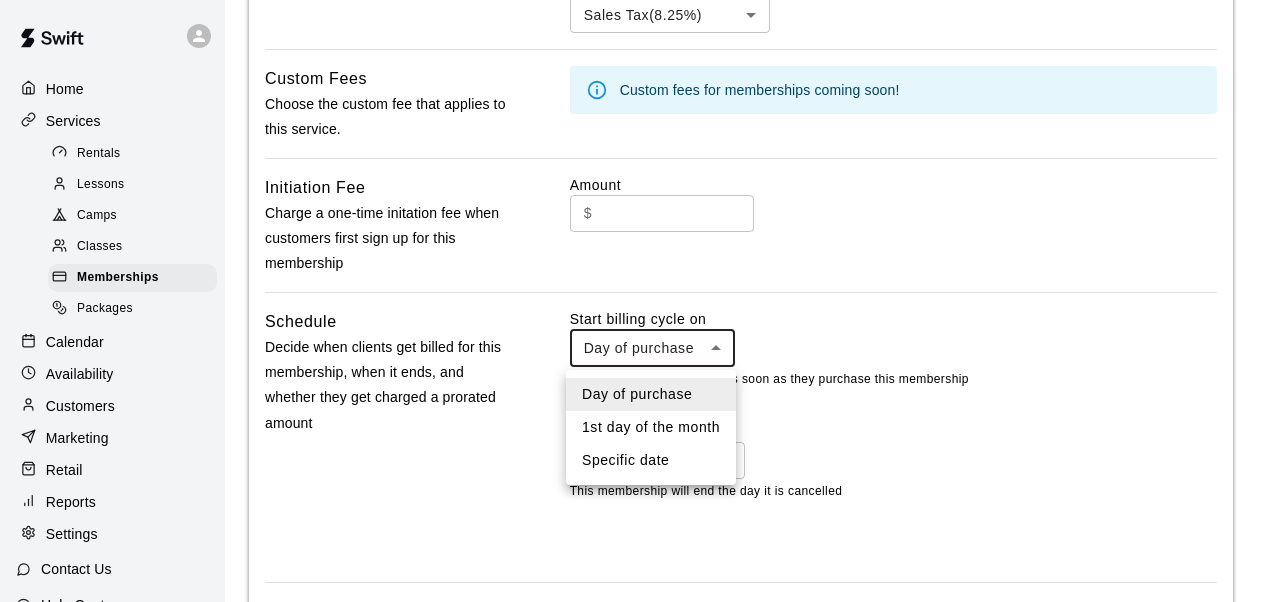 click on "1st day of the   month" at bounding box center [651, 427] 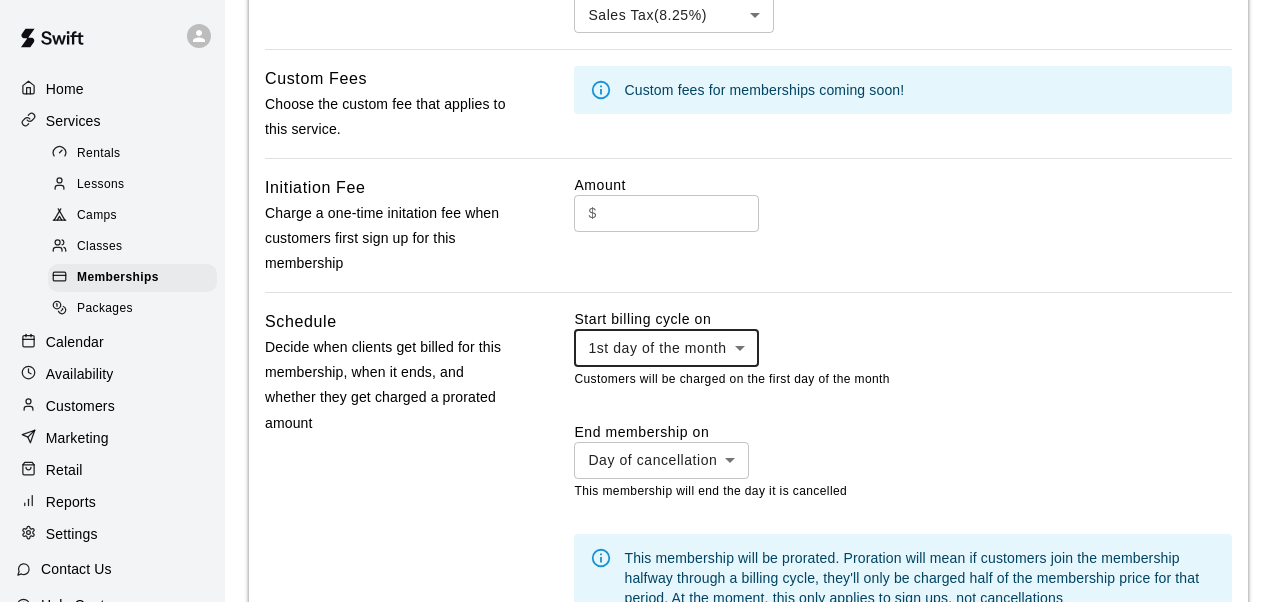 click on "**********" at bounding box center (636, -429) 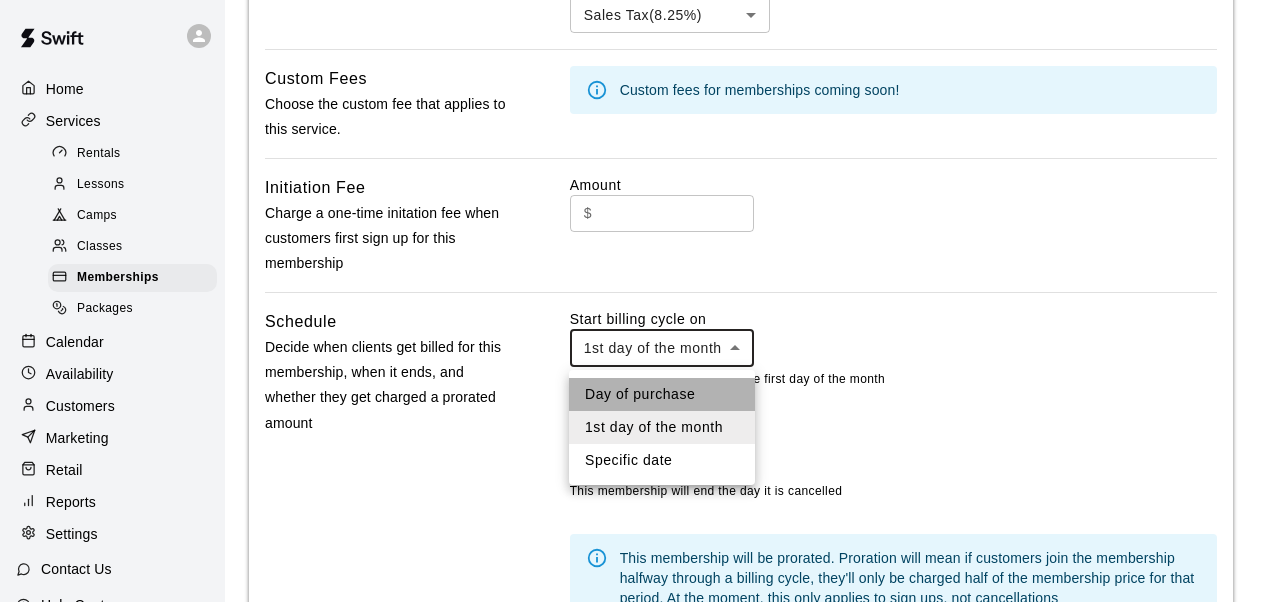 click on "Day of purchase" at bounding box center [662, 394] 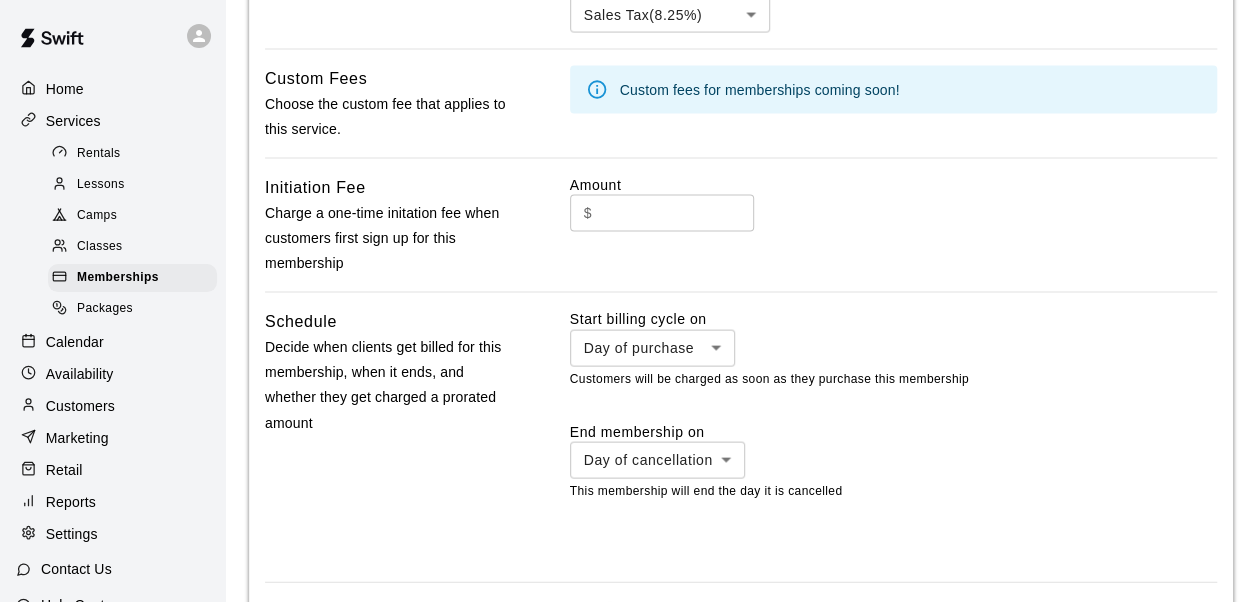 click on "**********" at bounding box center [893, 437] 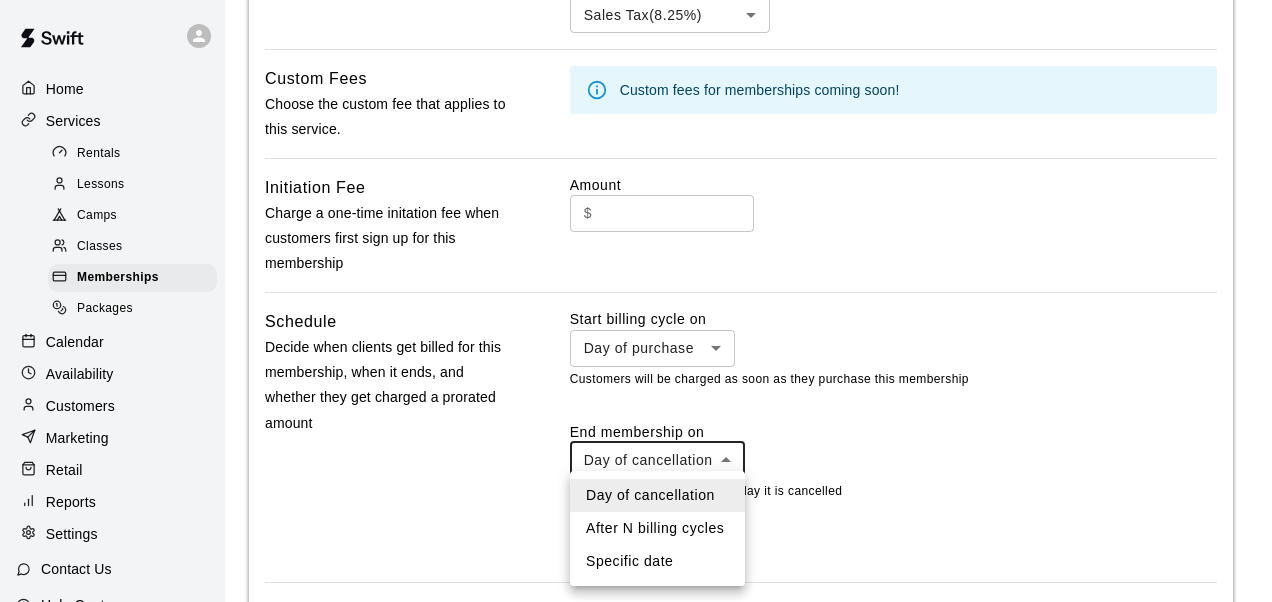 click on "**********" at bounding box center (636, -473) 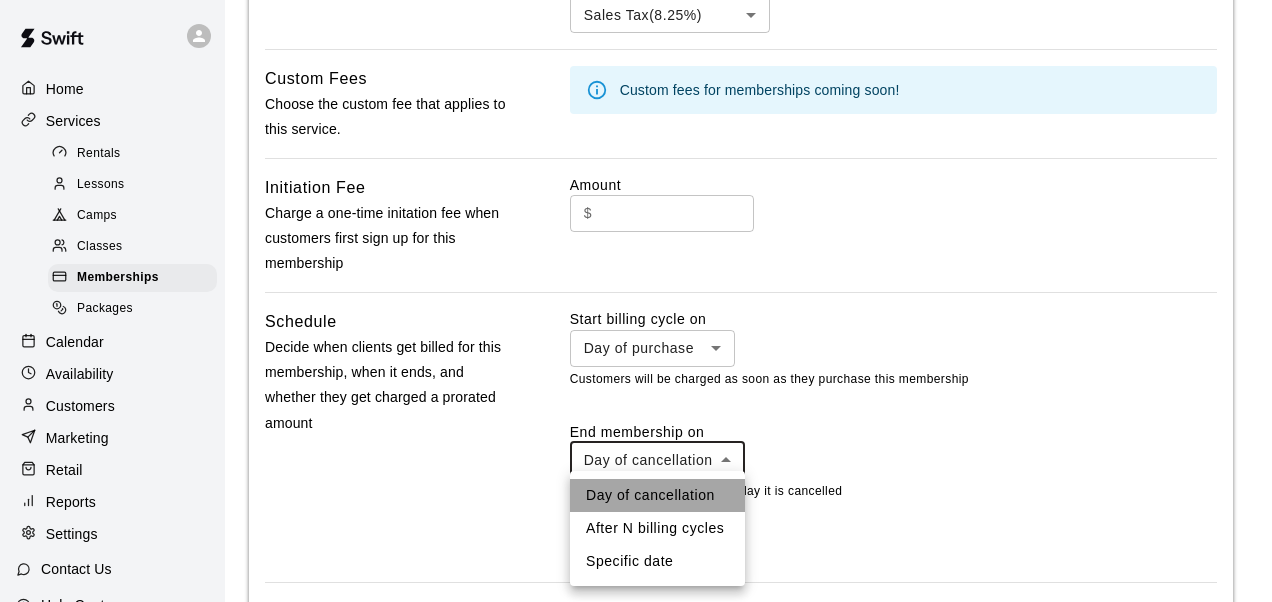 click on "Day of cancellation" at bounding box center (657, 495) 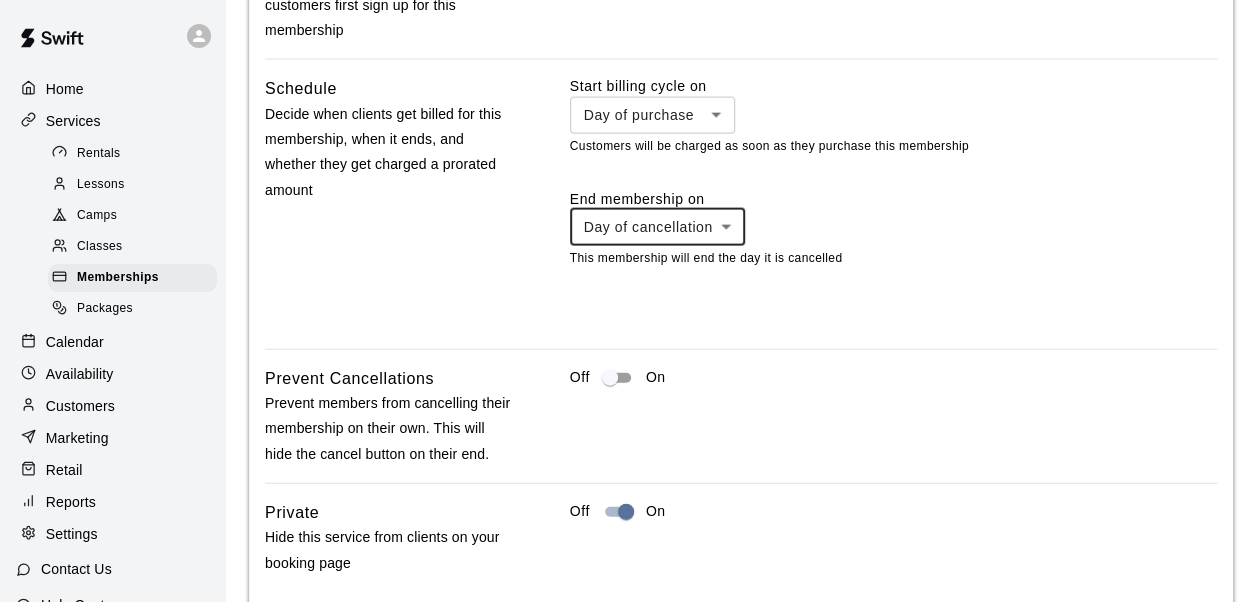scroll, scrollTop: 2144, scrollLeft: 0, axis: vertical 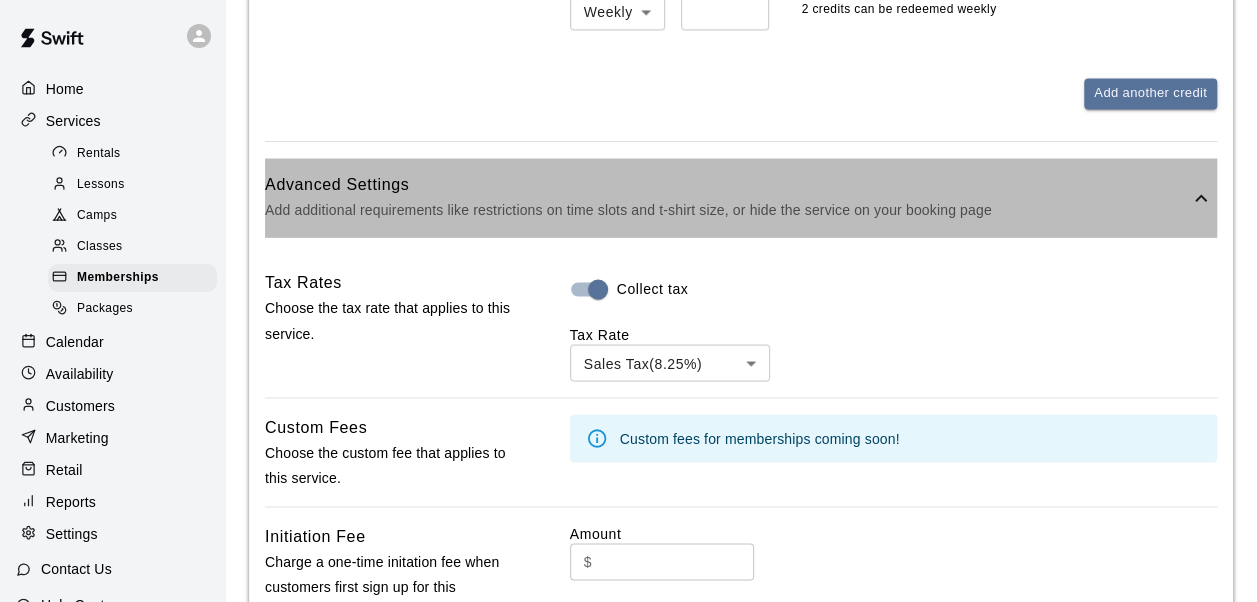 click on "Add additional requirements like restrictions on time slots and t-shirt size, or hide the service on your booking page" at bounding box center (727, 210) 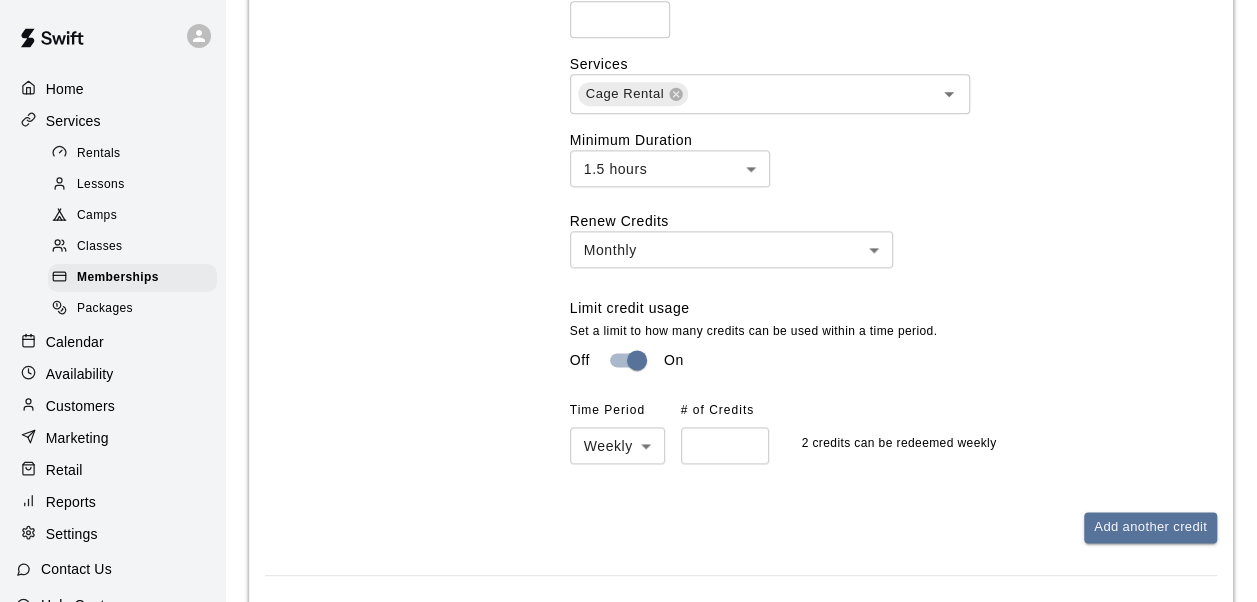 scroll, scrollTop: 1325, scrollLeft: 0, axis: vertical 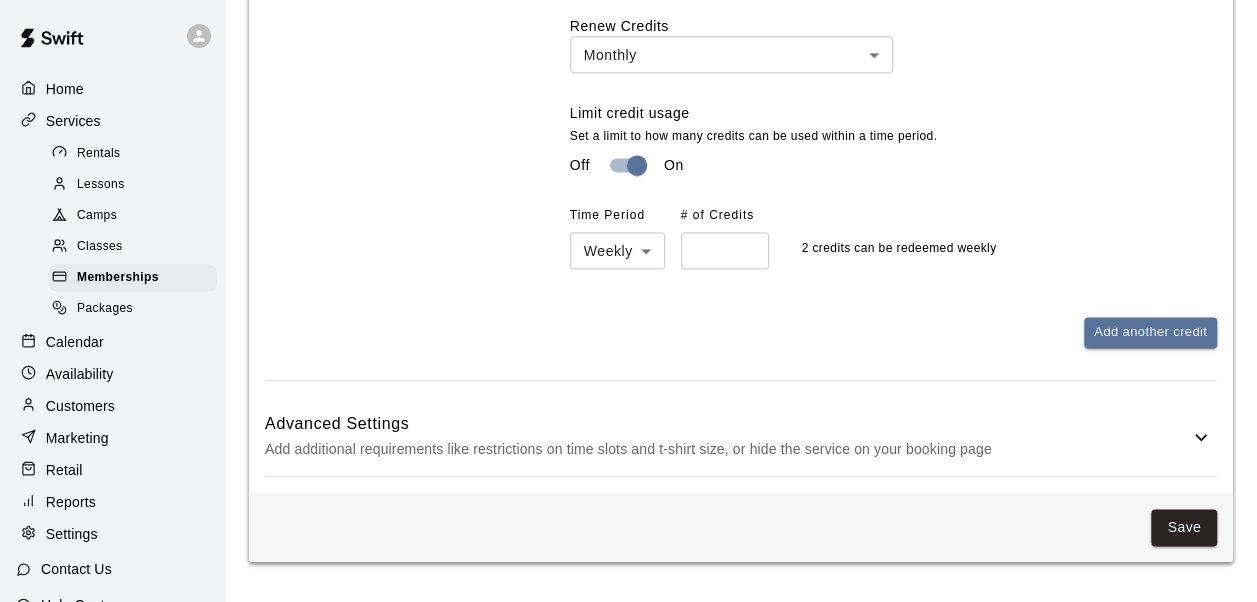 click on "Save" at bounding box center [1184, 527] 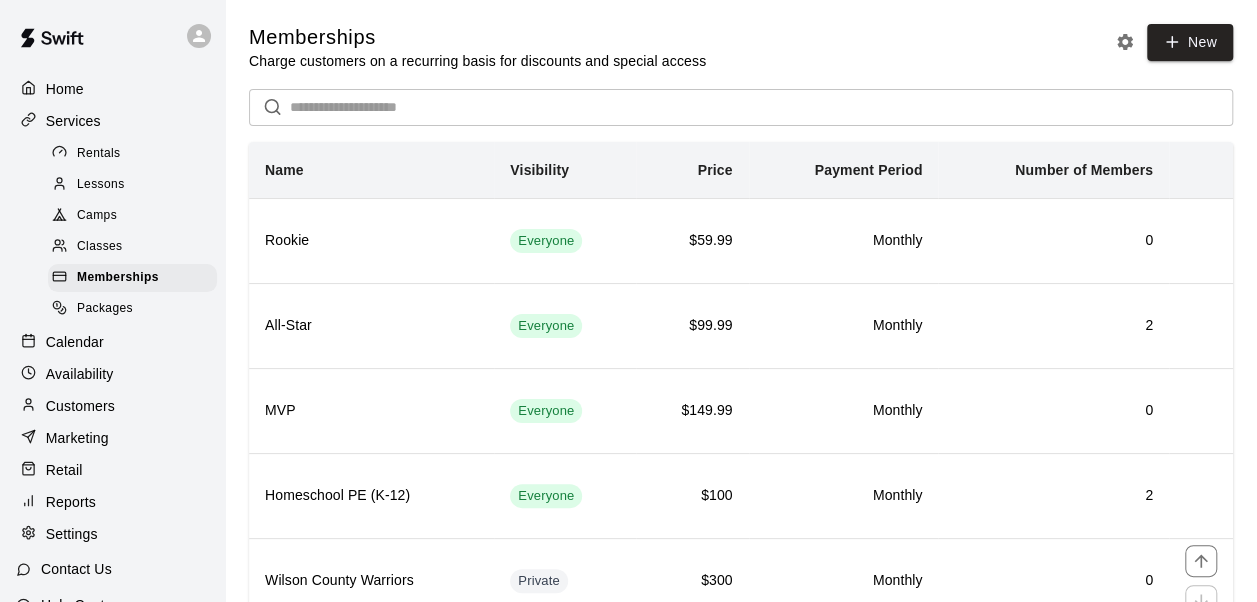 scroll, scrollTop: 72, scrollLeft: 0, axis: vertical 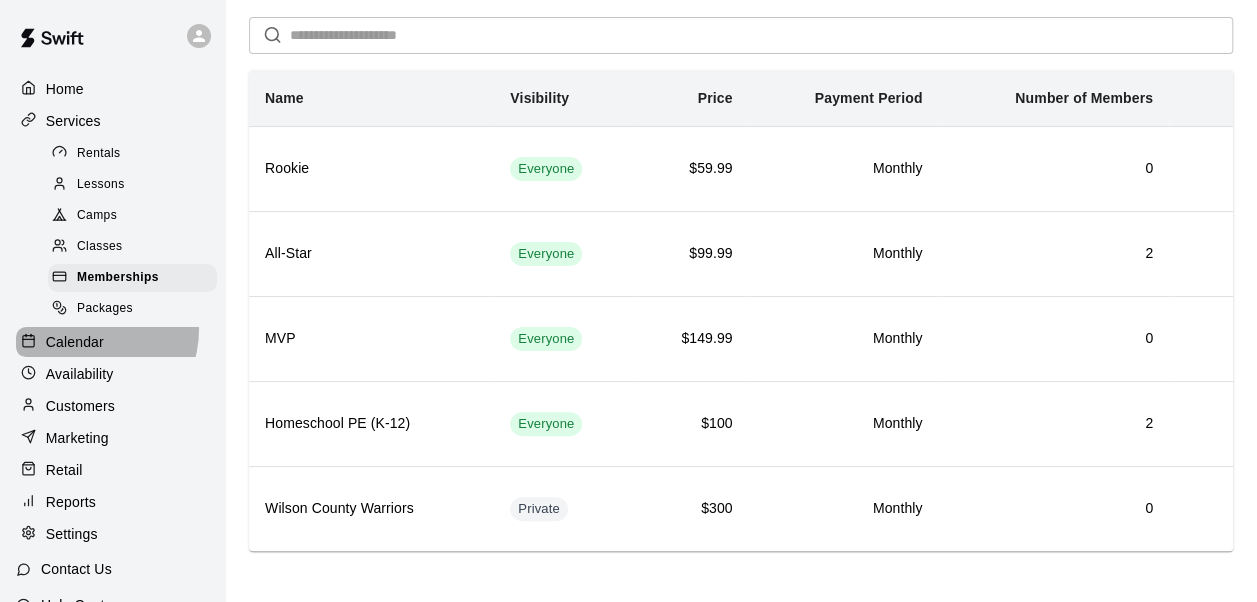 click on "Calendar" at bounding box center [112, 342] 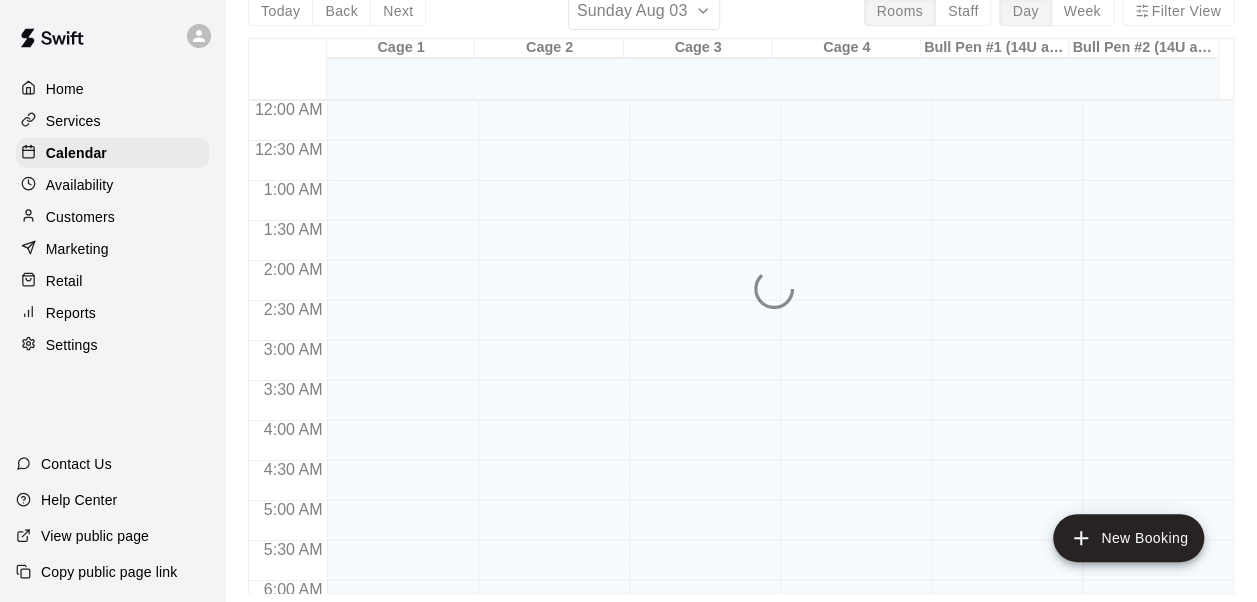 scroll, scrollTop: 0, scrollLeft: 0, axis: both 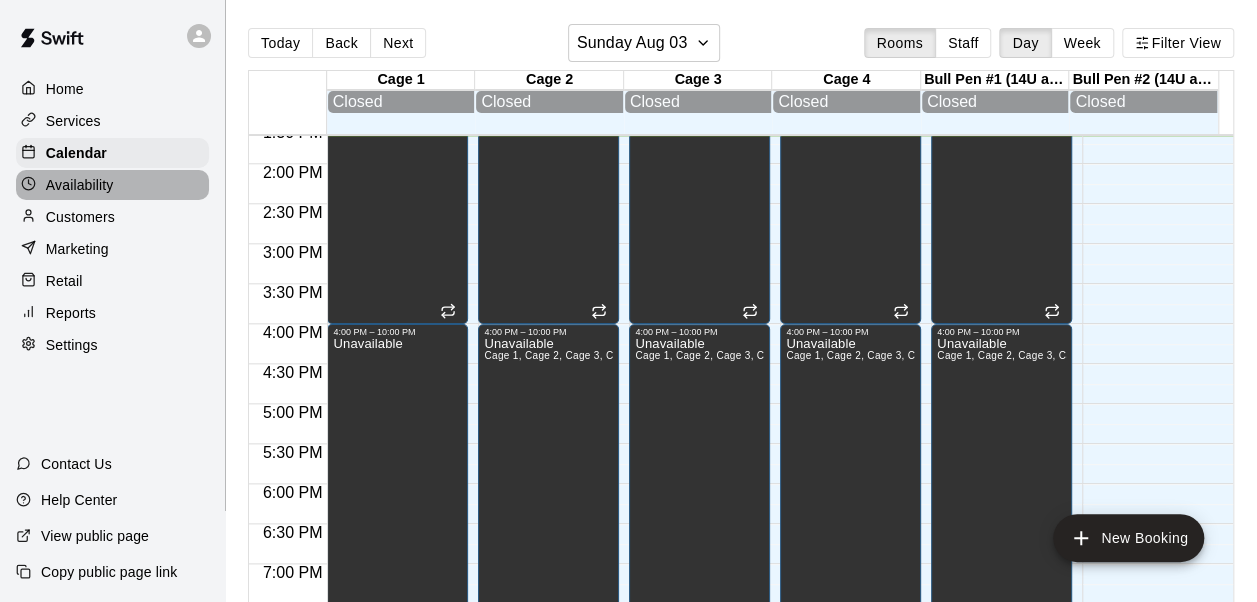 click on "Availability" at bounding box center [80, 185] 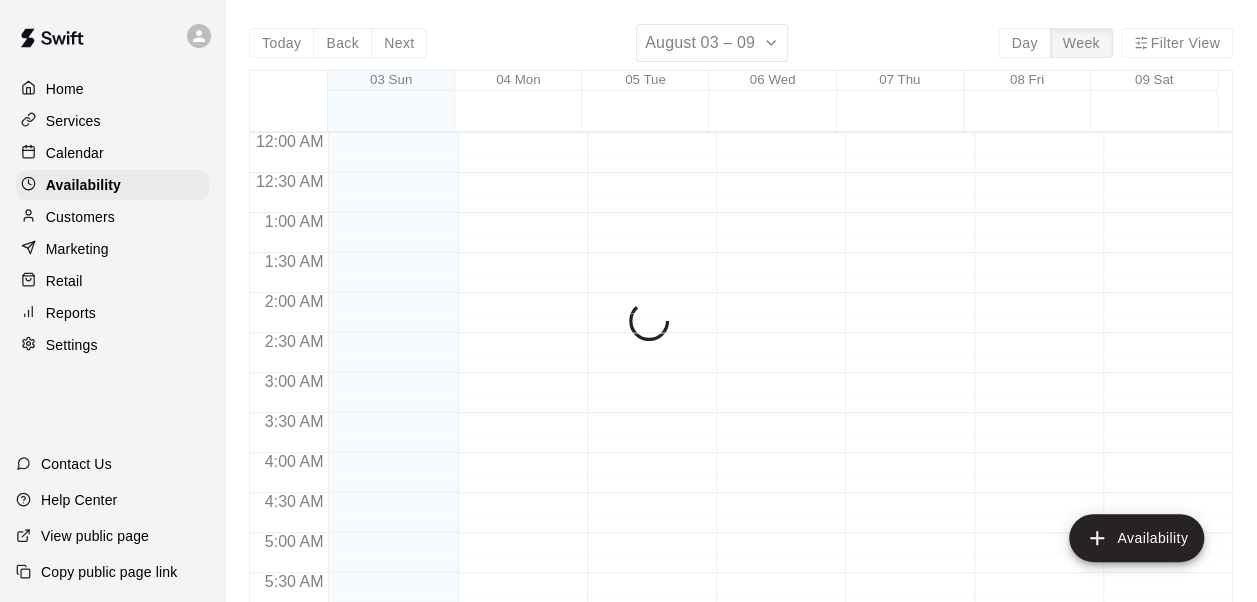 scroll, scrollTop: 1092, scrollLeft: 0, axis: vertical 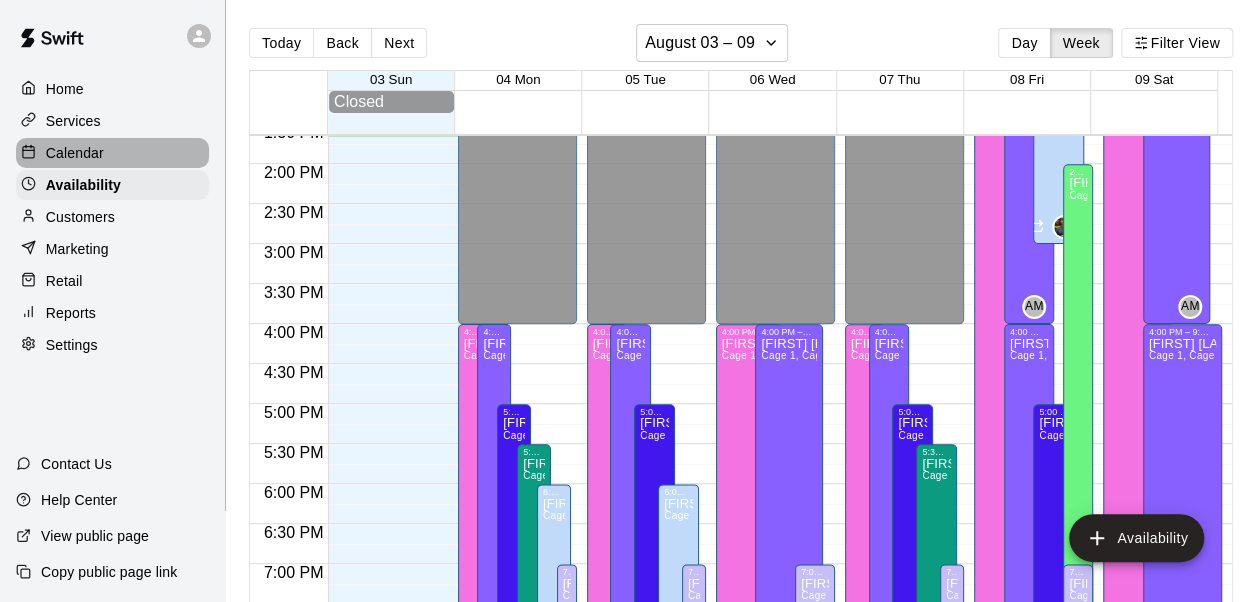 click on "Calendar" at bounding box center [75, 153] 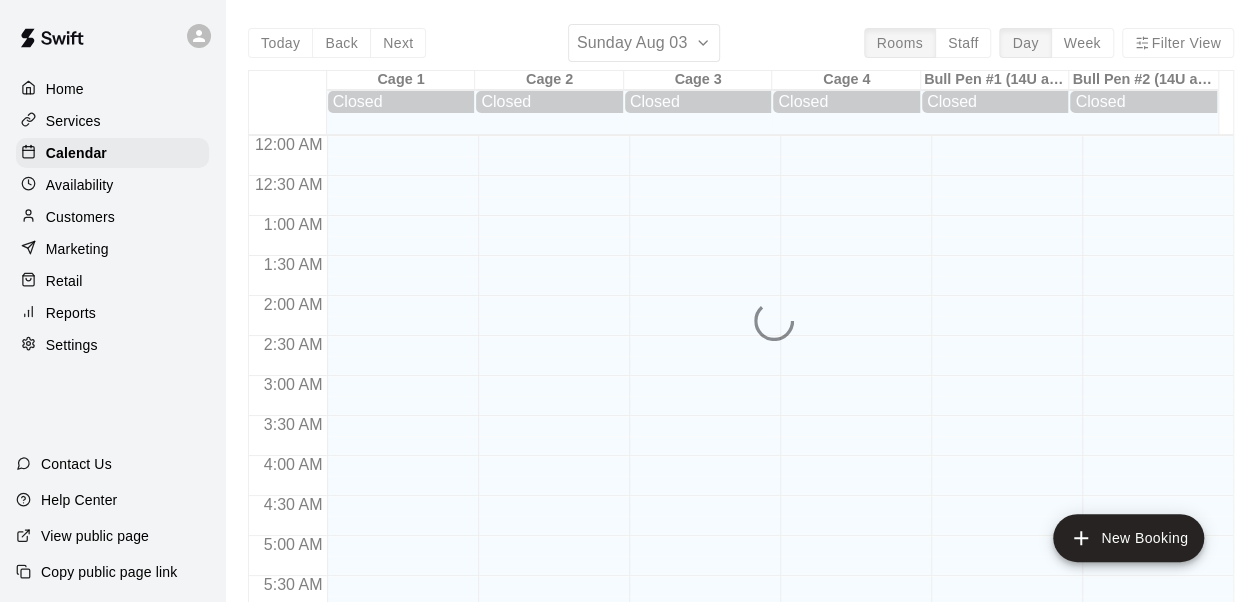 scroll, scrollTop: 1092, scrollLeft: 0, axis: vertical 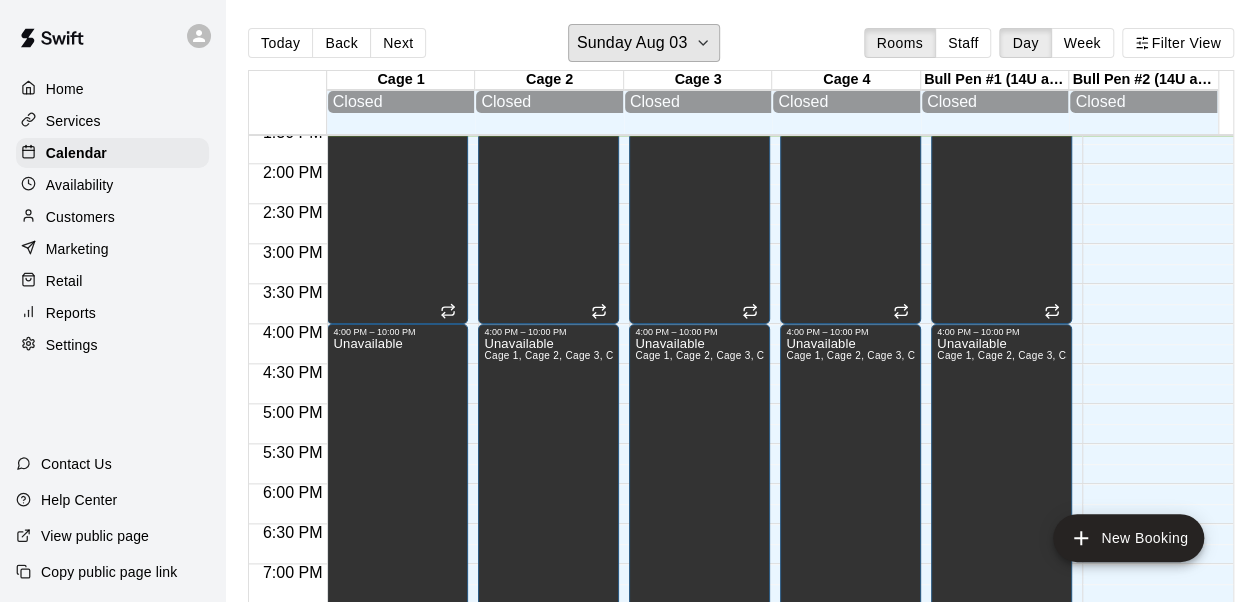 click on "Sunday Aug 03" at bounding box center [644, 43] 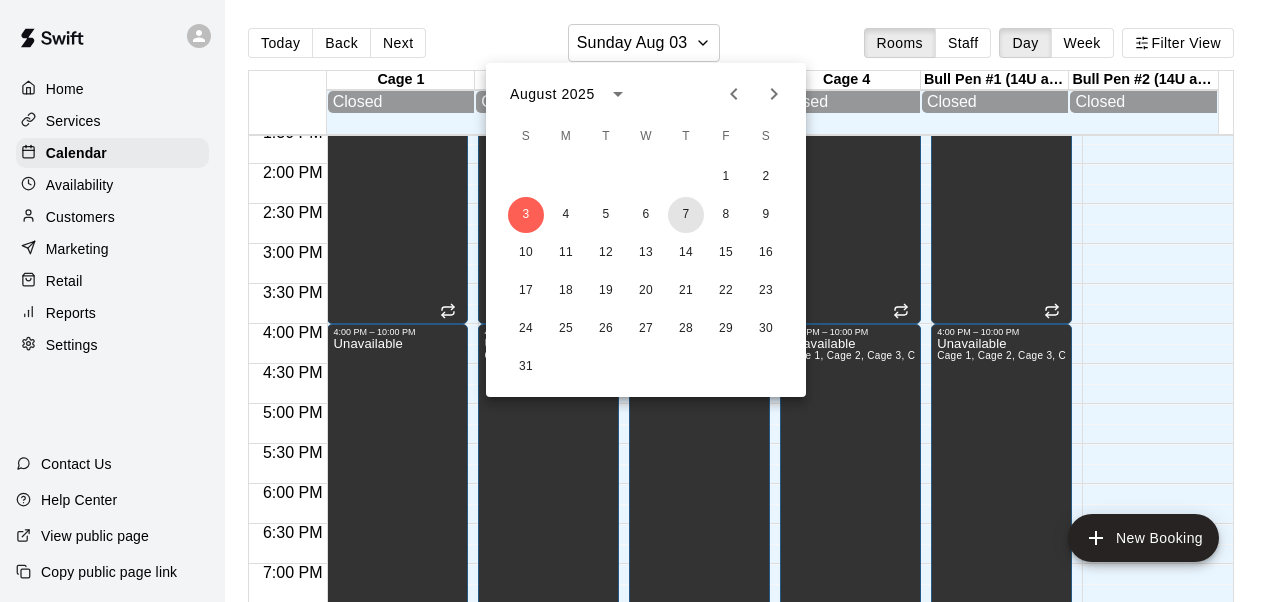 click on "7" at bounding box center (686, 215) 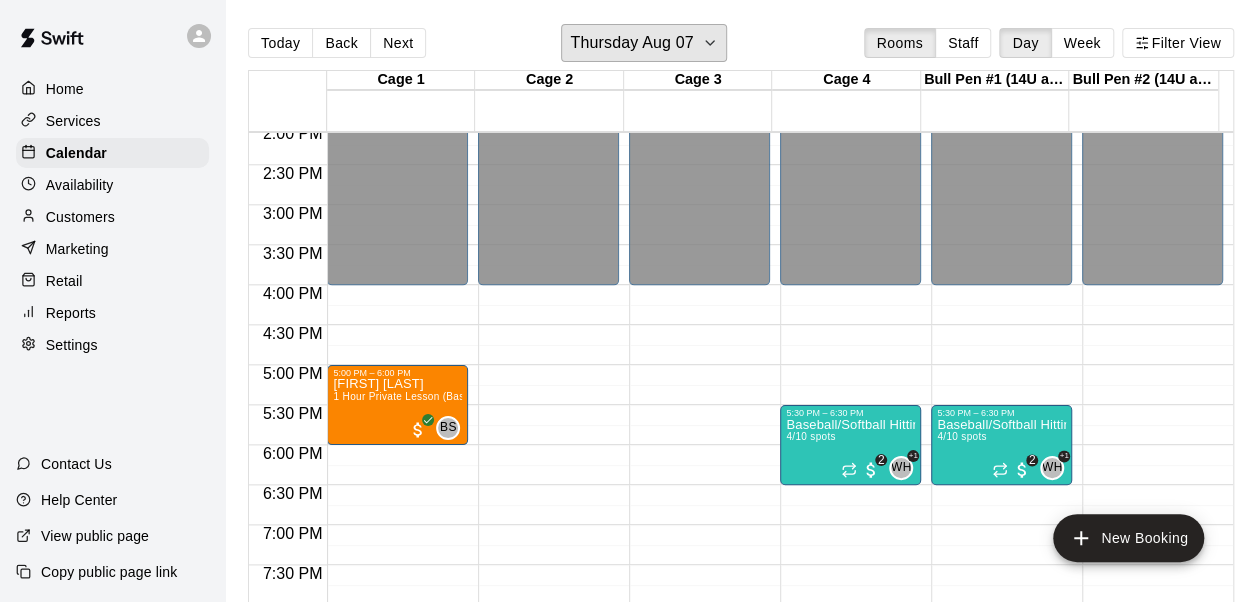 scroll, scrollTop: 1129, scrollLeft: 0, axis: vertical 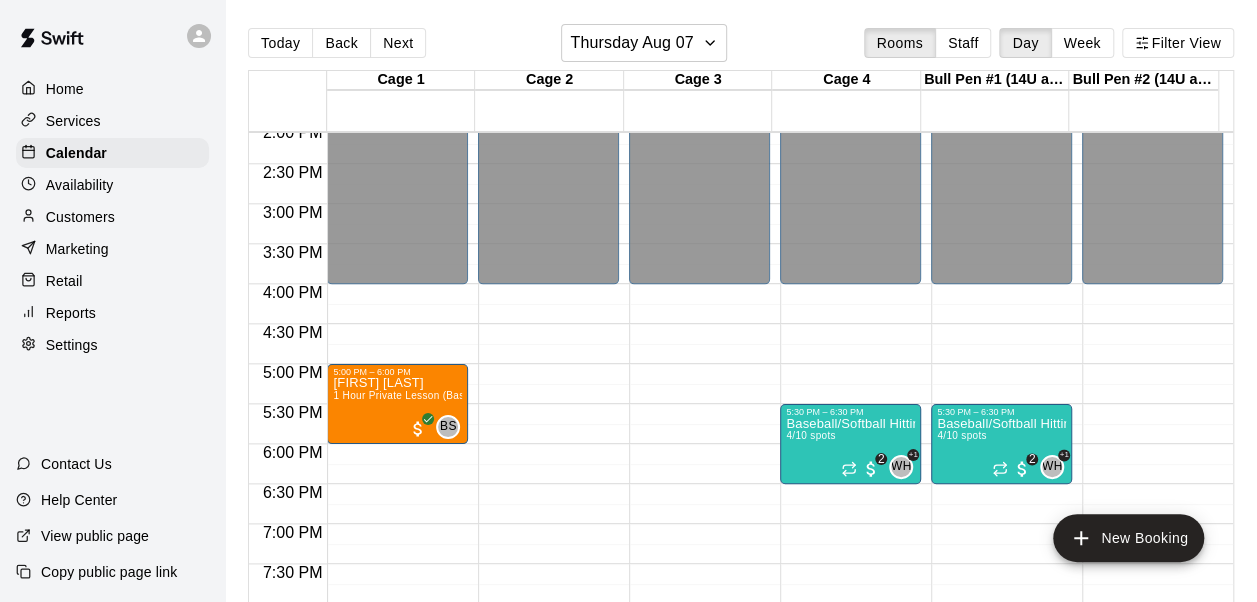 click on "Baseball/Softball Hitting Lab 4/10 spots" at bounding box center [850, 718] 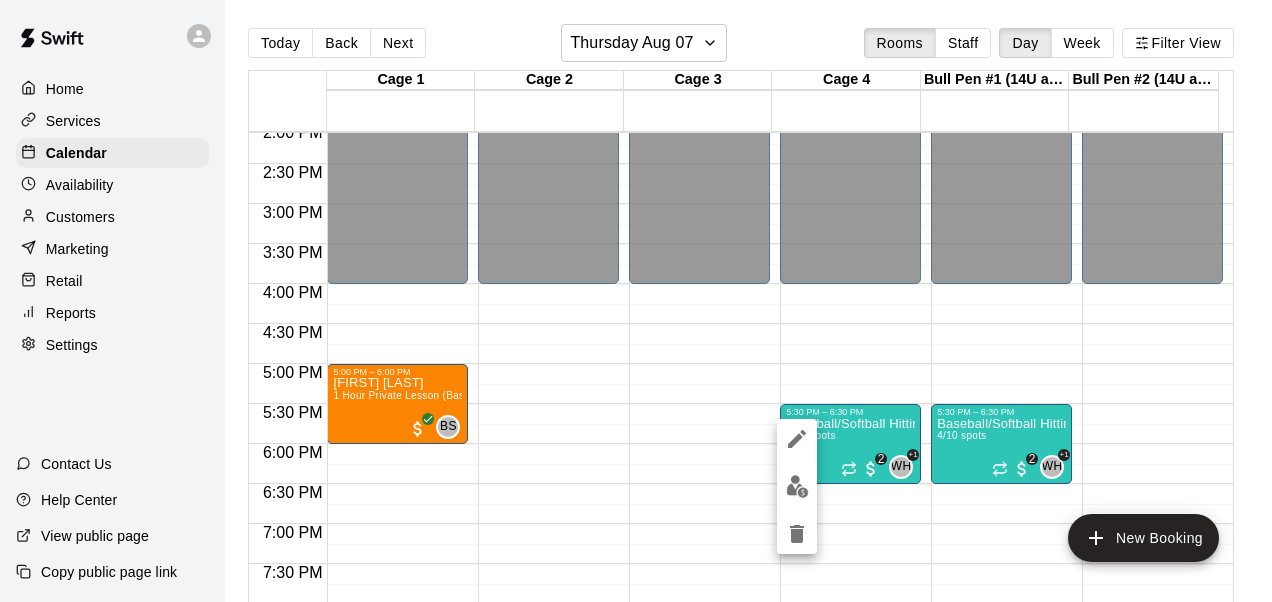 click at bounding box center (636, 301) 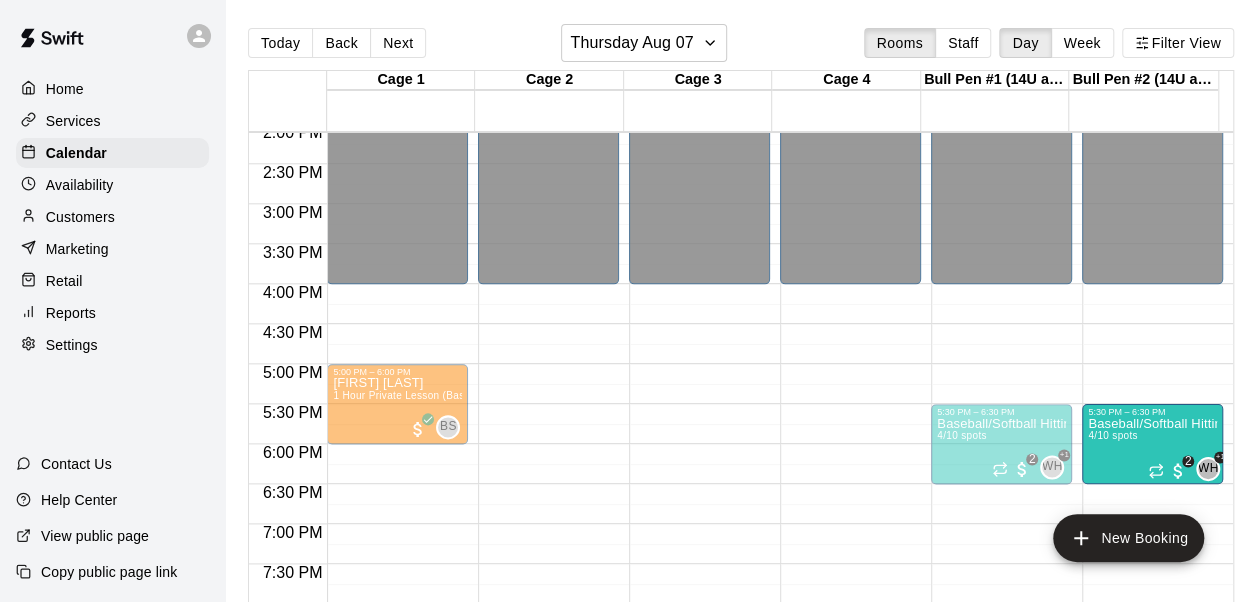 drag, startPoint x: 874, startPoint y: 438, endPoint x: 1196, endPoint y: 446, distance: 322.09937 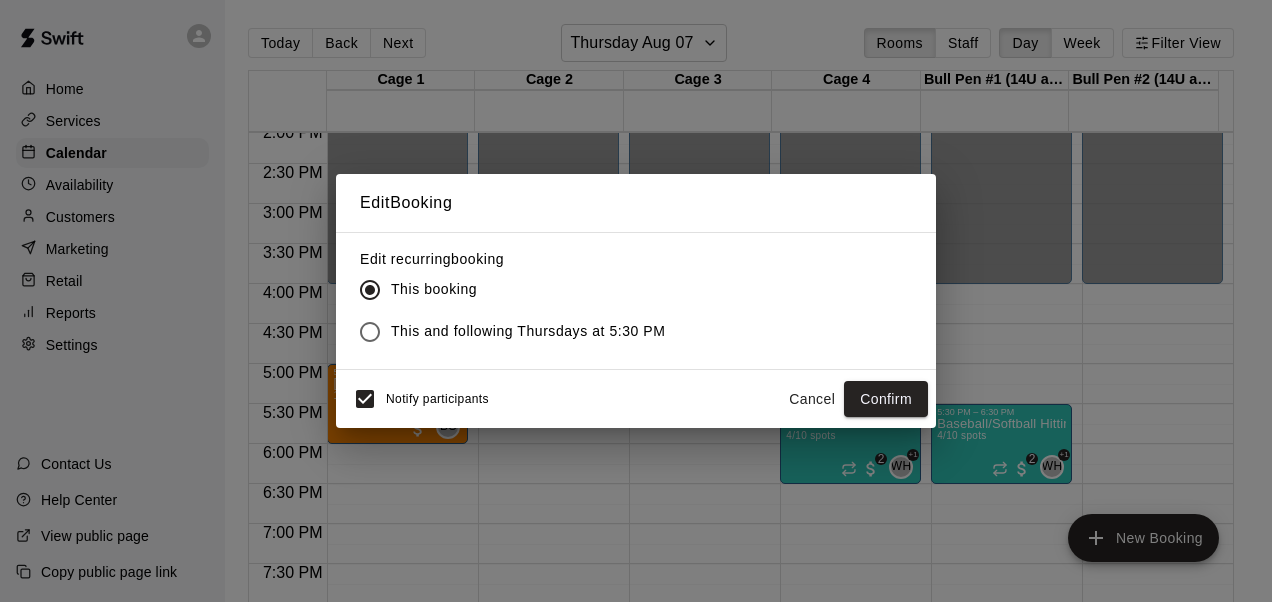 click on "This and following Thursdays at 5:30 PM" at bounding box center [528, 331] 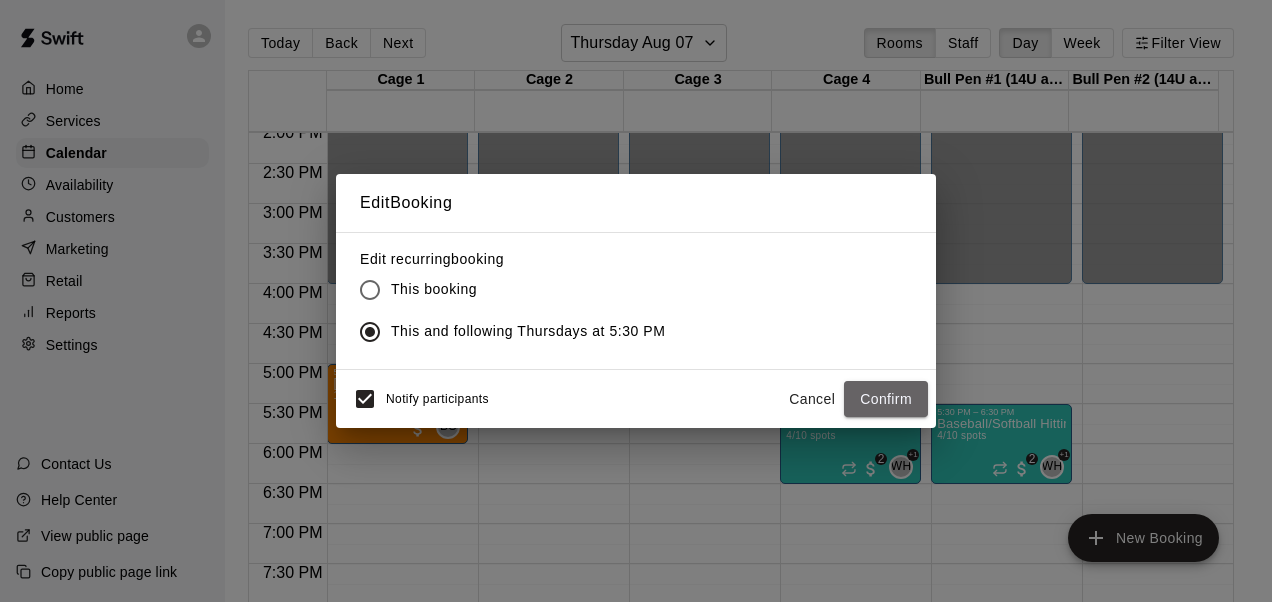 click on "Confirm" at bounding box center [886, 399] 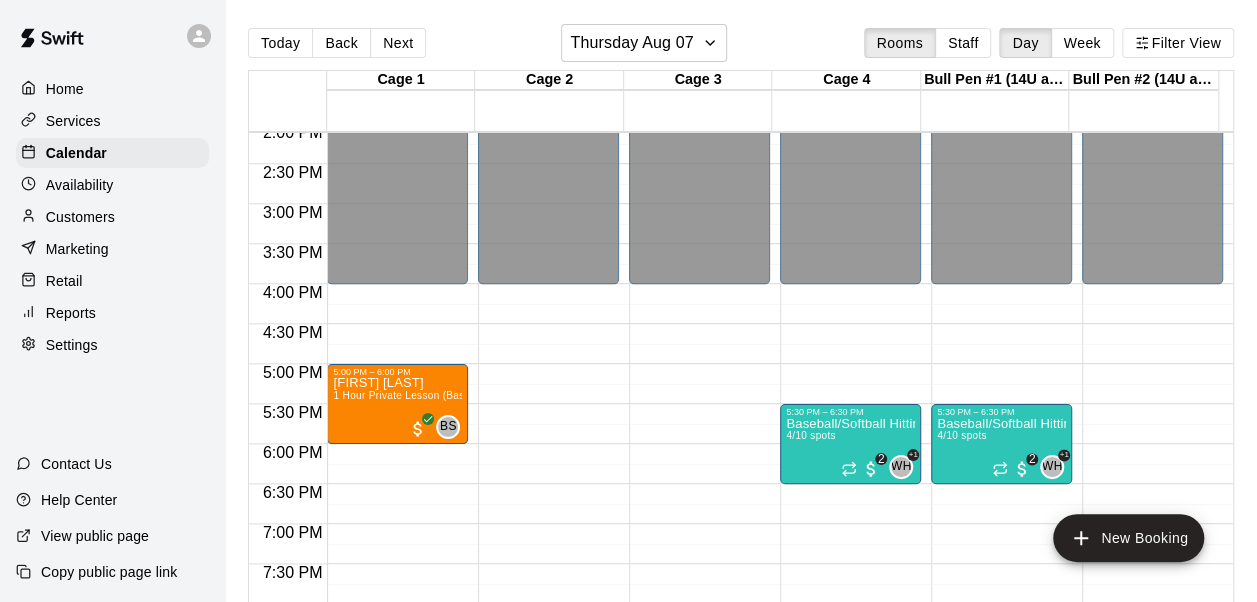click on "12:00 AM – 4:00 PM Closed 10:00 PM – 11:59 PM Closed" at bounding box center [699, -36] 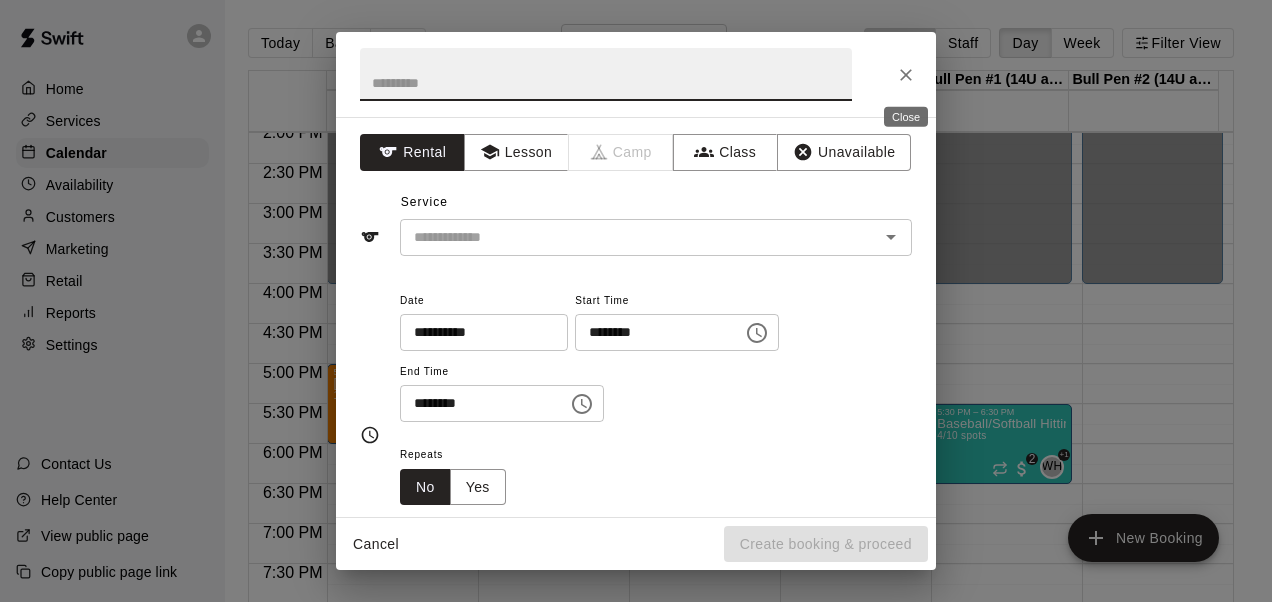 click 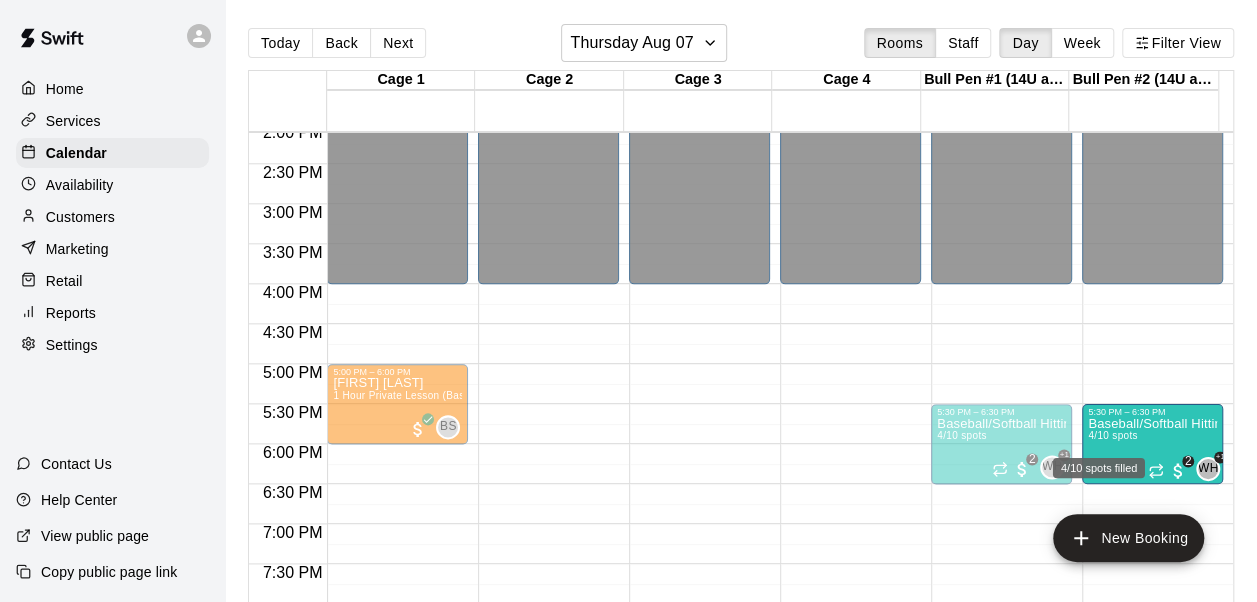 drag, startPoint x: 858, startPoint y: 430, endPoint x: 1126, endPoint y: 442, distance: 268.26852 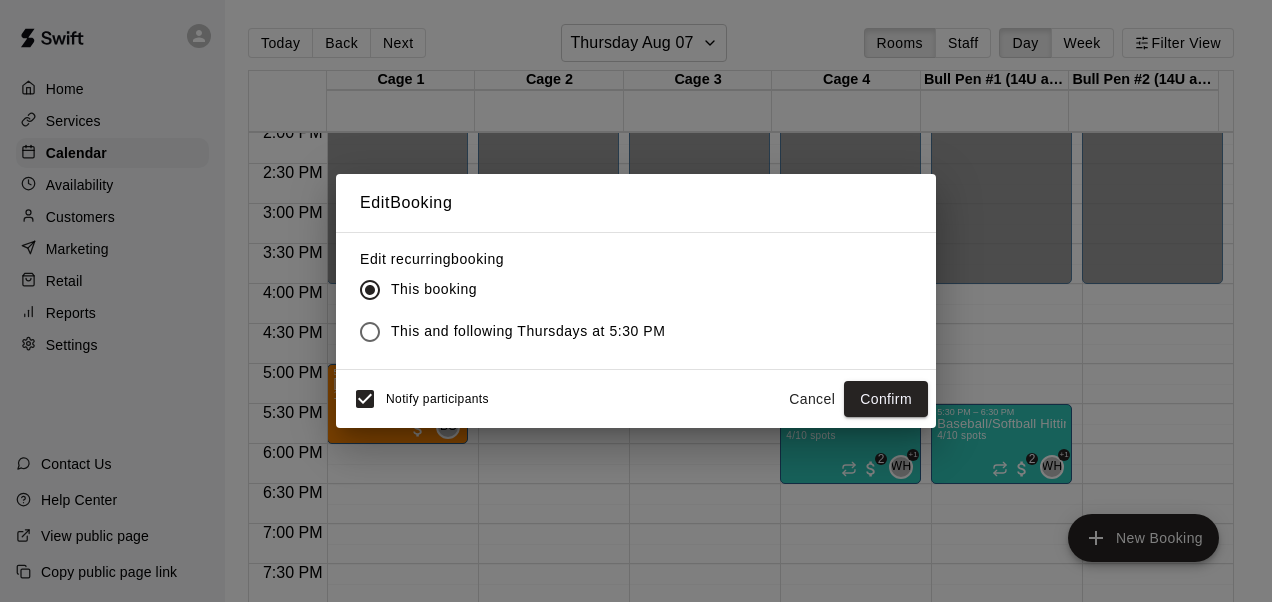 click on "This and following Thursdays at 5:30 PM" at bounding box center [528, 331] 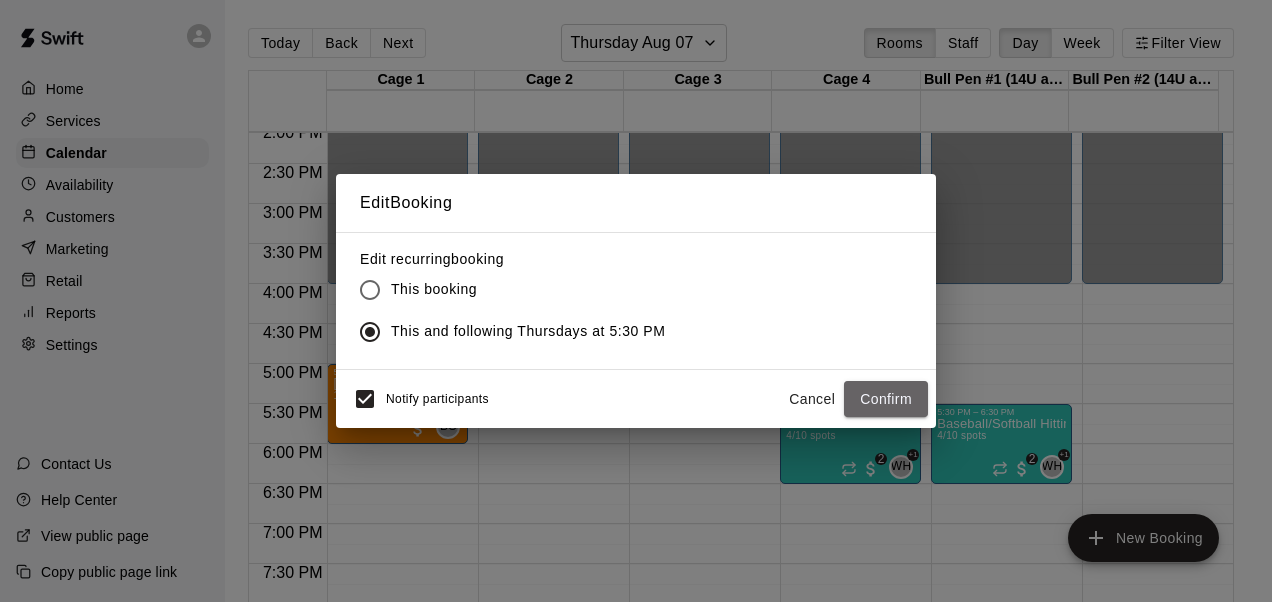click on "Confirm" at bounding box center [886, 399] 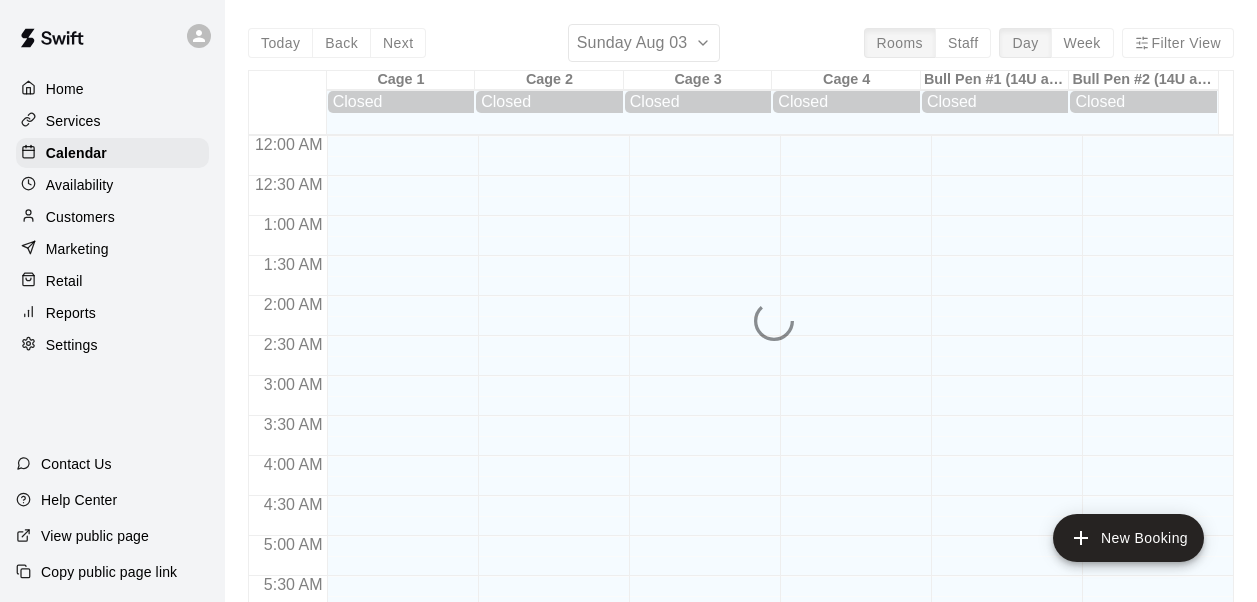 scroll, scrollTop: 0, scrollLeft: 0, axis: both 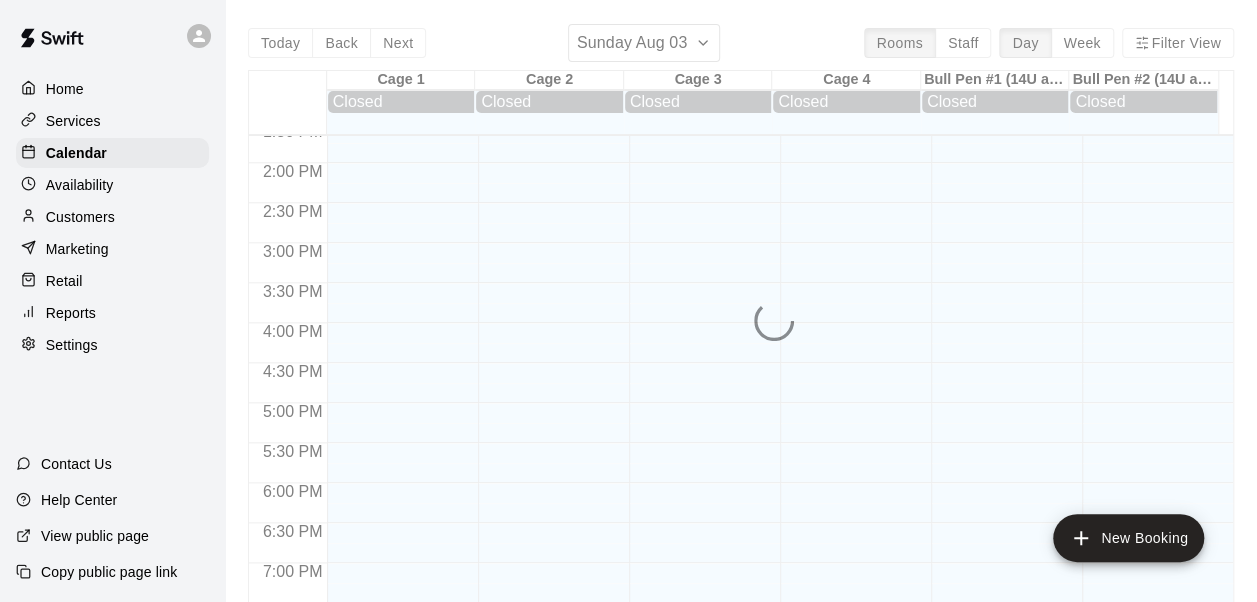 click on "Today Back Next Sunday Aug 03 Rooms Staff Day Week Filter View Cage 1 03 Sun Closed Cage 2 03 Sun Closed Cage 3 03 Sun Closed Cage 4 03 Sun Closed Bull Pen #1 (14U and below) 03 Sun Closed Bull Pen #2 (14U and below) 03 Sun Closed 12:00 AM 12:30 AM 1:00 AM 1:30 AM 2:00 AM 2:30 AM 3:00 AM 3:30 AM 4:00 AM 4:30 AM 5:00 AM 5:30 AM 6:00 AM 6:30 AM 7:00 AM 7:30 AM 8:00 AM 8:30 AM 9:00 AM 9:30 AM 10:00 AM 10:30 AM 11:00 AM 11:30 AM 12:00 PM 12:30 PM 1:00 PM 1:30 PM 2:00 PM 2:30 PM 3:00 PM 3:30 PM 4:00 PM 4:30 PM 5:00 PM 5:30 PM 6:00 PM 6:30 PM 7:00 PM 7:30 PM 8:00 PM 8:30 PM 9:00 PM 9:30 PM 10:00 PM 10:30 PM 11:00 PM 11:30 PM" at bounding box center (741, 325) 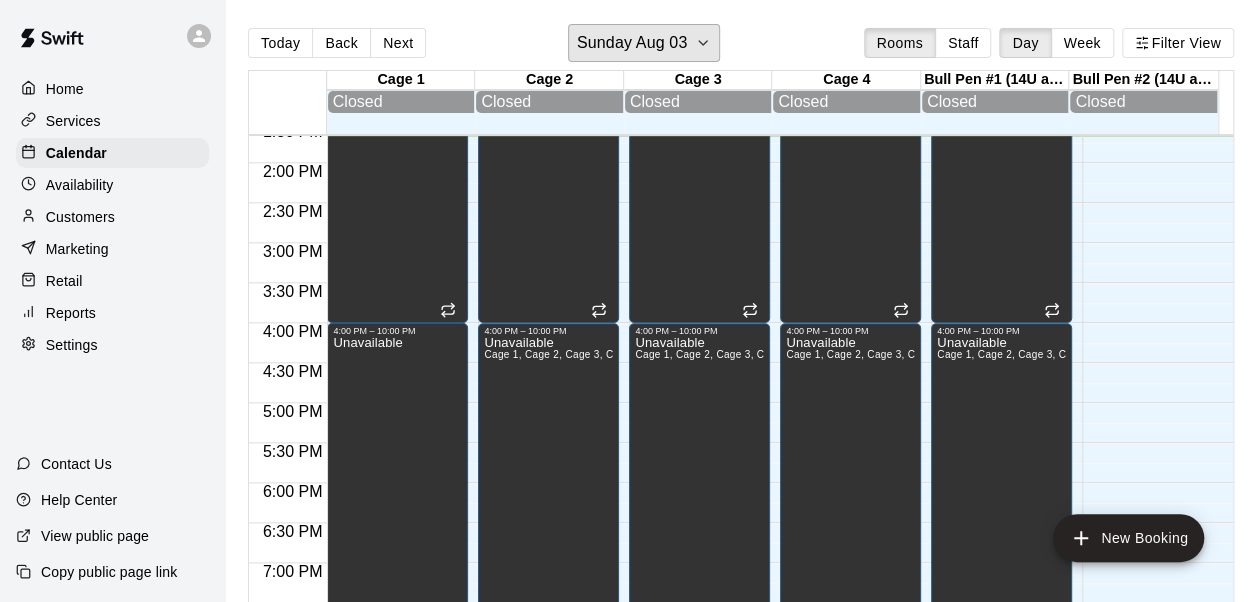 click on "Sunday Aug 03" at bounding box center (632, 43) 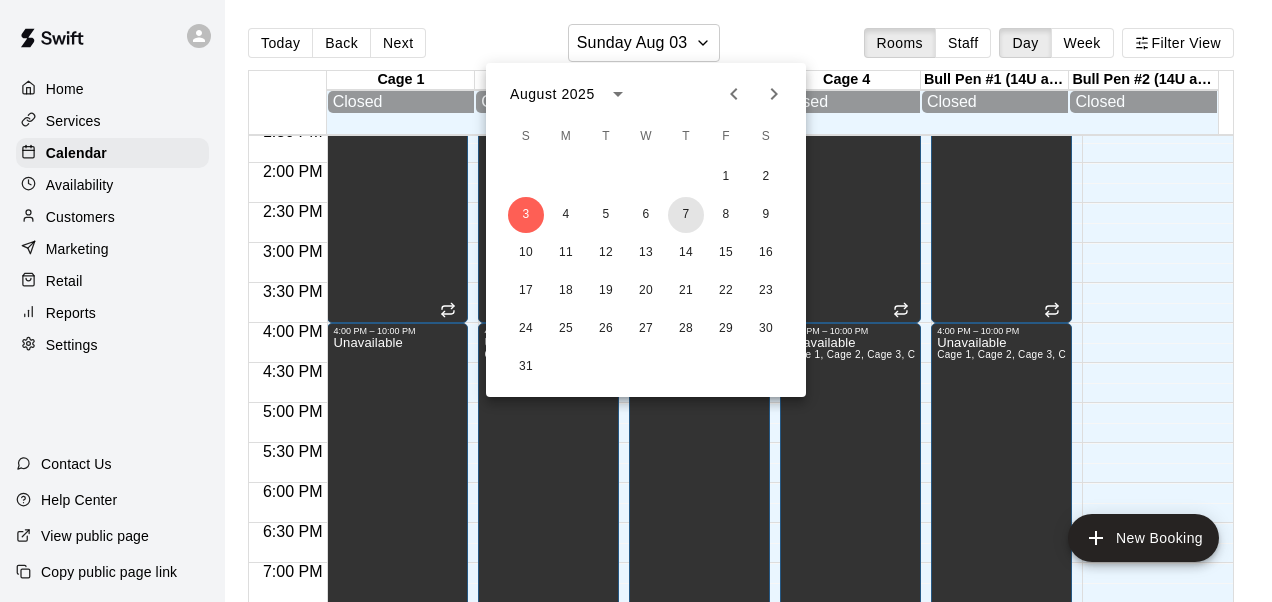 click on "7" at bounding box center [686, 215] 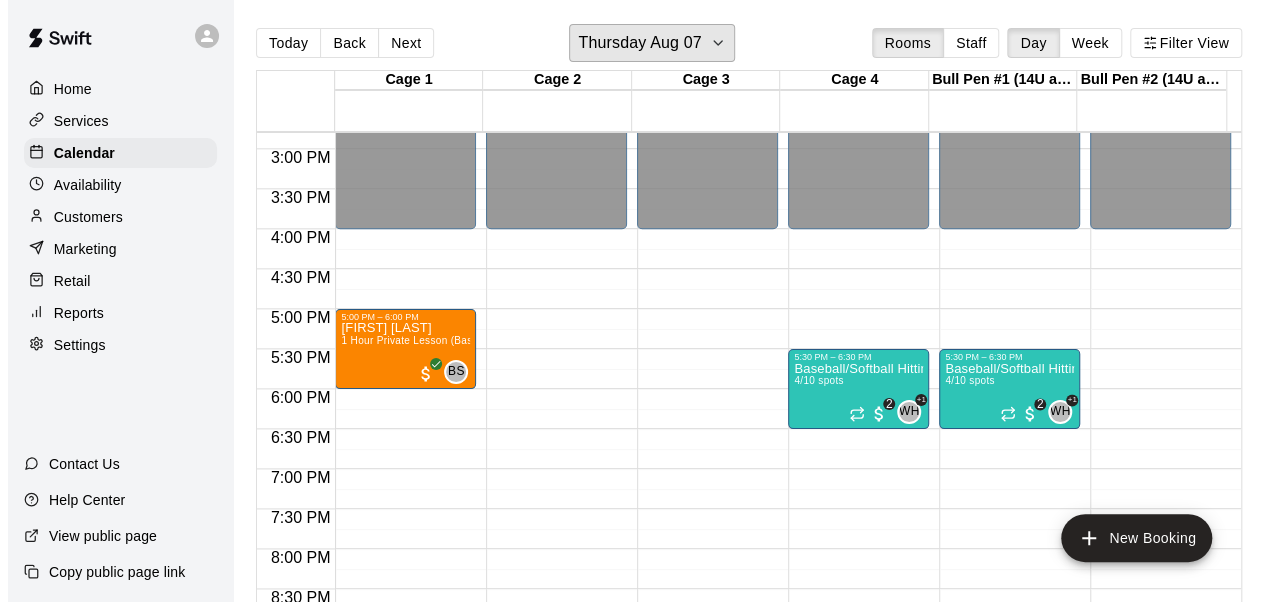 scroll, scrollTop: 1185, scrollLeft: 0, axis: vertical 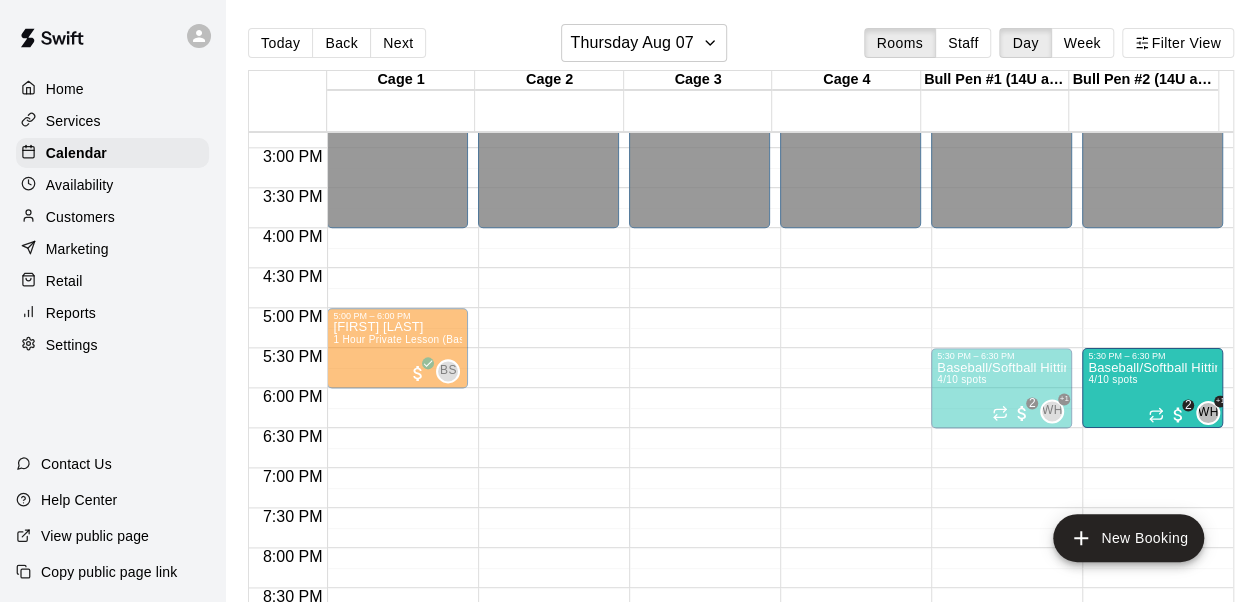 drag, startPoint x: 839, startPoint y: 380, endPoint x: 1143, endPoint y: 392, distance: 304.23676 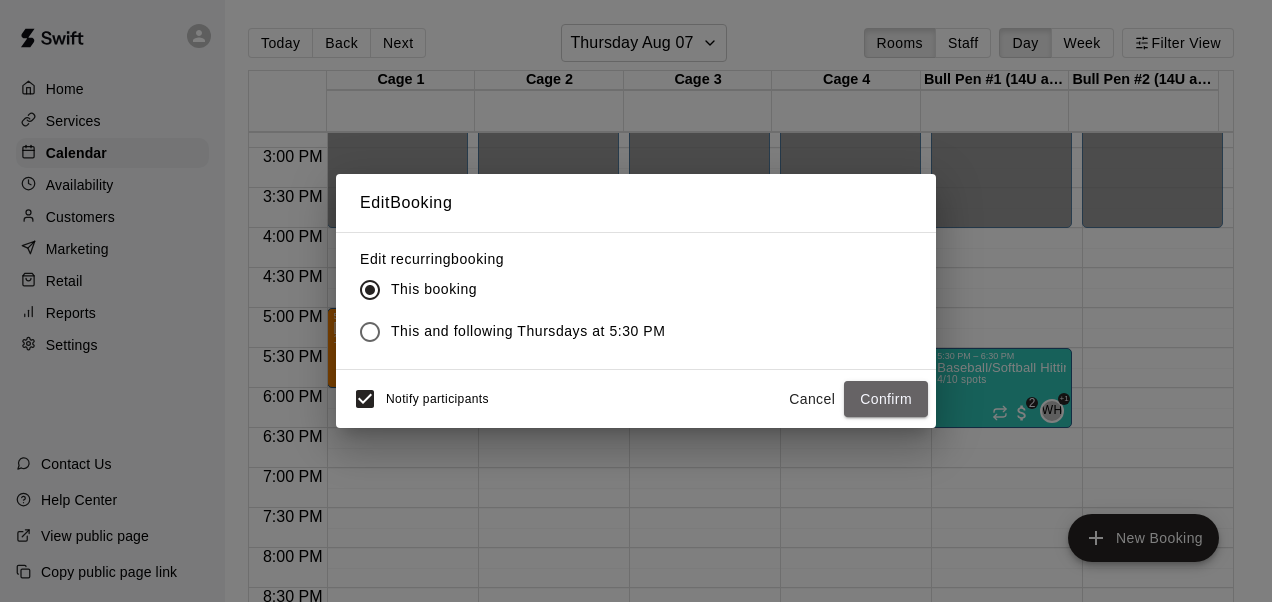 click on "Confirm" at bounding box center (886, 399) 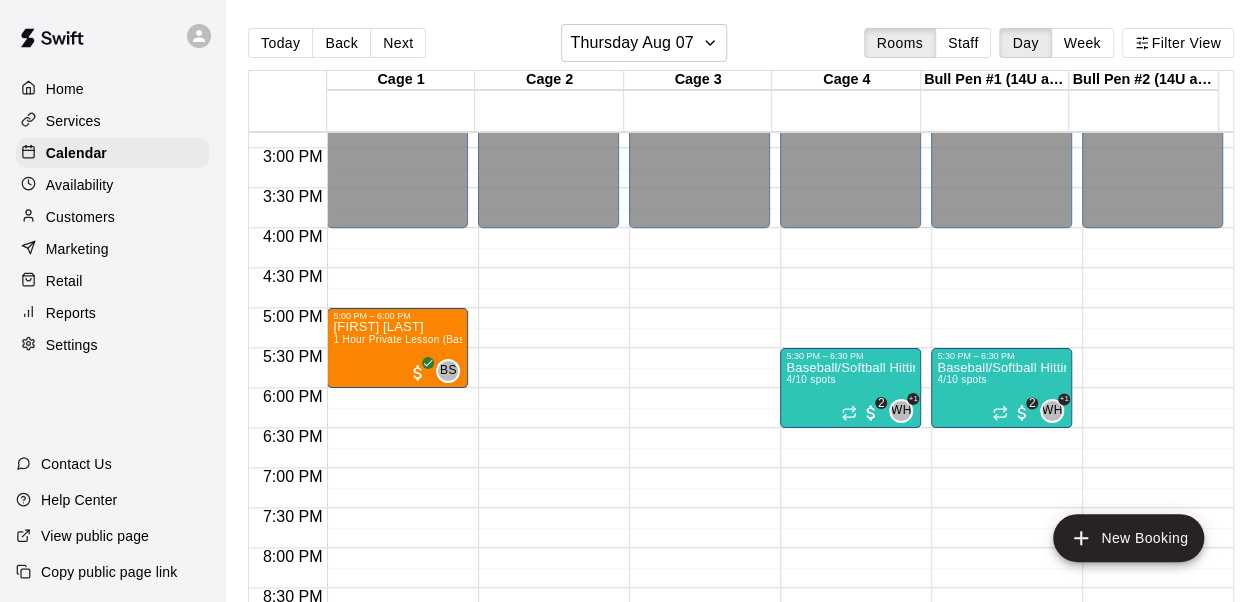 click on "Baseball/Softball Hitting Lab" at bounding box center [850, 368] 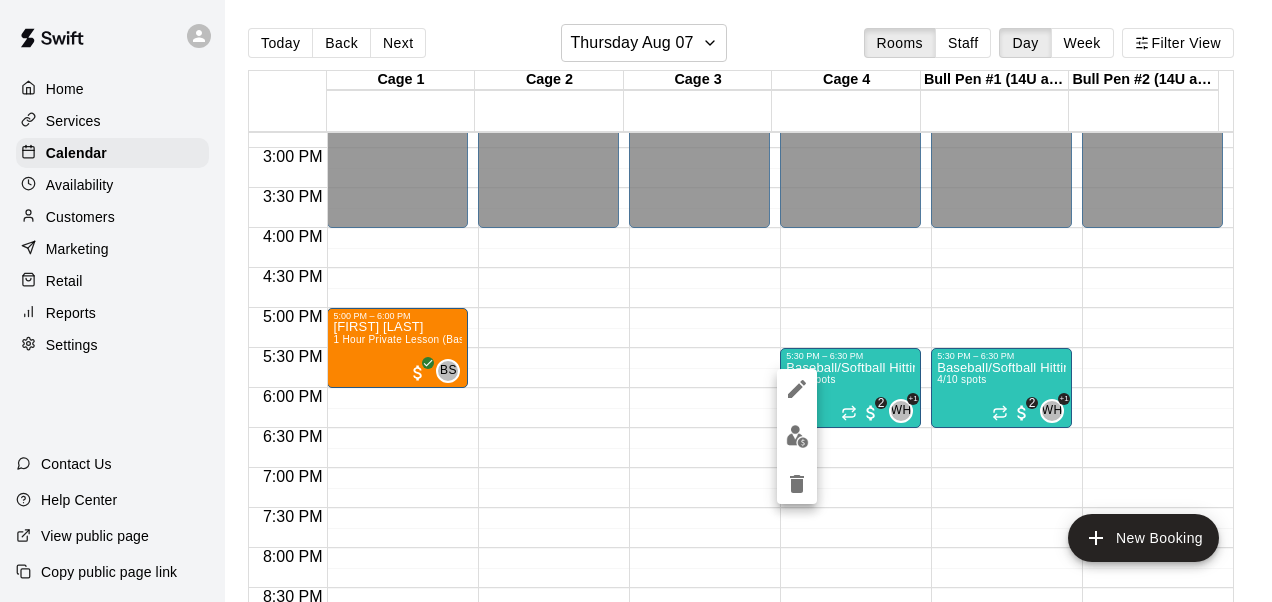 click at bounding box center (636, 301) 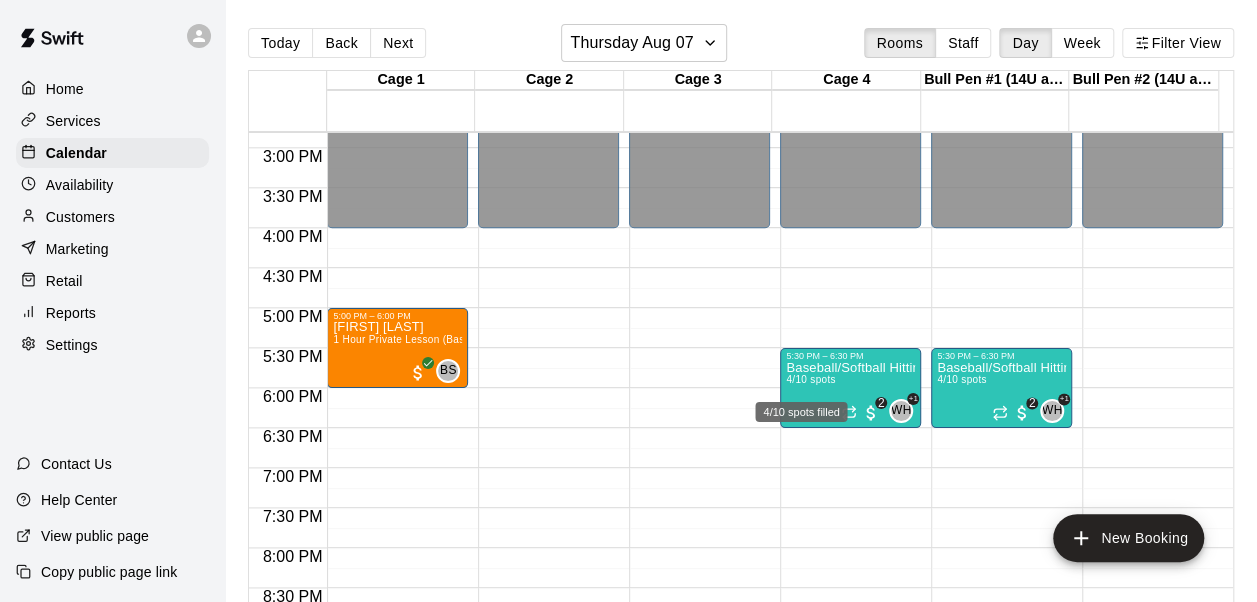 click on "4/10 spots" at bounding box center (810, 379) 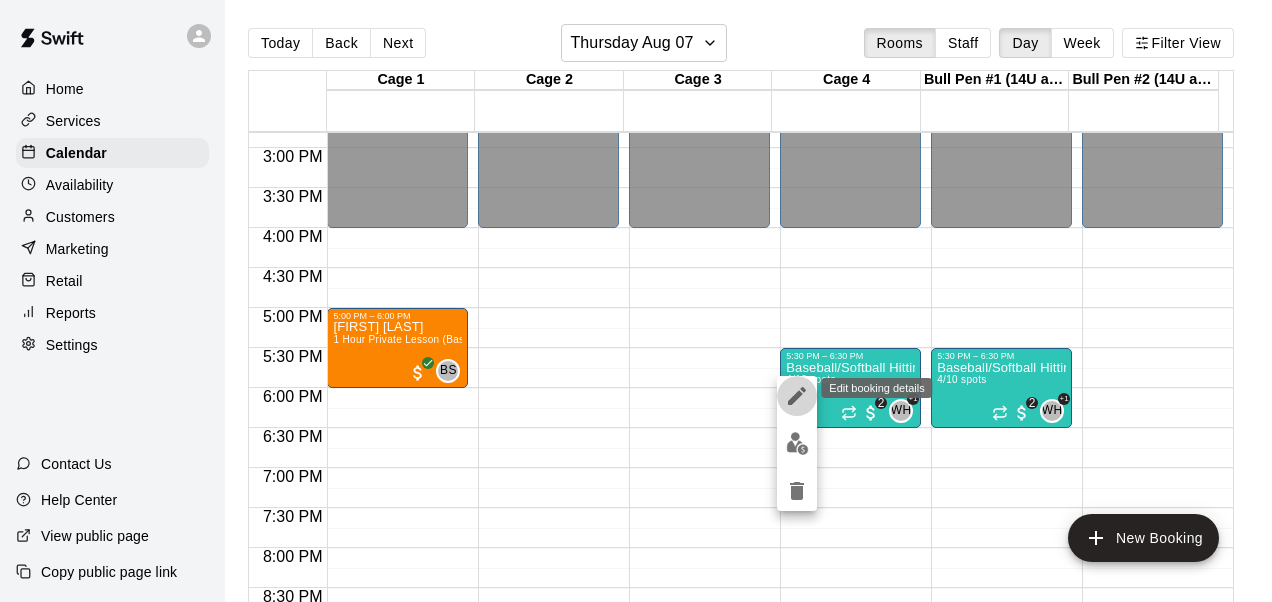click at bounding box center [797, 396] 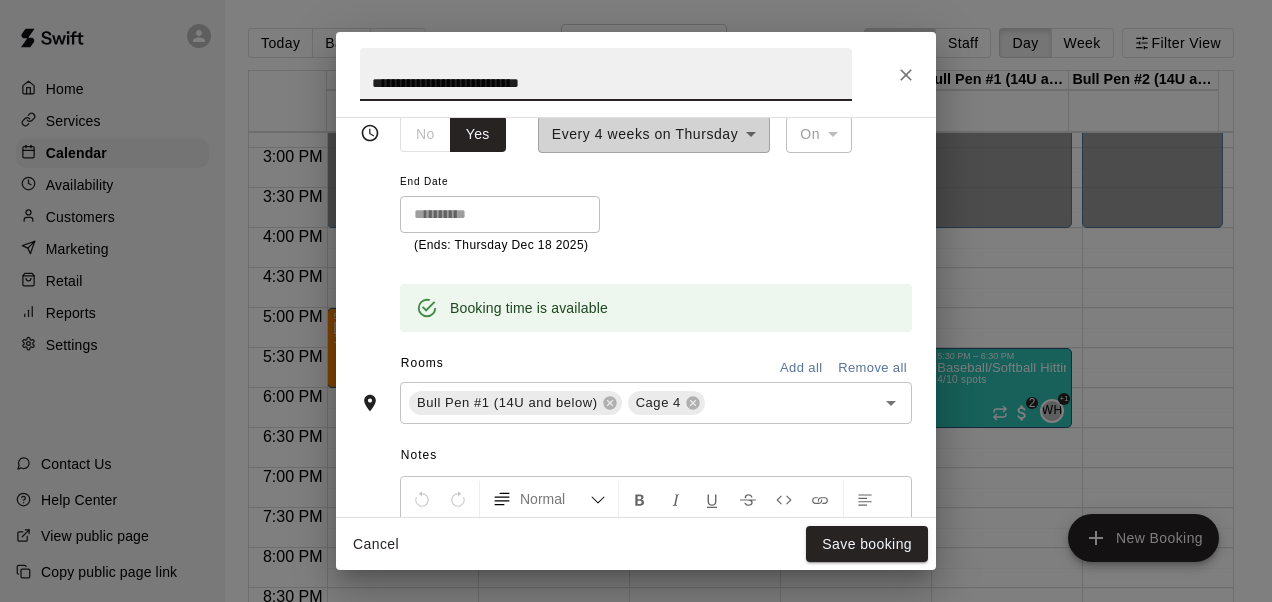 scroll, scrollTop: 451, scrollLeft: 0, axis: vertical 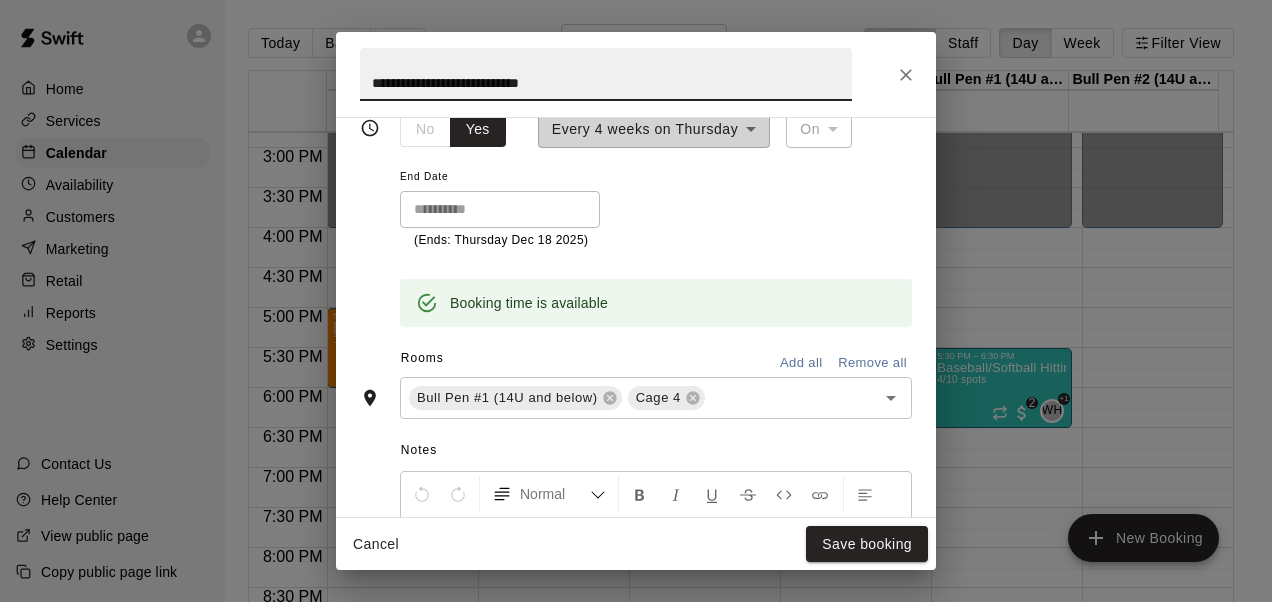 click 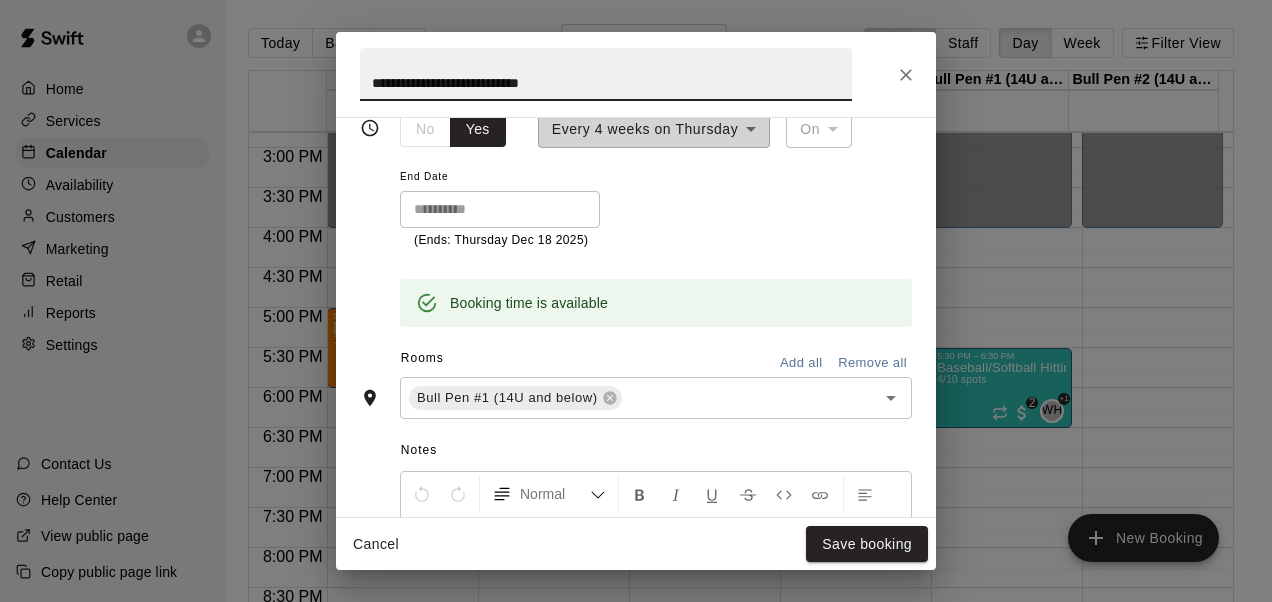 click on "Remove all" at bounding box center [872, 363] 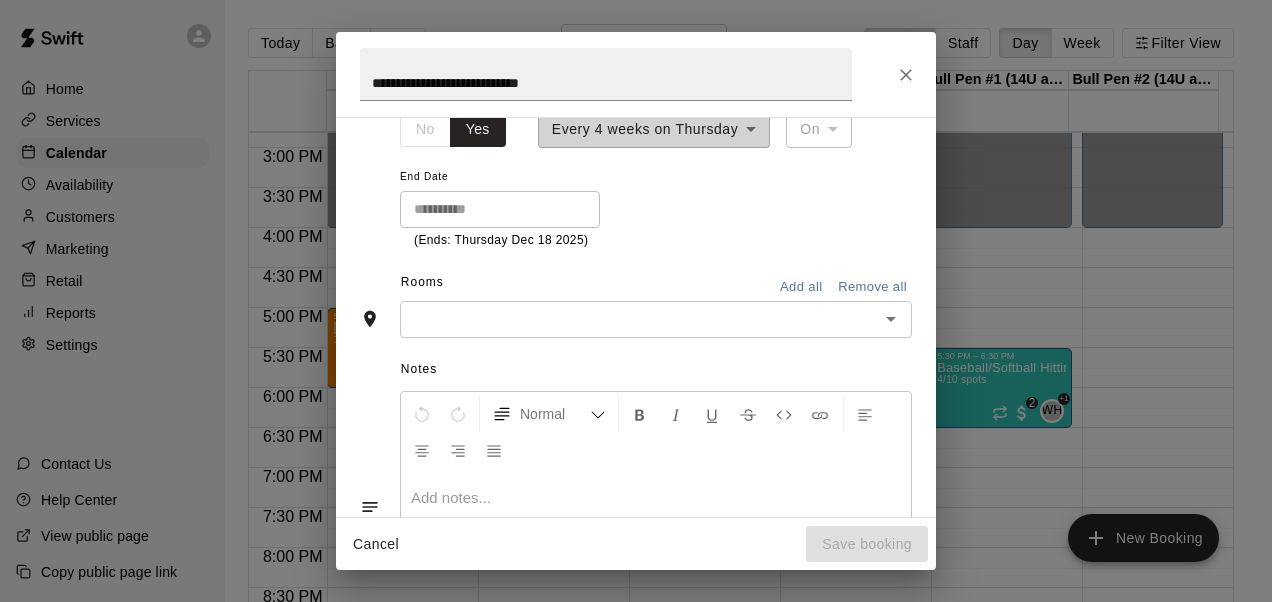 scroll, scrollTop: 413, scrollLeft: 0, axis: vertical 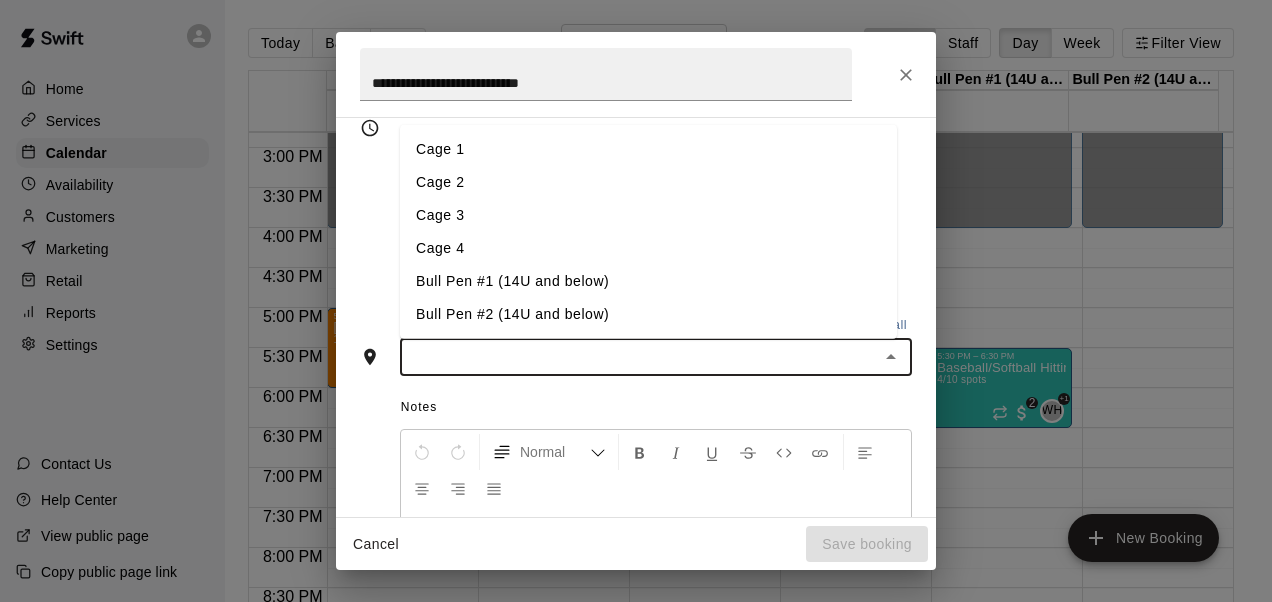 click at bounding box center [639, 357] 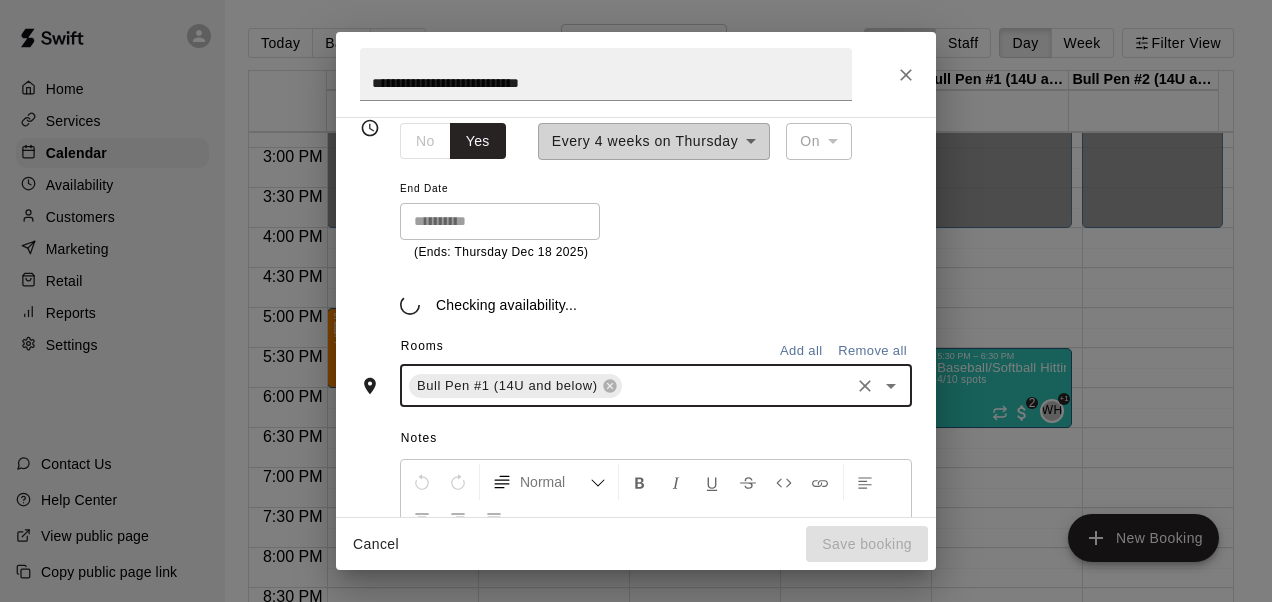 scroll, scrollTop: 451, scrollLeft: 0, axis: vertical 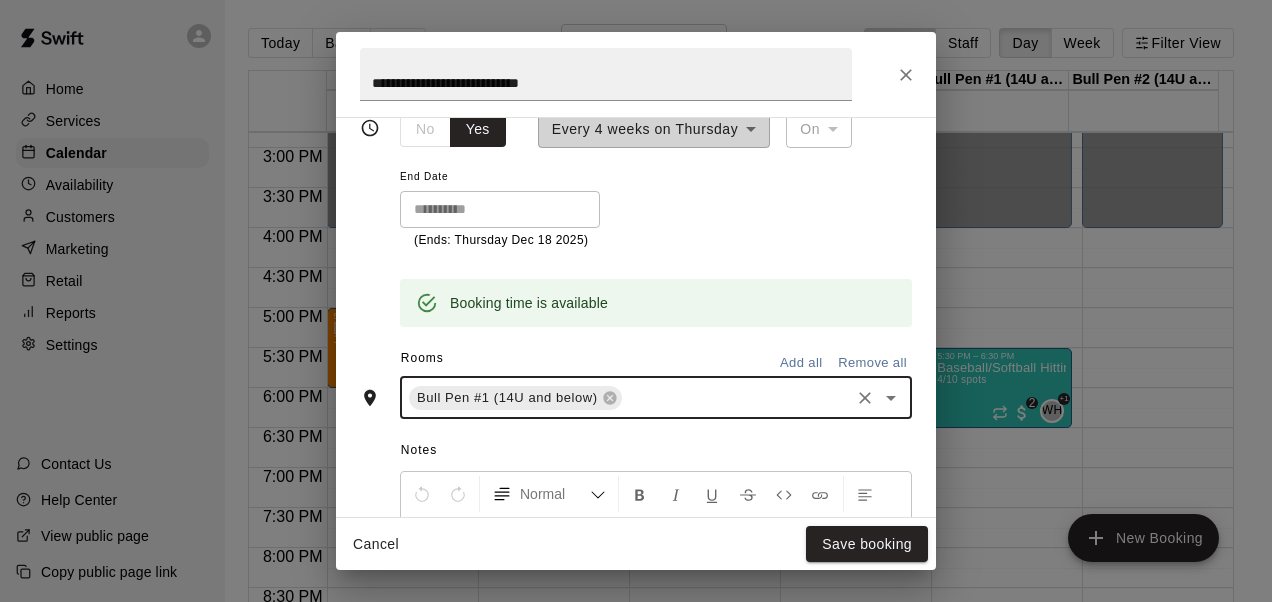 click at bounding box center (736, 397) 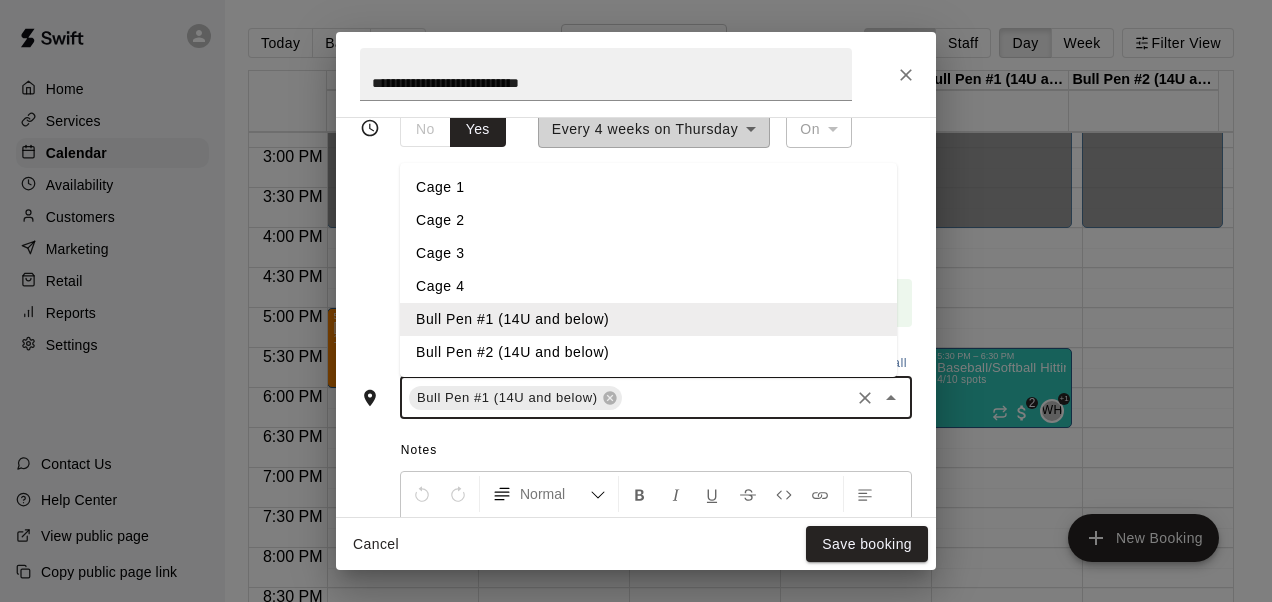 click on "Bull Pen #2 (14U and below)" at bounding box center (648, 352) 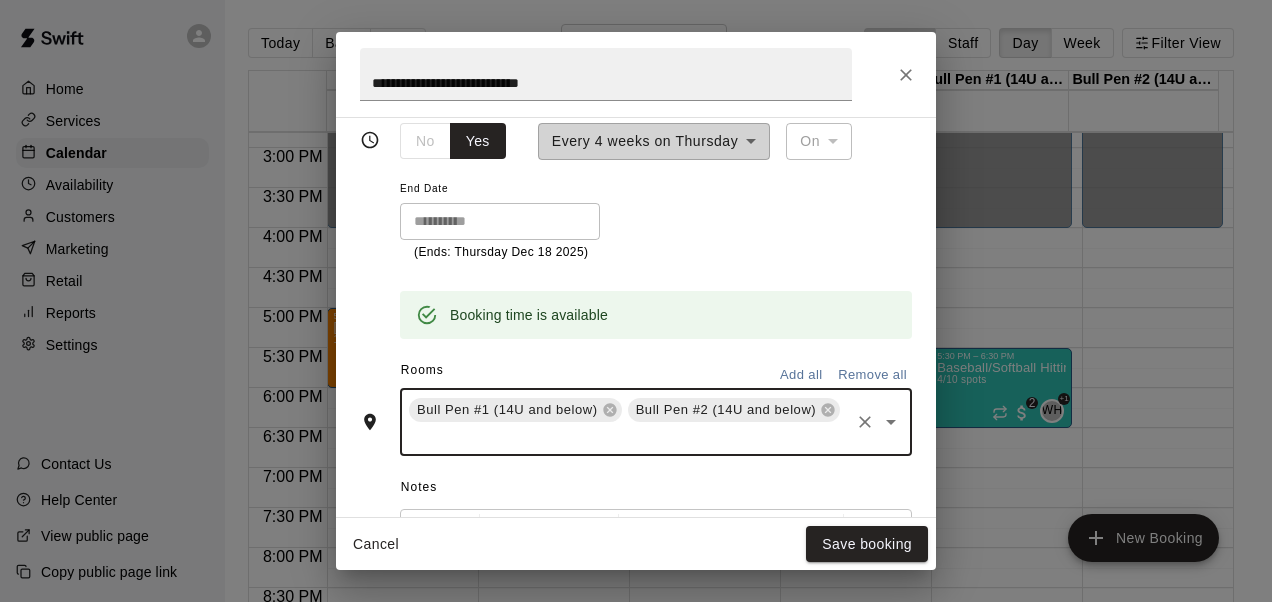 scroll, scrollTop: 451, scrollLeft: 0, axis: vertical 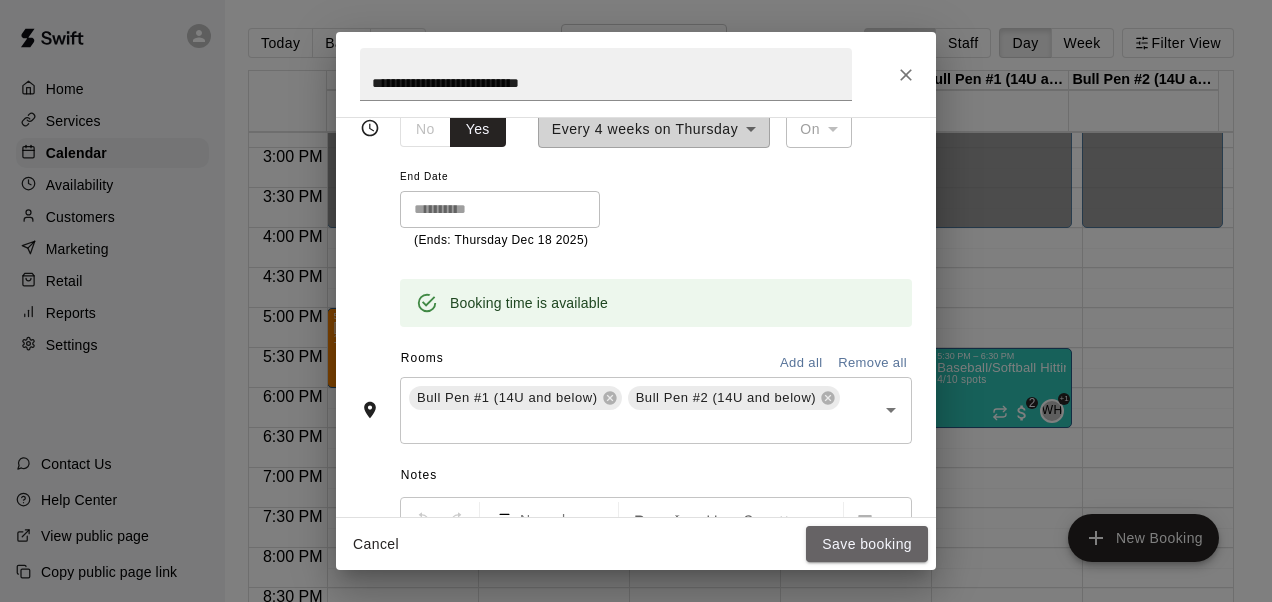 click on "Save booking" at bounding box center [867, 544] 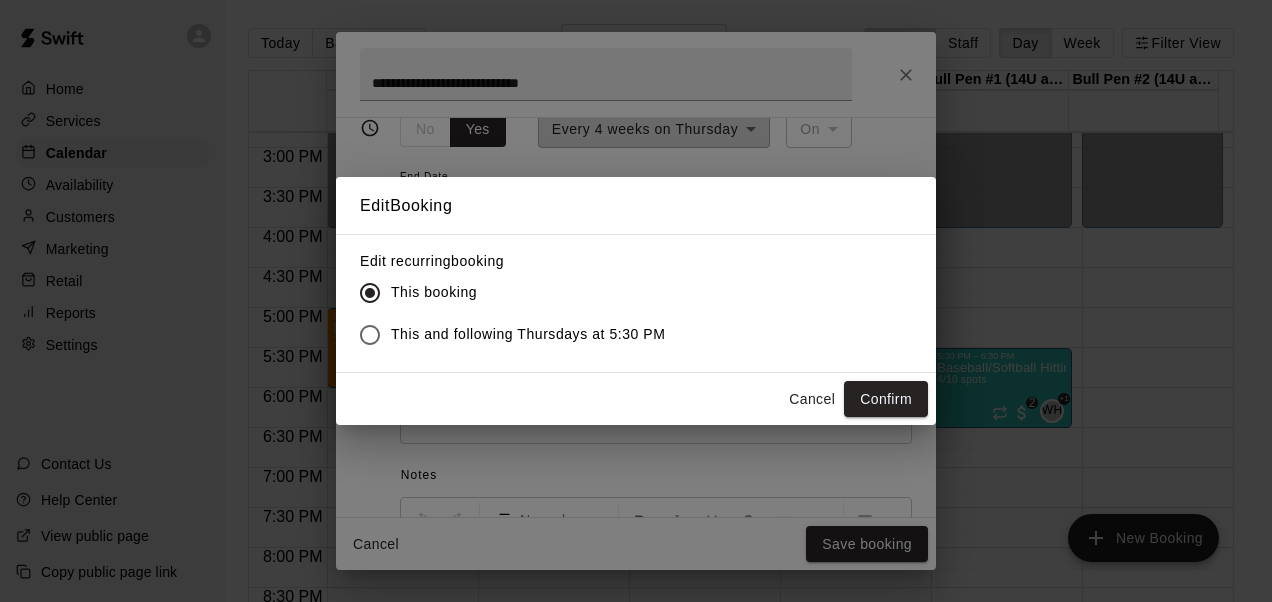 click on "This and following Thursdays at 5:30 PM" at bounding box center [528, 334] 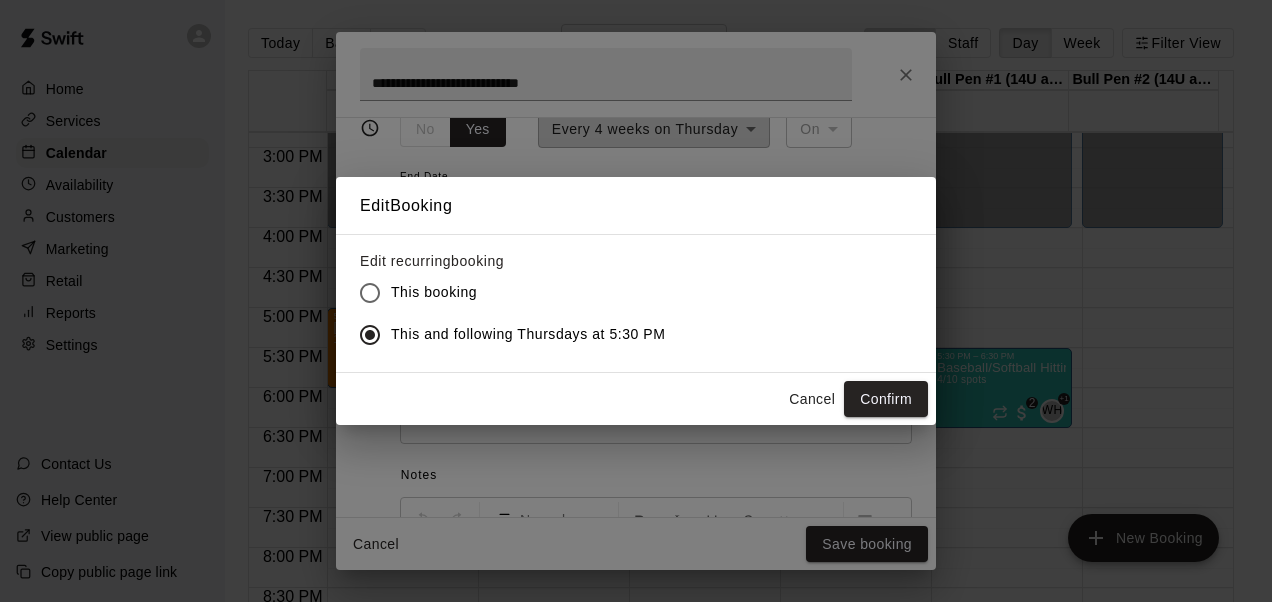 click on "Confirm" at bounding box center [886, 399] 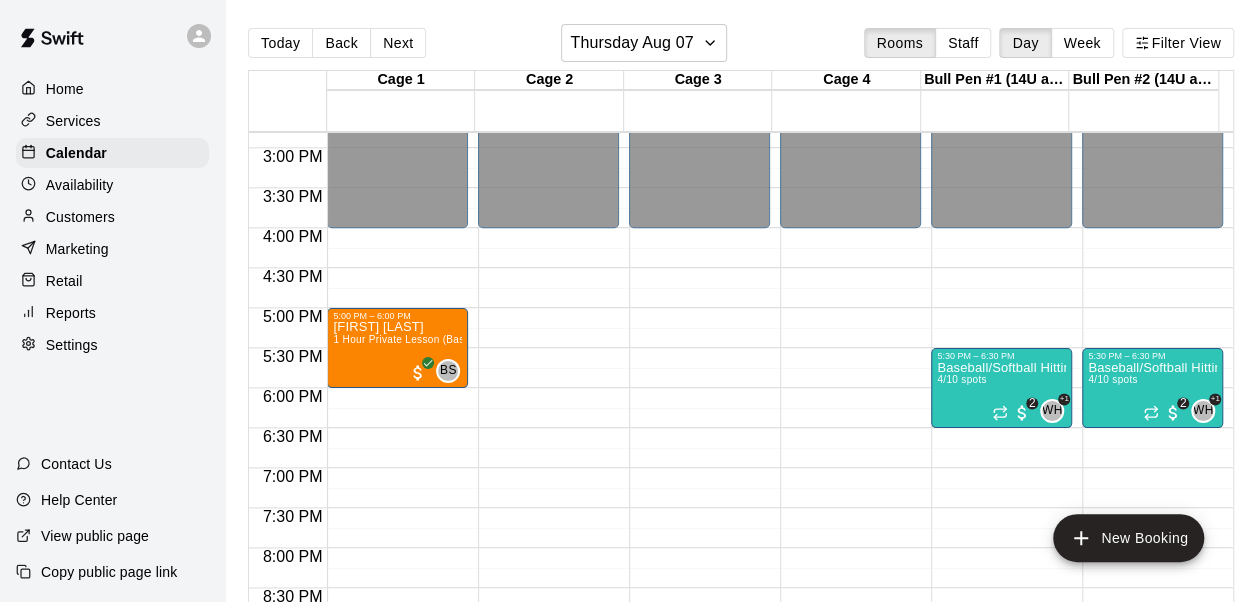 click on "12:00 AM – 4:00 PM Closed 10:00 PM – 11:59 PM Closed" at bounding box center [699, -92] 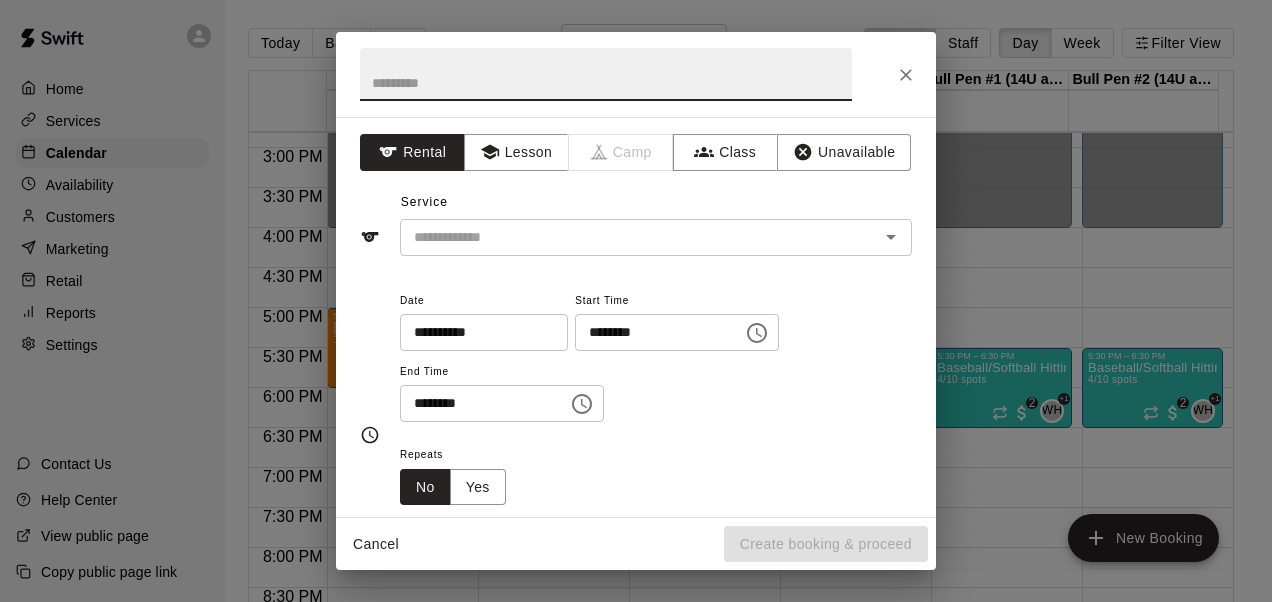 click on "**********" at bounding box center [477, 332] 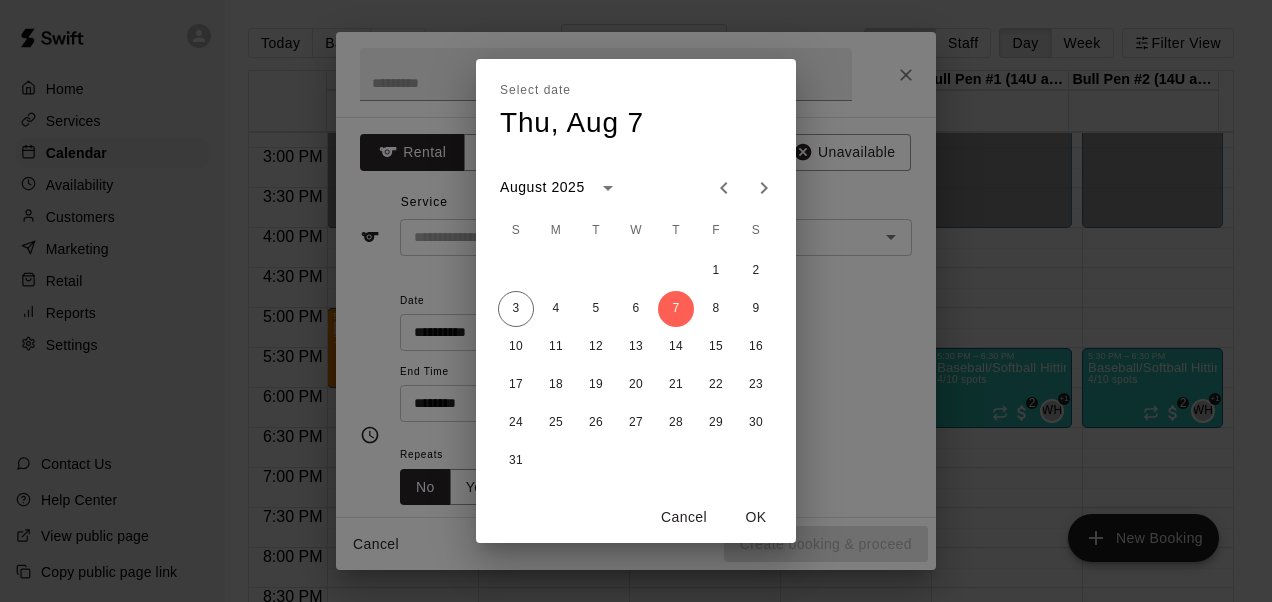 click on "1 2 3 4 5 6 7 8 9 10 11 12 13 14 15 16 17 18 19 20 21 22 23 24 25 26 27 28 29 30 31" at bounding box center [636, 366] 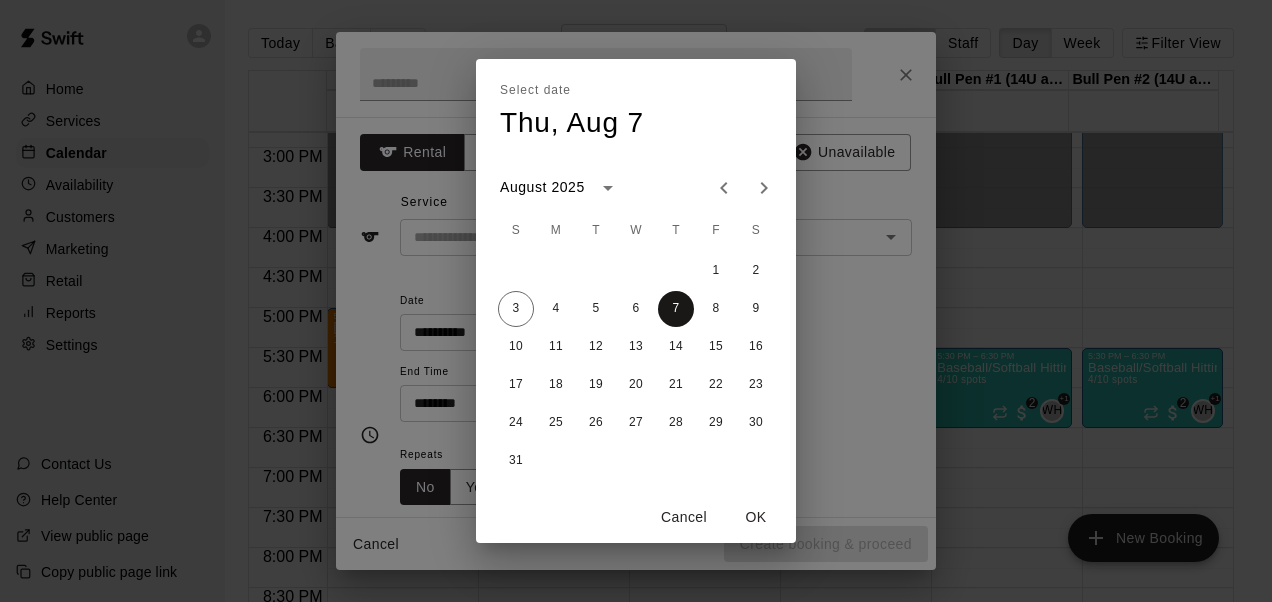 click on "7" at bounding box center (676, 309) 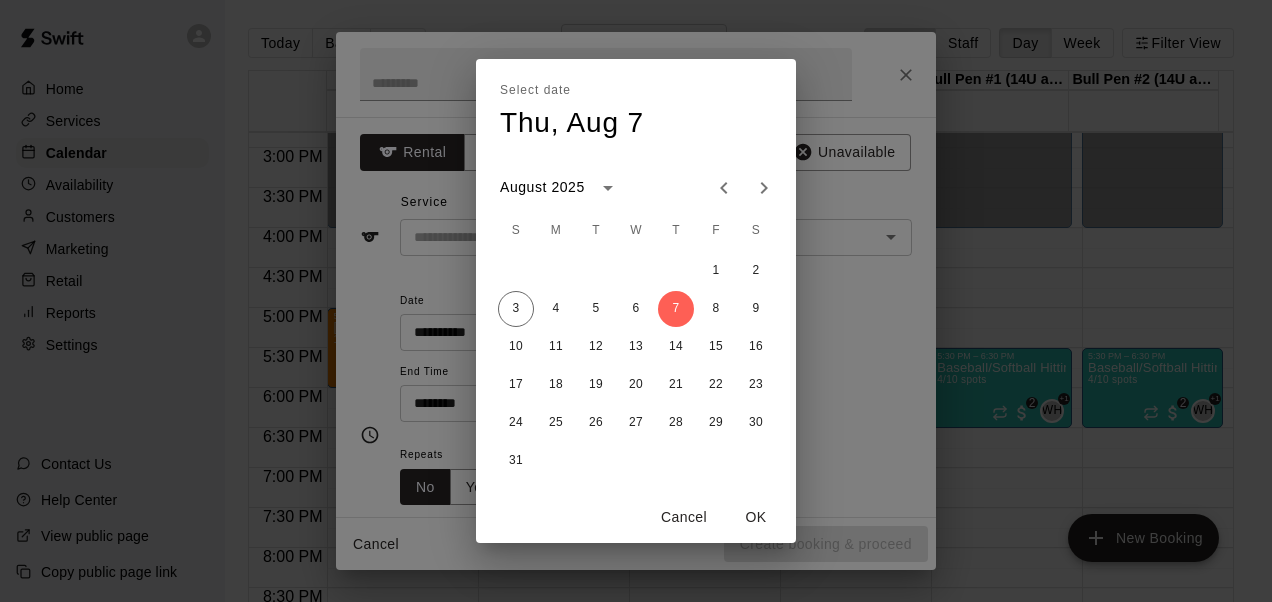 click on "OK" at bounding box center [756, 517] 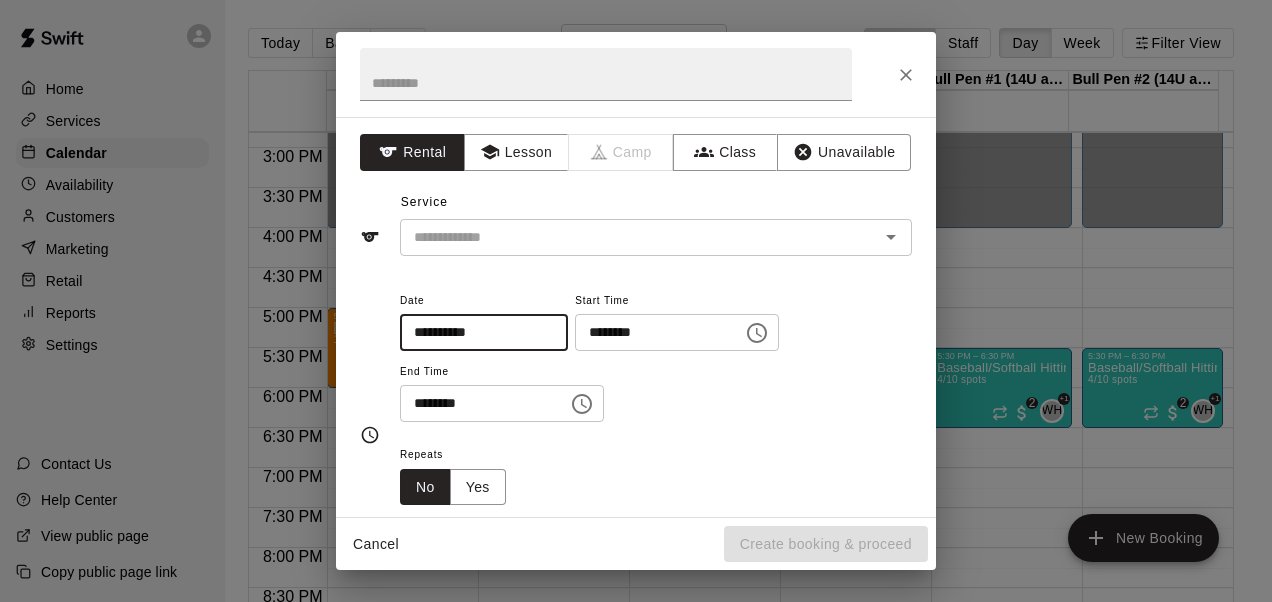 click on "********" at bounding box center [477, 403] 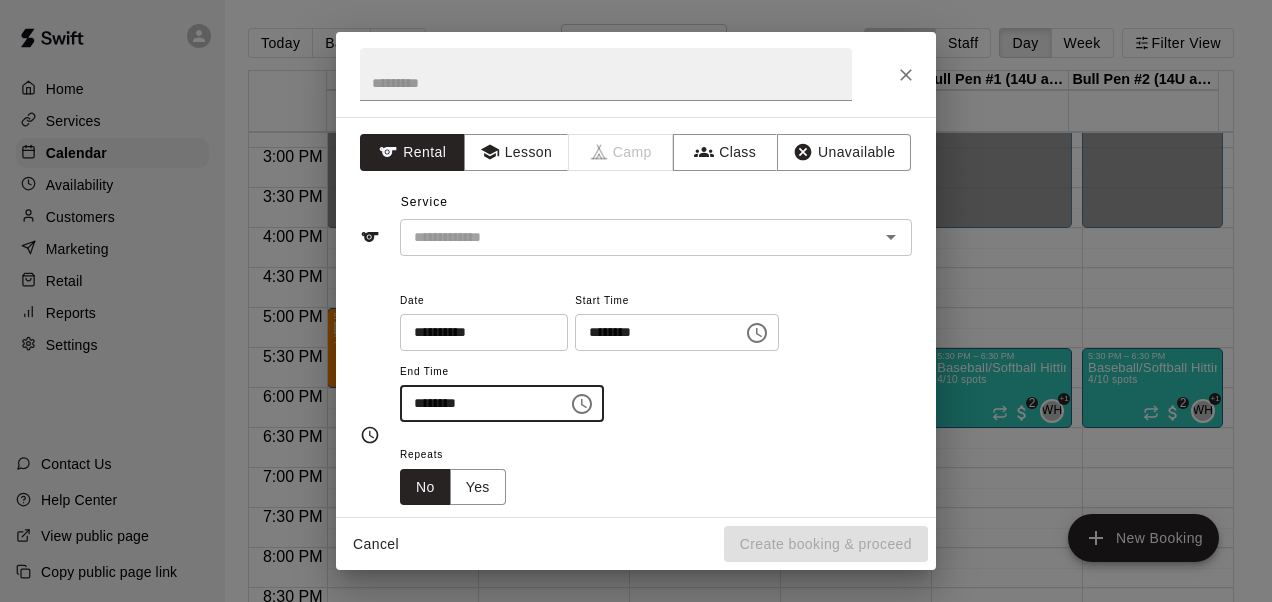 click on "********" at bounding box center (477, 403) 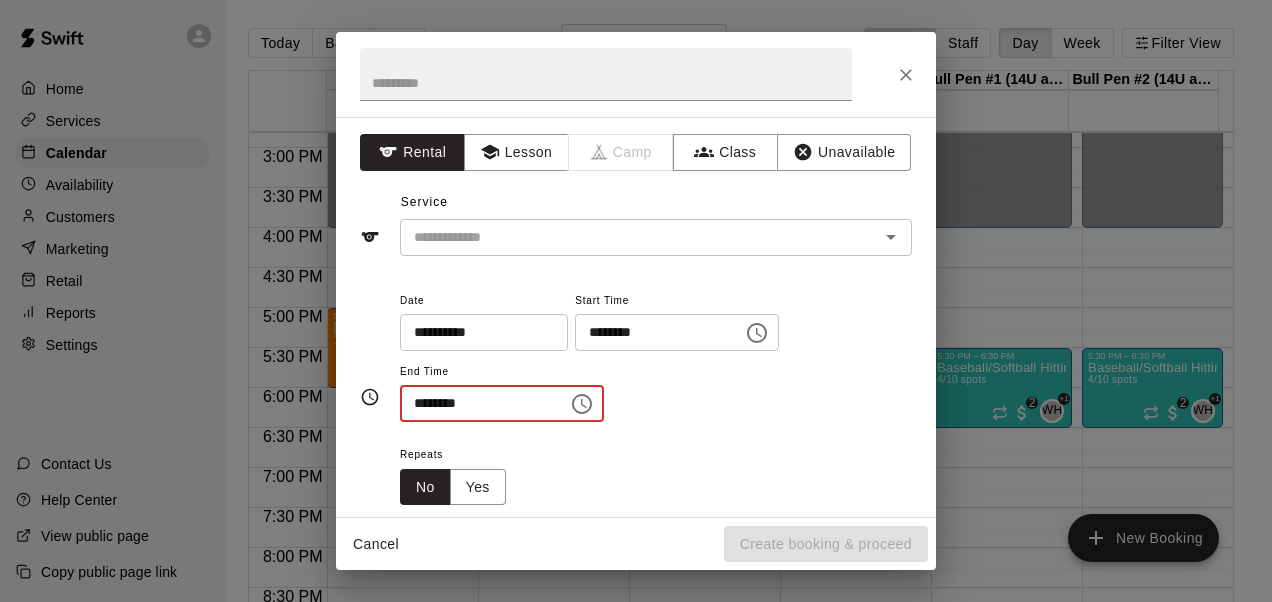 click on "********" at bounding box center [477, 403] 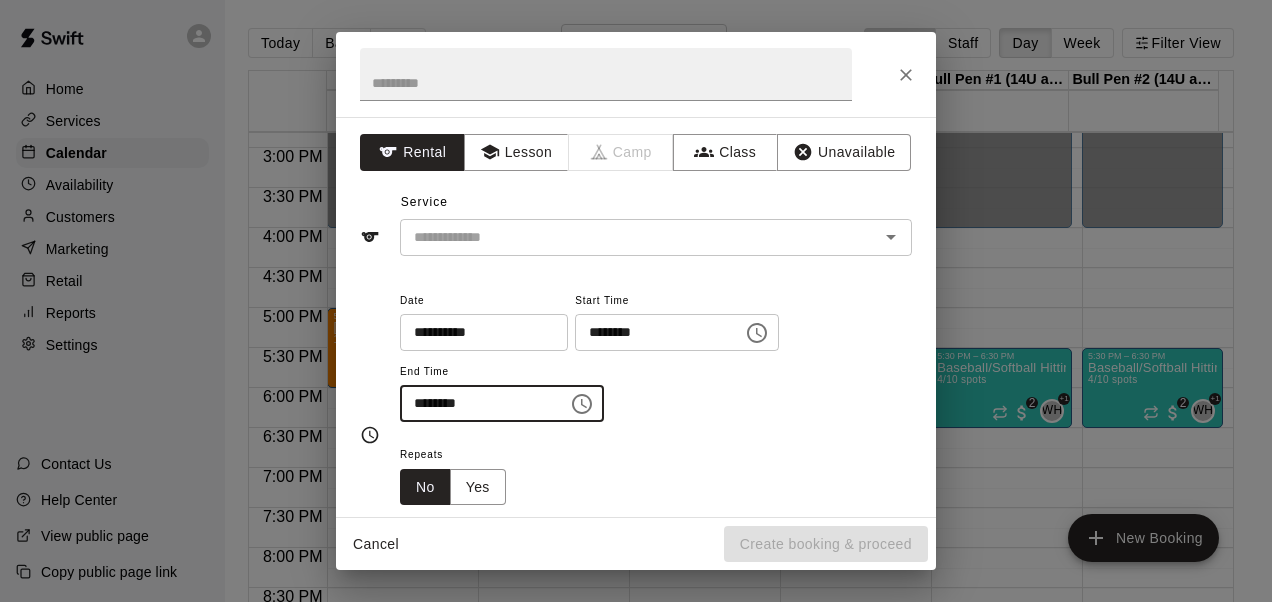 type on "********" 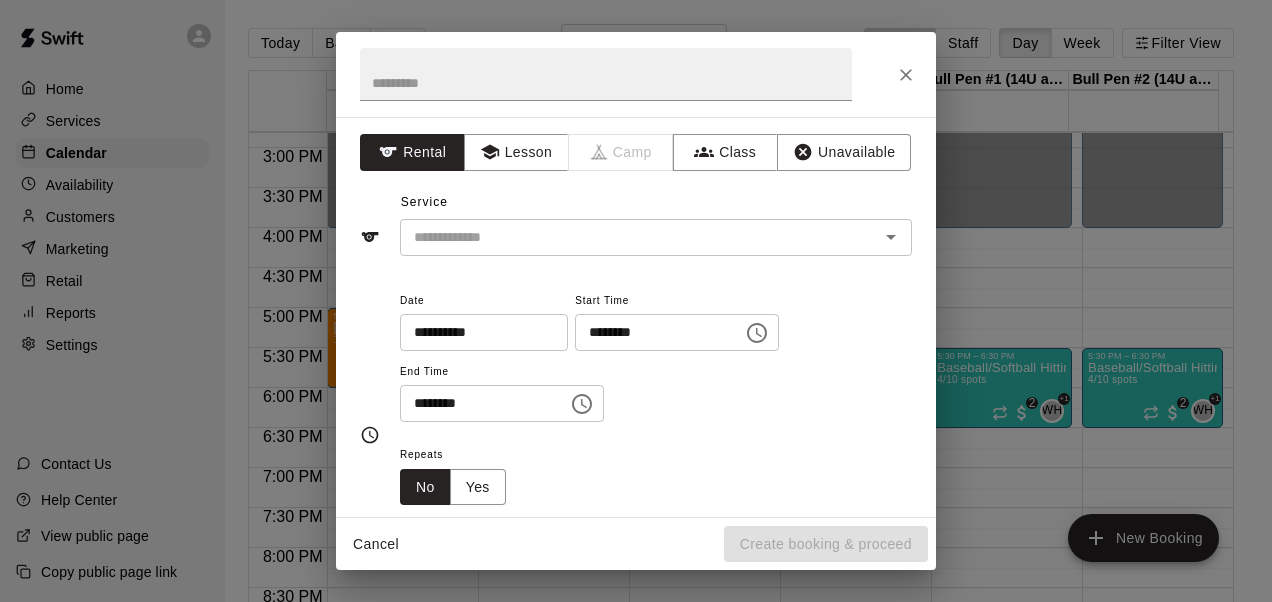 click on "**********" at bounding box center (656, 355) 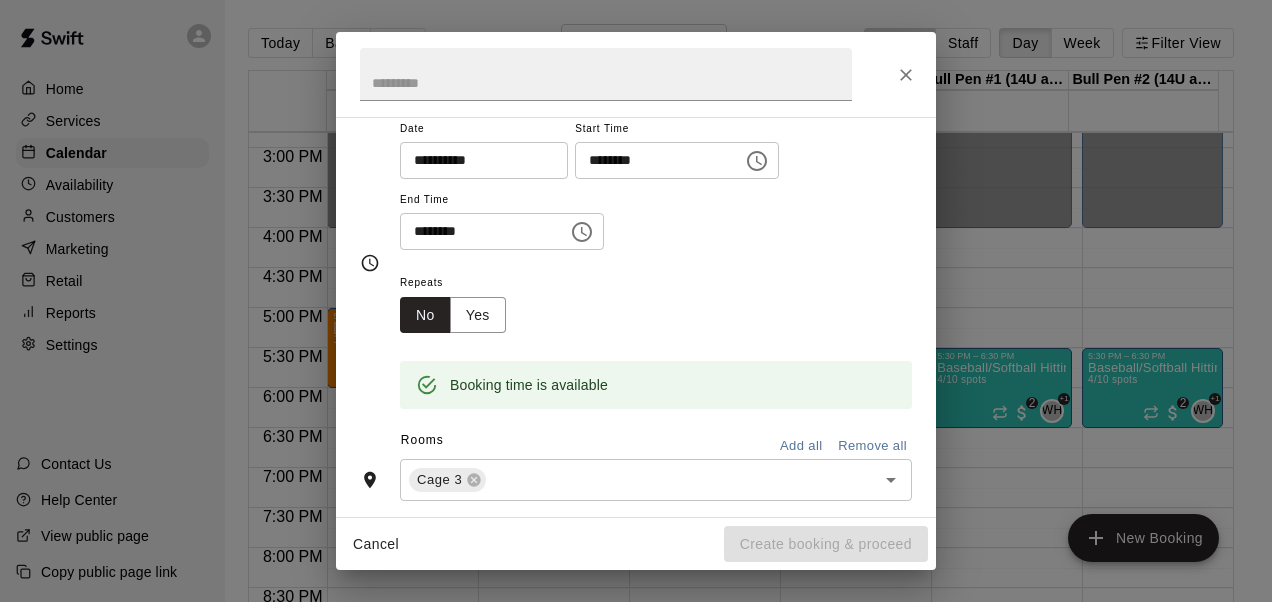 scroll, scrollTop: 173, scrollLeft: 0, axis: vertical 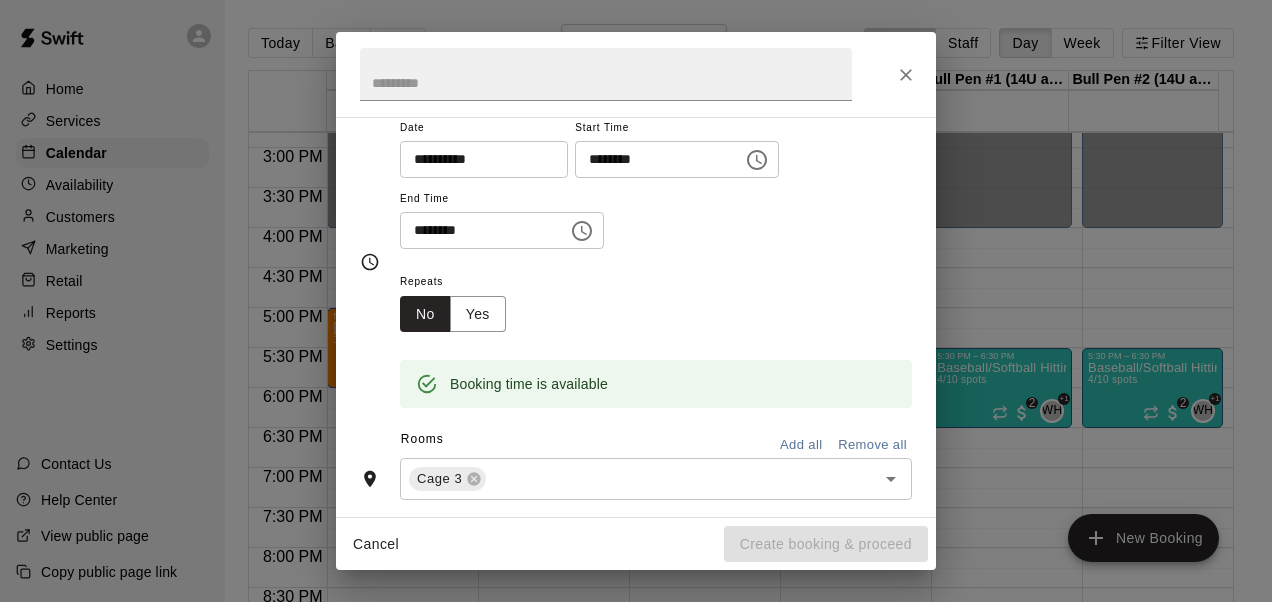 click on "Yes" at bounding box center (478, 314) 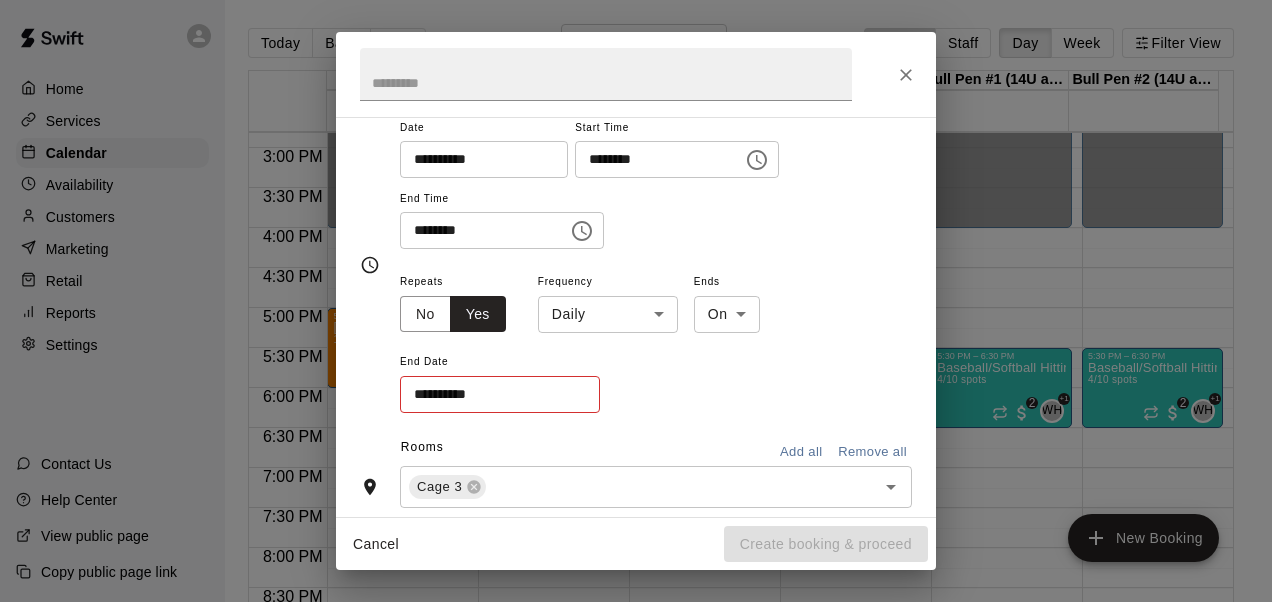 scroll, scrollTop: 177, scrollLeft: 0, axis: vertical 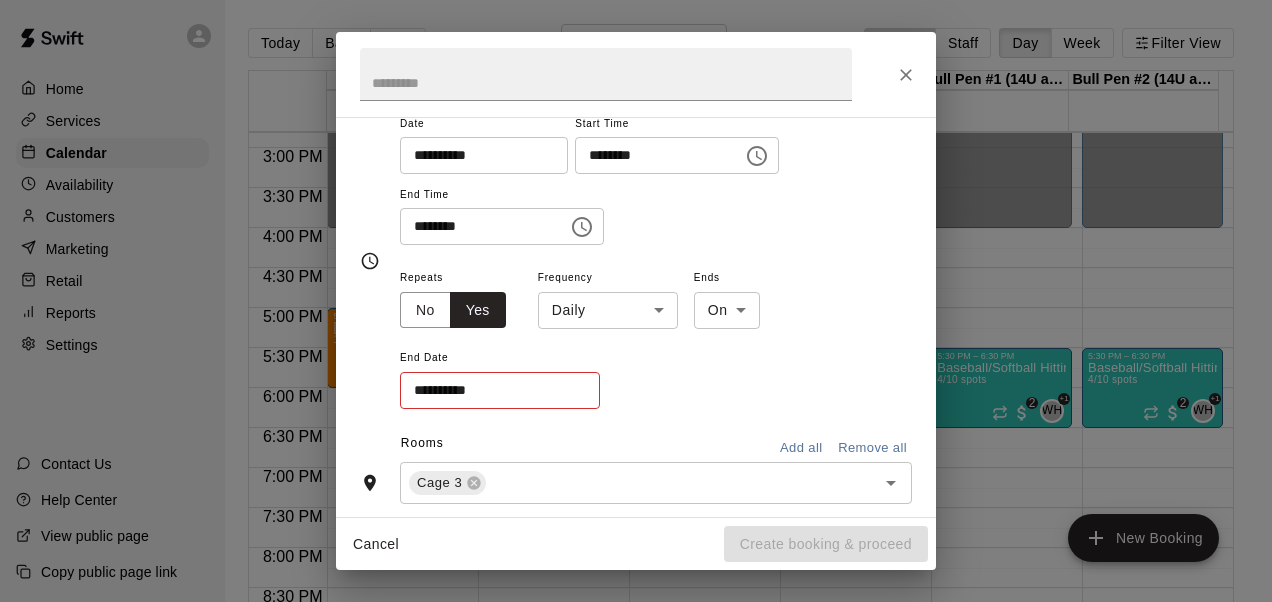 click on "07 Thu Cage 1 07 Thu Cage 2 07 Thu Cage 3 07 Thu Cage 4 07 Thu Bull Pen #1 (14U and below) 07 Thu Bull Pen #2 (14U and below) 07 Thu 12:00 AM 12:30 AM 1:00 AM 1:30 AM 2:00 AM 2:30 AM 3:00 AM 3:30 AM 4:00 AM 4:30 AM 5:00 AM 5:30 AM 6:00 AM 6:30 AM 7:00 AM 7:30 AM 8:00 AM 8:30 AM 9:00 AM 9:30 AM 10:00 AM 10:30 AM 11:00 AM 11:30 AM 12:00 PM 12:30 PM 1:00 PM 1:30 PM 2:00 PM 2:30 PM 3:00 PM 3:30 PM 4:00 PM 4:30 PM 5:00 PM 5:30 PM 6:00 PM 6:30 PM 7:00 PM 7:30 PM 8:00 PM 8:30 PM 9:00 PM 9:30 PM 10:00 PM 10:30 PM 11:00 PM 11:30 PM 12:00 AM – 4:00 PM Closed 5:00 PM – 6:00 PM [FIRST] [LAST] 1 Hour Private Lesson (Baseball / Softball fielding and hitting) BS 0 10:00 PM – 11:59 PM Closed 12:00 AM – 4:00 PM Closed 10:00 PM – 11:59 PM Closed 12:00 AM – 4:00 PM Closed 10:00 PM – 11:59 PM Closed 12:00 AM – 4:00 PM Closed 10:00 PM – 11:59 PM Closed Closed Closed 2" at bounding box center (636, 317) 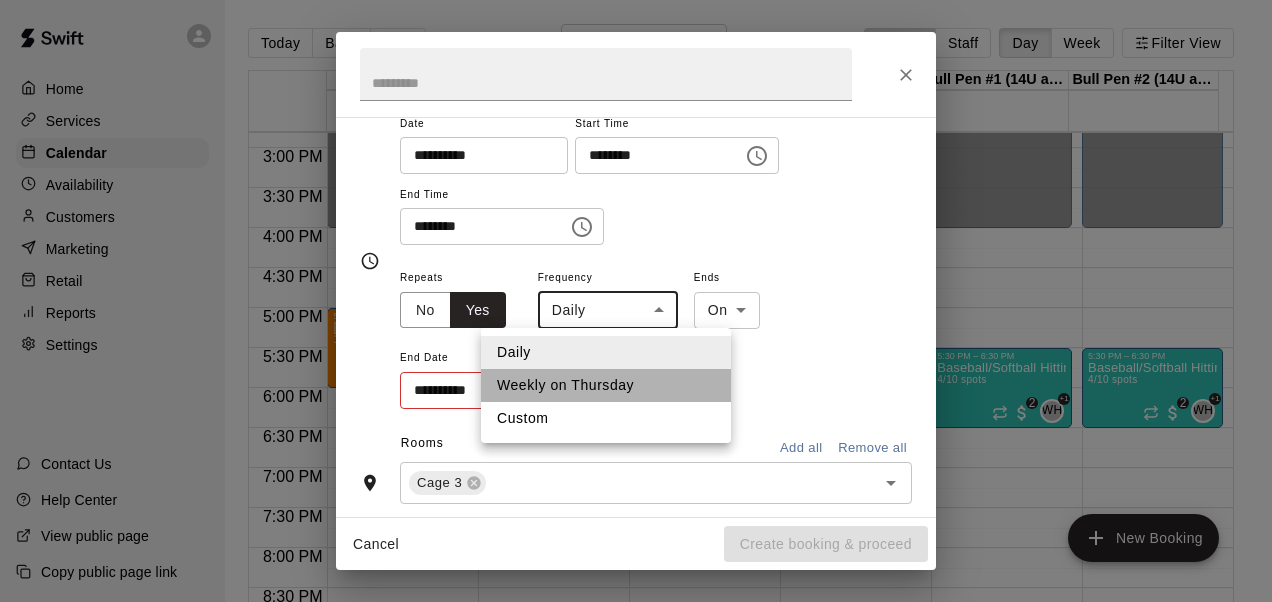 click on "Weekly on Thursday" at bounding box center [606, 385] 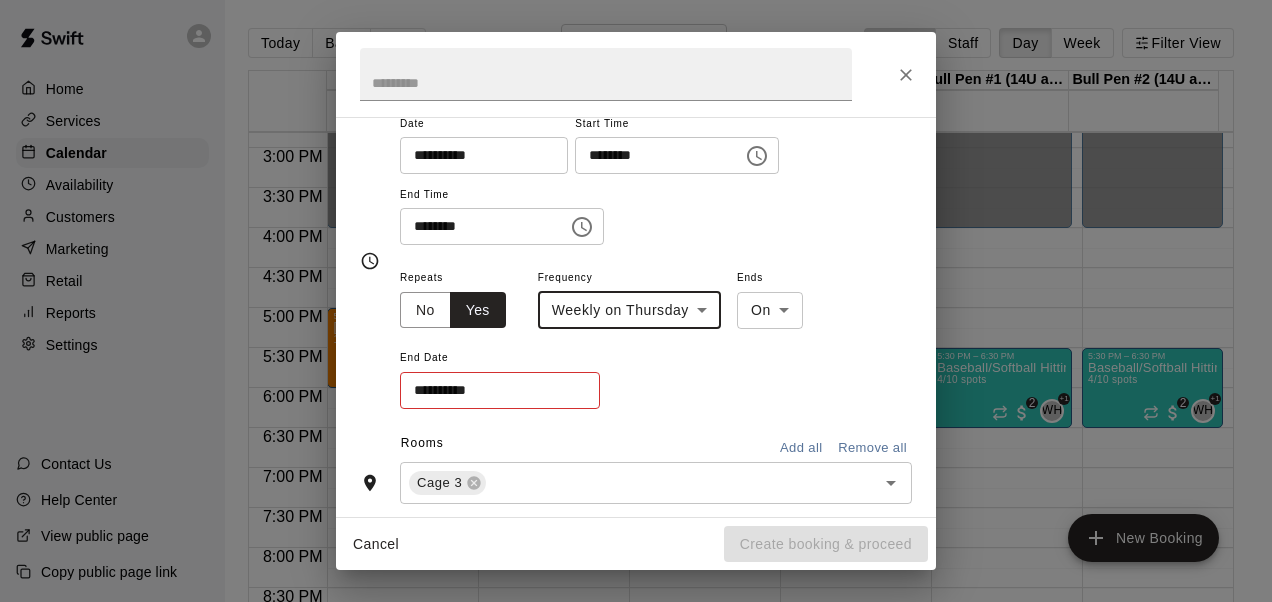 click on "**********" at bounding box center [493, 390] 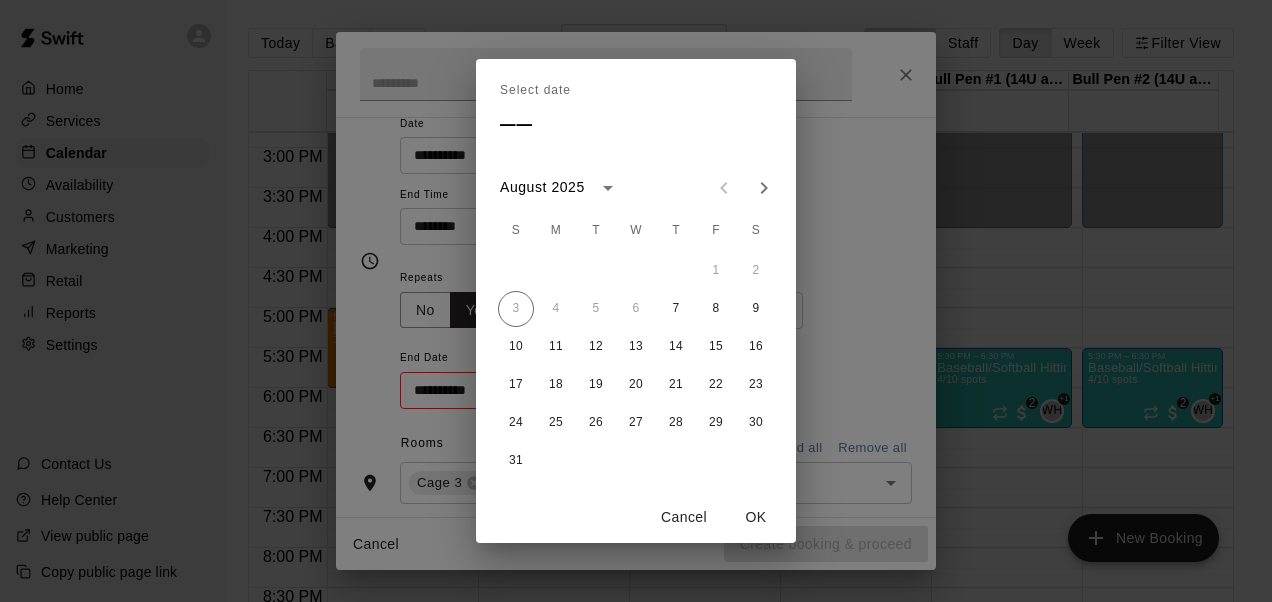 click 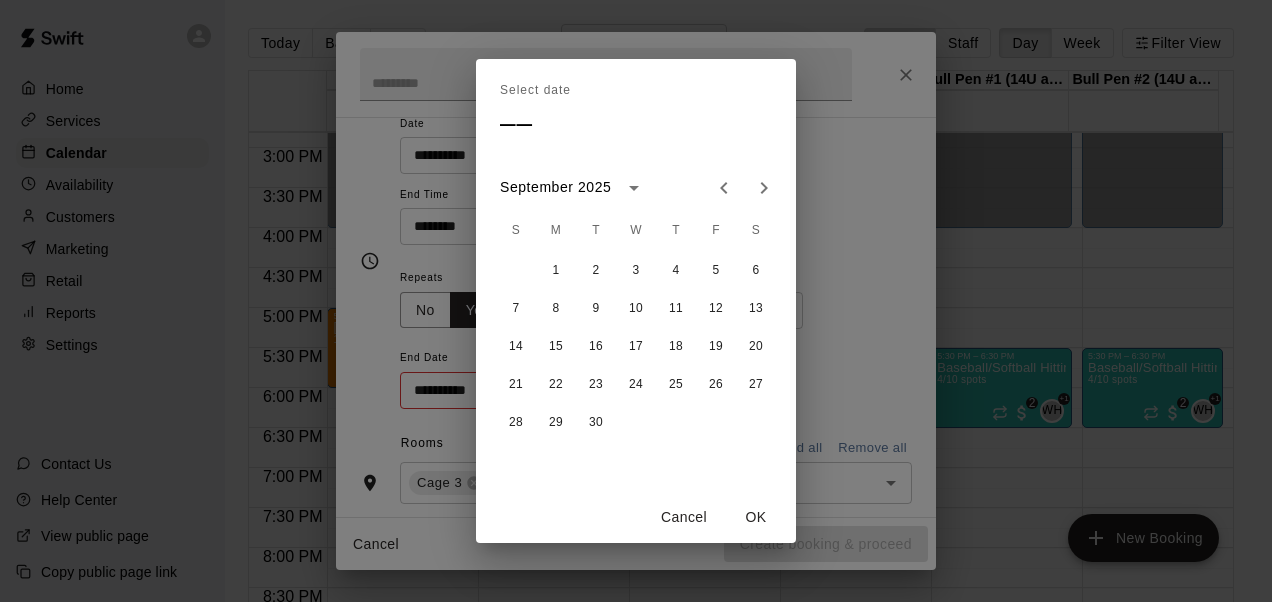 click 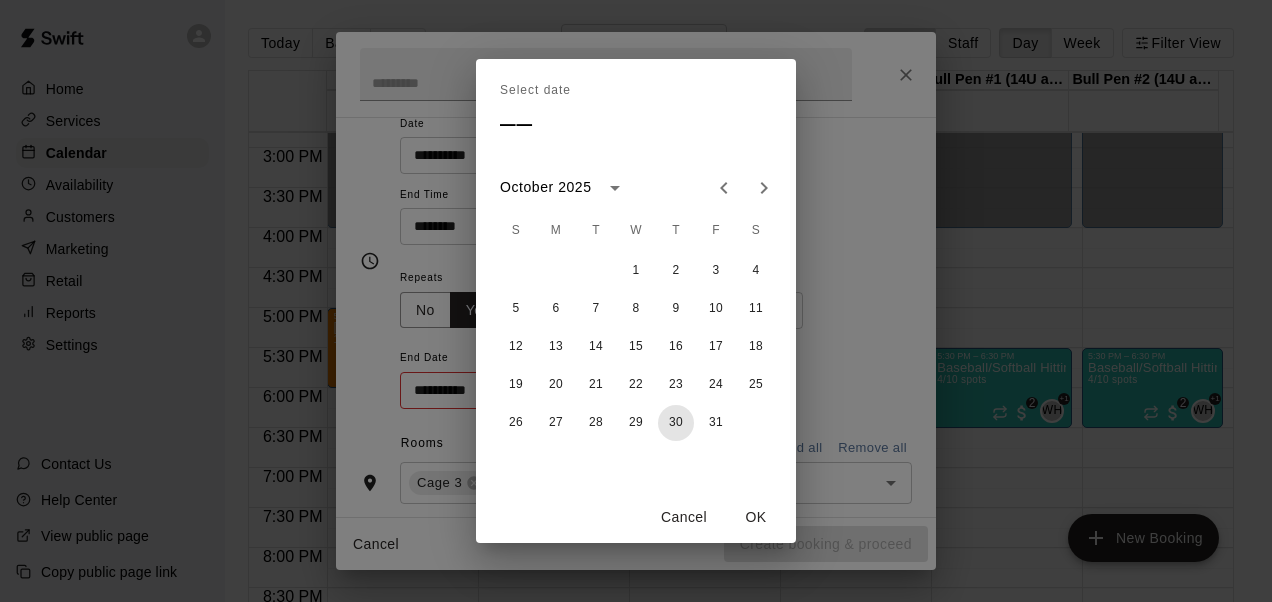 click on "30" at bounding box center [676, 423] 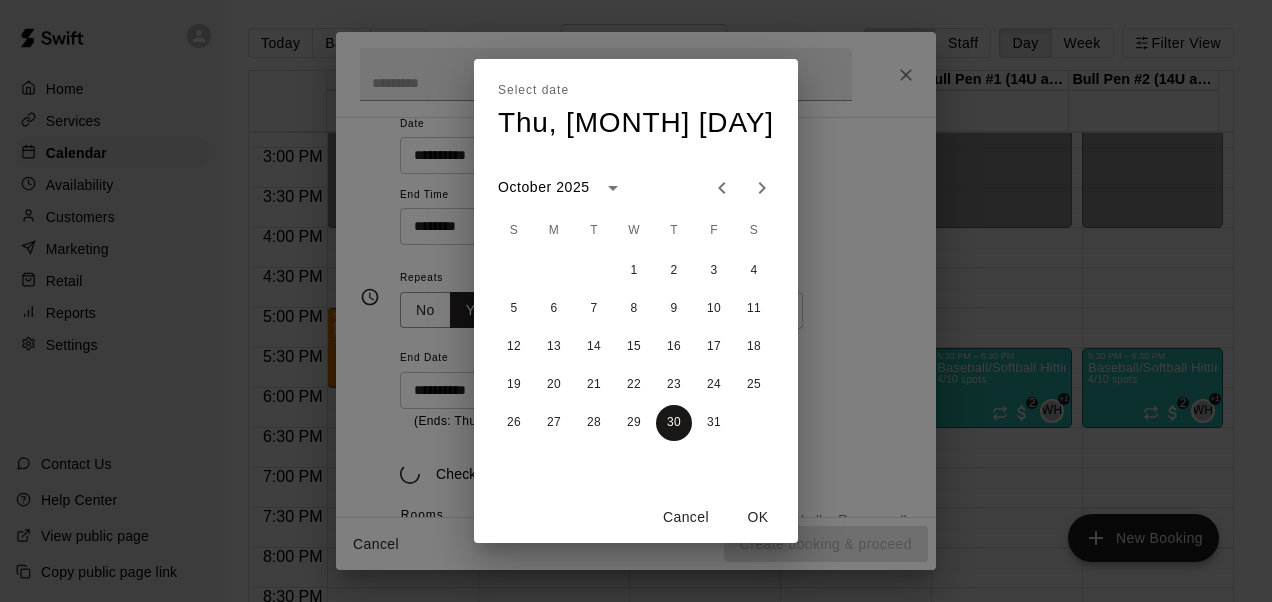 type on "**********" 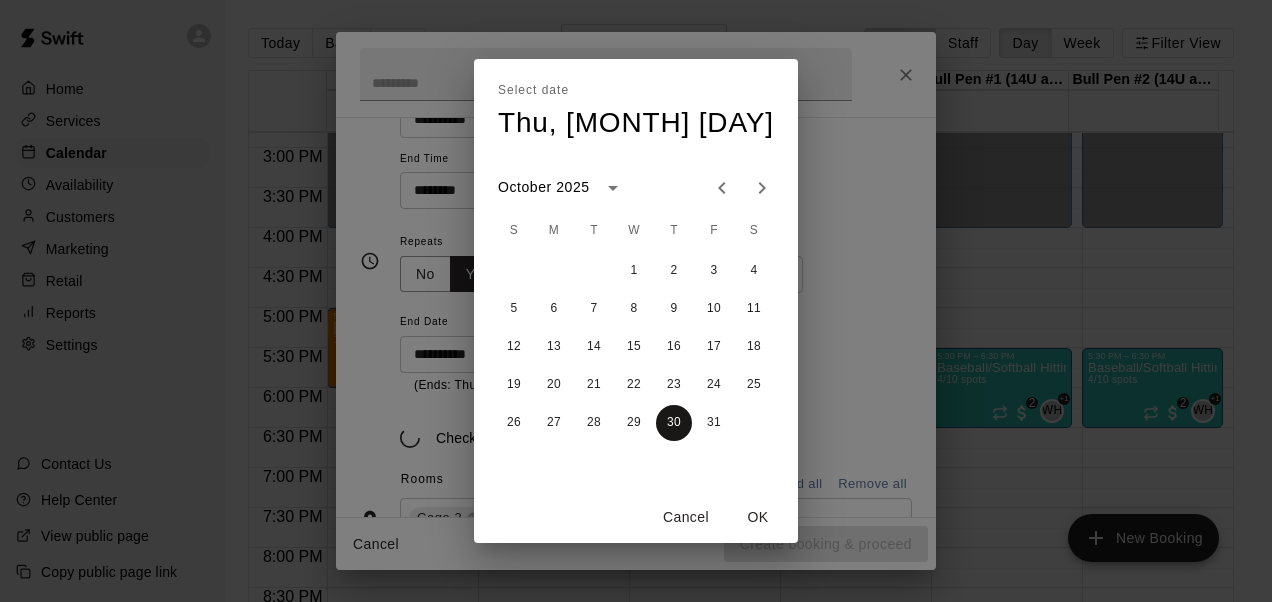 scroll, scrollTop: 225, scrollLeft: 0, axis: vertical 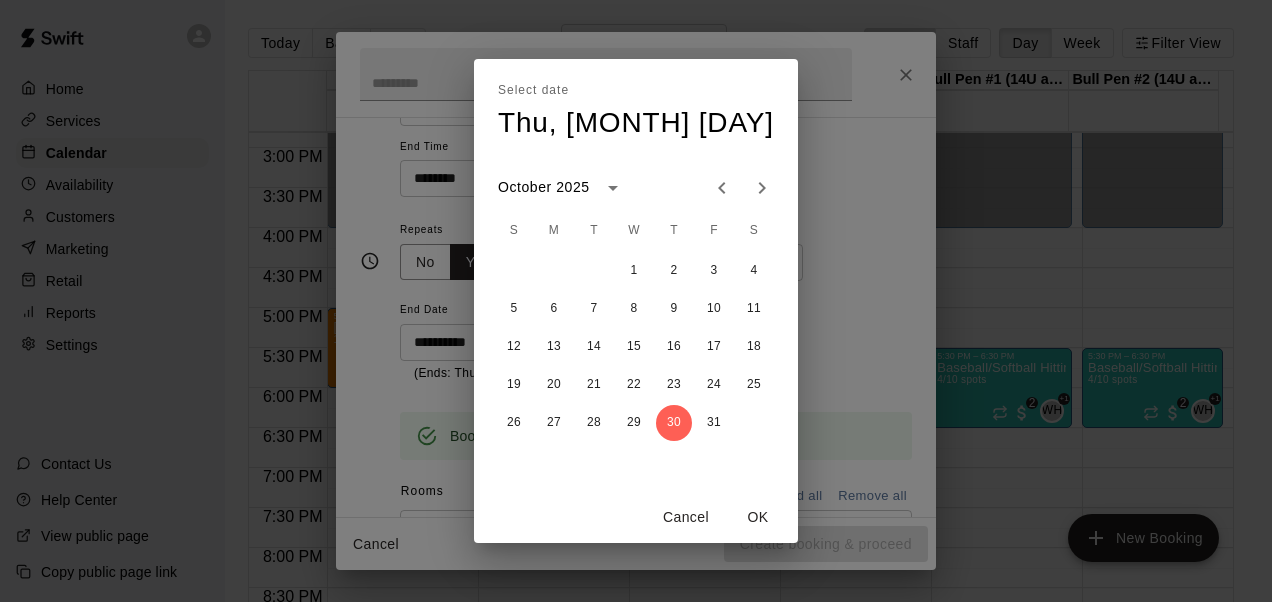 click on "OK" at bounding box center [758, 517] 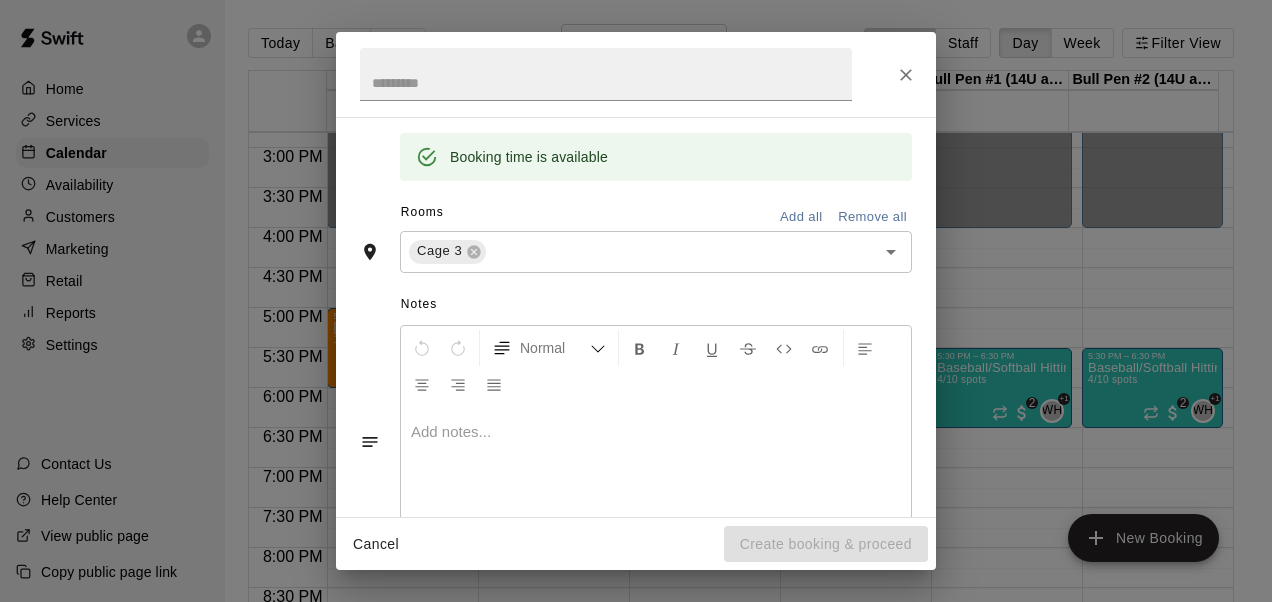 scroll, scrollTop: 506, scrollLeft: 0, axis: vertical 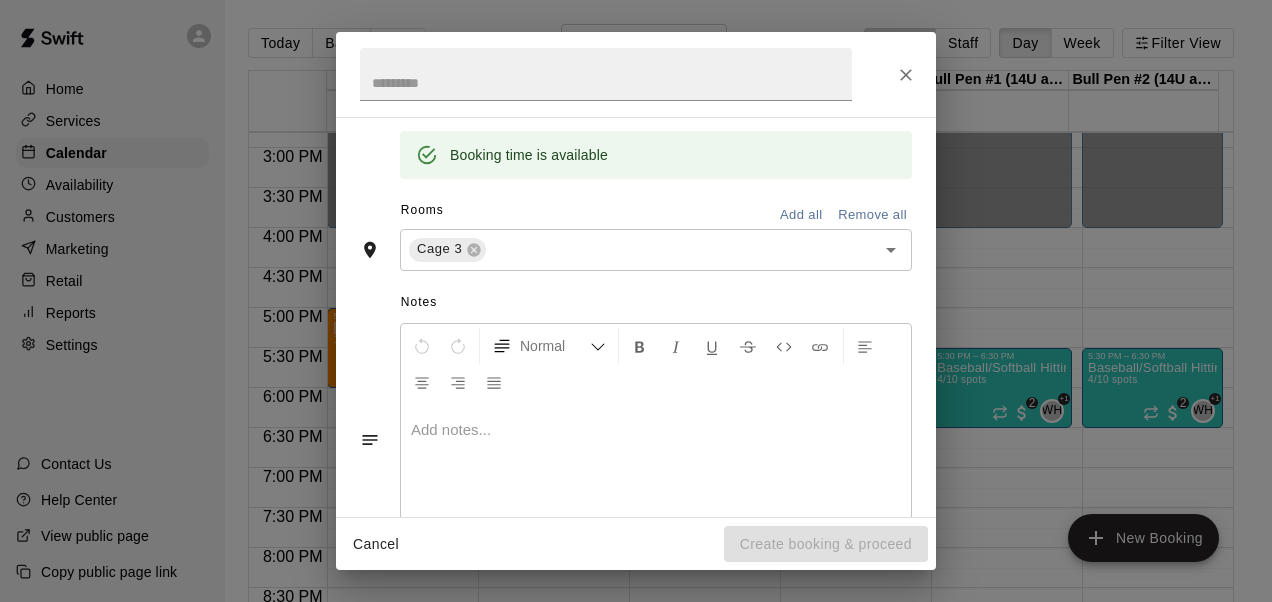 click on "Cage 3 ​" at bounding box center [656, 250] 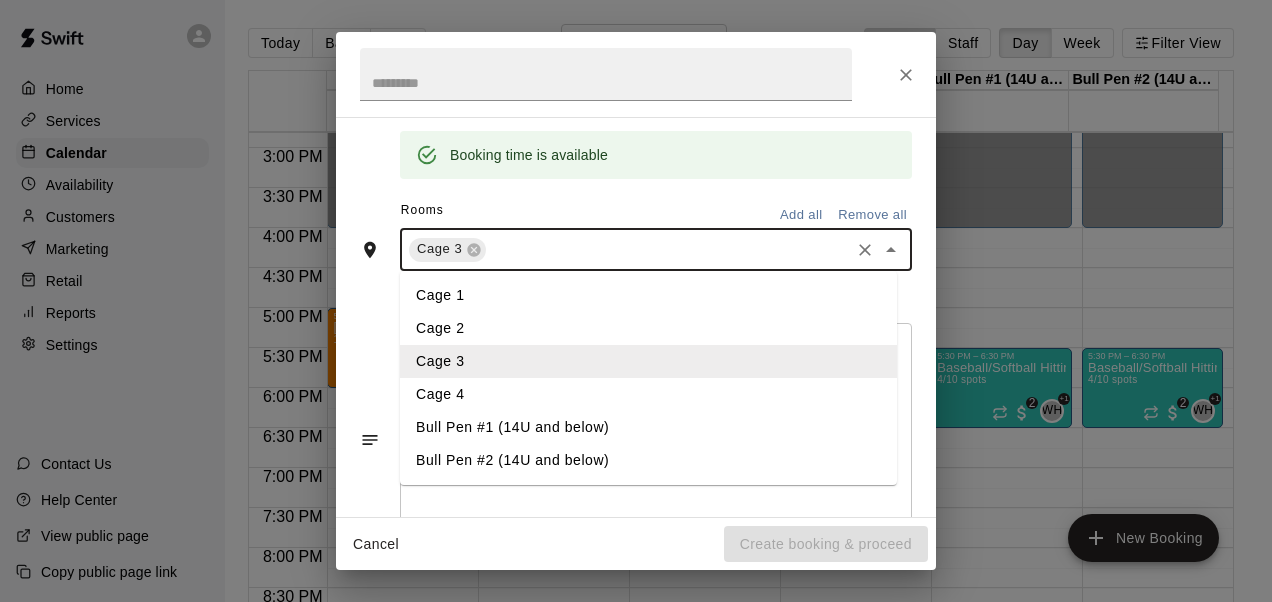 click on "Cage 4" at bounding box center [648, 394] 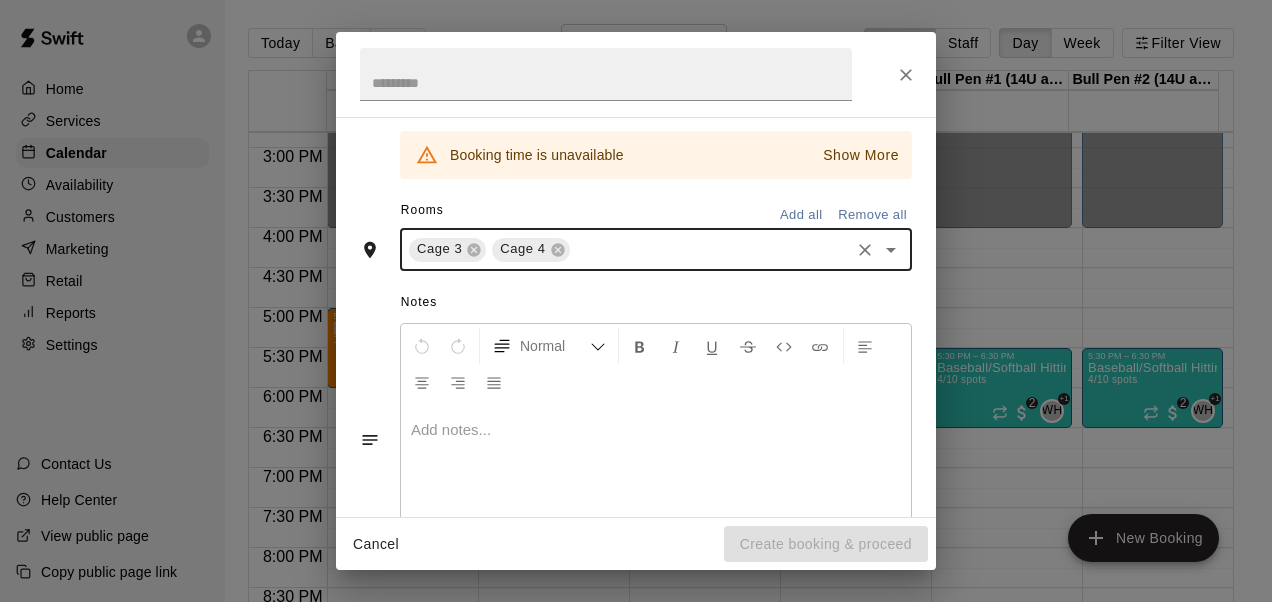 click on "Show More" at bounding box center [861, 155] 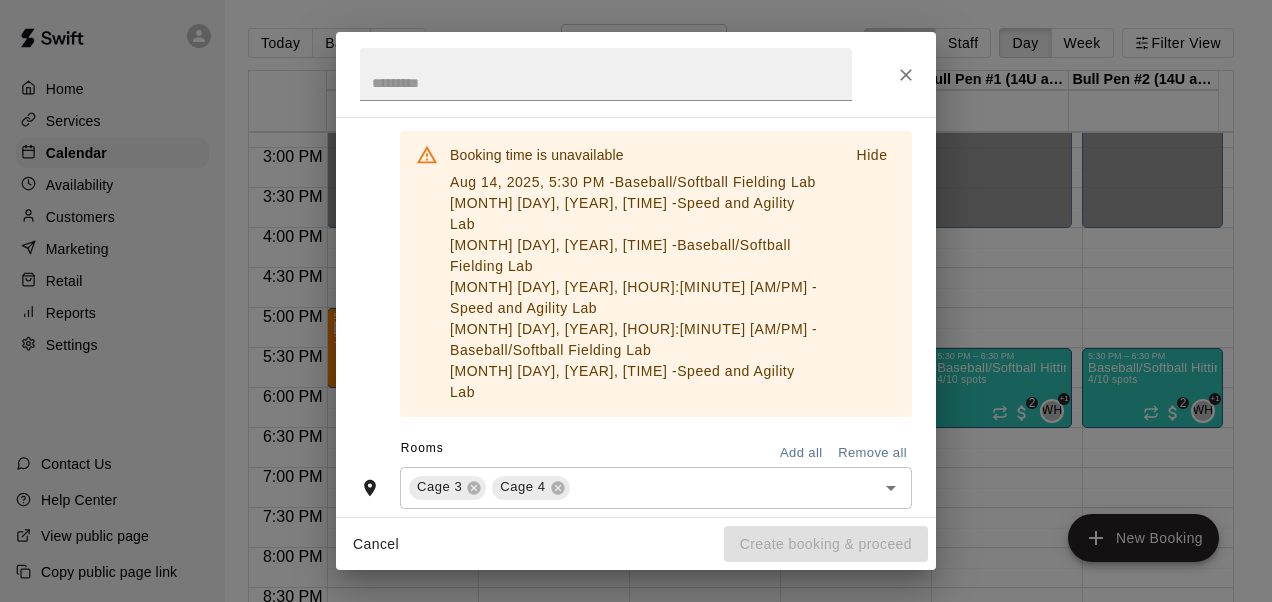 click on "Hide" at bounding box center [871, 155] 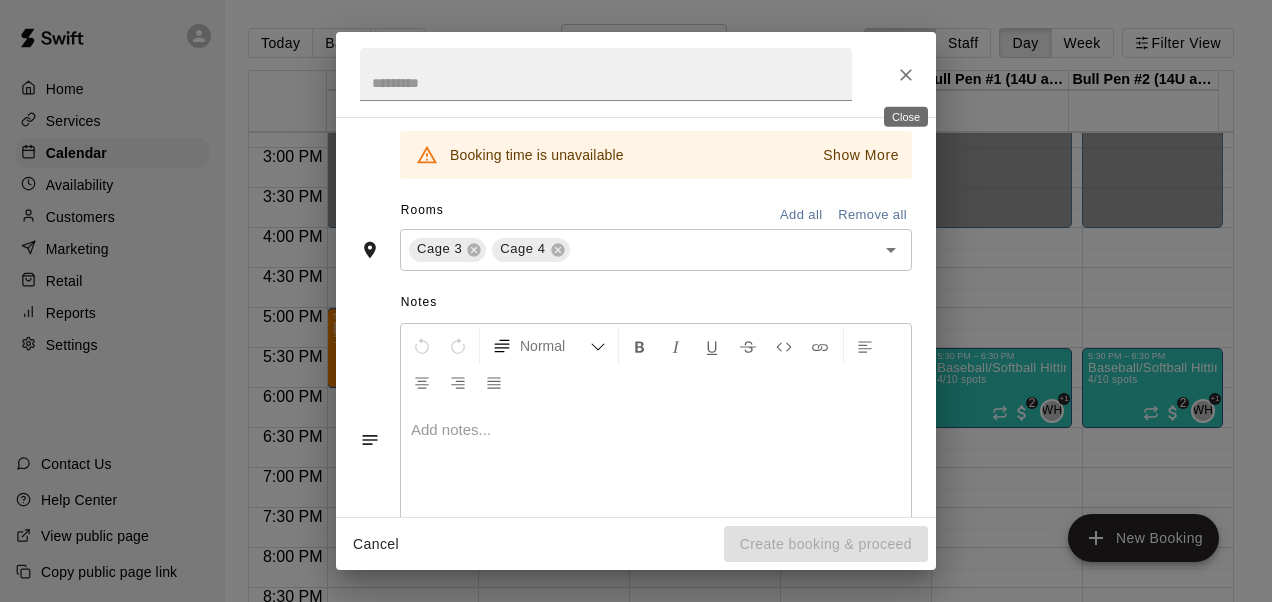 click at bounding box center [906, 75] 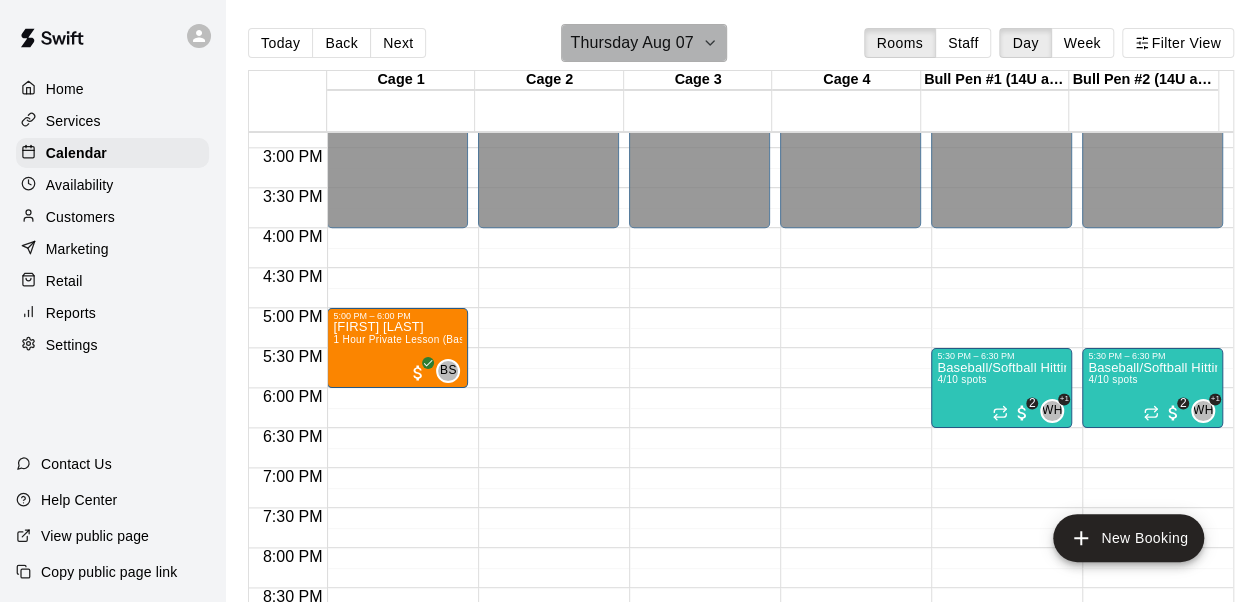 click 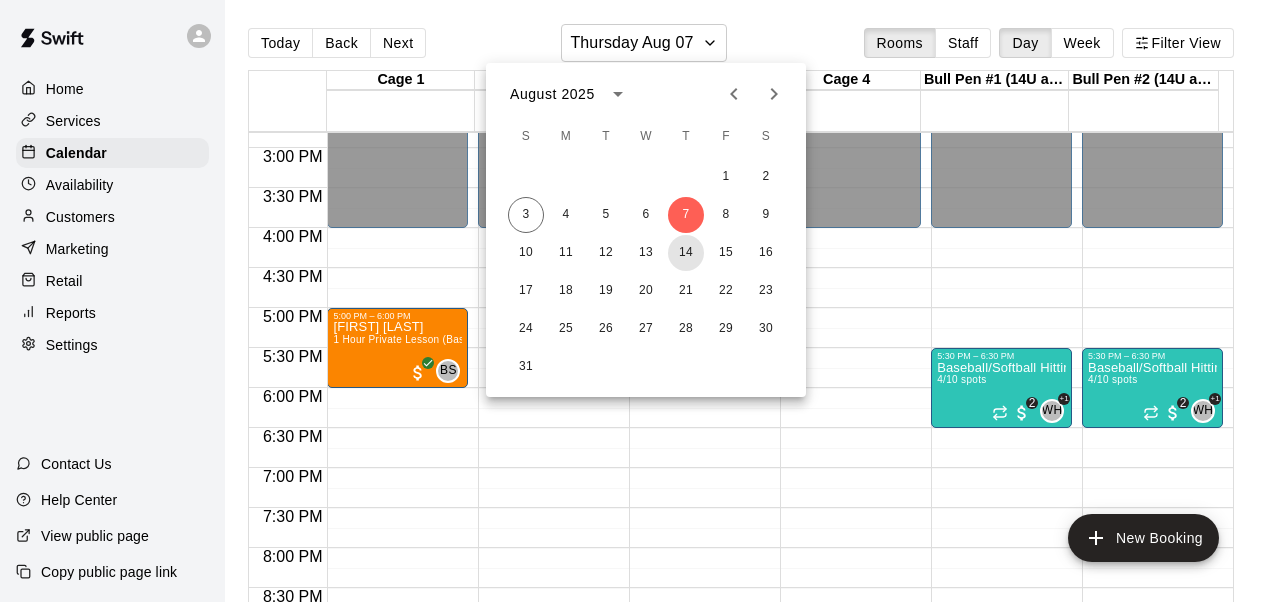 click on "14" at bounding box center [686, 253] 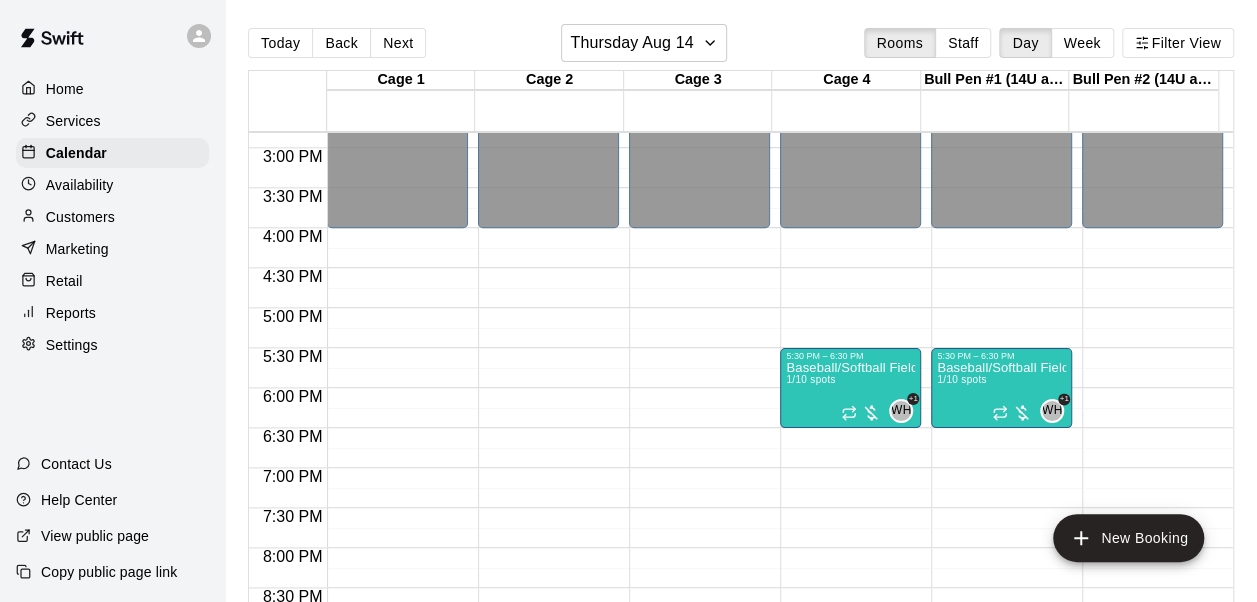 click on "Baseball/Softball Fielding Lab 1/10 spots" at bounding box center [850, 662] 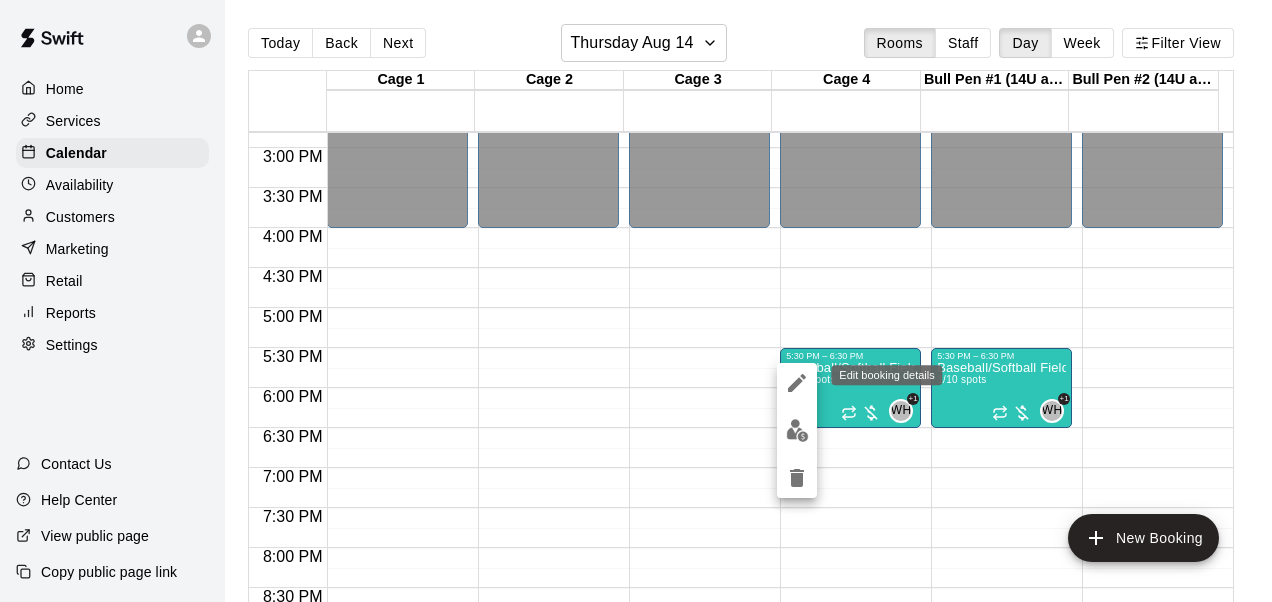 click 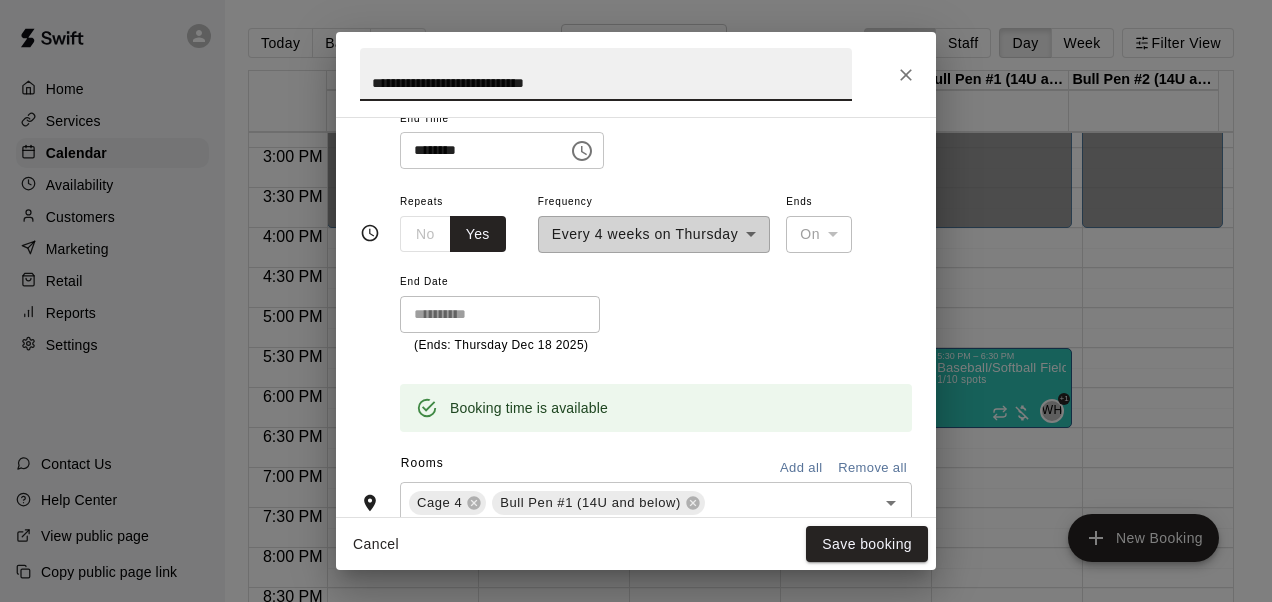 scroll, scrollTop: 524, scrollLeft: 0, axis: vertical 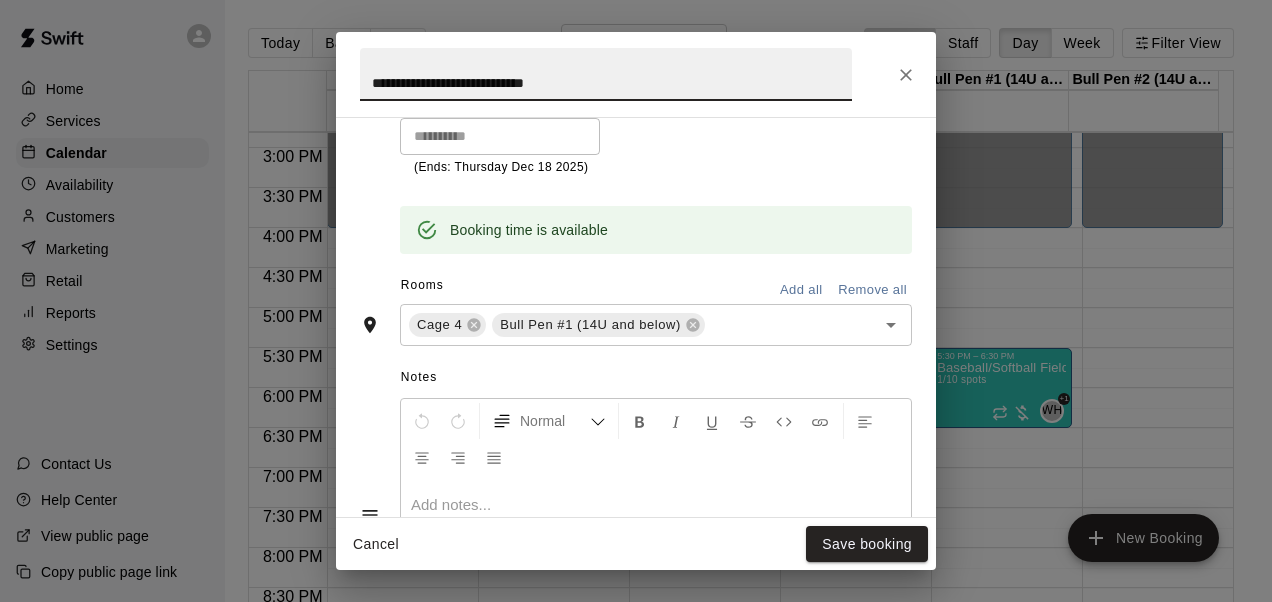 click 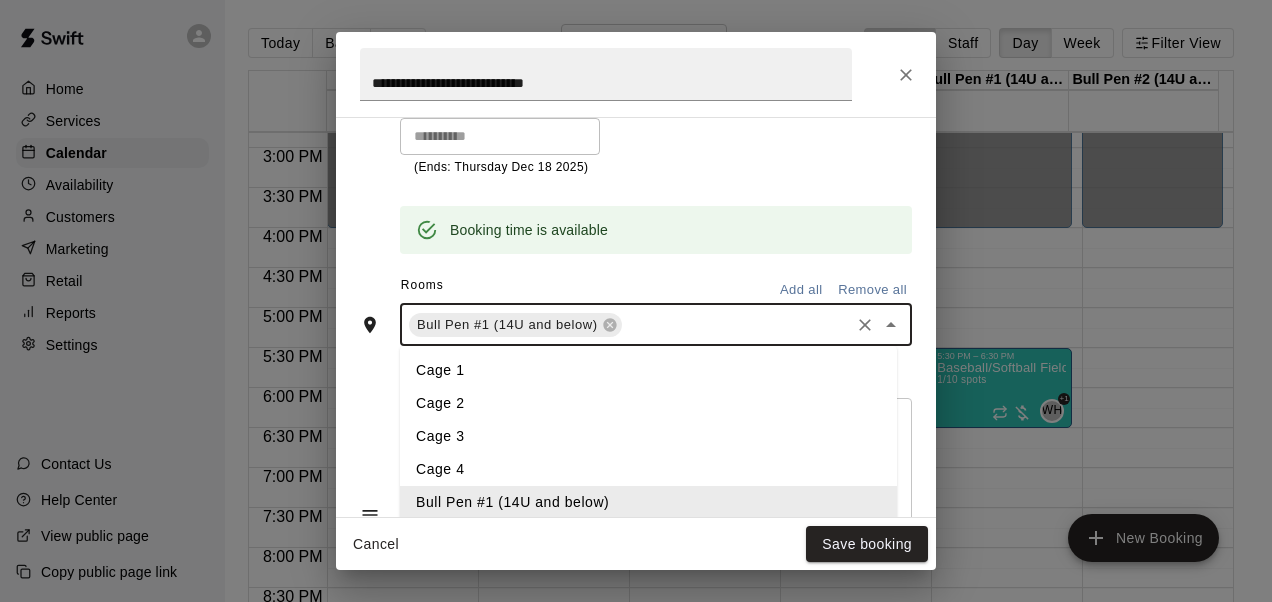 click at bounding box center [736, 324] 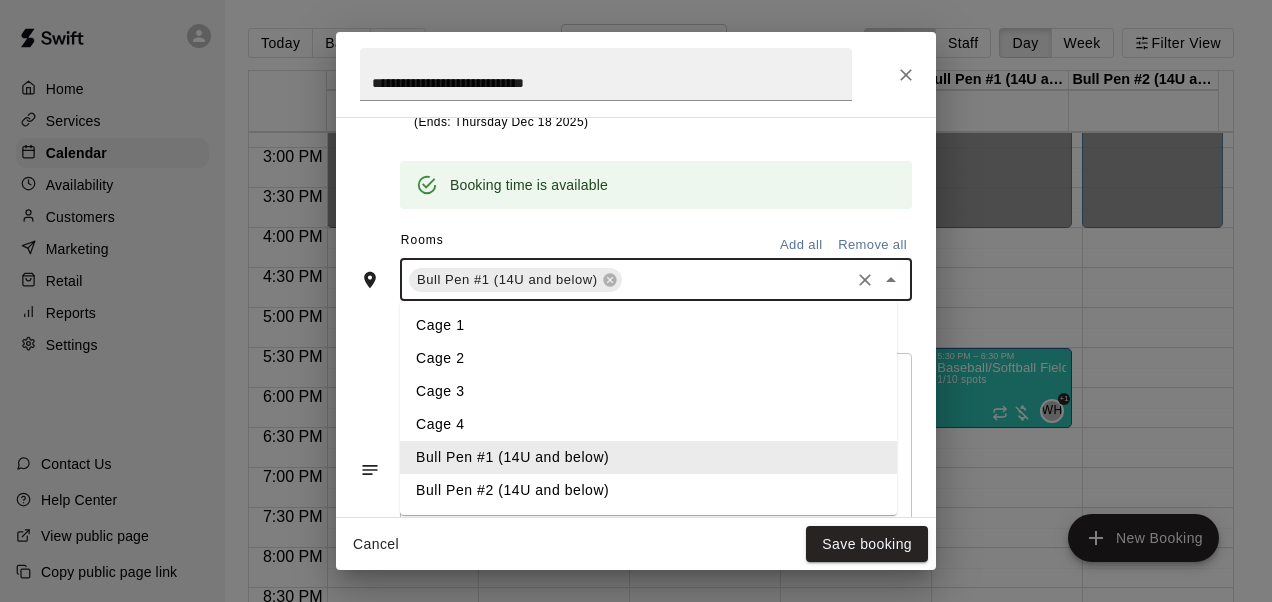 click on "Bull Pen #2 (14U and below)" at bounding box center (648, 490) 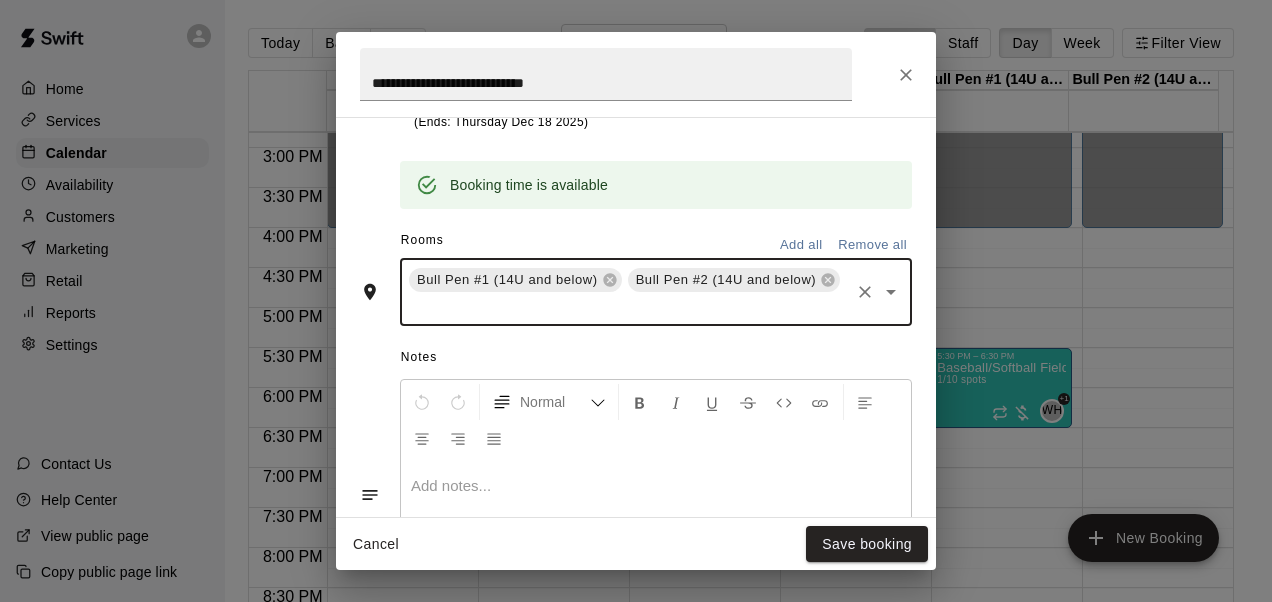 click on "Save booking" at bounding box center (867, 544) 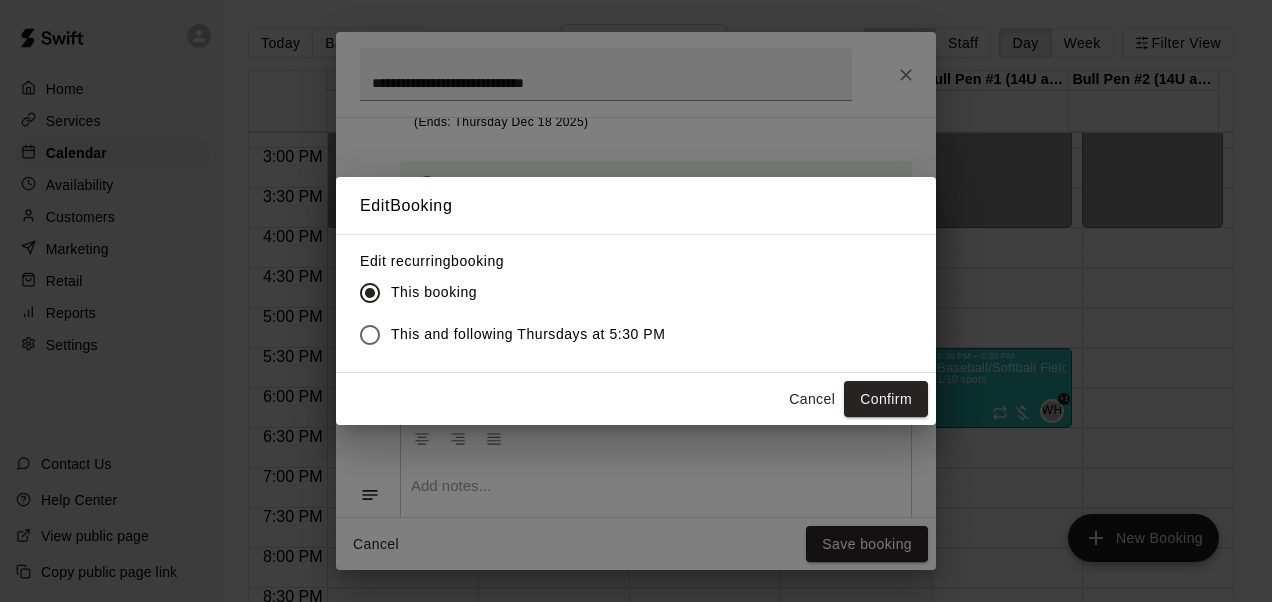 click on "This and following Thursdays at 5:30 PM" at bounding box center (528, 334) 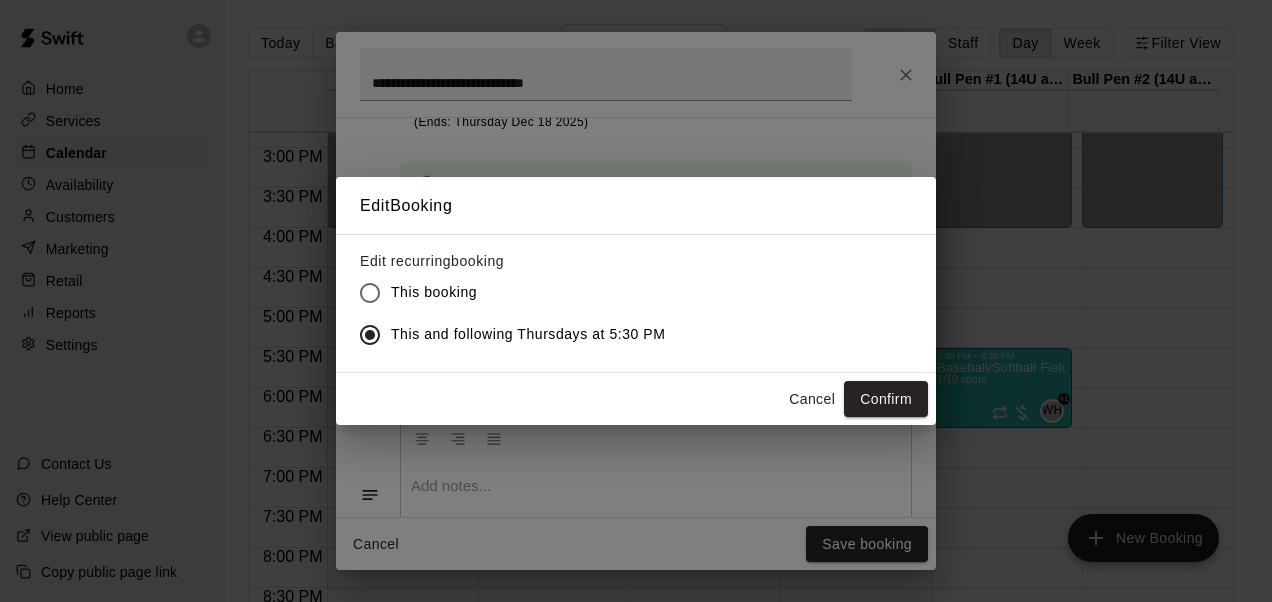 click on "Confirm" at bounding box center [886, 399] 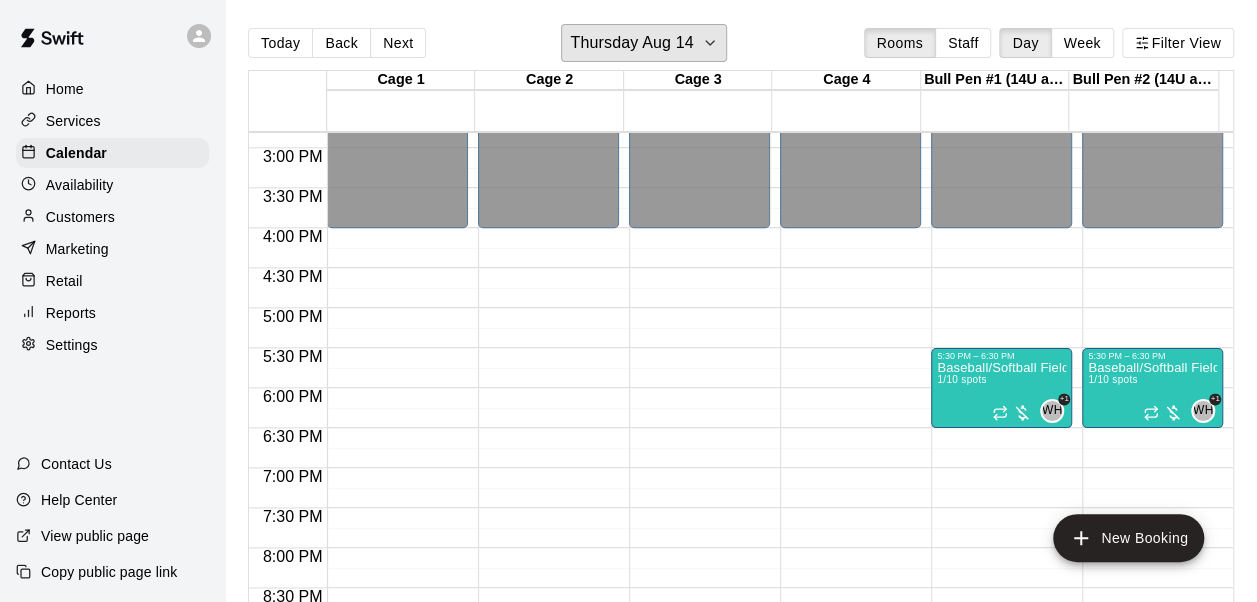 click 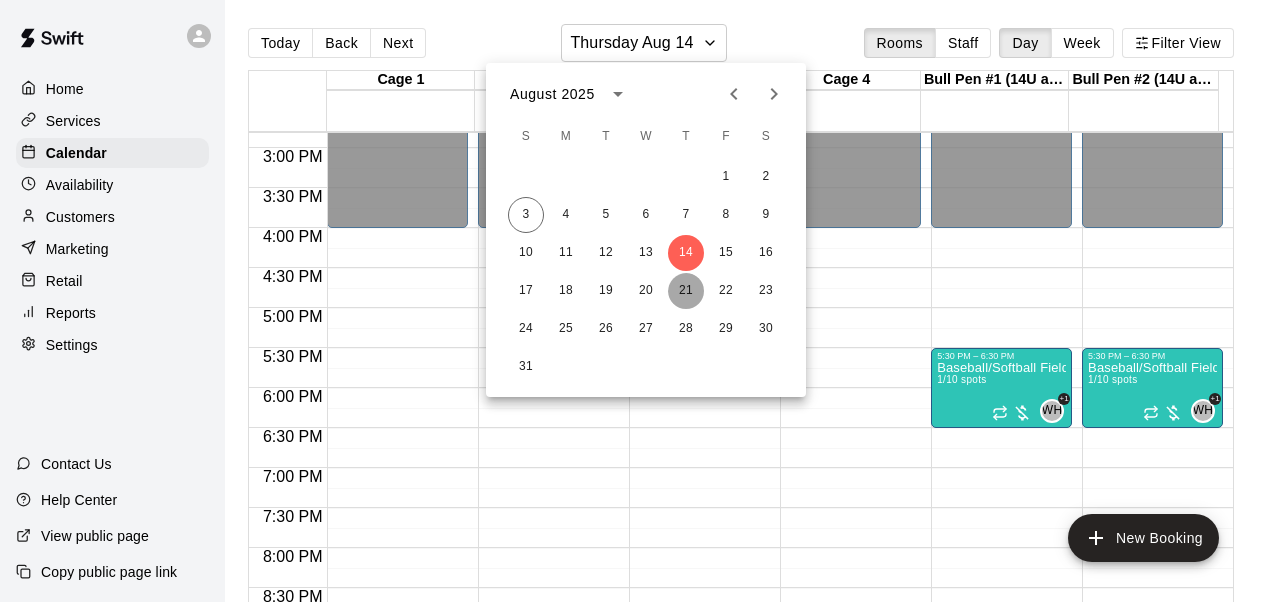click on "21" at bounding box center [686, 291] 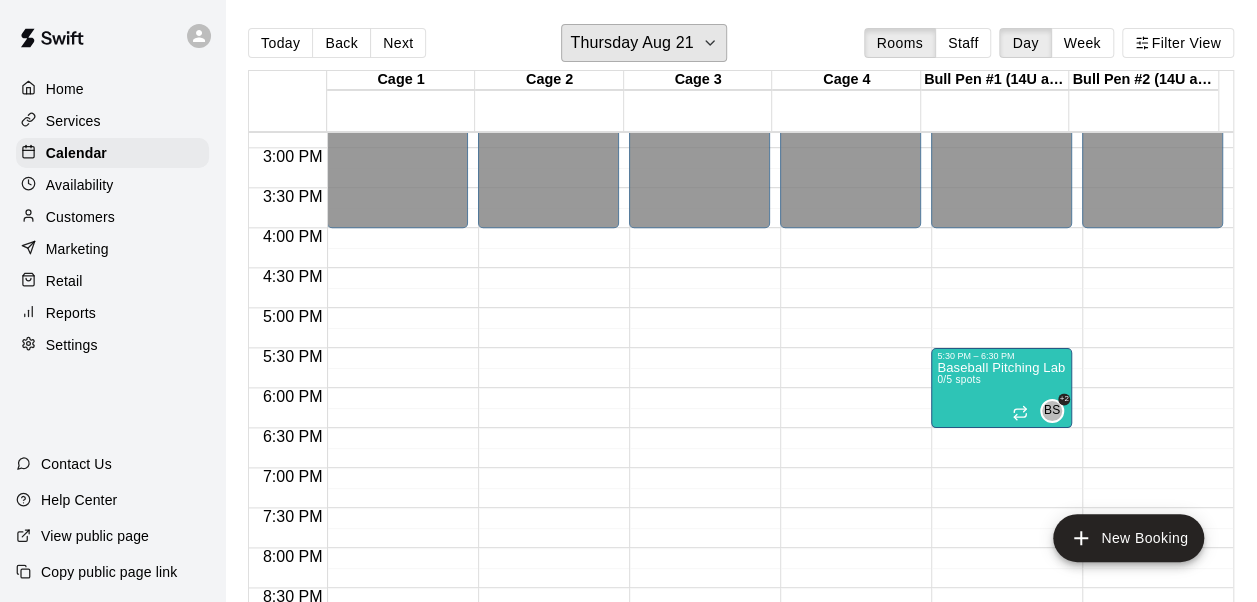 click 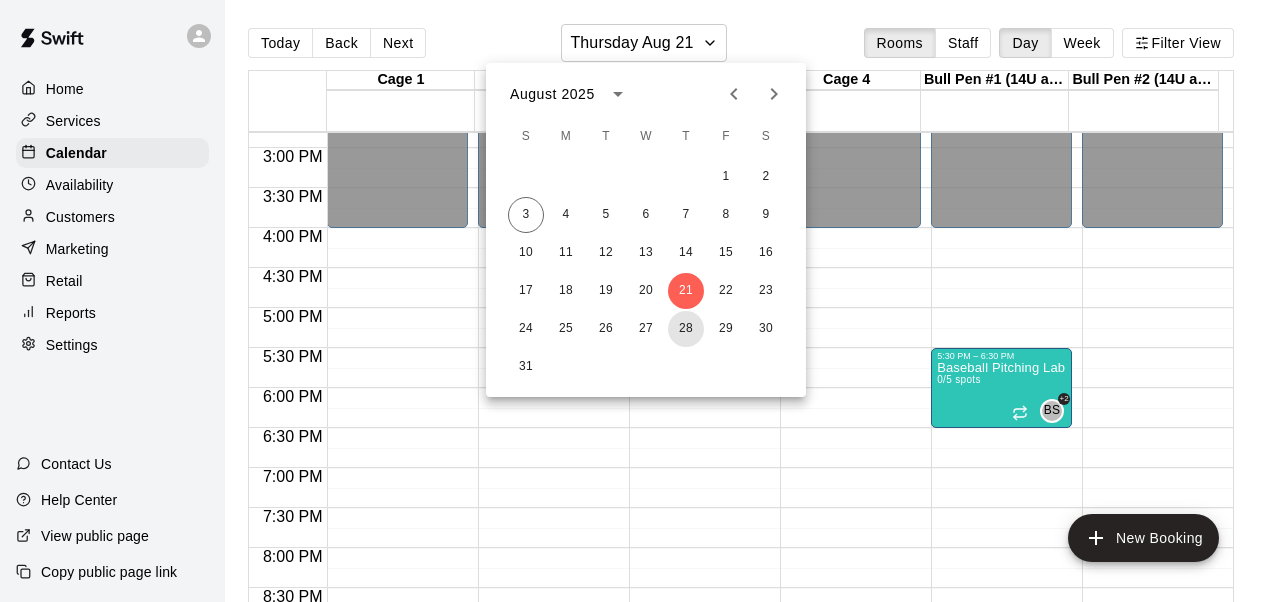 click on "28" at bounding box center [686, 329] 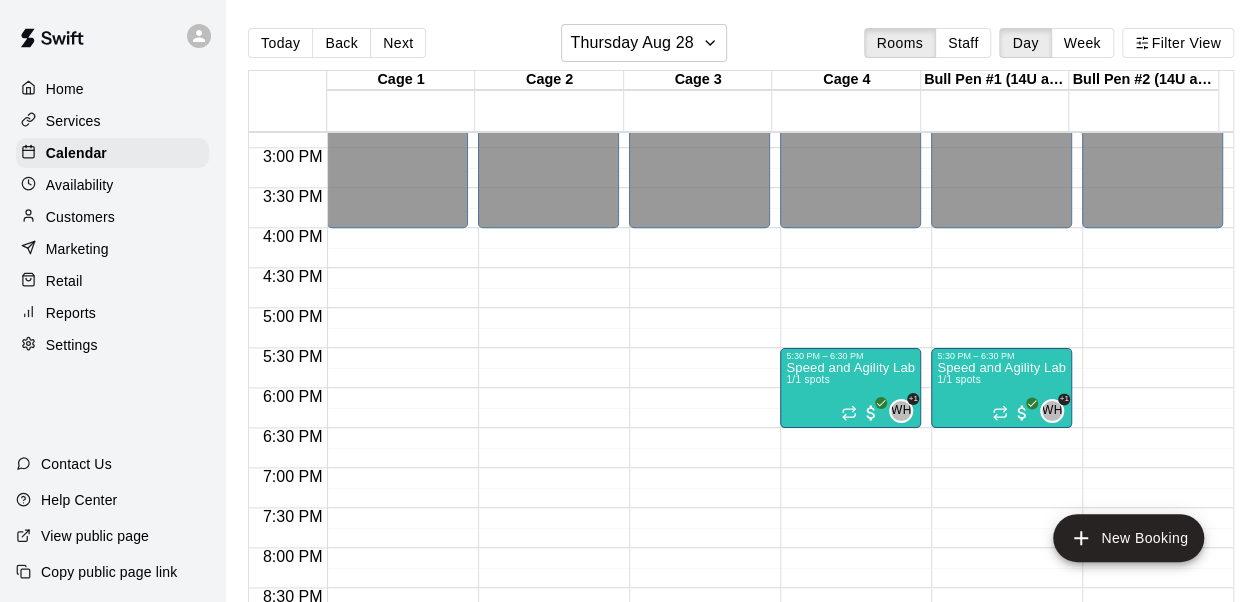 click on "Speed and Agility Lab 1/1 spots" at bounding box center (850, 662) 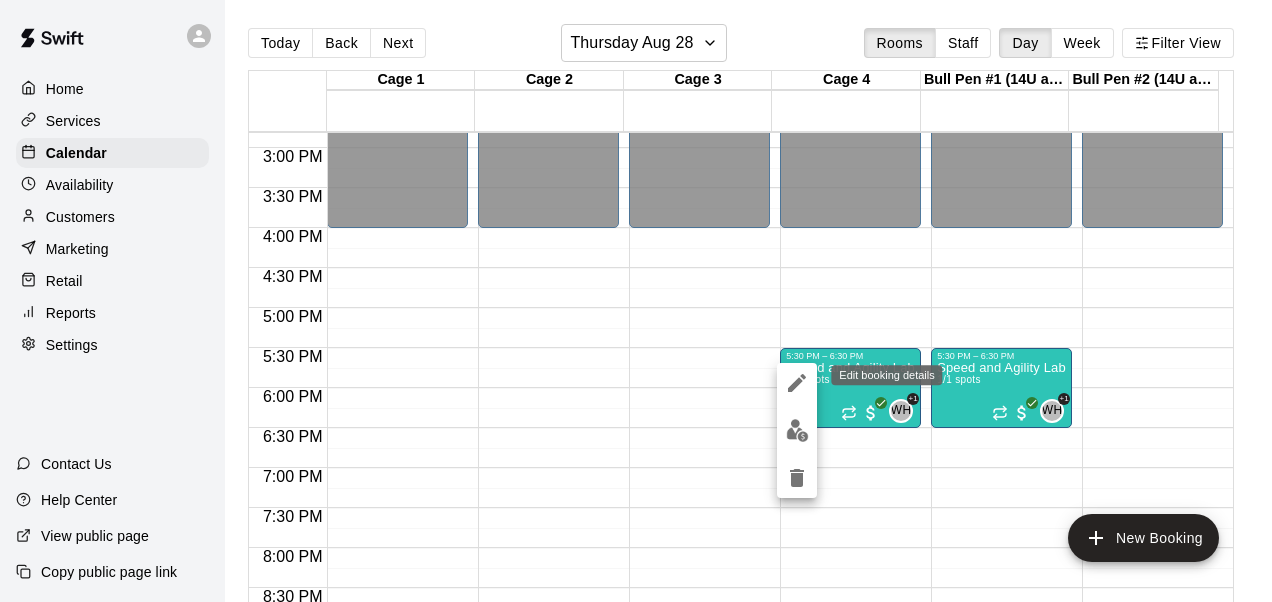 click 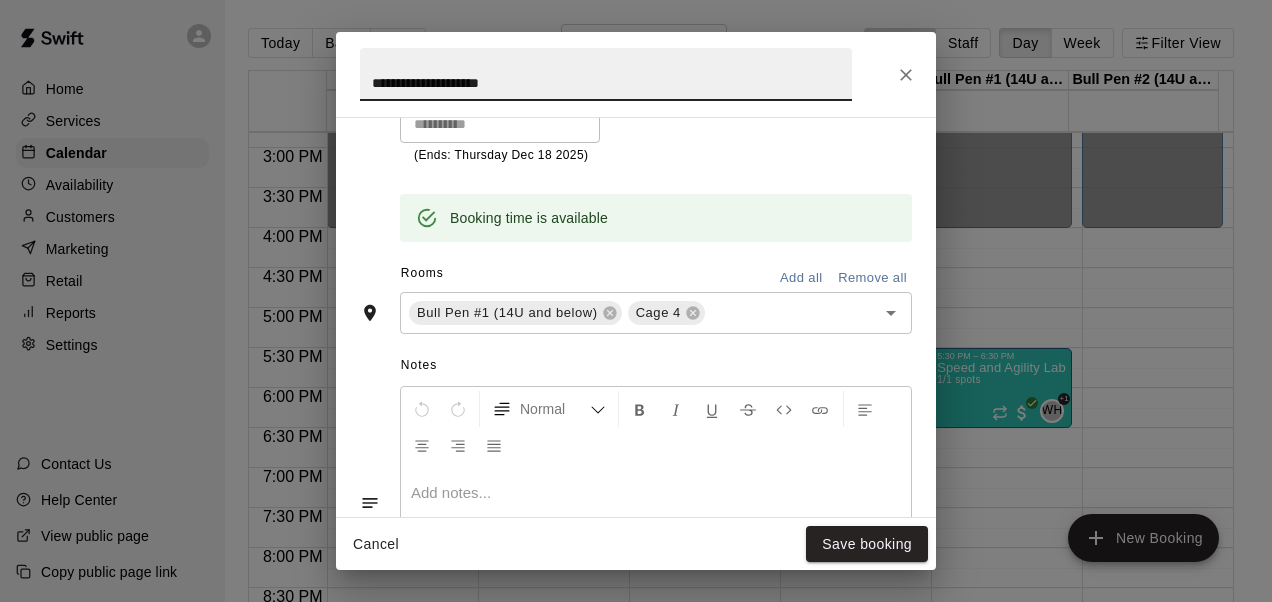 scroll, scrollTop: 537, scrollLeft: 0, axis: vertical 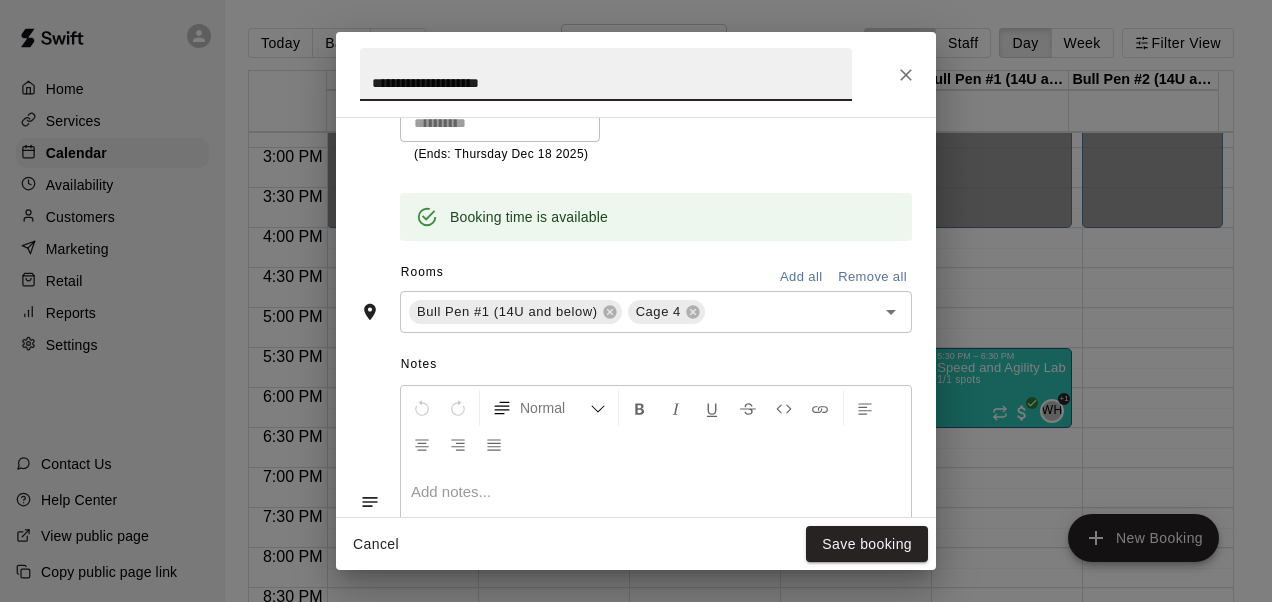 click 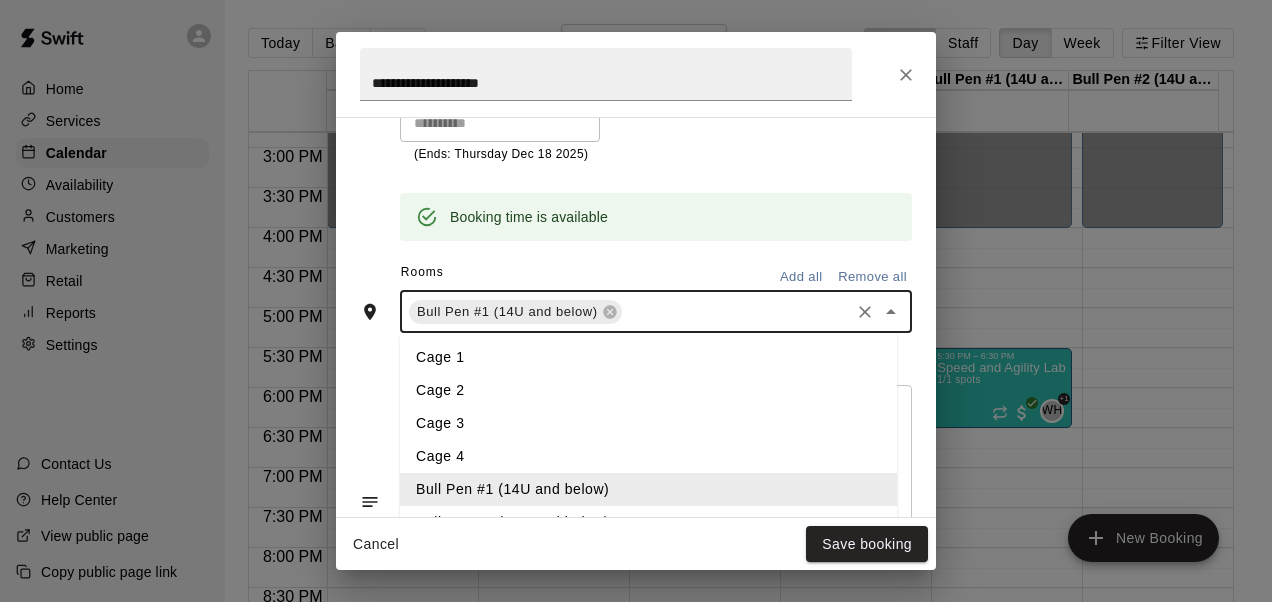 click at bounding box center (736, 311) 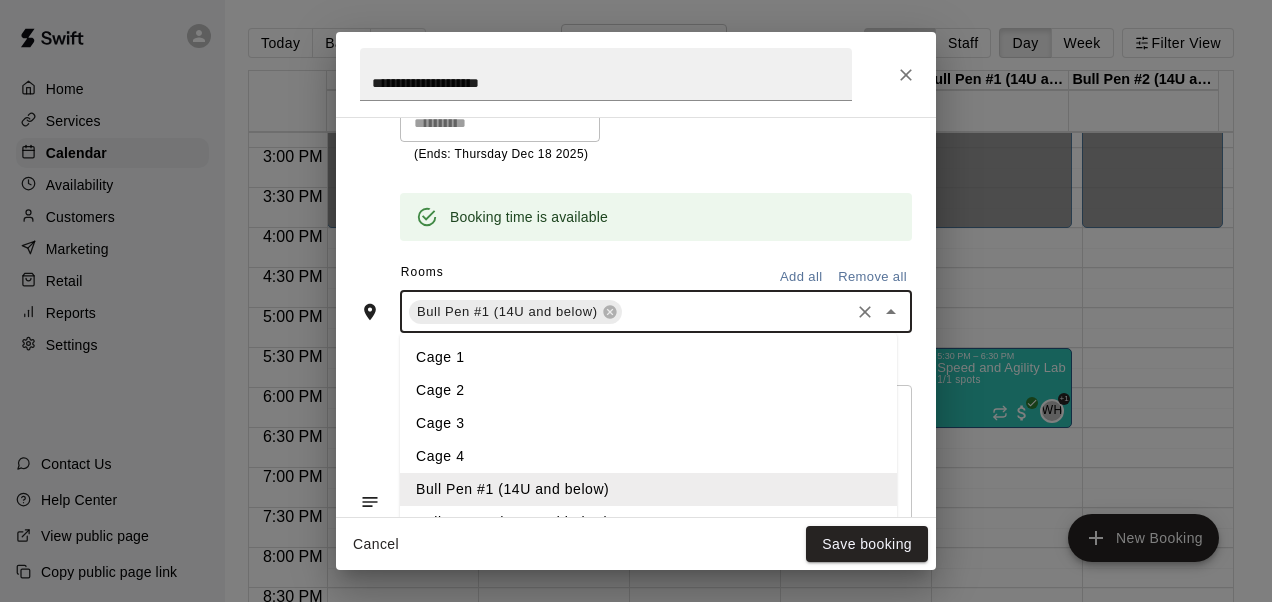 scroll, scrollTop: 647, scrollLeft: 0, axis: vertical 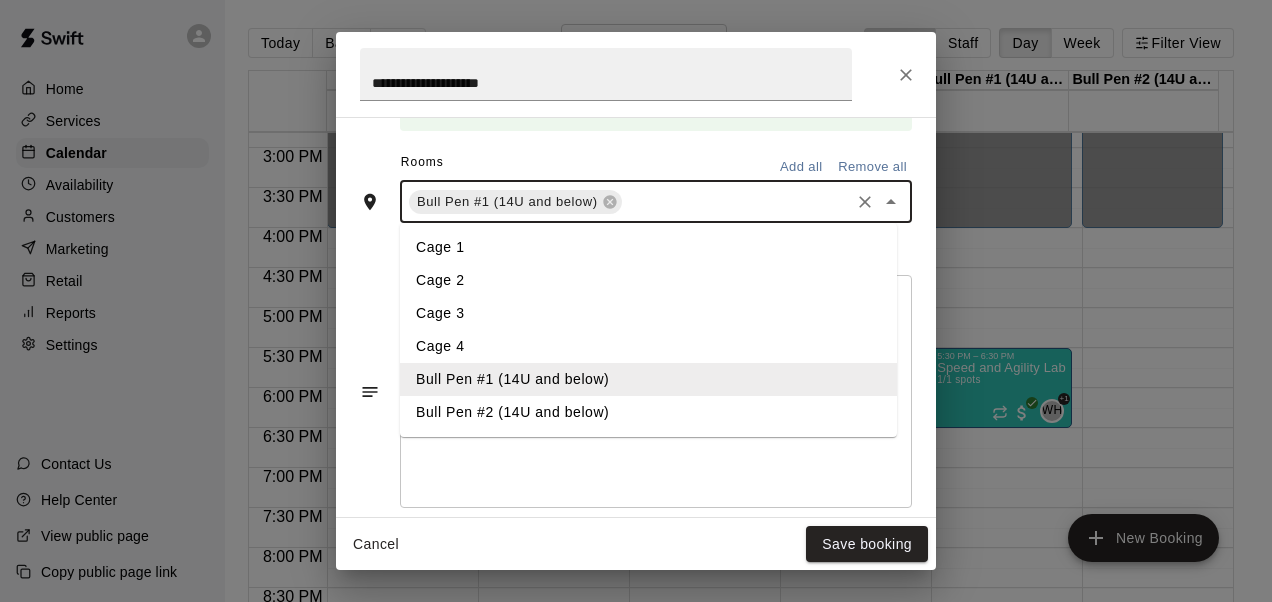 click on "Bull Pen #2 (14U and below)" at bounding box center [648, 412] 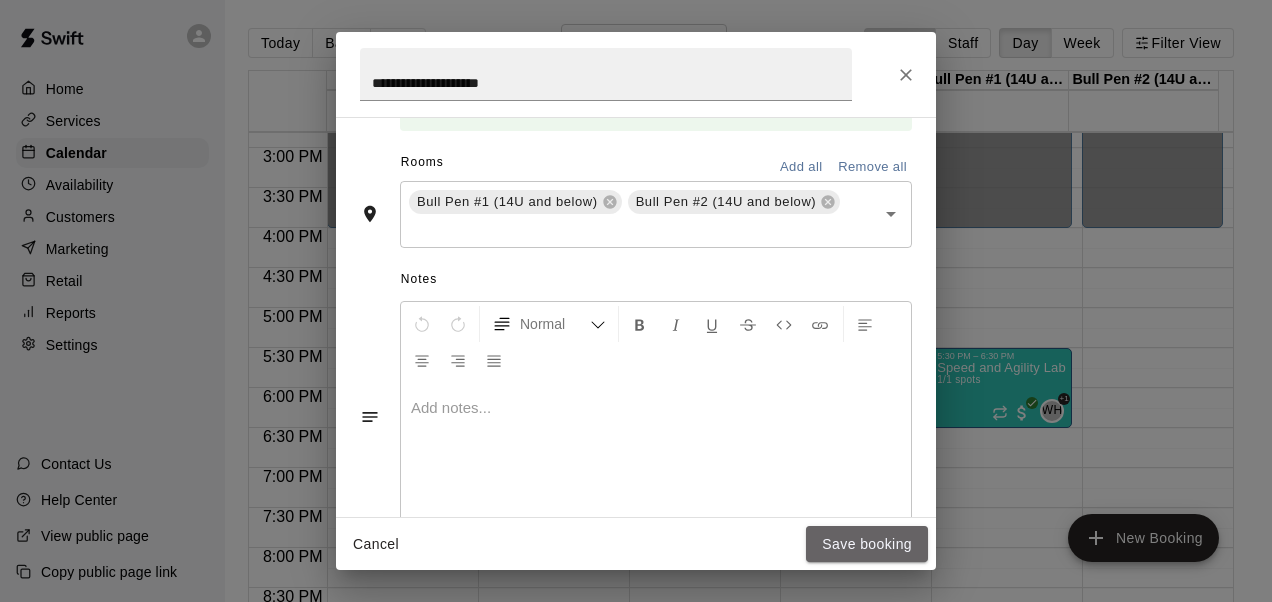click on "Save booking" at bounding box center [867, 544] 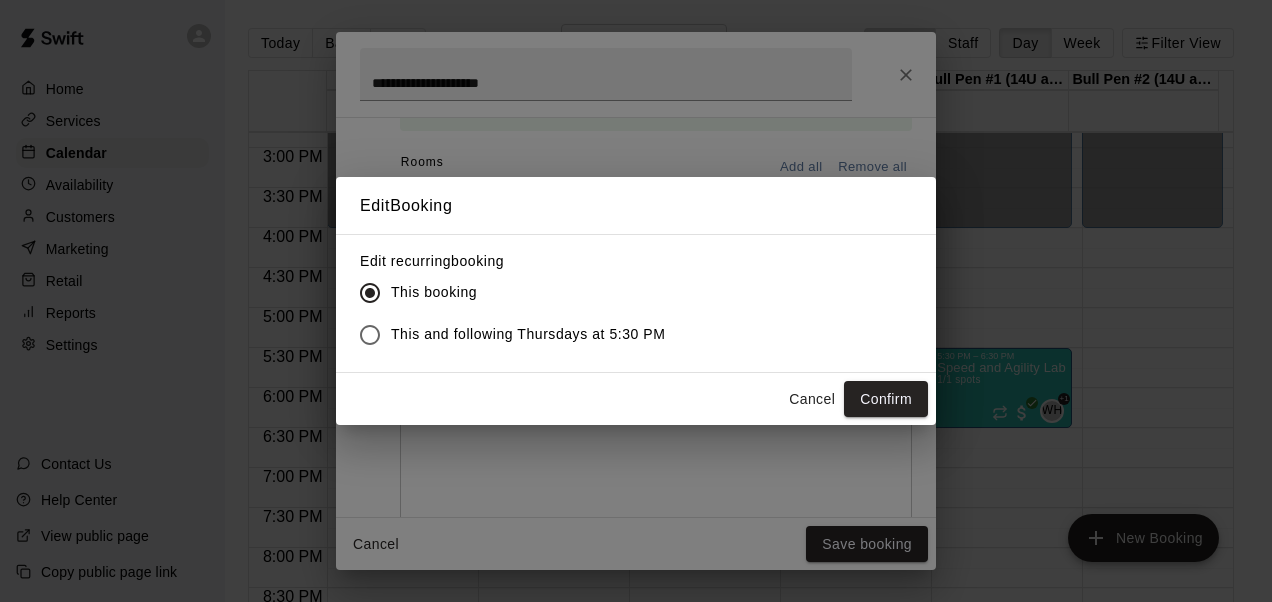 click on "Confirm" at bounding box center [886, 399] 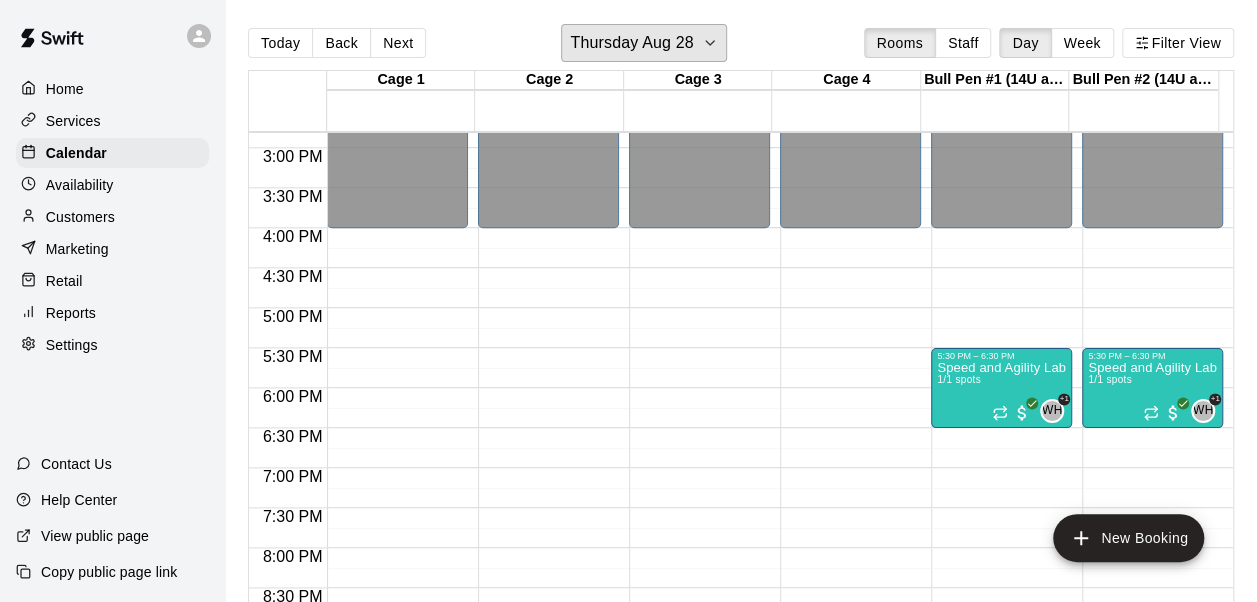 click on "Thursday Aug 28" at bounding box center (643, 43) 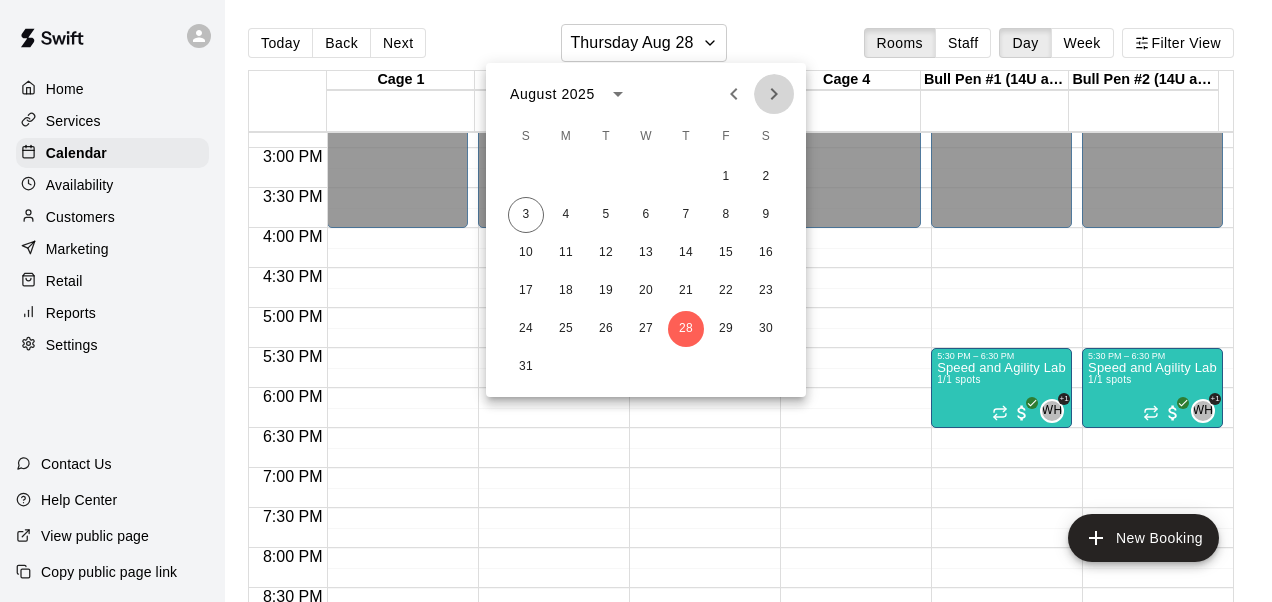 click 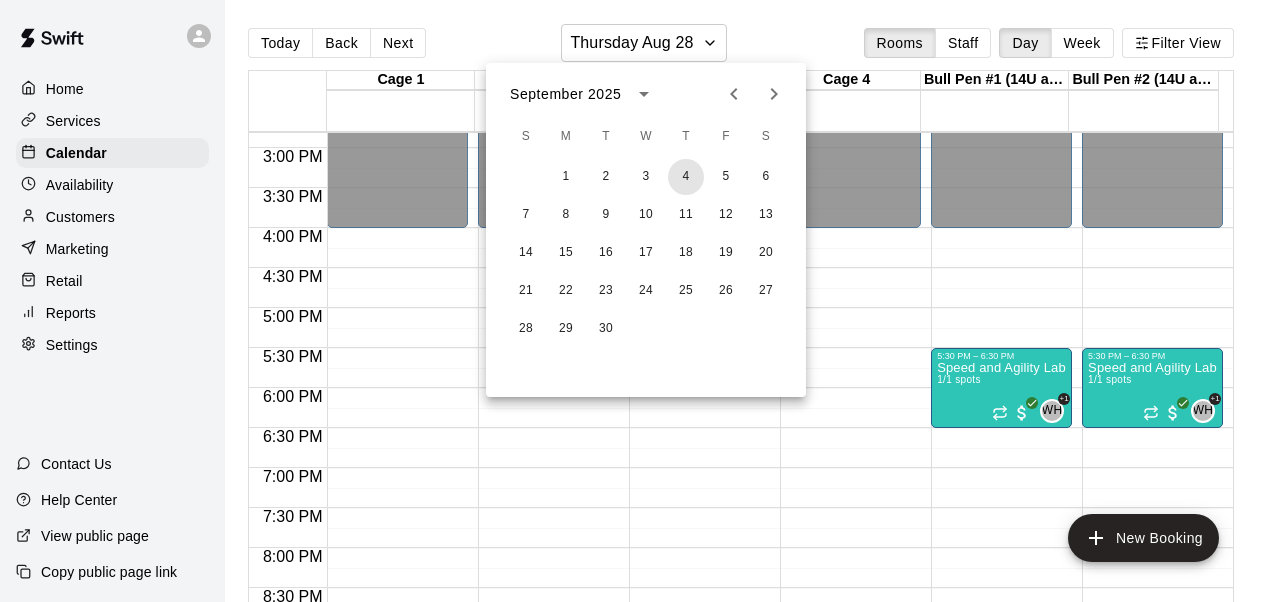 click on "4" at bounding box center (686, 177) 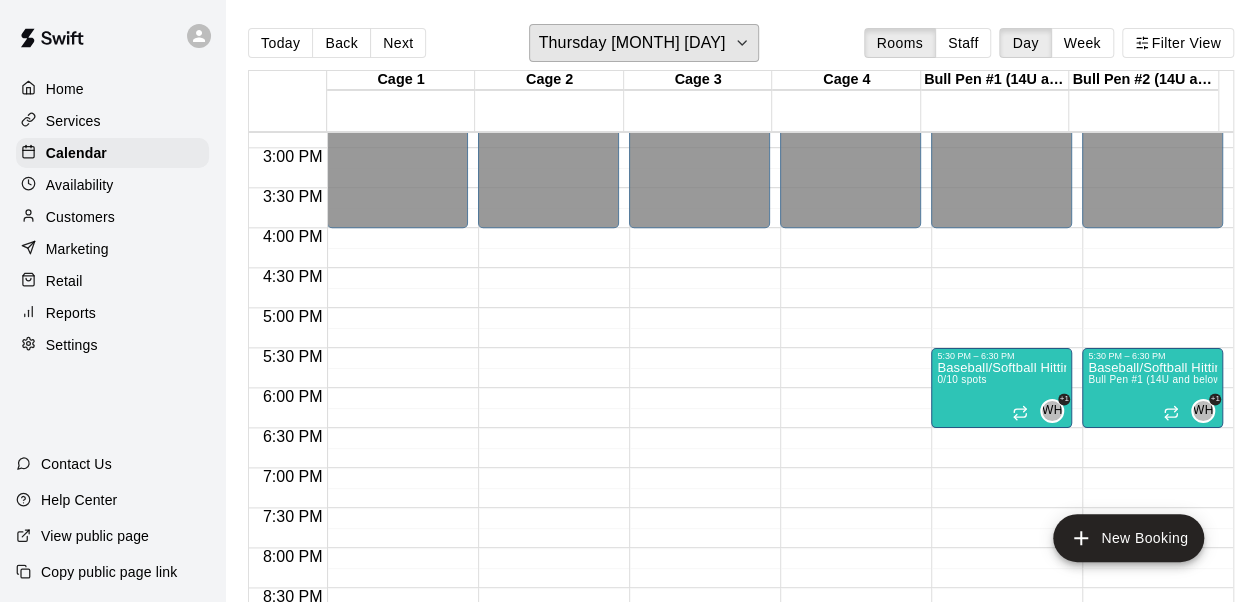 click on "Thursday [MONTH] [DAY]" at bounding box center (631, 43) 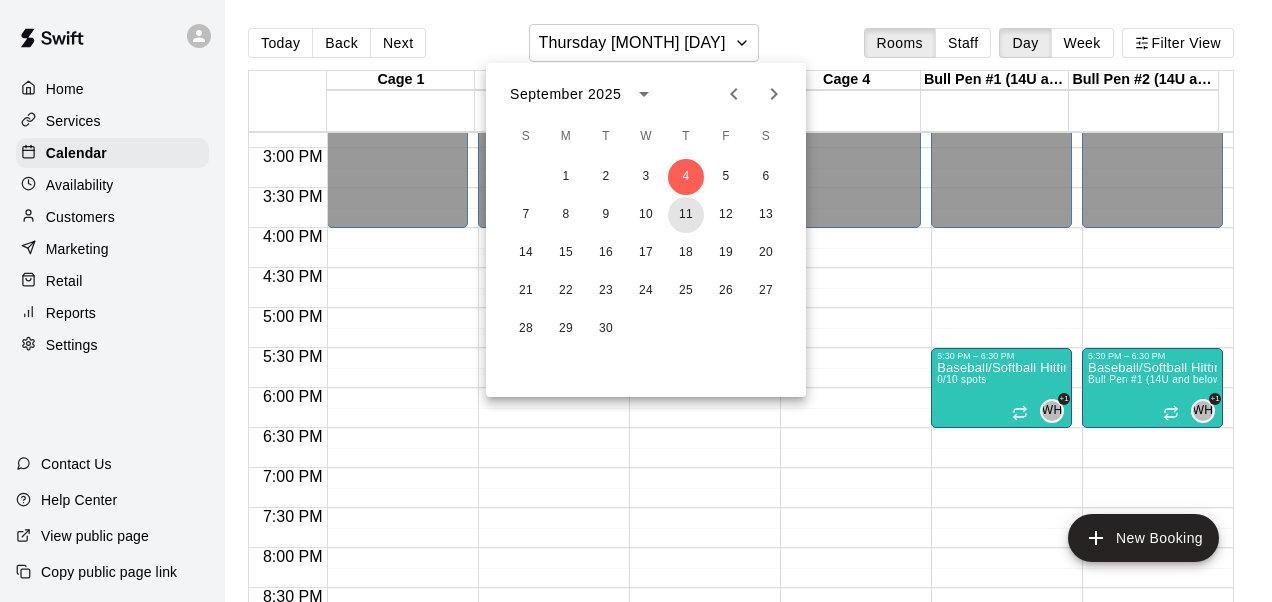 click on "11" at bounding box center [686, 215] 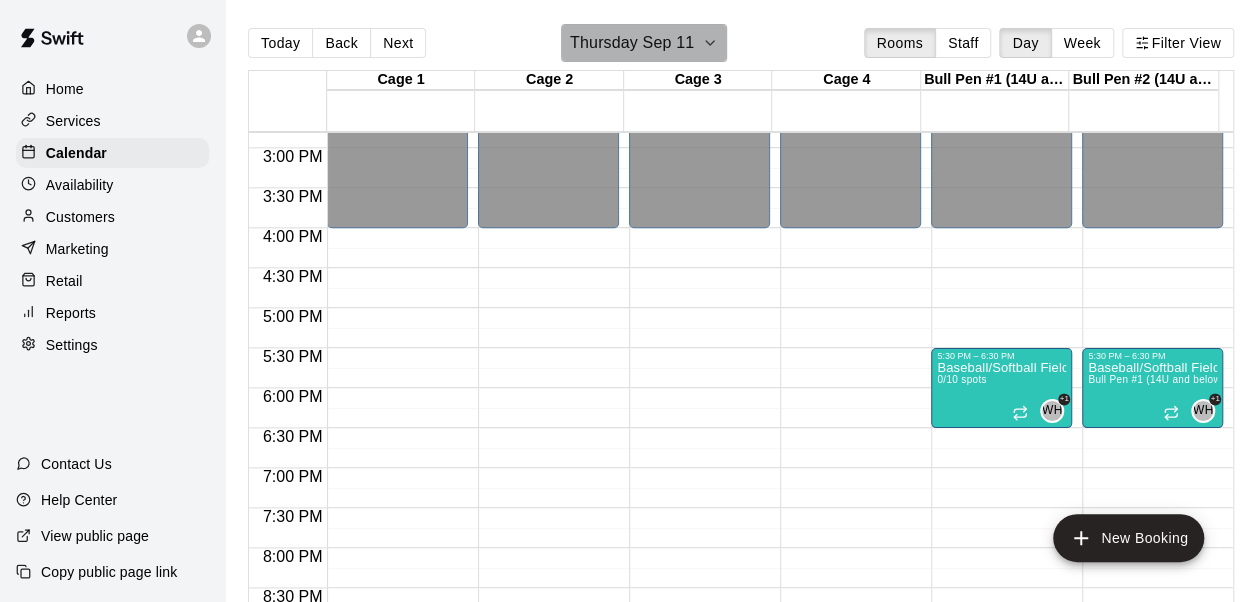 click on "Thursday Sep 11" at bounding box center (644, 43) 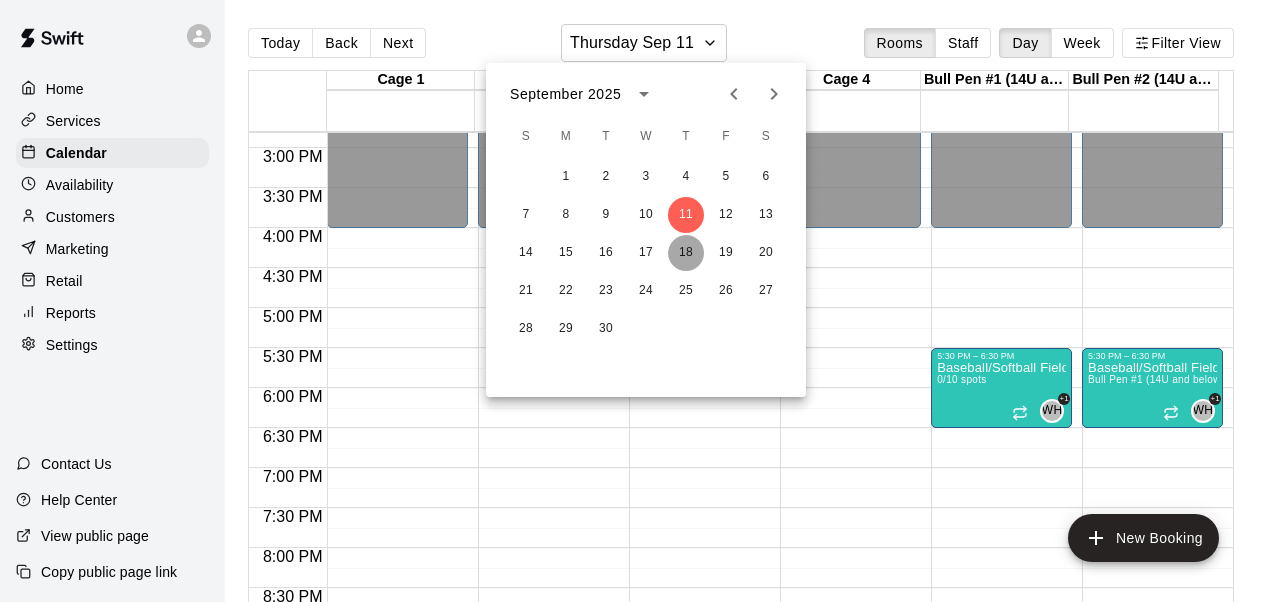click on "18" at bounding box center (686, 253) 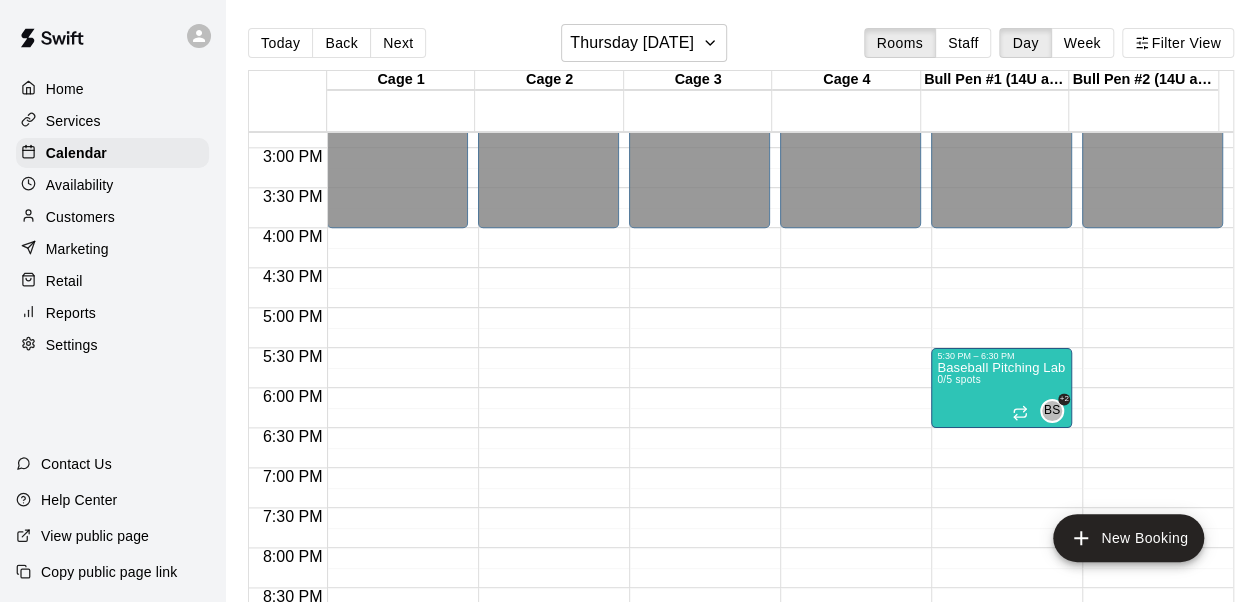 click on "Baseball Pitching Lab 0/5 spots" at bounding box center (1001, 662) 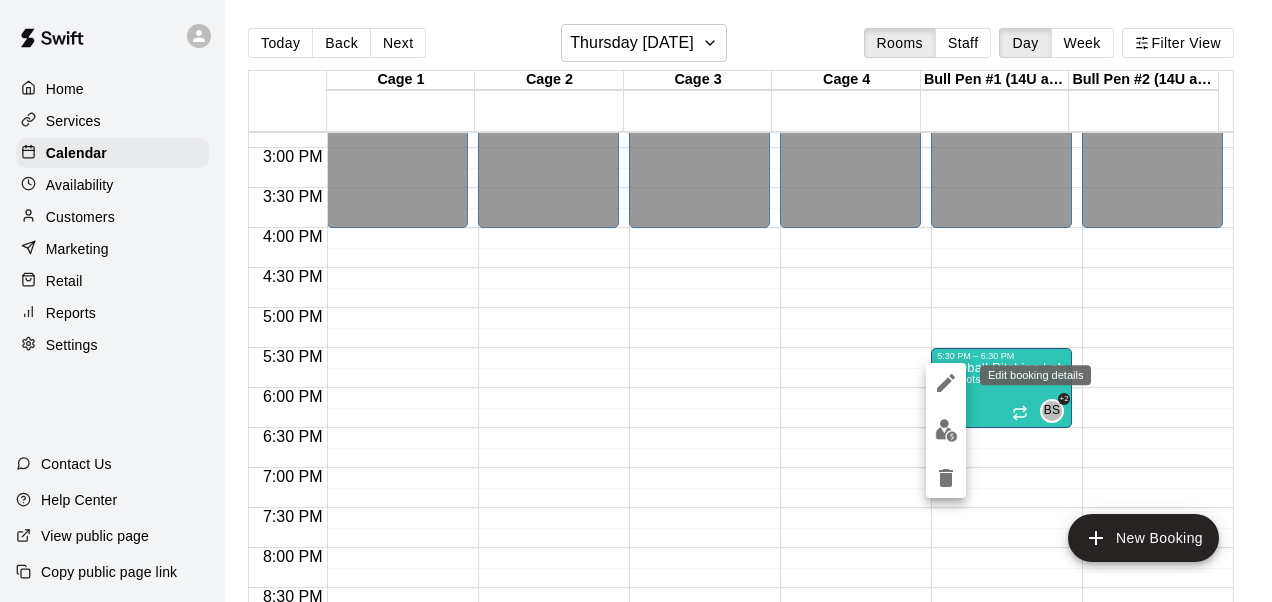 click 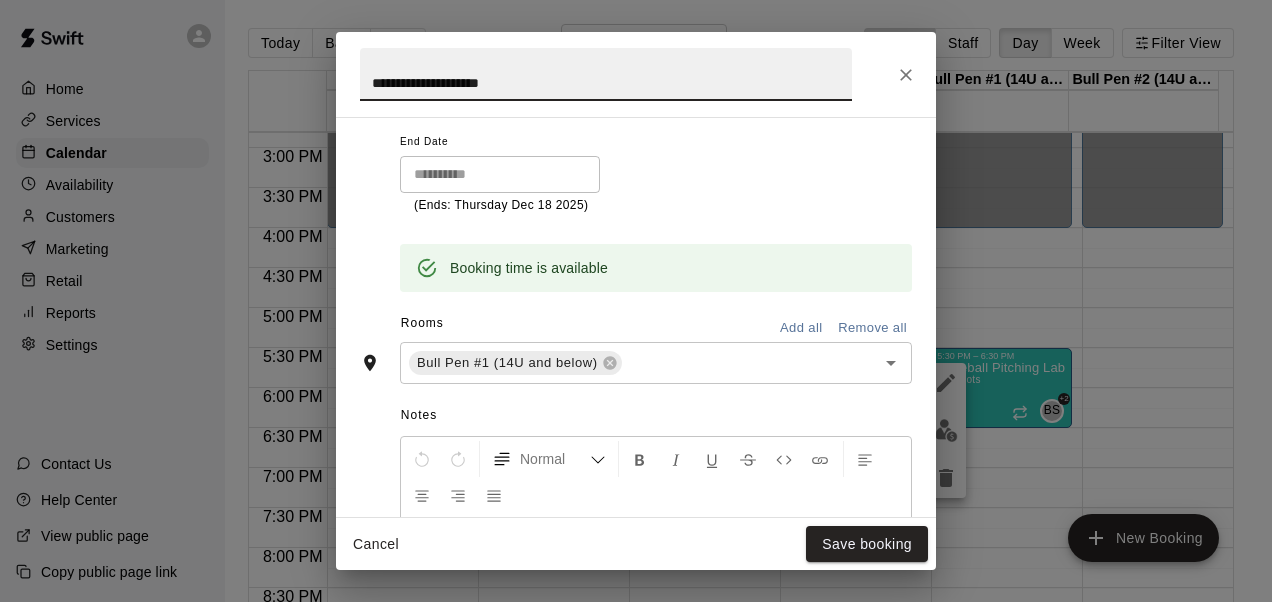 scroll, scrollTop: 489, scrollLeft: 0, axis: vertical 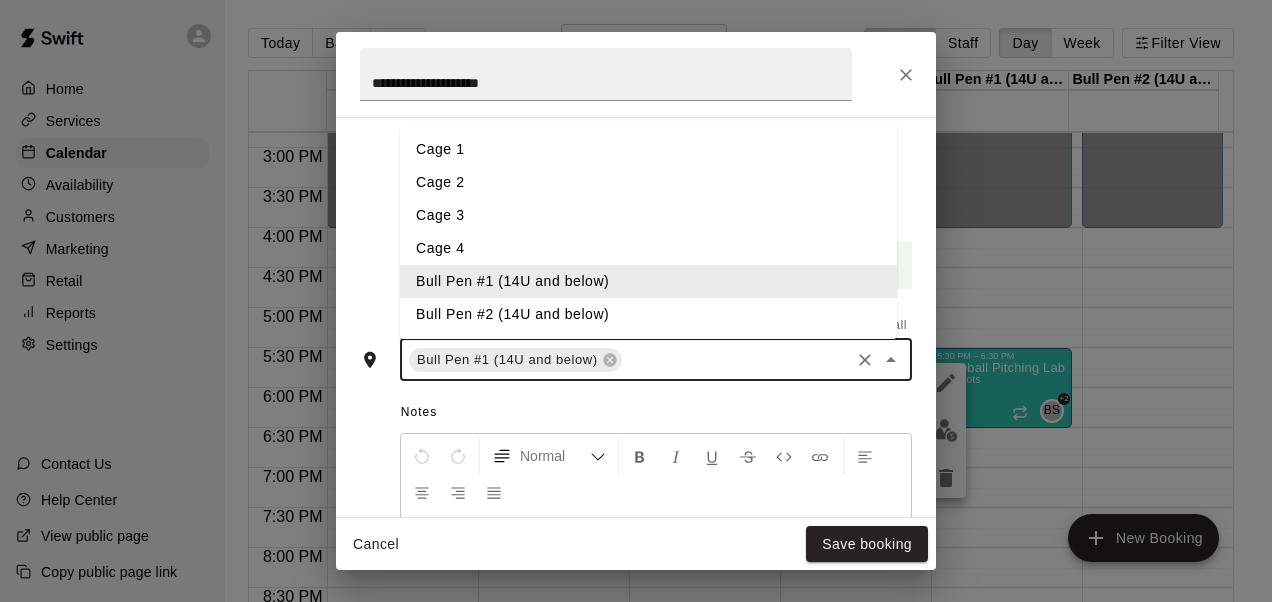 click at bounding box center [736, 359] 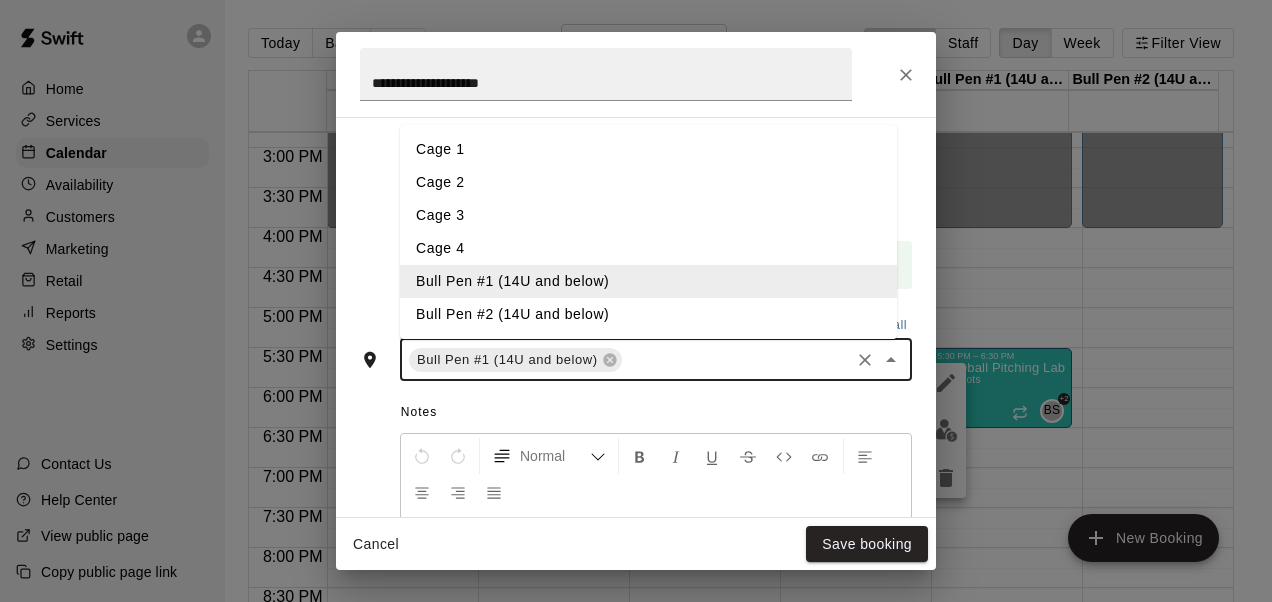 click on "Bull Pen #2 (14U and below)" at bounding box center (648, 314) 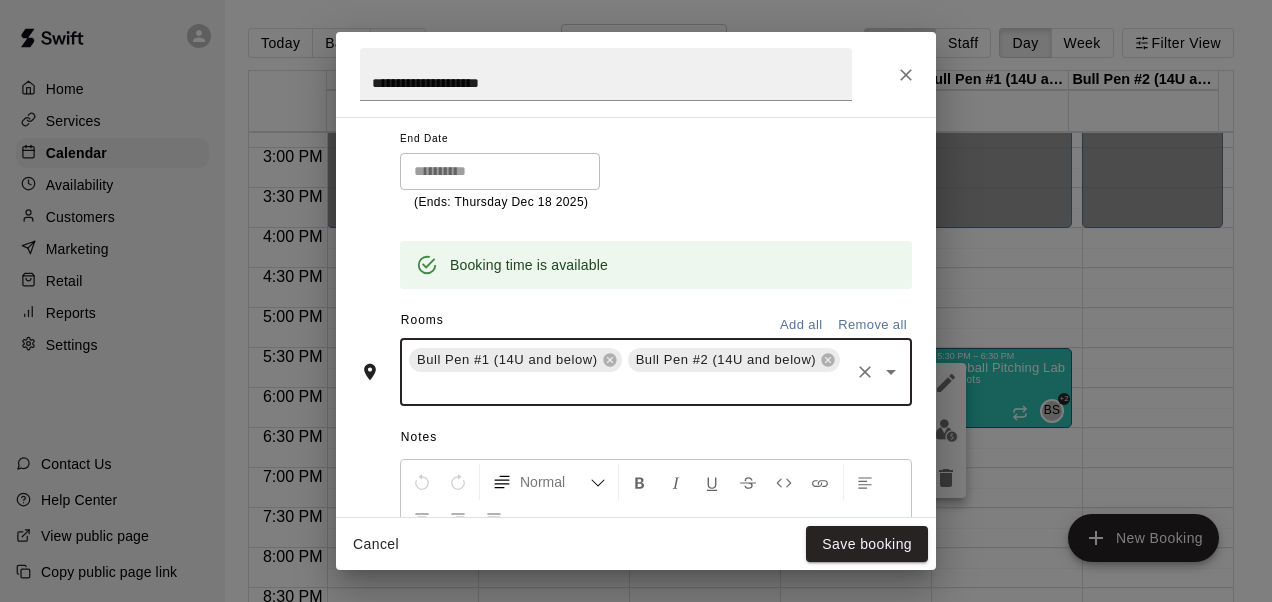 click on "Save booking" at bounding box center (867, 544) 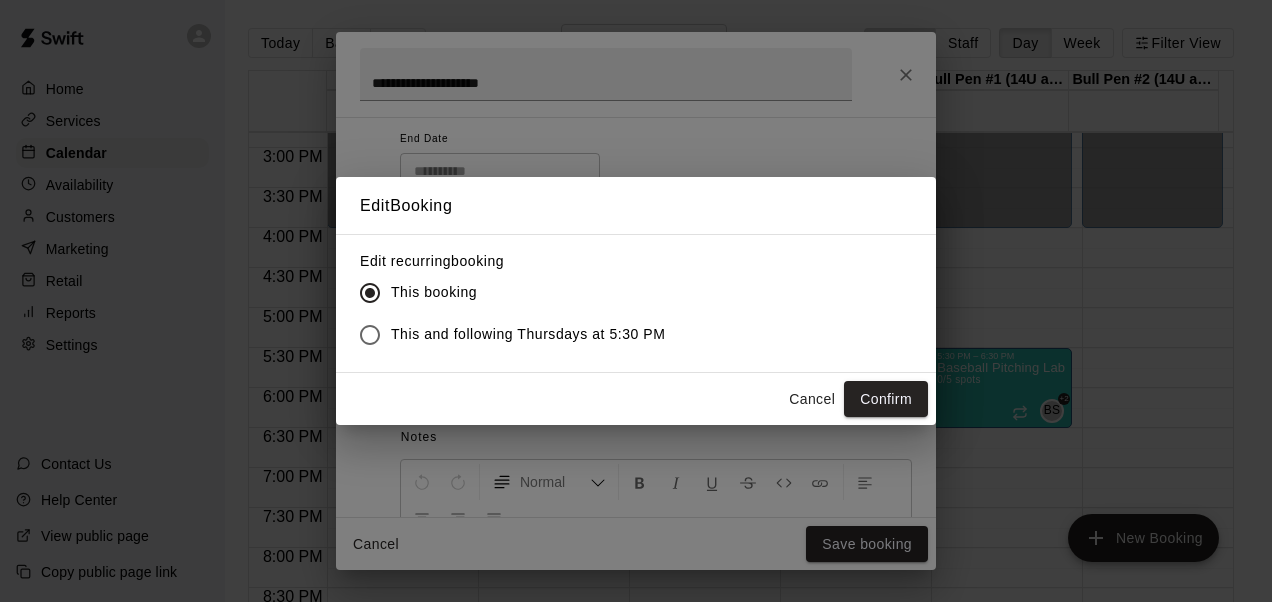 click on "Confirm" at bounding box center [886, 399] 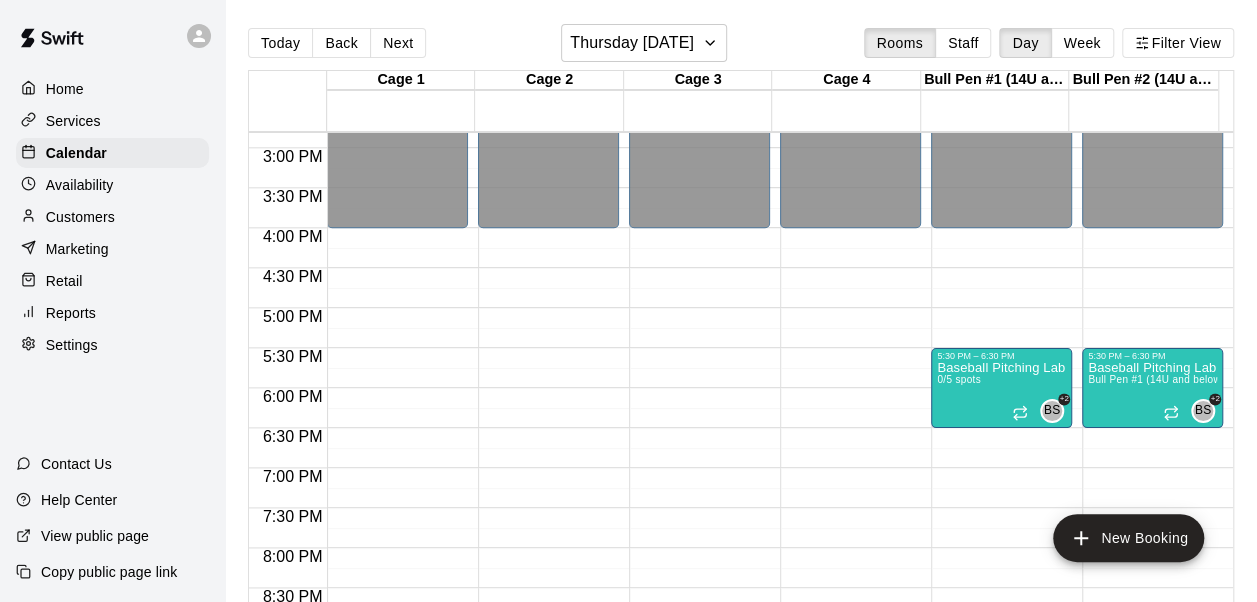 click on "18 Thu Cage 1 18 Thu Cage 2 18 Thu Cage 3 18 Thu Cage 4 18 Thu Bull Pen #1 (14U and below) 18 Thu Bull Pen #2 (14U and below) 18 Thu 12:00 AM 12:30 AM 1:00 AM 1:30 AM 2:00 AM 2:30 AM 3:00 AM 3:30 AM 4:00 AM 4:30 AM 5:00 AM 5:30 AM 6:00 AM 6:30 AM 7:00 AM 7:30 AM 8:00 AM 8:30 AM 9:00 AM 9:30 AM 10:00 AM 10:30 AM 11:00 AM 11:30 AM 12:00 PM 12:30 PM 1:00 PM 1:30 PM 2:00 PM 2:30 PM 3:00 PM 3:30 PM 4:00 PM 4:30 PM 5:00 PM 5:30 PM 6:00 PM 6:30 PM 7:00 PM 7:30 PM 8:00 PM 8:30 PM 9:00 PM 9:30 PM 10:00 PM 10:30 PM 11:00 PM 11:30 PM 12:00 AM – 4:00 PM Closed 10:00 PM – 11:59 PM Closed 12:00 AM – 4:00 PM Closed 10:00 PM – 11:59 PM Closed 12:00 AM – 4:00 PM Closed 10:00 PM – 11:59 PM Closed 12:00 AM – 4:00 PM Closed 10:00 PM – 11:59 PM Closed 12:00 AM – 4:00 PM Closed 5:30 PM – 6:30 PM Baseball Pitching Lab 0/5 spots BS +2 10:00 PM – 11:59 PM Closed 12:00 AM – 4:00 PM Closed 5:30 PM – 6:30 PM Baseball Pitching Lab 0/5 spots BS +2 Closed" at bounding box center (741, 317) 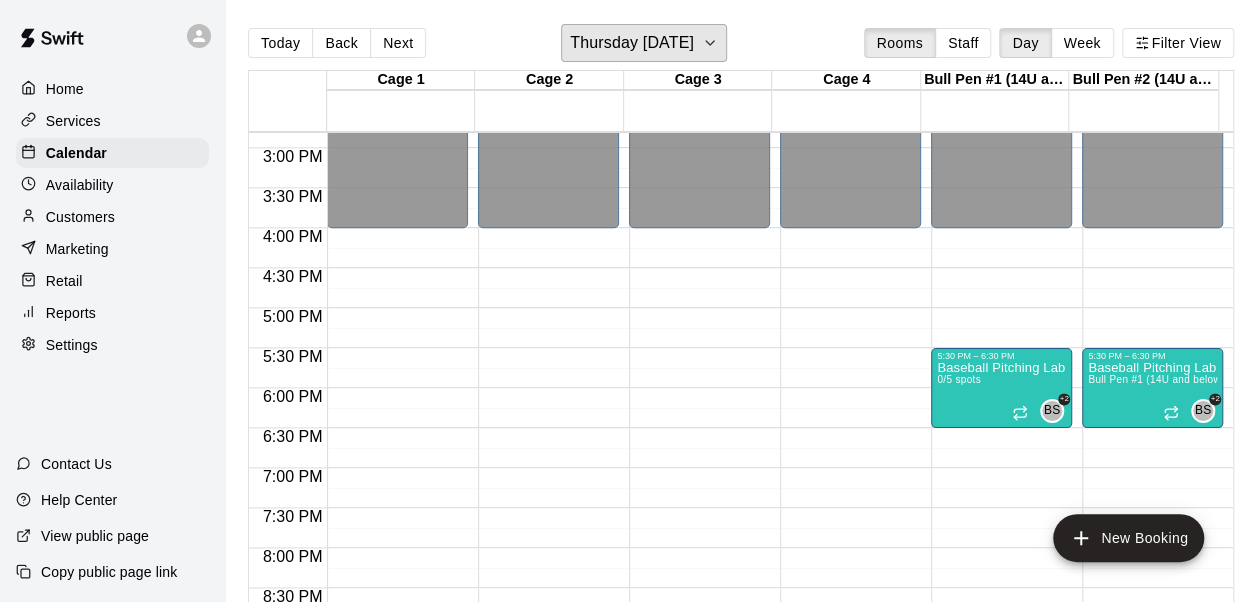 click on "Thursday [DATE]" at bounding box center (632, 43) 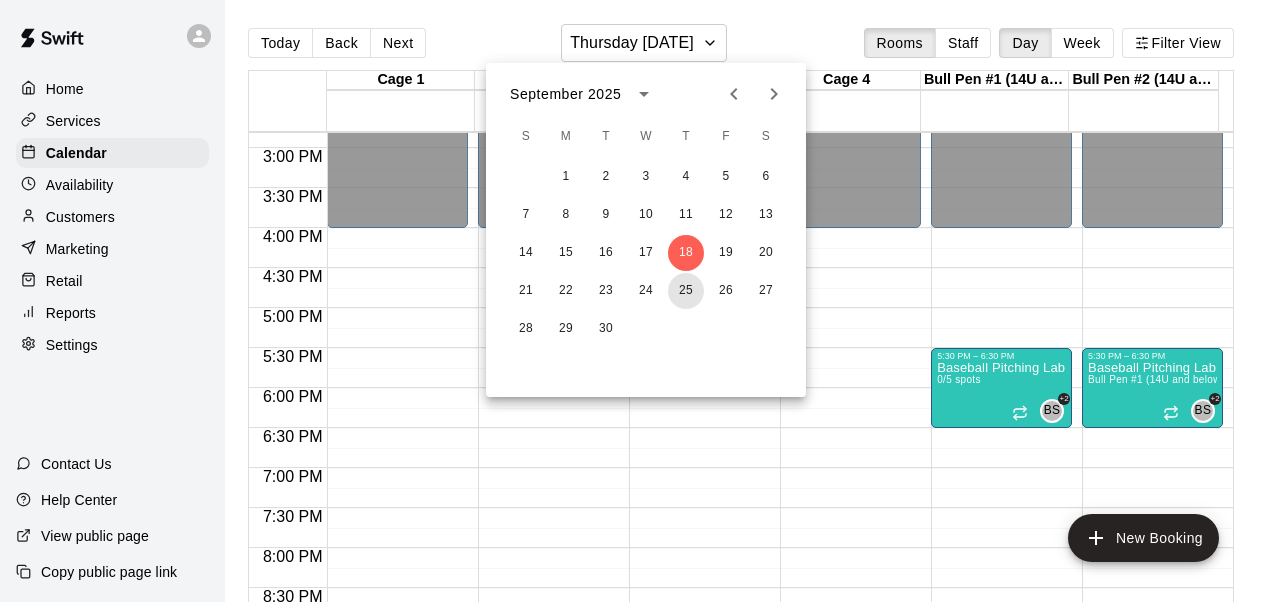 click on "25" at bounding box center (686, 291) 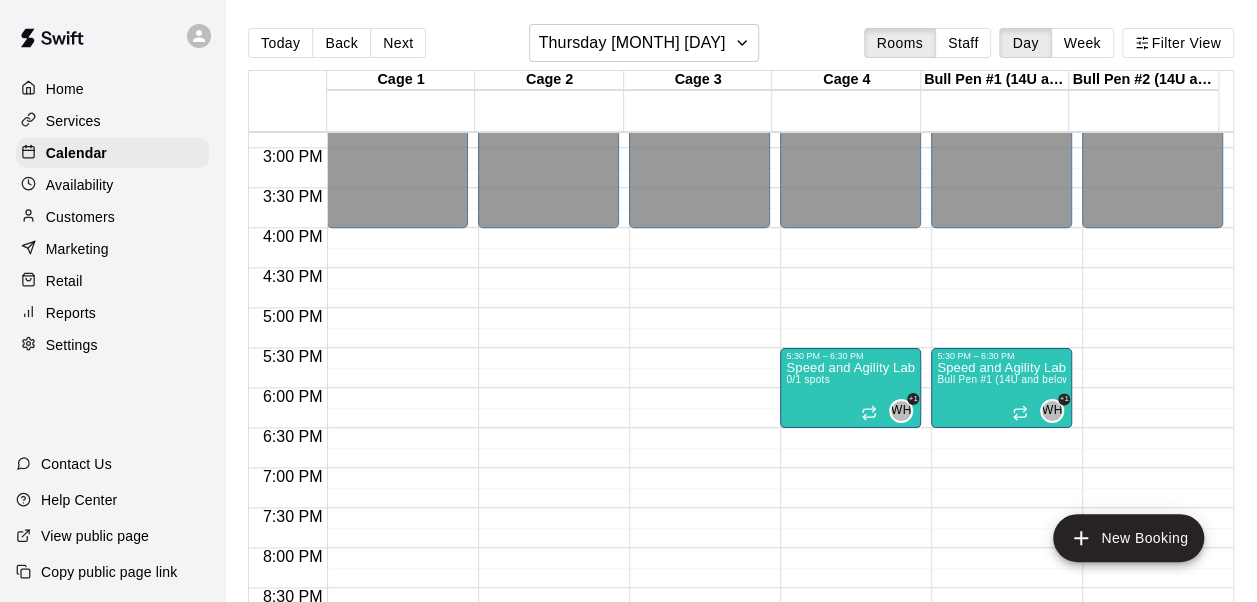 click on "Speed and Agility Lab 0/1 spots" at bounding box center [850, 662] 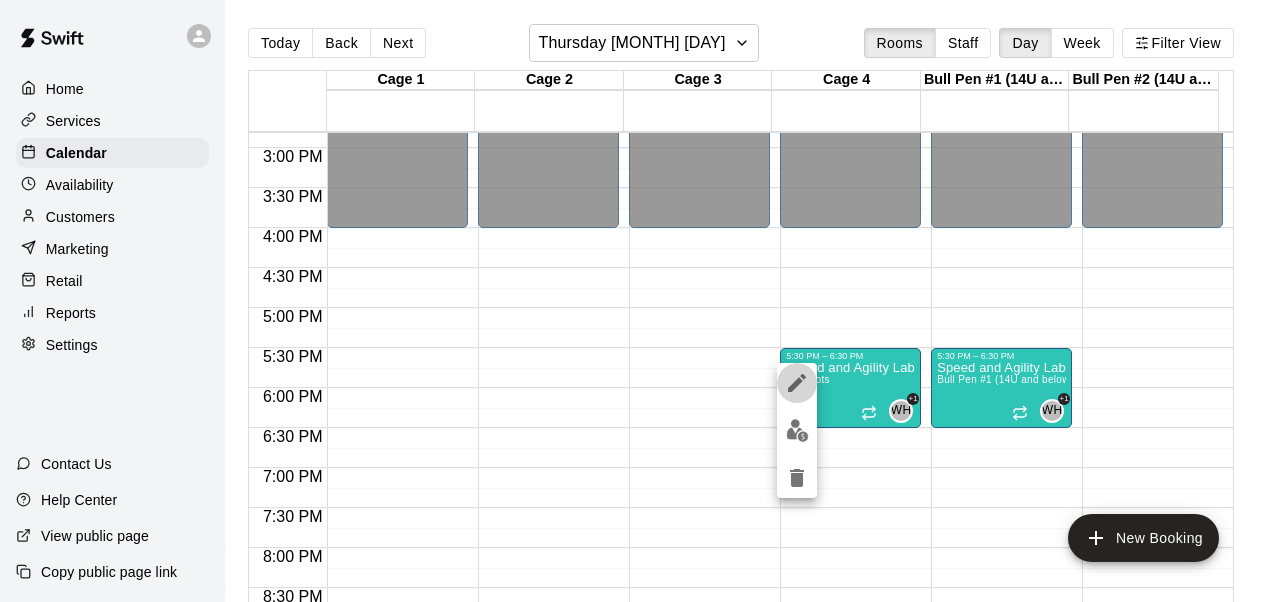 click 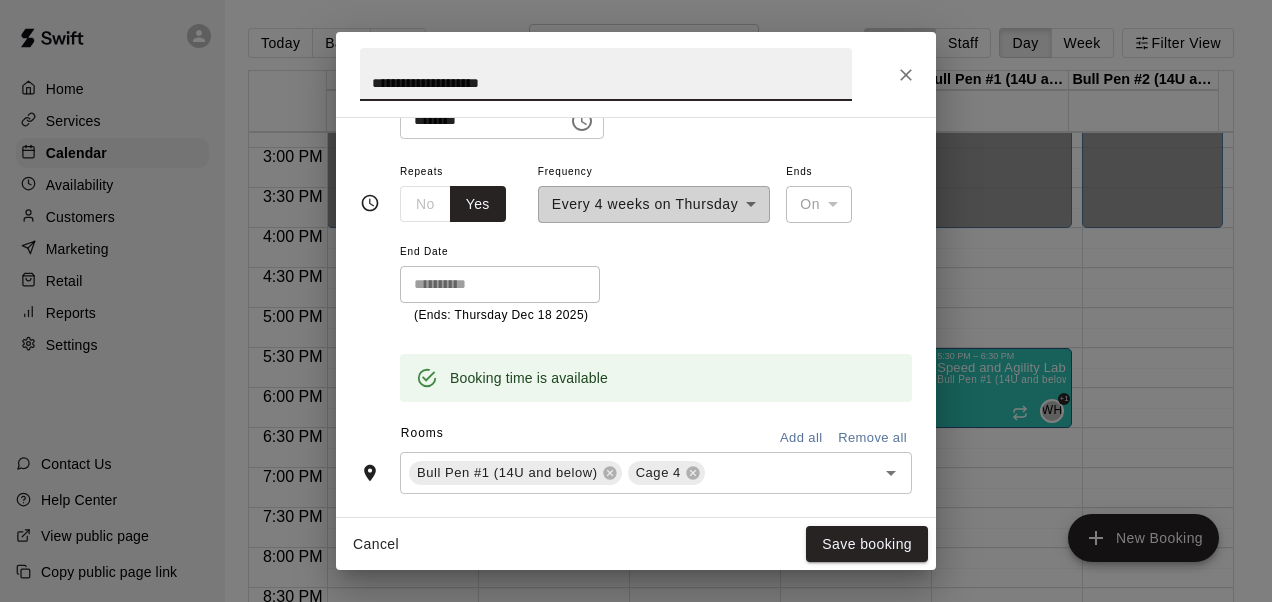 scroll, scrollTop: 449, scrollLeft: 0, axis: vertical 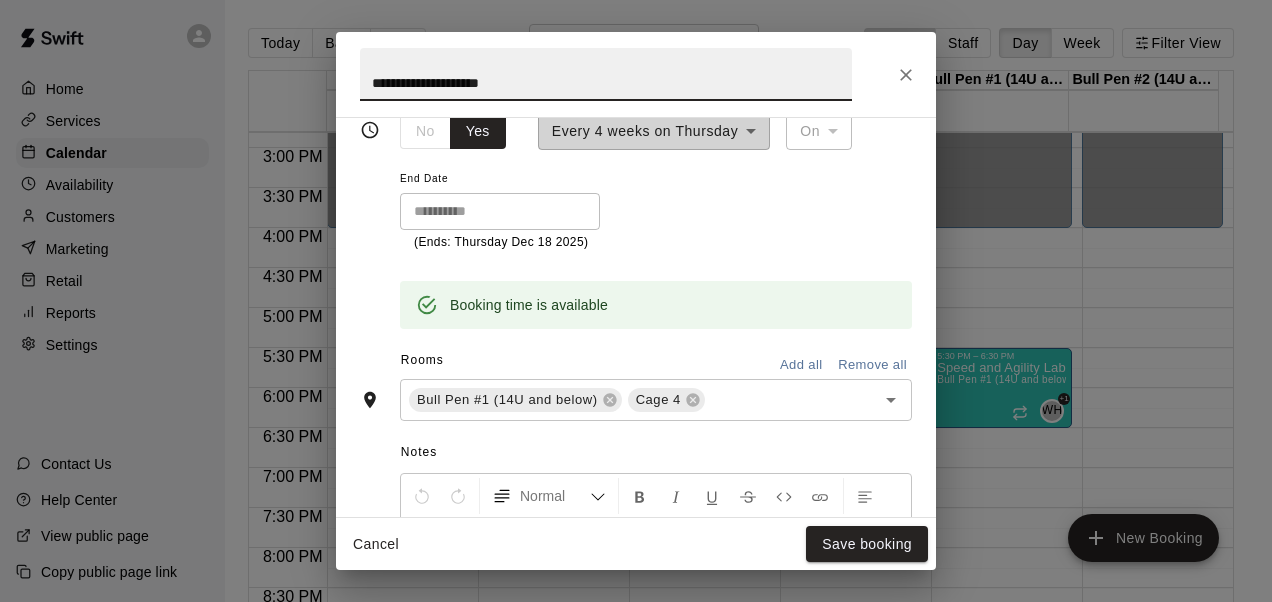 click on "Cage 4" at bounding box center (658, 400) 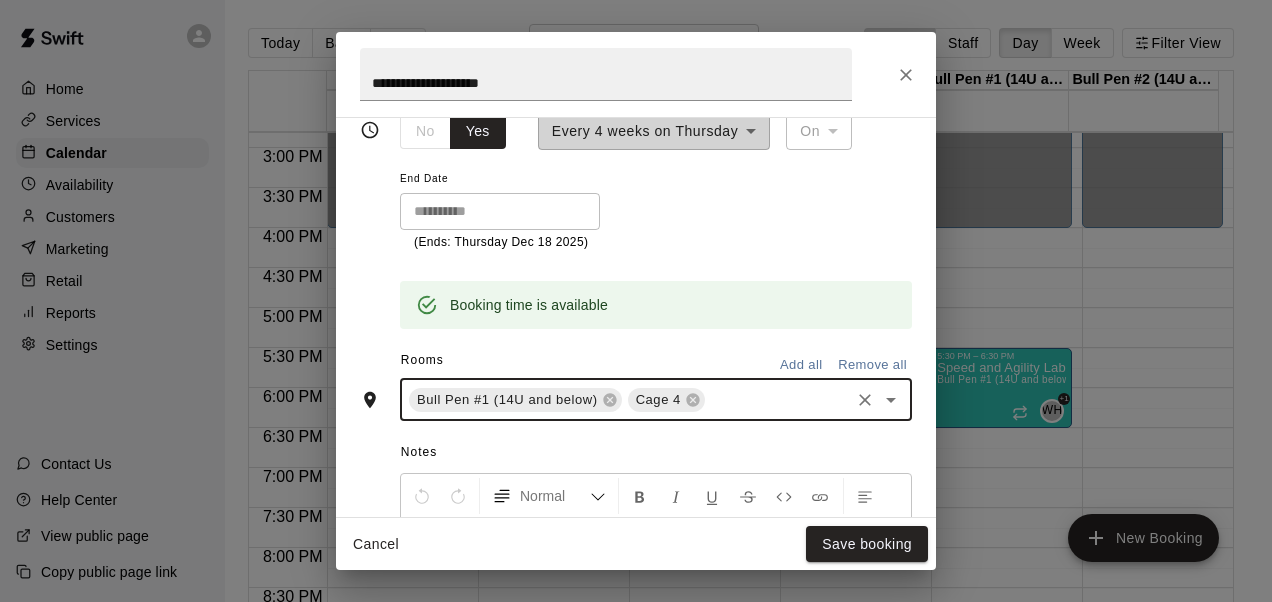 click on "Cage 4" at bounding box center (666, 400) 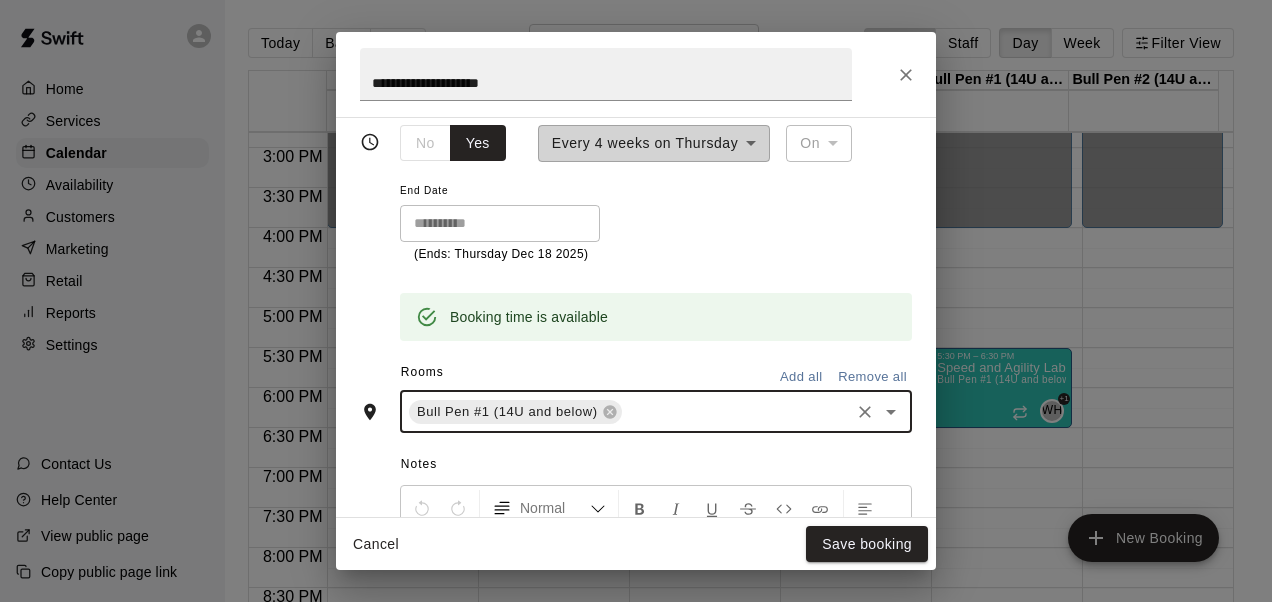 scroll, scrollTop: 449, scrollLeft: 0, axis: vertical 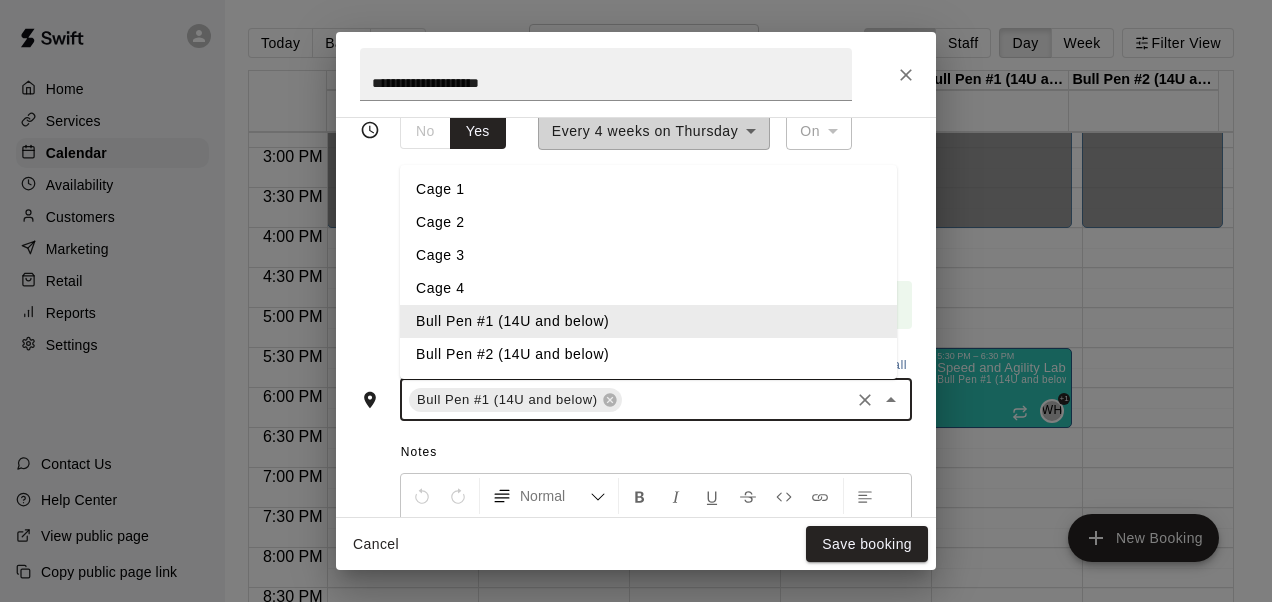 click at bounding box center [736, 399] 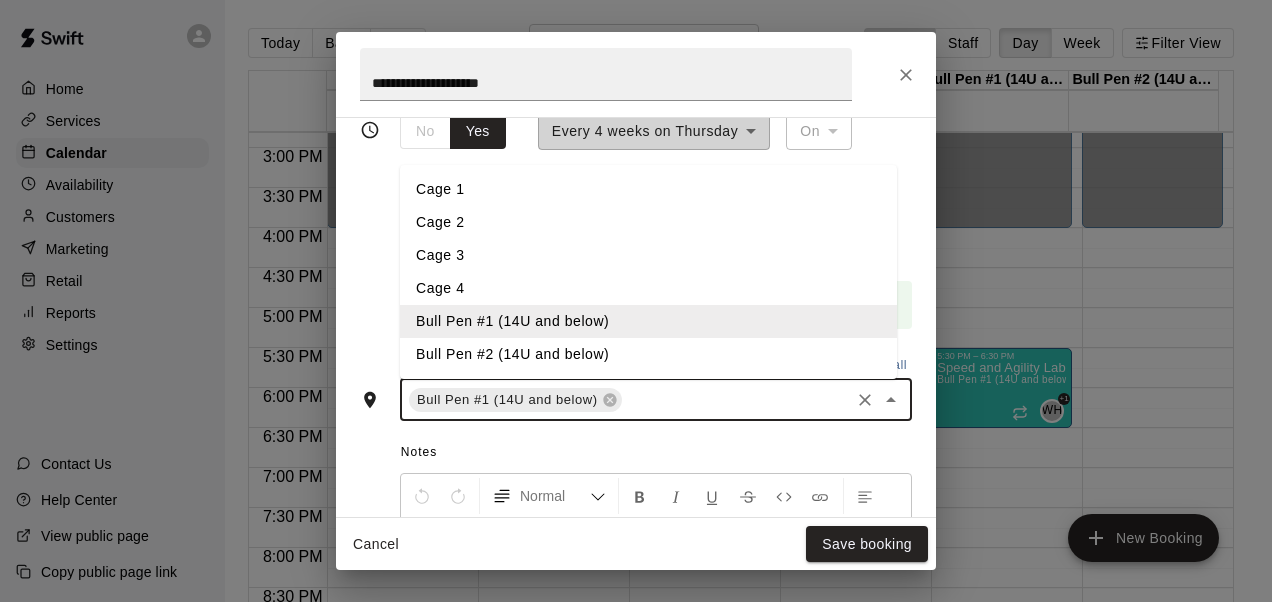 click on "Bull Pen #2 (14U and below)" at bounding box center (648, 354) 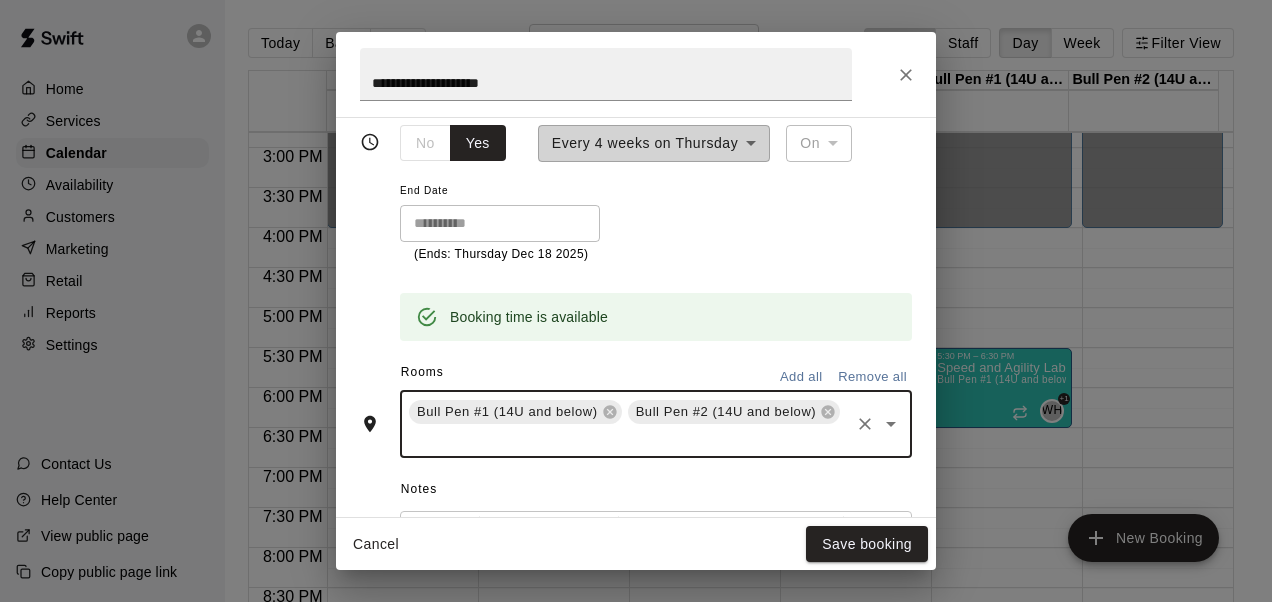 scroll, scrollTop: 449, scrollLeft: 0, axis: vertical 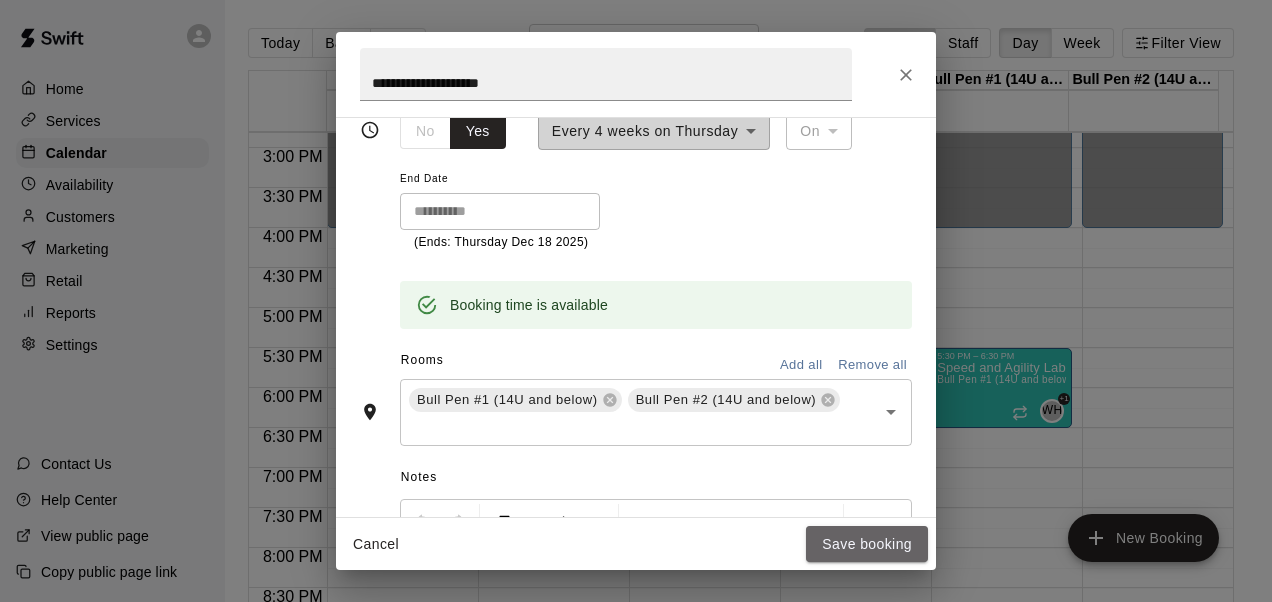 click on "Save booking" at bounding box center (867, 544) 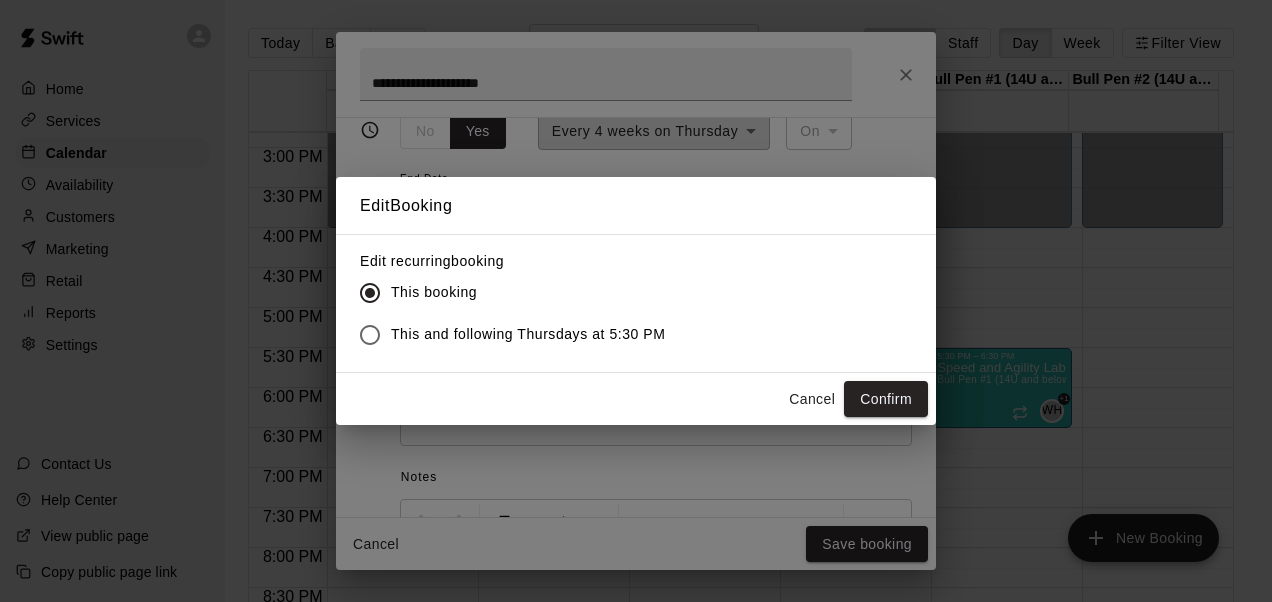 click on "This and following Thursdays at 5:30 PM" at bounding box center [528, 334] 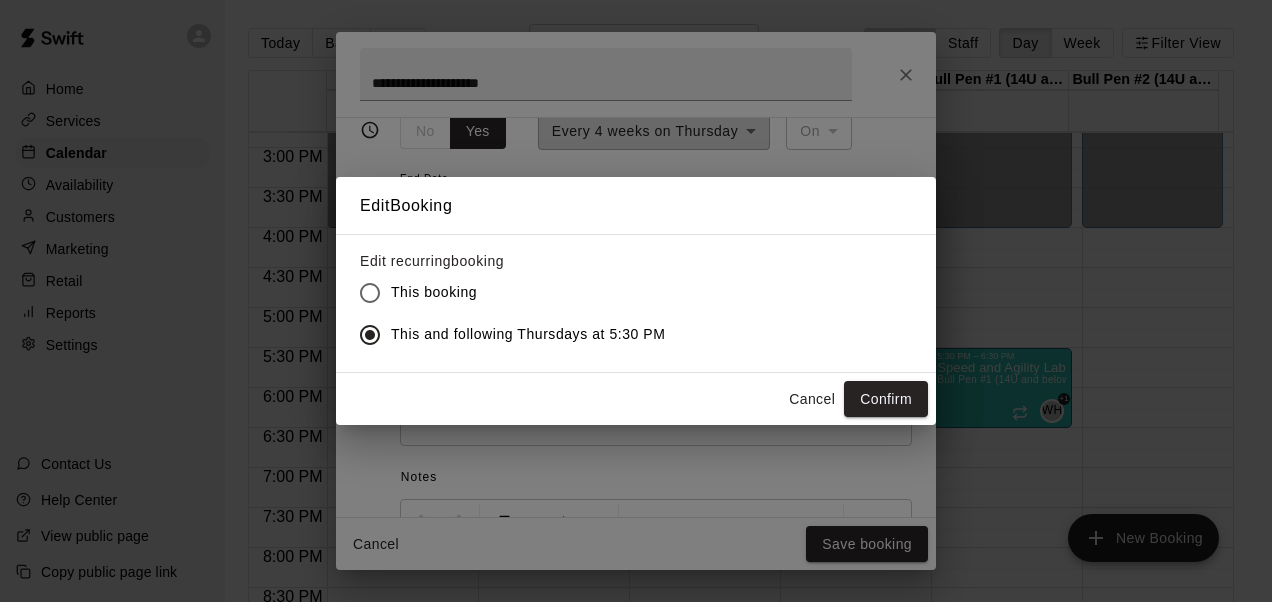 click on "This and following Thursdays at 5:30 PM" at bounding box center [528, 334] 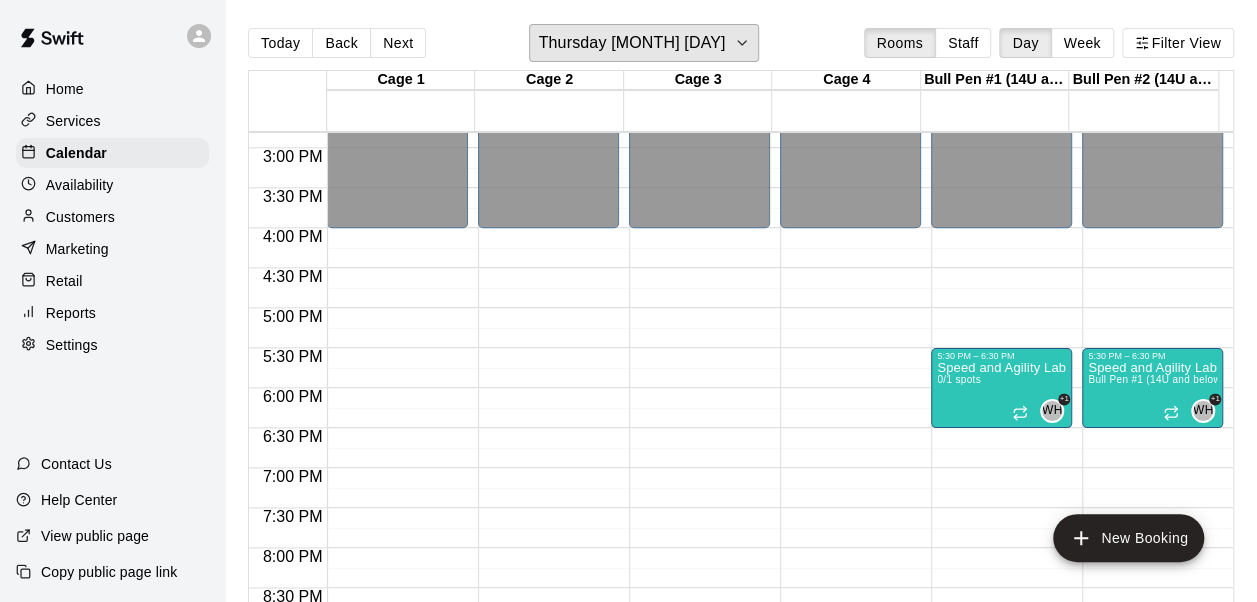 click on "Thursday [MONTH] [DAY]" at bounding box center [631, 43] 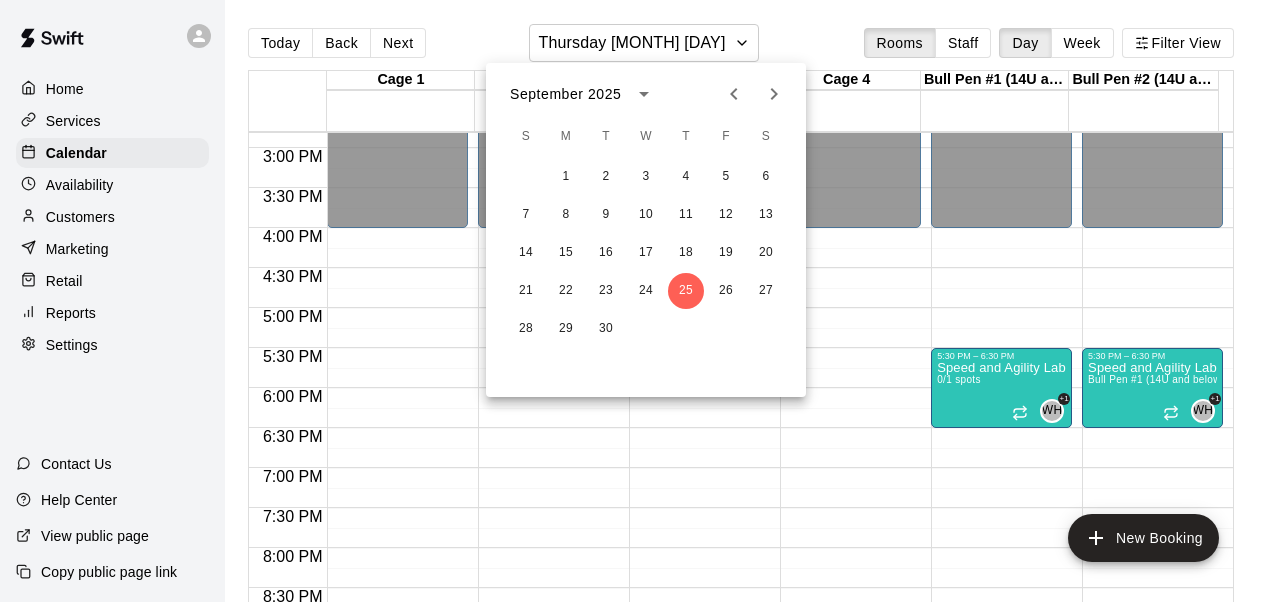click 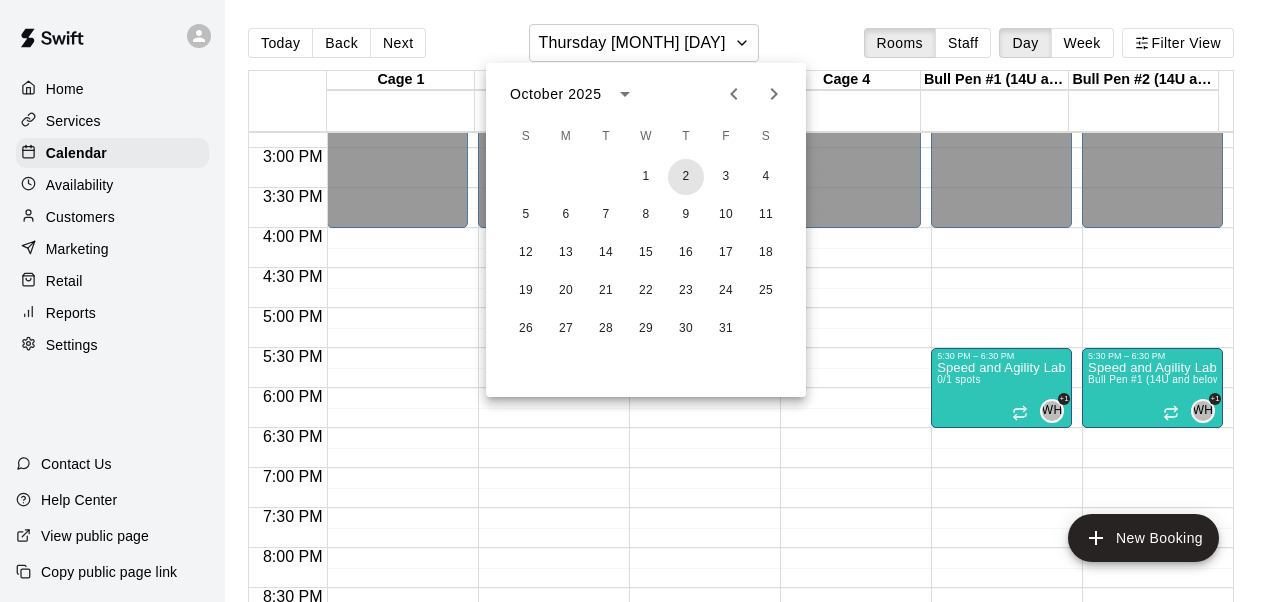 click on "2" at bounding box center [686, 177] 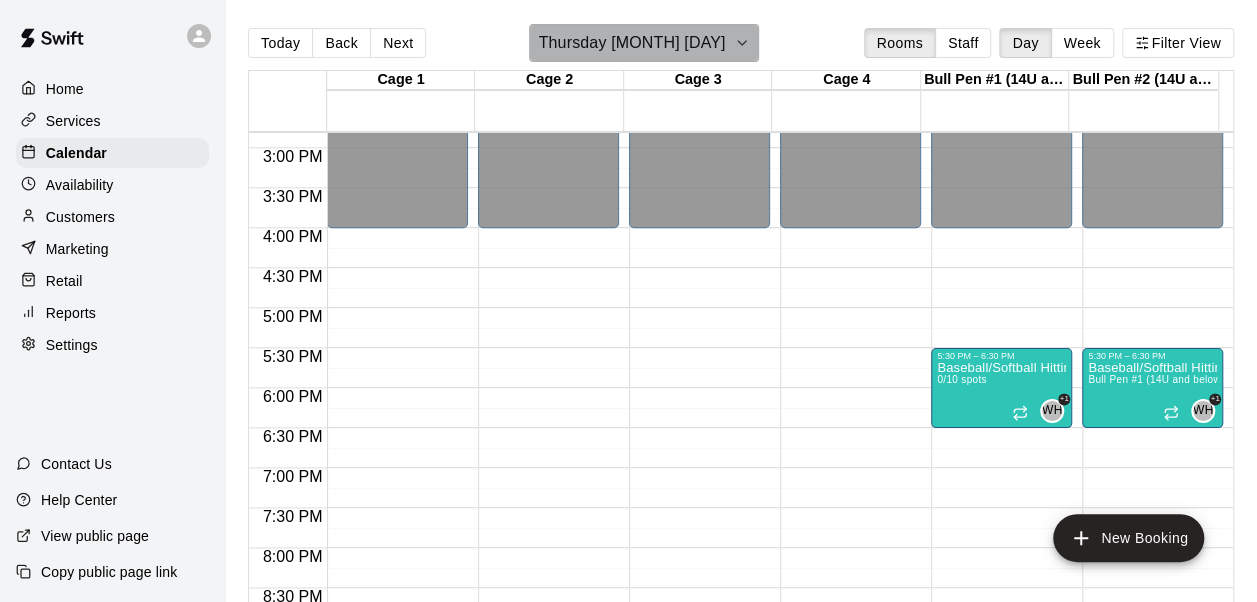 click 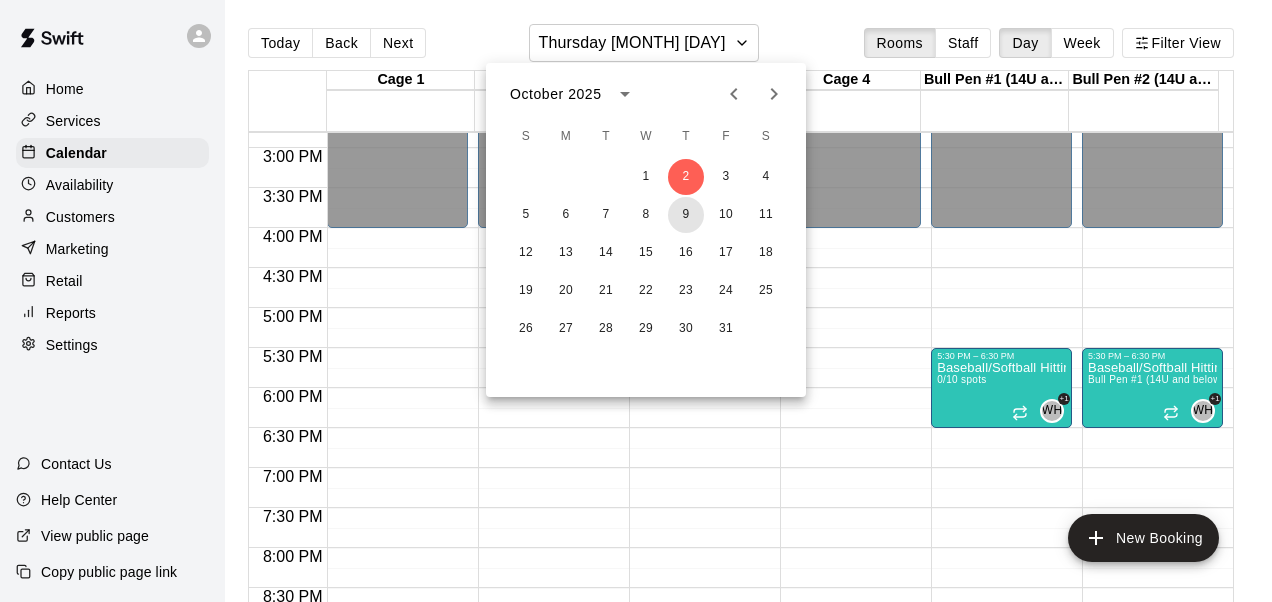 click on "9" at bounding box center (686, 215) 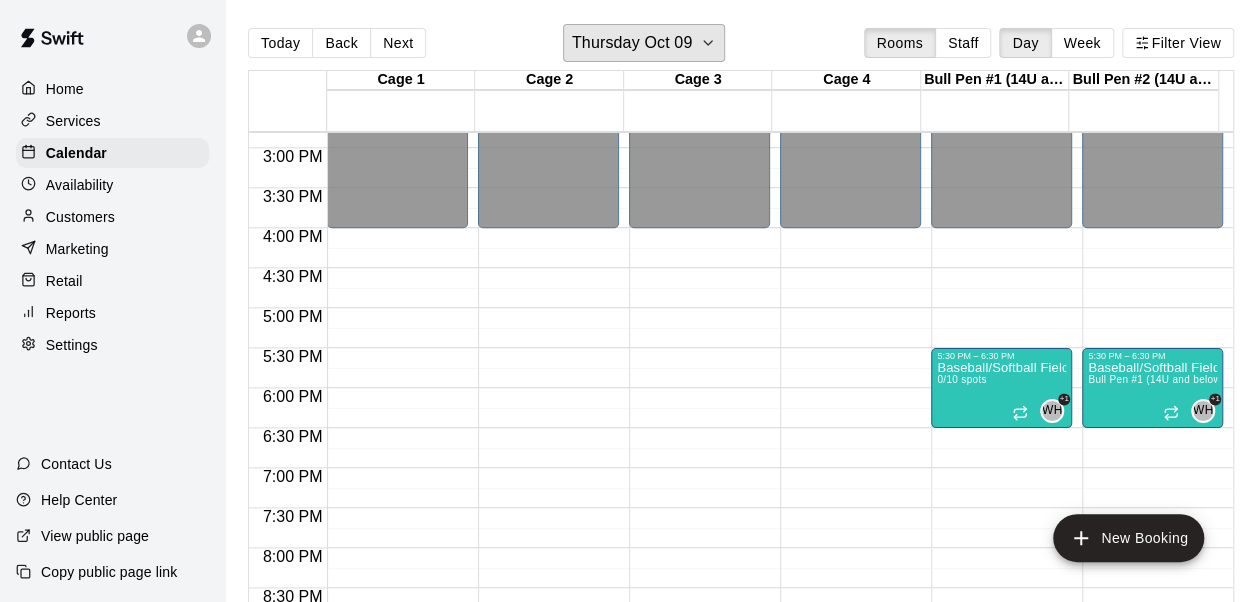 click 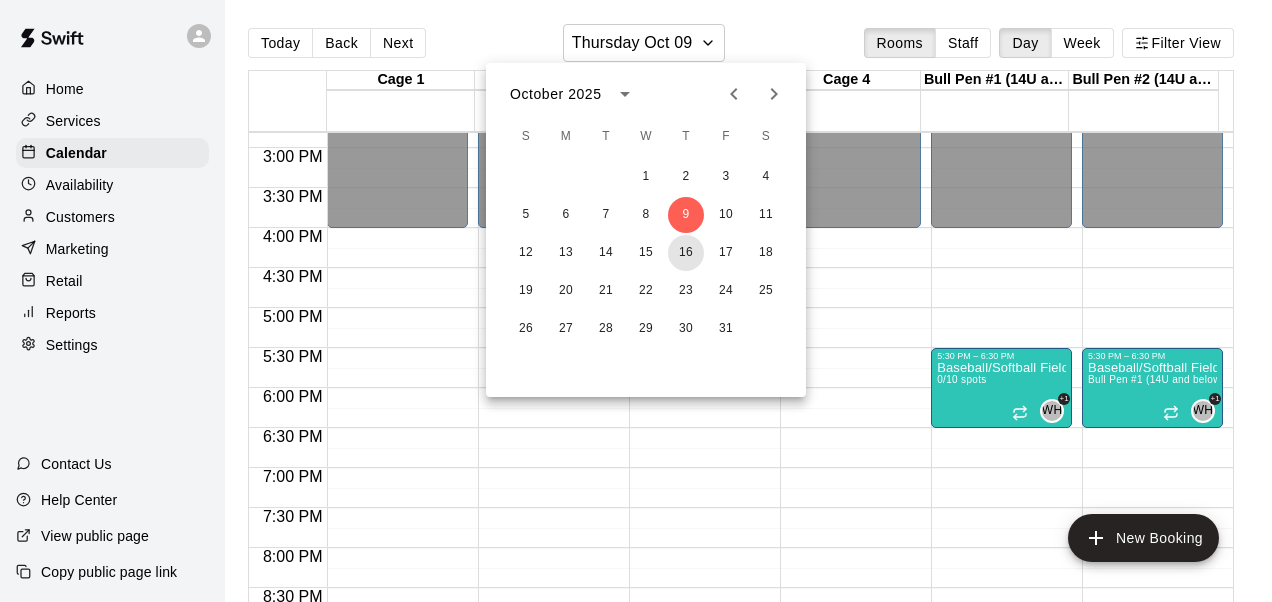 click on "16" at bounding box center (686, 253) 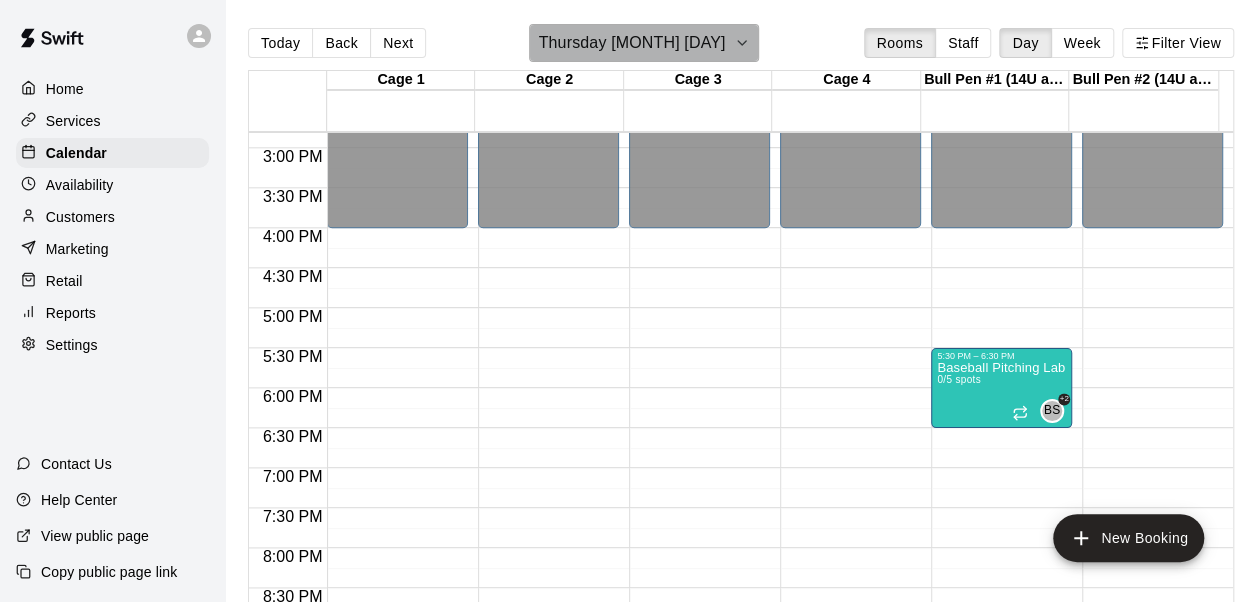 click on "Thursday [MONTH] [DAY]" at bounding box center [643, 43] 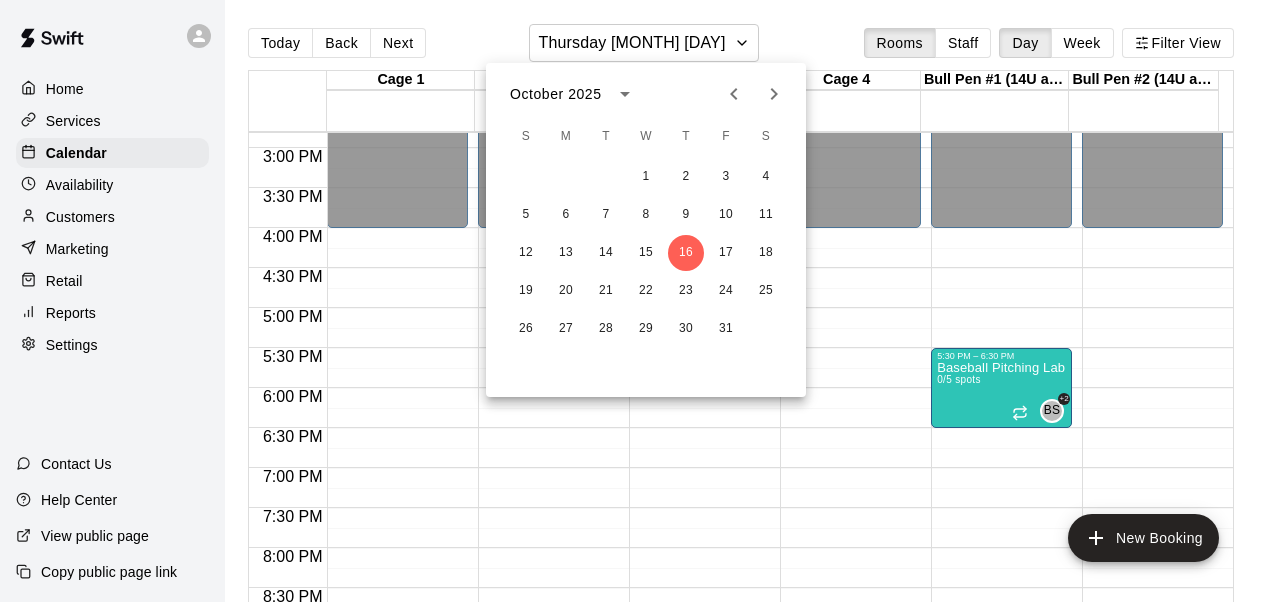 click at bounding box center [636, 301] 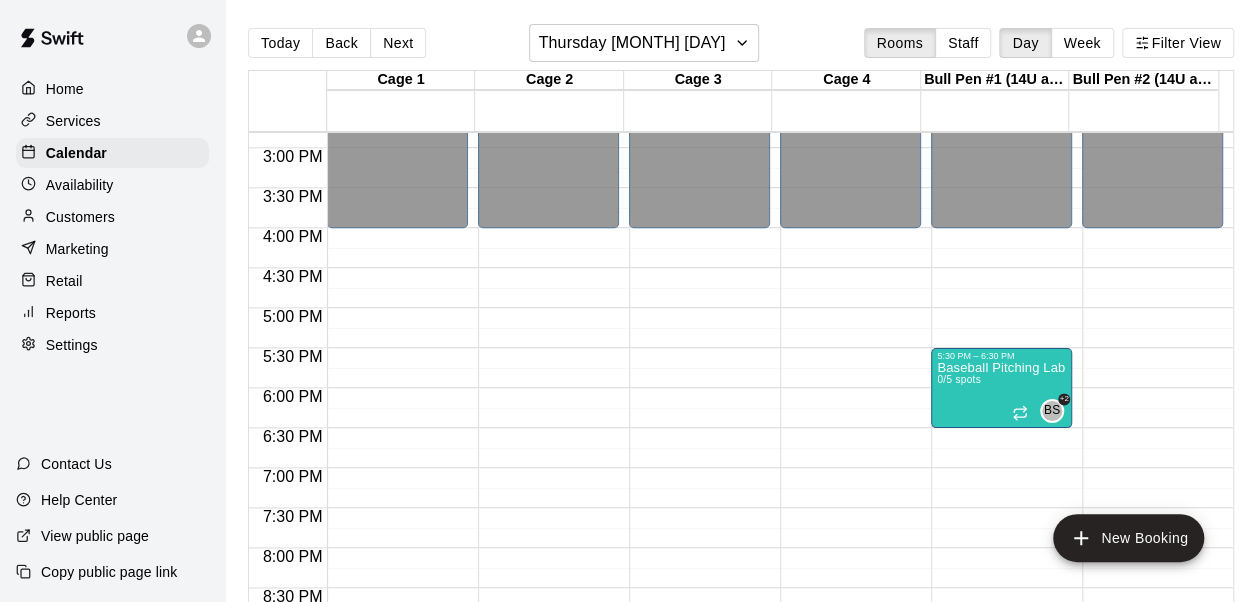 click on "Baseball Pitching Lab" at bounding box center [1001, 368] 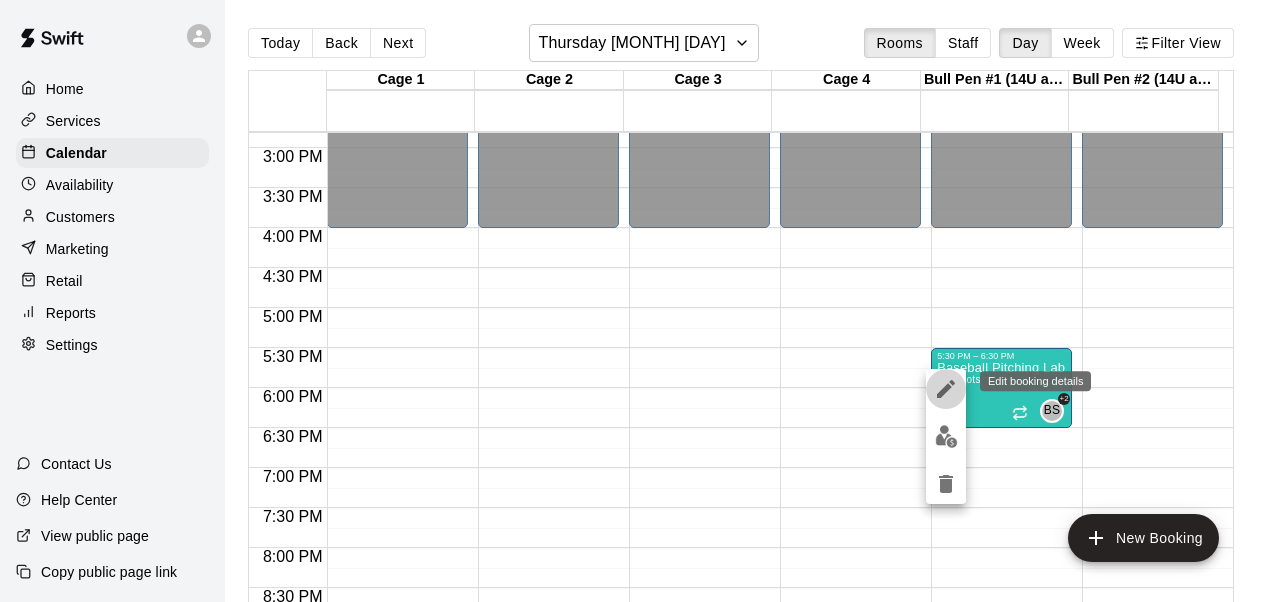 click 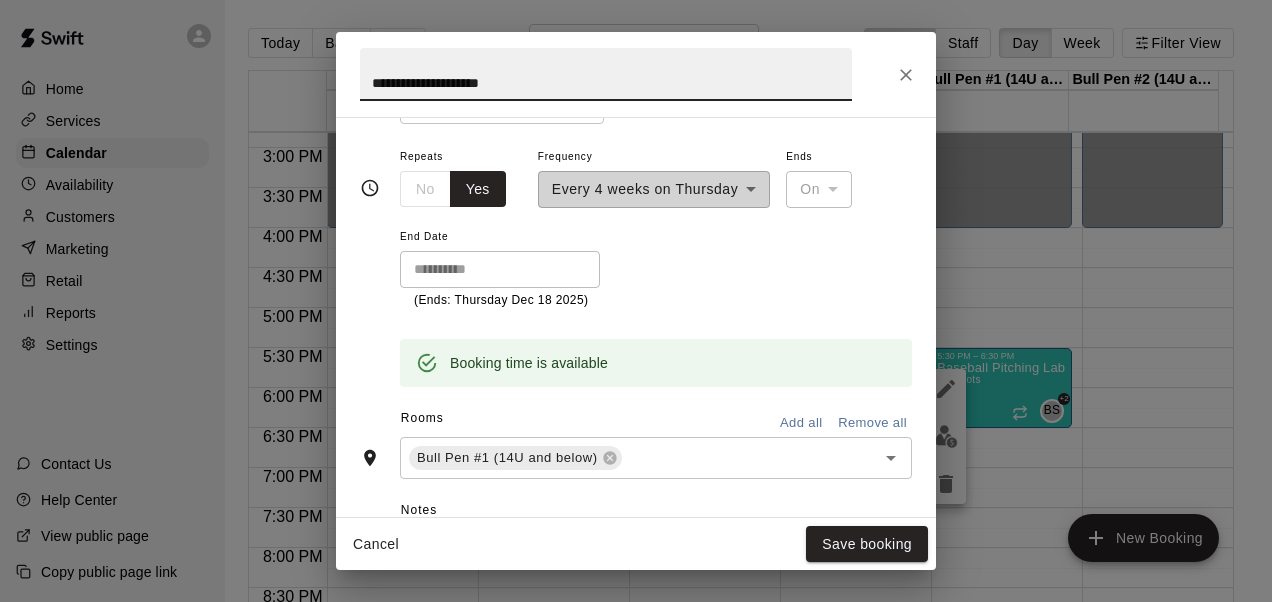 scroll, scrollTop: 392, scrollLeft: 0, axis: vertical 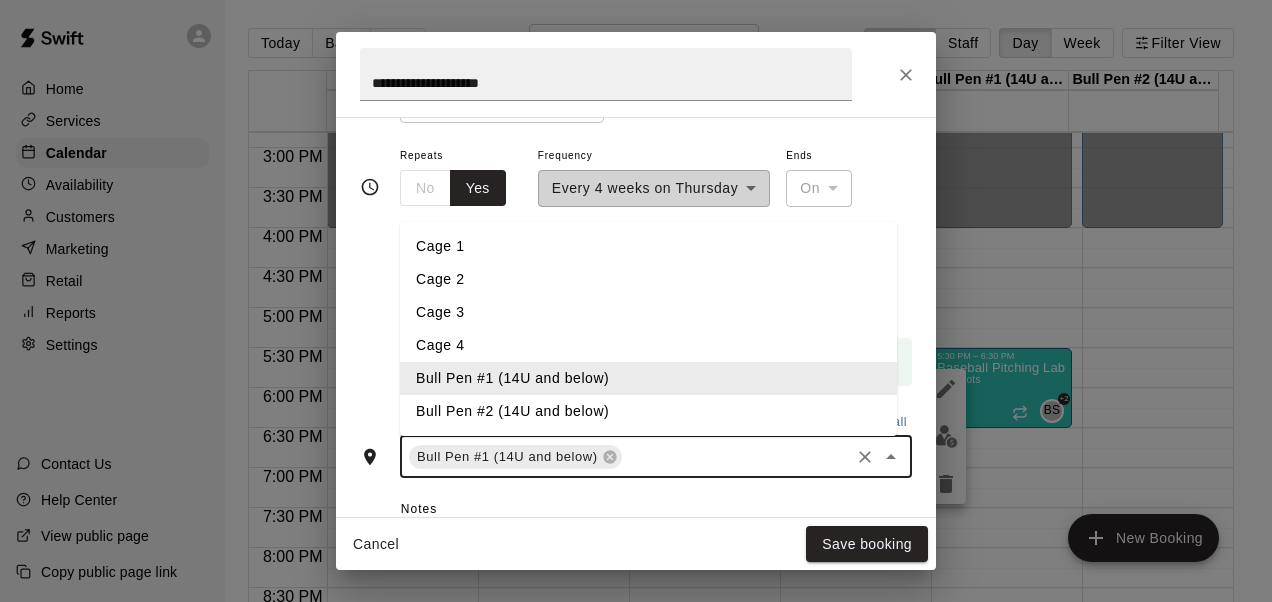 click at bounding box center (736, 456) 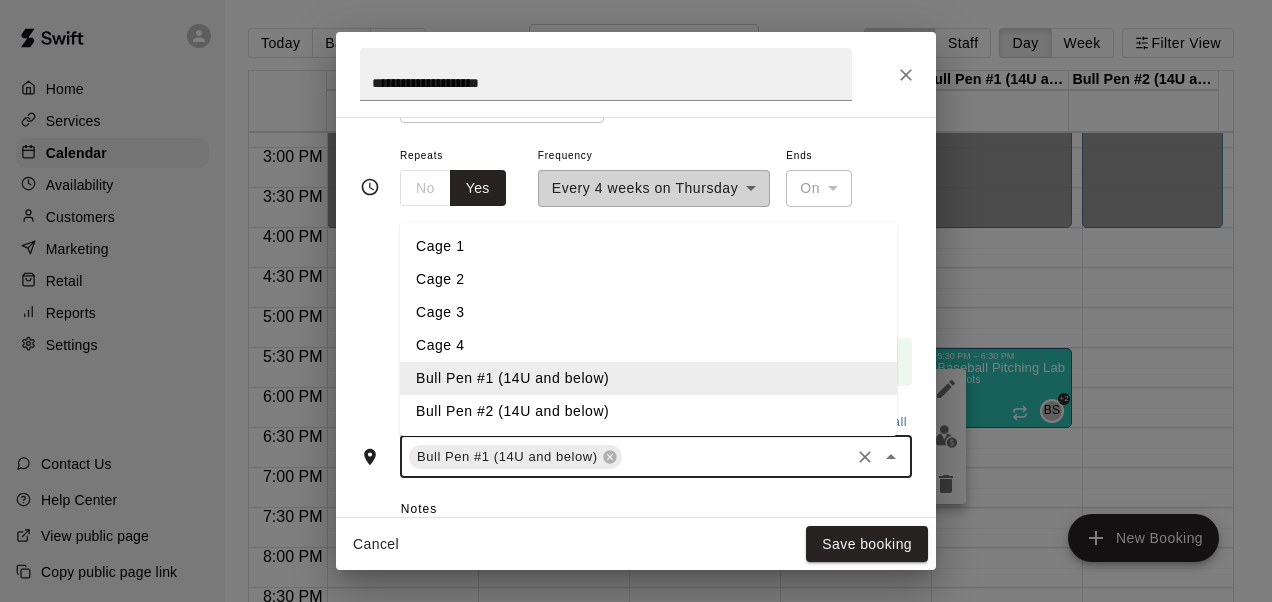 click on "Bull Pen #2 (14U and below)" at bounding box center [648, 411] 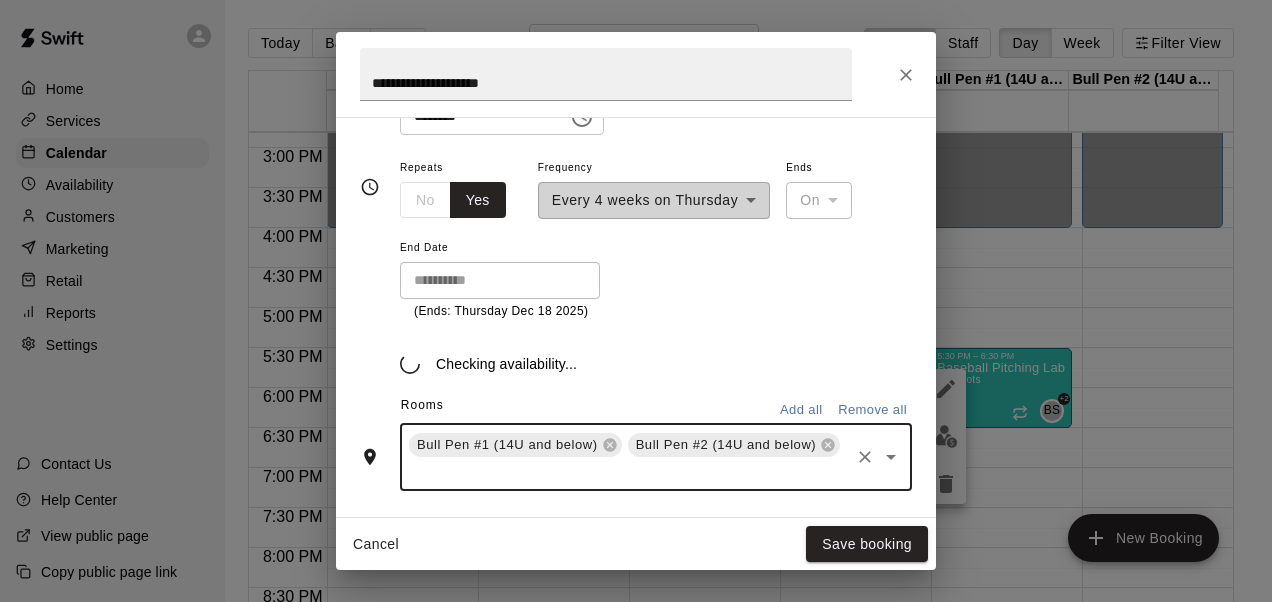 scroll, scrollTop: 392, scrollLeft: 0, axis: vertical 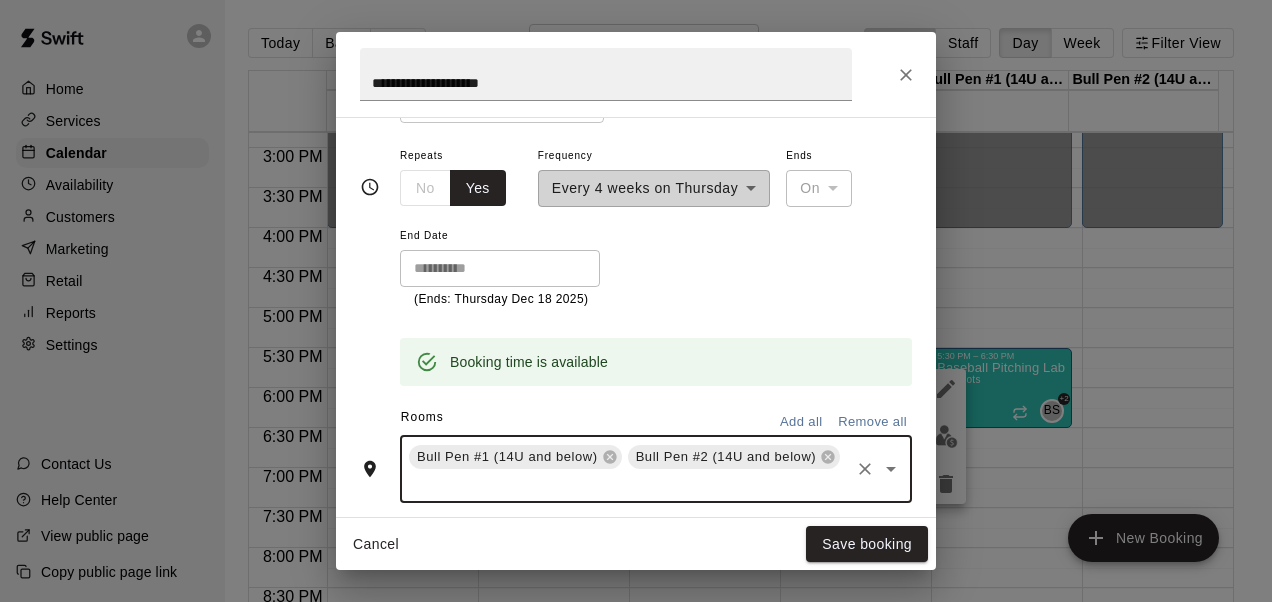 click on "Save booking" at bounding box center [867, 544] 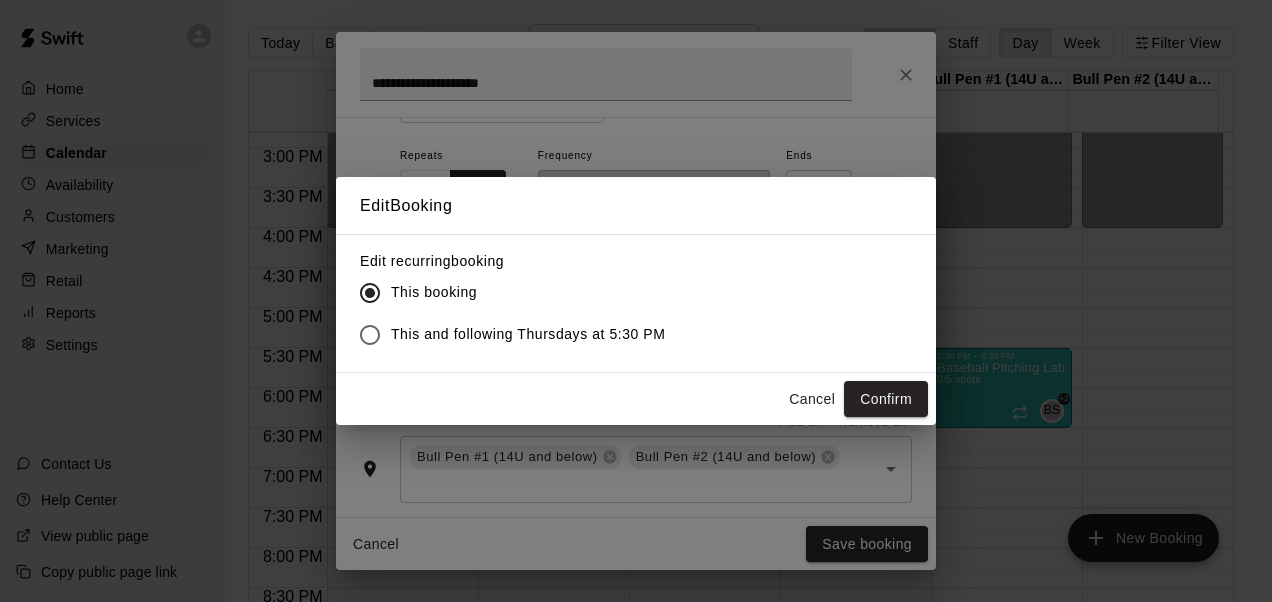 click on "This and following Thursdays at 5:30 PM" at bounding box center (528, 334) 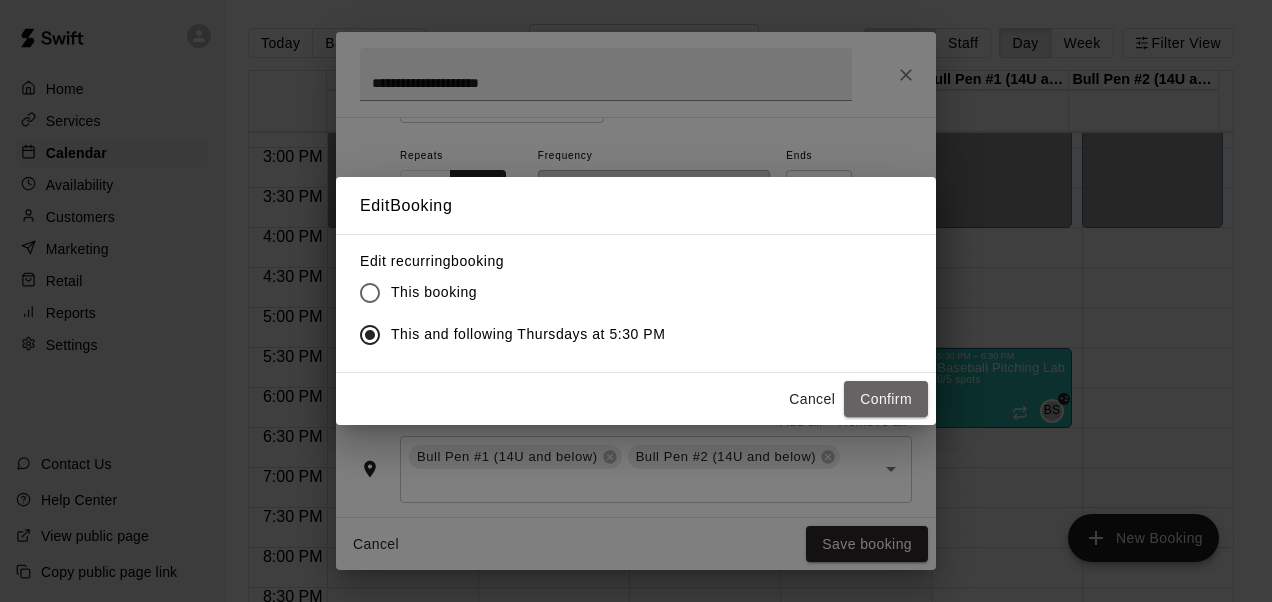 click on "Confirm" at bounding box center (886, 399) 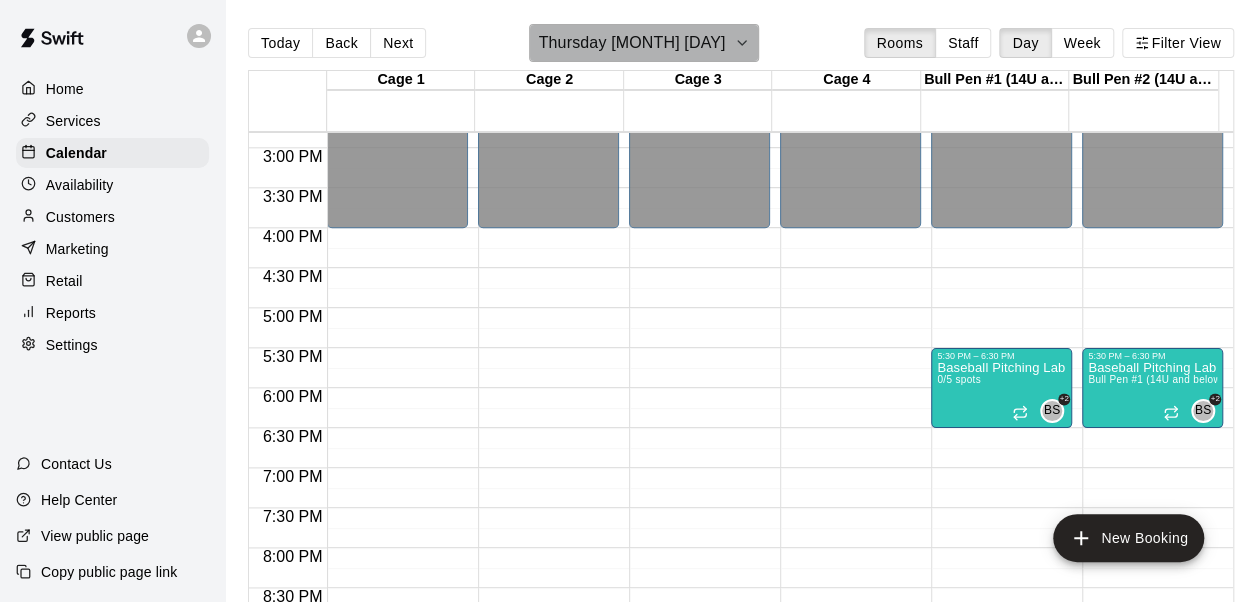 click on "Thursday [MONTH] [DAY]" at bounding box center [631, 43] 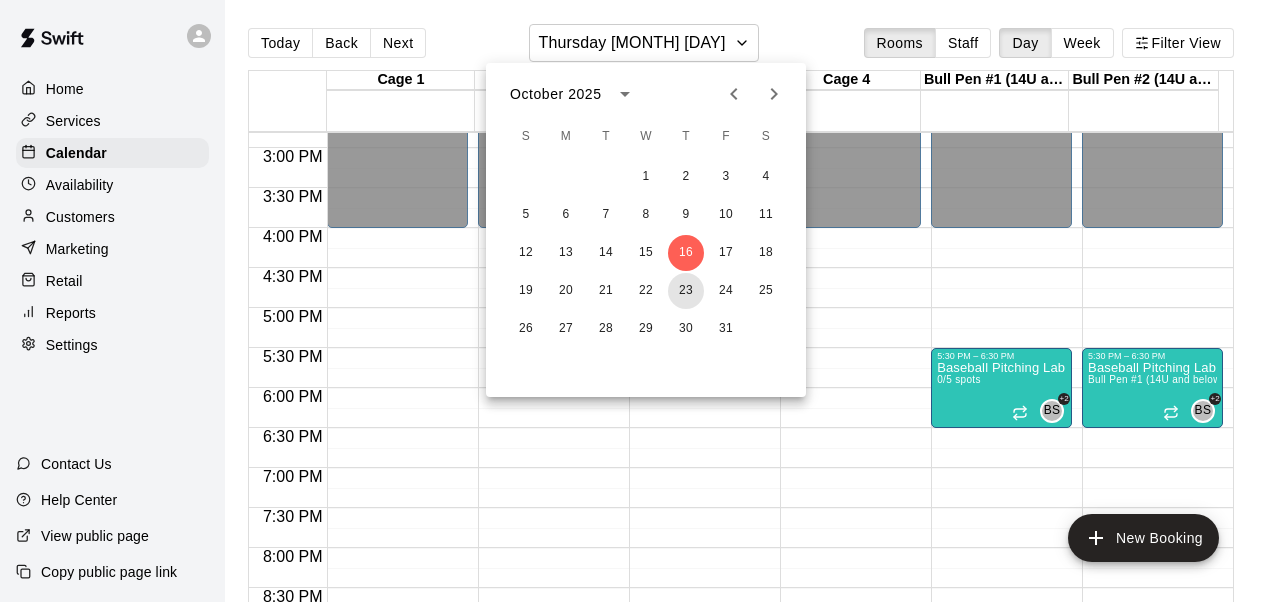 click on "23" at bounding box center [686, 291] 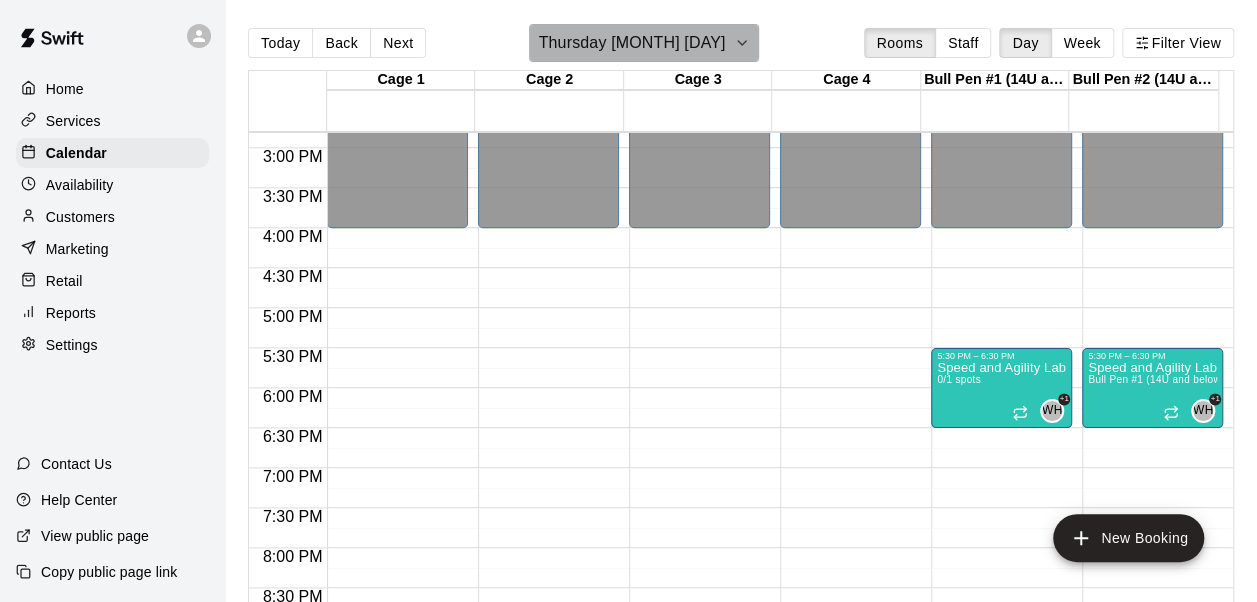 click on "Thursday [MONTH] [DAY]" at bounding box center (631, 43) 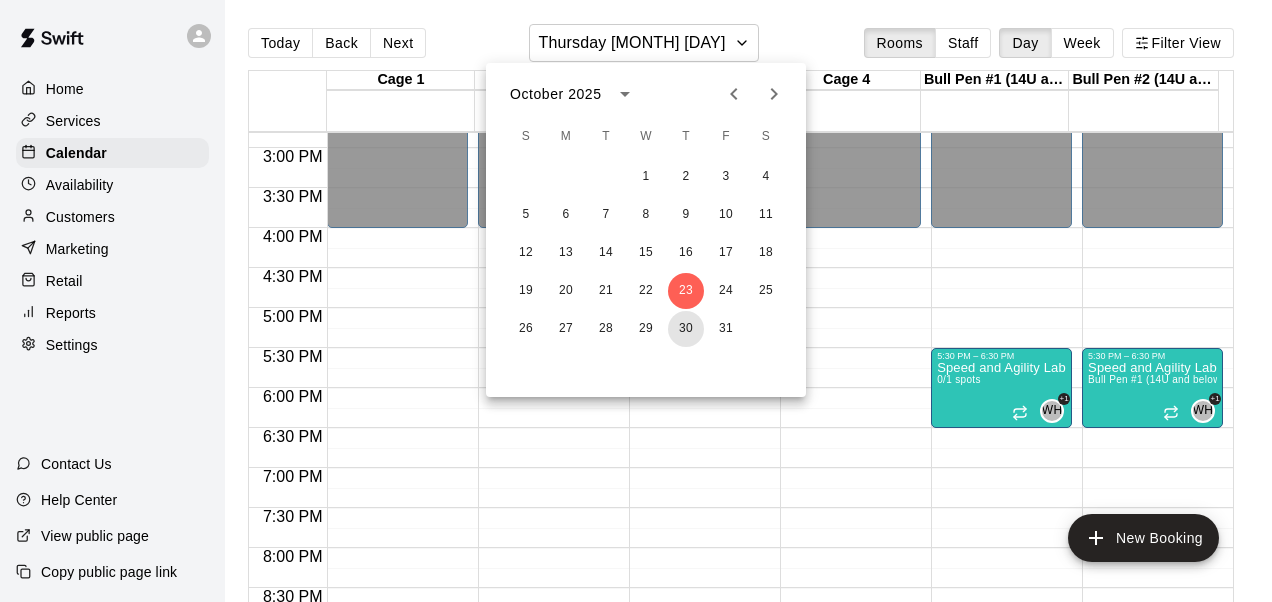 click on "30" at bounding box center (686, 329) 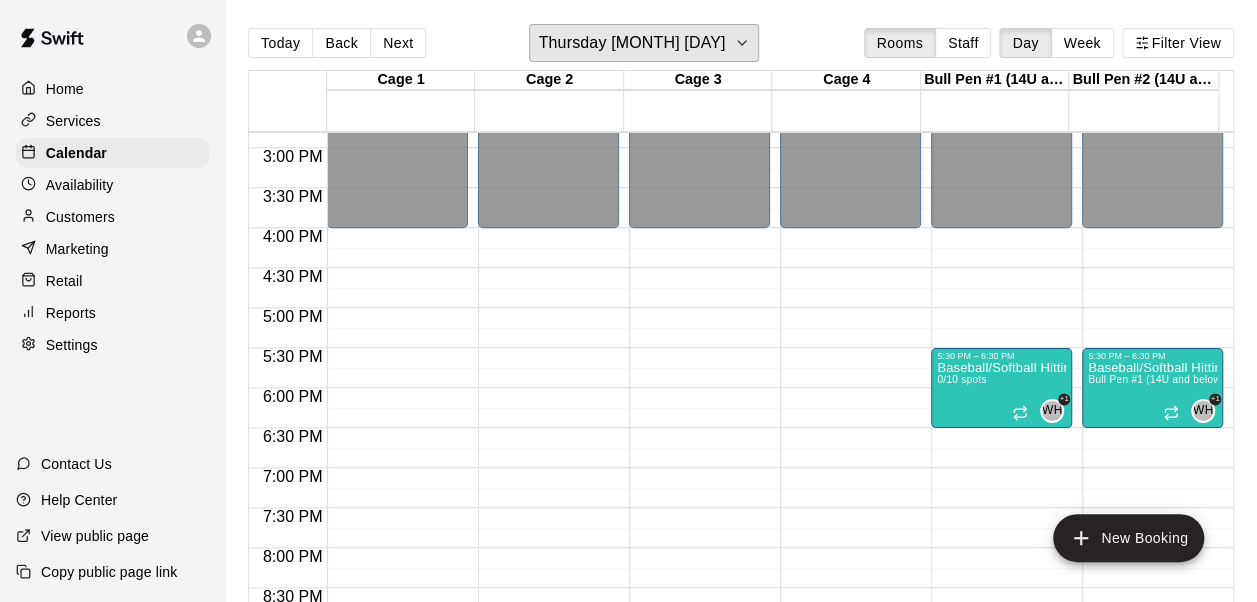 click on "Thursday [MONTH] [DAY]" at bounding box center [631, 43] 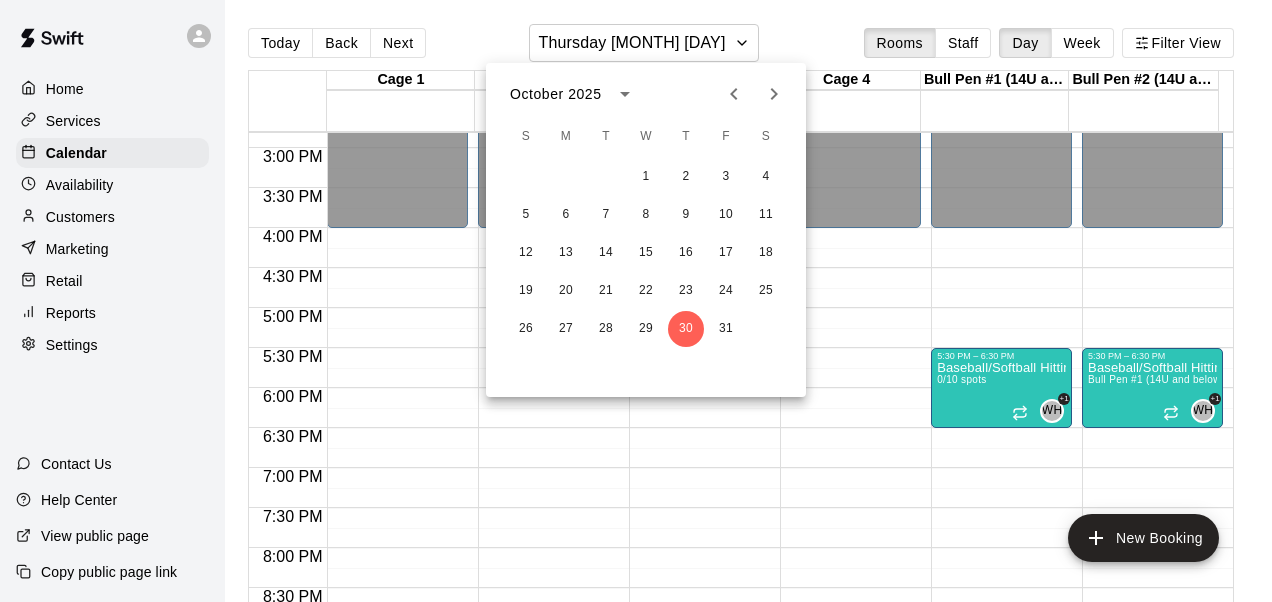 click 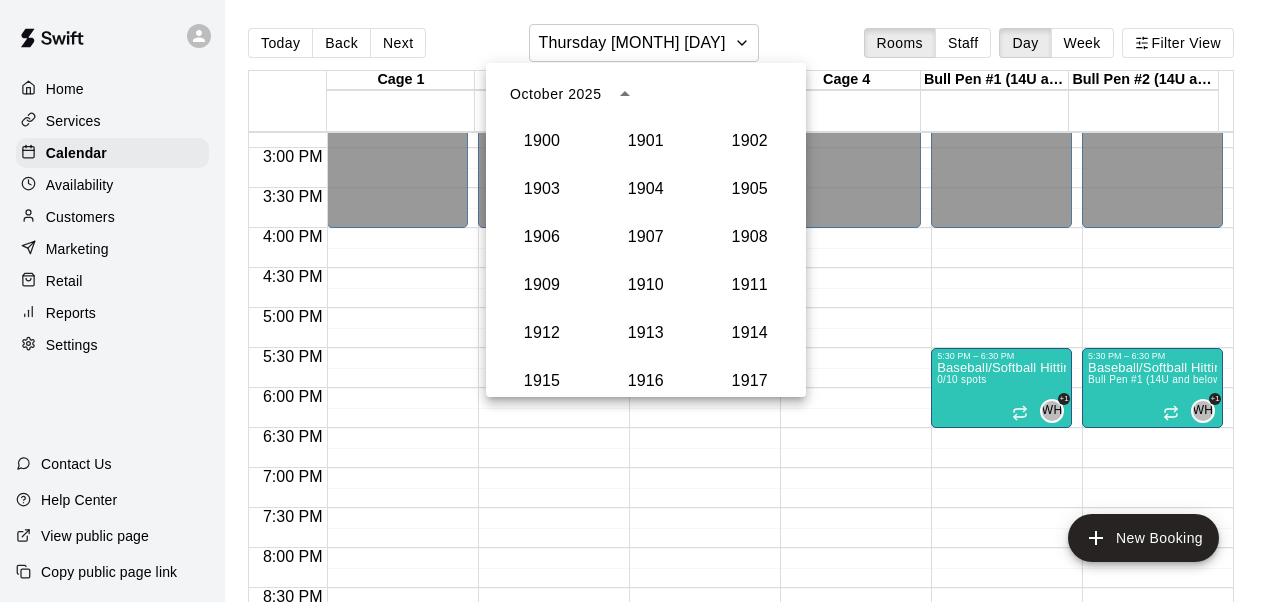 scroll, scrollTop: 1852, scrollLeft: 0, axis: vertical 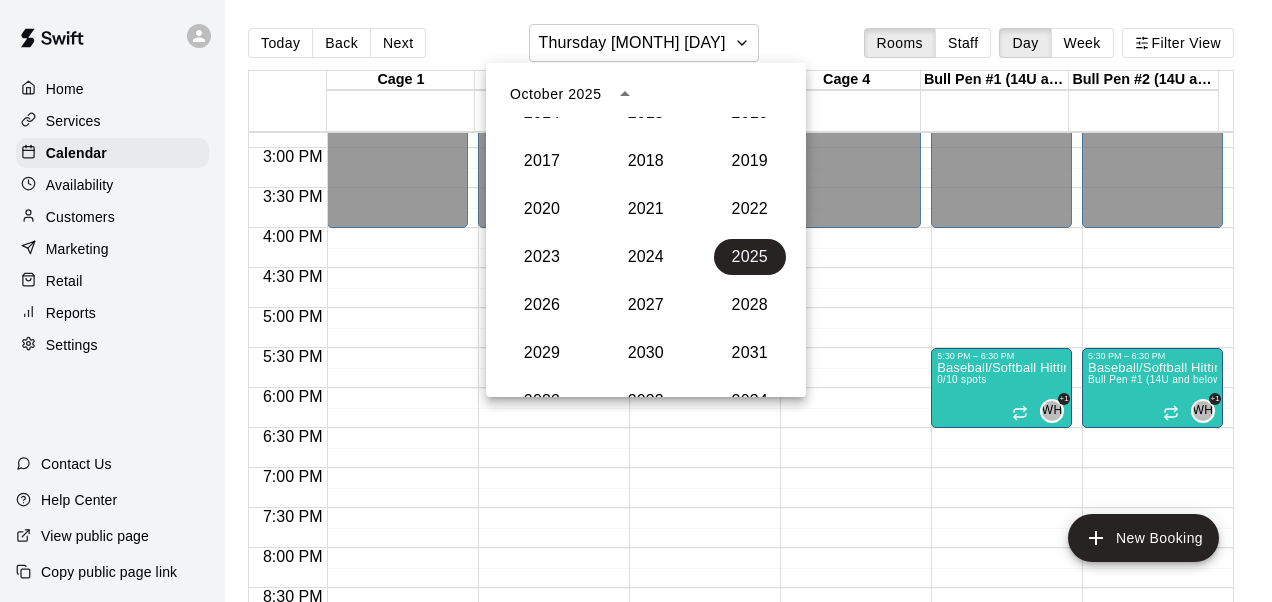 click on "2025" at bounding box center [750, 257] 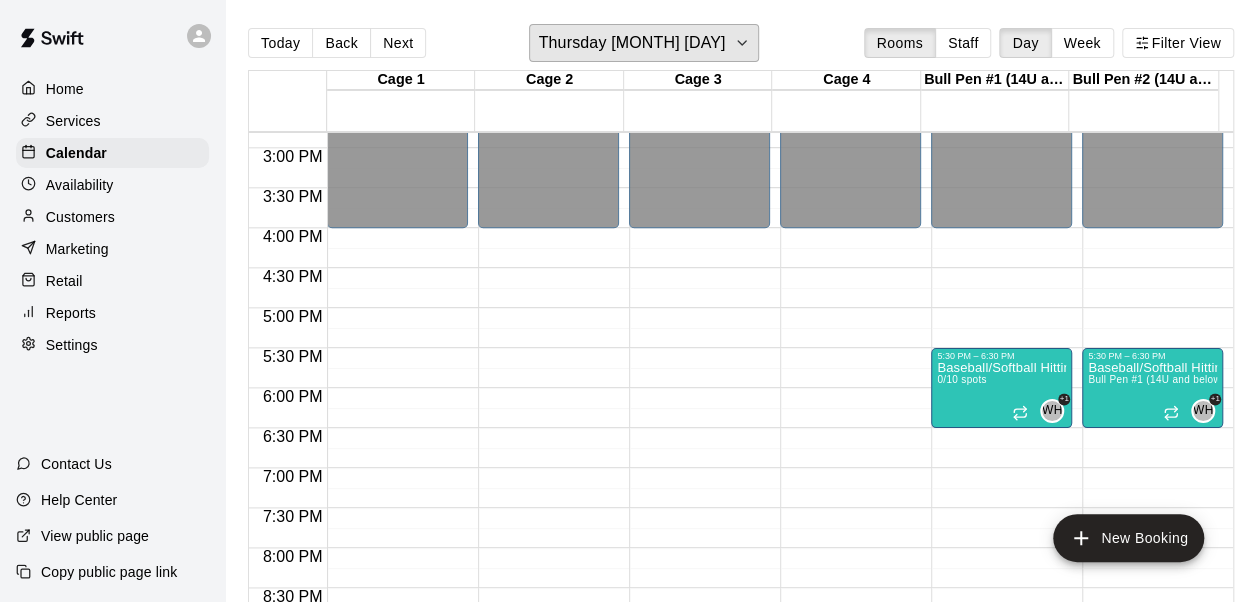 click 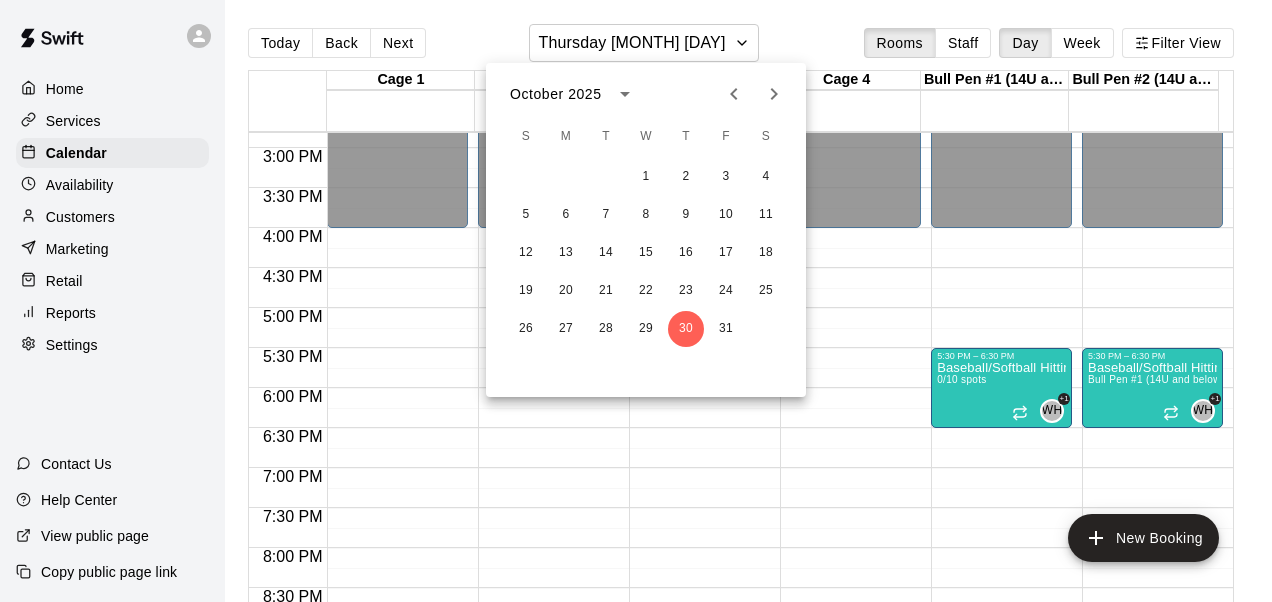 click 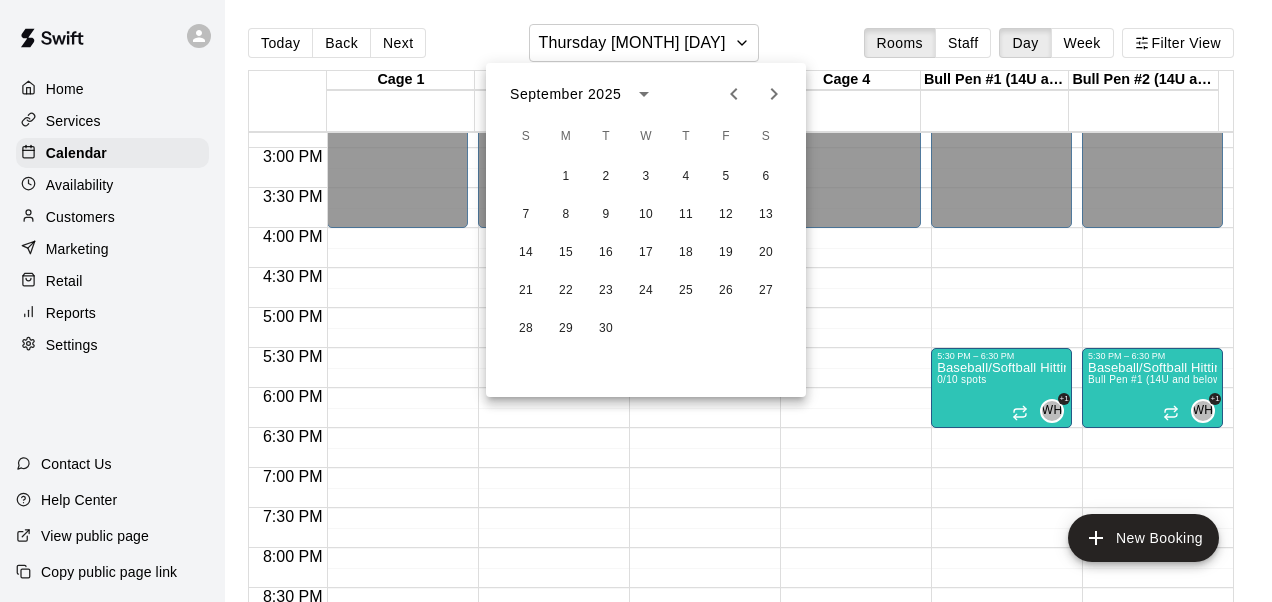 click 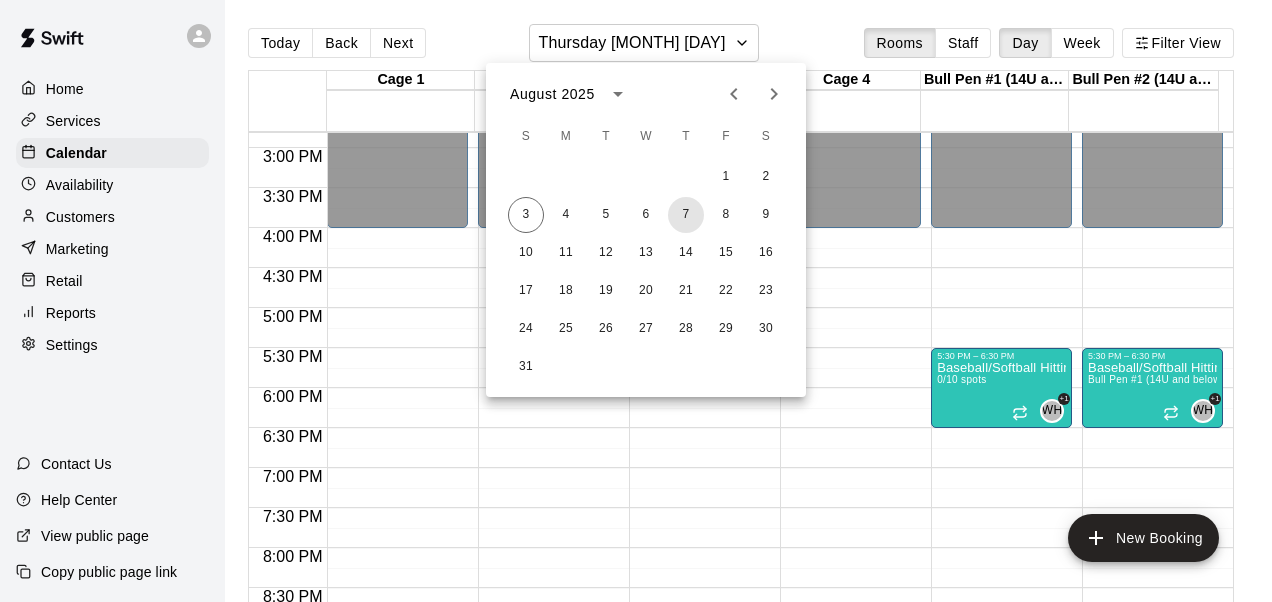 click on "7" at bounding box center (686, 215) 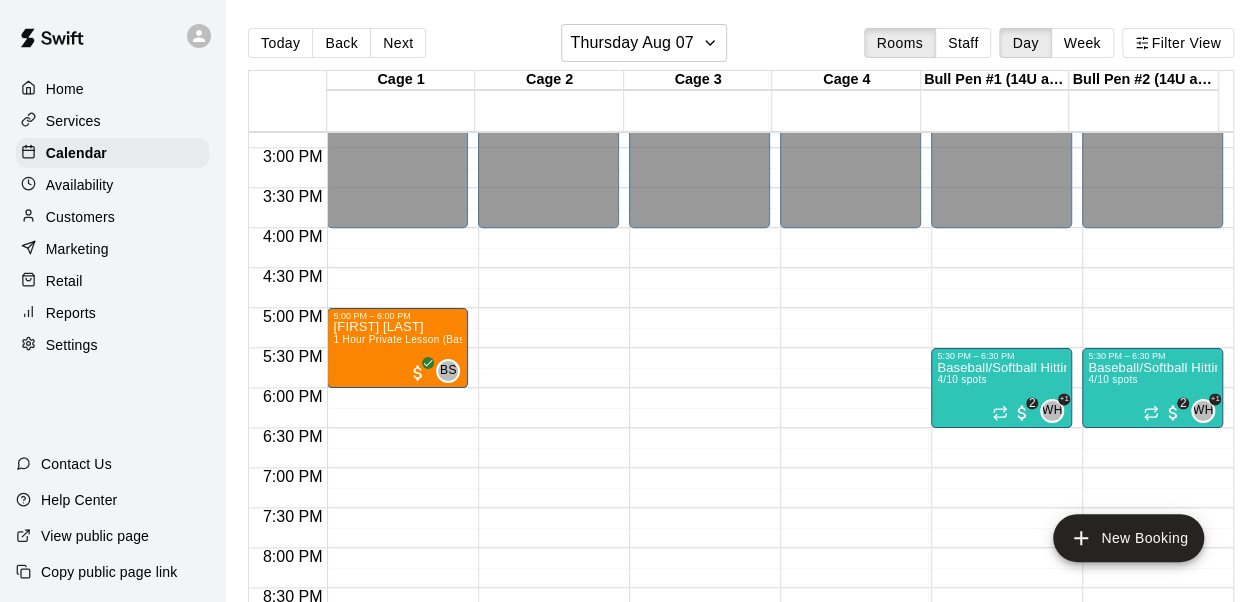 click on "New Booking" at bounding box center (1128, 538) 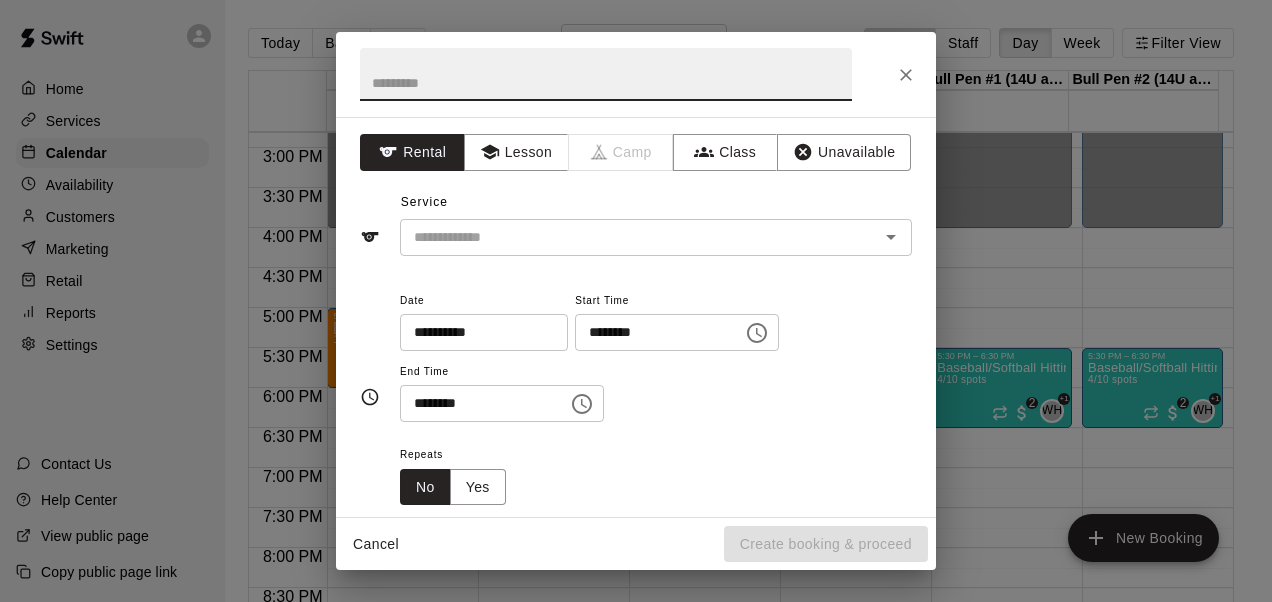 click at bounding box center (626, 237) 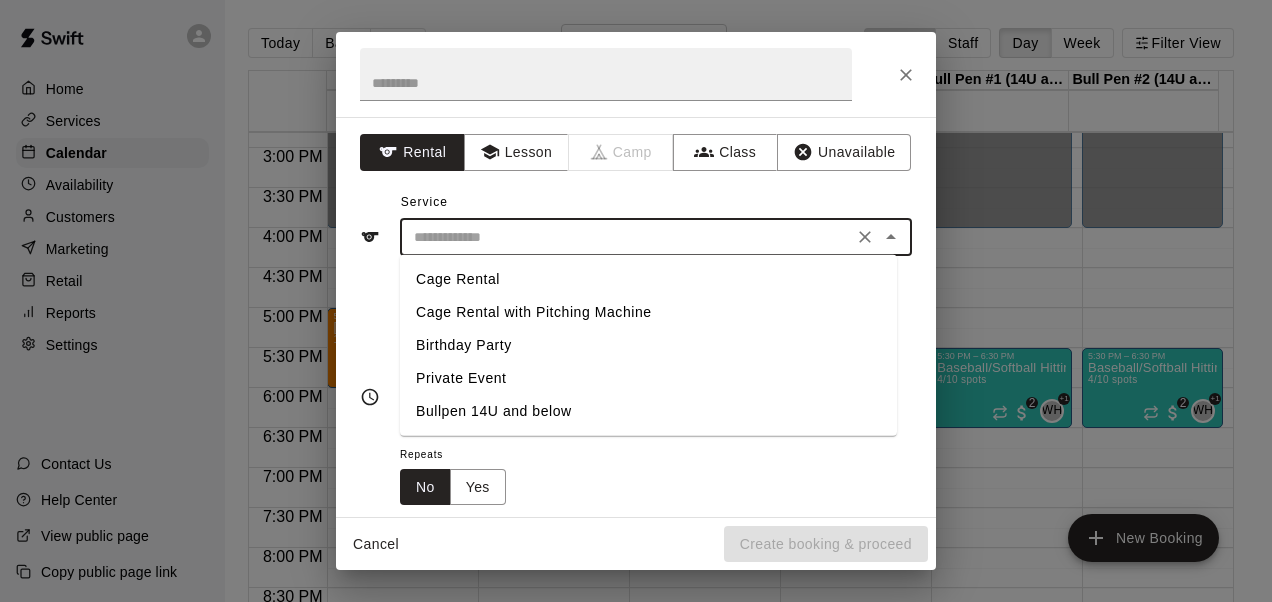 click on "Cage Rental" at bounding box center (648, 279) 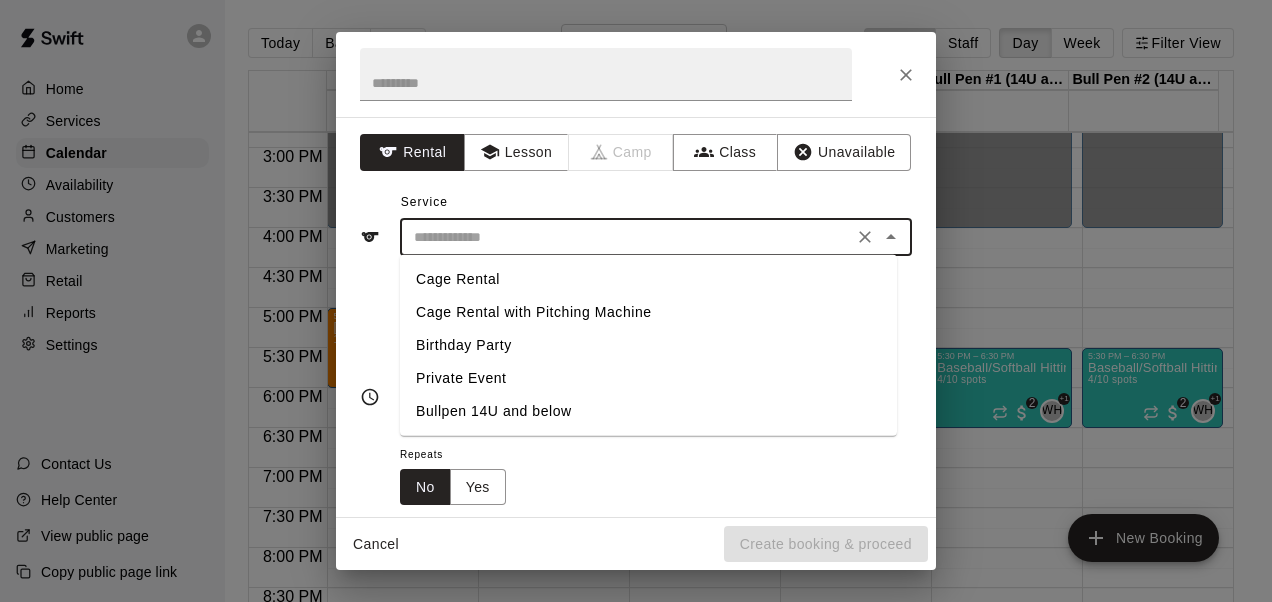 type on "**********" 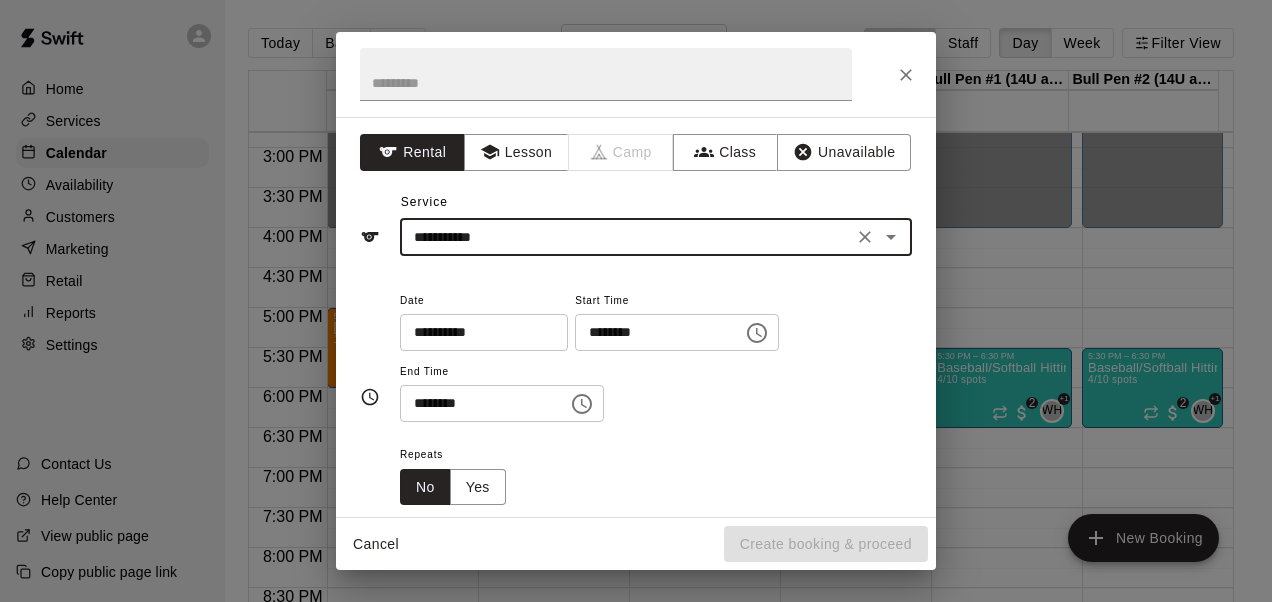click on "********" at bounding box center (652, 332) 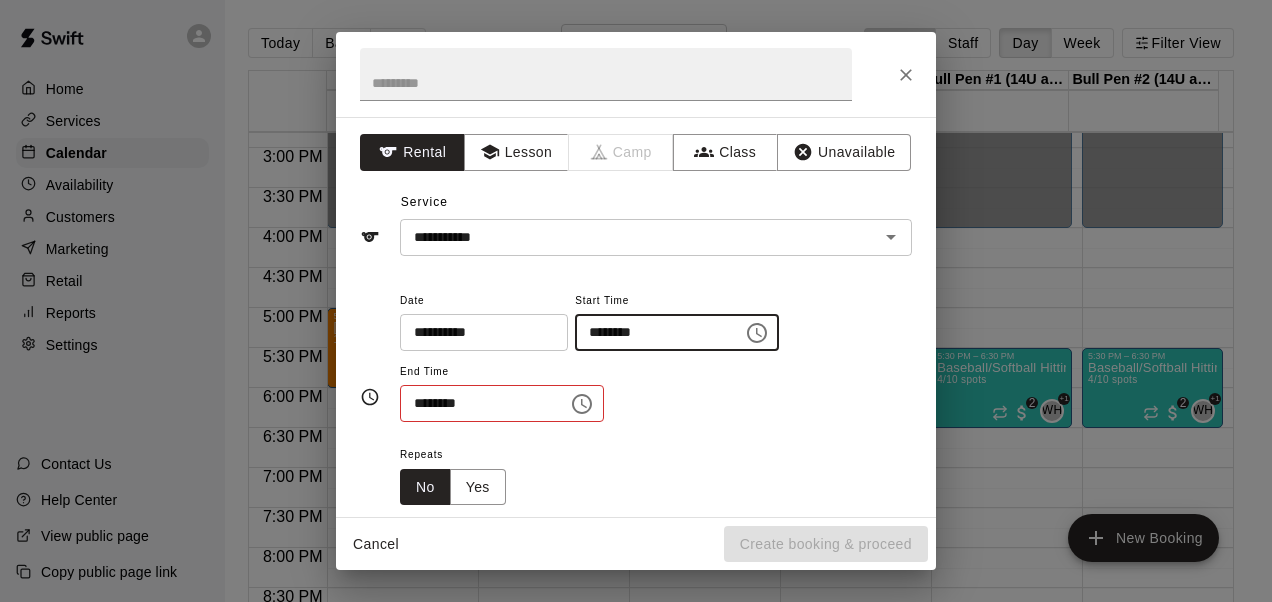 type on "********" 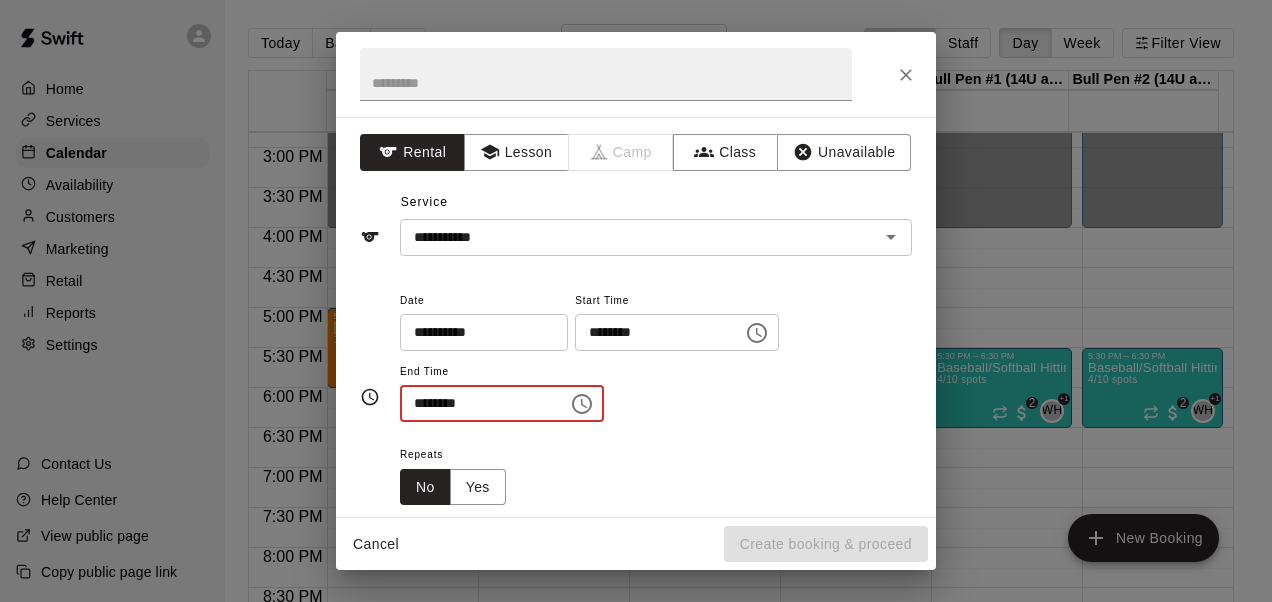 click on "********" at bounding box center (477, 403) 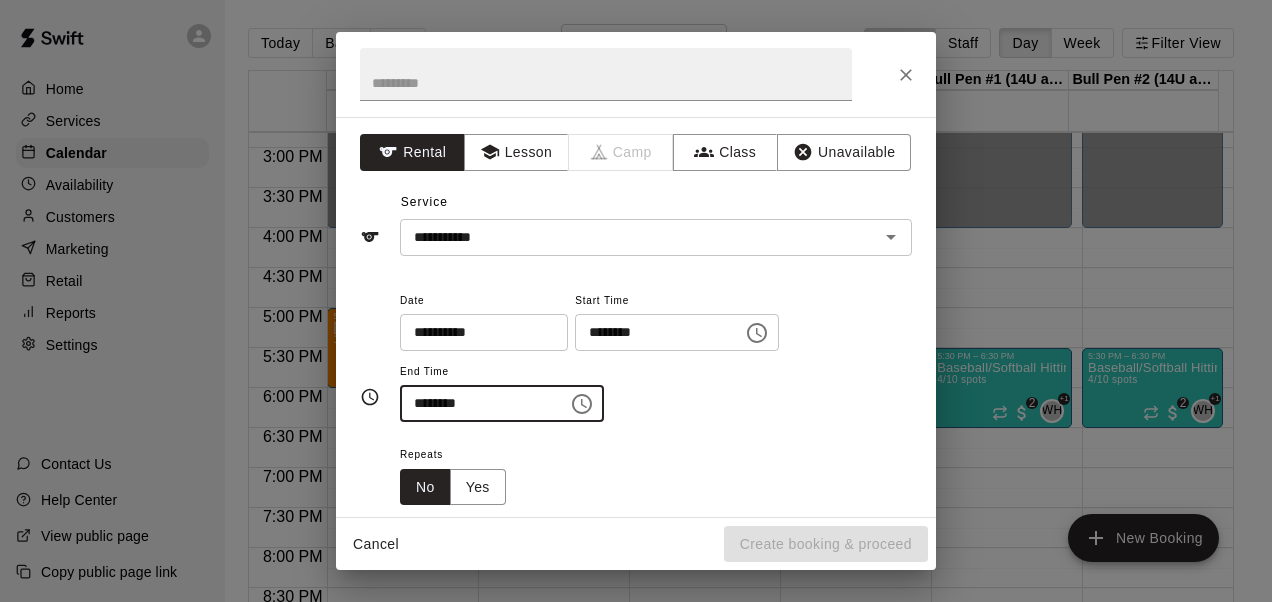 type on "********" 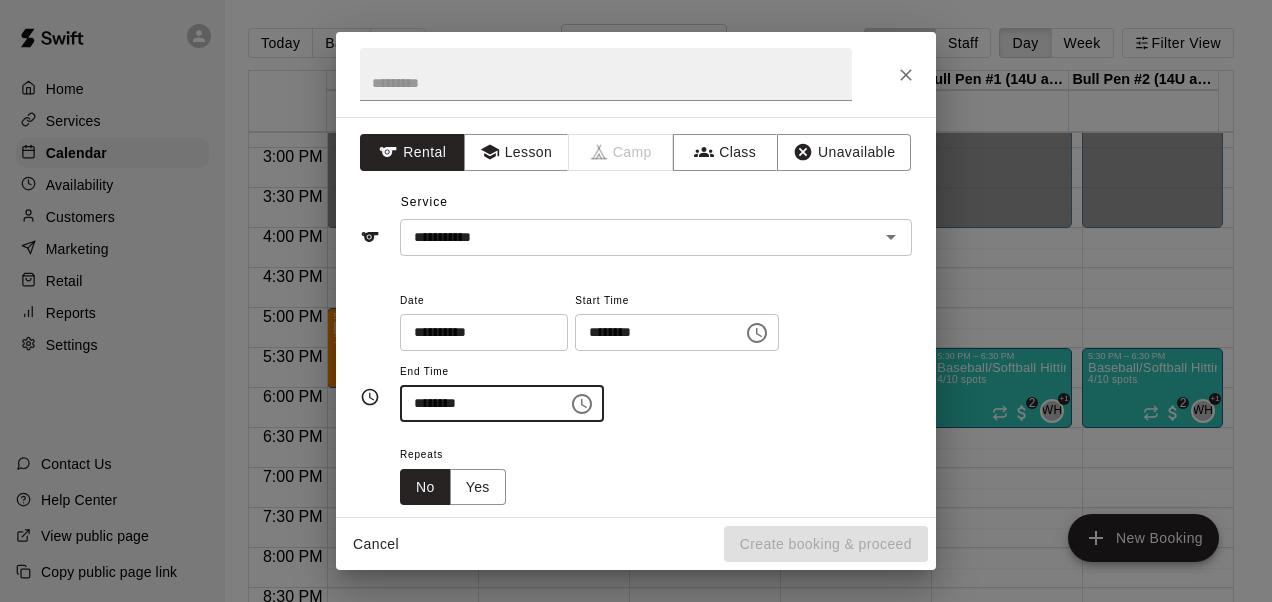 click on "Repeats No Yes" at bounding box center [656, 473] 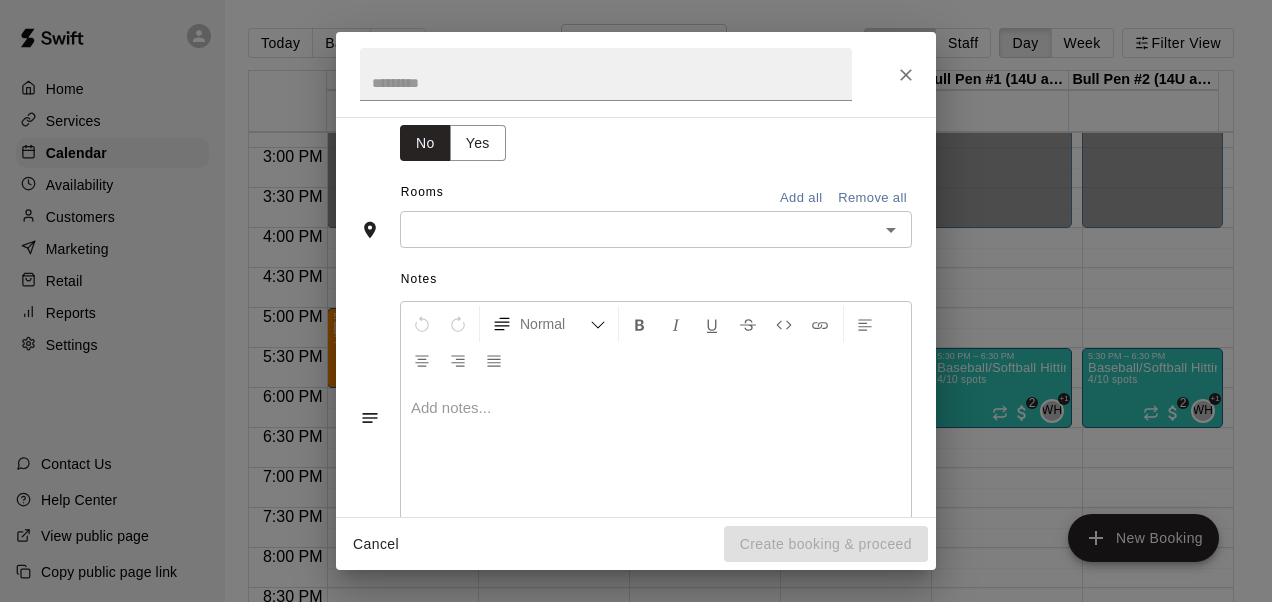 scroll, scrollTop: 348, scrollLeft: 0, axis: vertical 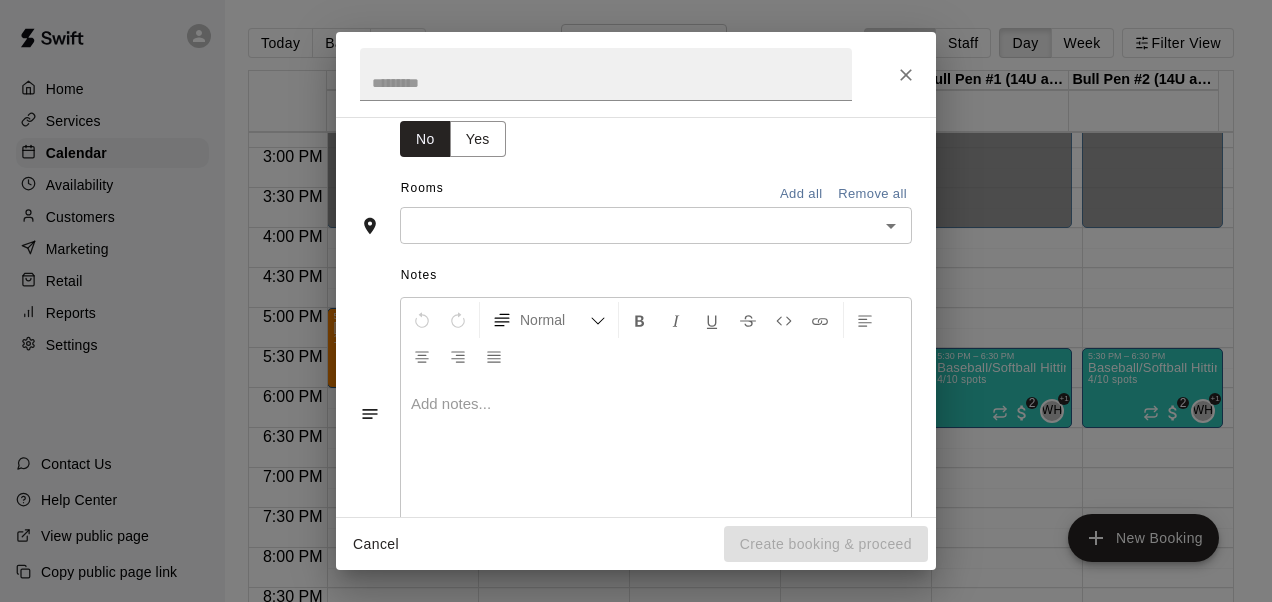 click on "Yes" at bounding box center [478, 139] 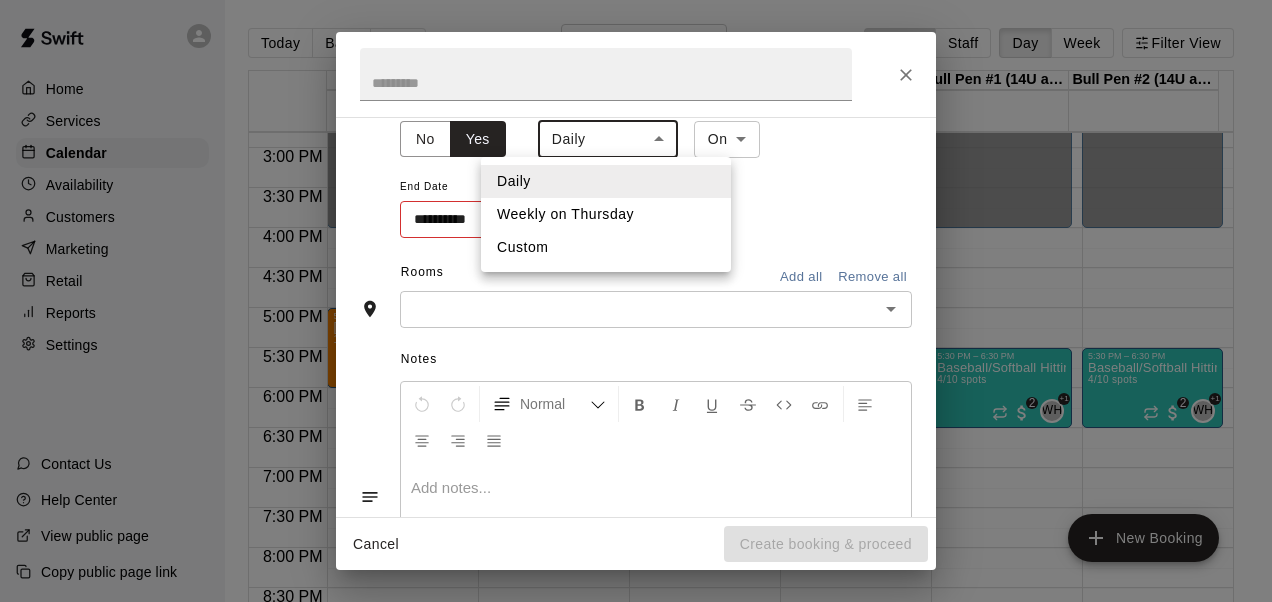 click on "07 Thu Cage 1 07 Thu Cage 2 07 Thu Cage 3 07 Thu Cage 4 07 Thu Bull Pen #1 (14U and below) 07 Thu Bull Pen #2 (14U and below) 07 Thu 12:00 AM 12:30 AM 1:00 AM 1:30 AM 2:00 AM 2:30 AM 3:00 AM 3:30 AM 4:00 AM 4:30 AM 5:00 AM 5:30 AM 6:00 AM 6:30 AM 7:00 AM 7:30 AM 8:00 AM 8:30 AM 9:00 AM 9:30 AM 10:00 AM 10:30 AM 11:00 AM 11:30 AM 12:00 PM 12:30 PM 1:00 PM 1:30 PM 2:00 PM 2:30 PM 3:00 PM 3:30 PM 4:00 PM 4:30 PM 5:00 PM 5:30 PM 6:00 PM 6:30 PM 7:00 PM 7:30 PM 8:00 PM 8:30 PM 9:00 PM 9:30 PM 10:00 PM 10:30 PM 11:00 PM 11:30 PM 12:00 AM – 4:00 PM Closed 5:00 PM – 6:00 PM [FIRST] [LAST] 1 Hour Private Lesson (Baseball / Softball fielding and hitting) BS 0 10:00 PM – 11:59 PM Closed 12:00 AM – 4:00 PM Closed 10:00 PM – 11:59 PM Closed 12:00 AM – 4:00 PM Closed 10:00 PM – 11:59 PM Closed 12:00 AM – 4:00 PM Closed 10:00 PM – 11:59 PM Closed Closed Closed 2" at bounding box center [636, 317] 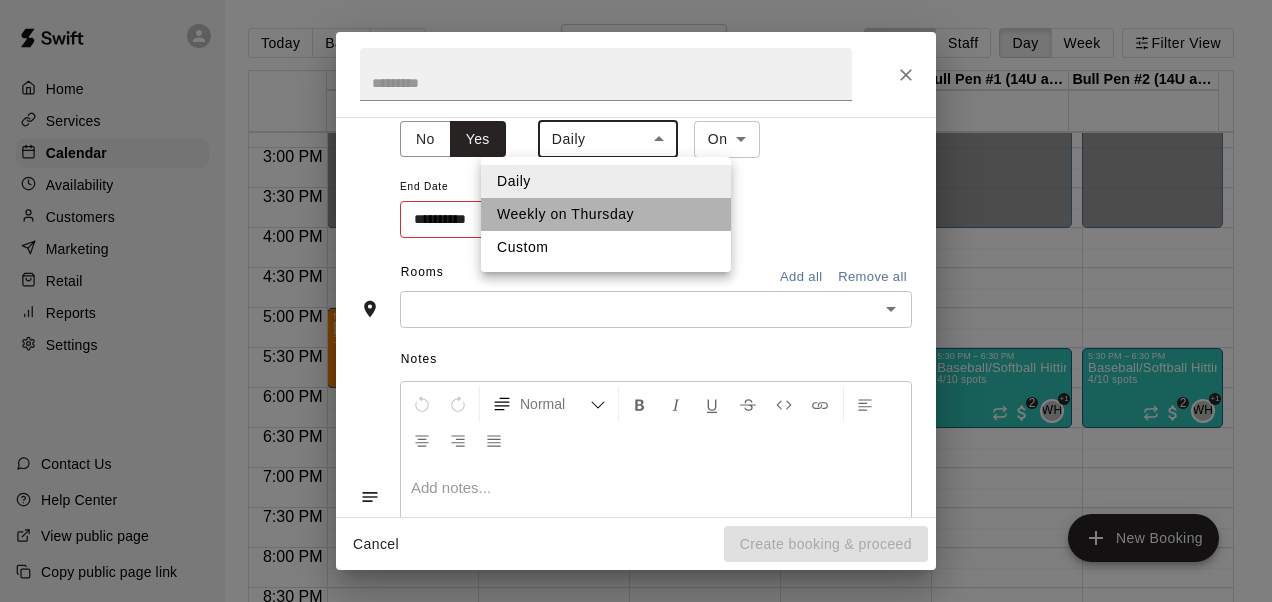 click on "Weekly on Thursday" at bounding box center (606, 214) 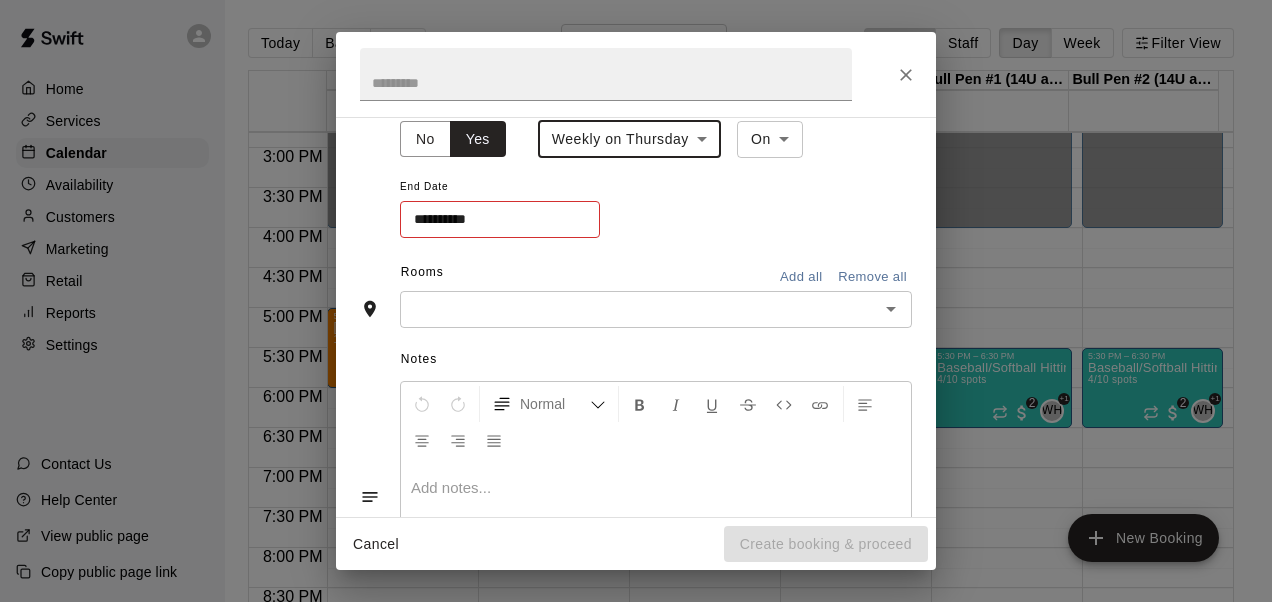 click on "**********" at bounding box center (493, 219) 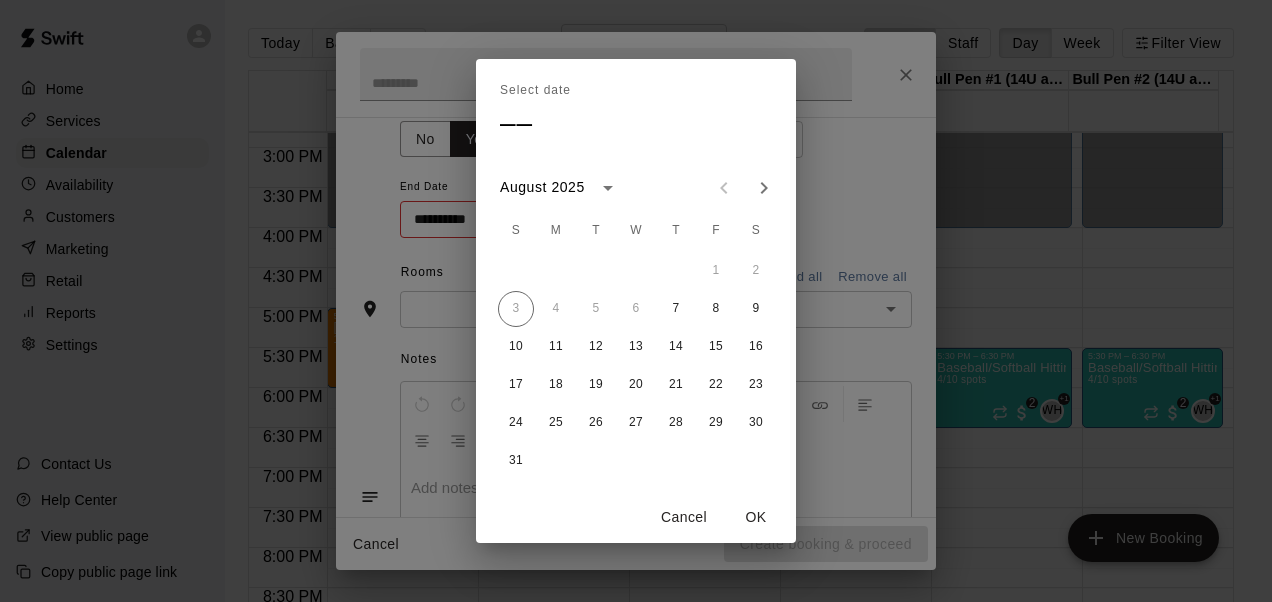 click 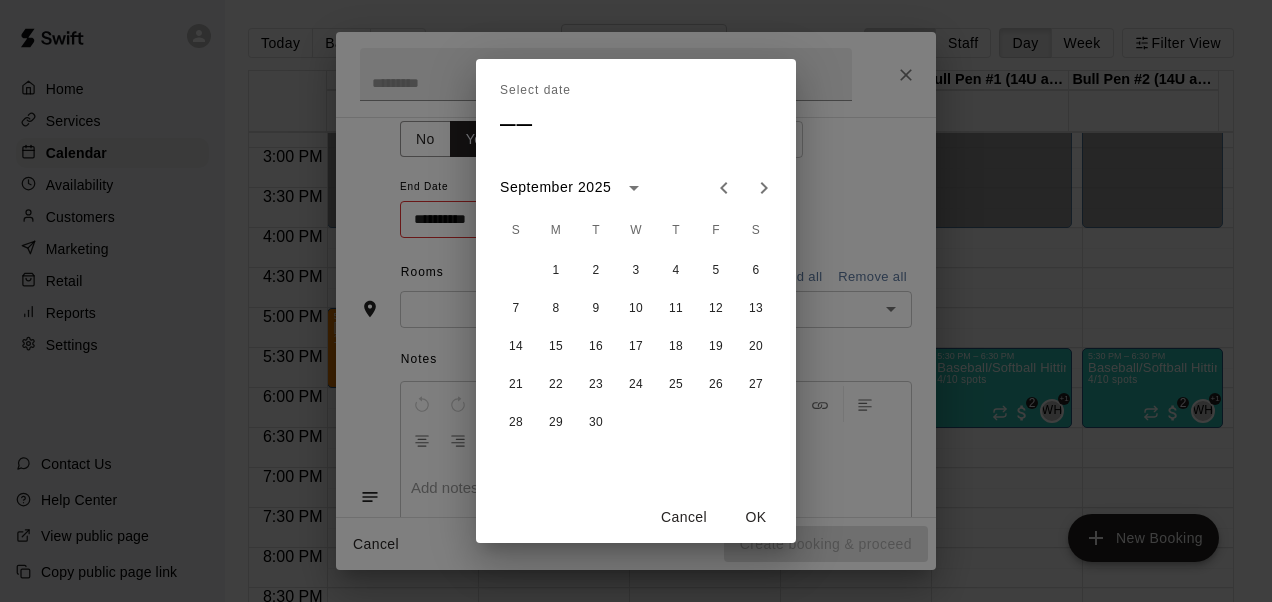 click 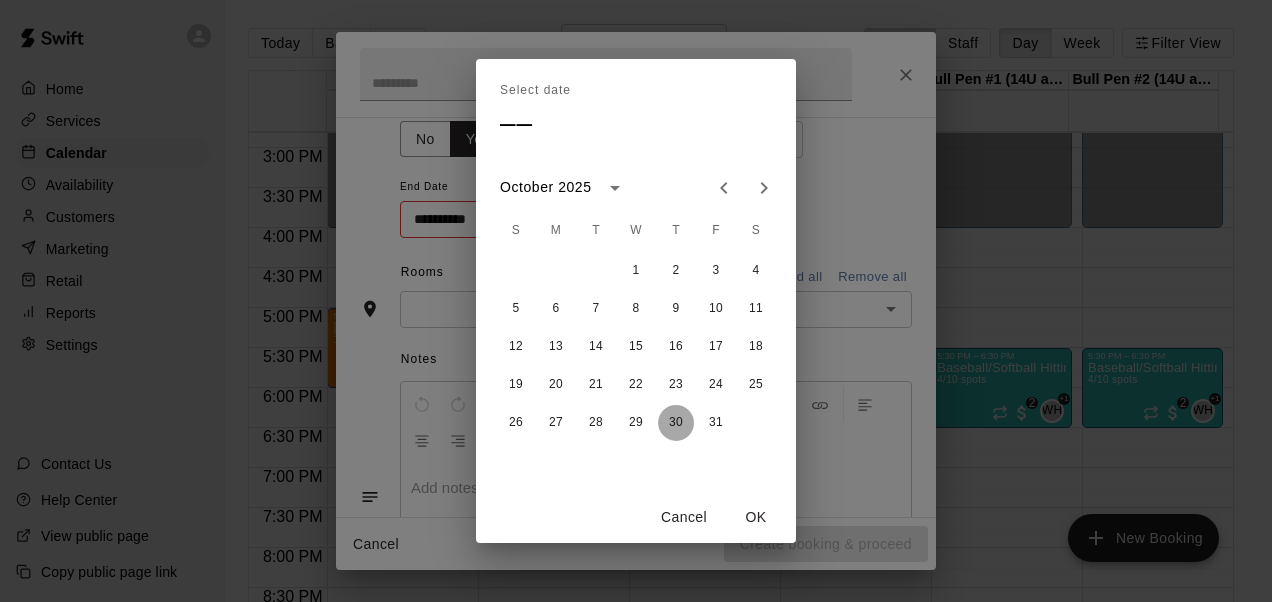 click on "30" at bounding box center [676, 423] 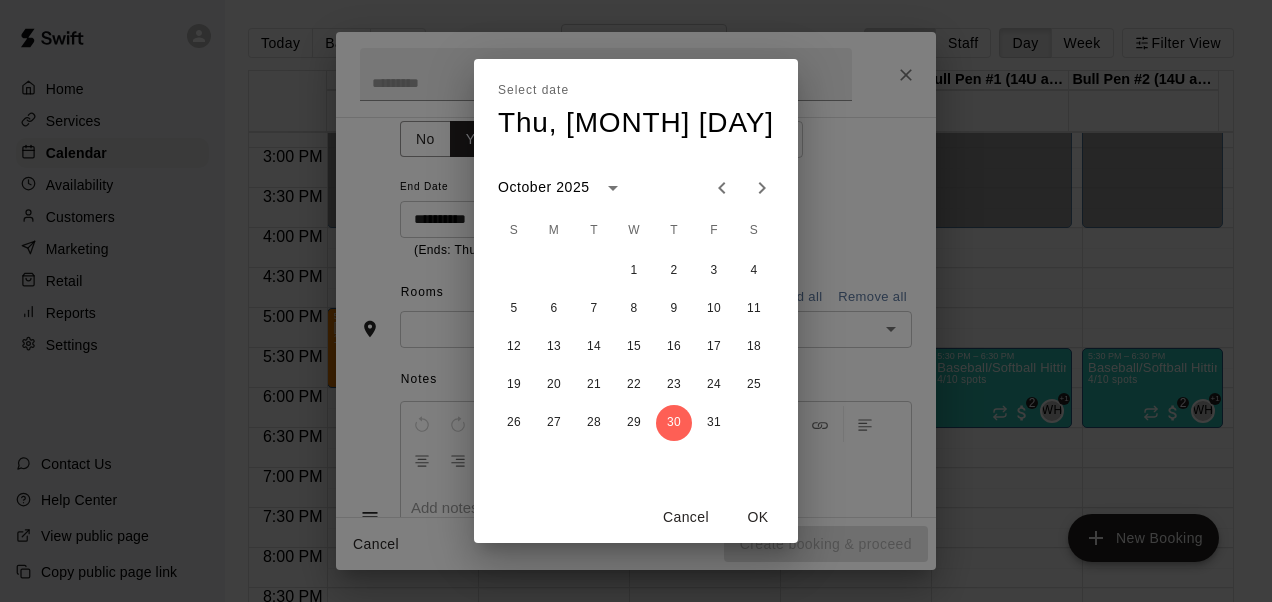 click on "OK" at bounding box center (758, 517) 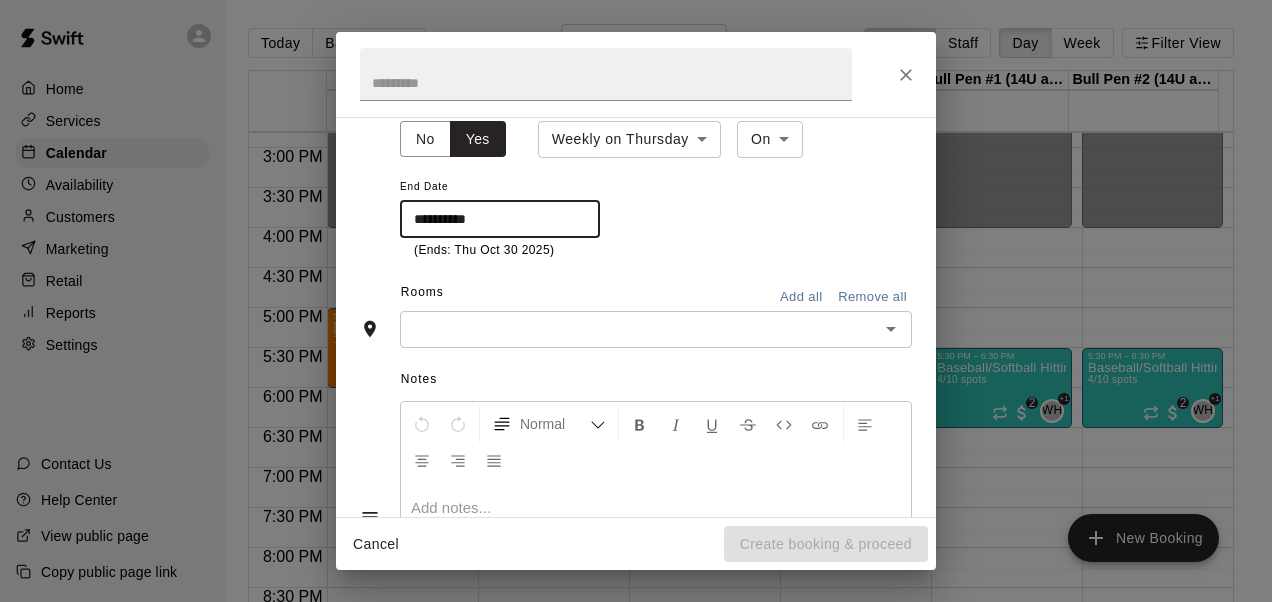 click at bounding box center (639, 329) 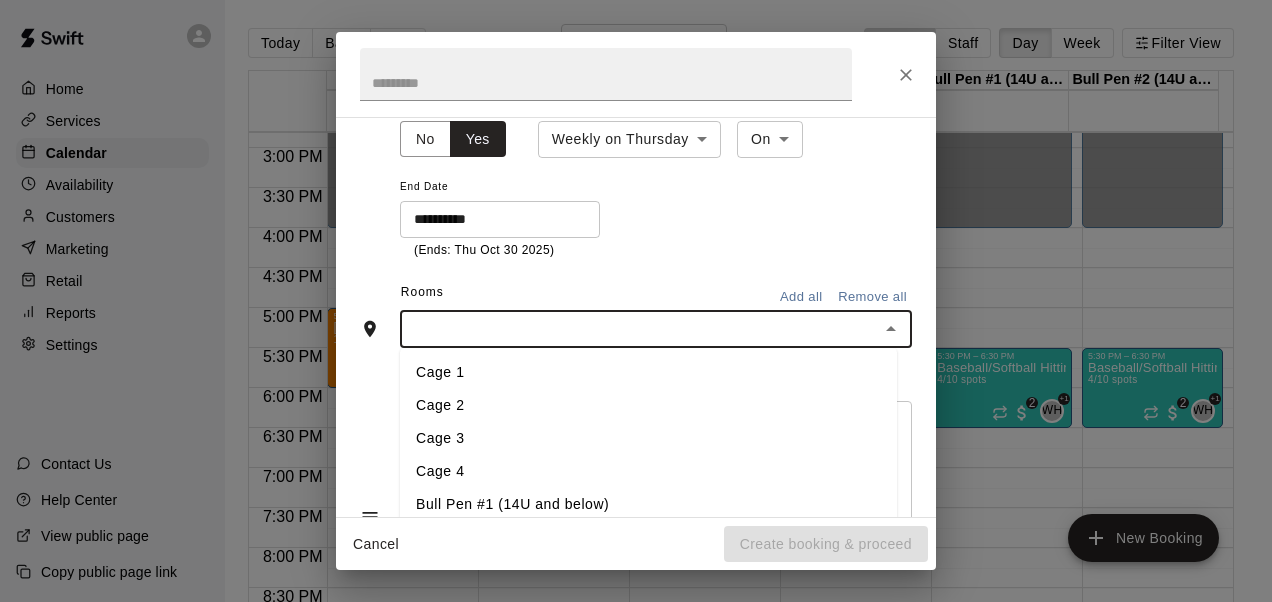 click on "Cage 3" at bounding box center [648, 438] 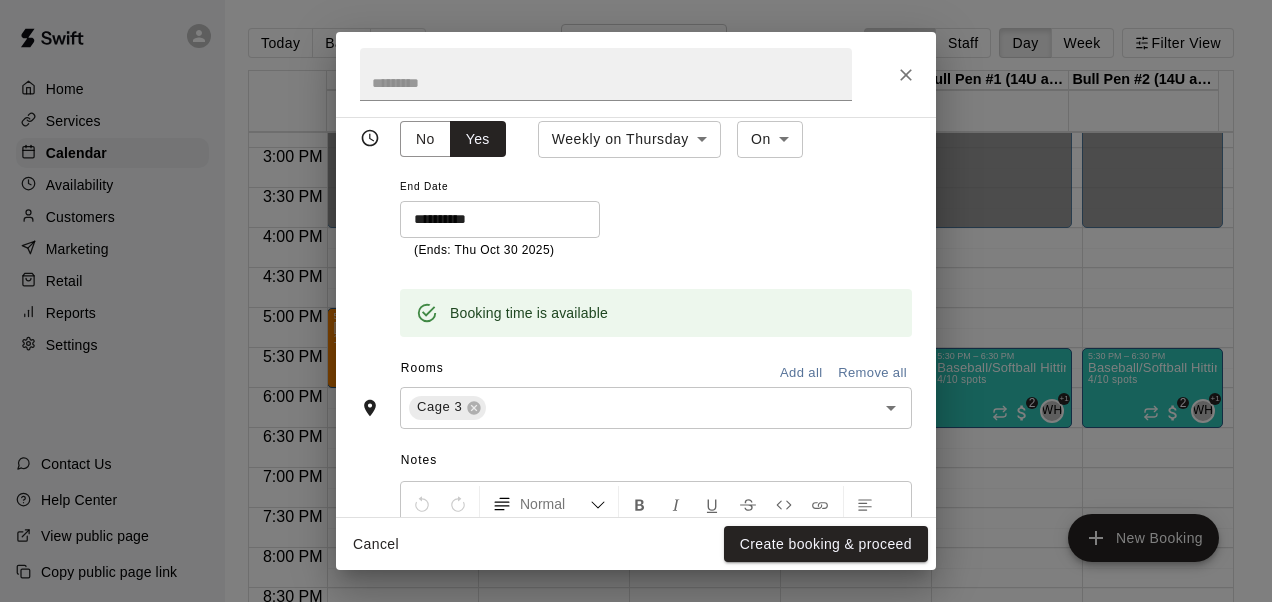 click on "Rooms Add all Remove all" at bounding box center (636, 370) 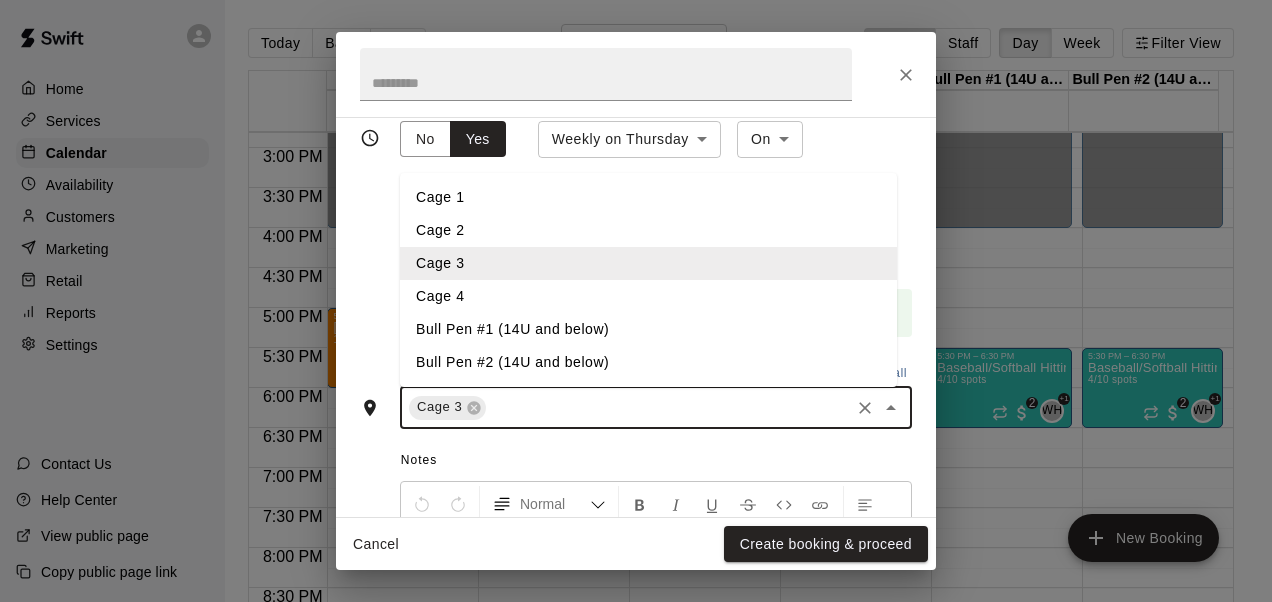 click on "Cage 4" at bounding box center (648, 296) 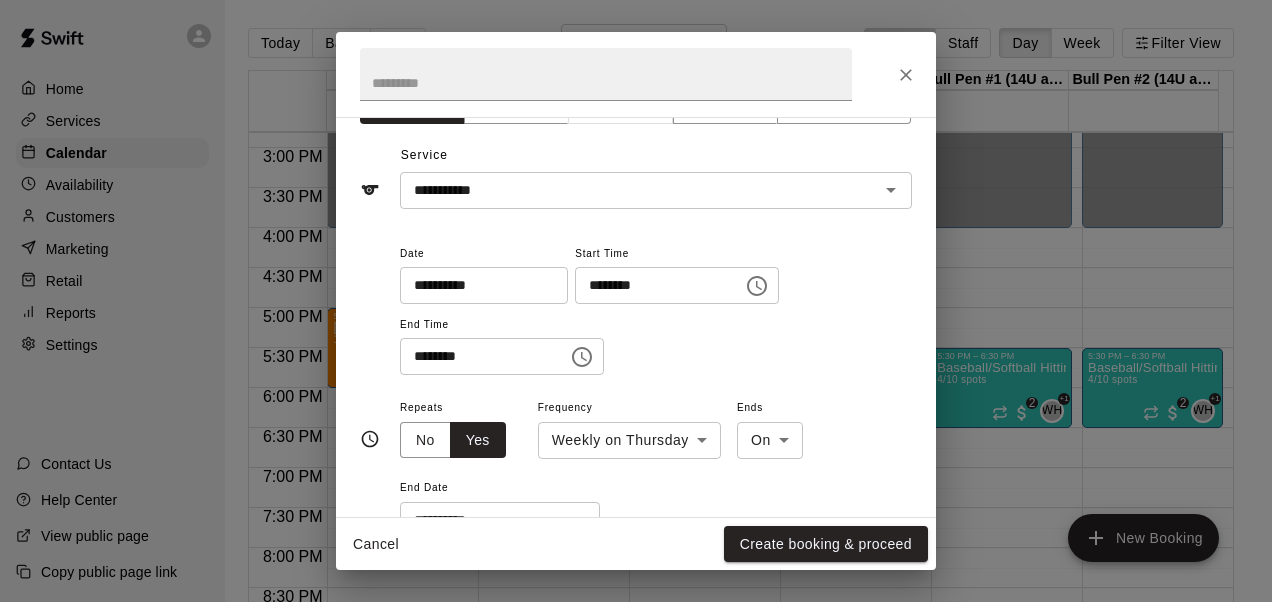 scroll, scrollTop: 0, scrollLeft: 0, axis: both 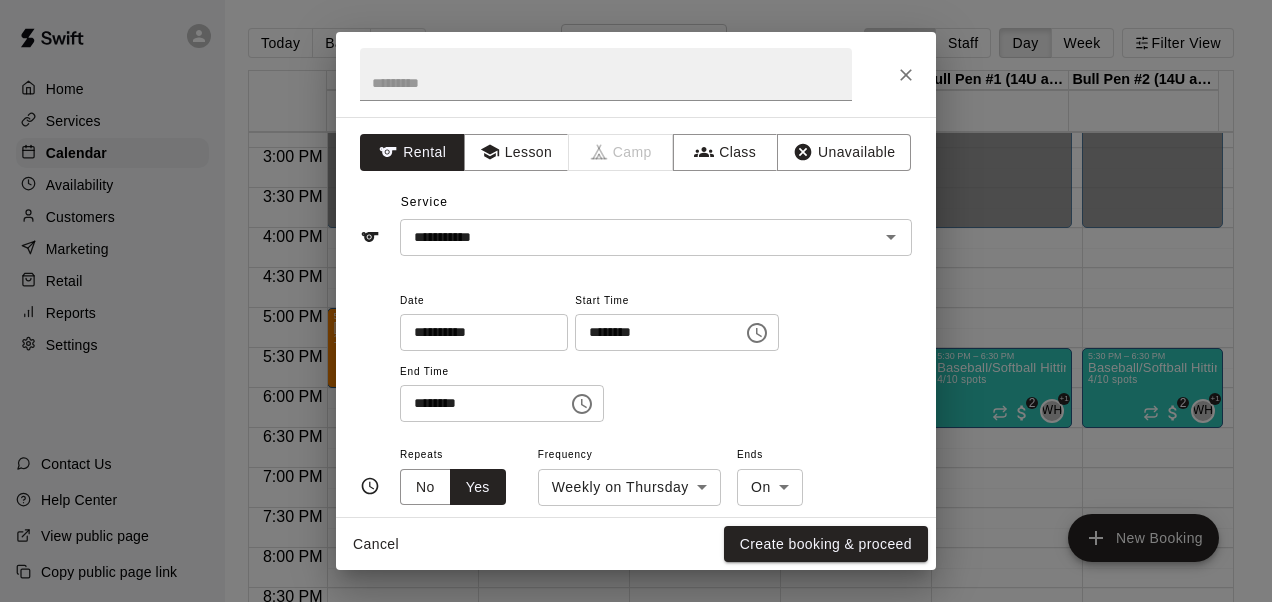 click at bounding box center [606, 74] 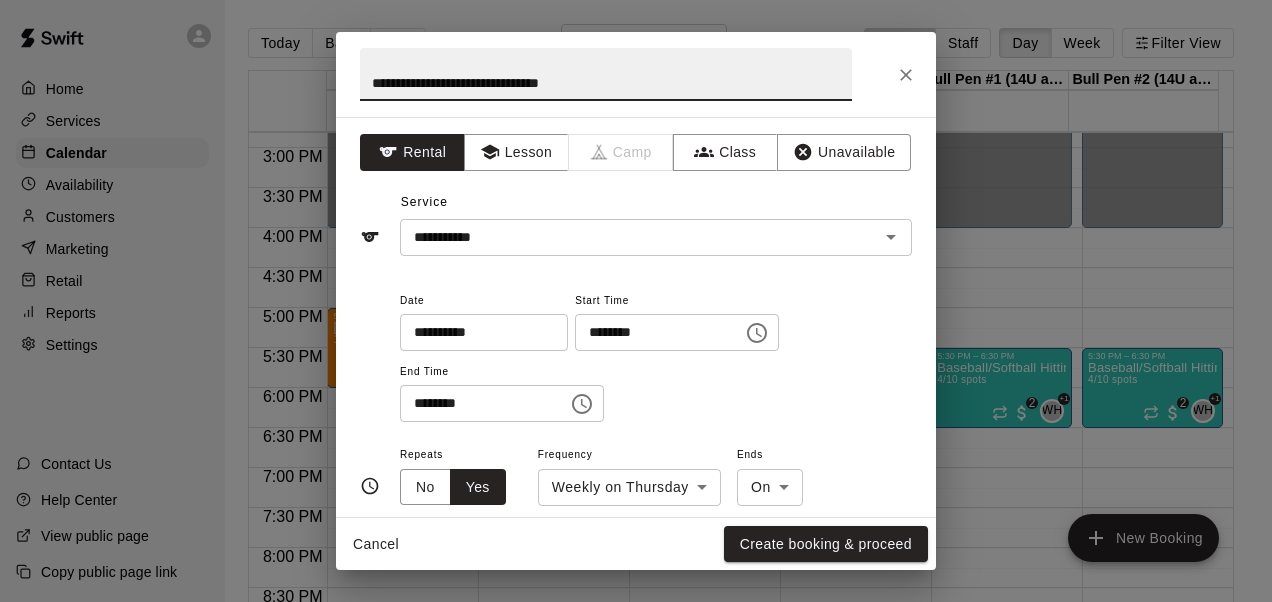 click on "**********" at bounding box center (606, 74) 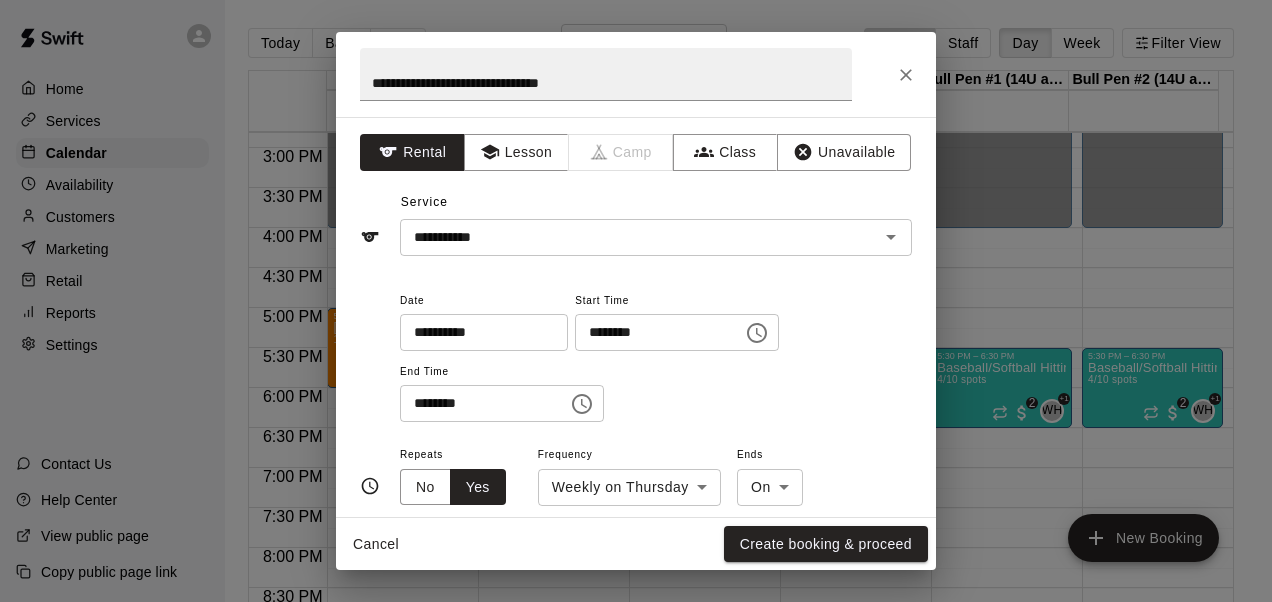 click on "**********" at bounding box center (636, 221) 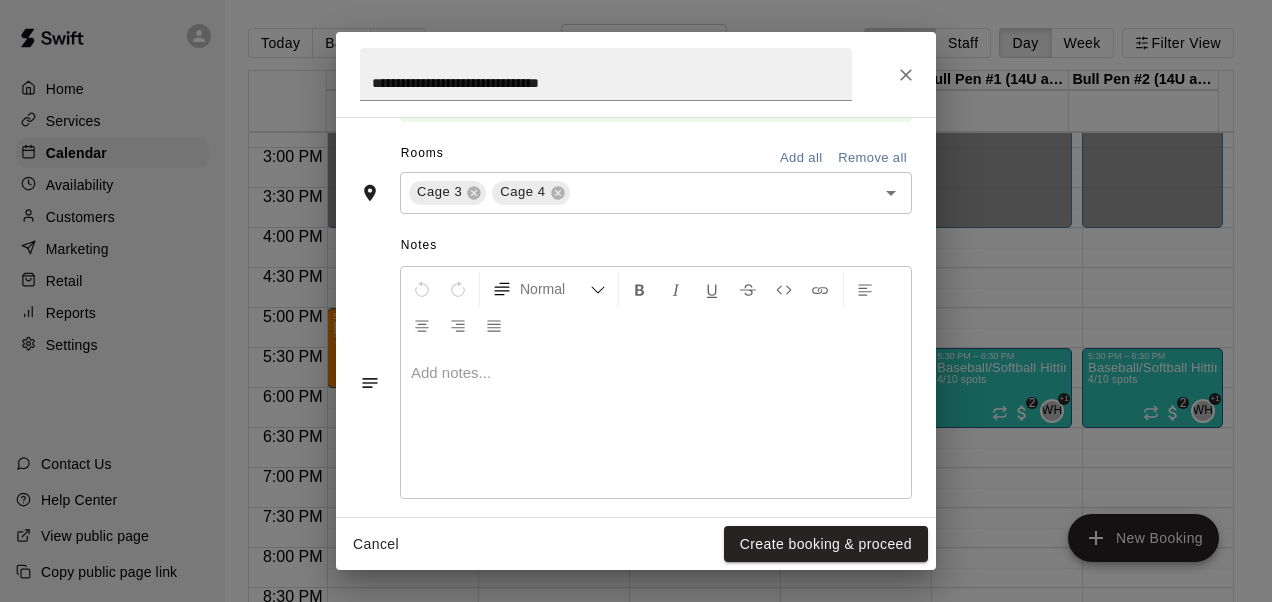 scroll, scrollTop: 580, scrollLeft: 0, axis: vertical 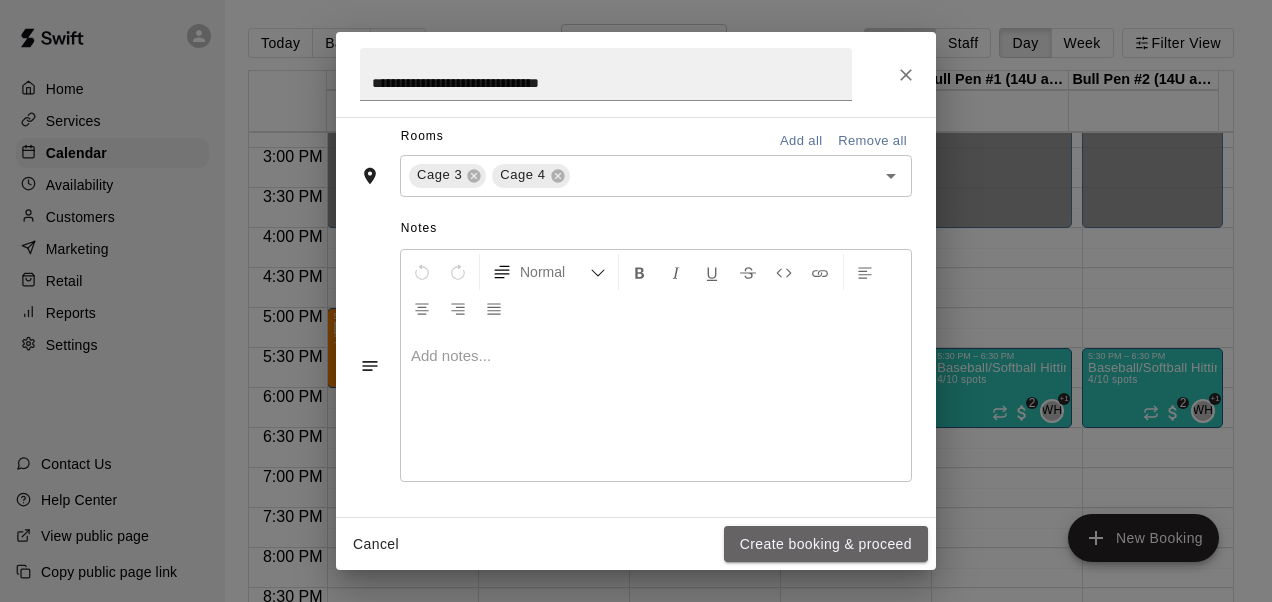 click on "Create booking & proceed" at bounding box center [826, 544] 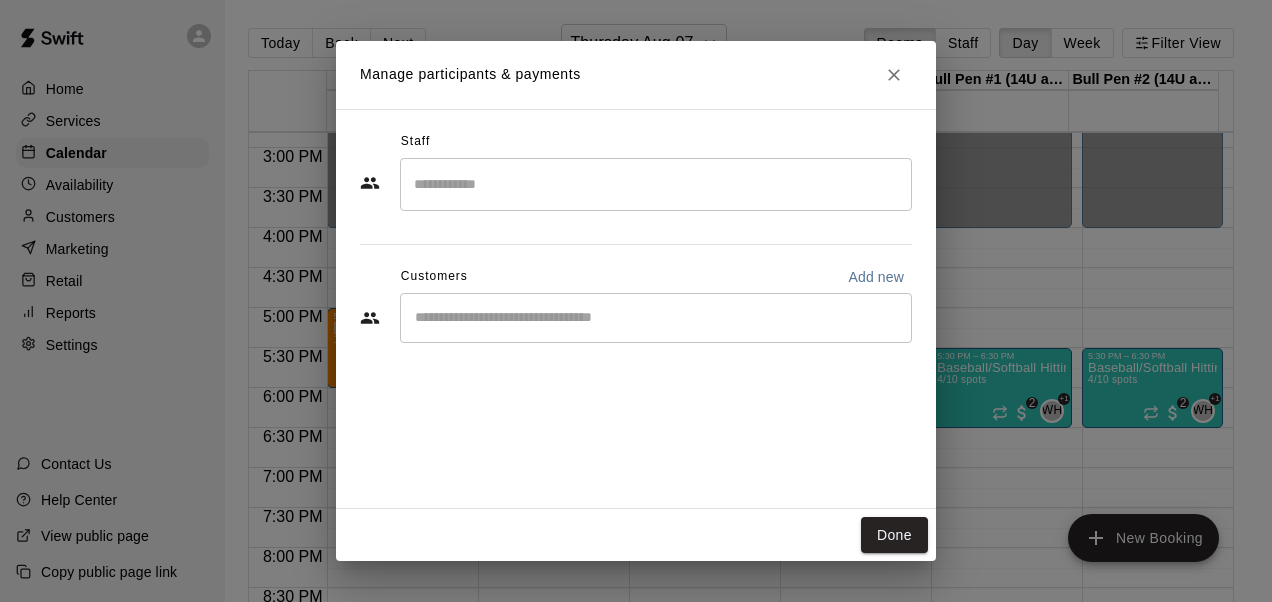click at bounding box center [656, 184] 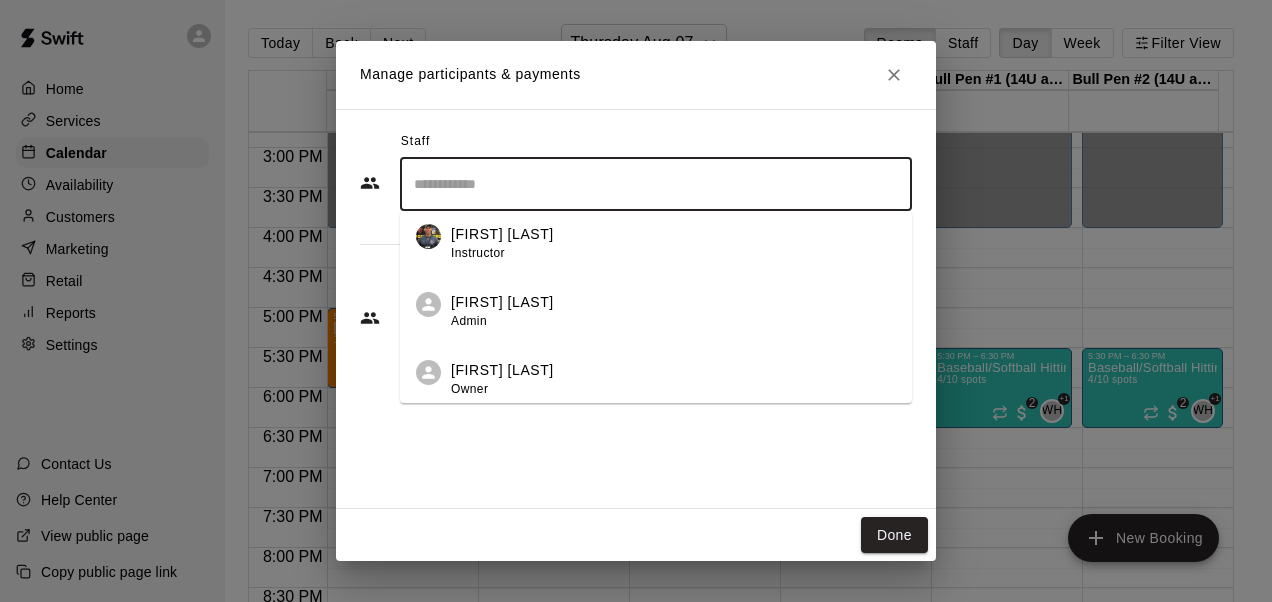 scroll, scrollTop: 419, scrollLeft: 0, axis: vertical 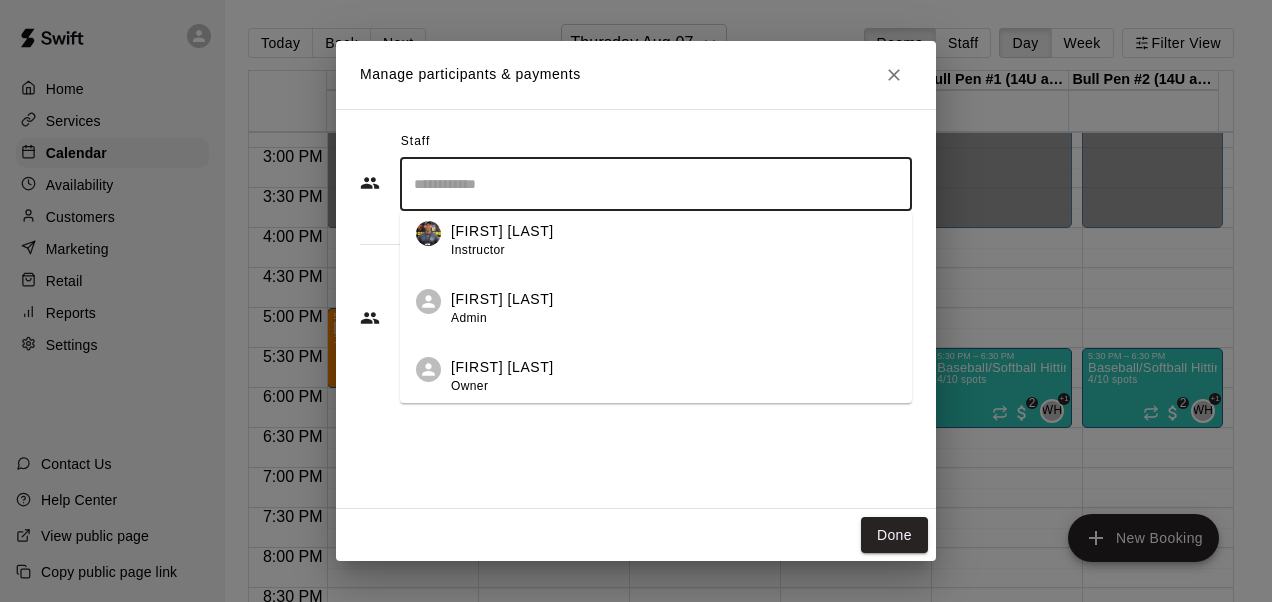 click on "[FIRST] [LAST]" at bounding box center [502, 299] 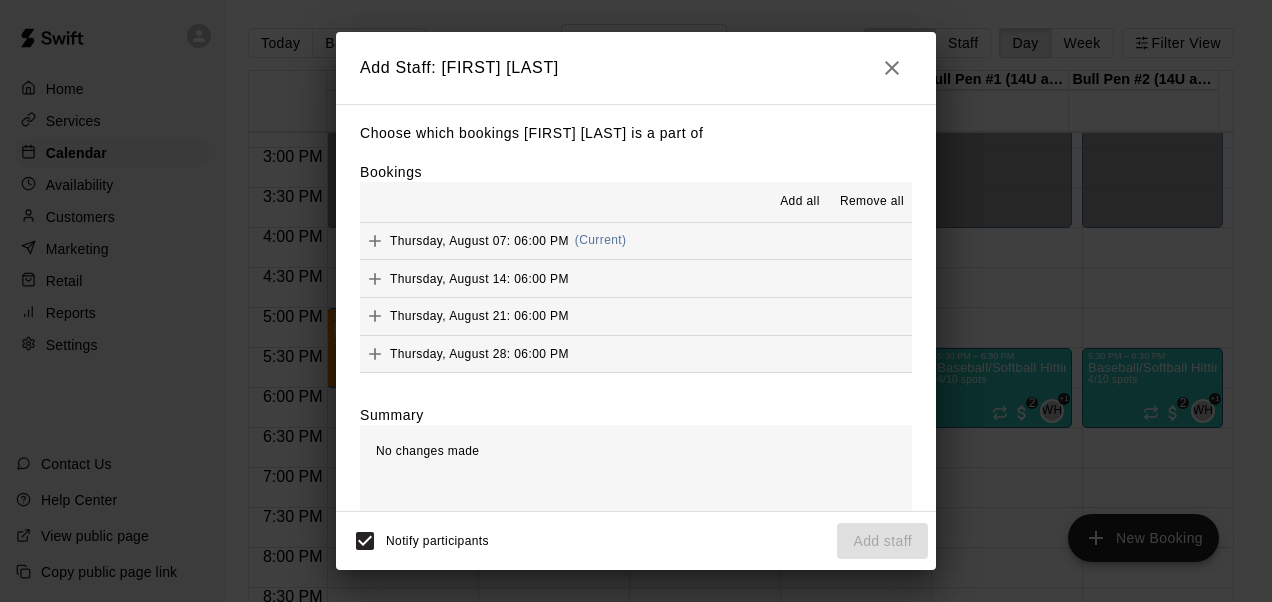 click on "Add all" at bounding box center [800, 202] 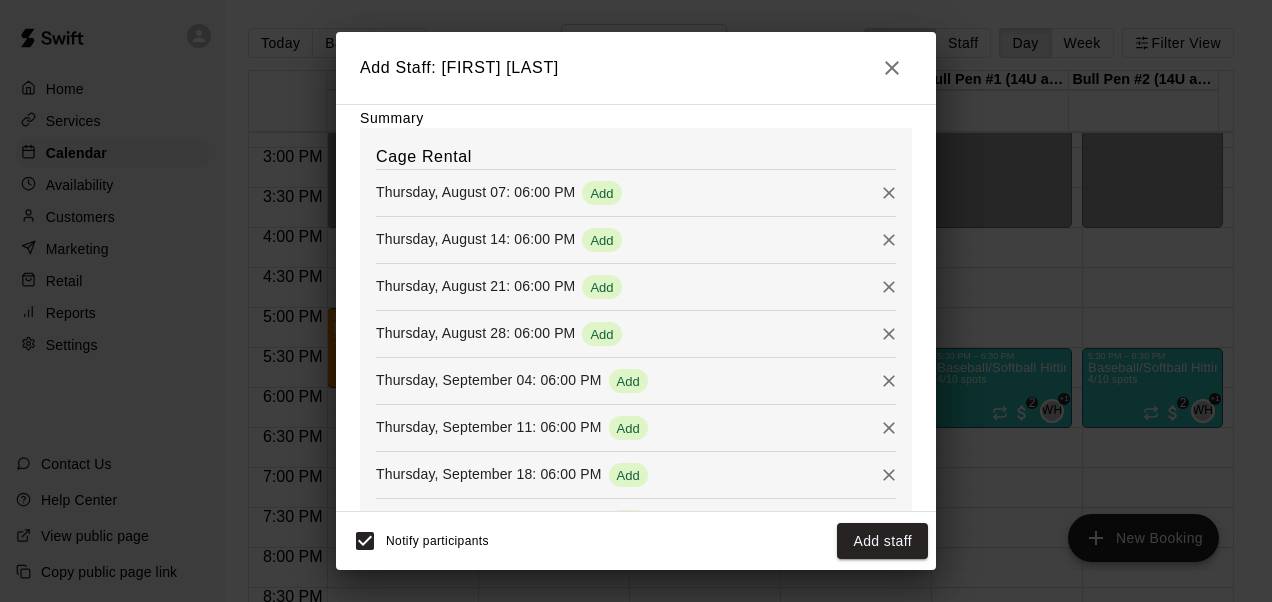 scroll, scrollTop: 596, scrollLeft: 0, axis: vertical 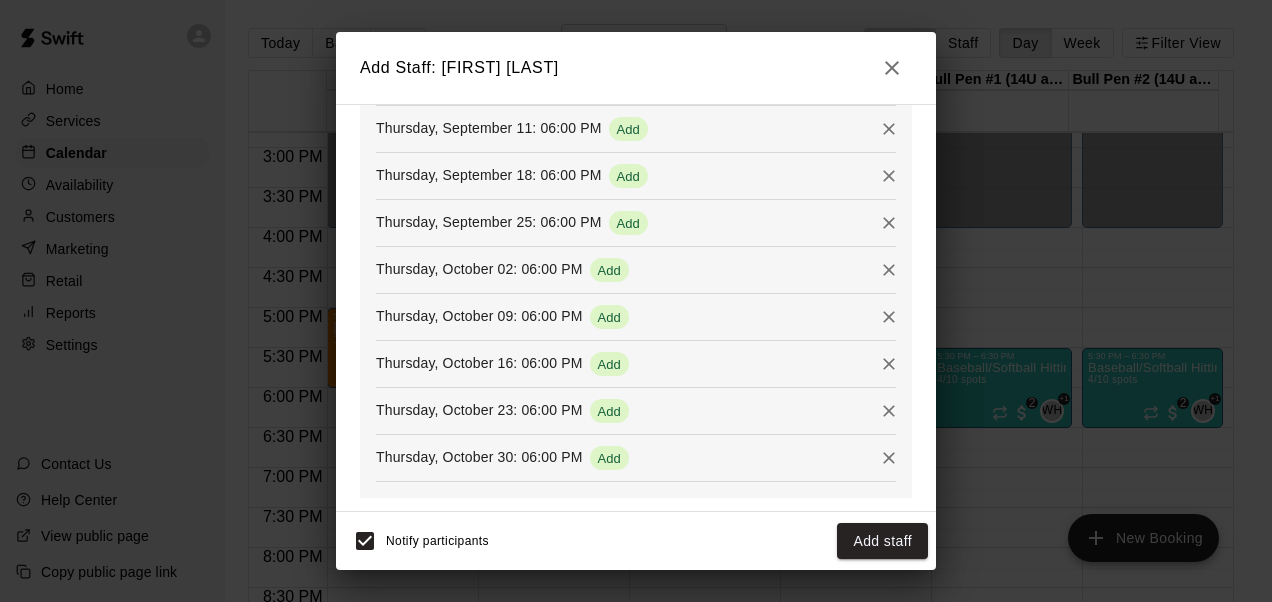 click on "Add staff" at bounding box center [882, 541] 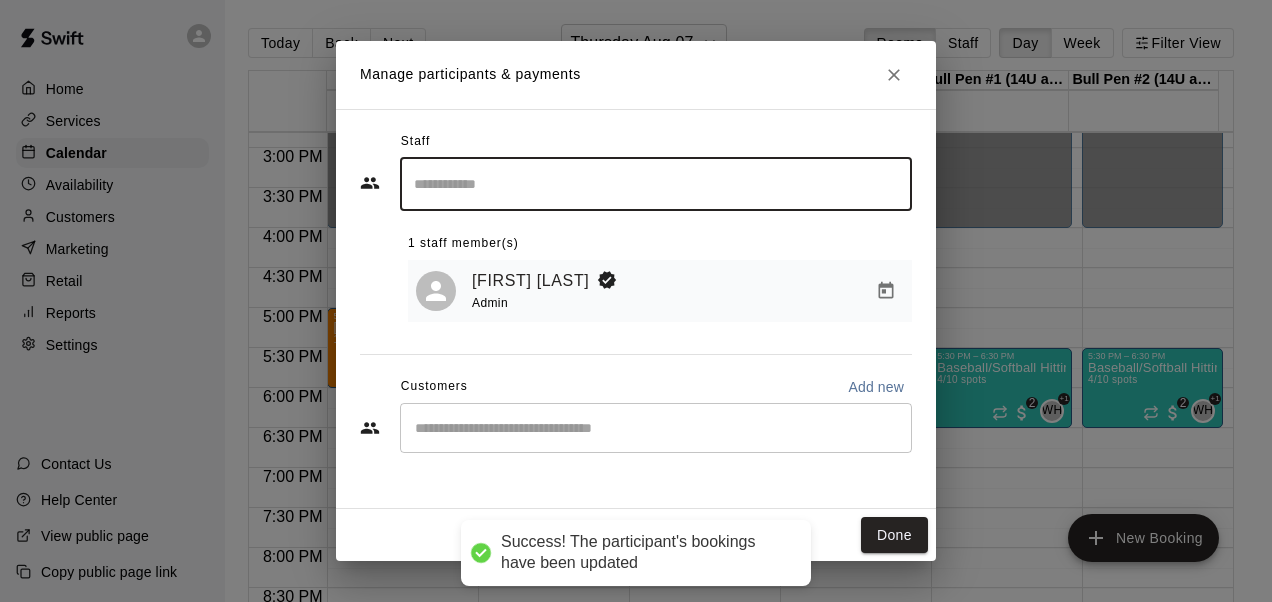 click on "​" at bounding box center (656, 428) 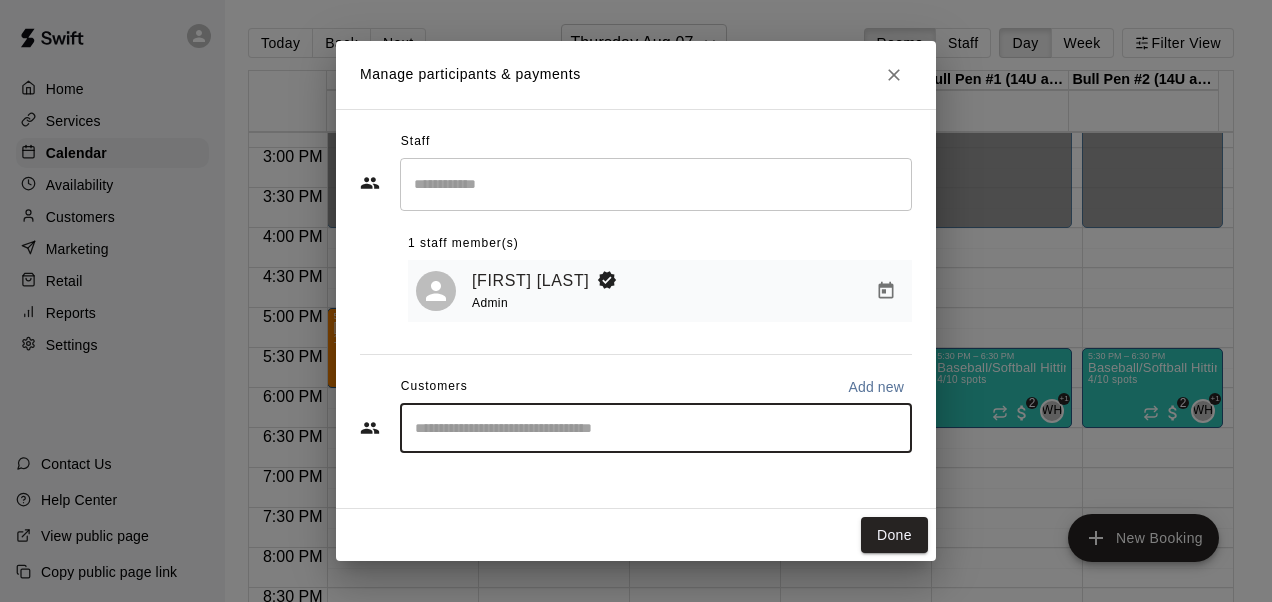 click on "Add new" at bounding box center [876, 387] 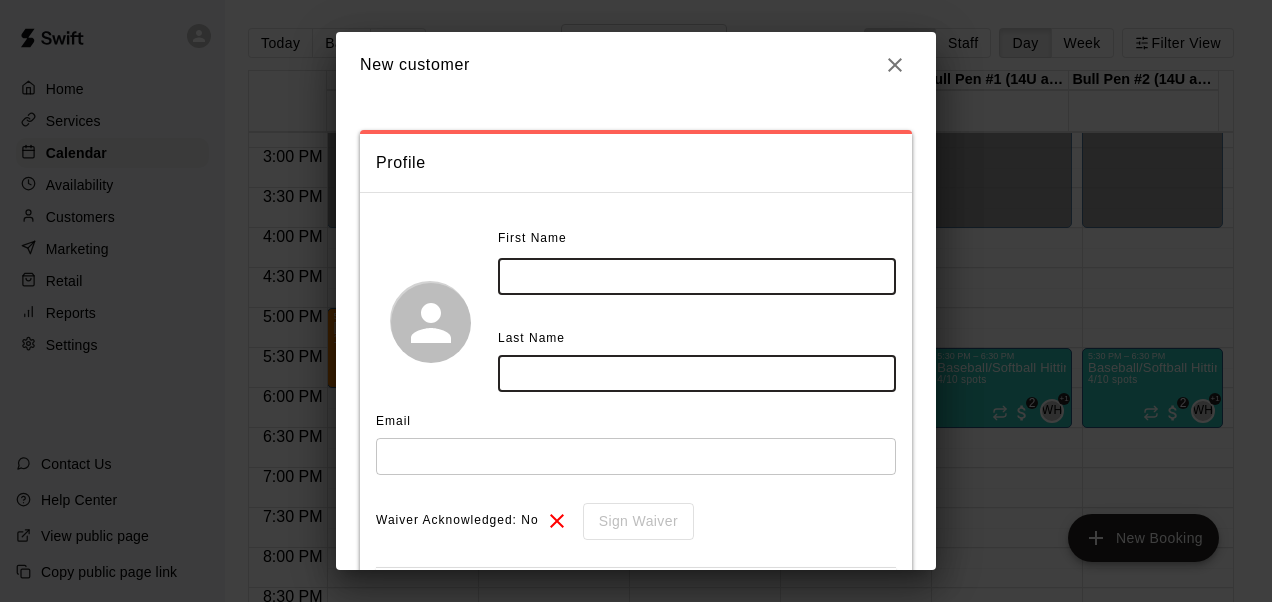 click at bounding box center [697, 276] 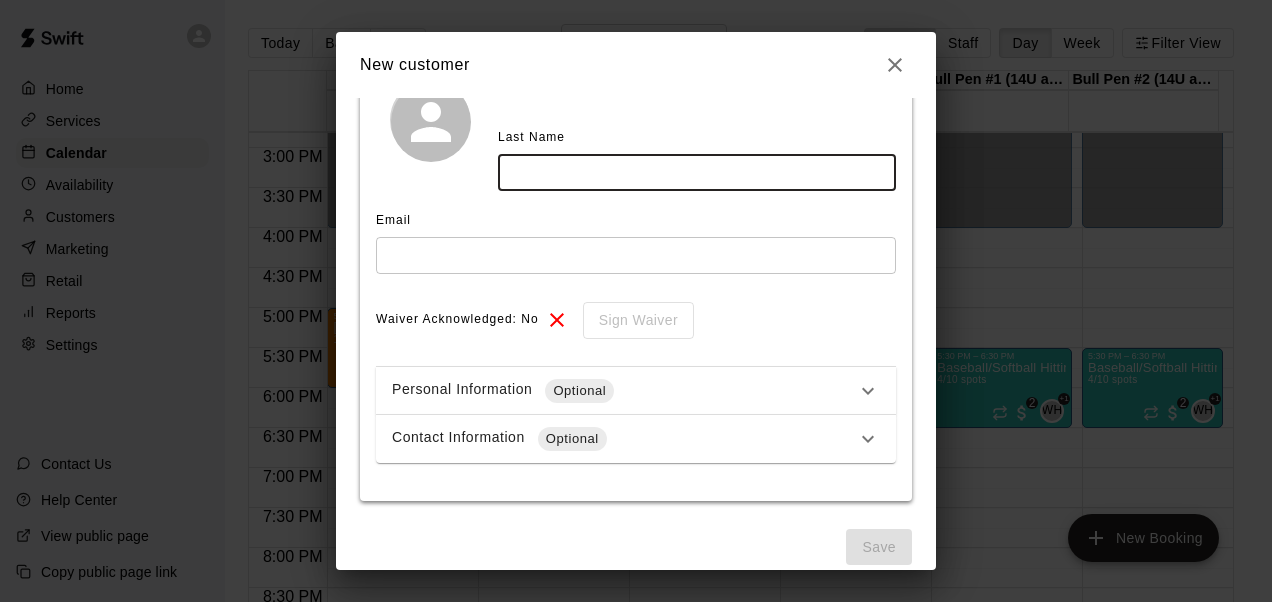 scroll, scrollTop: 200, scrollLeft: 0, axis: vertical 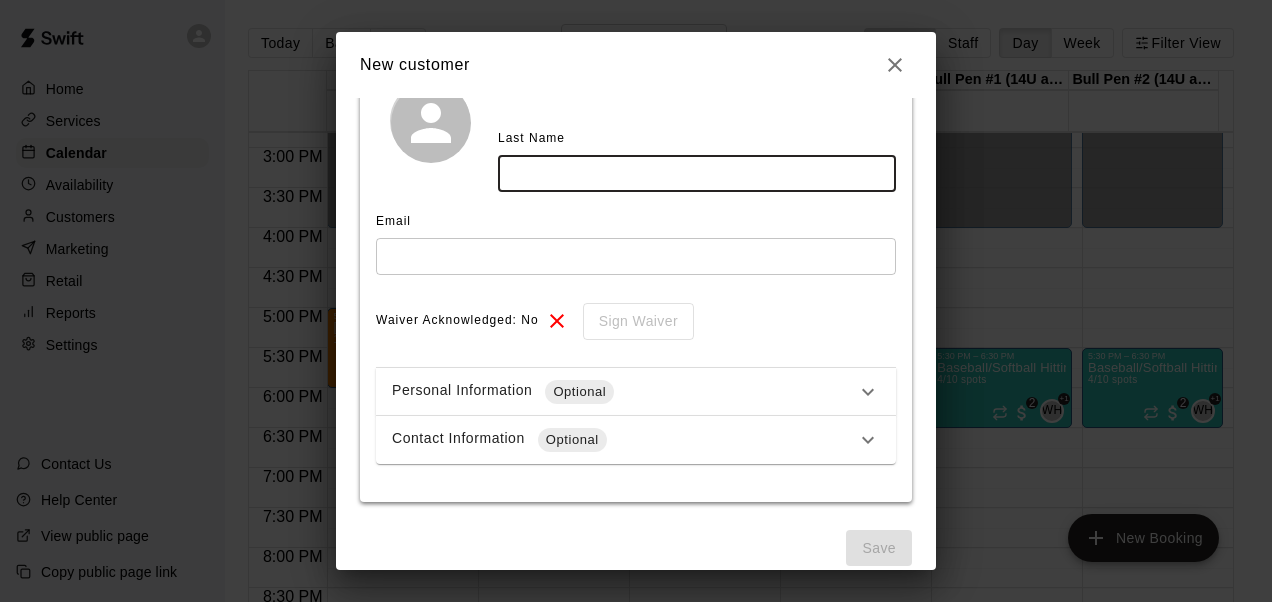 type on "**********" 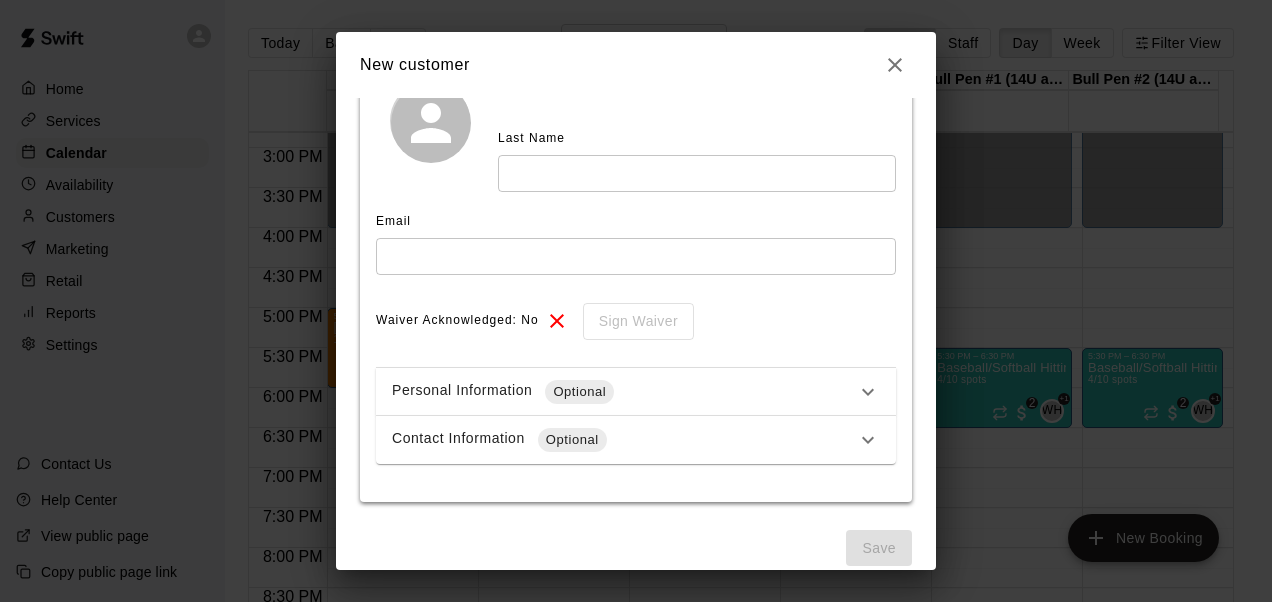 click on "Optional" at bounding box center (579, 392) 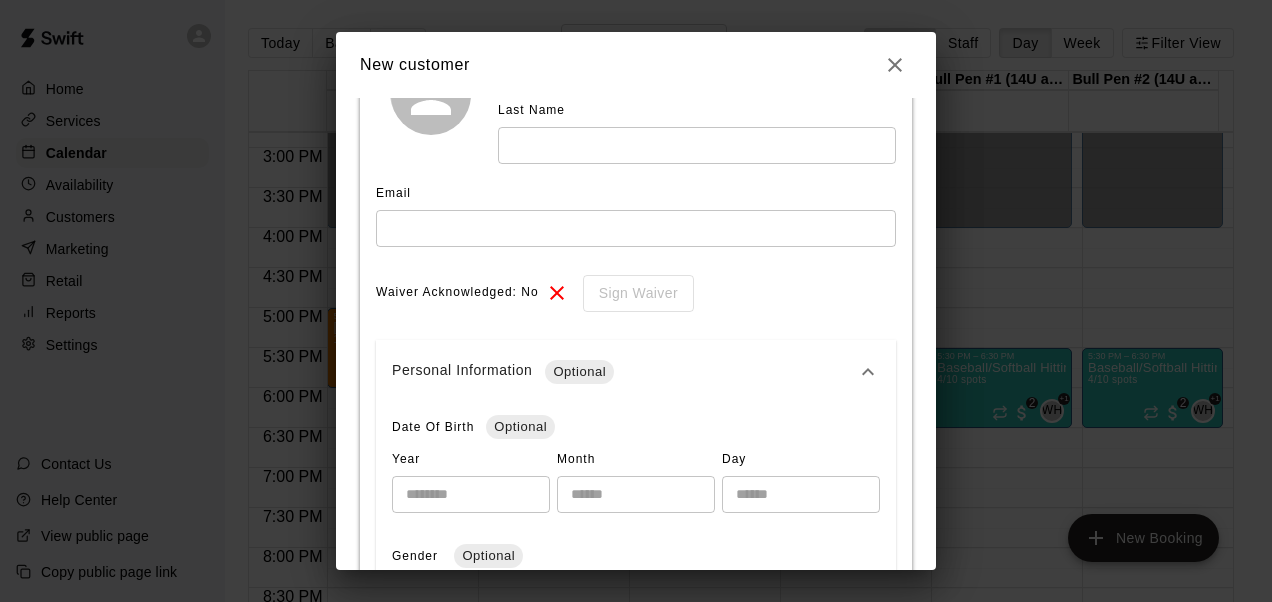 scroll, scrollTop: 205, scrollLeft: 0, axis: vertical 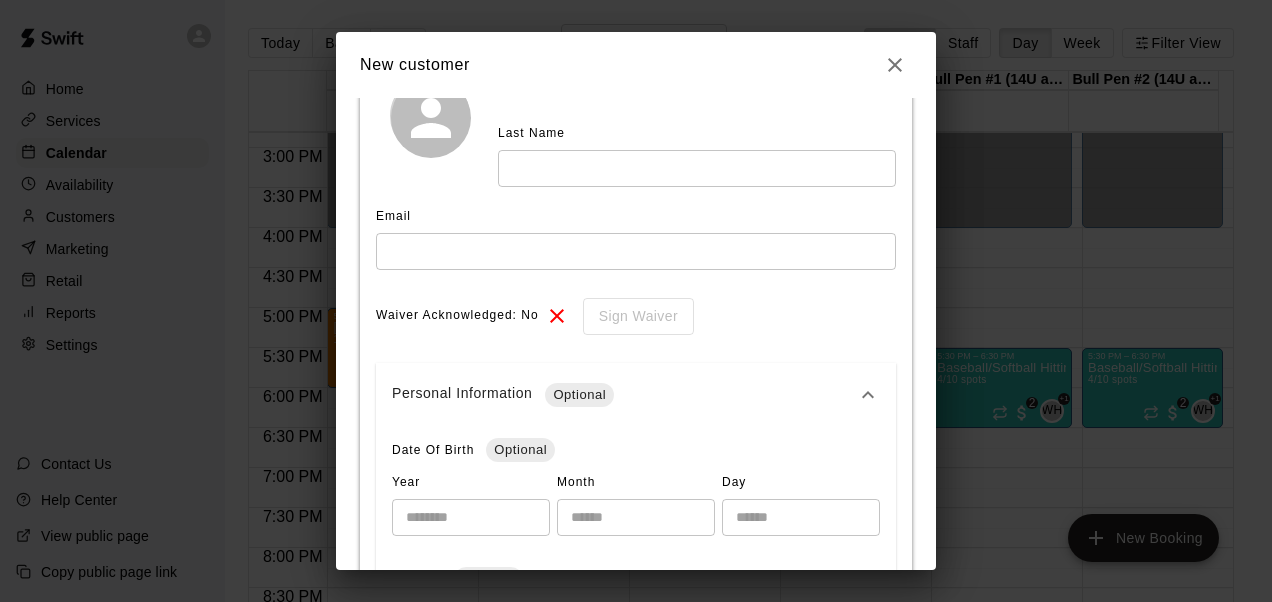 click 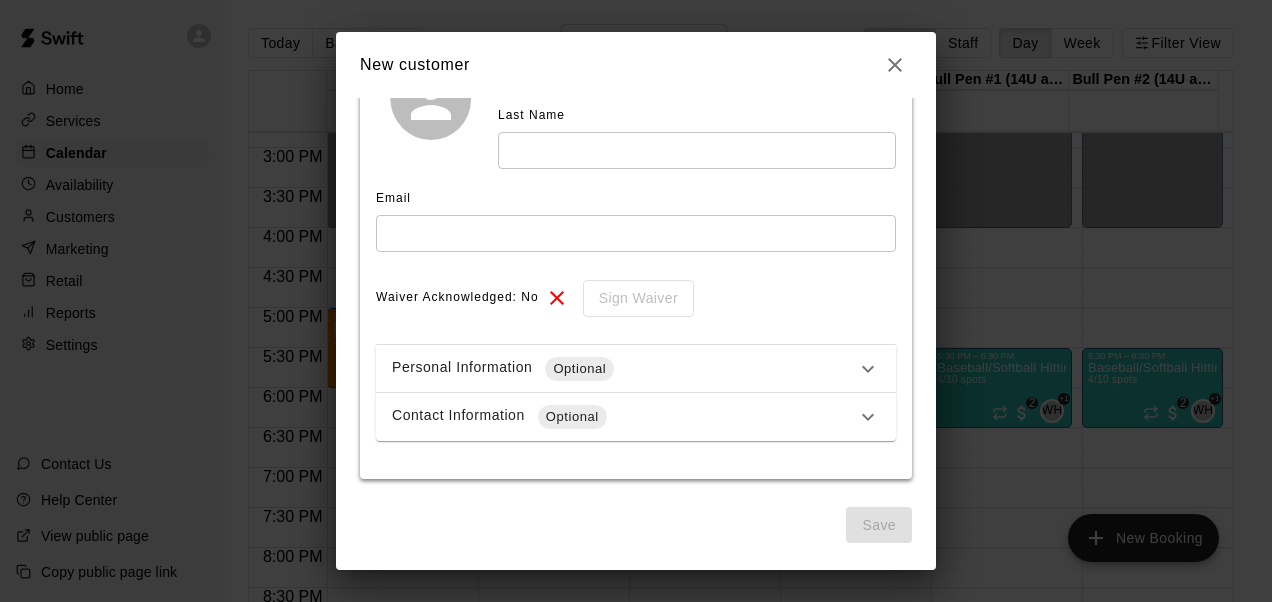 scroll, scrollTop: 0, scrollLeft: 0, axis: both 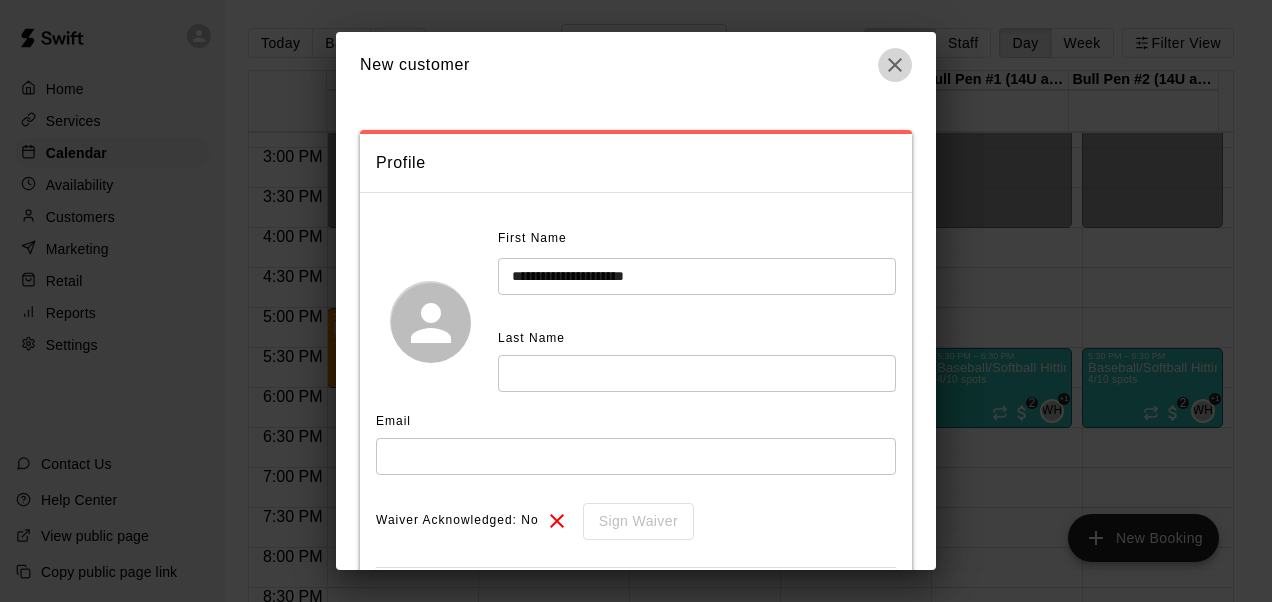 click 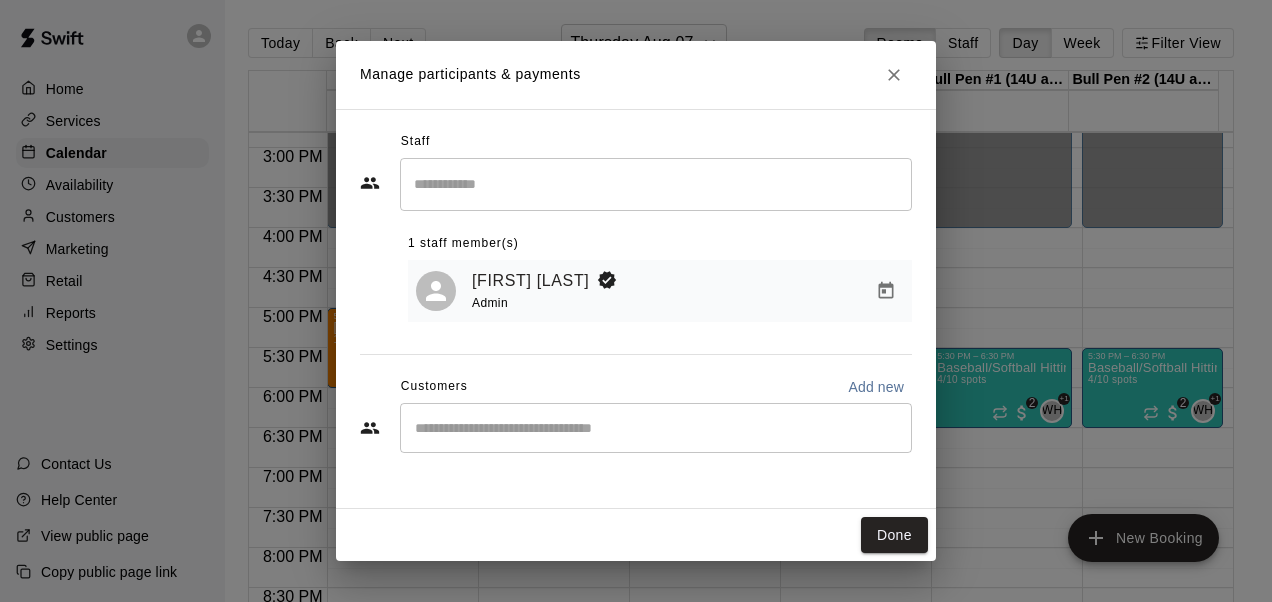 click on "Done" at bounding box center (894, 535) 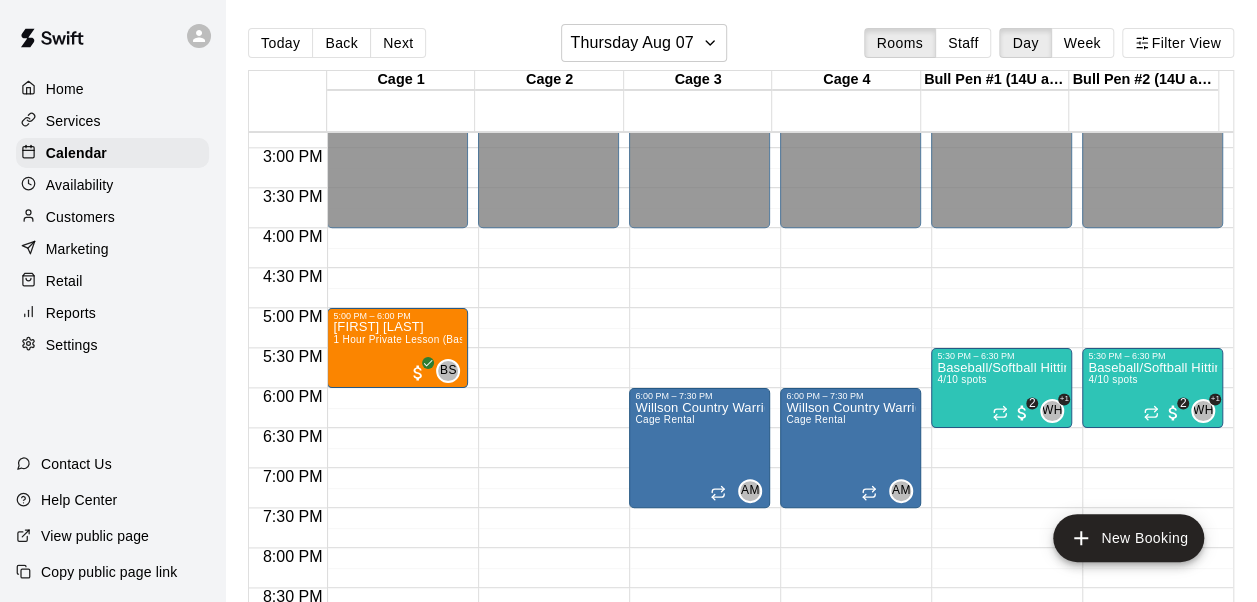 click on "Willson Country Warriors Practice Cage Rental" at bounding box center [699, 702] 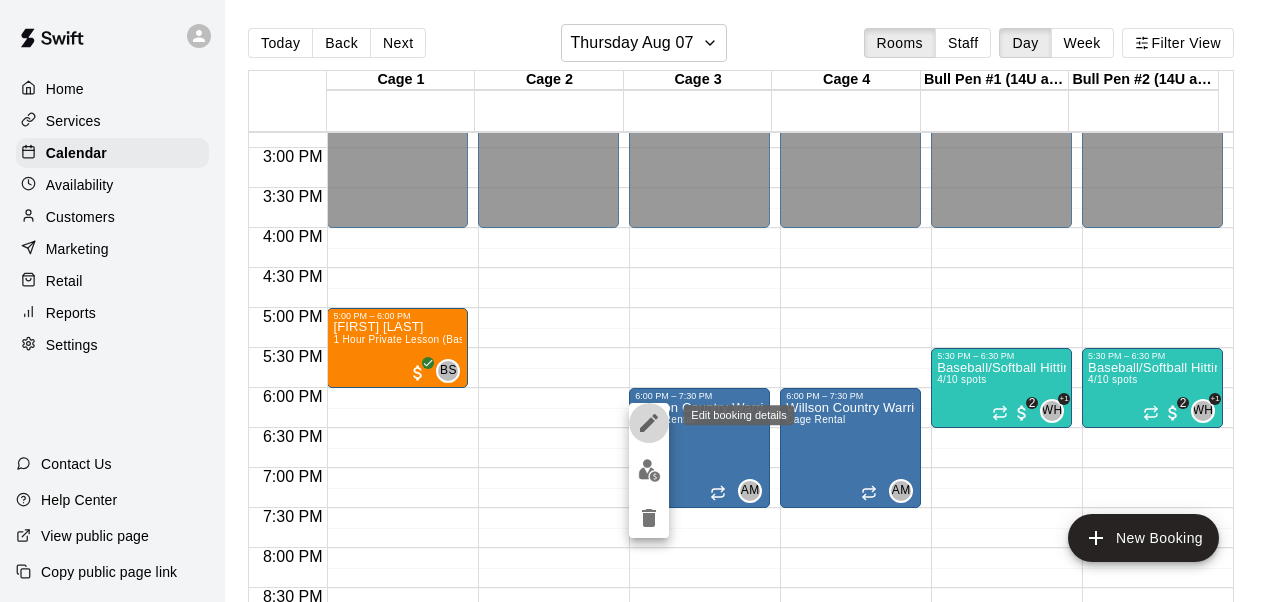 click 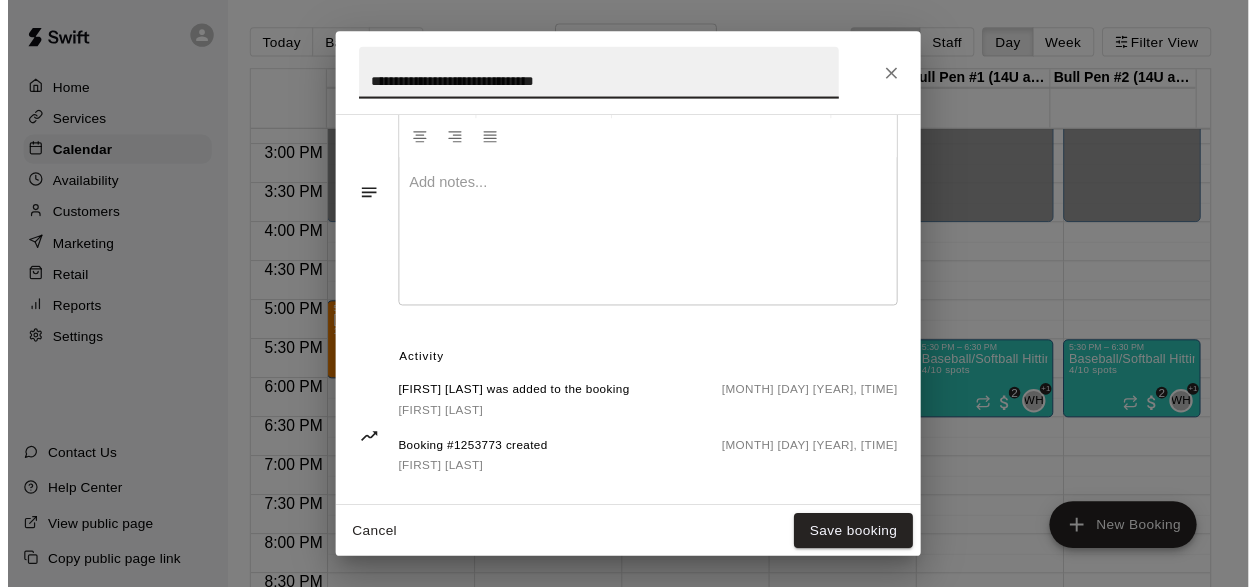 scroll, scrollTop: 772, scrollLeft: 0, axis: vertical 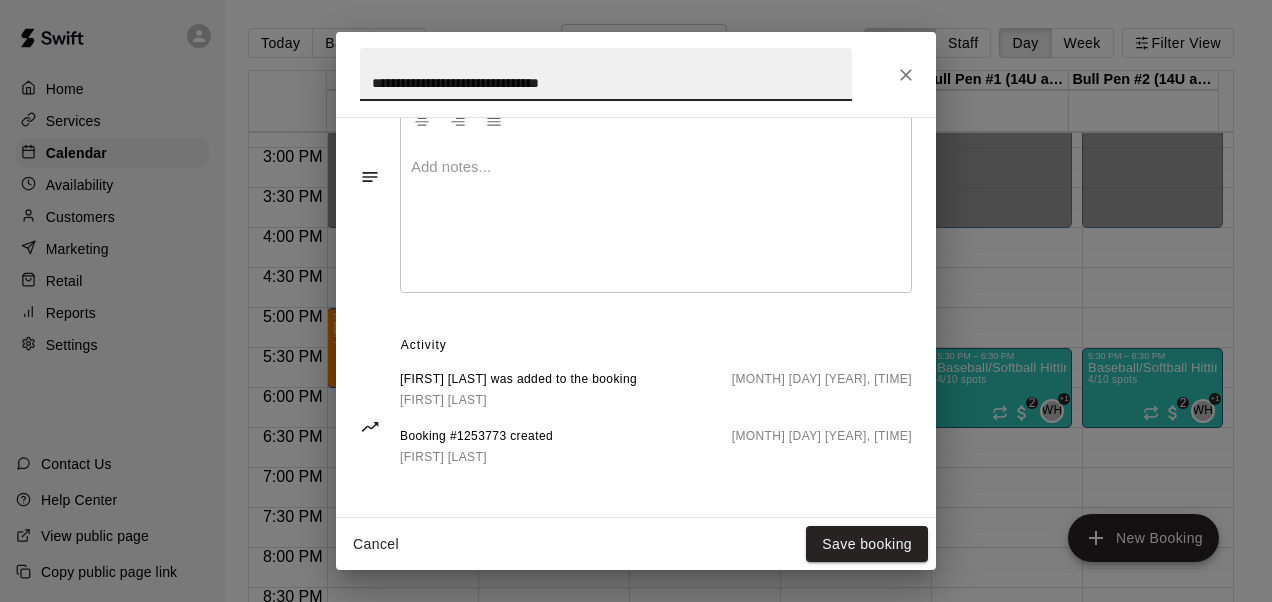 click on "Save booking" at bounding box center [867, 544] 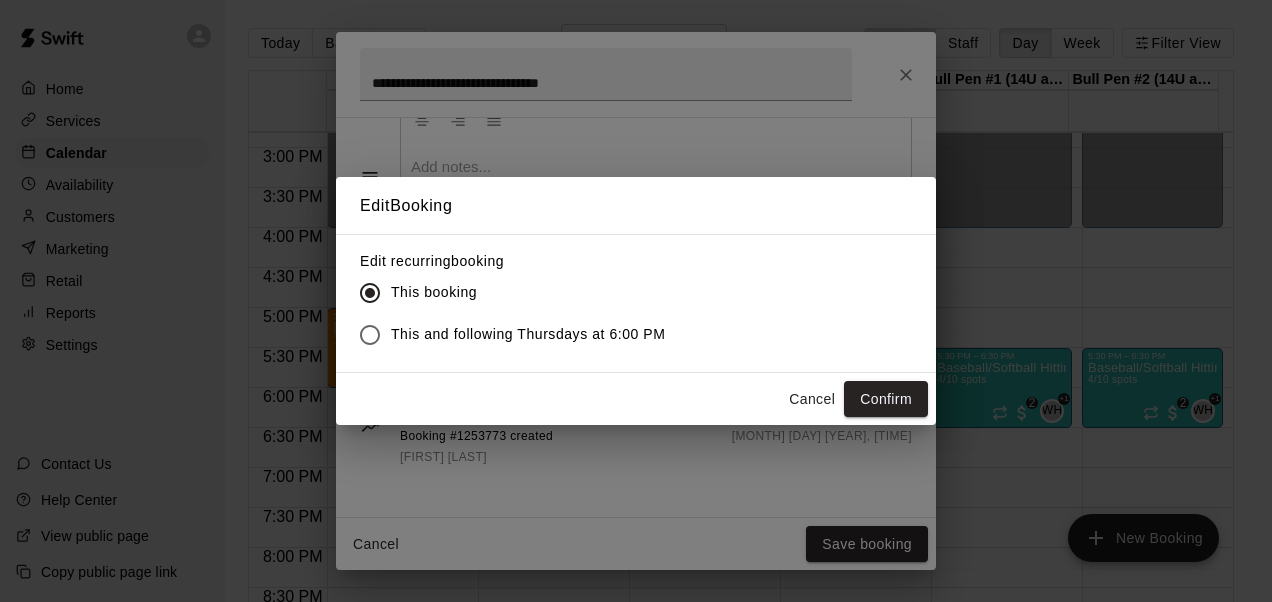 click on "Confirm" at bounding box center [886, 399] 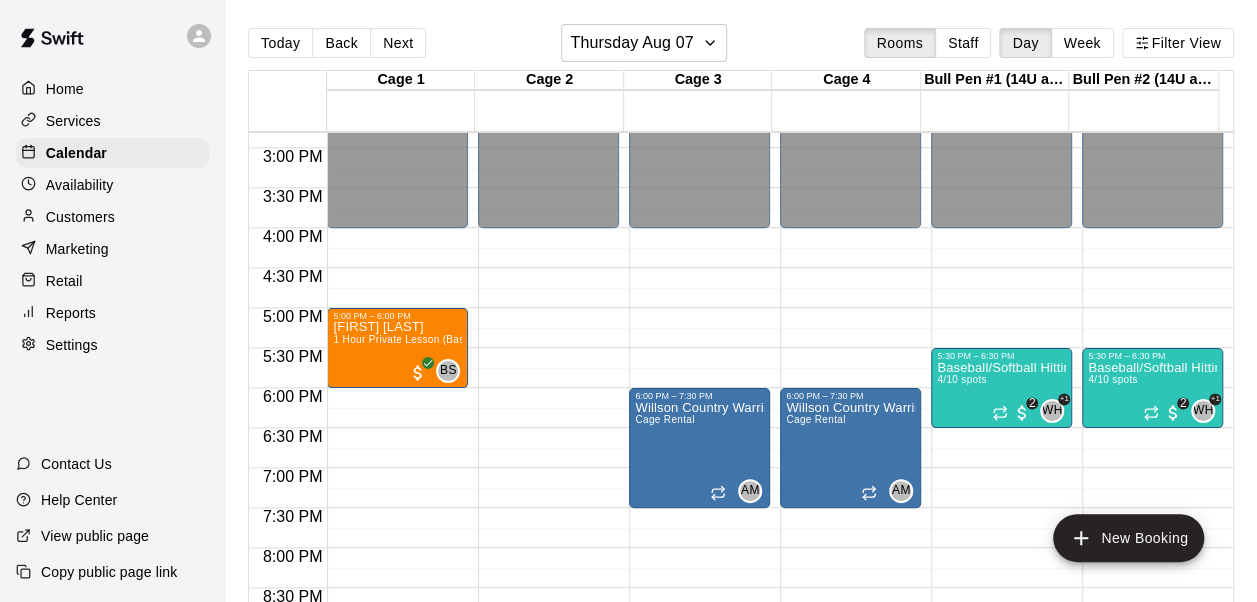 click on "Customers" at bounding box center (80, 217) 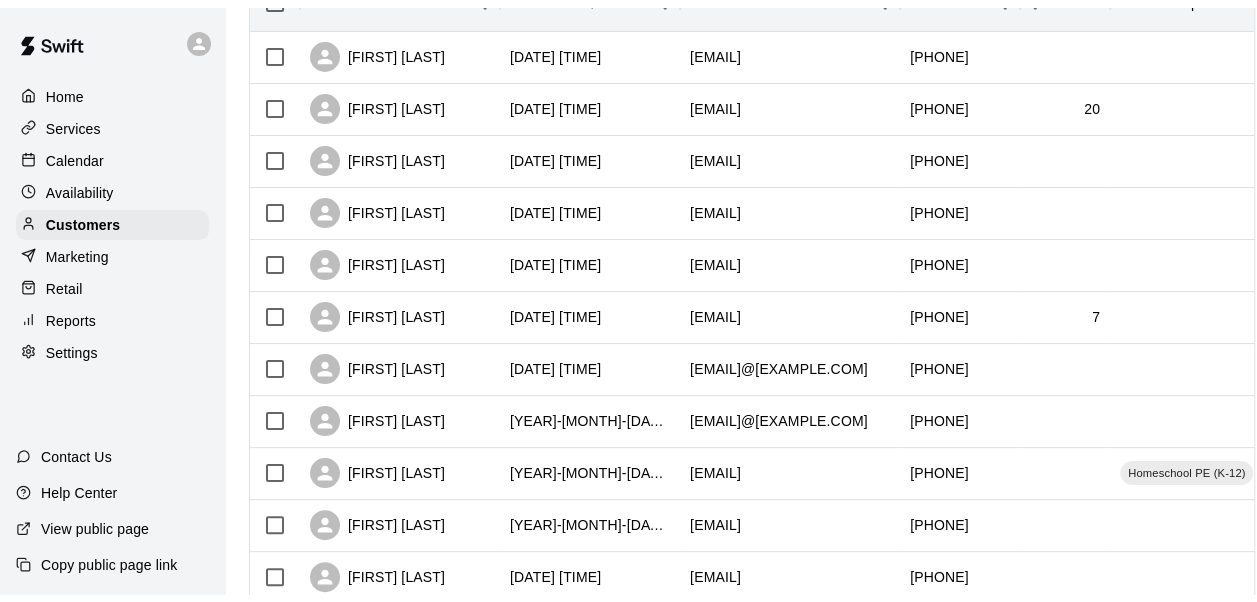 scroll, scrollTop: 0, scrollLeft: 0, axis: both 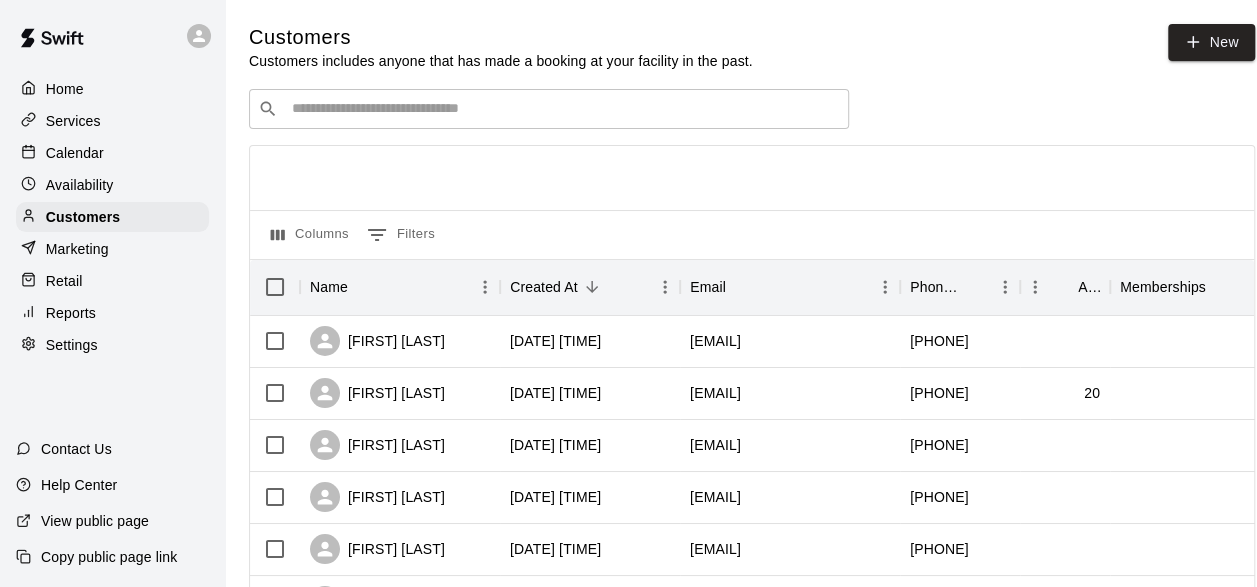 click 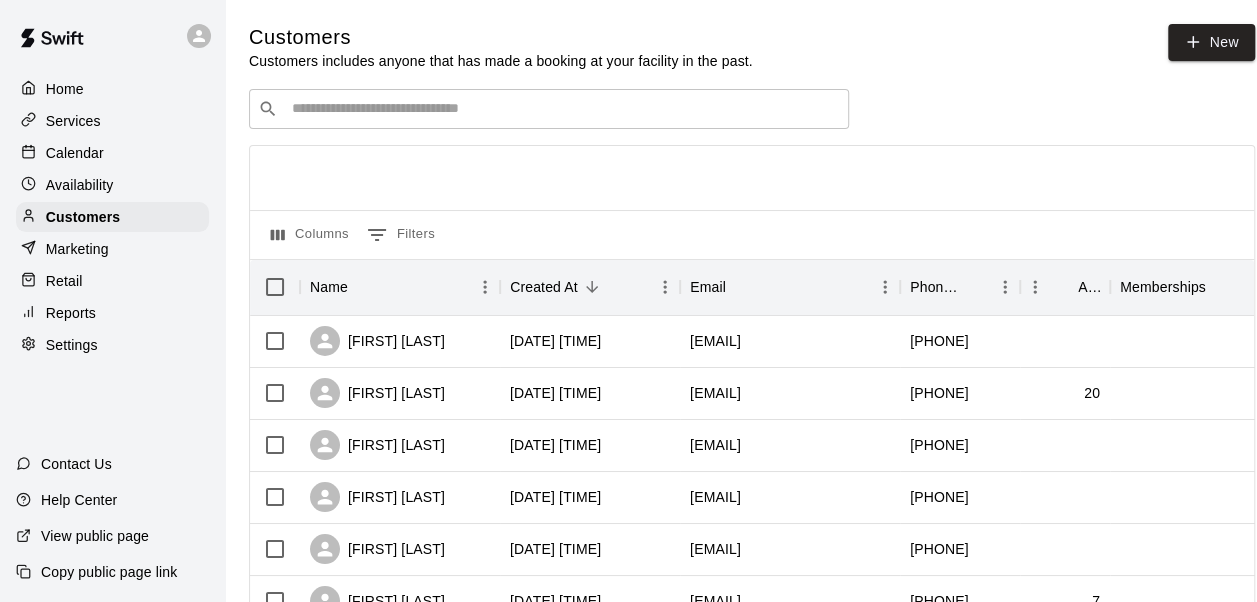 select on "**" 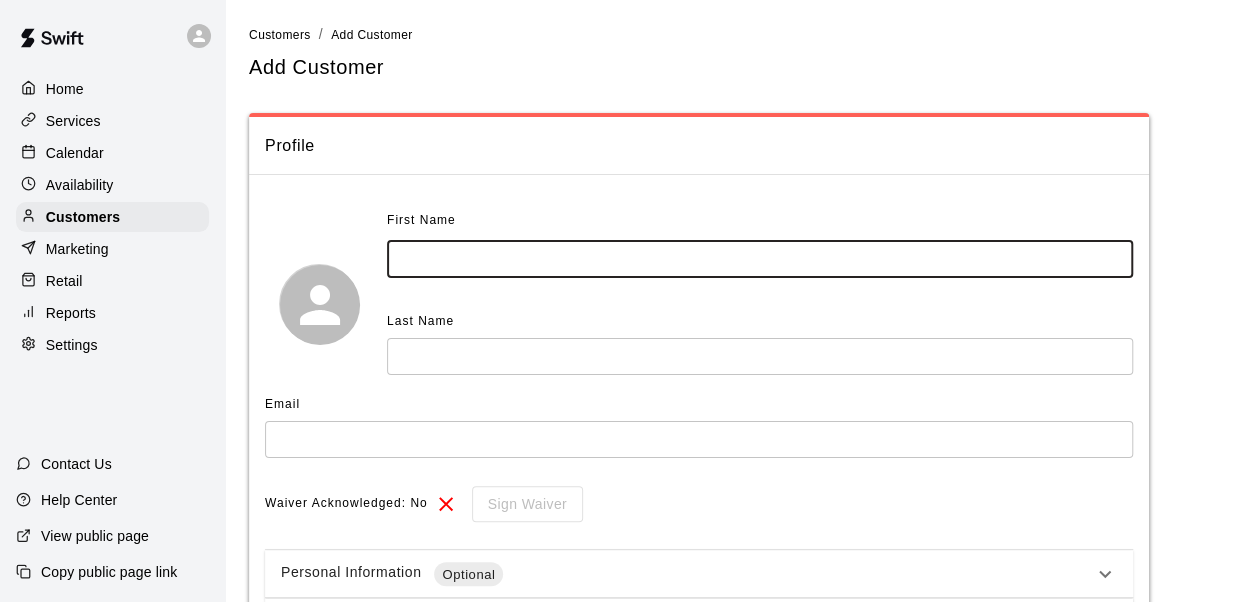 click at bounding box center [760, 259] 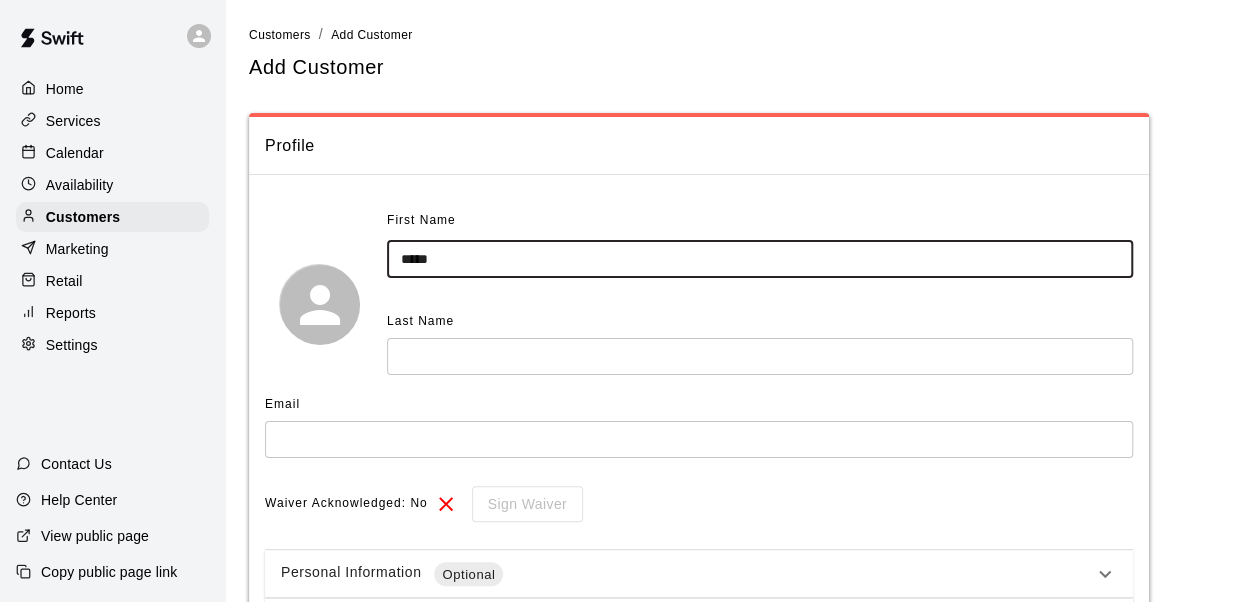 type on "*****" 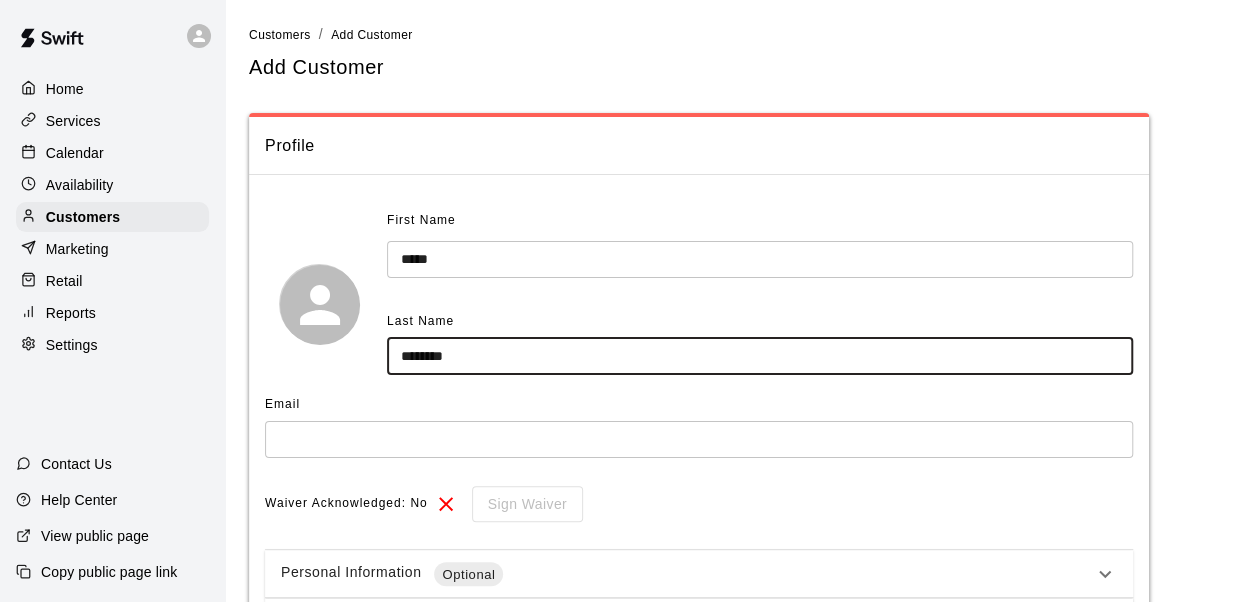 type on "********" 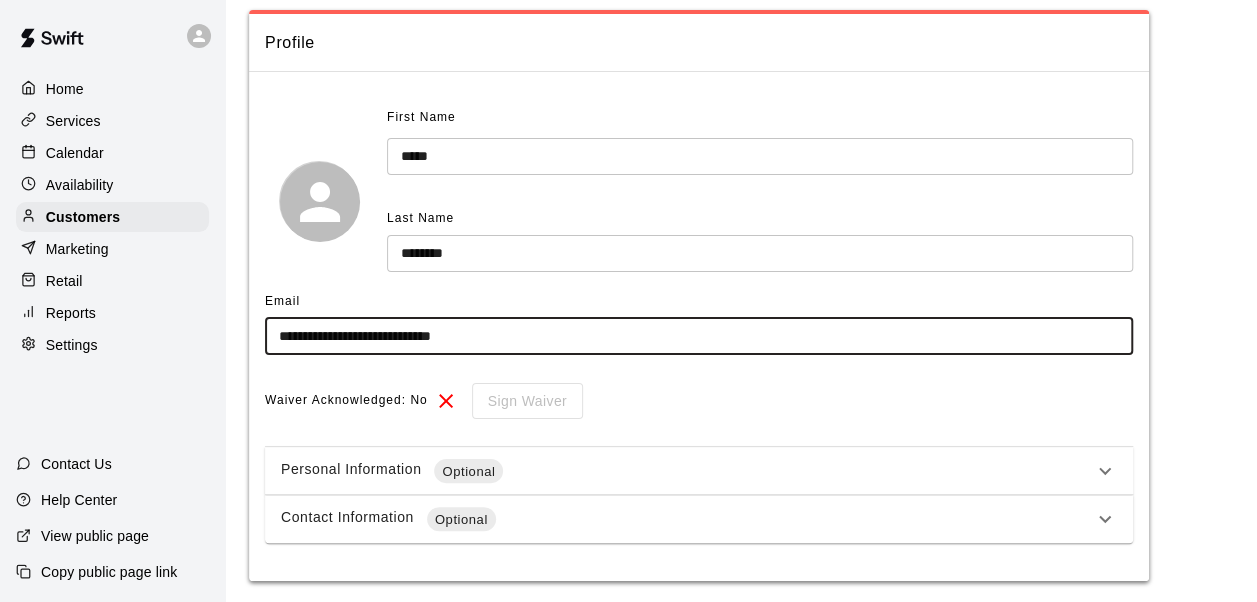 scroll, scrollTop: 162, scrollLeft: 0, axis: vertical 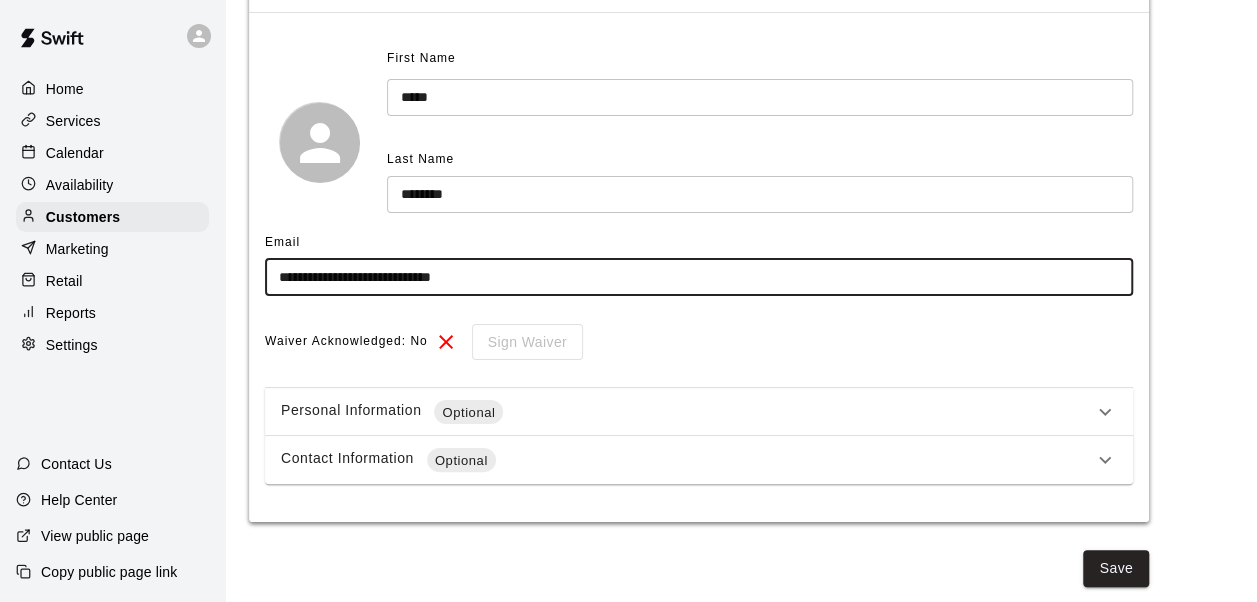 type on "**********" 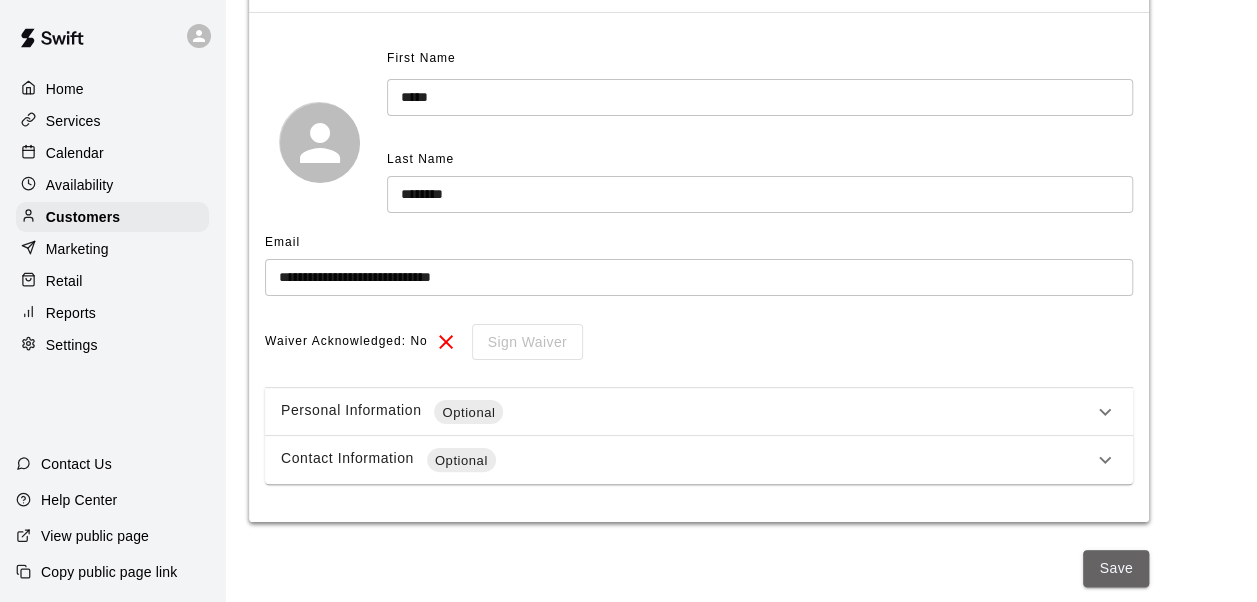 click on "Save" at bounding box center [1116, 568] 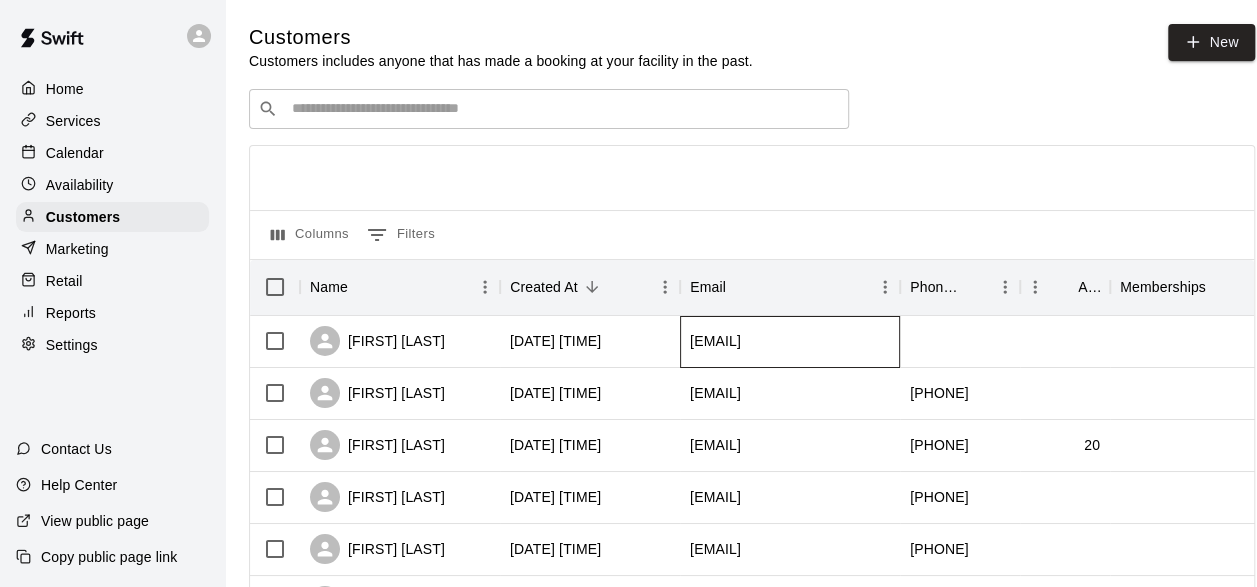 click on "[EMAIL]" at bounding box center [715, 341] 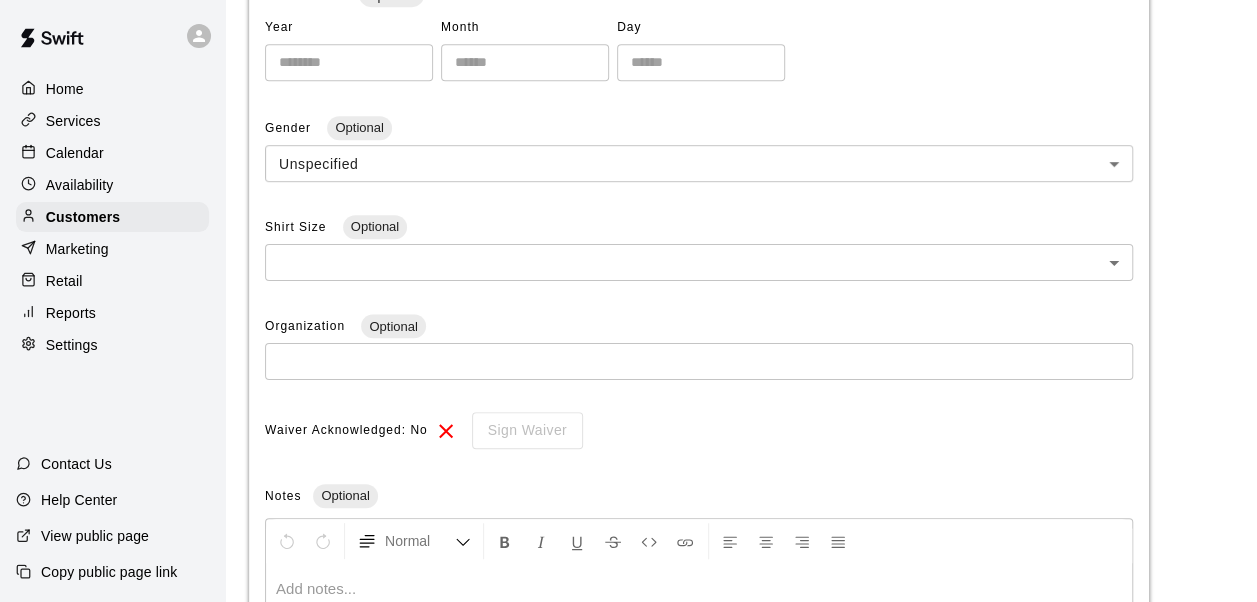 scroll, scrollTop: 0, scrollLeft: 0, axis: both 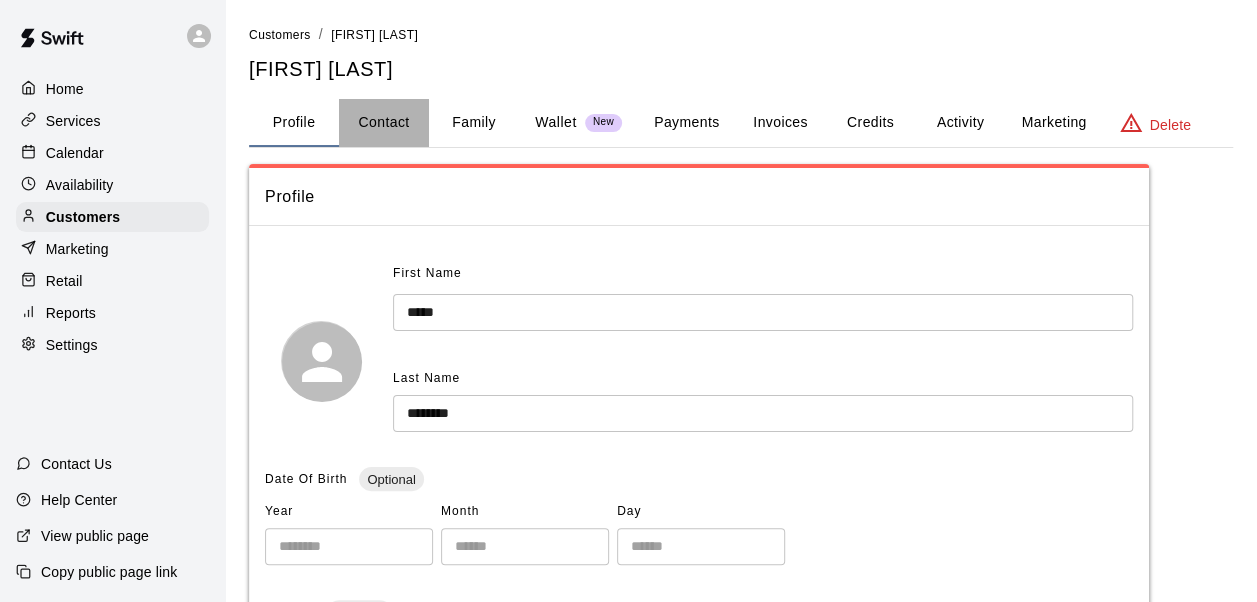 click on "Contact" at bounding box center (384, 123) 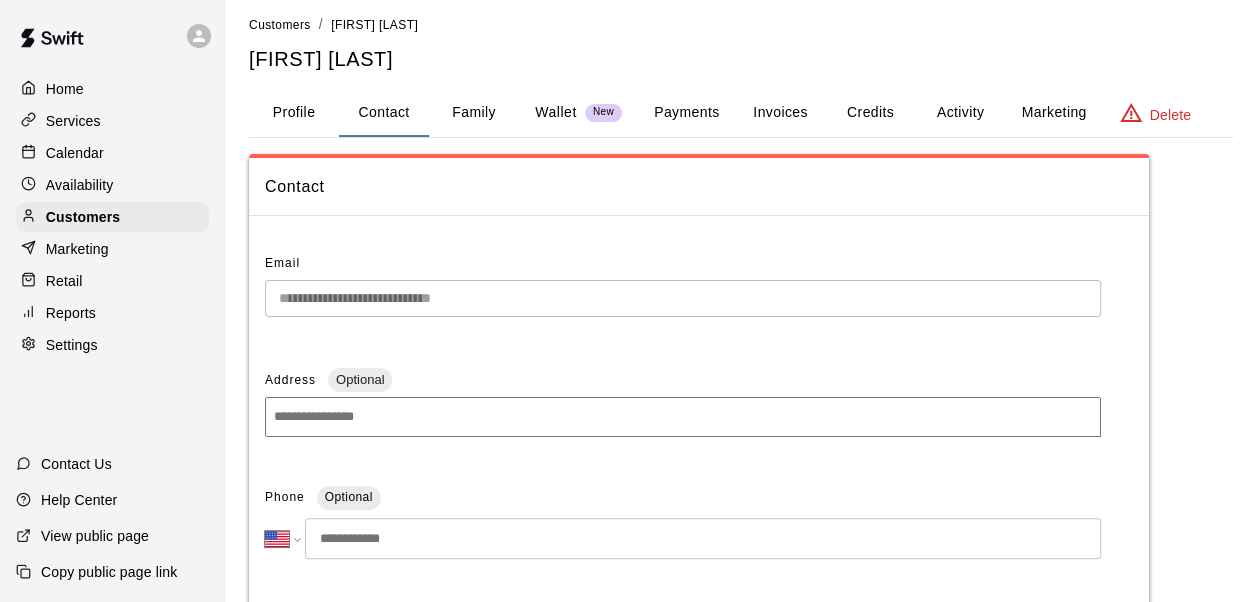 scroll, scrollTop: 0, scrollLeft: 0, axis: both 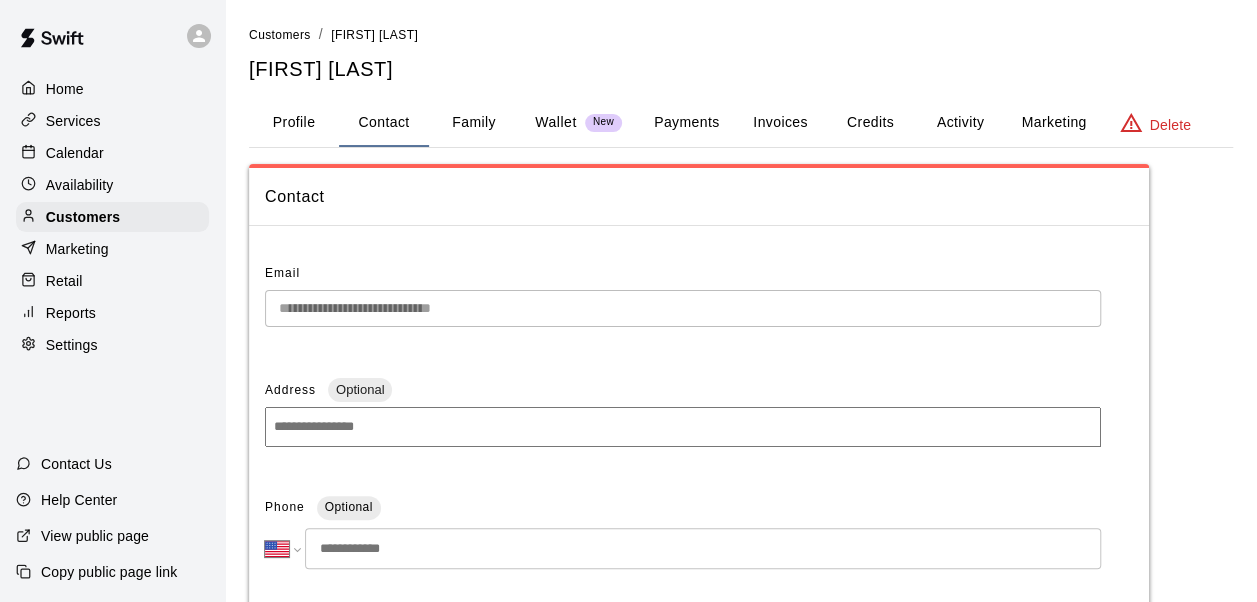 click on "Profile" at bounding box center (294, 123) 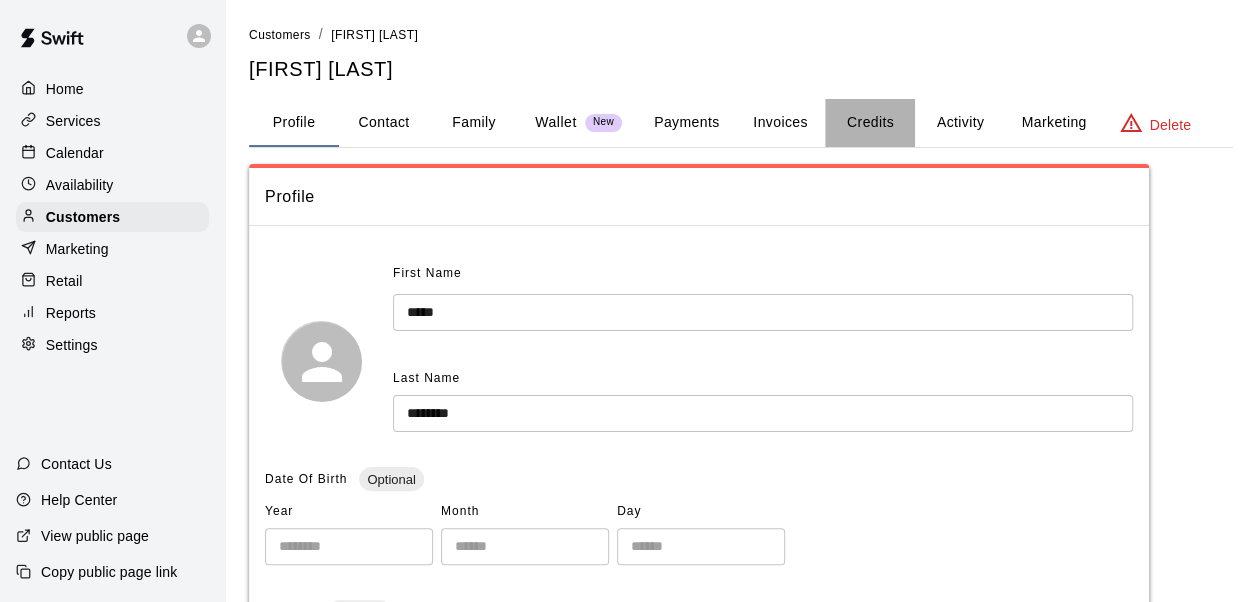 click on "Credits" at bounding box center [870, 123] 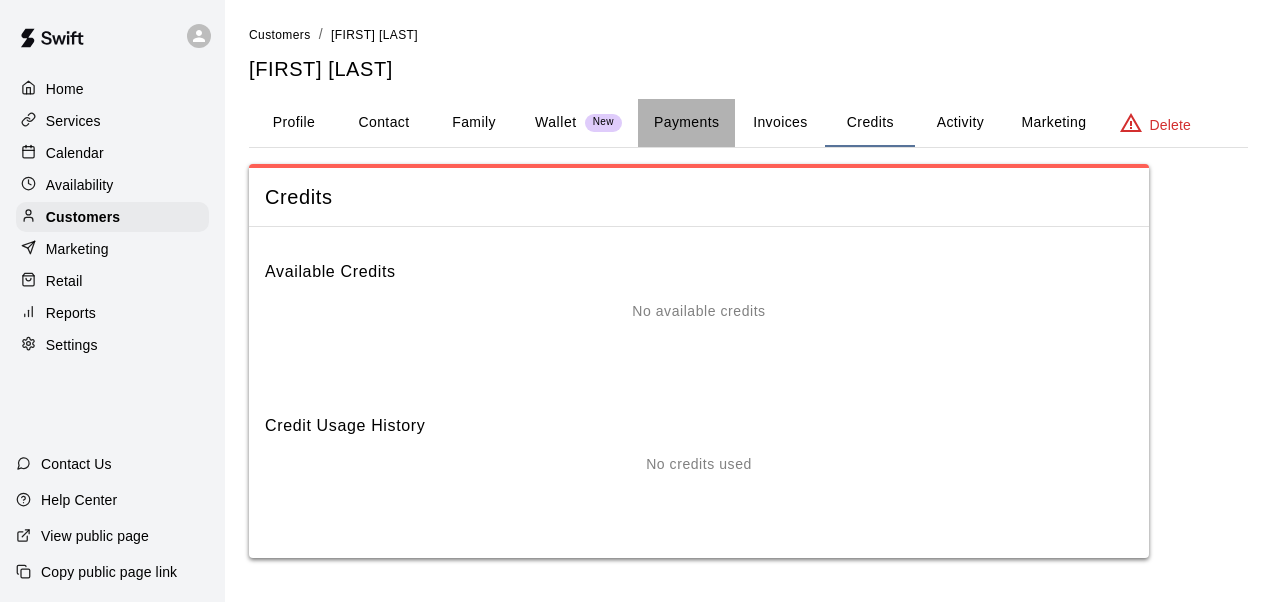 click on "Payments" at bounding box center [686, 123] 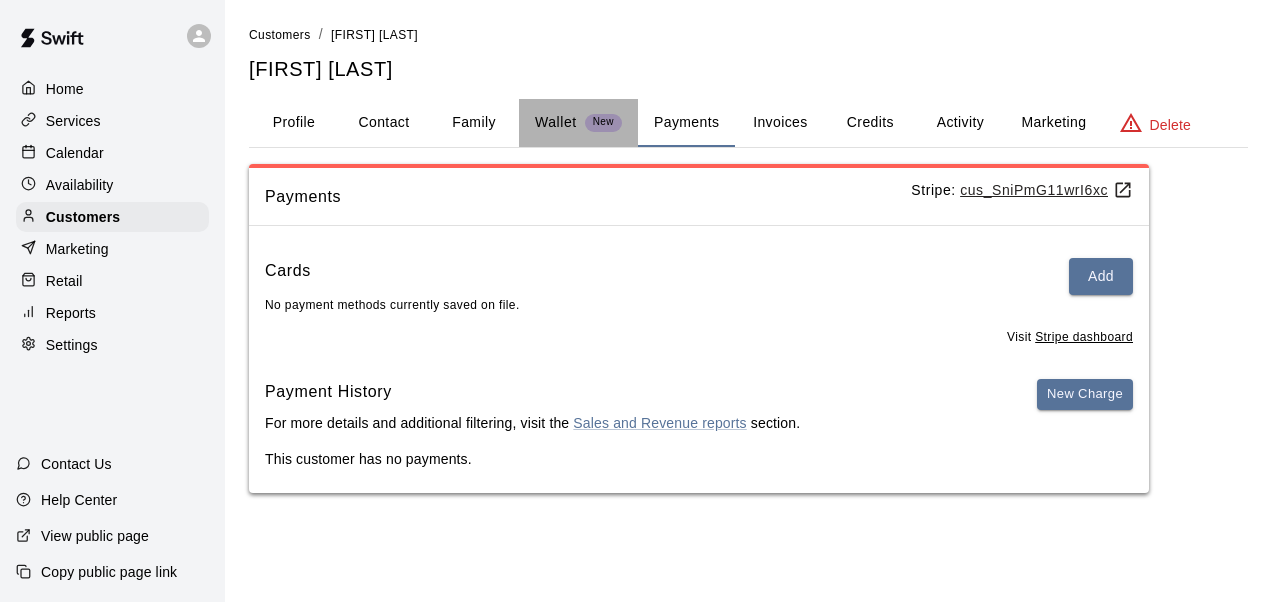 click on "Wallet New" at bounding box center [578, 123] 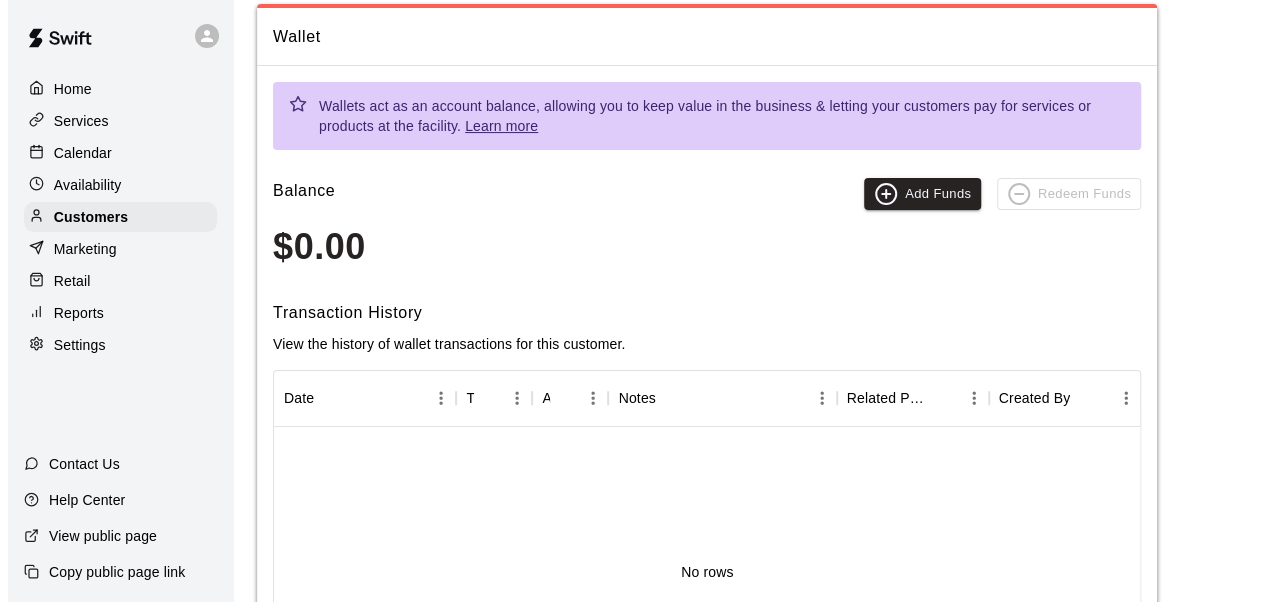 scroll, scrollTop: 0, scrollLeft: 0, axis: both 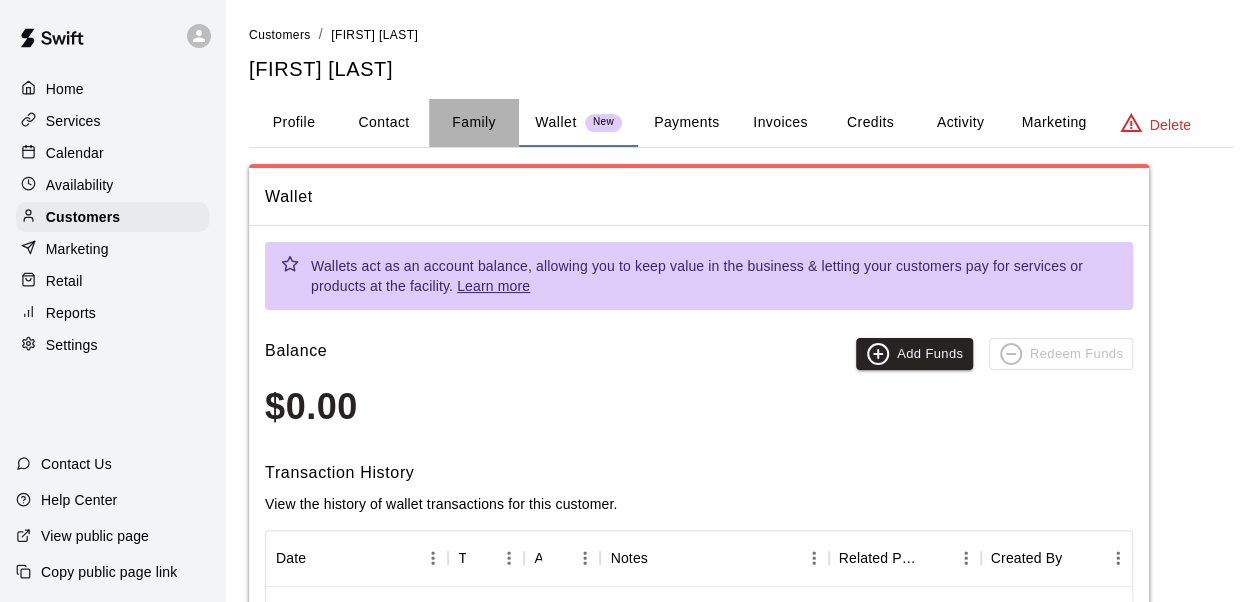 click on "Family" at bounding box center (474, 123) 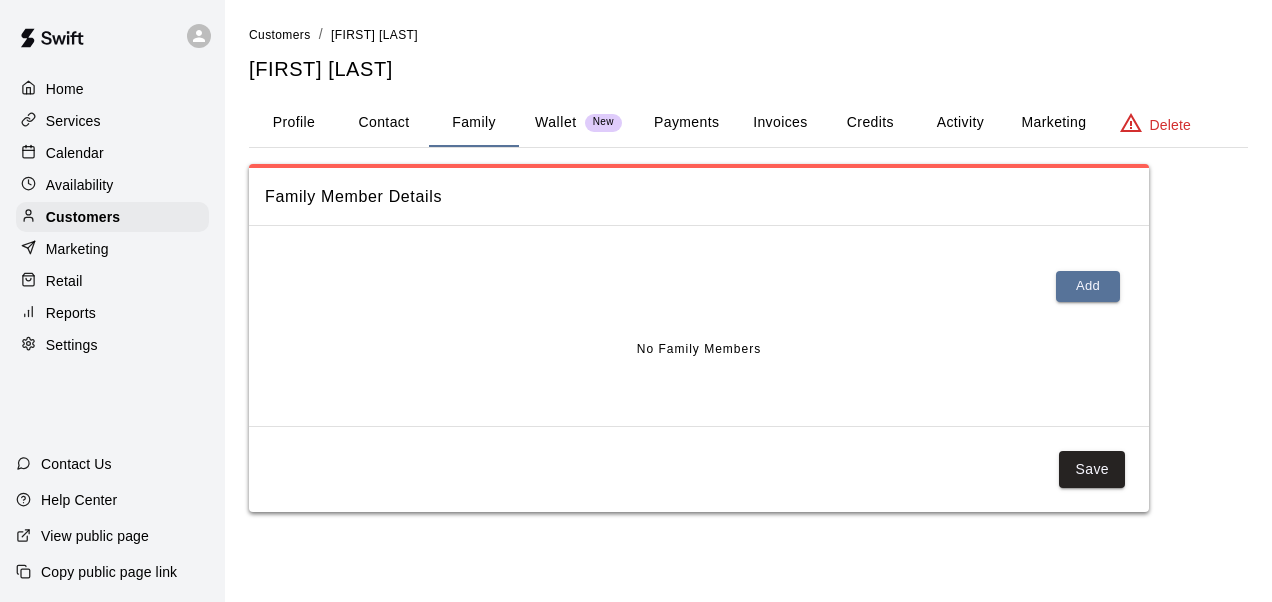 click on "Marketing" at bounding box center [1053, 123] 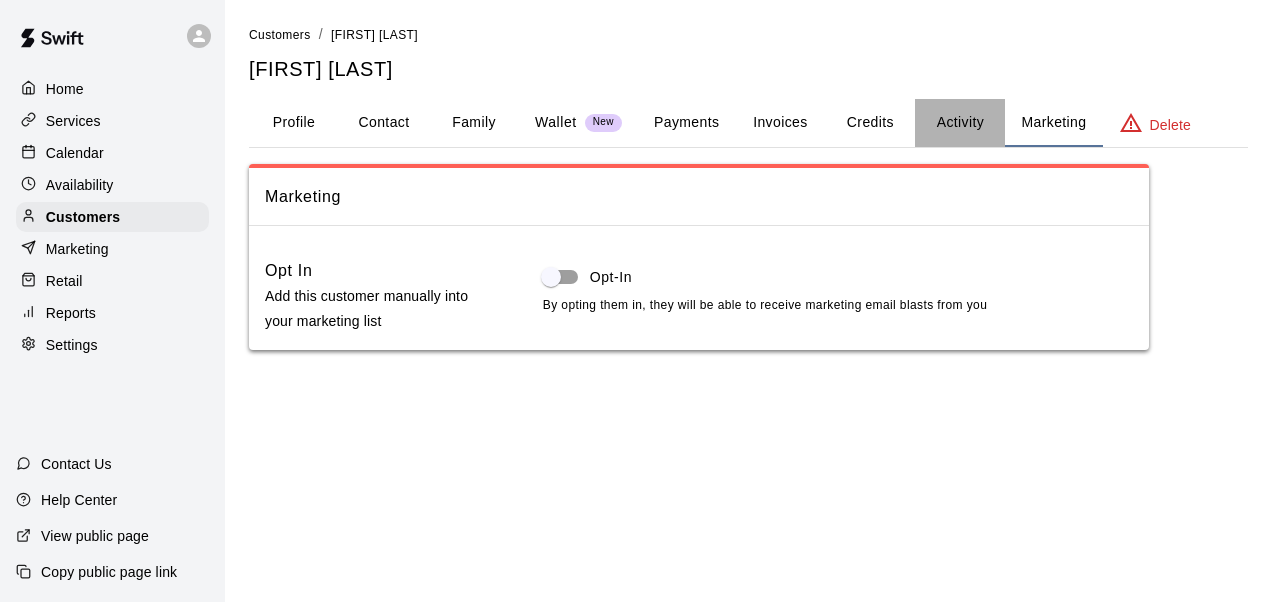 click on "Activity" at bounding box center [960, 123] 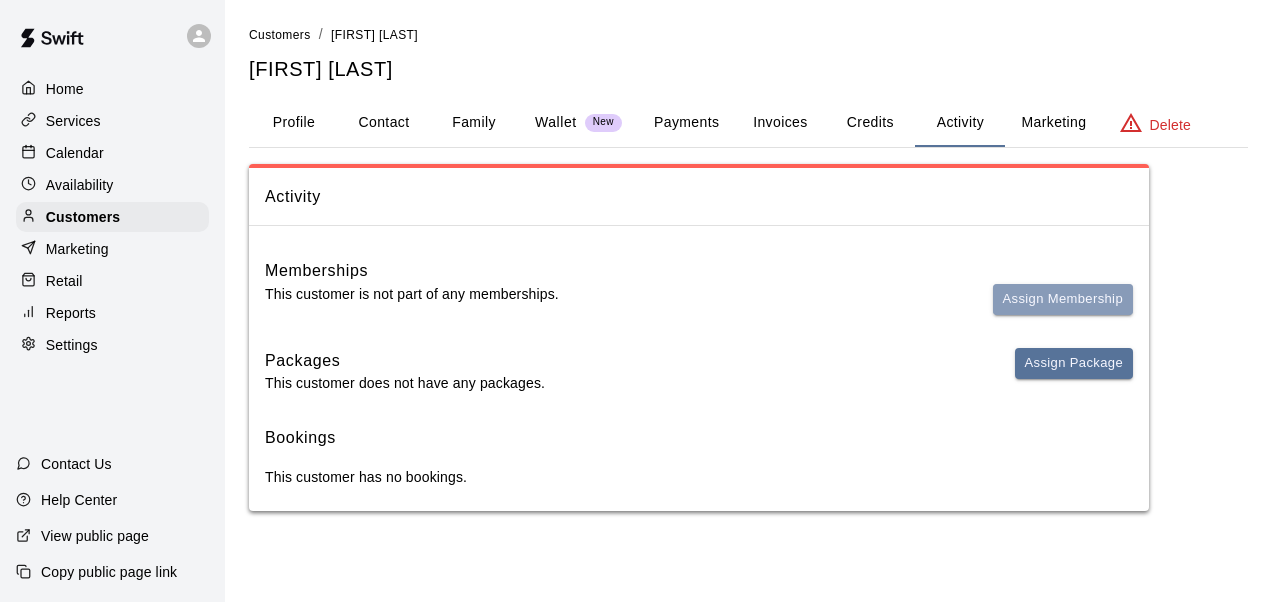click on "Assign Membership" at bounding box center (1063, 299) 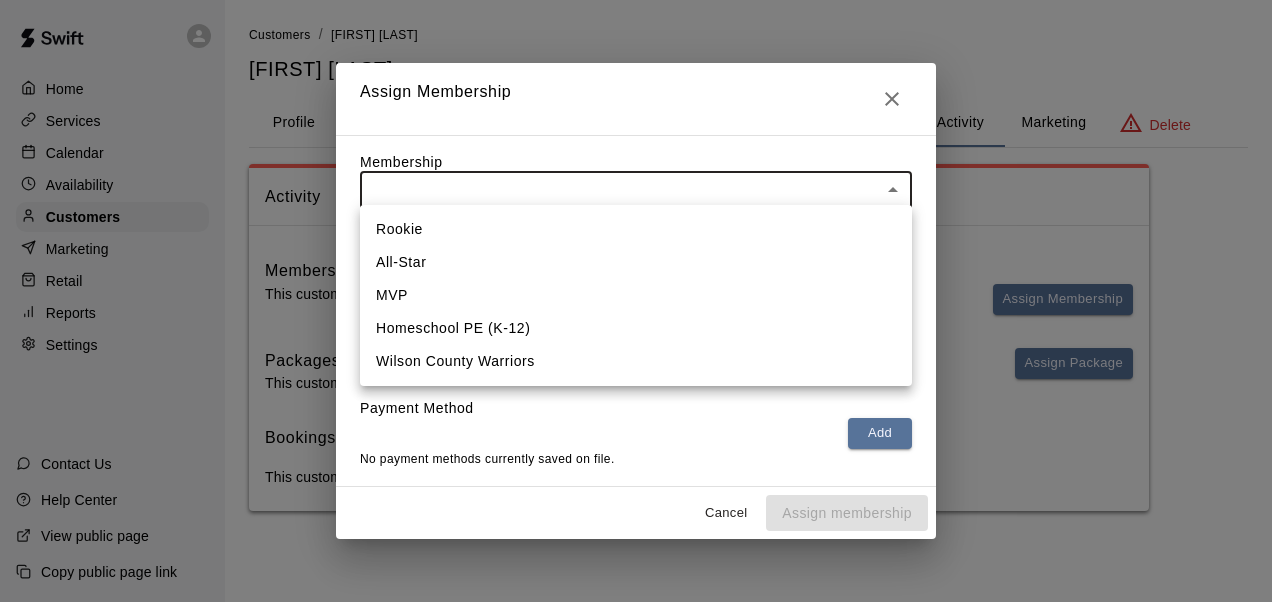 click on "Customers / [FIRST] [LAST] [FIRST] [LAST] Profile Contact Family Wallet New Payments Invoices Credits Activity Marketing Delete Activity Memberships This customer is not part of any memberships. Assign Membership Packages This customer does not have any packages. Assign Package Bookings This customer has no bookings. Swift - Edit Customer Close cross-small Assign Membership Membership ​ ​ Payment Summary Coupon Code ​ Apply Payment Method   Add No payment methods currently saved on file. Cancel Assign membership Rookie All-Star MVP Homeschool PE (K-12) Wilson County Warriors" at bounding box center (636, 275) 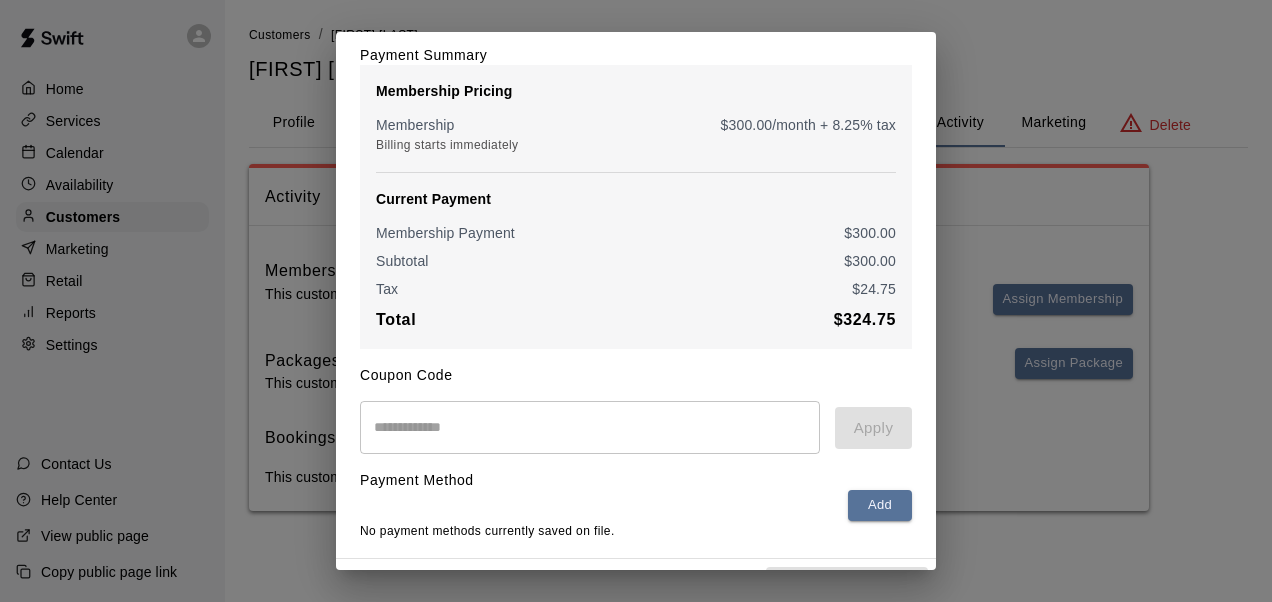 scroll, scrollTop: 206, scrollLeft: 0, axis: vertical 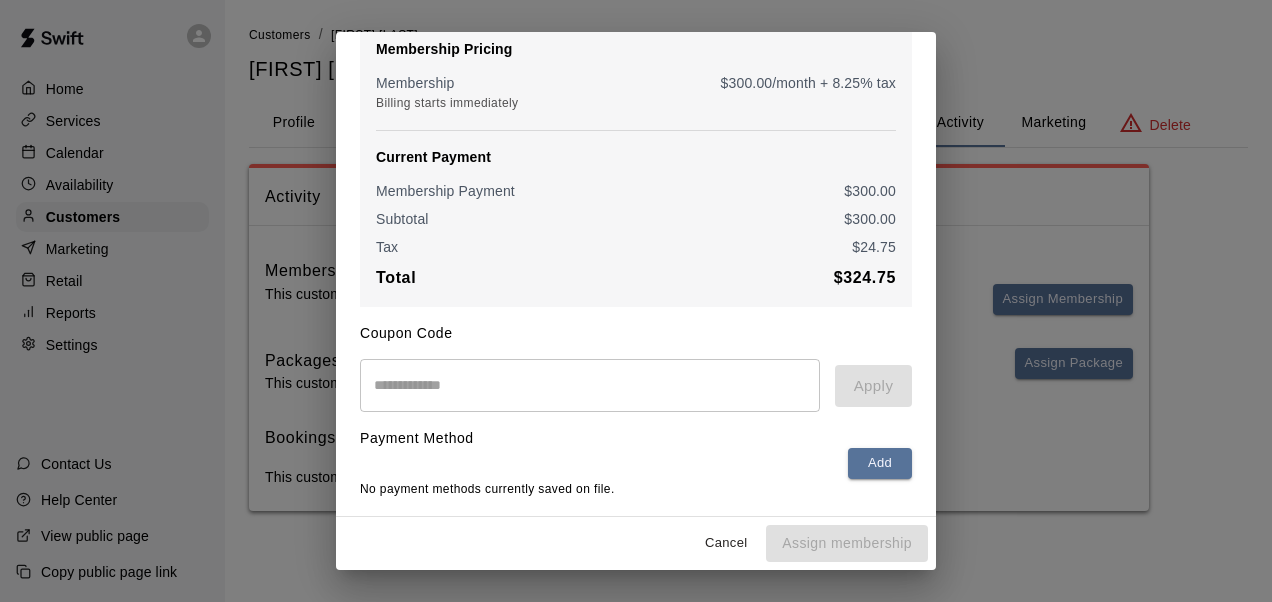 click on "Cancel Assign membership" at bounding box center [636, 543] 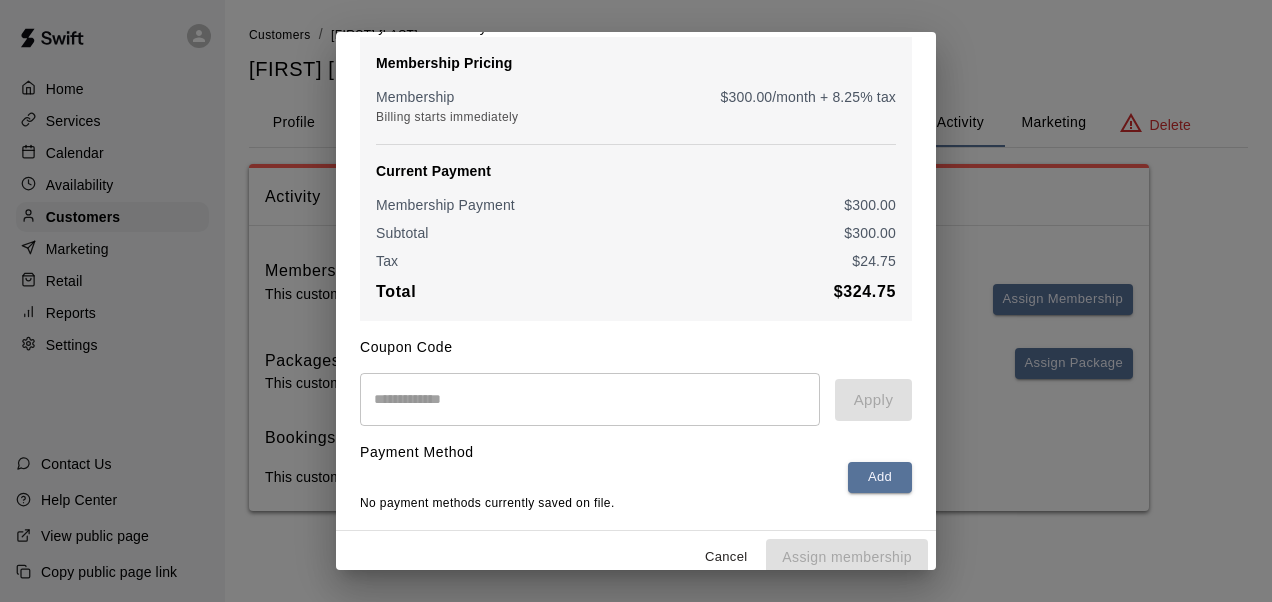 scroll, scrollTop: 206, scrollLeft: 0, axis: vertical 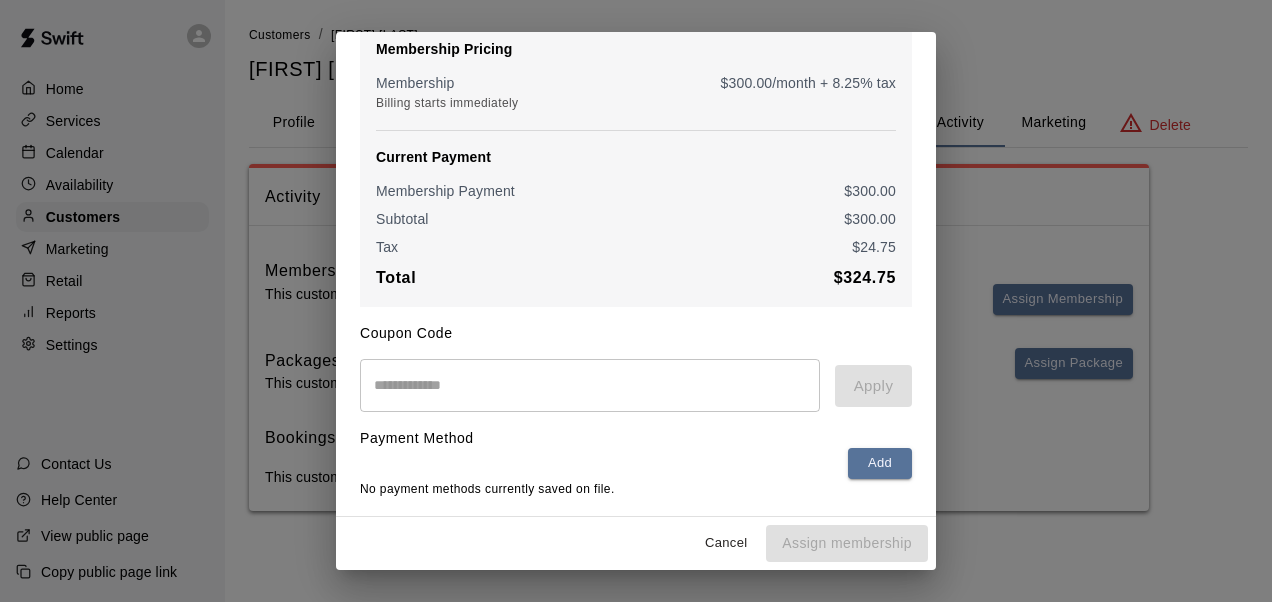 click on "**********" at bounding box center [636, 301] 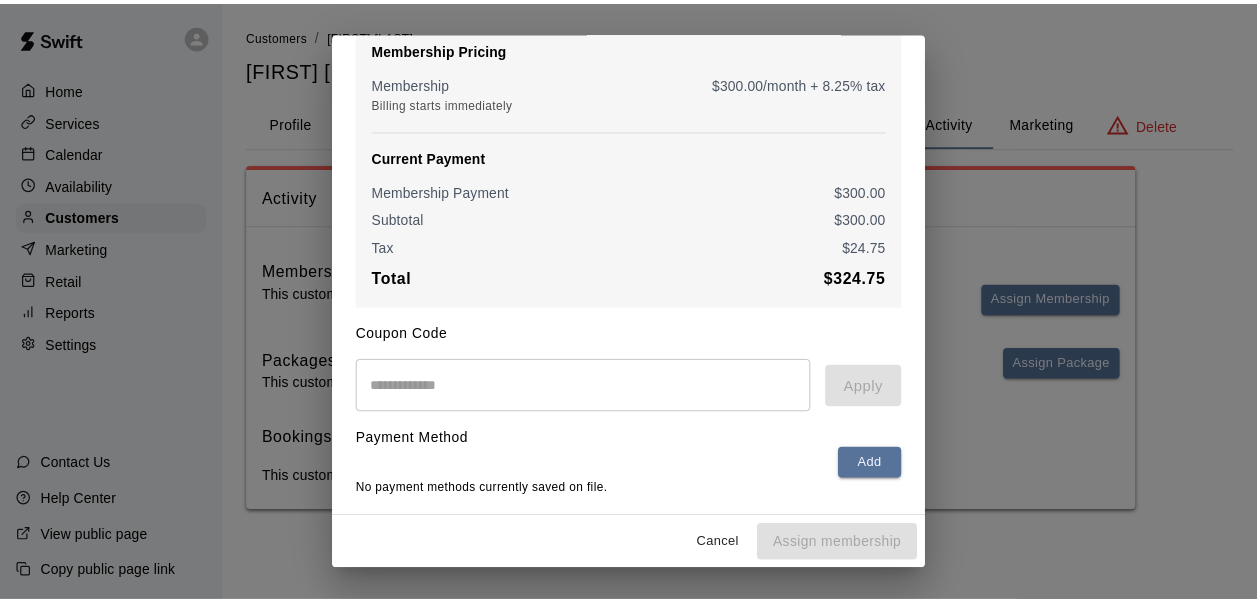 scroll, scrollTop: 0, scrollLeft: 0, axis: both 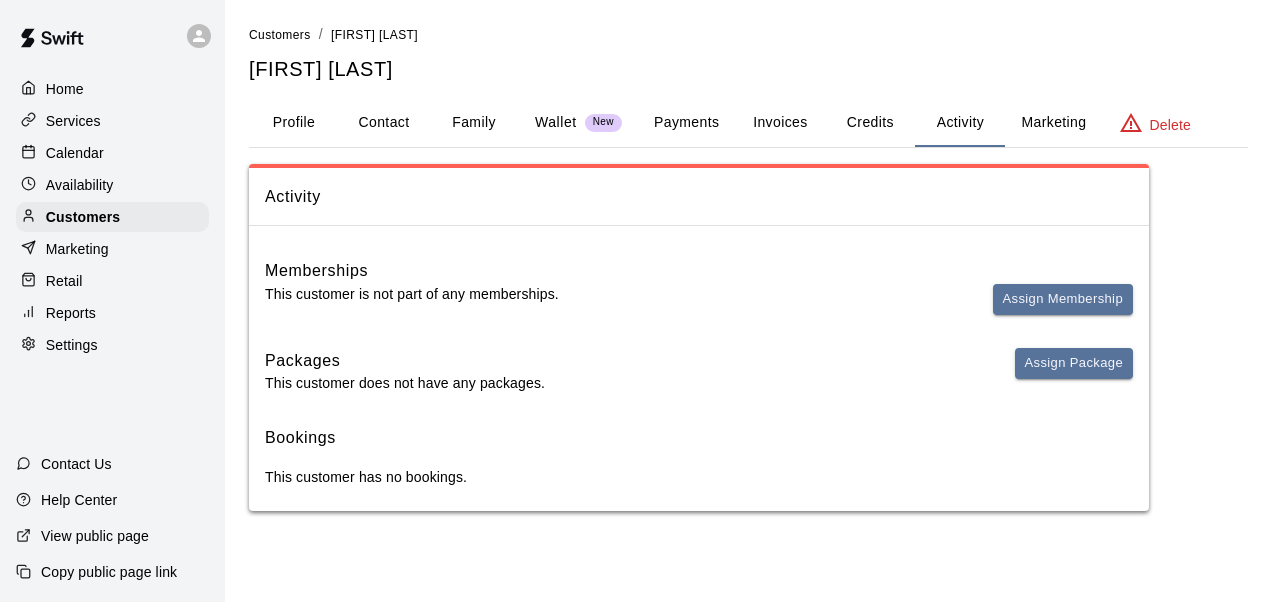 click on "Assign Package" at bounding box center [1074, 363] 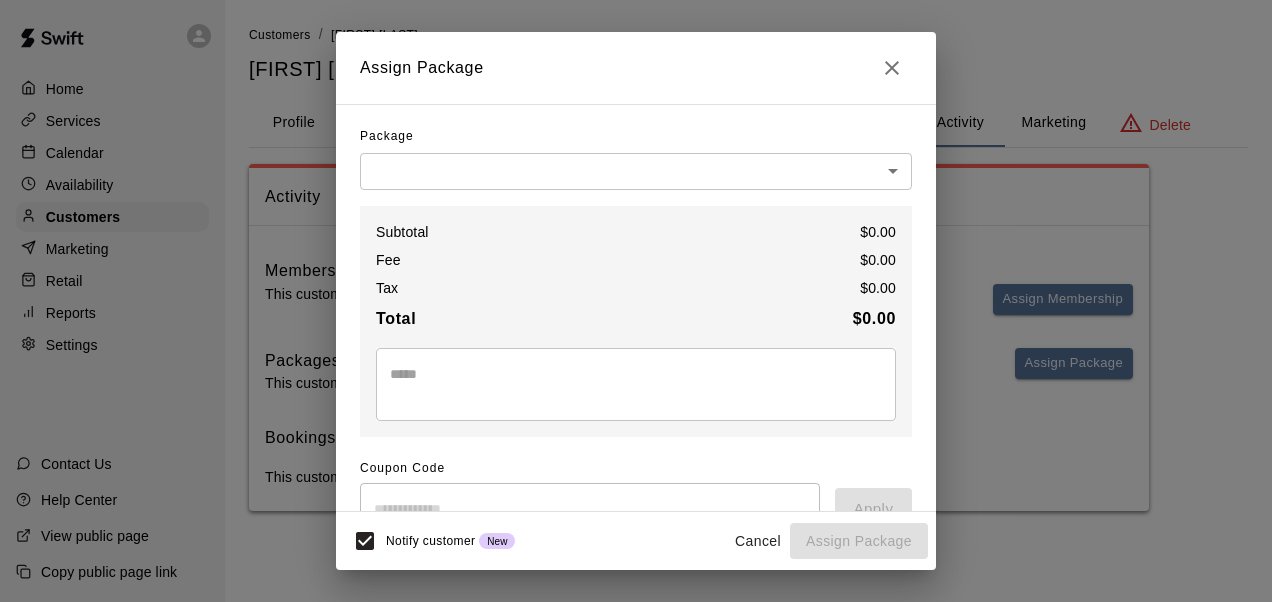 click on "Package ​ ​ Subtotal $ 0.00 Fee $ 0.00 Tax $ 0.00 Total $ 0.00 * ​ Coupon Code ​ Apply PAYMENT METHOD CREDIT CARD POINT OF SALE WALLET   New CASH CHECK VENMO OTHER No cards on file. Visit the   Cards section under the Payments tab  in the customer's profile to add a card. Visit profile" at bounding box center (636, 444) 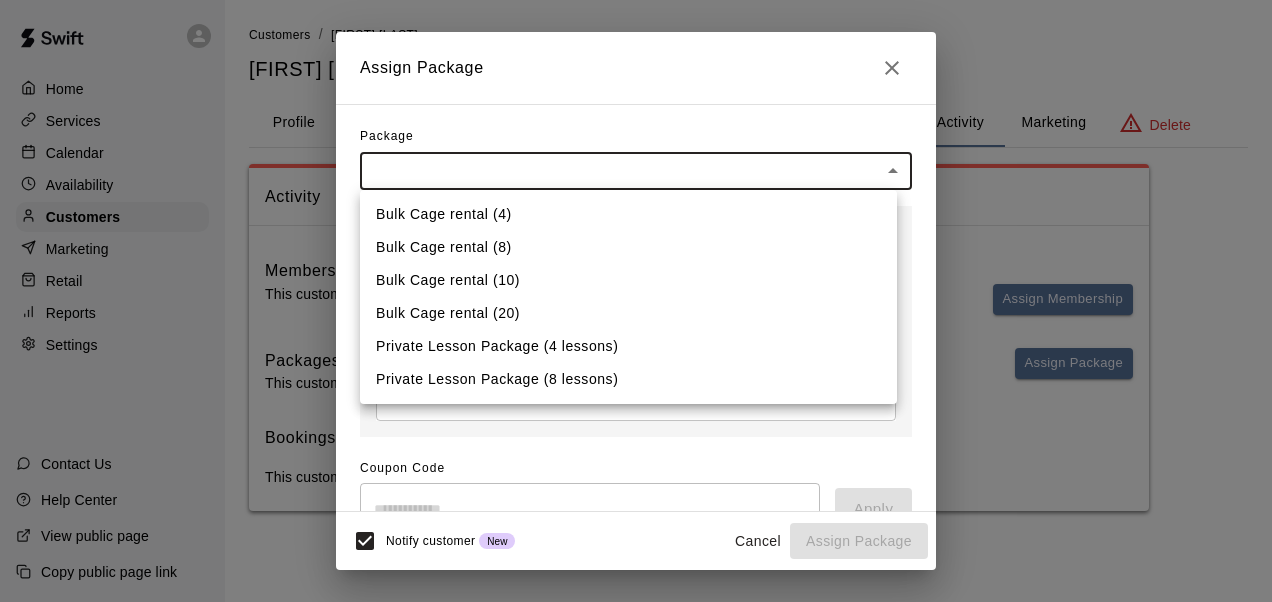 click at bounding box center (636, 301) 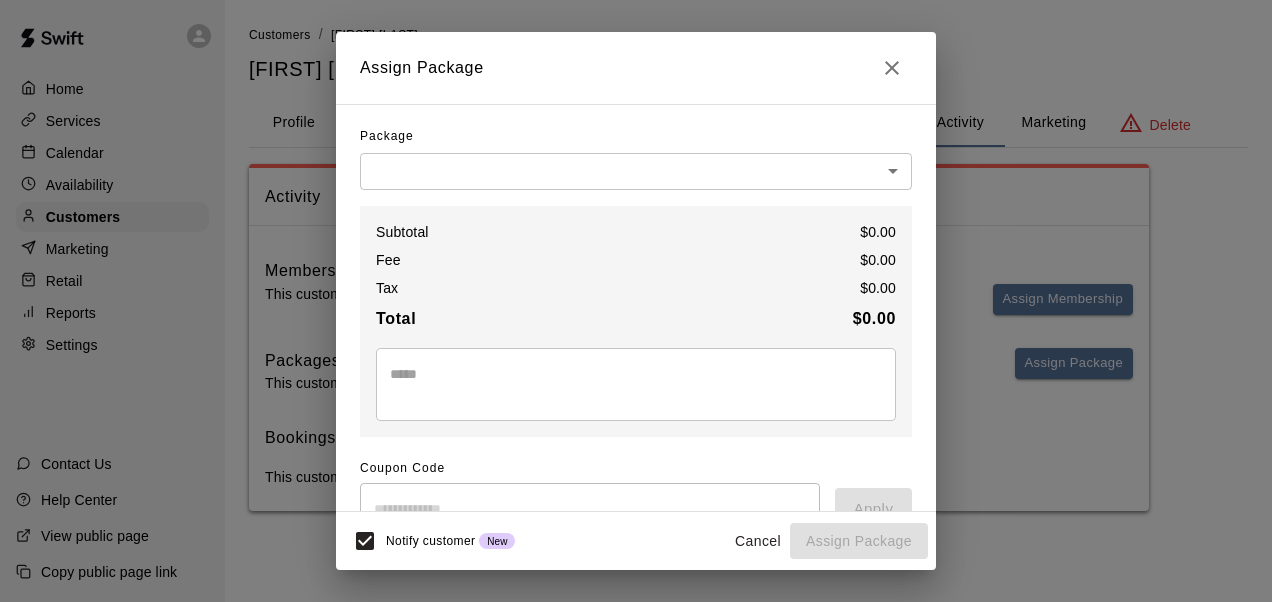click on "Assign Package Package ​ ​ Subtotal $ 0.00 Fee $ 0.00 Tax $ 0.00 Total $ 0.00 * ​ Coupon Code ​ Apply PAYMENT METHOD CREDIT CARD POINT OF SALE WALLET   New CASH CHECK VENMO OTHER No cards on file. Visit the   Cards section under the Payments tab  in the customer's profile to add a card. Visit profile Notify customer New Cancel Assign Package" at bounding box center (636, 301) 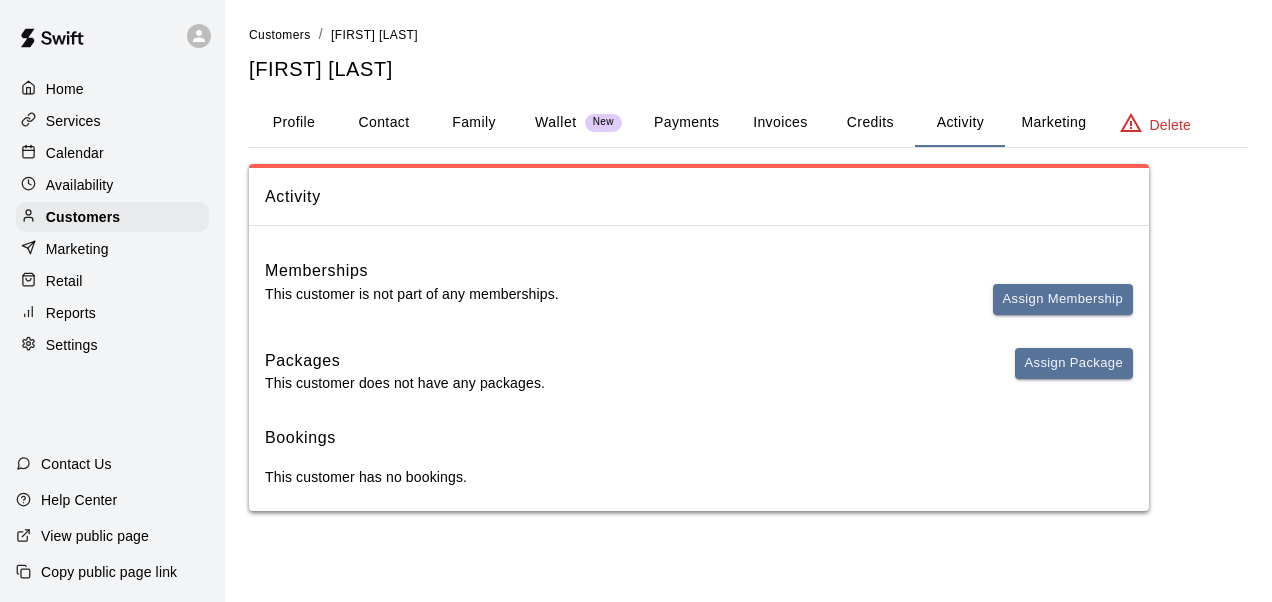 click on "Assign Package" at bounding box center [1074, 363] 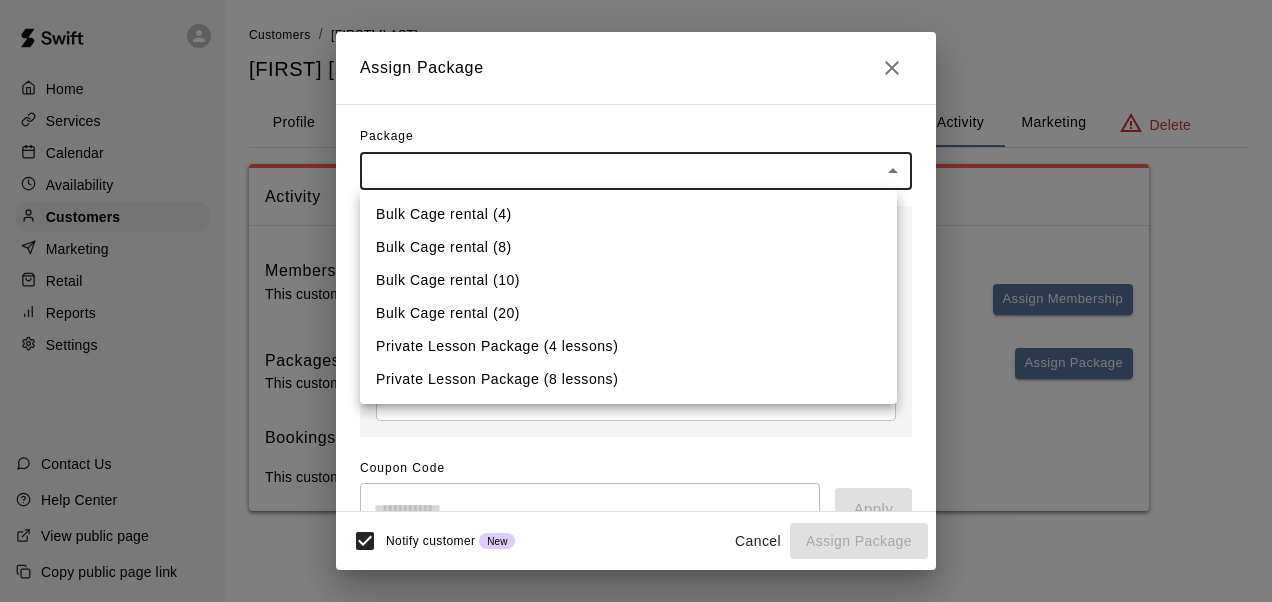 click on "Home Services Calendar Availability Customers Marketing Retail Reports Settings Contact Us Help Center View public page Copy public page link Customers / Geoff Schurman Geoff Schurman Profile Contact Family Wallet New Payments Invoices Credits Activity Marketing Delete Activity Memberships This customer is not part of any memberships. Assign Membership Packages This customer does not have any packages. Assign Package Bookings This customer has no bookings. Swift - Edit Customer Close cross-small Assign Package Package ​ ​ Subtotal $ 0.00 Fee $ 0.00 Tax $ 0.00 Total $ 0.00 * ​ Coupon Code ​ Apply PAYMENT METHOD CREDIT CARD POINT OF SALE WALLET   New CASH CHECK VENMO OTHER No cards on file. Visit the   Cards section under the Payments tab  in the customer's profile to add a card. Visit profile Notify customer New Cancel Assign Package Bulk Cage rental (4) Bulk Cage rental (8) Bulk Cage rental (10) Bulk Cage rental (20) Private Lesson Package (4 lessons) Private Lesson Package (8 lessons)" at bounding box center [636, 275] 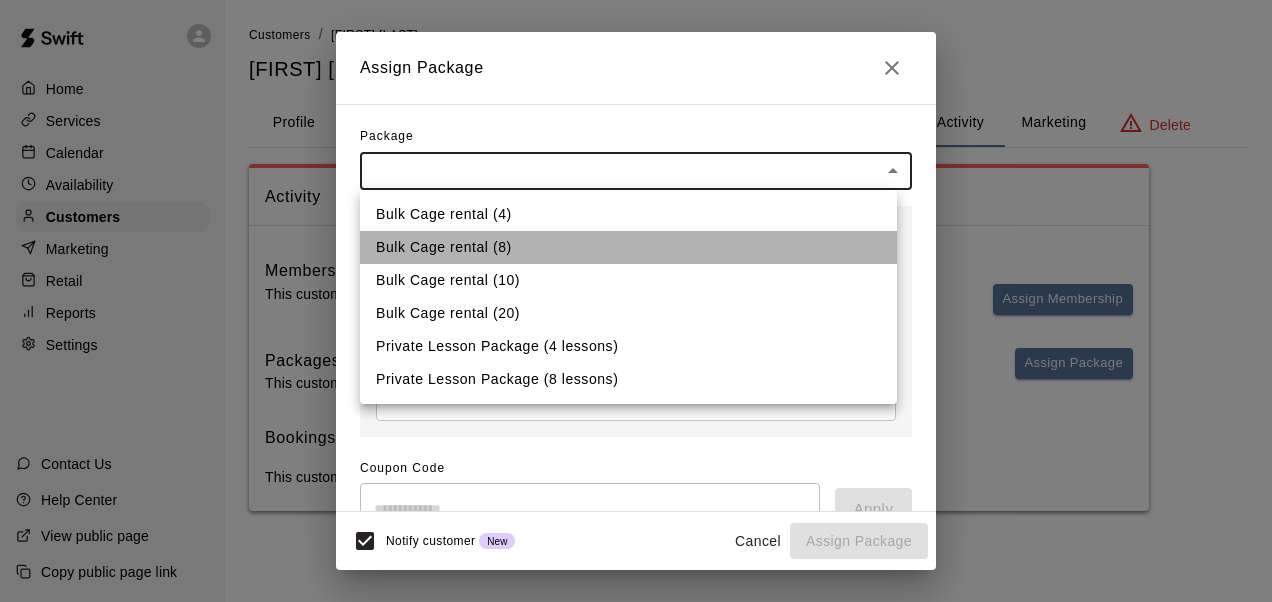 click on "Bulk Cage rental (8)" at bounding box center [628, 247] 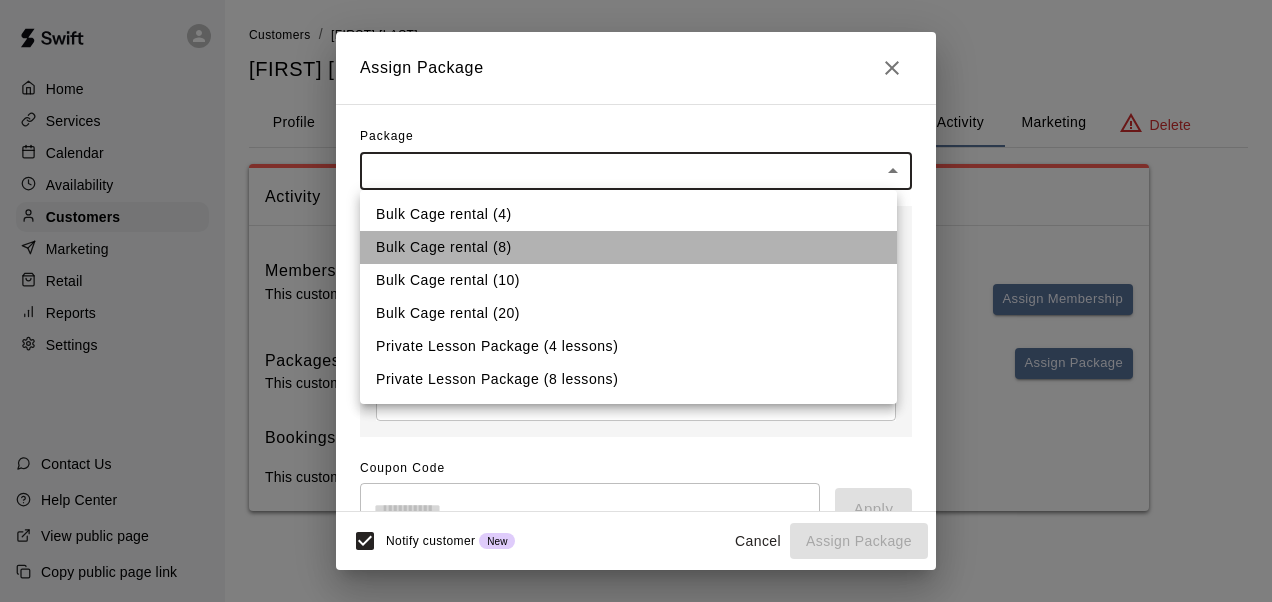type on "**********" 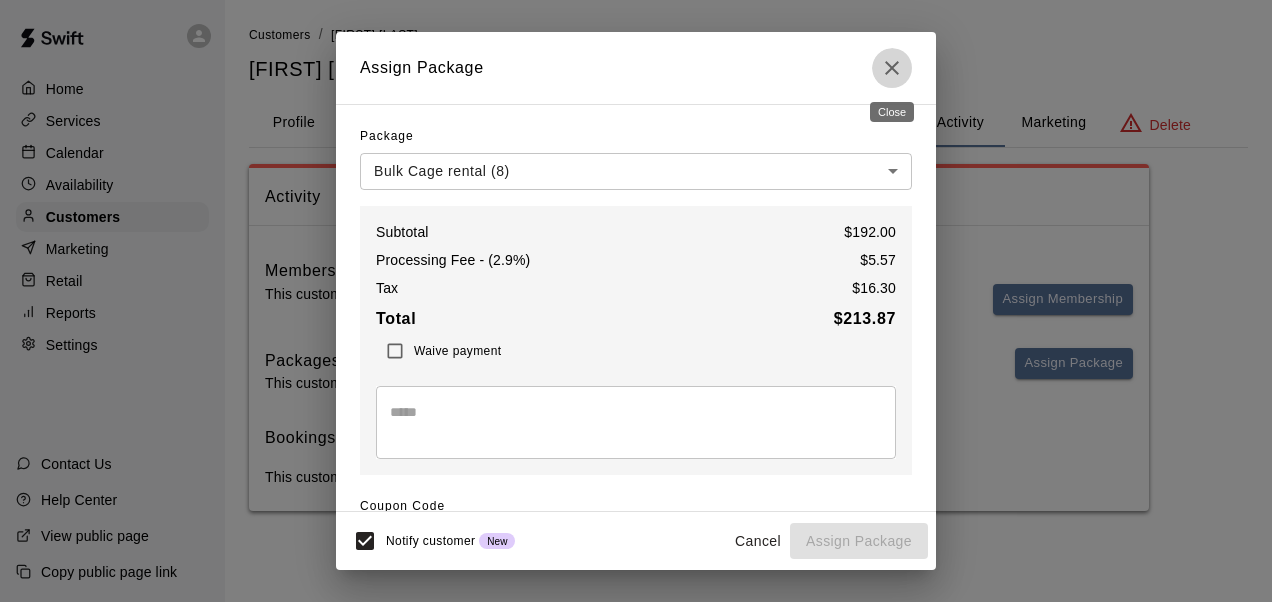 click 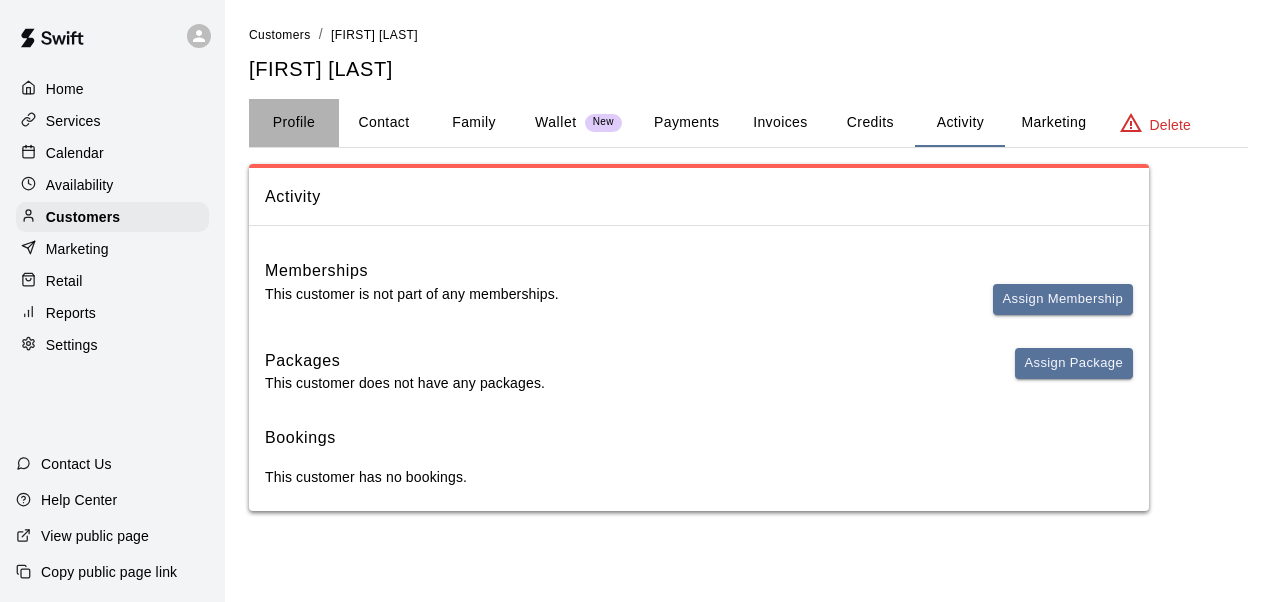 click on "Profile" at bounding box center (294, 123) 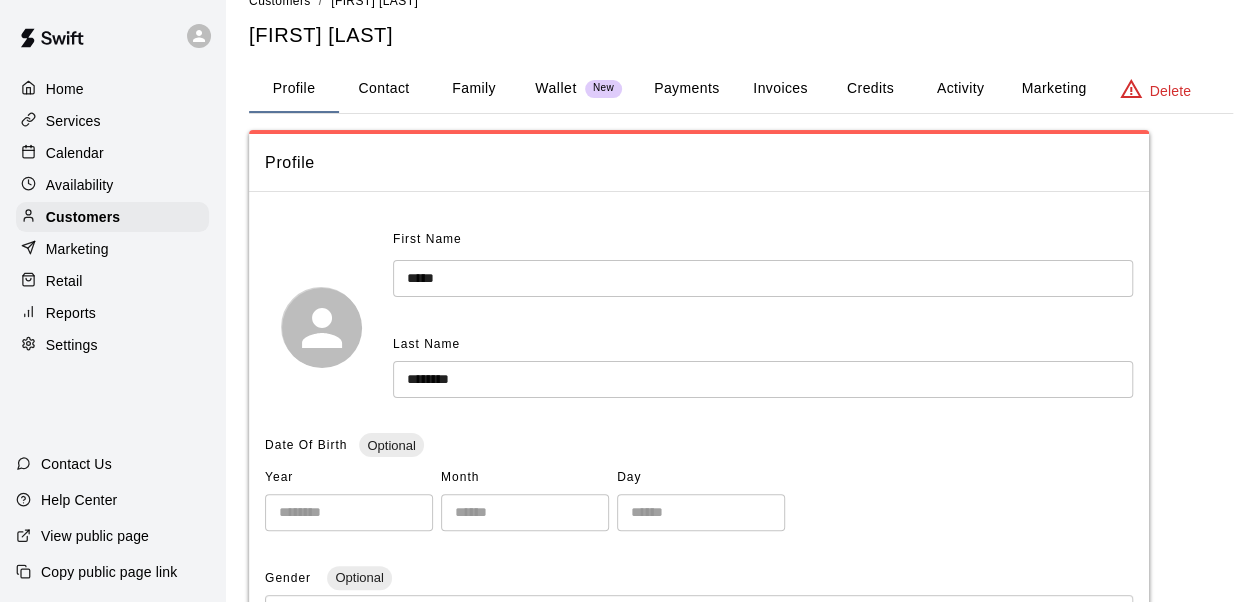 scroll, scrollTop: 0, scrollLeft: 0, axis: both 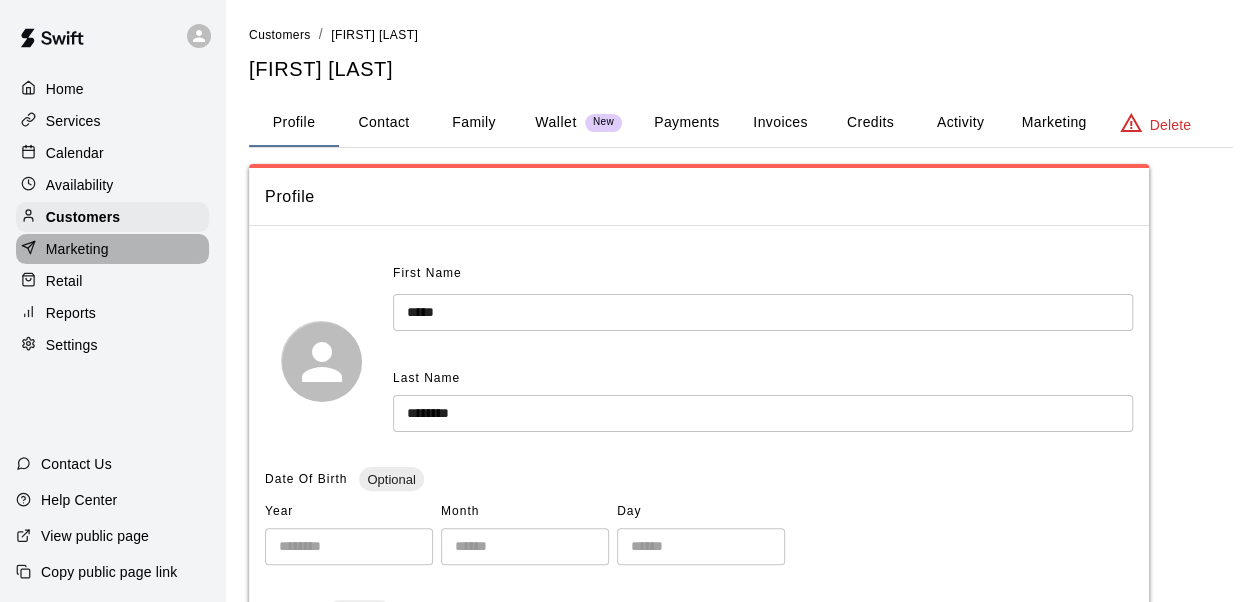 click on "Marketing" at bounding box center (77, 249) 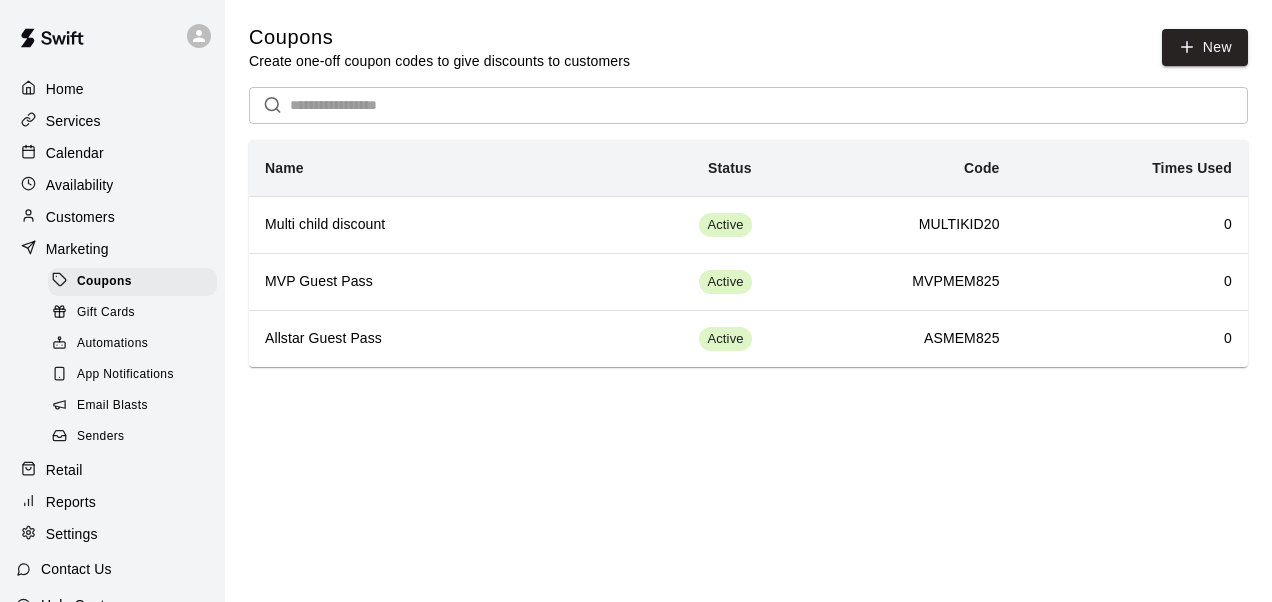 click on "Services" at bounding box center (73, 121) 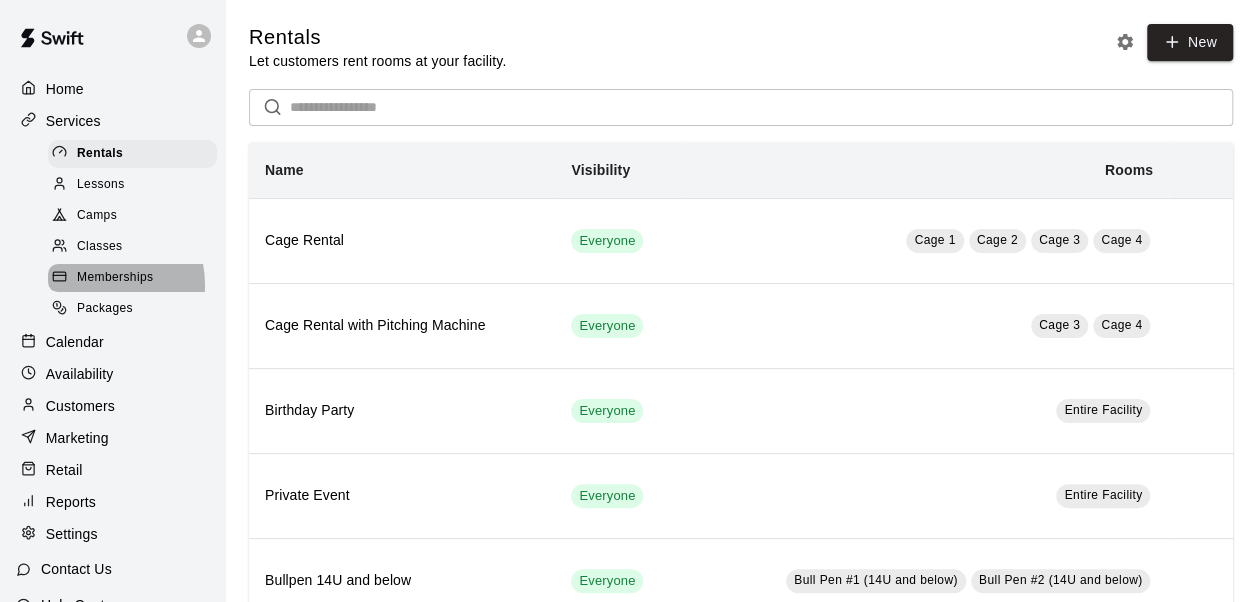 click on "Memberships" at bounding box center (115, 278) 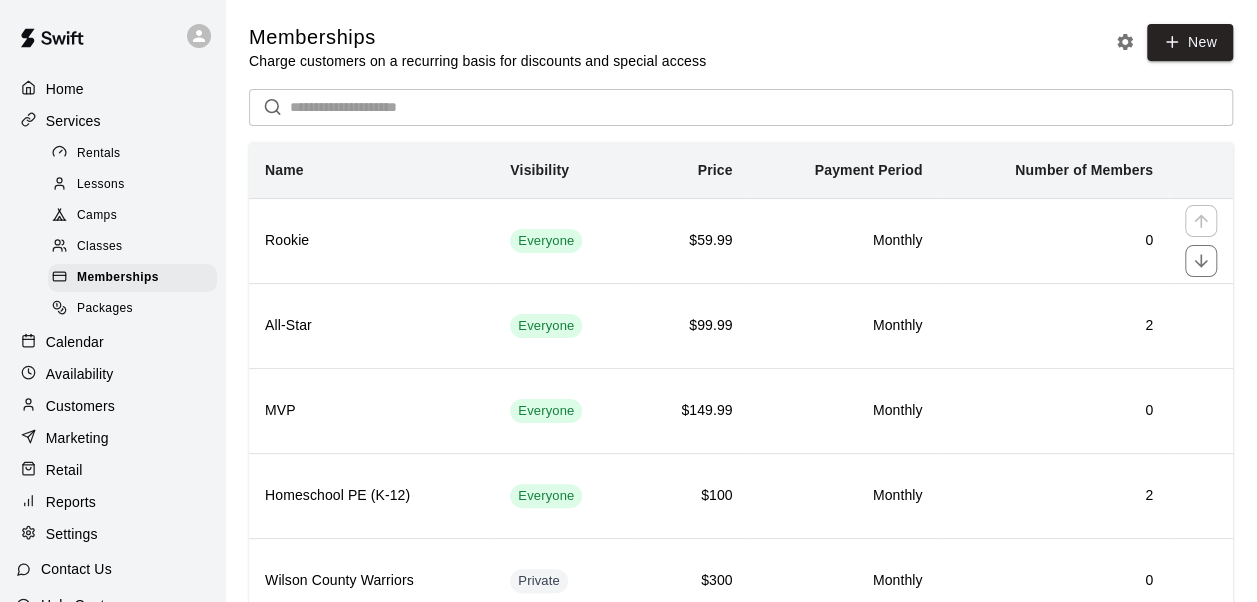 click on "$59.99" at bounding box center [692, 240] 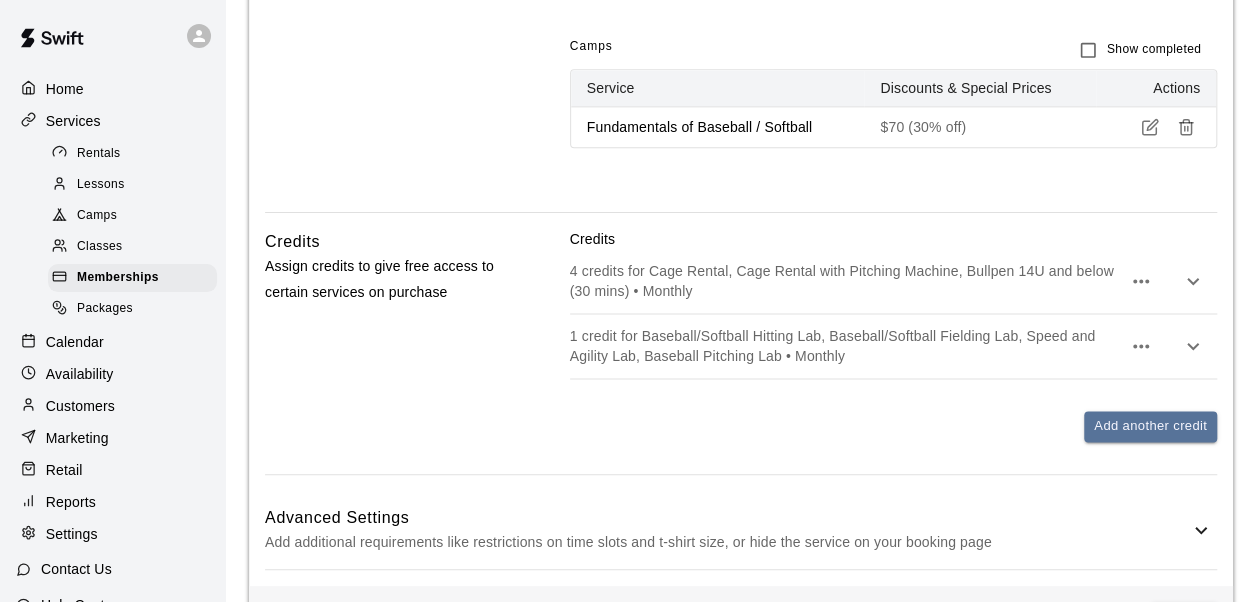 scroll, scrollTop: 1486, scrollLeft: 0, axis: vertical 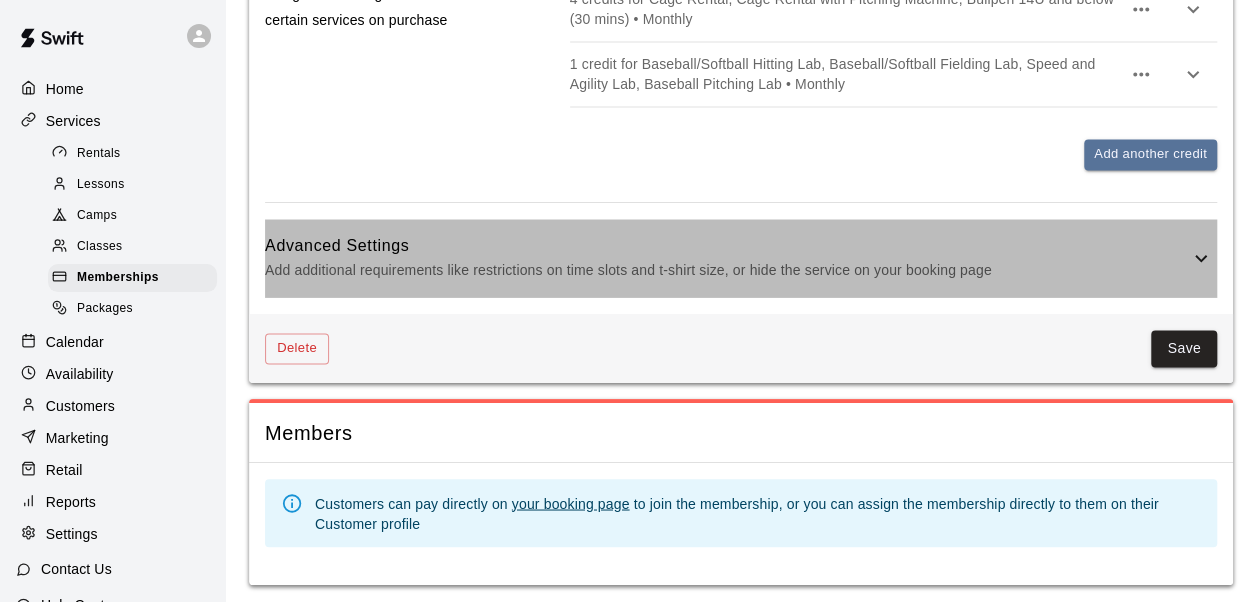 click on "Add additional requirements like restrictions on time slots and t-shirt size, or hide the service on your booking page" at bounding box center [727, 270] 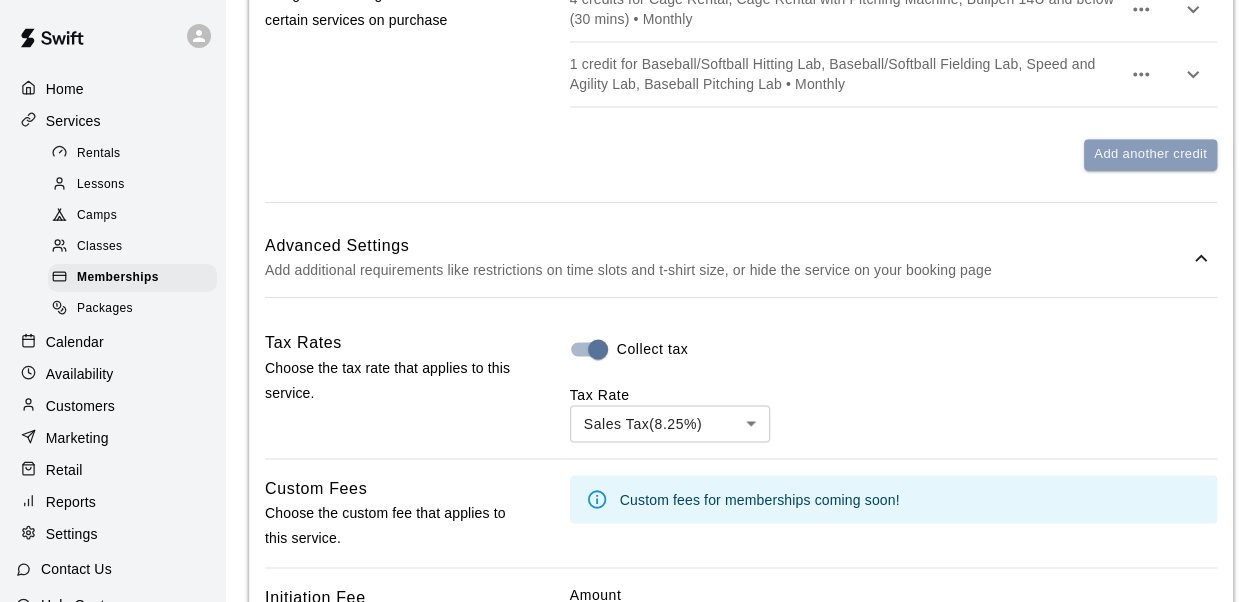 click on "Add another credit" at bounding box center [1150, 154] 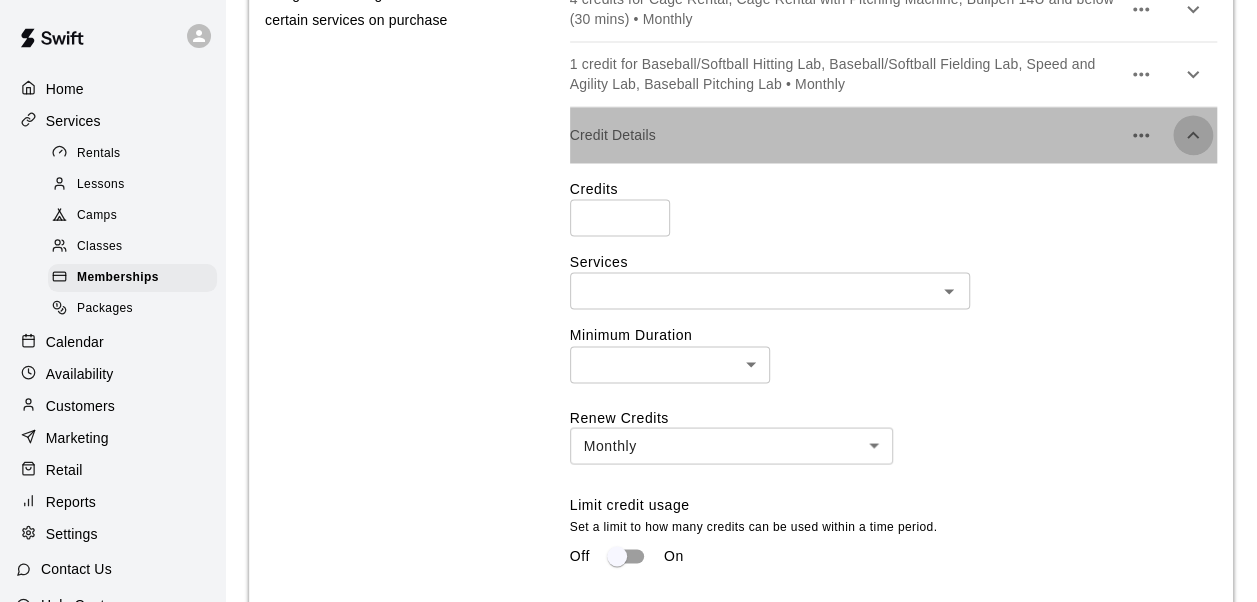 click 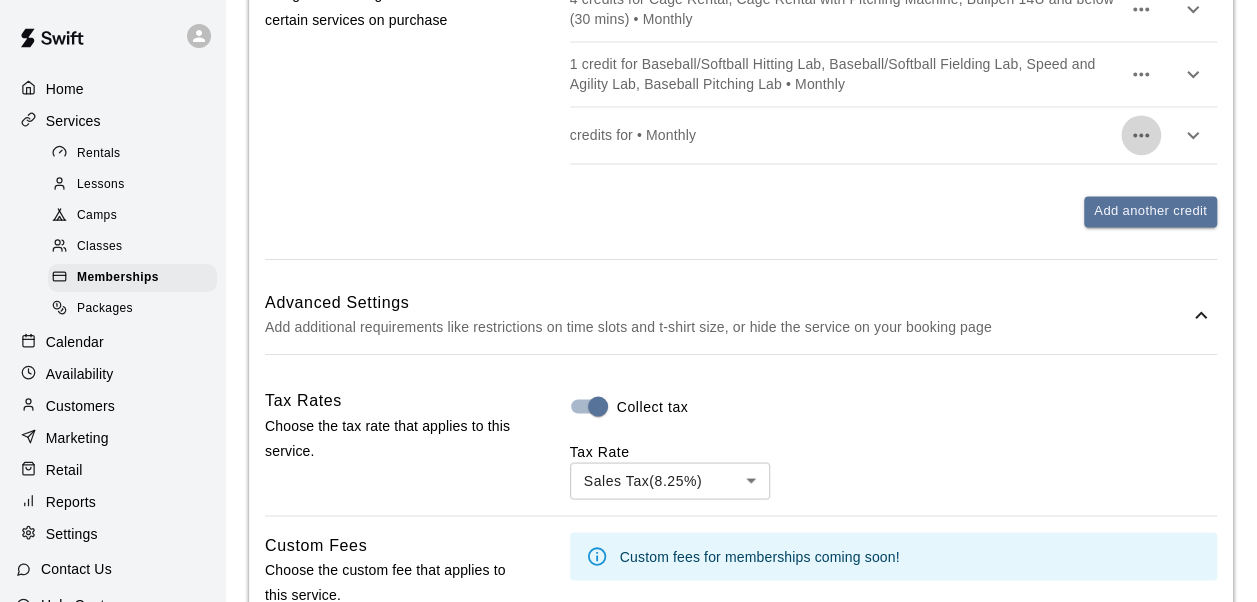 click at bounding box center (1141, 135) 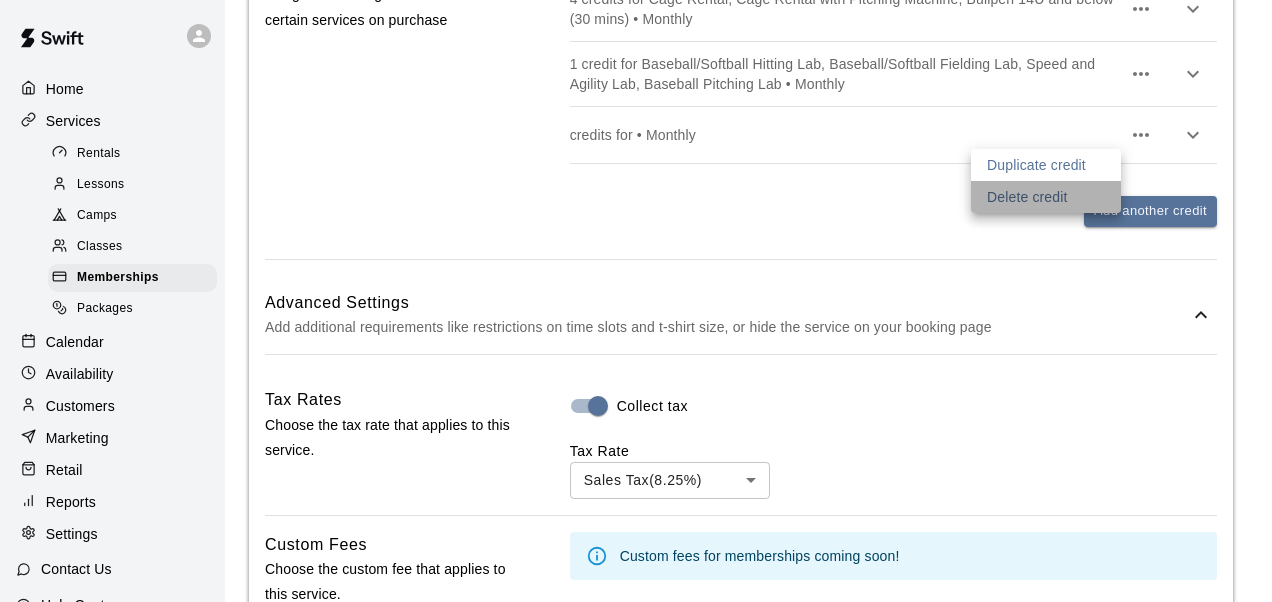 click on "Delete credit" at bounding box center (1027, 197) 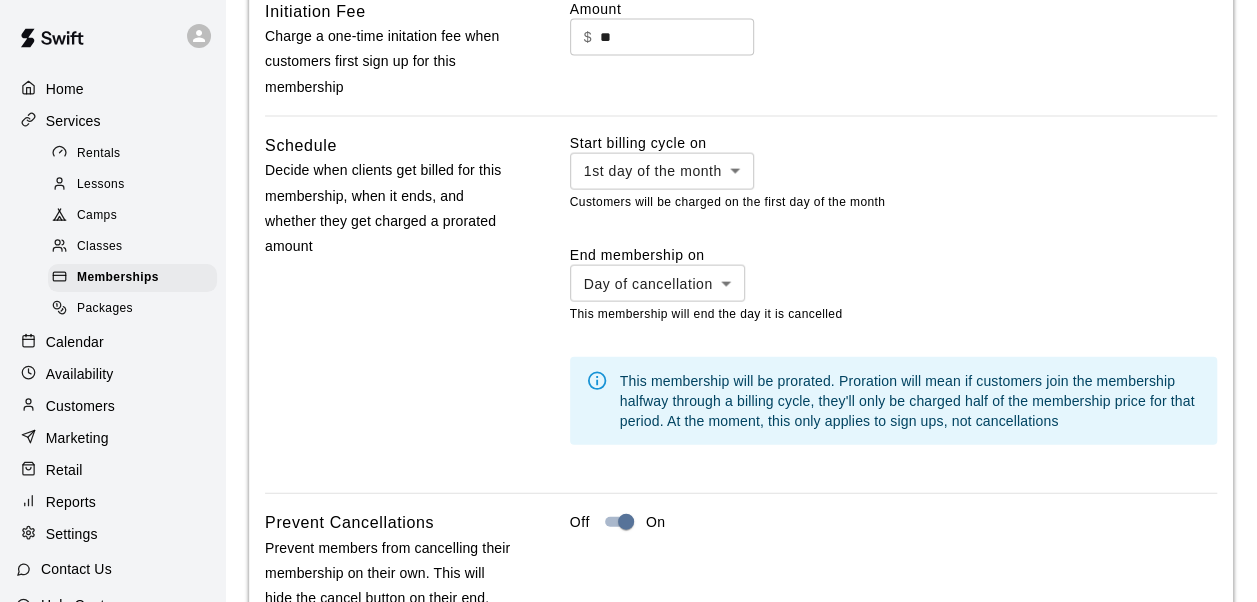 scroll, scrollTop: 2094, scrollLeft: 0, axis: vertical 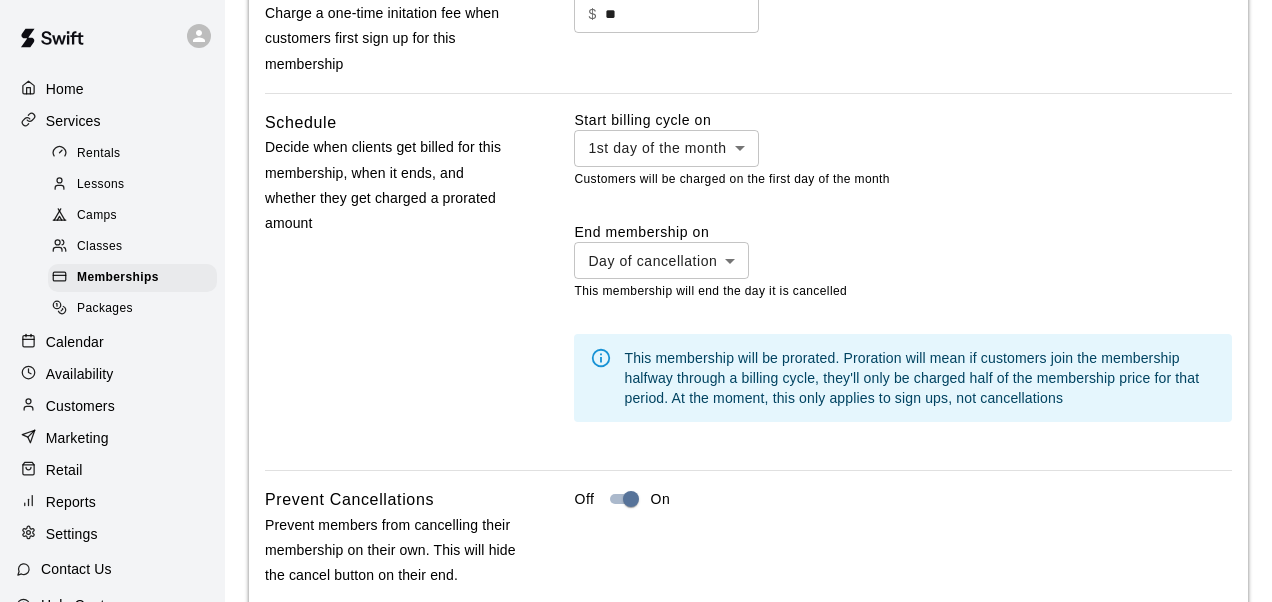 click on "**********" at bounding box center (636, -528) 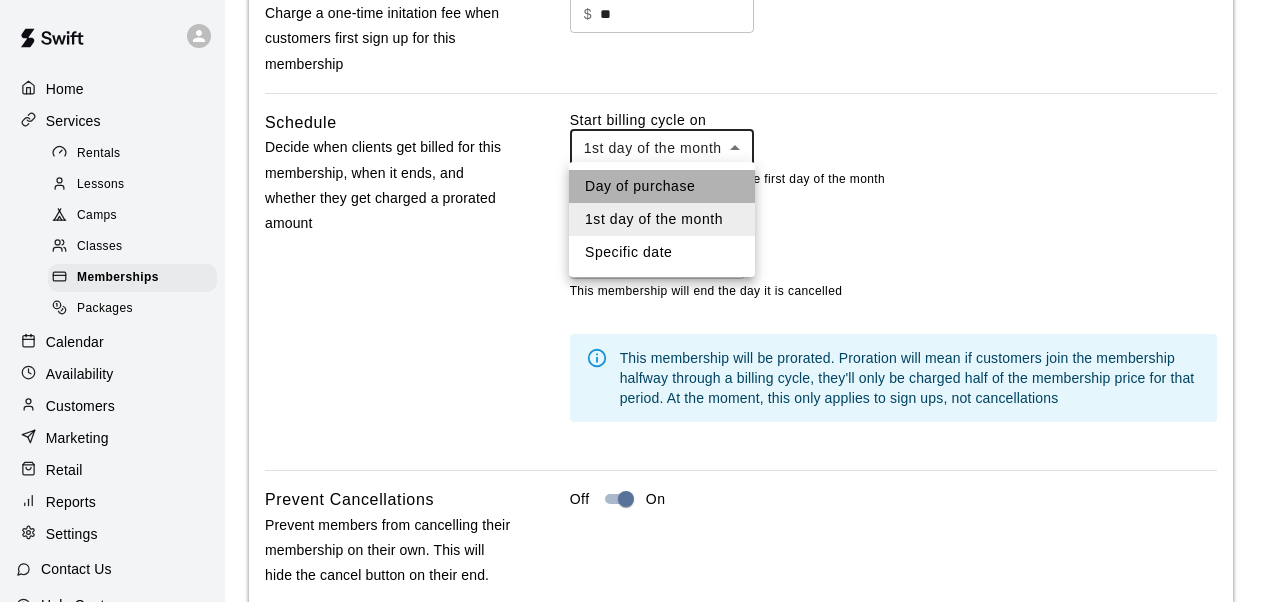 click on "Day of purchase" at bounding box center [662, 186] 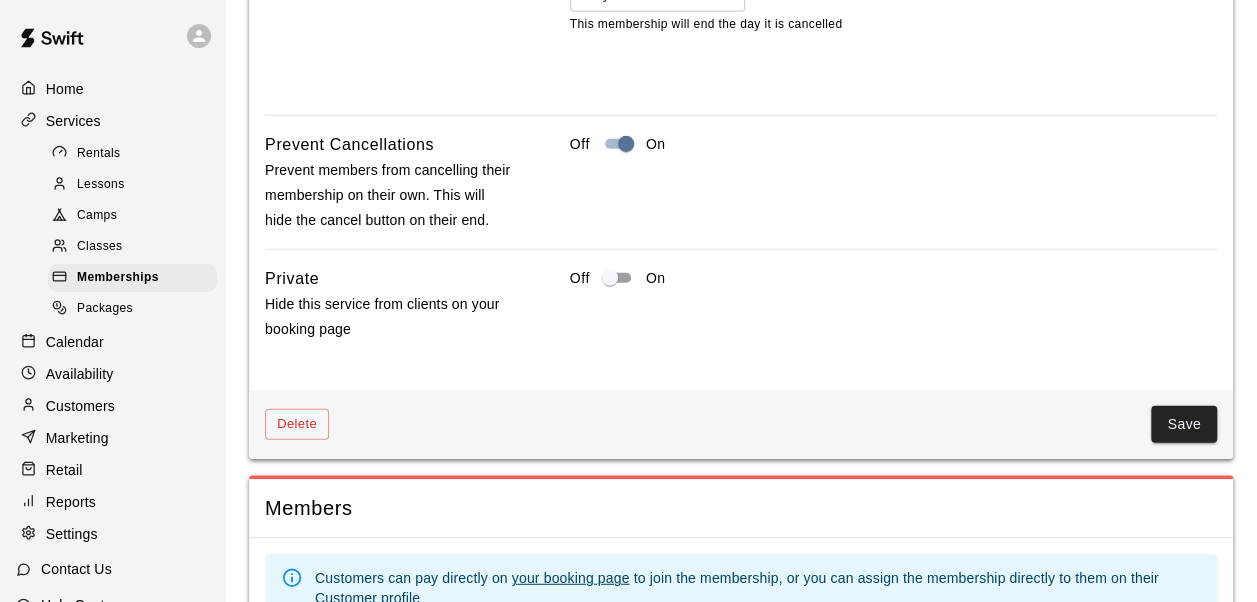 scroll, scrollTop: 2438, scrollLeft: 0, axis: vertical 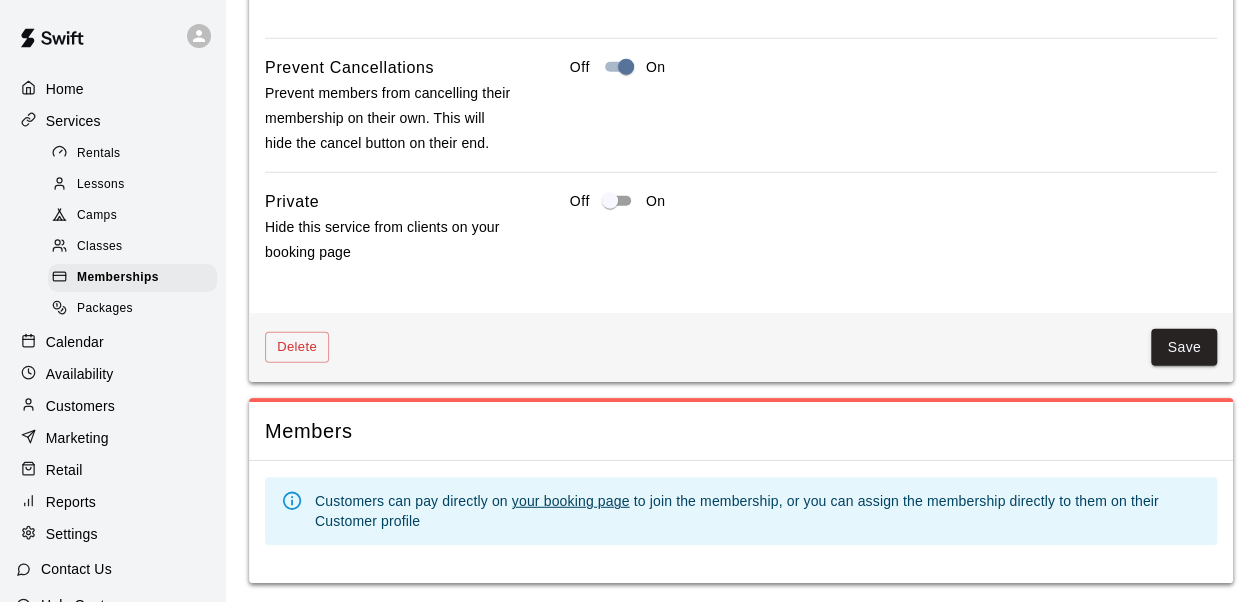 drag, startPoint x: 1180, startPoint y: 330, endPoint x: 1219, endPoint y: 273, distance: 69.065186 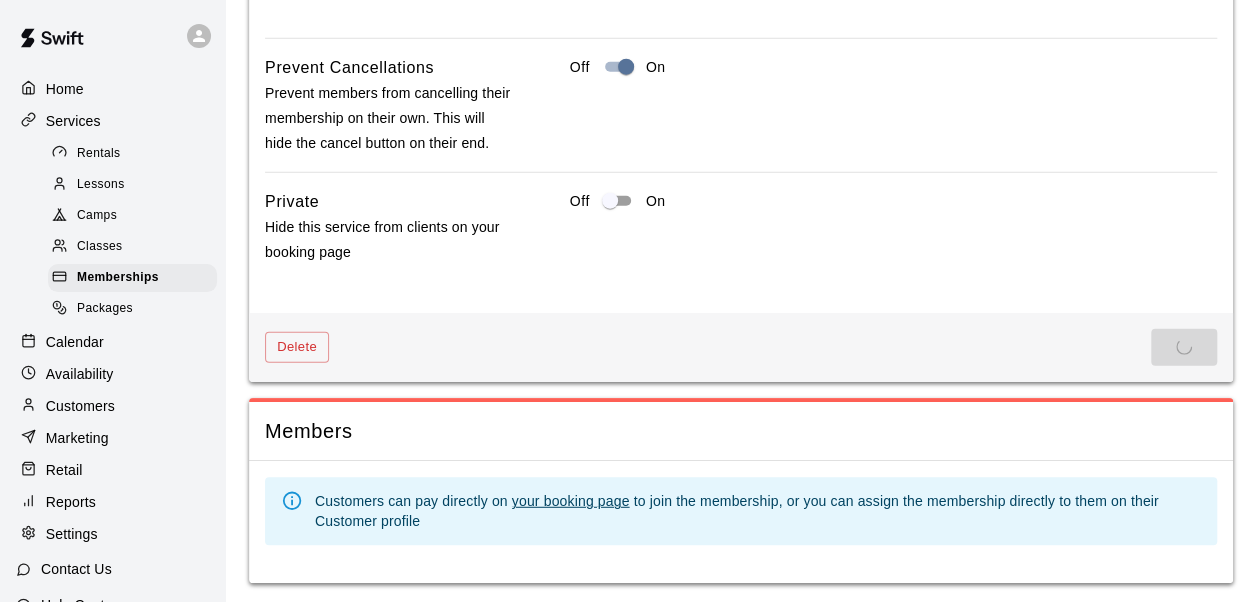 scroll, scrollTop: 0, scrollLeft: 0, axis: both 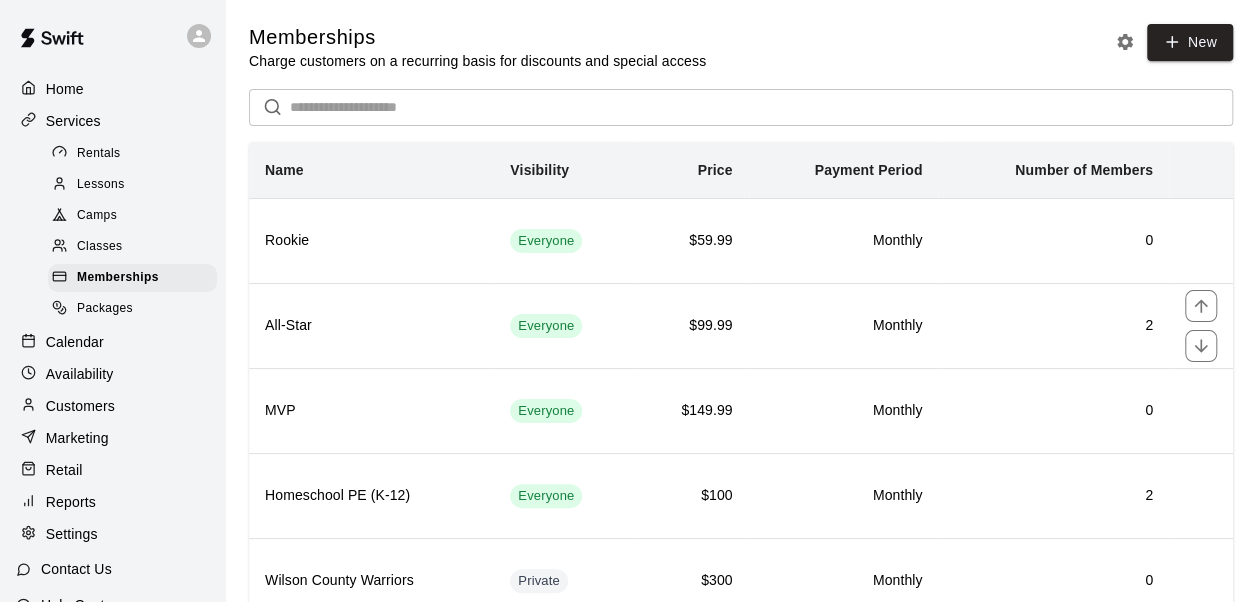 click on "Everyone" at bounding box center (564, 325) 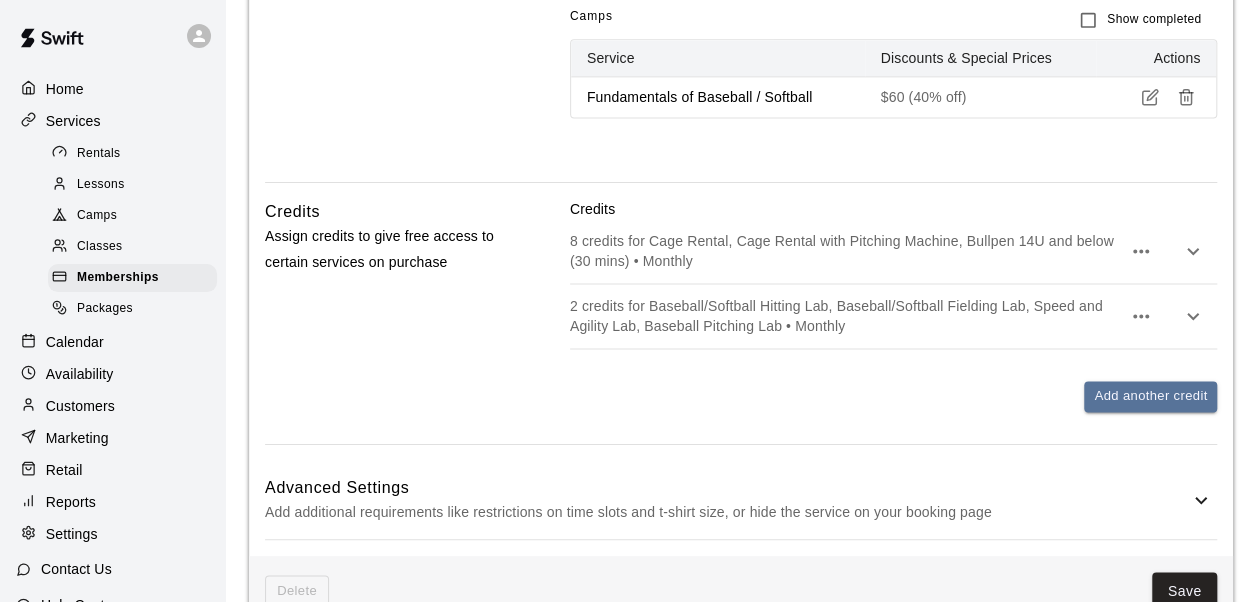 scroll, scrollTop: 1302, scrollLeft: 0, axis: vertical 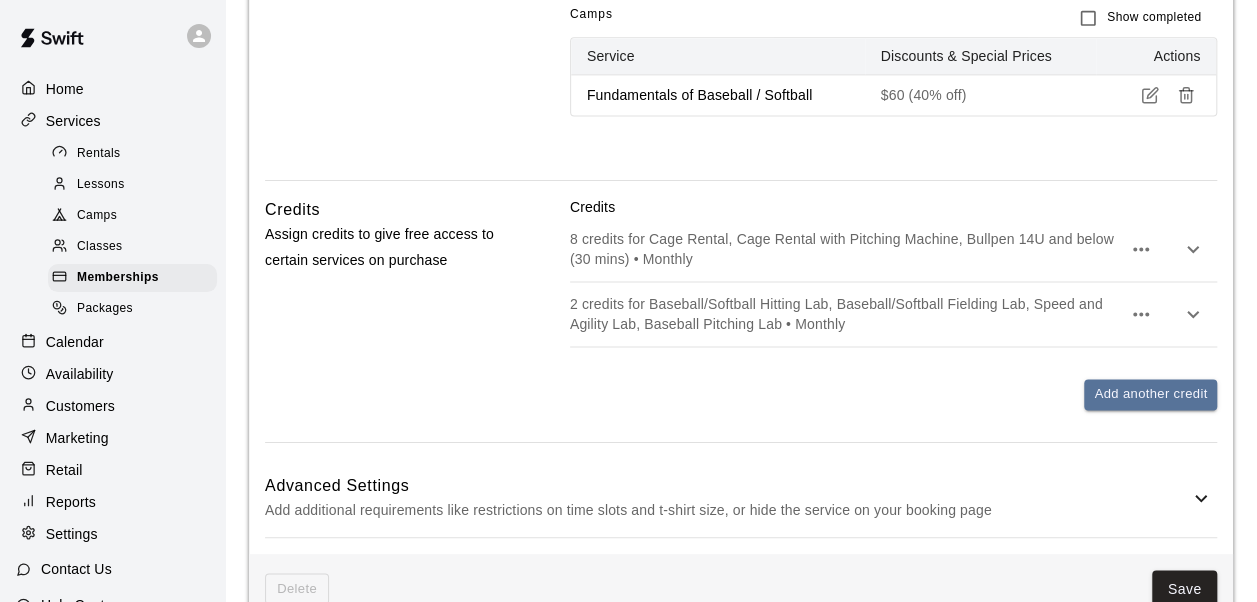 click on "Add additional requirements like restrictions on time slots and t-shirt size, or hide the service on your booking page" at bounding box center [727, 510] 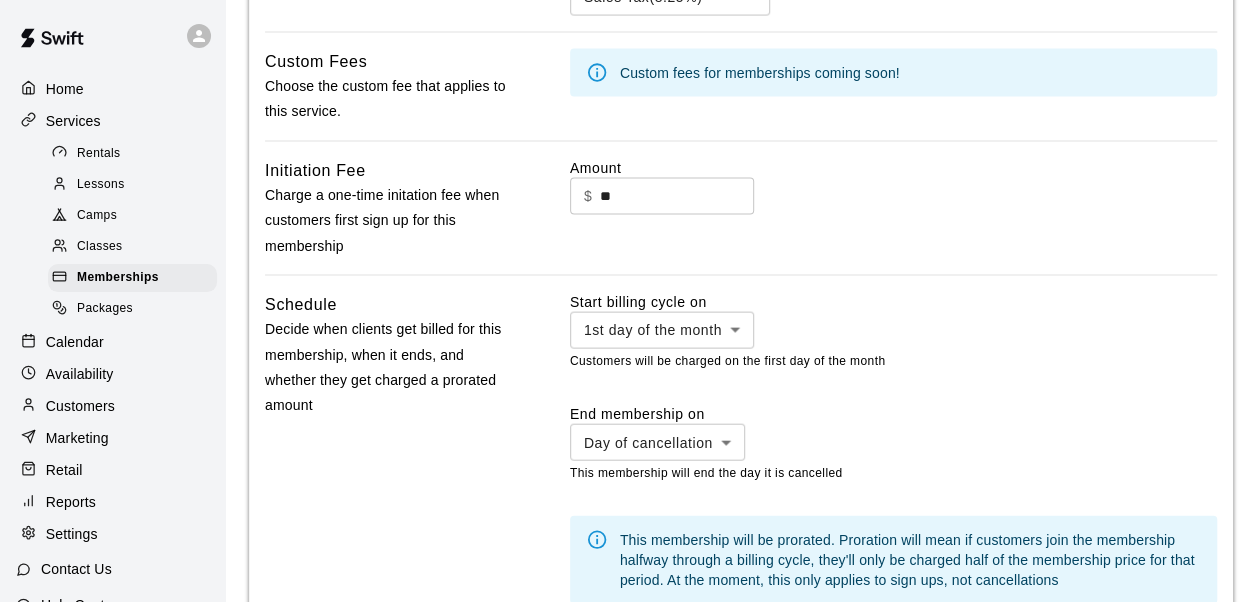 scroll, scrollTop: 1968, scrollLeft: 0, axis: vertical 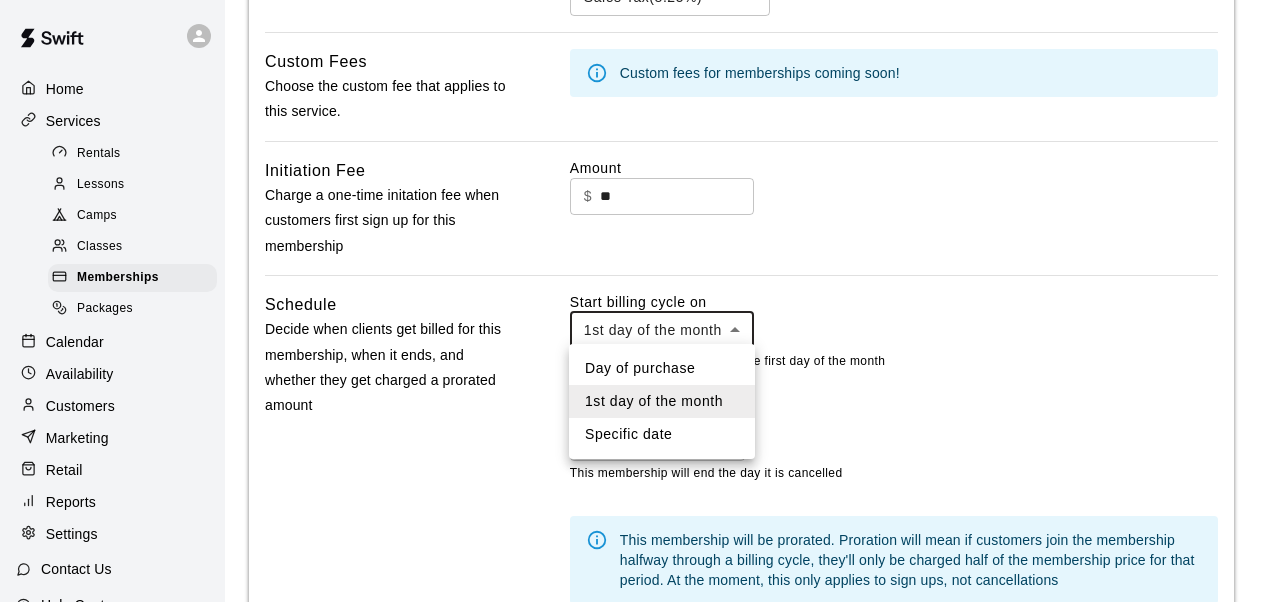 click on "Day of purchase" at bounding box center (662, 368) 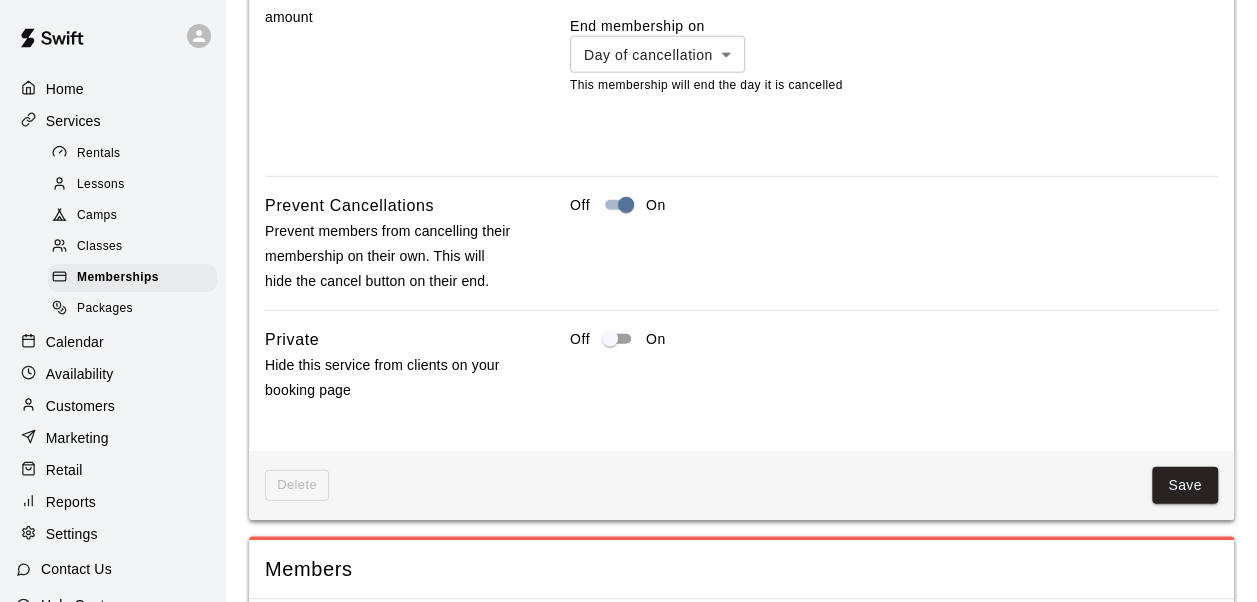 scroll, scrollTop: 2350, scrollLeft: 0, axis: vertical 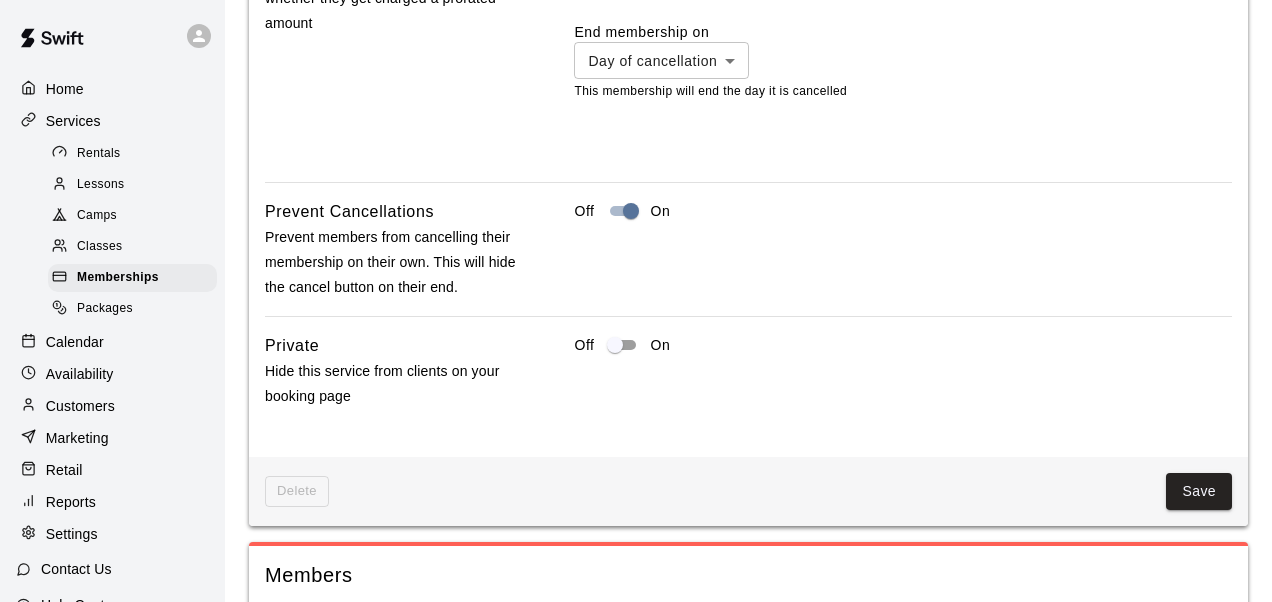 click on "**********" at bounding box center [636, -652] 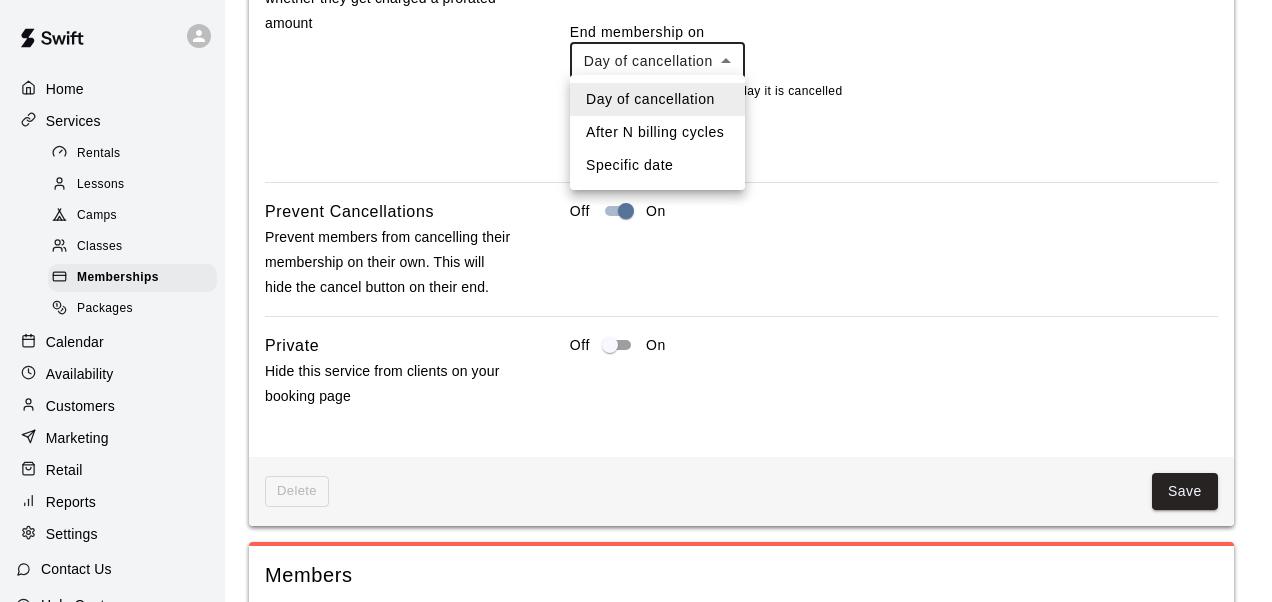 click at bounding box center (636, 301) 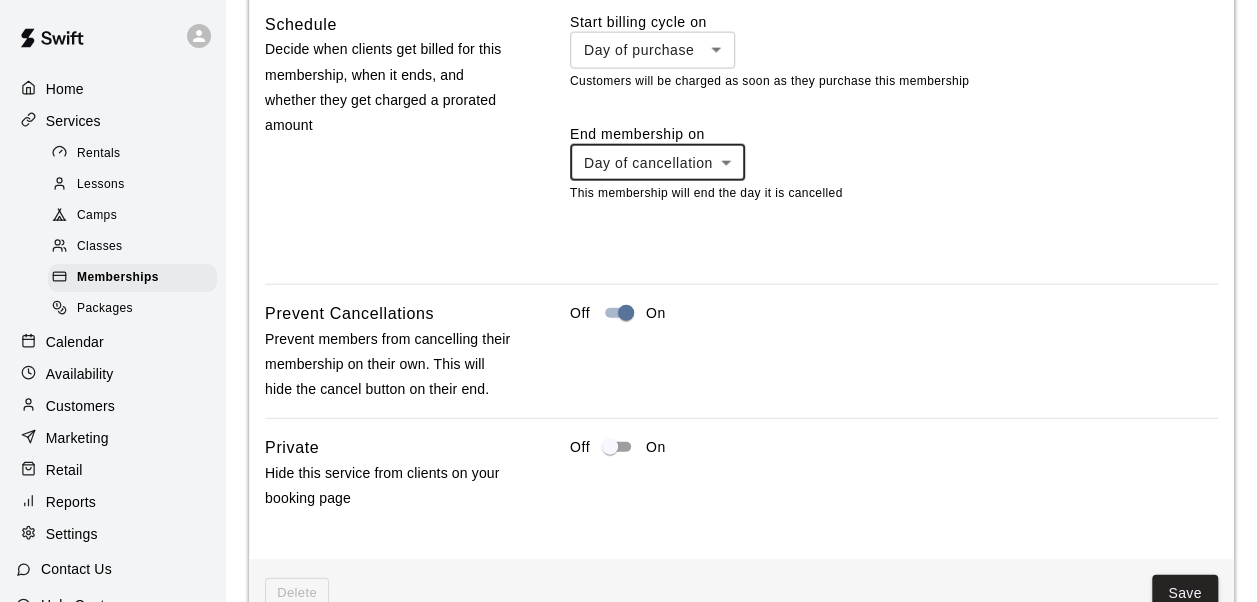 scroll, scrollTop: 2244, scrollLeft: 0, axis: vertical 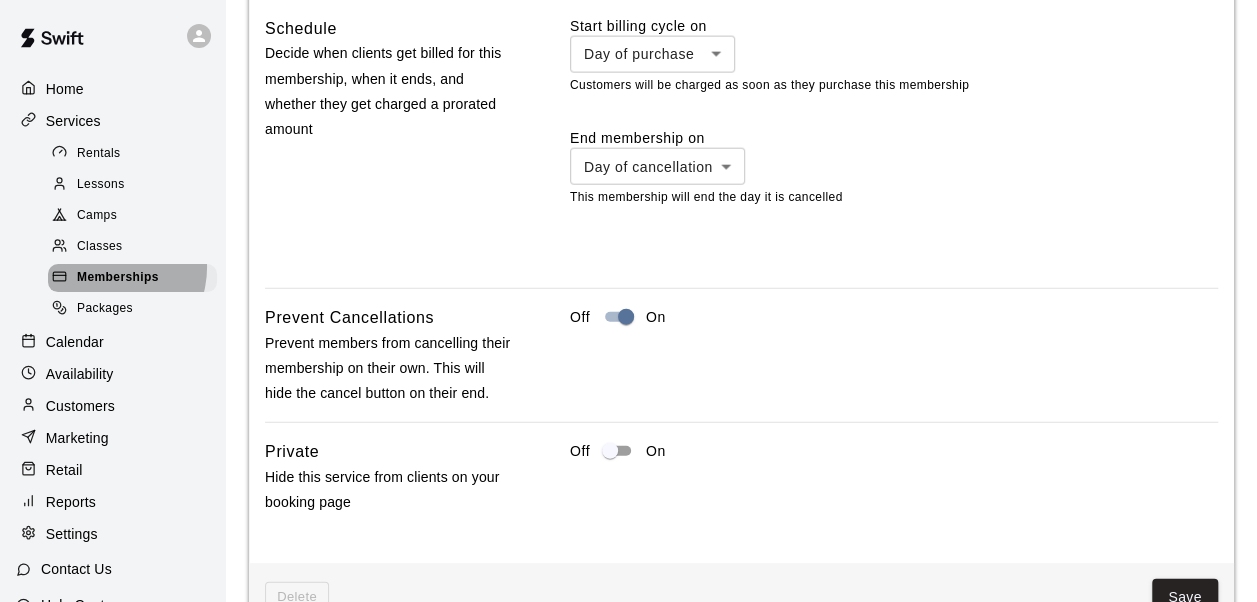 click on "Memberships" at bounding box center [132, 278] 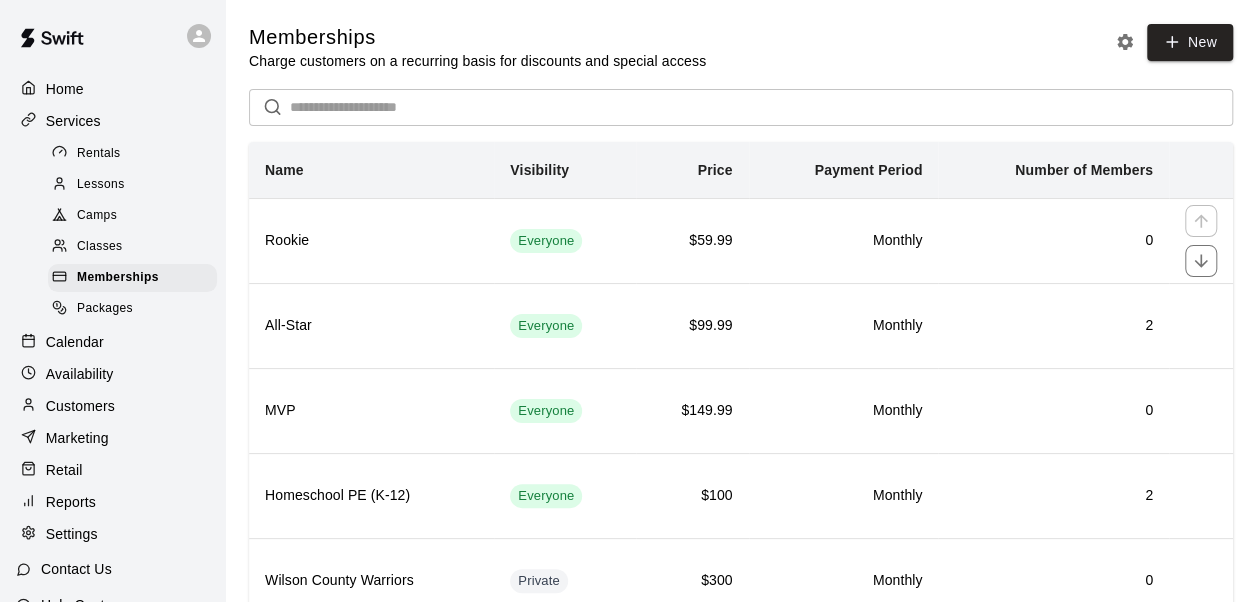 click on "Everyone" at bounding box center [564, 240] 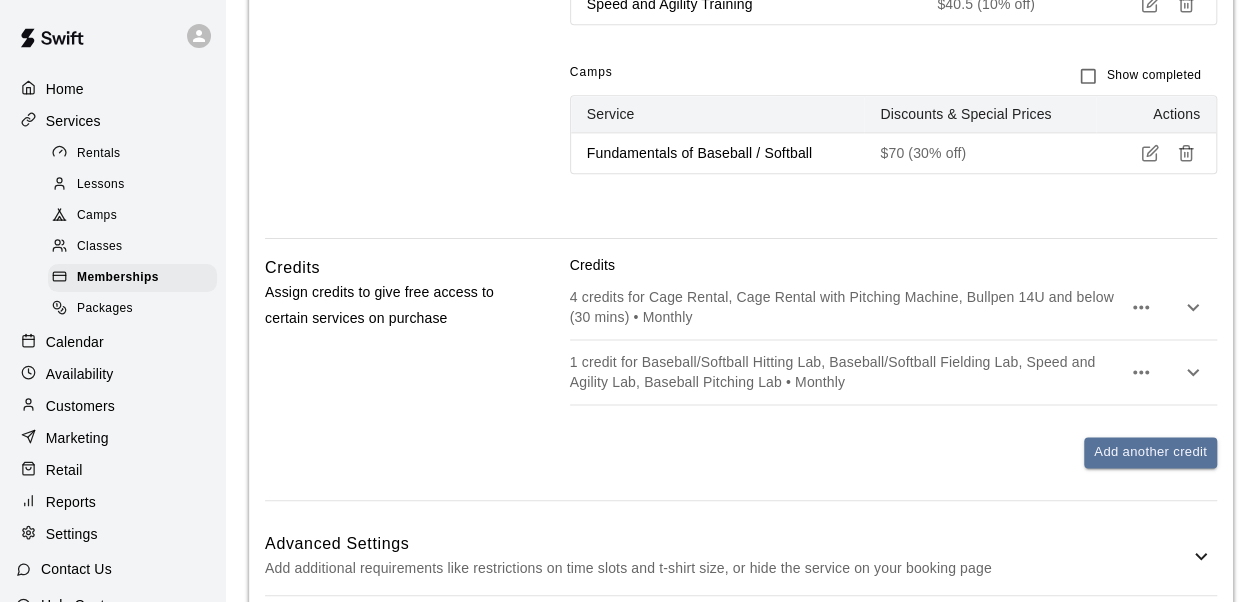 scroll, scrollTop: 1486, scrollLeft: 0, axis: vertical 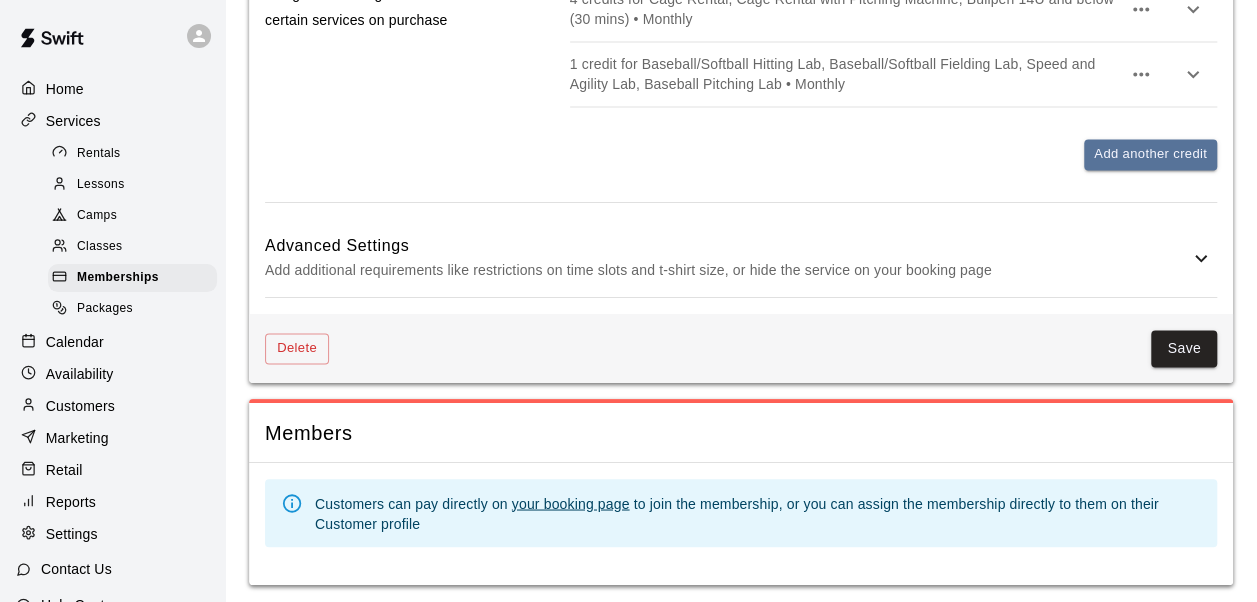 click on "**********" at bounding box center [741, -503] 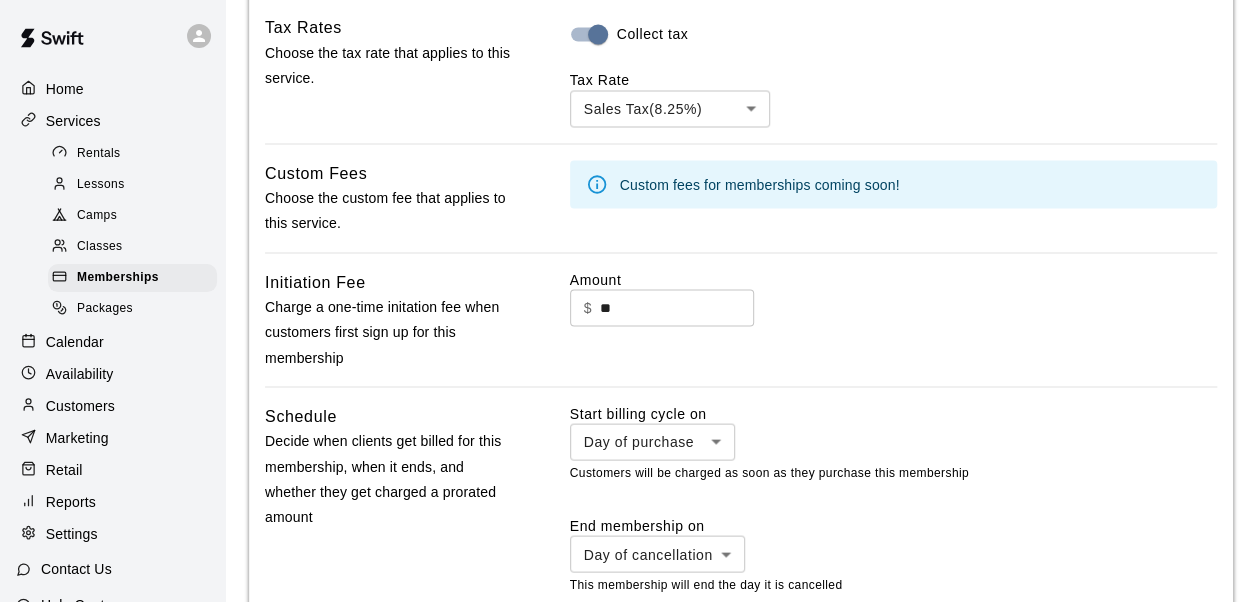 scroll, scrollTop: 1806, scrollLeft: 0, axis: vertical 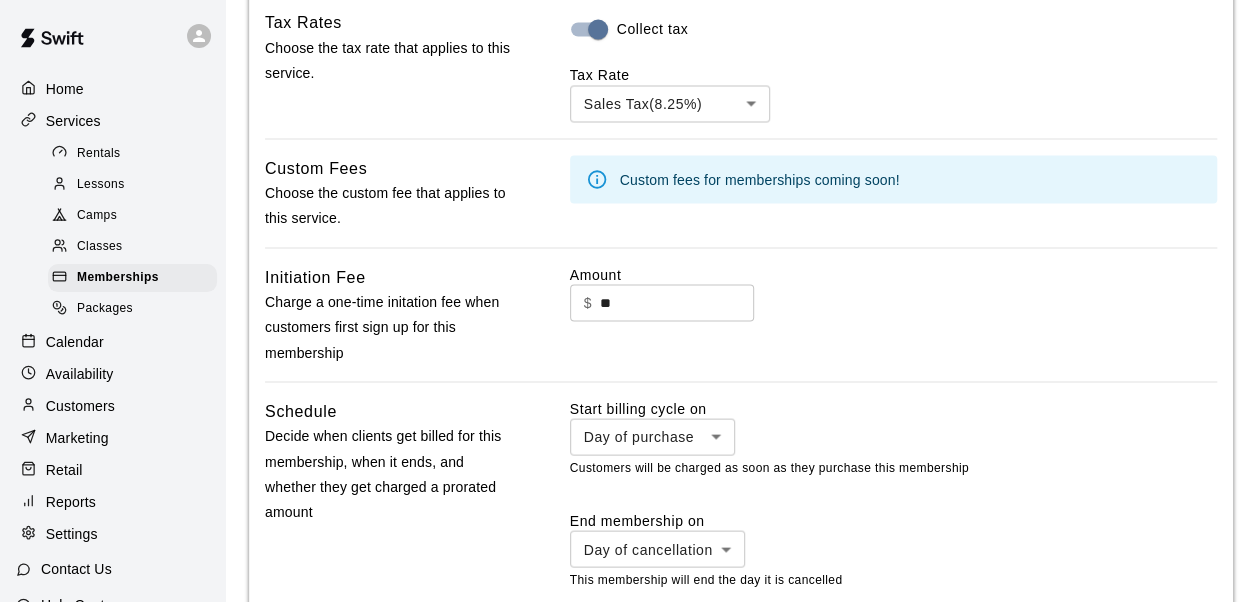 click on "**********" at bounding box center [628, -284] 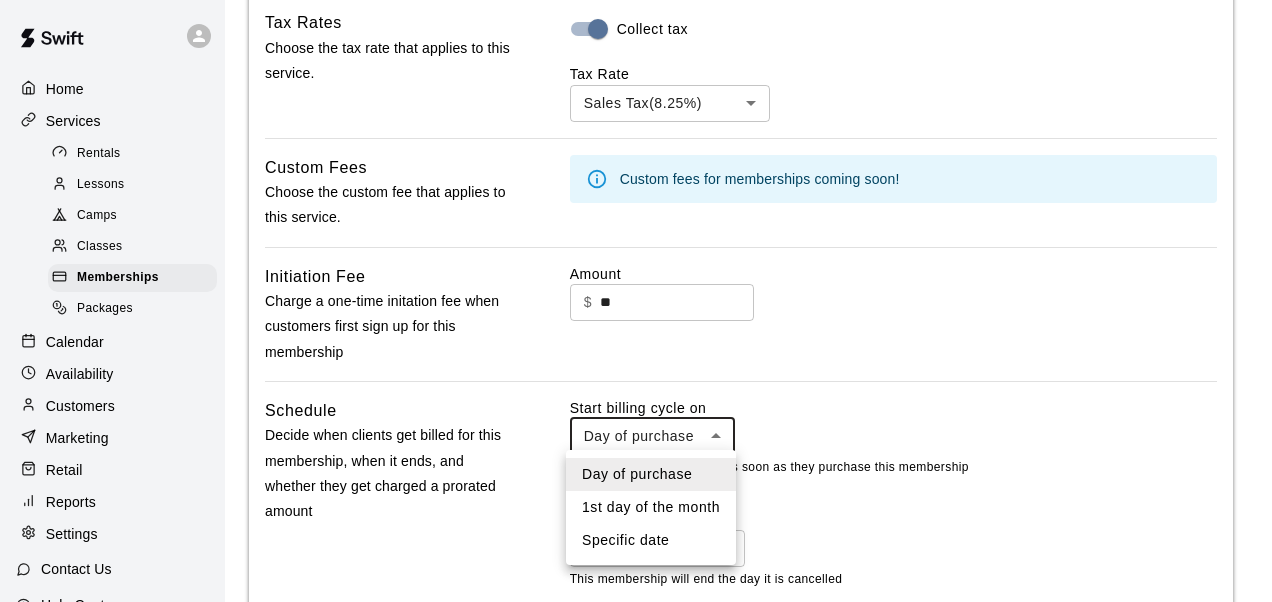 click on "1st day of the   month" at bounding box center [651, 507] 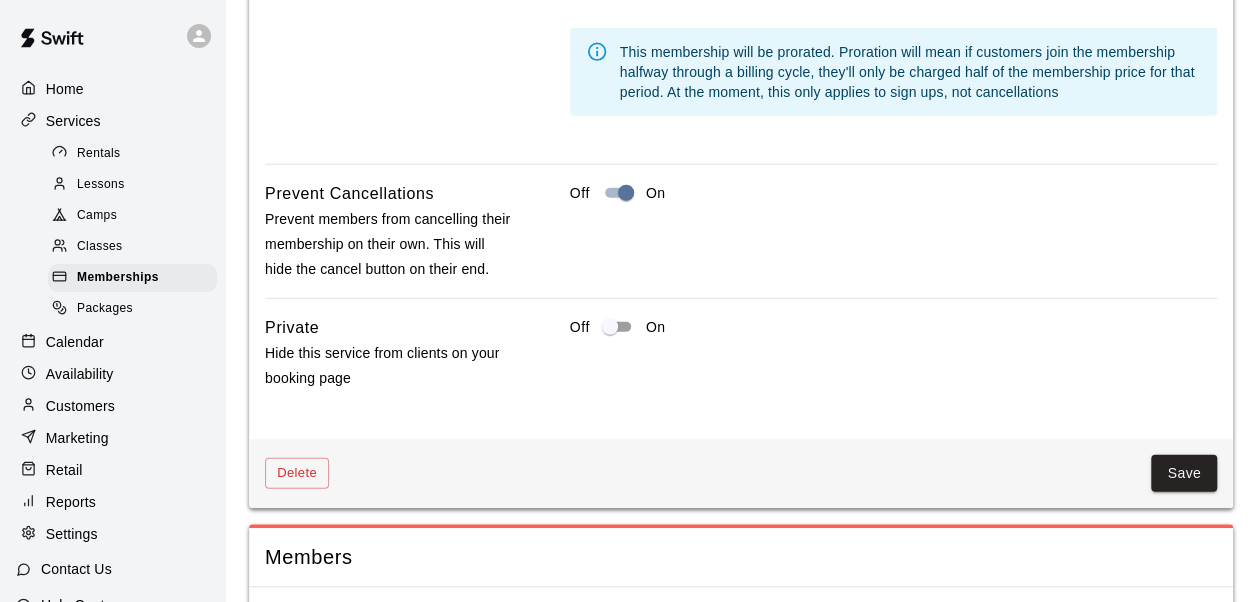 scroll, scrollTop: 2406, scrollLeft: 0, axis: vertical 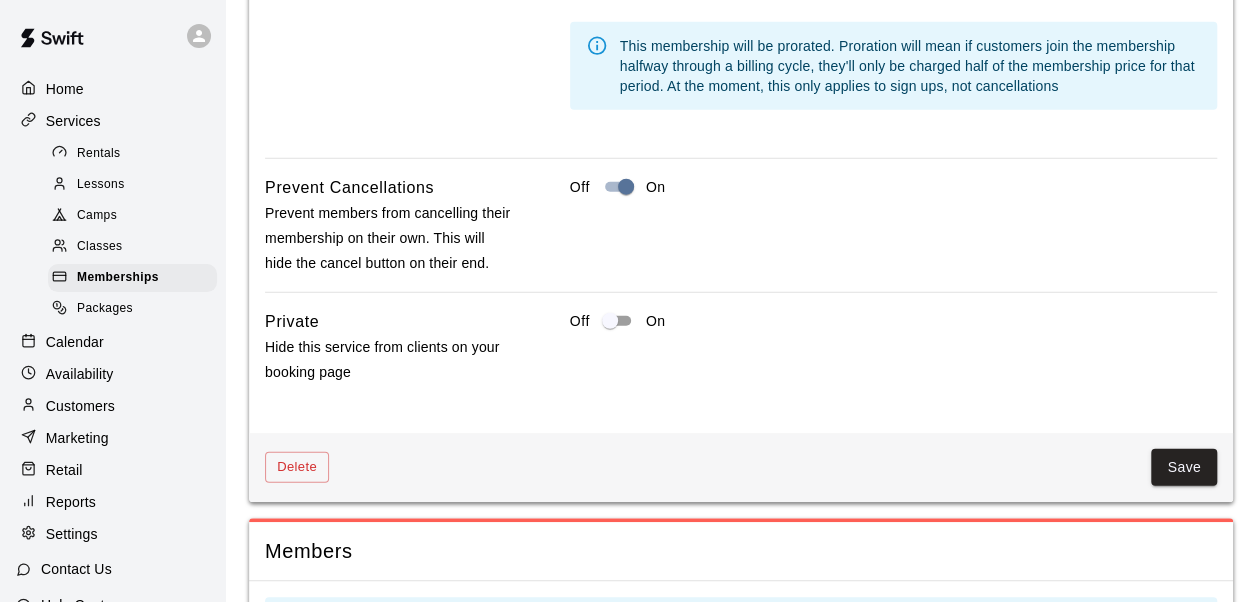 click on "Save" at bounding box center (1184, 467) 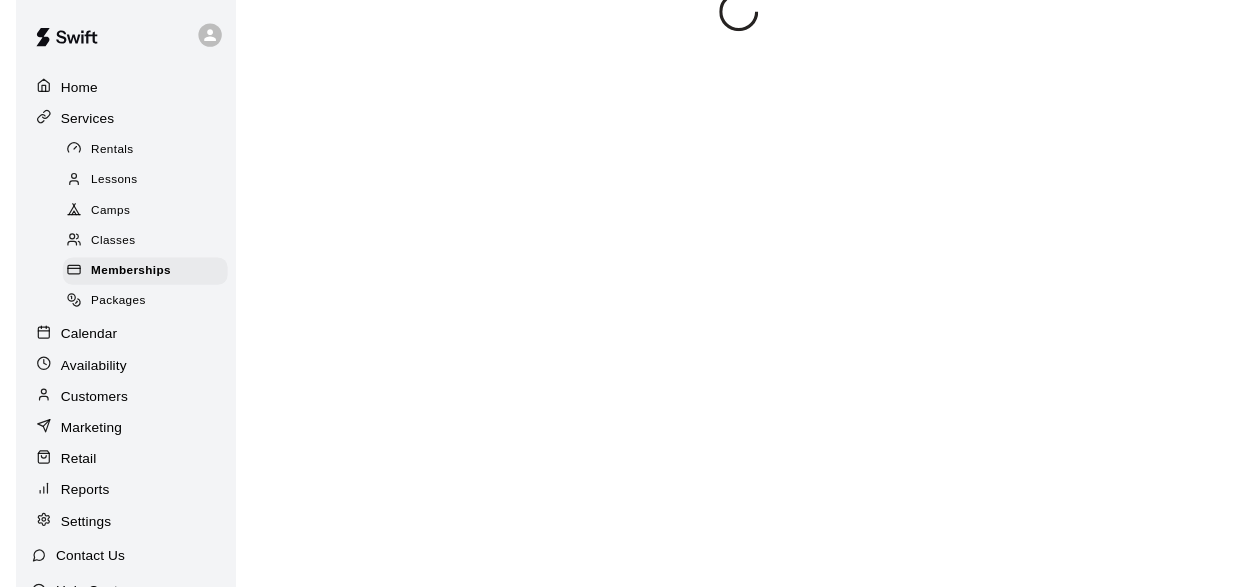 scroll, scrollTop: 0, scrollLeft: 0, axis: both 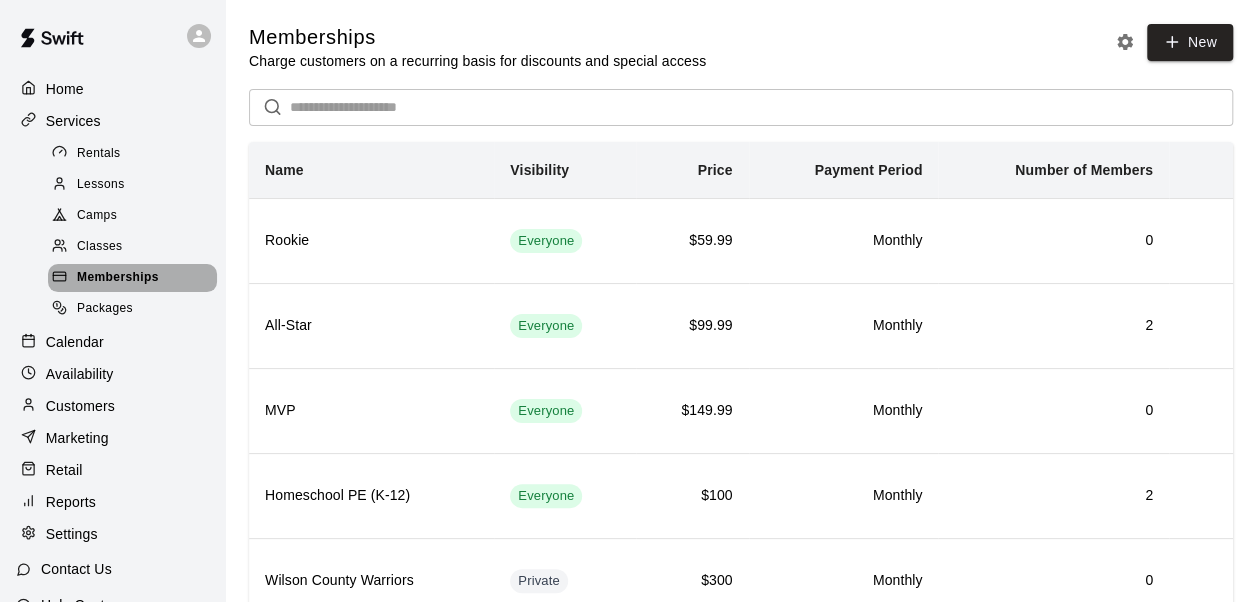 click on "Memberships" at bounding box center [118, 278] 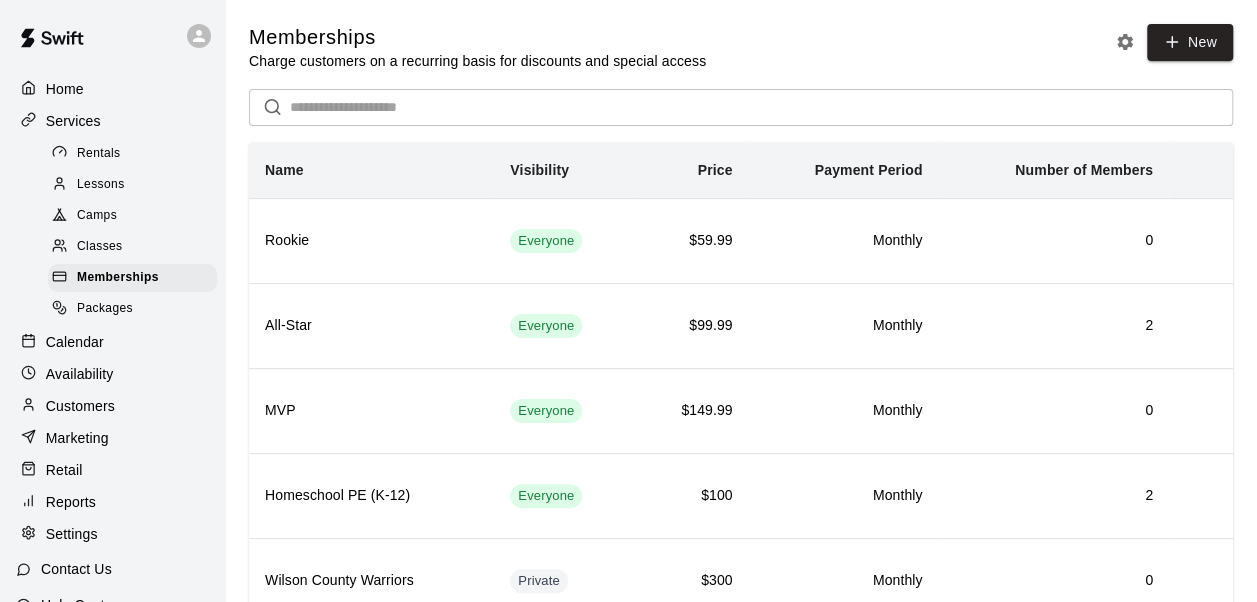 click on "Customers" at bounding box center (80, 406) 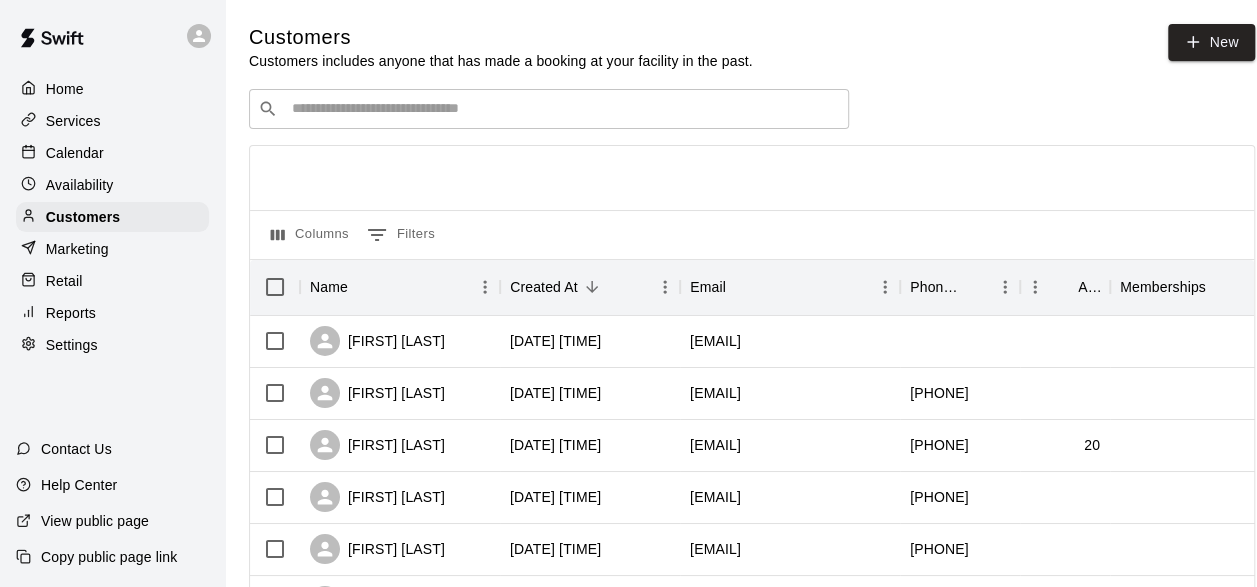 scroll, scrollTop: 0, scrollLeft: 144, axis: horizontal 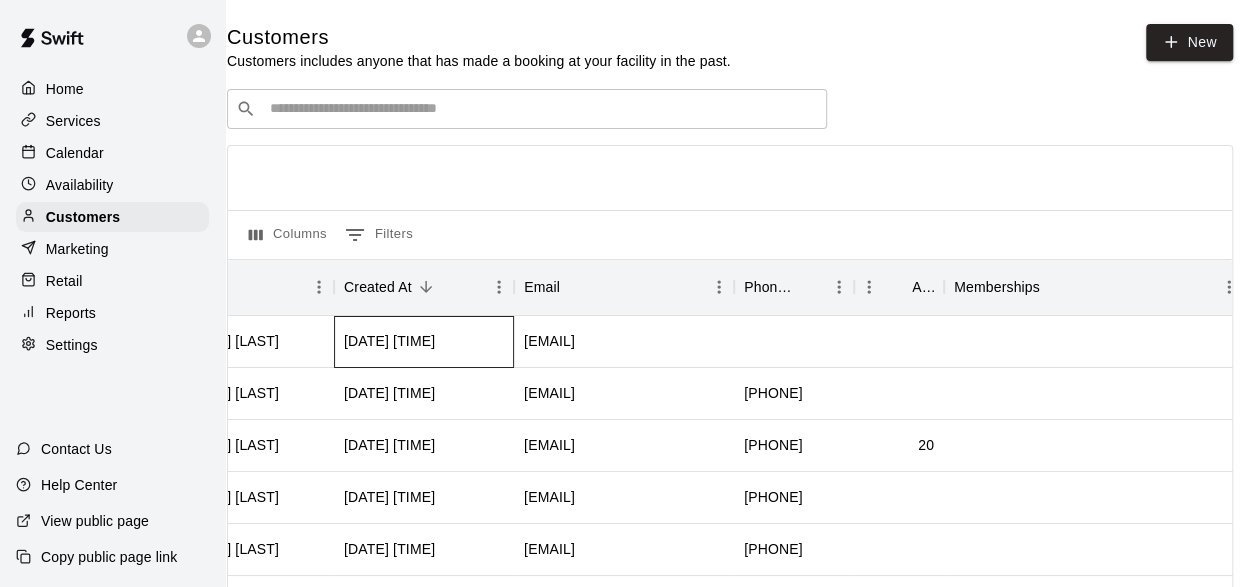 click on "[DATE] [TIME]" at bounding box center [389, 341] 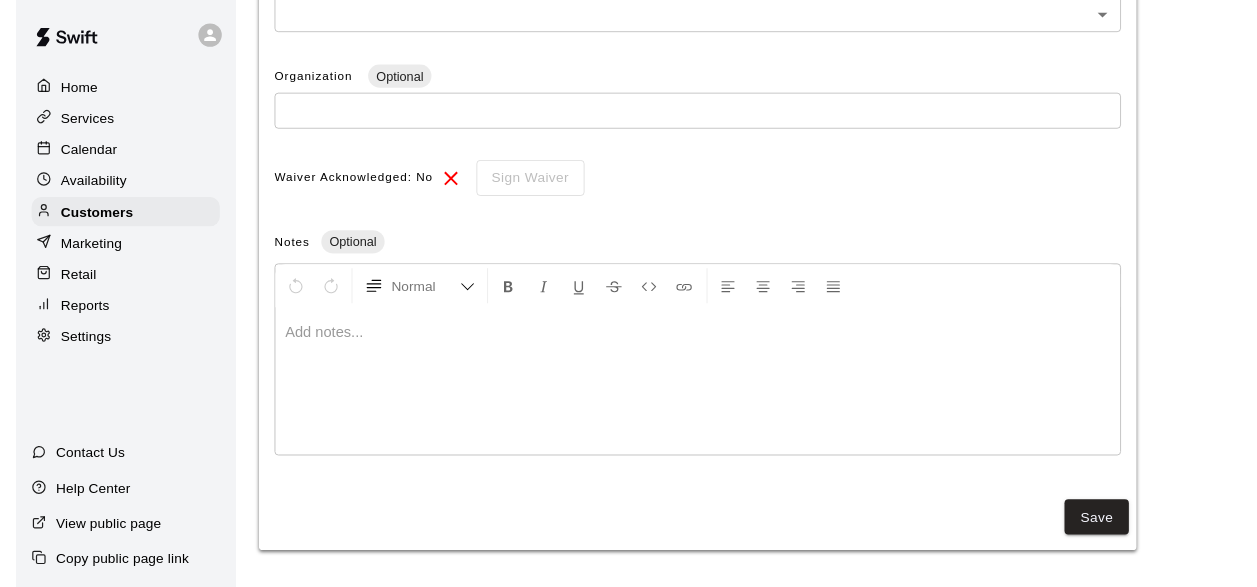 scroll, scrollTop: 0, scrollLeft: 0, axis: both 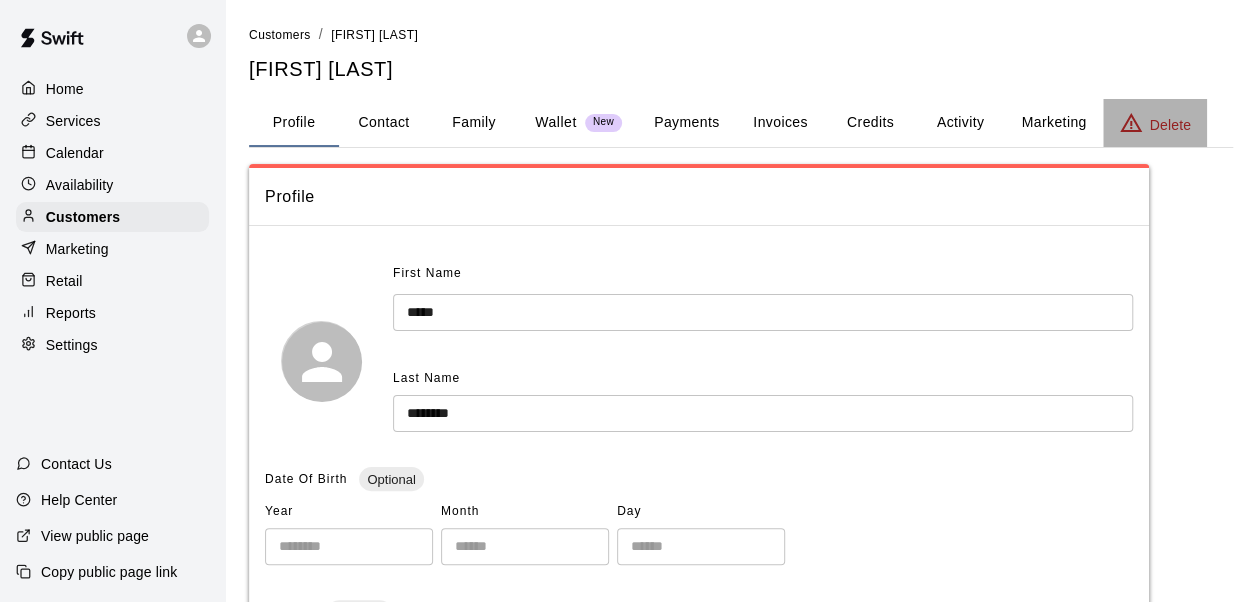 click on "Delete" at bounding box center (1170, 125) 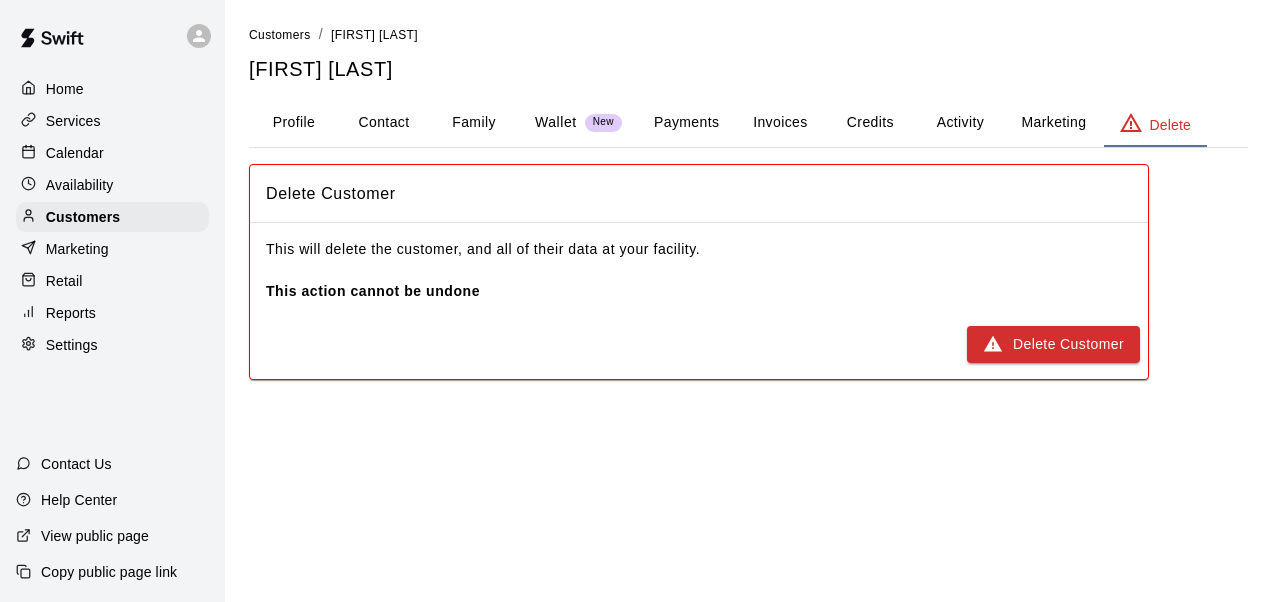 click on "Delete Customer" at bounding box center [1053, 344] 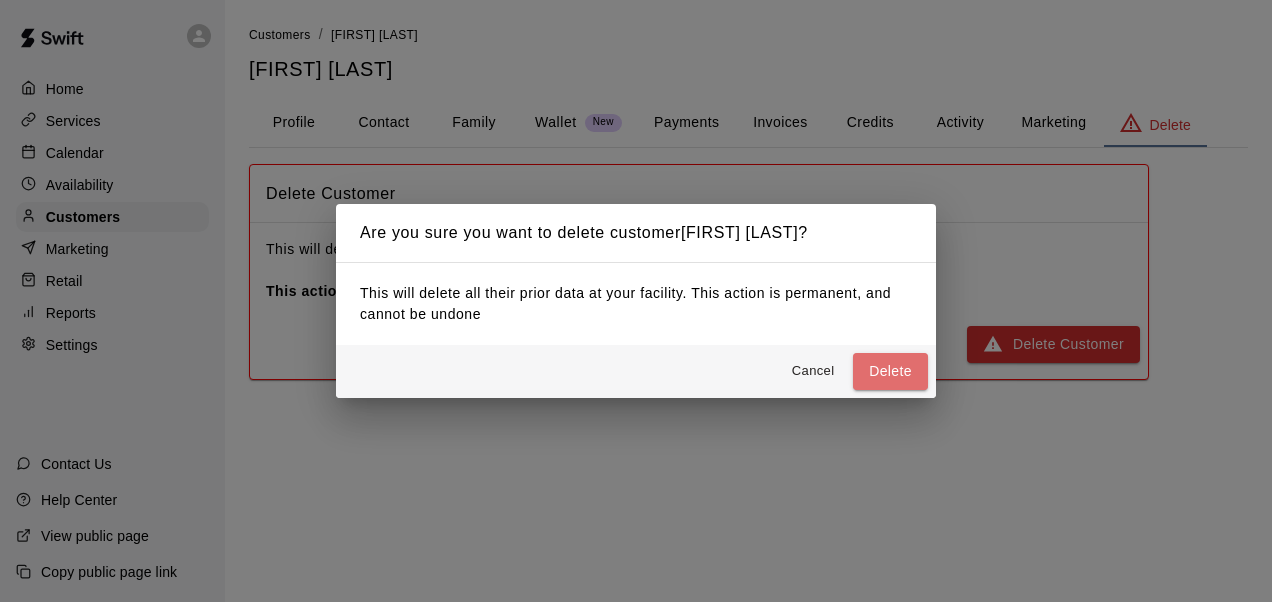 click on "Delete" at bounding box center [890, 371] 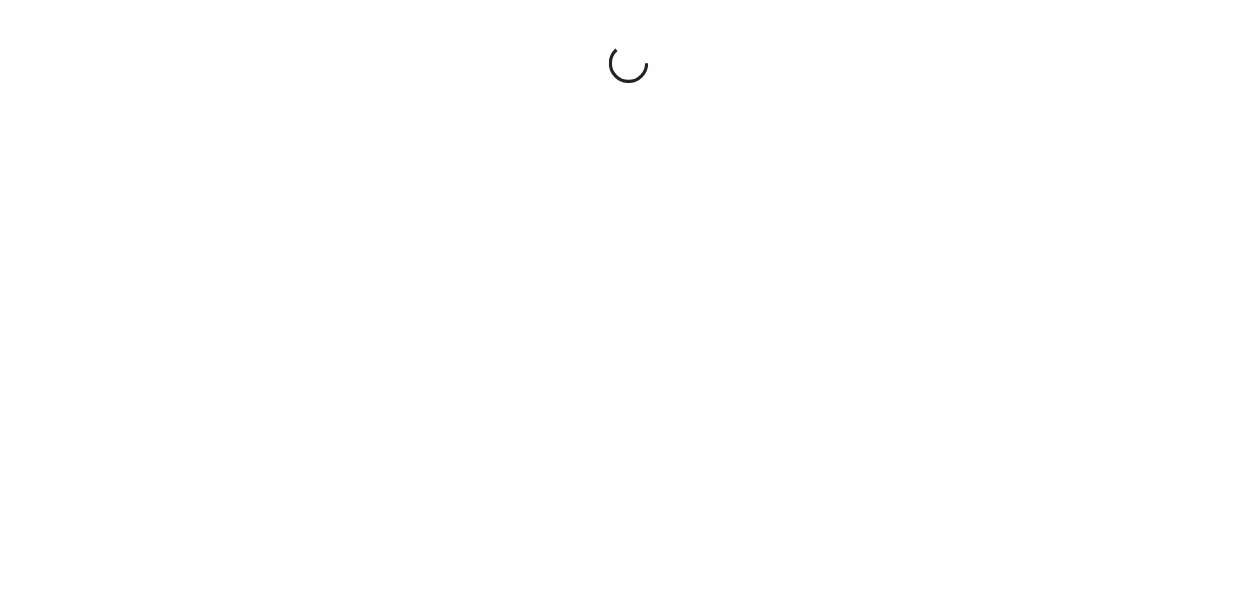 scroll, scrollTop: 0, scrollLeft: 0, axis: both 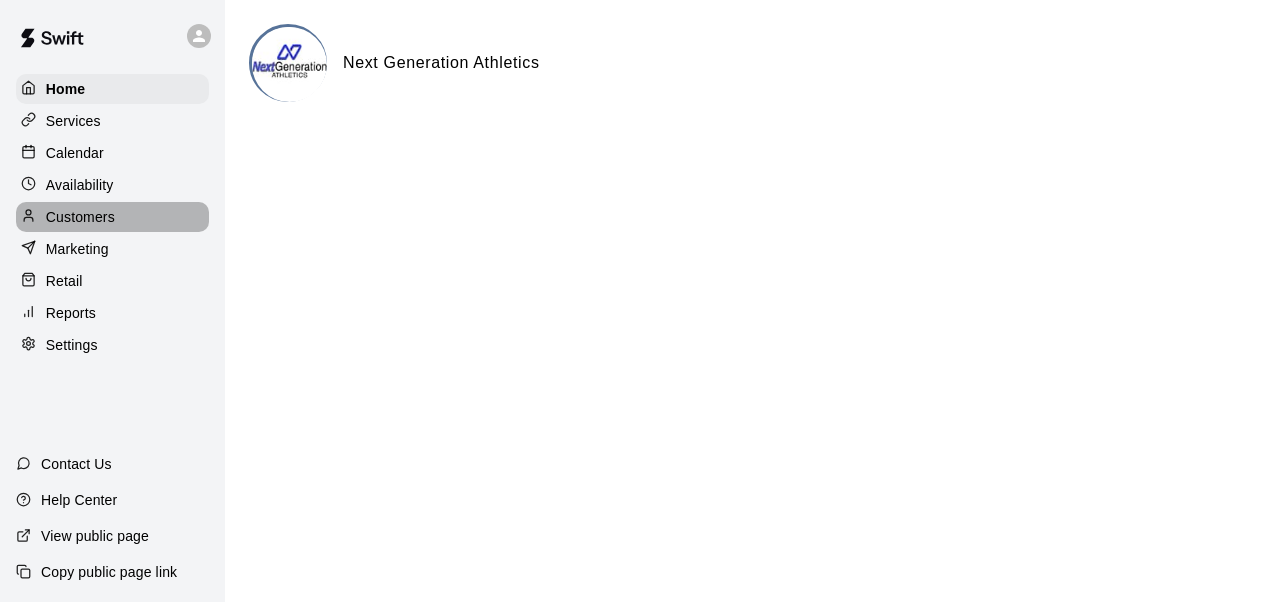 click on "Customers" at bounding box center (80, 217) 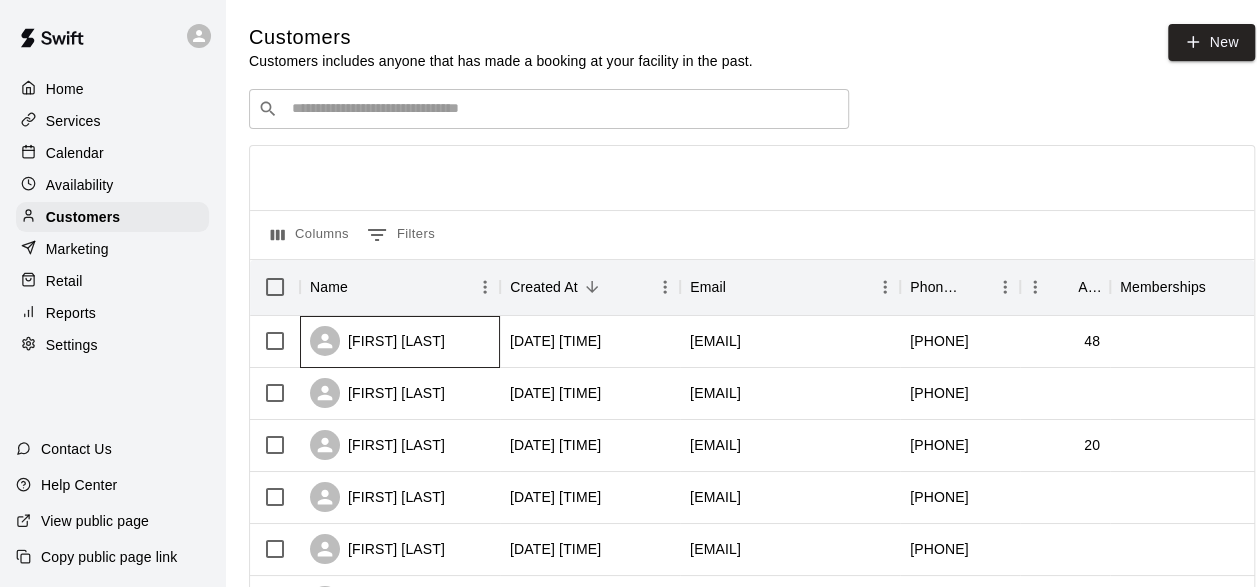 click on "[FIRST] [LAST]" at bounding box center (400, 342) 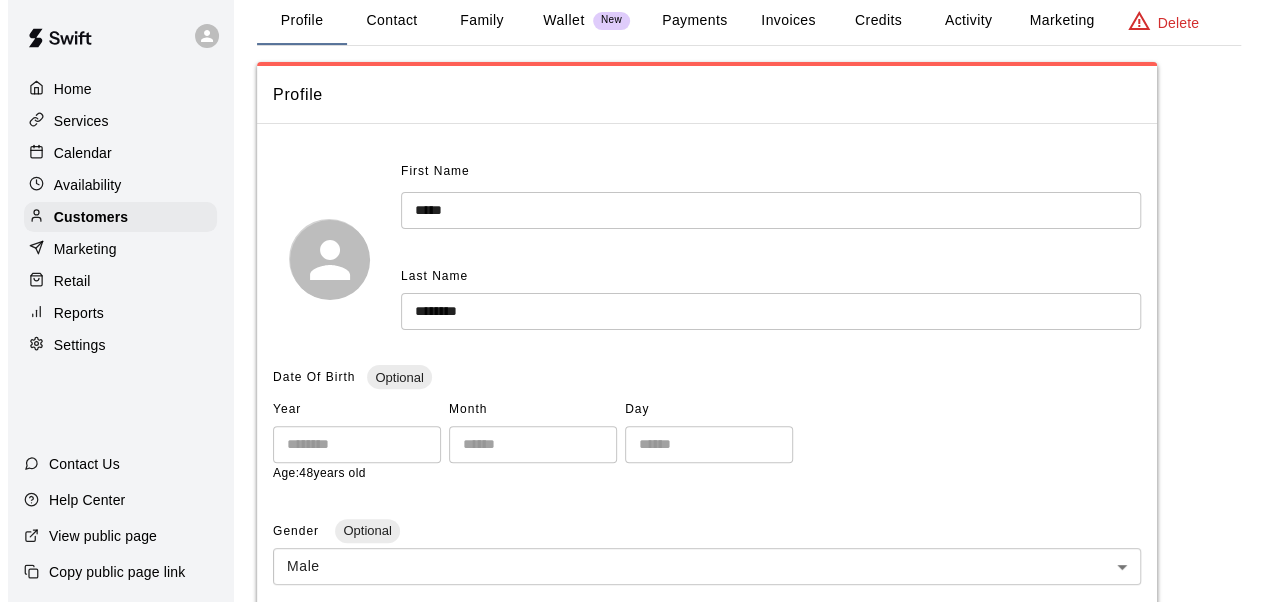 scroll, scrollTop: 0, scrollLeft: 0, axis: both 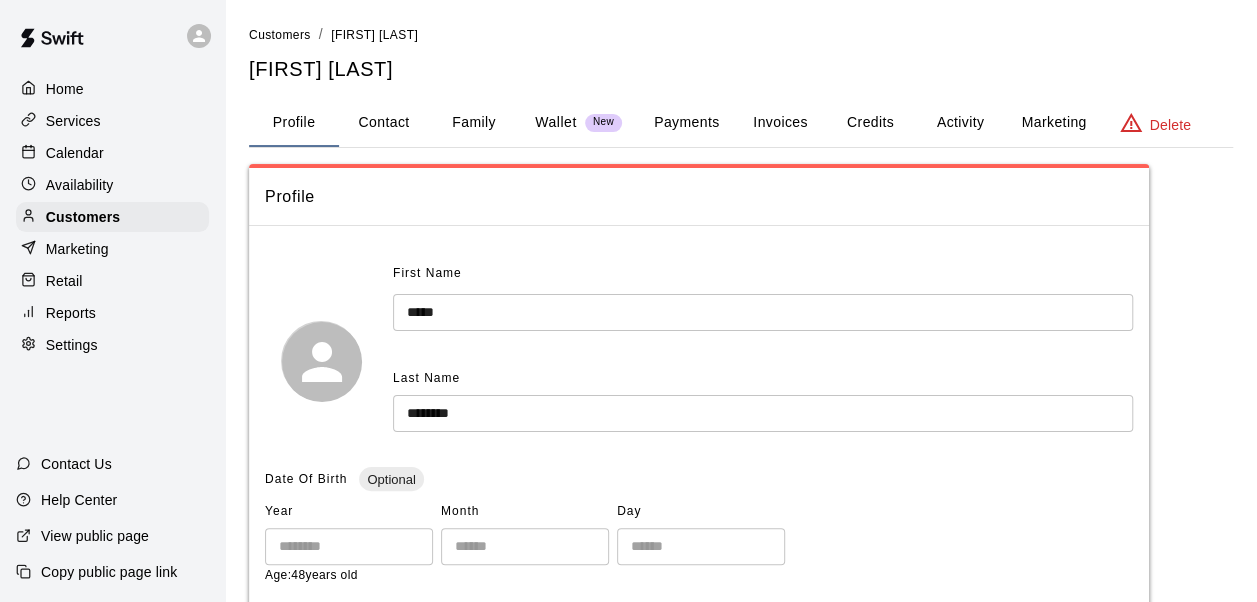 click on "Payments" at bounding box center (686, 123) 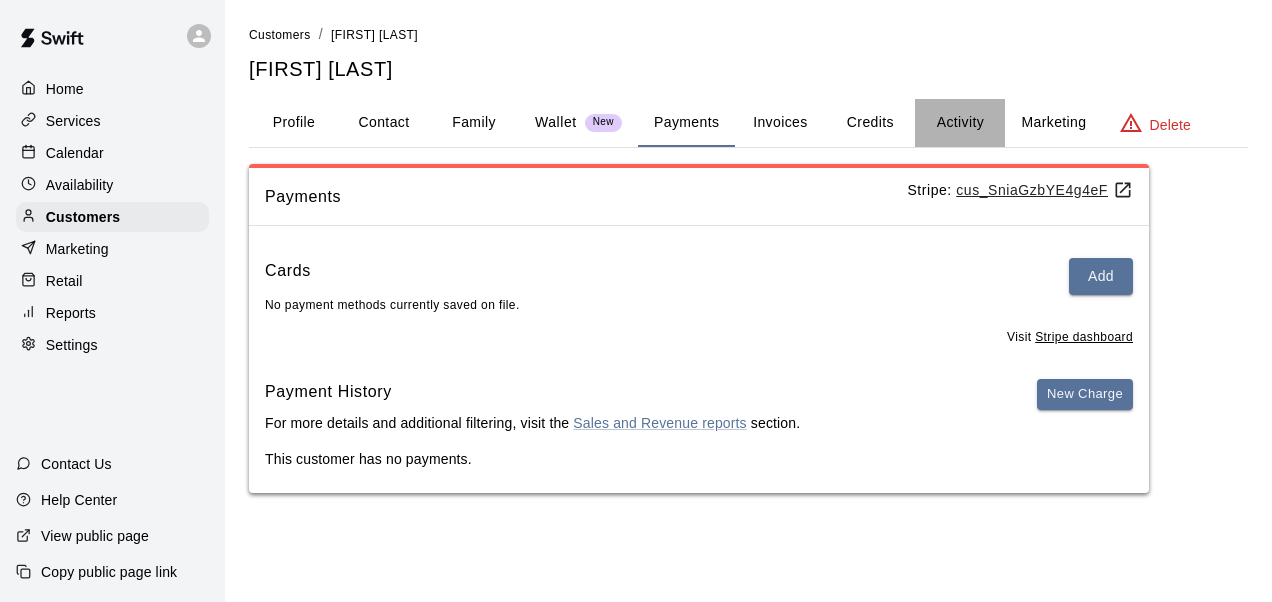 click on "Activity" at bounding box center (960, 123) 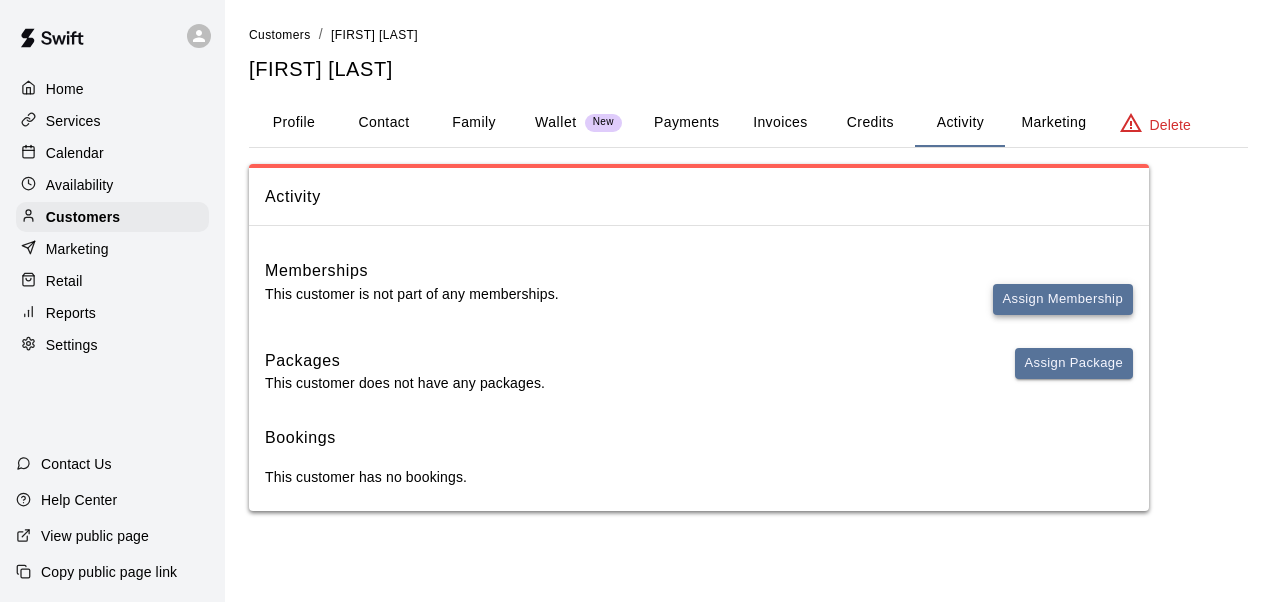 click on "Assign Membership" at bounding box center [1063, 299] 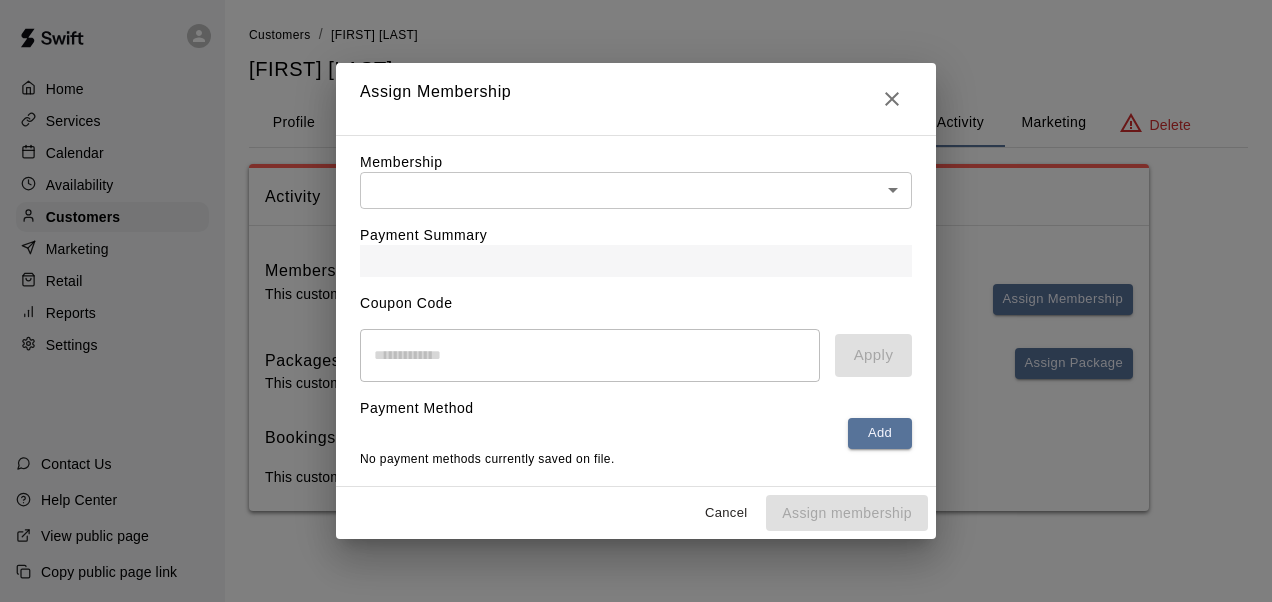 click on "Home Services Calendar Availability Customers Marketing Retail Reports Settings Contact Us Help Center View public page Copy public page link Customers / Geoff Schurman Geoff Schurman Profile Contact Family Wallet New Payments Invoices Credits Activity Marketing Delete Activity Memberships This customer is not part of any memberships. Assign Membership Packages This customer does not have any packages. Assign Package Bookings This customer has no bookings. Swift - Edit Customer Close cross-small Assign Membership Membership ​ ​ Payment Summary Coupon Code ​ Apply Payment Method   Add No payment methods currently saved on file. Cancel Assign membership" at bounding box center [636, 275] 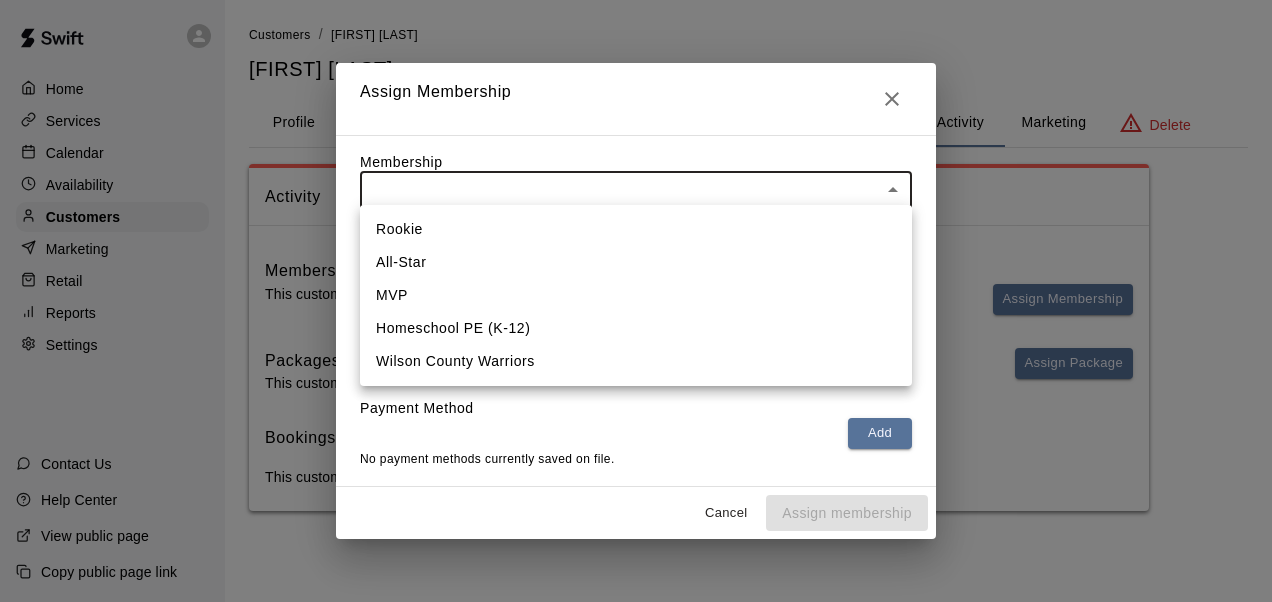 click on "Wilson County Warriors" at bounding box center (636, 361) 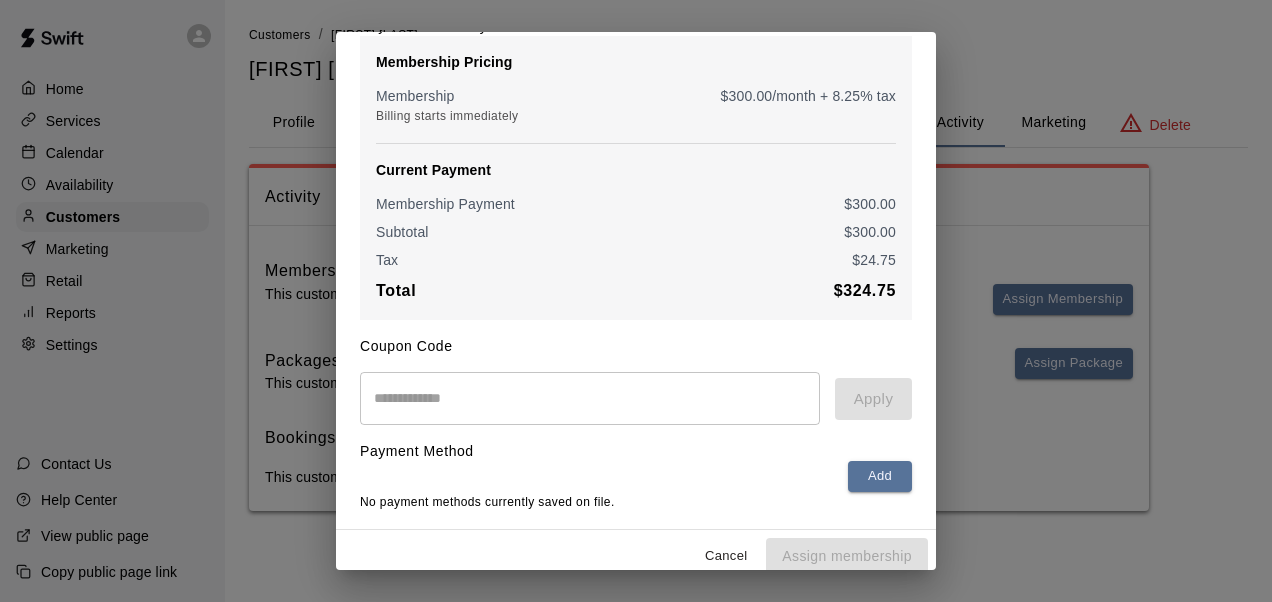 scroll, scrollTop: 206, scrollLeft: 0, axis: vertical 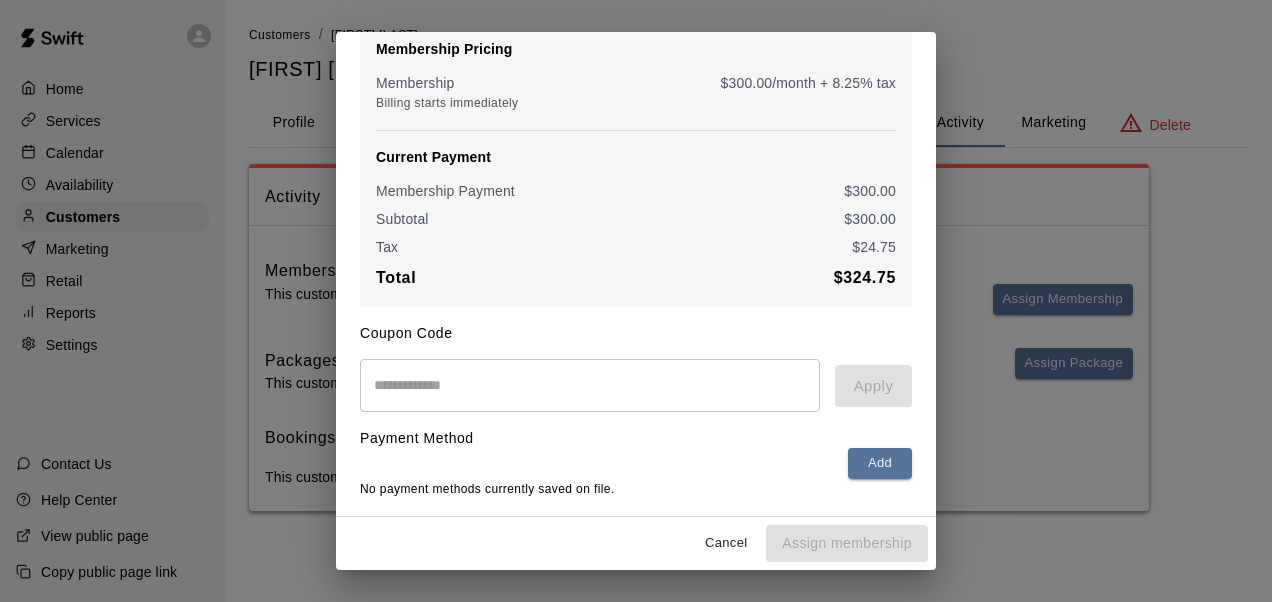 click on "Cancel Assign membership" at bounding box center [636, 543] 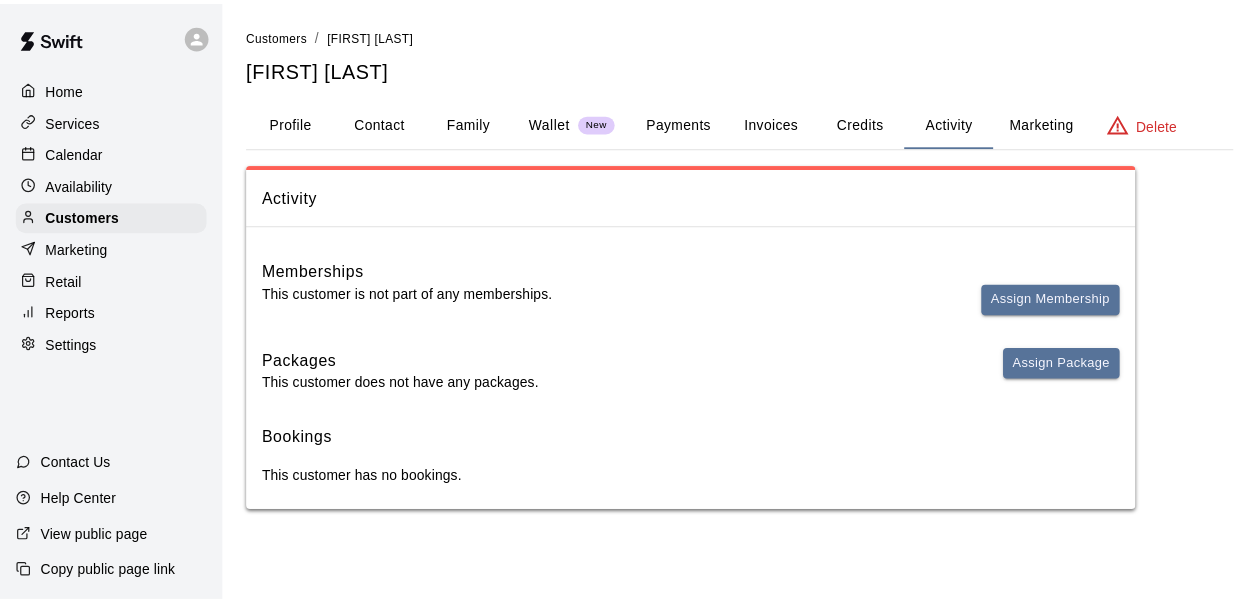 scroll, scrollTop: 0, scrollLeft: 0, axis: both 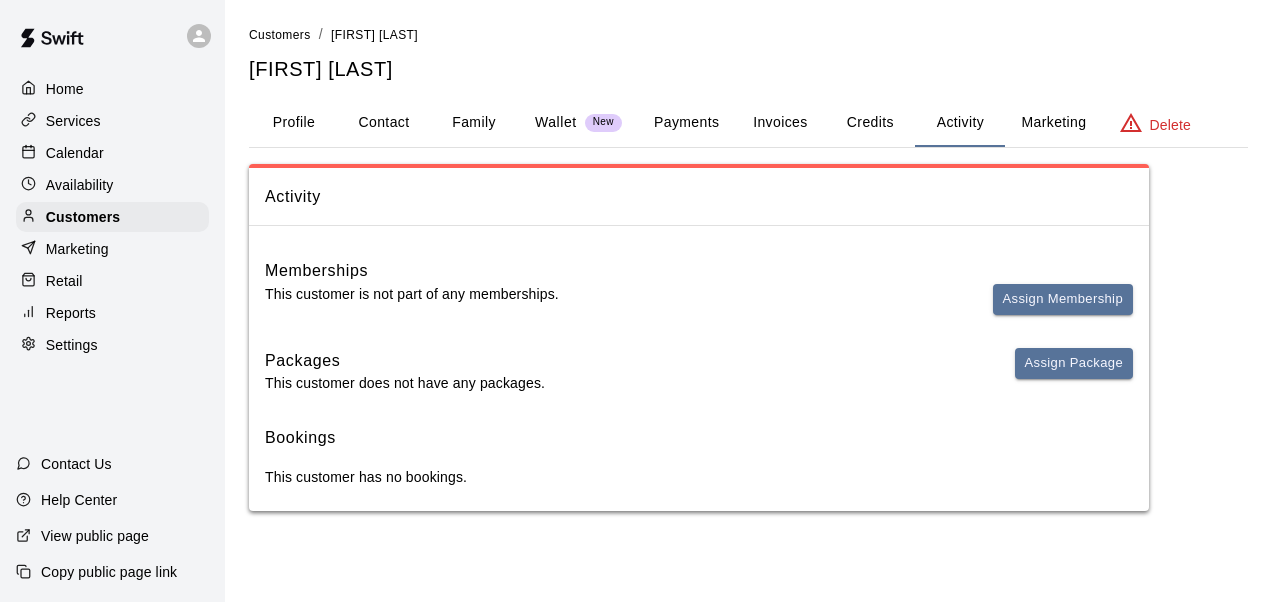 click on "Wallet" at bounding box center (556, 122) 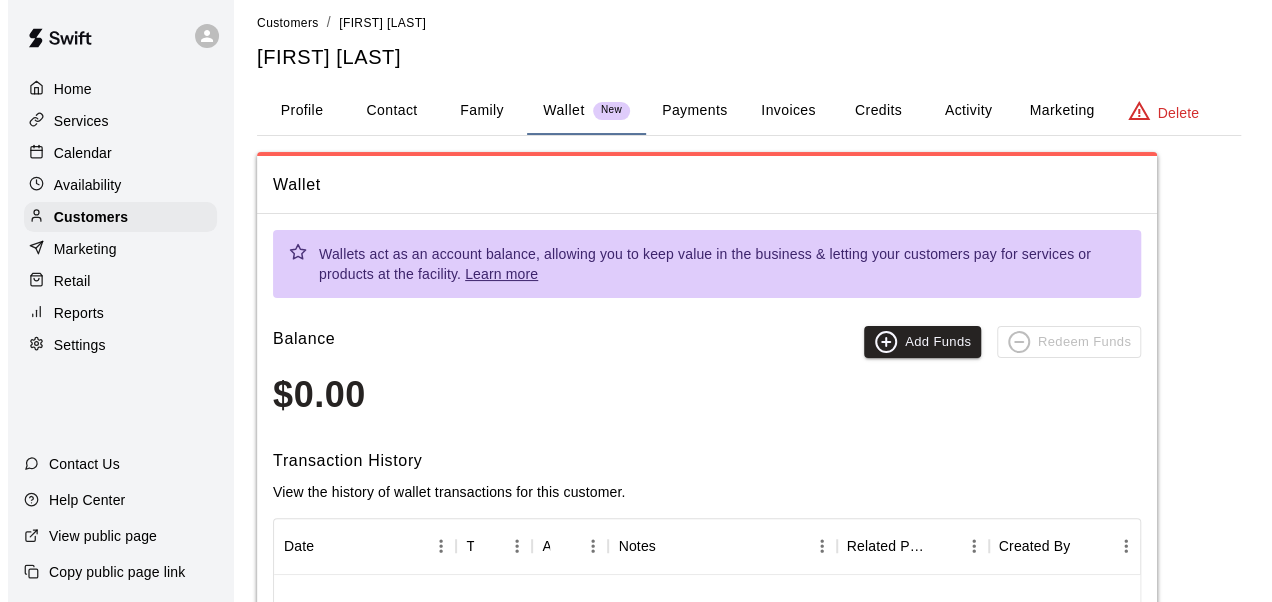 scroll, scrollTop: 0, scrollLeft: 0, axis: both 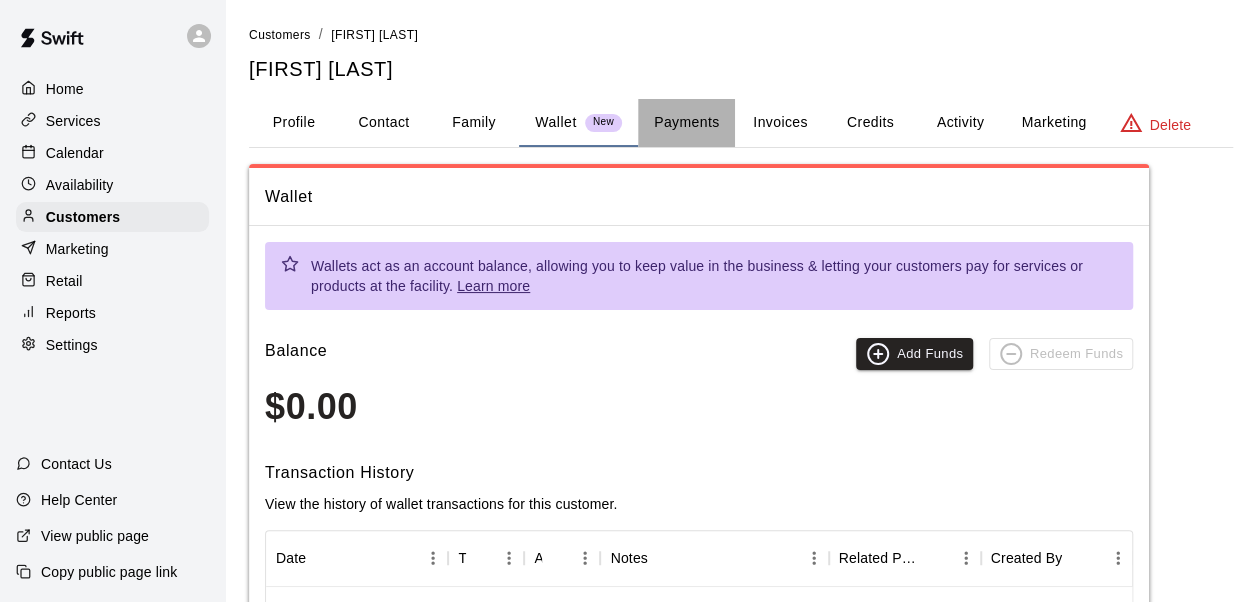 click on "Payments" at bounding box center [686, 123] 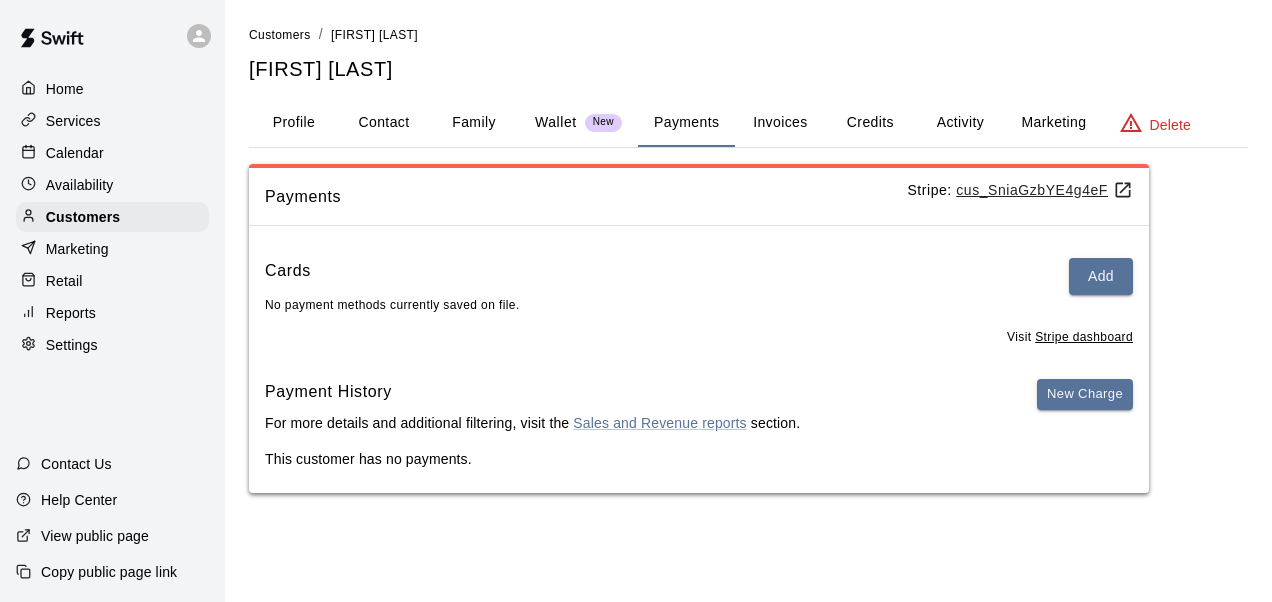 click on "Invoices" at bounding box center [780, 123] 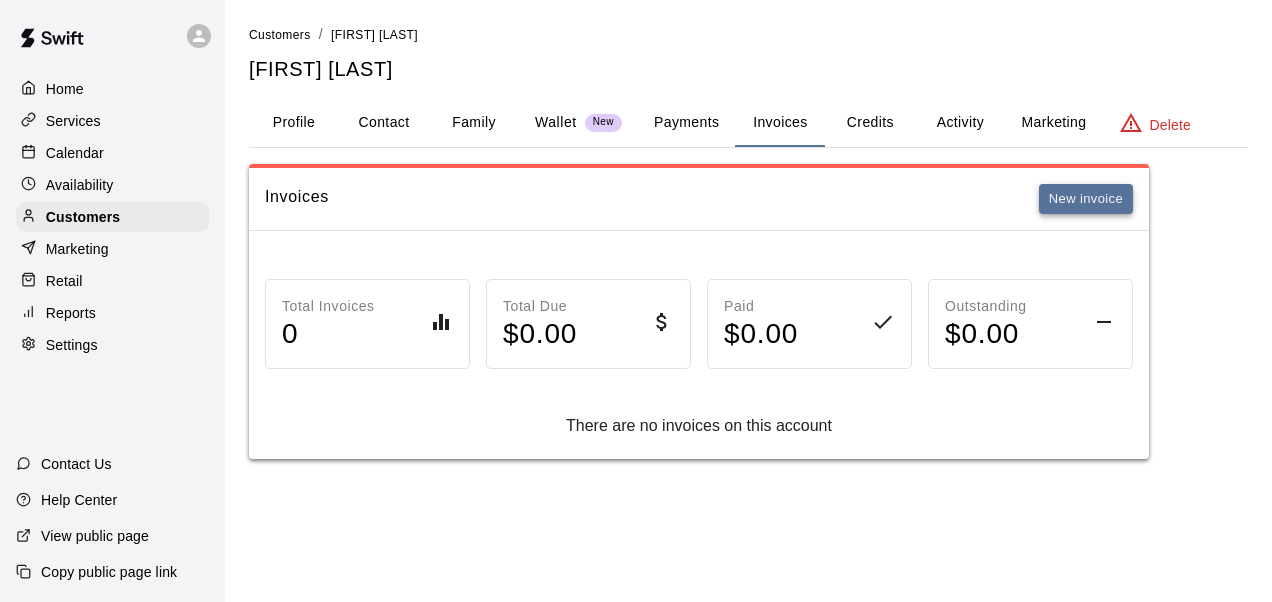 click on "New invoice" at bounding box center [1086, 199] 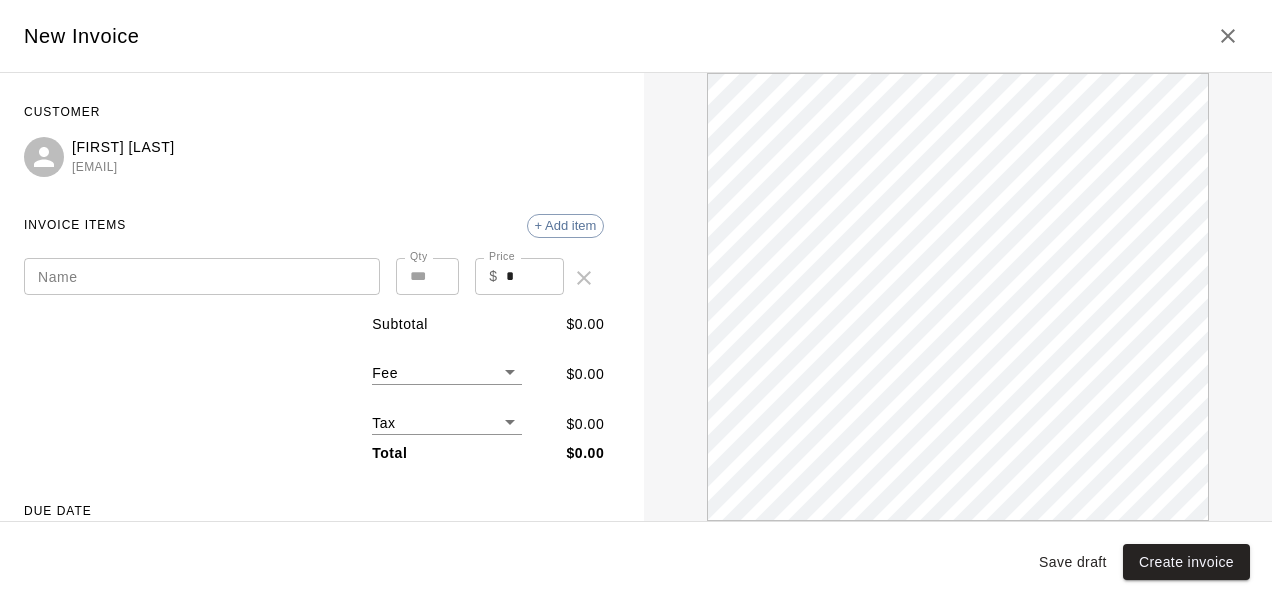 scroll, scrollTop: 0, scrollLeft: 0, axis: both 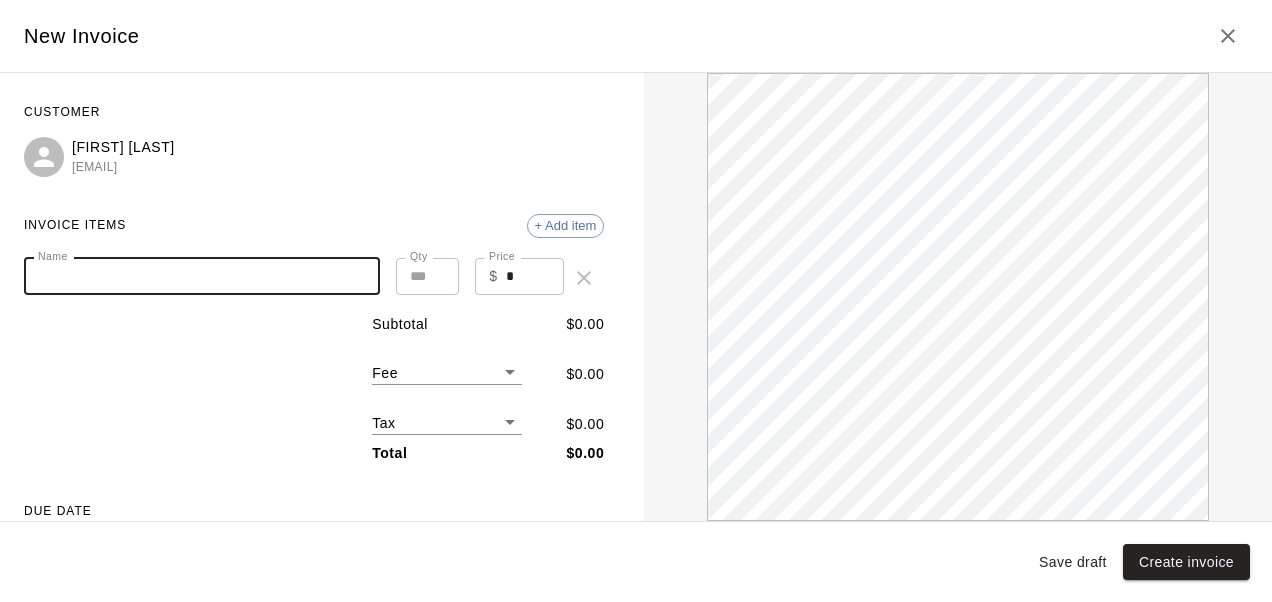 click on "Name" at bounding box center (202, 276) 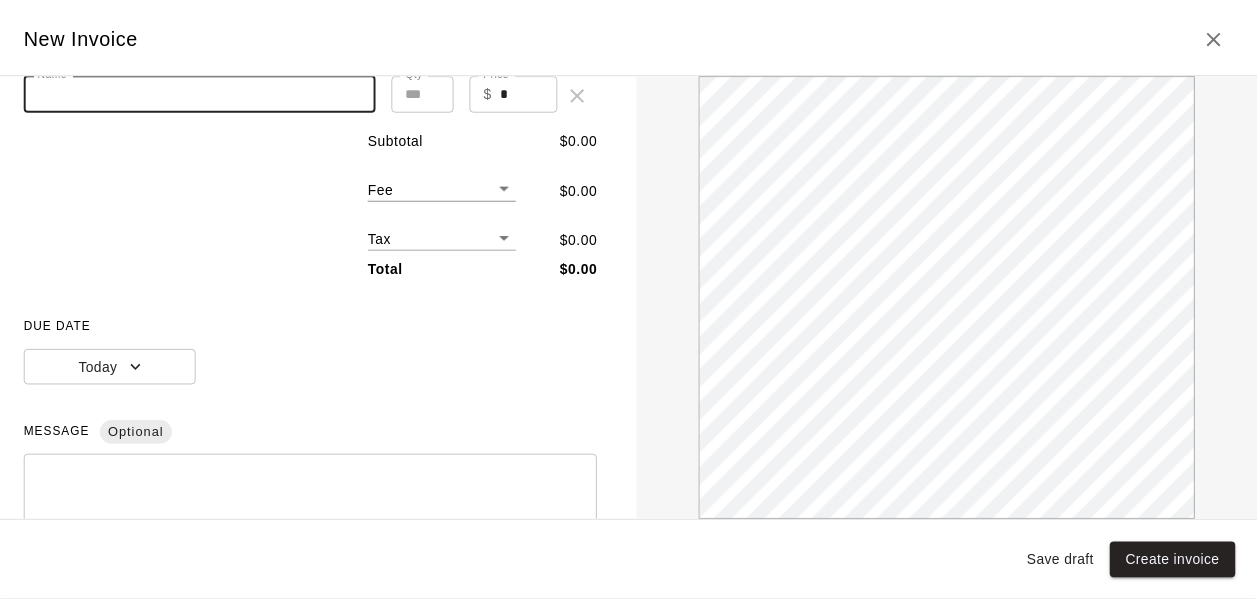 scroll, scrollTop: 0, scrollLeft: 0, axis: both 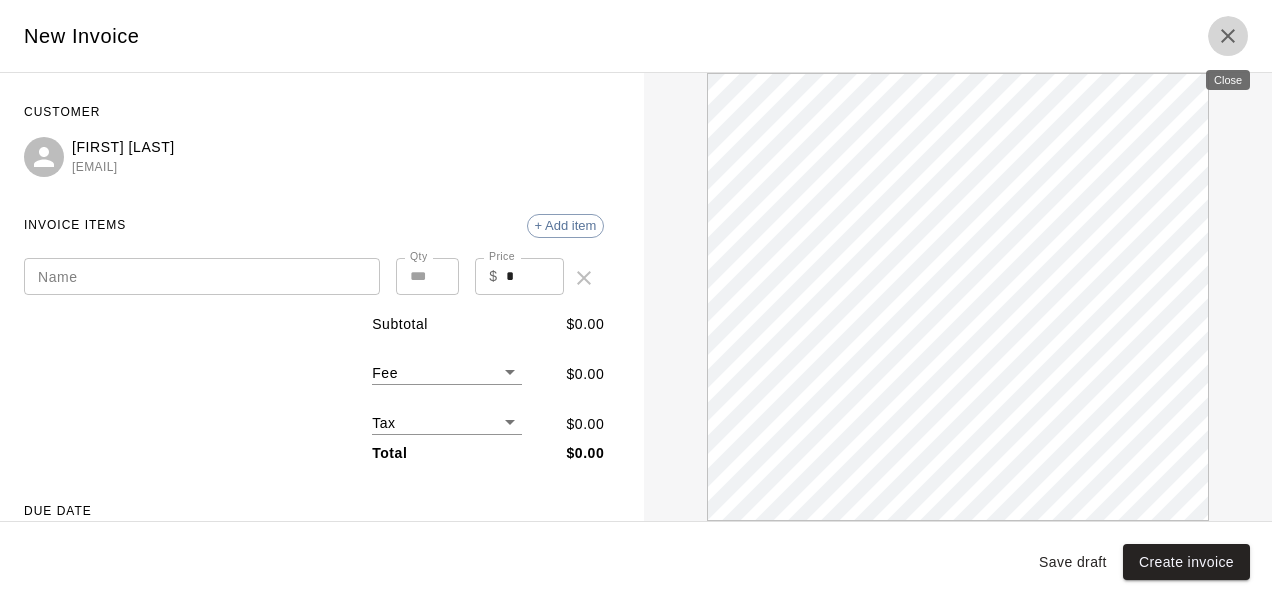 click 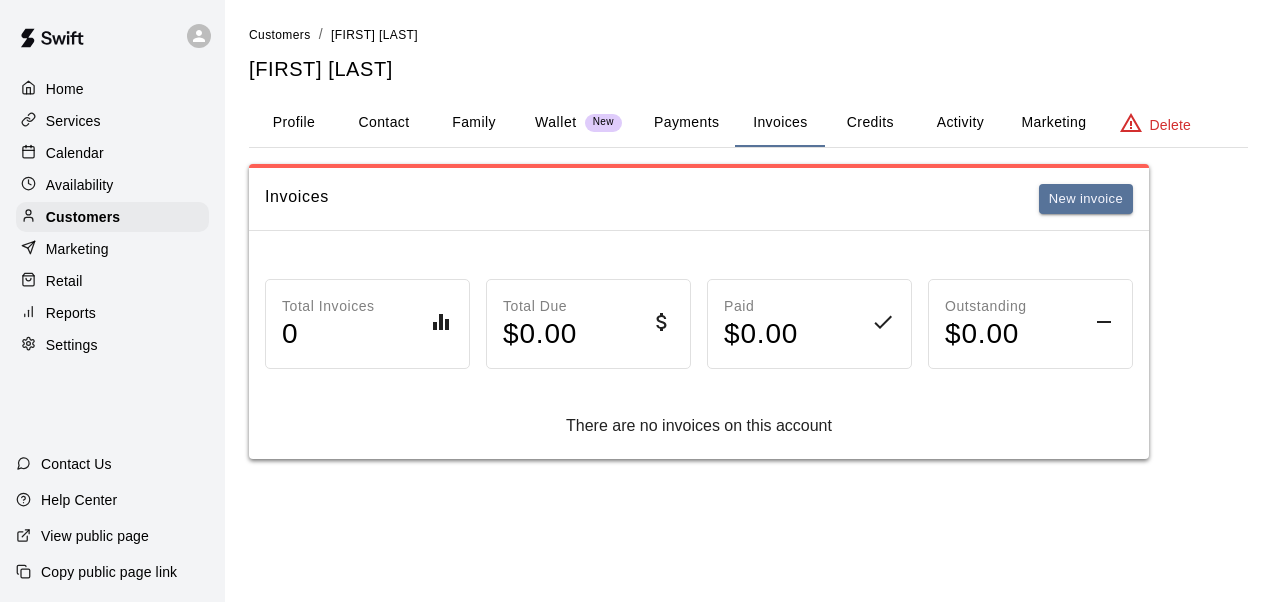 click on "Availability" at bounding box center [112, 185] 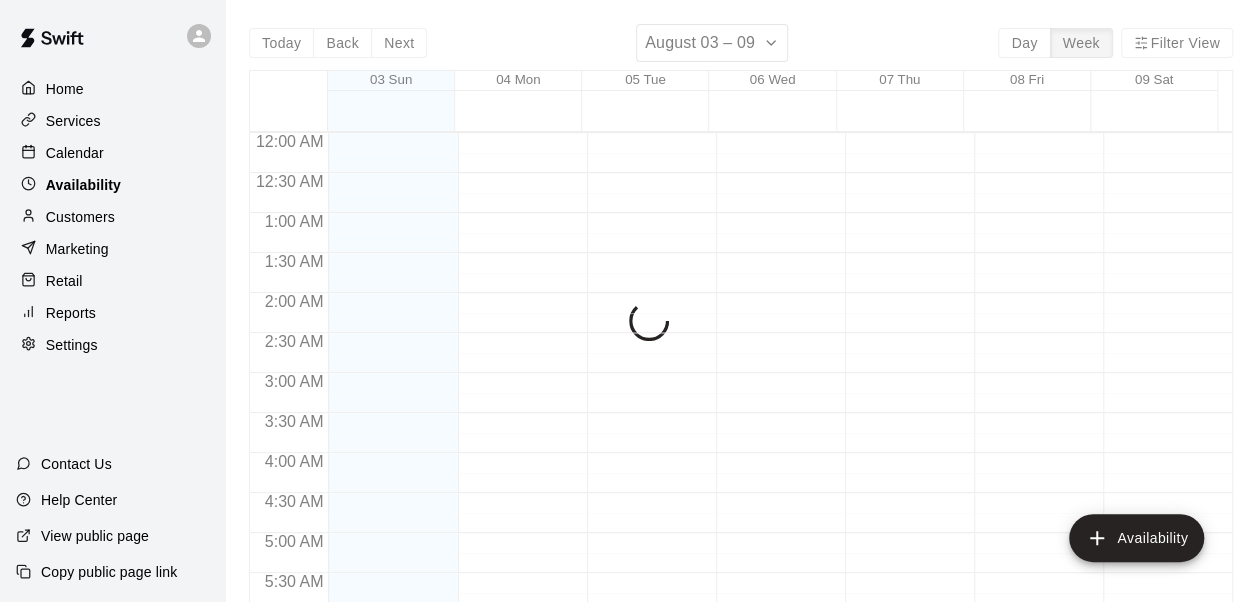 scroll, scrollTop: 1124, scrollLeft: 0, axis: vertical 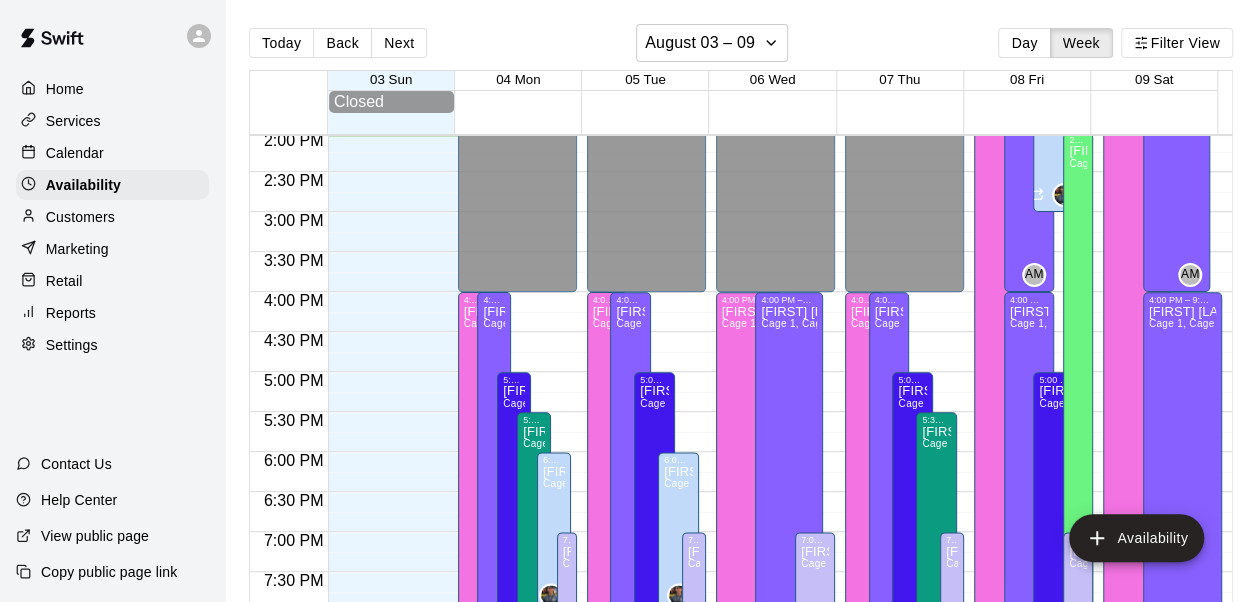 click on "Calendar" at bounding box center (75, 153) 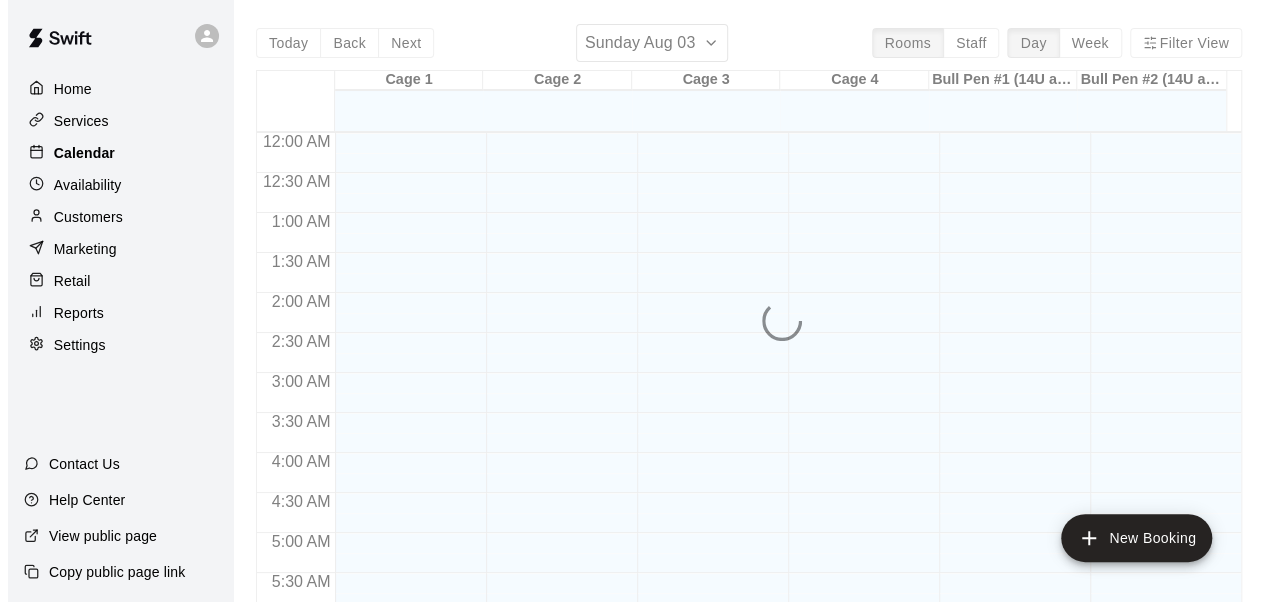scroll, scrollTop: 1124, scrollLeft: 0, axis: vertical 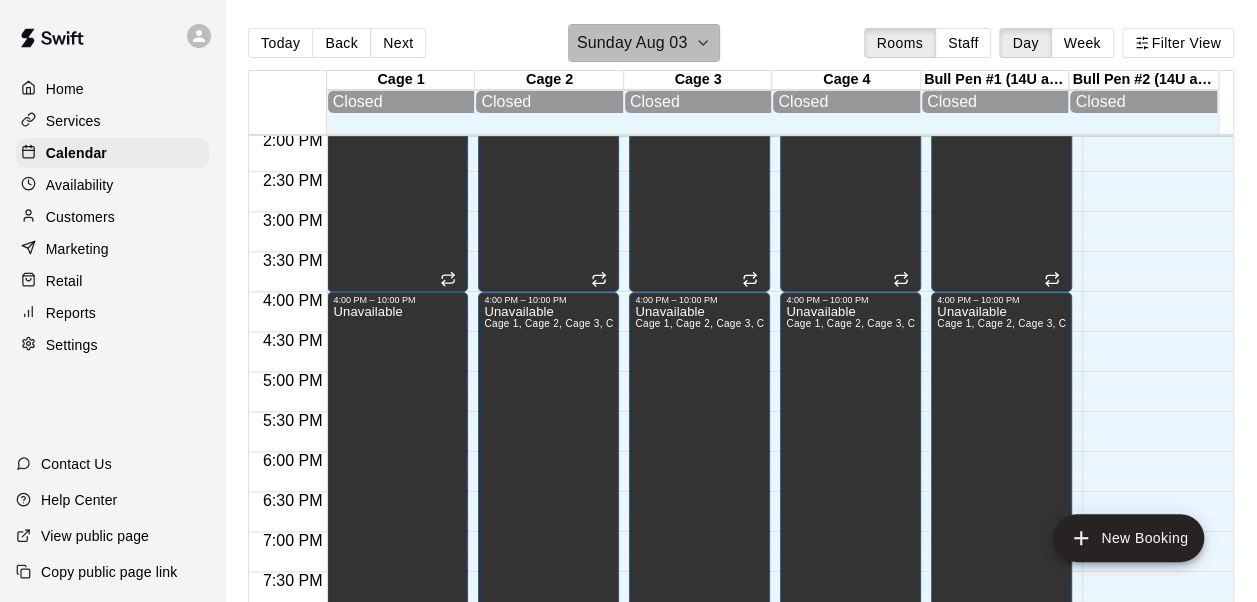 click on "Sunday Aug 03" at bounding box center (632, 43) 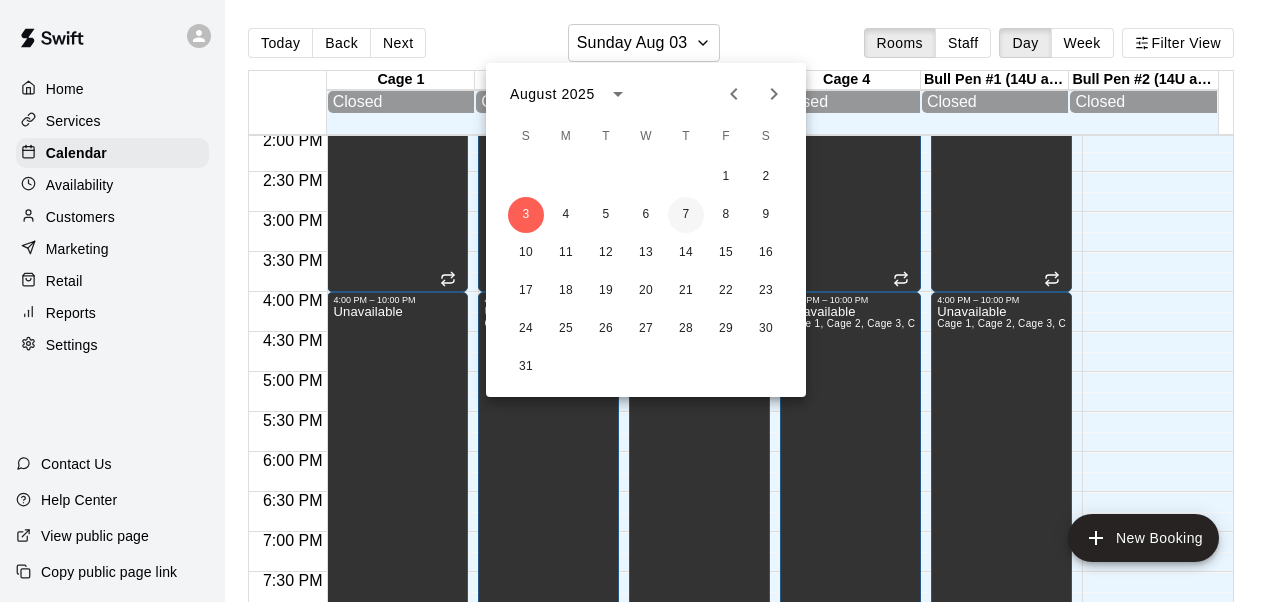 click on "7" at bounding box center (686, 215) 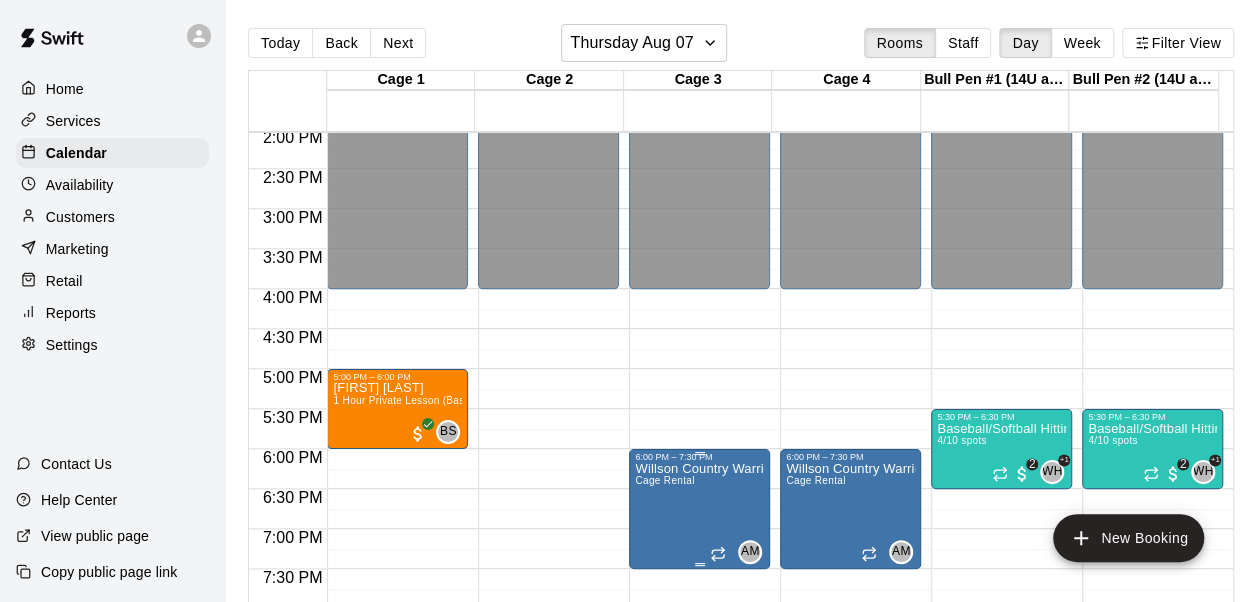 click on "Willson Country Warriors Practice Cage Rental" at bounding box center (699, 763) 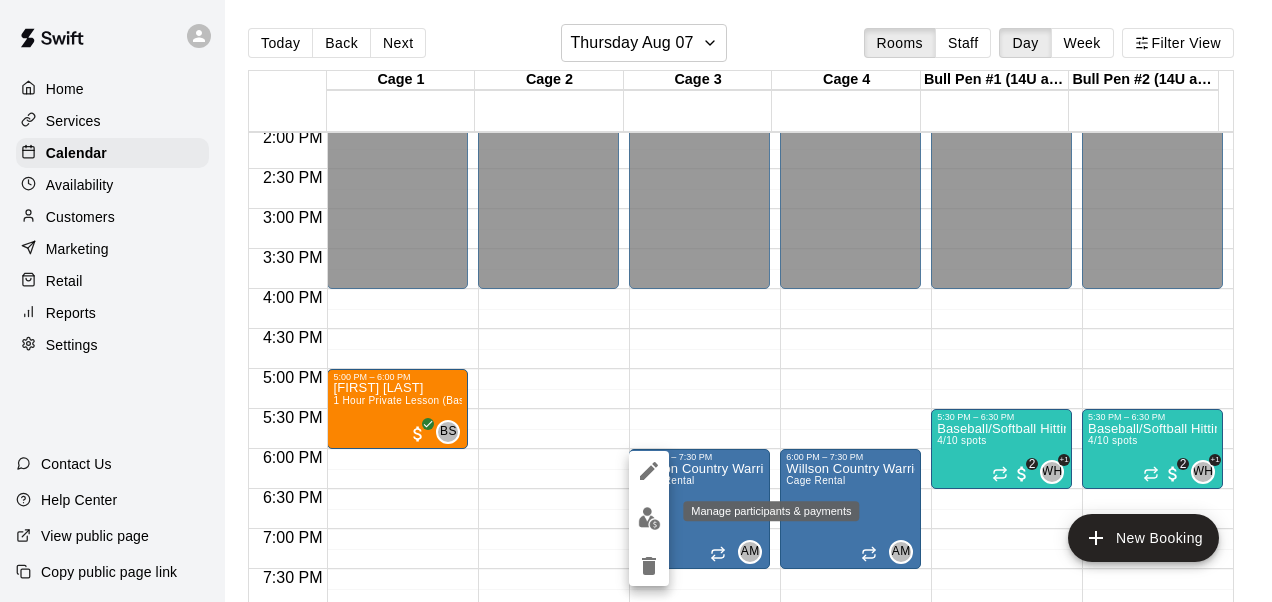 click at bounding box center [649, 518] 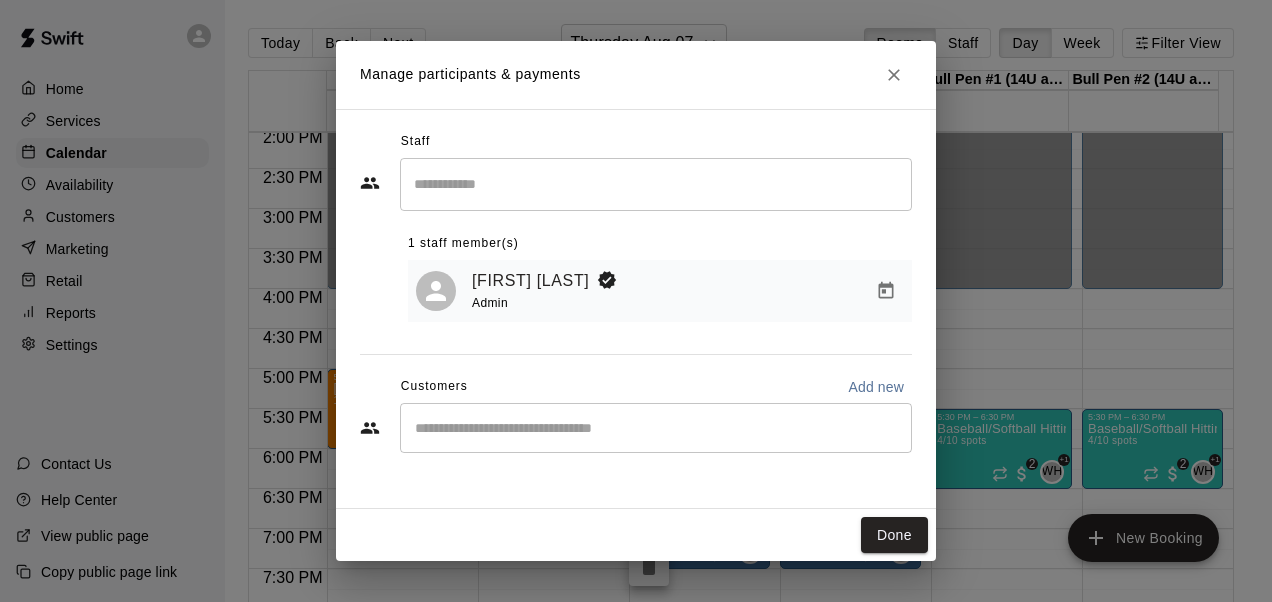 click on "Add new" at bounding box center [876, 387] 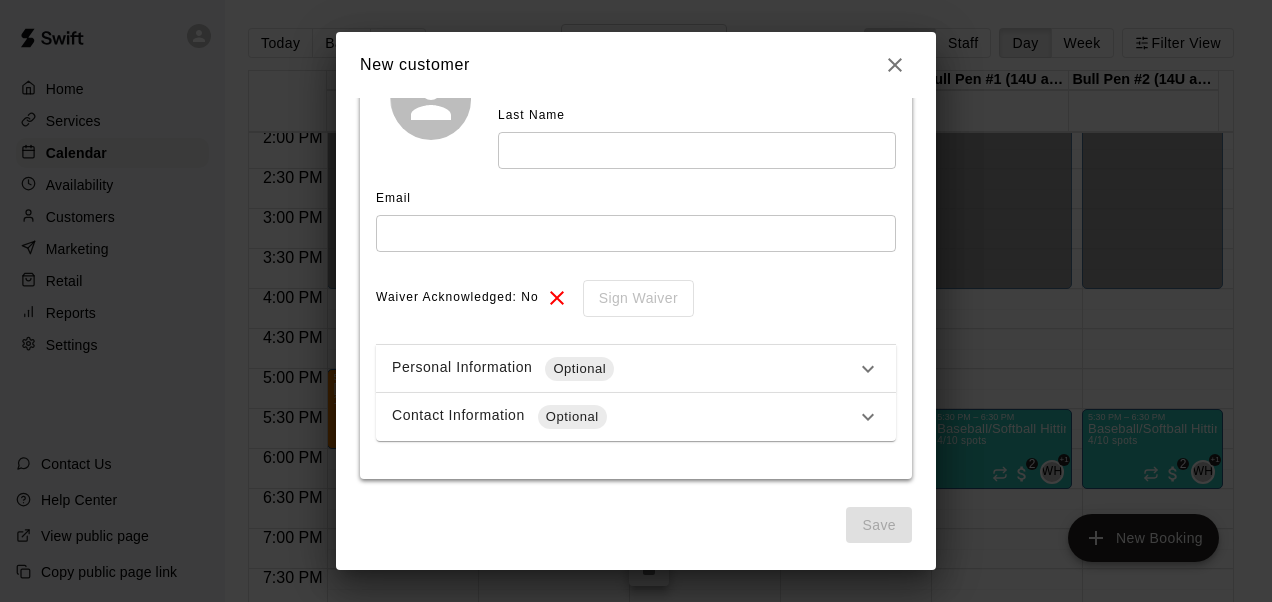 scroll, scrollTop: 0, scrollLeft: 0, axis: both 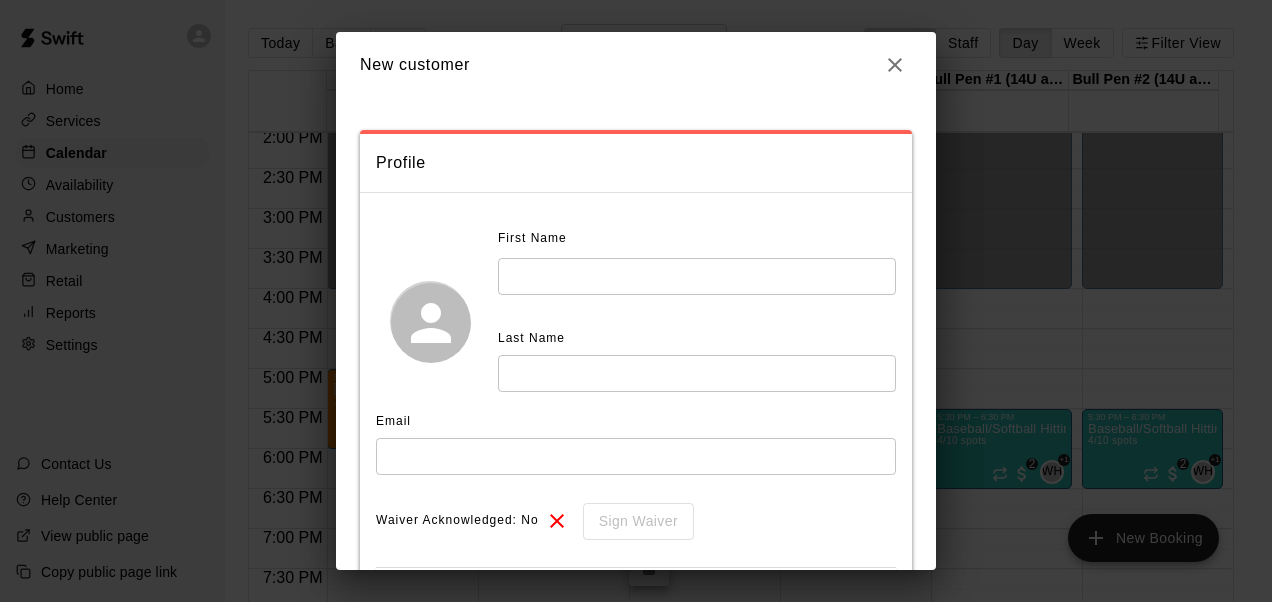 click 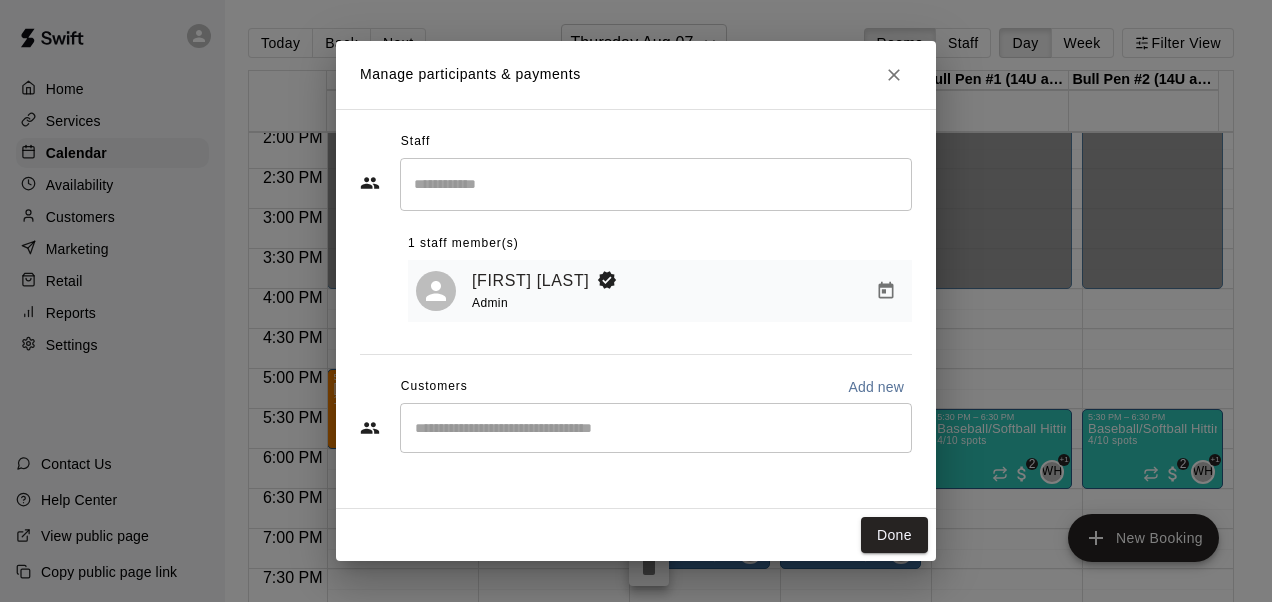 click on "​" at bounding box center [656, 428] 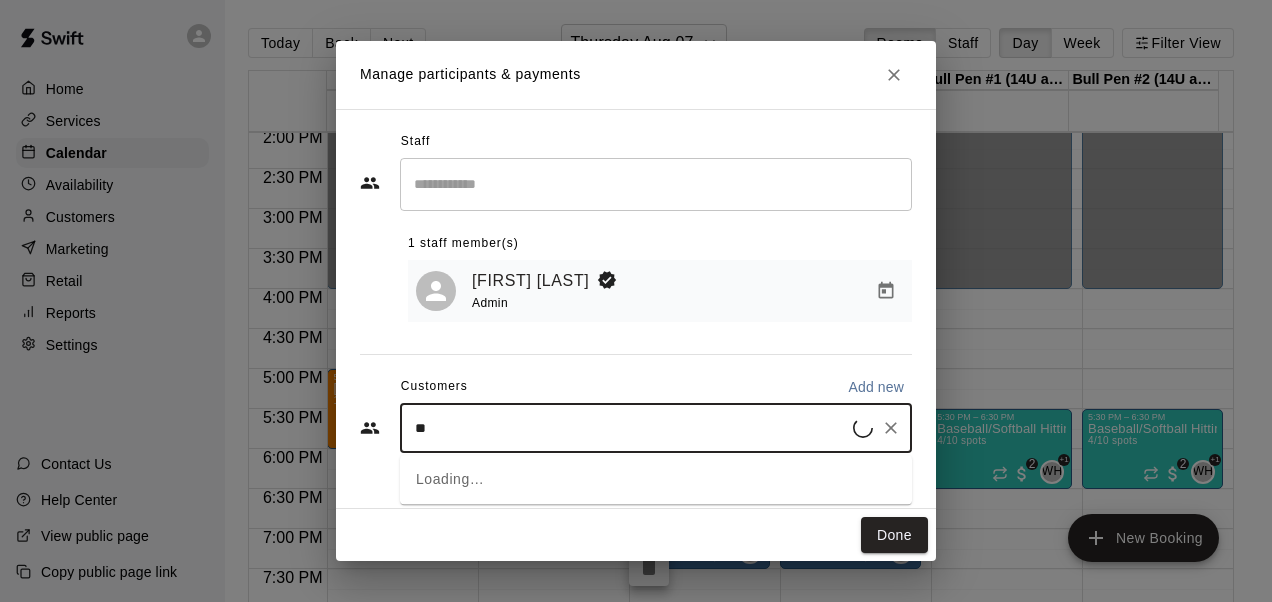 type on "***" 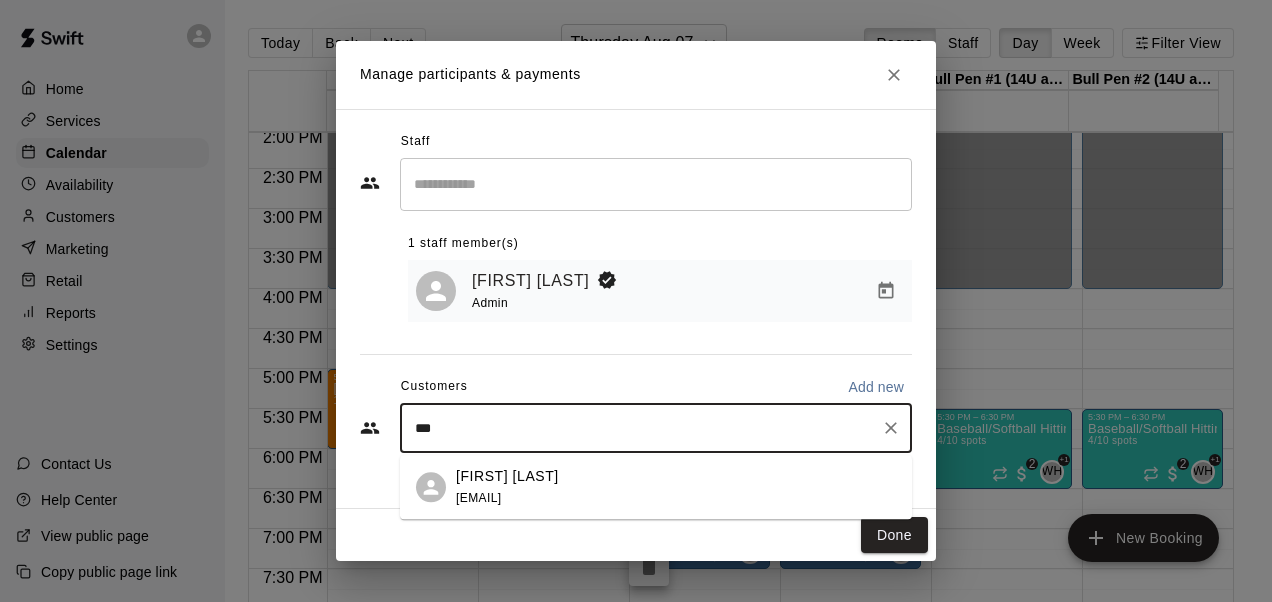 click on "[FIRST] [LAST]" at bounding box center [507, 476] 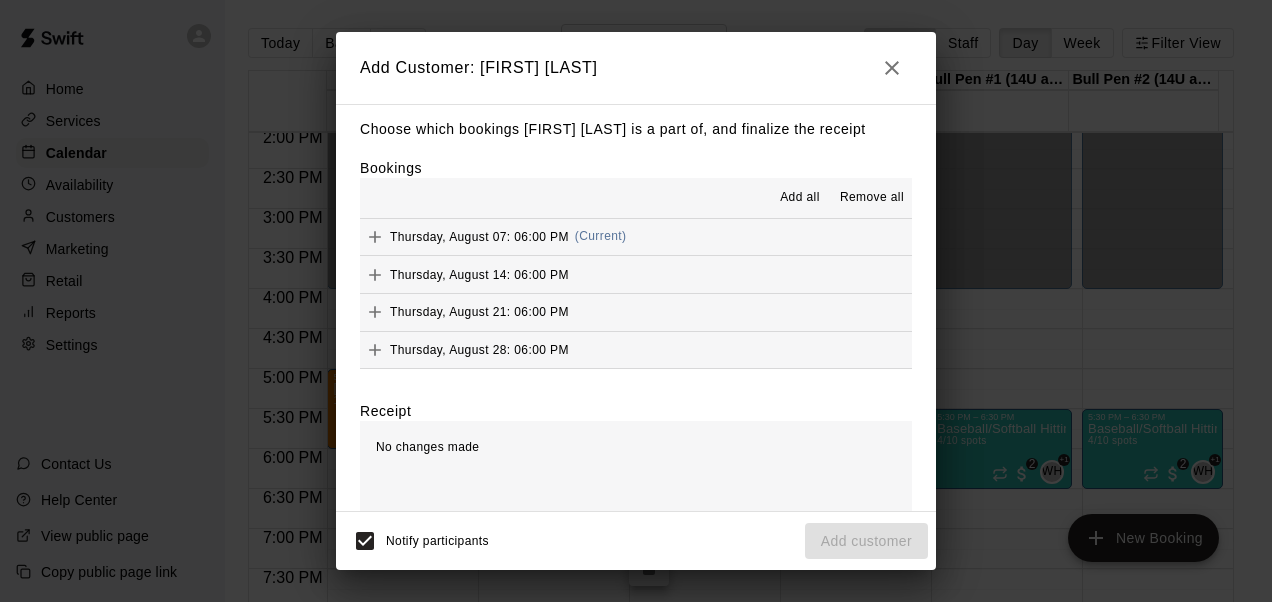 scroll, scrollTop: 0, scrollLeft: 0, axis: both 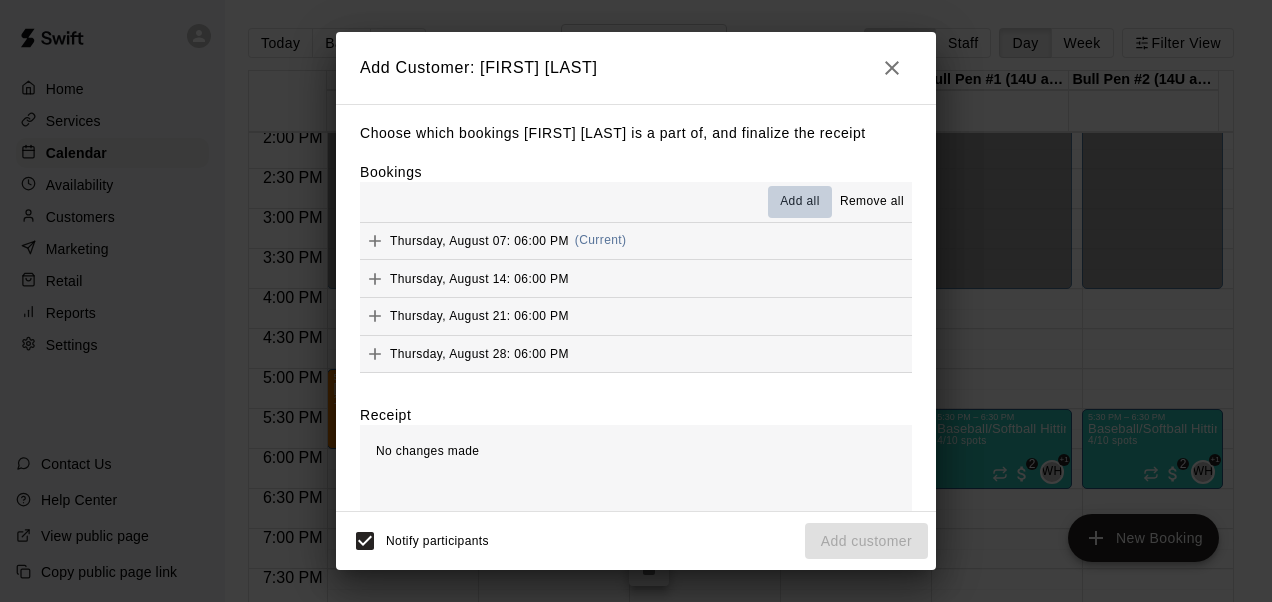 click on "Add all" at bounding box center (800, 202) 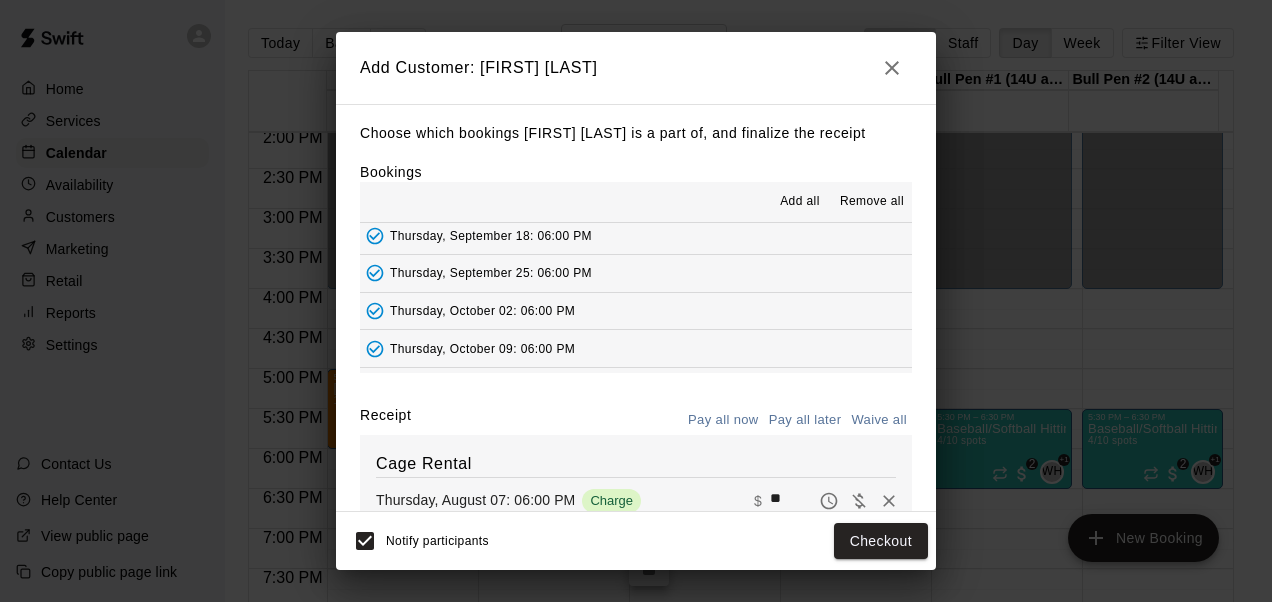 scroll, scrollTop: 335, scrollLeft: 0, axis: vertical 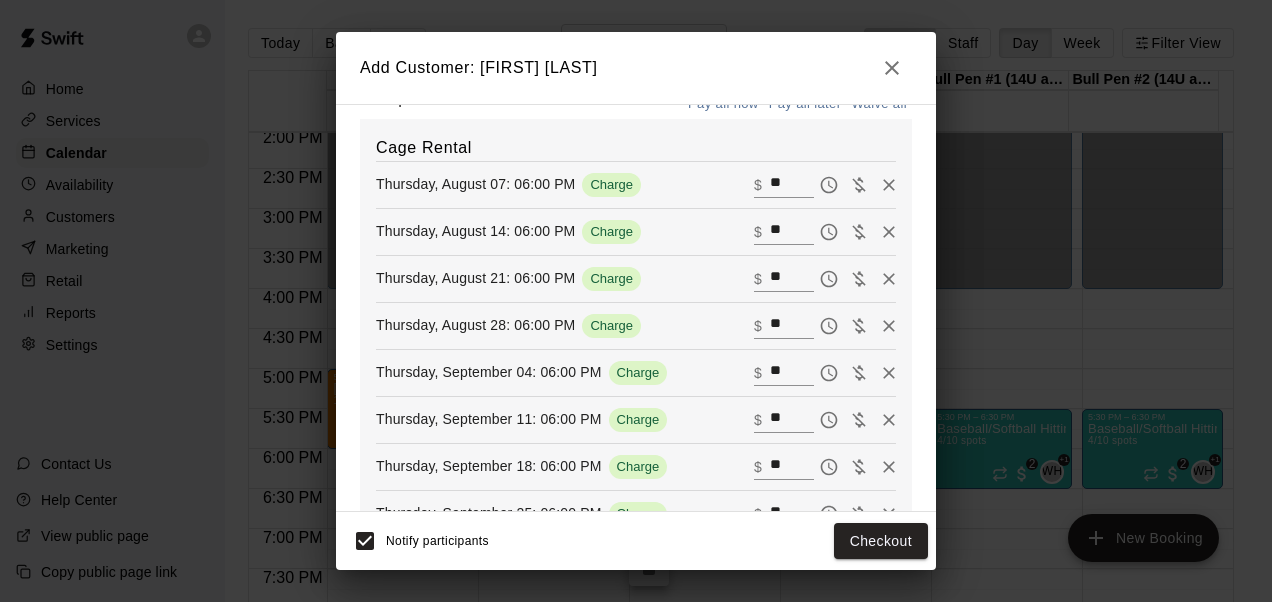 click on "**" at bounding box center [792, 185] 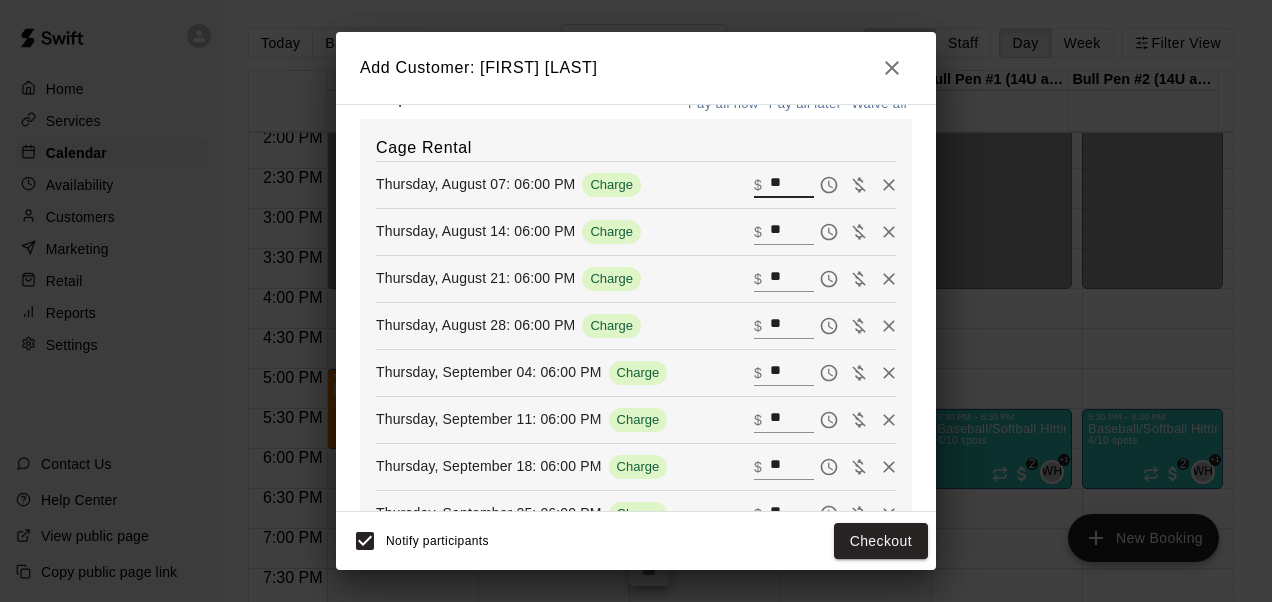 type on "*" 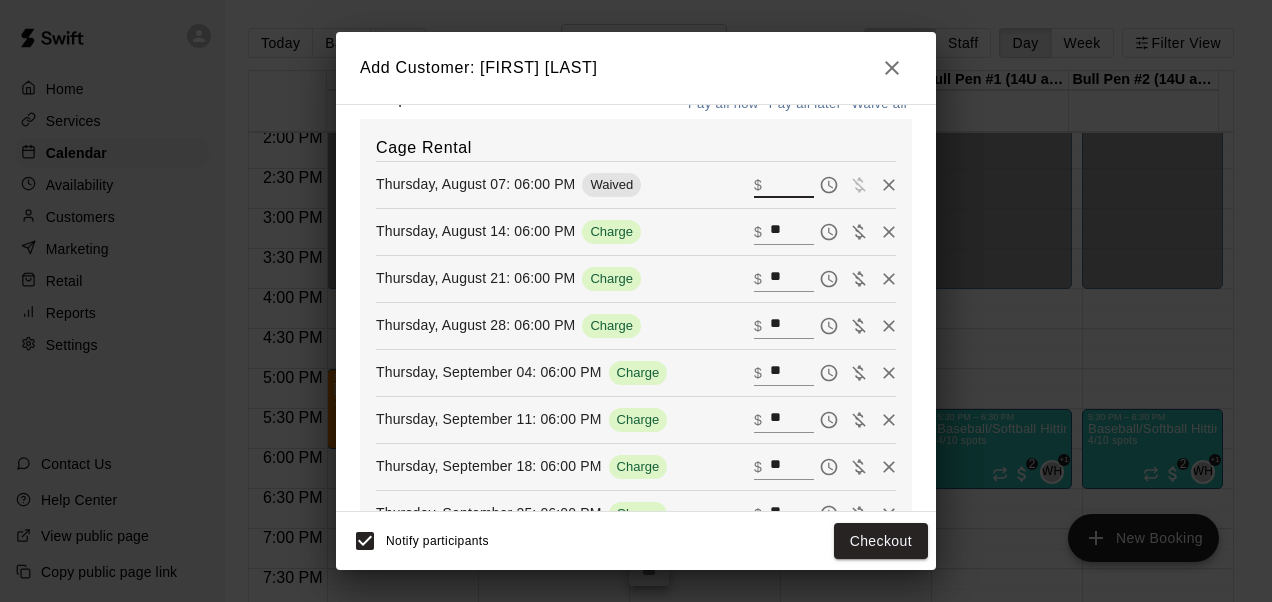 type 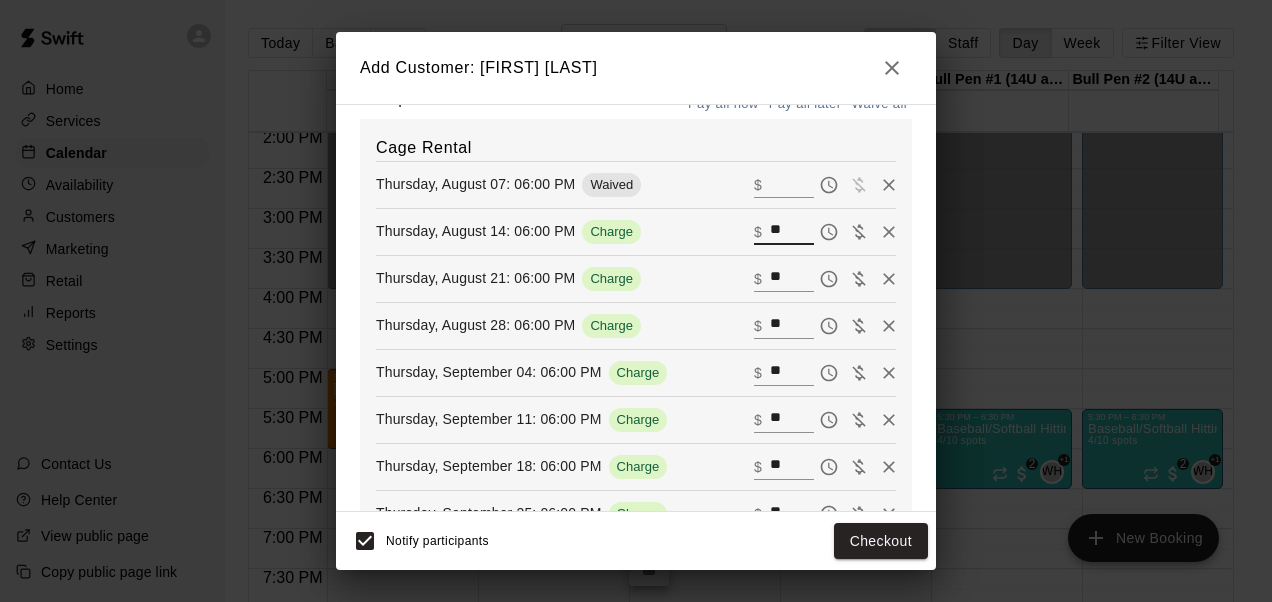 click on "**" at bounding box center [792, 232] 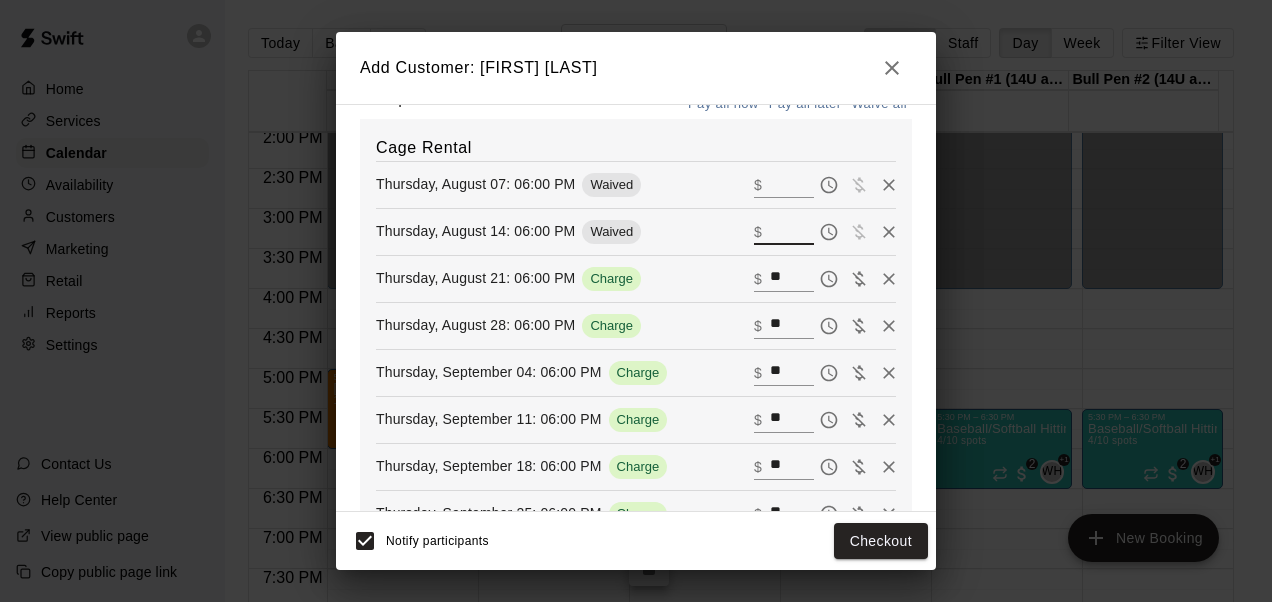 type 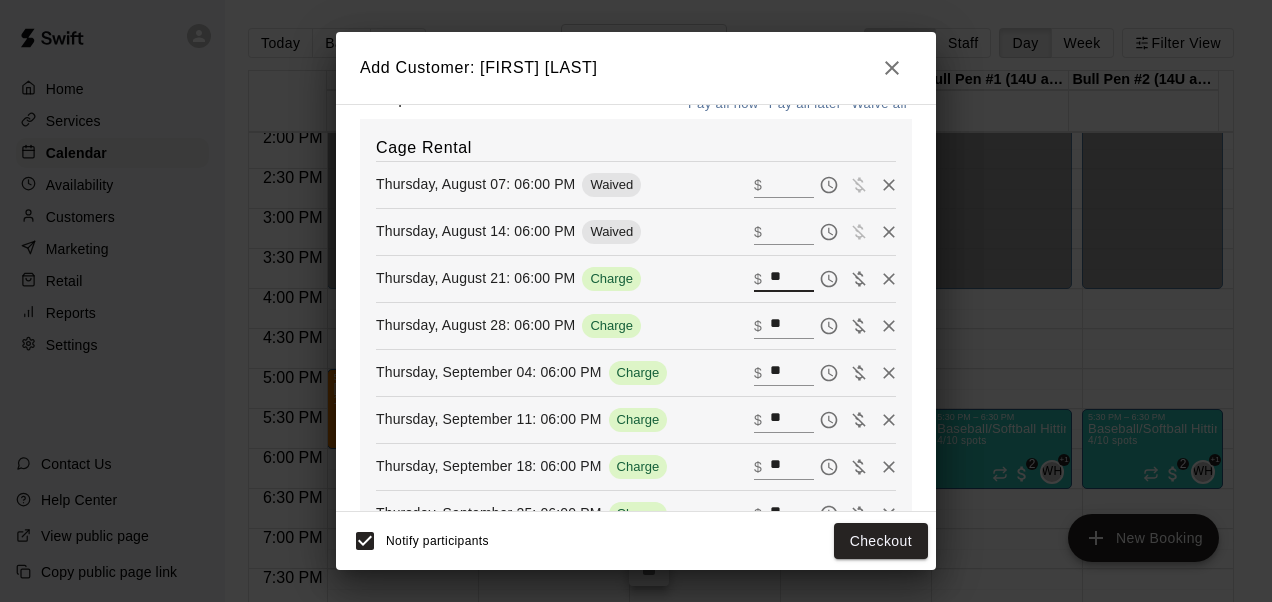 type on "*" 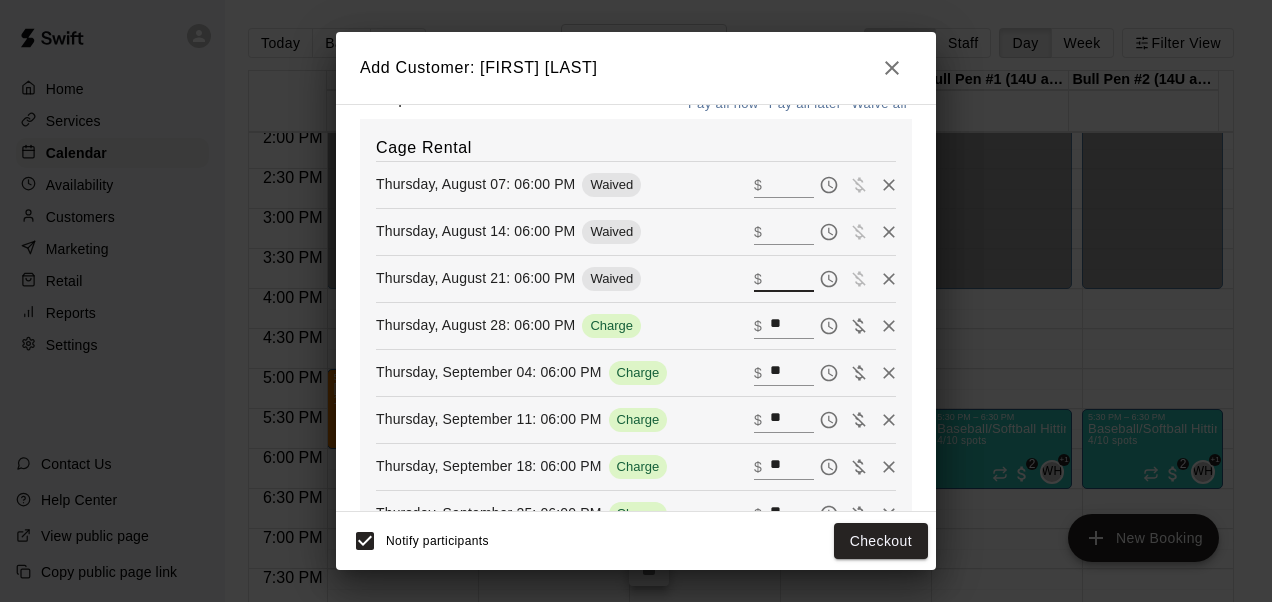 type 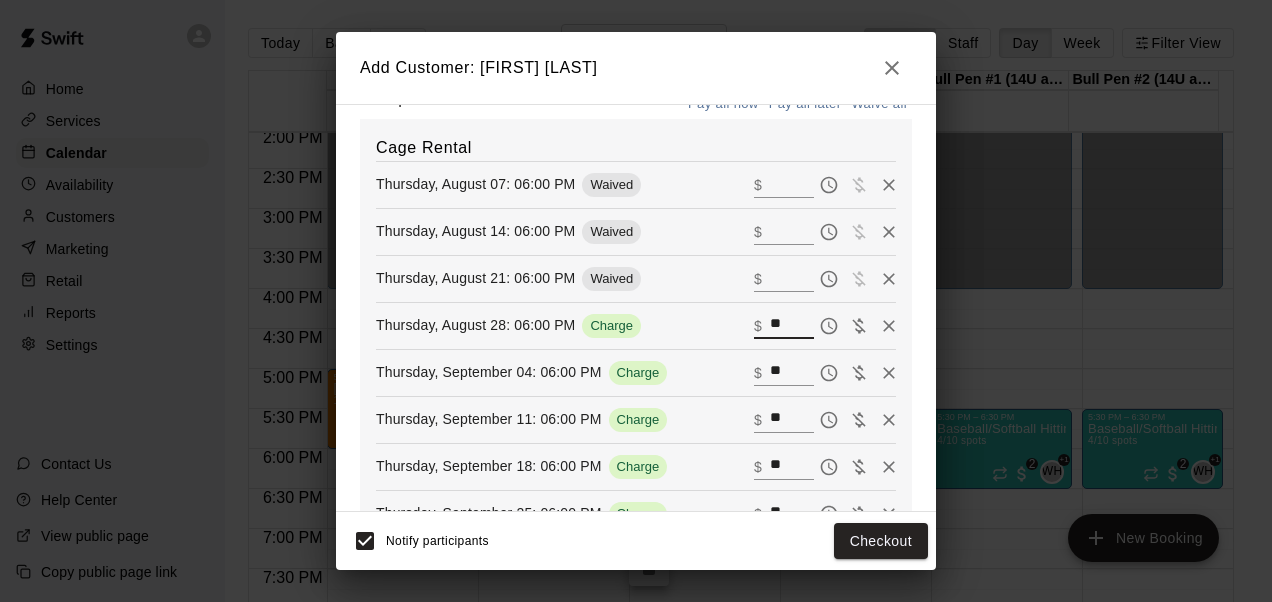 click on "**" at bounding box center (792, 326) 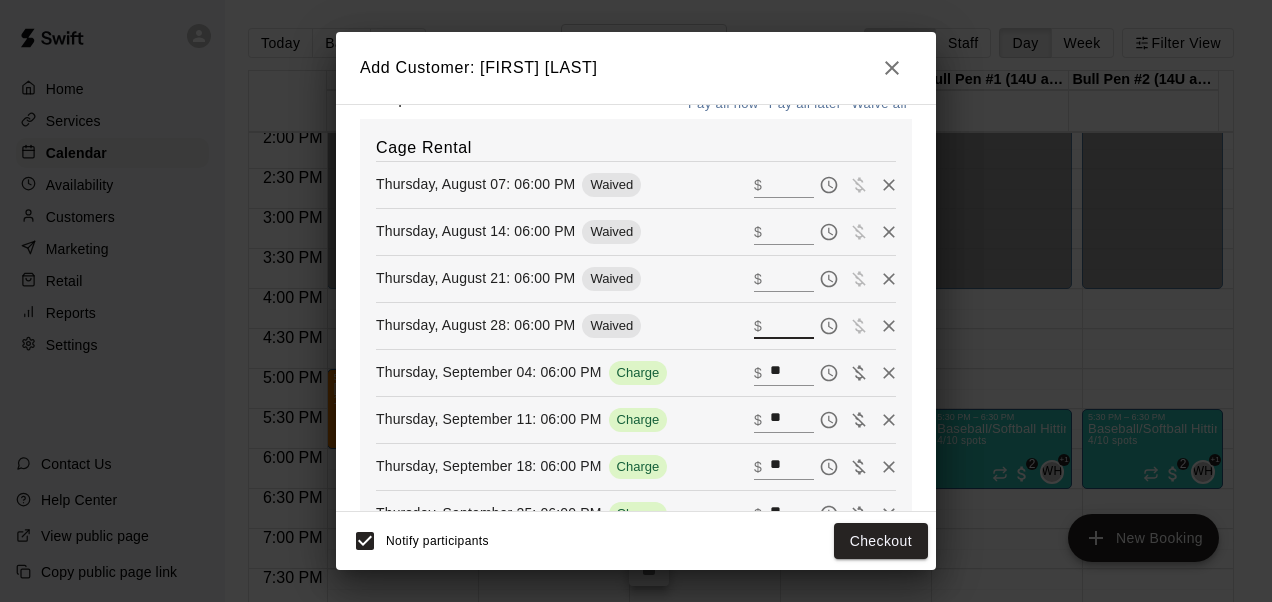 type 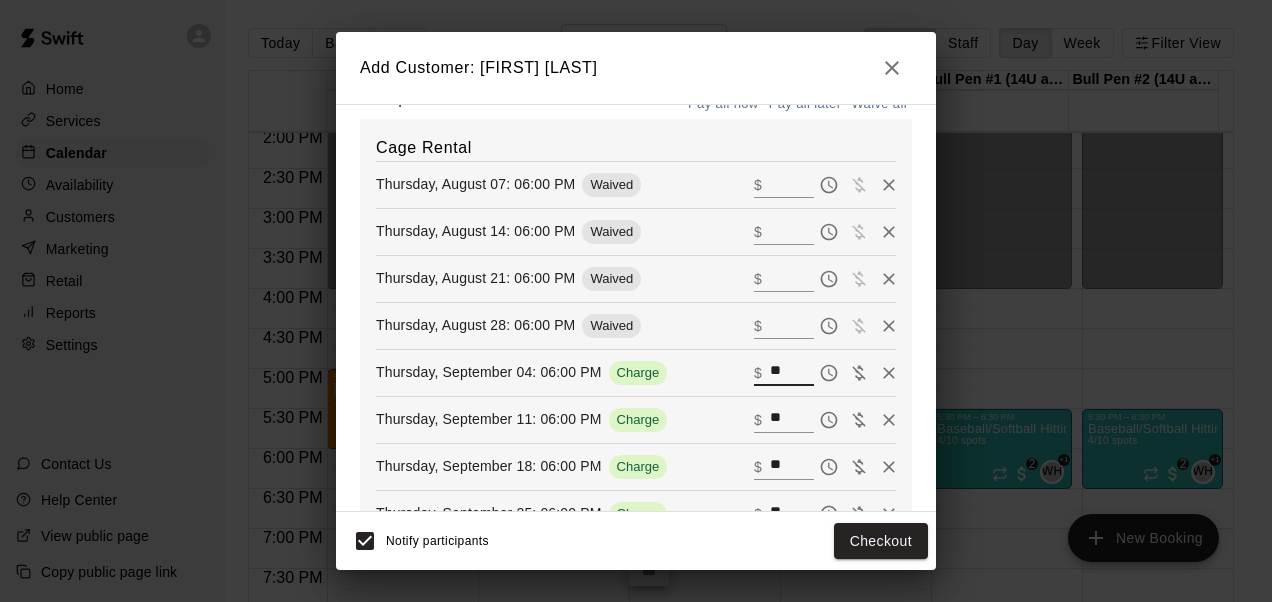 type on "*" 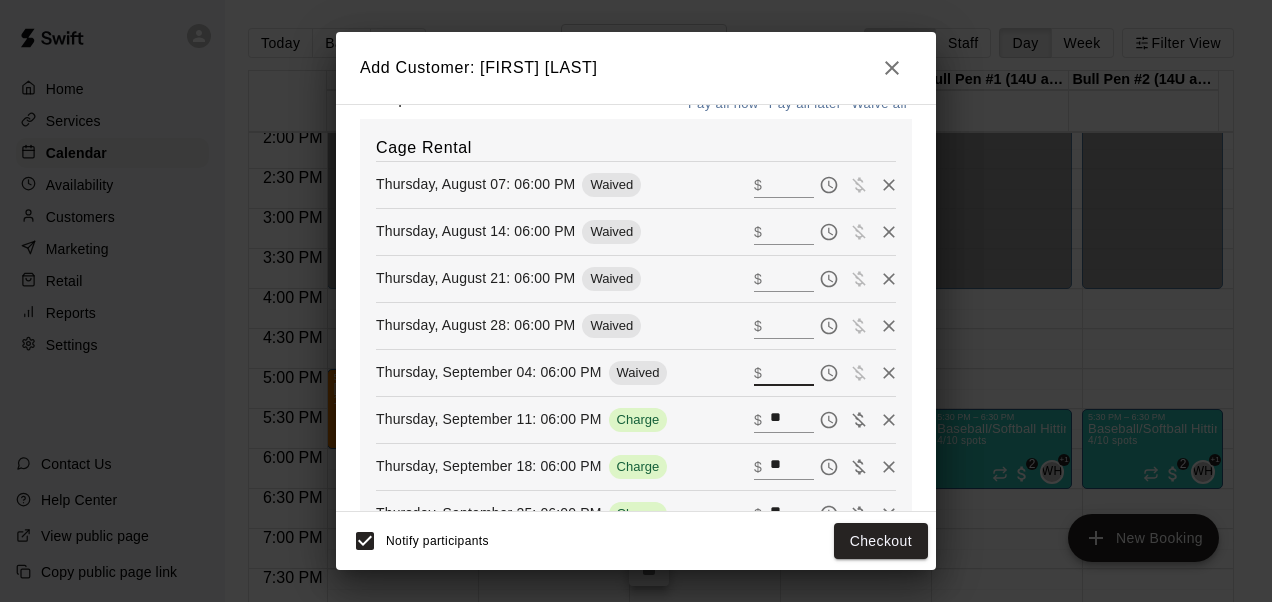 type 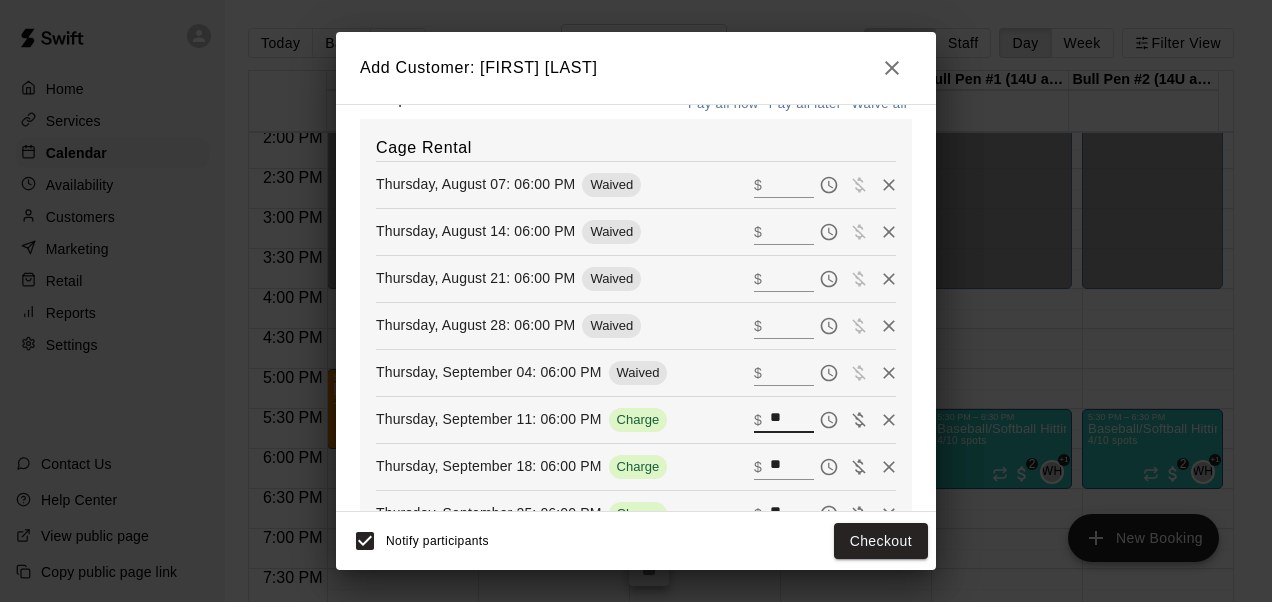 type on "*" 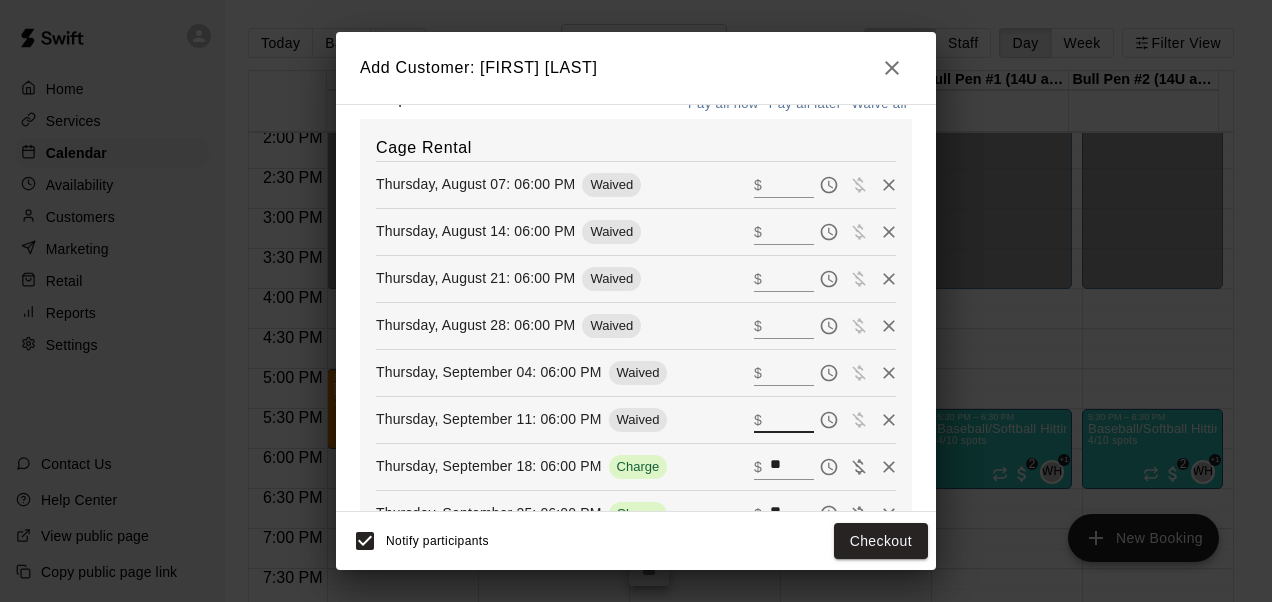 type 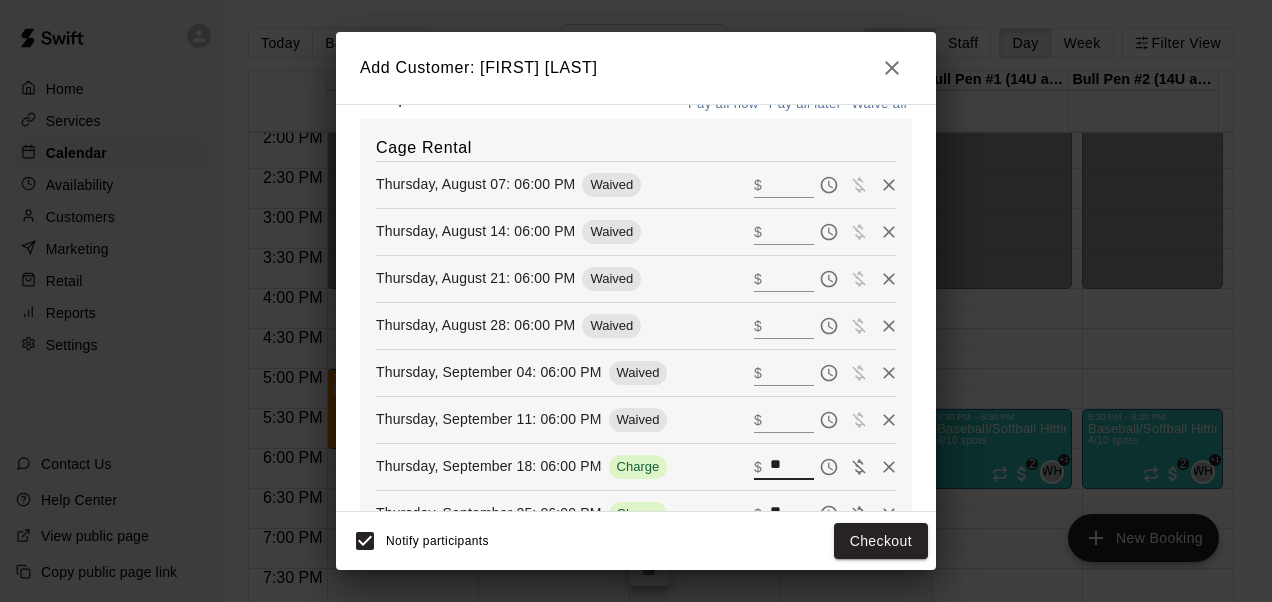 type on "*" 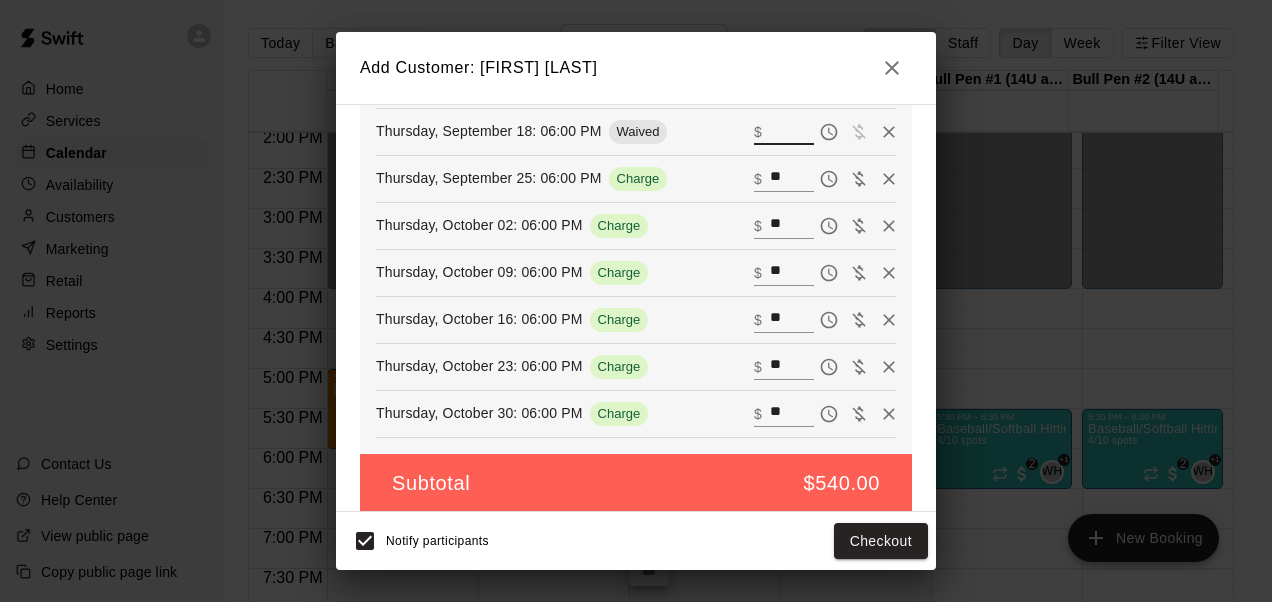 scroll, scrollTop: 658, scrollLeft: 0, axis: vertical 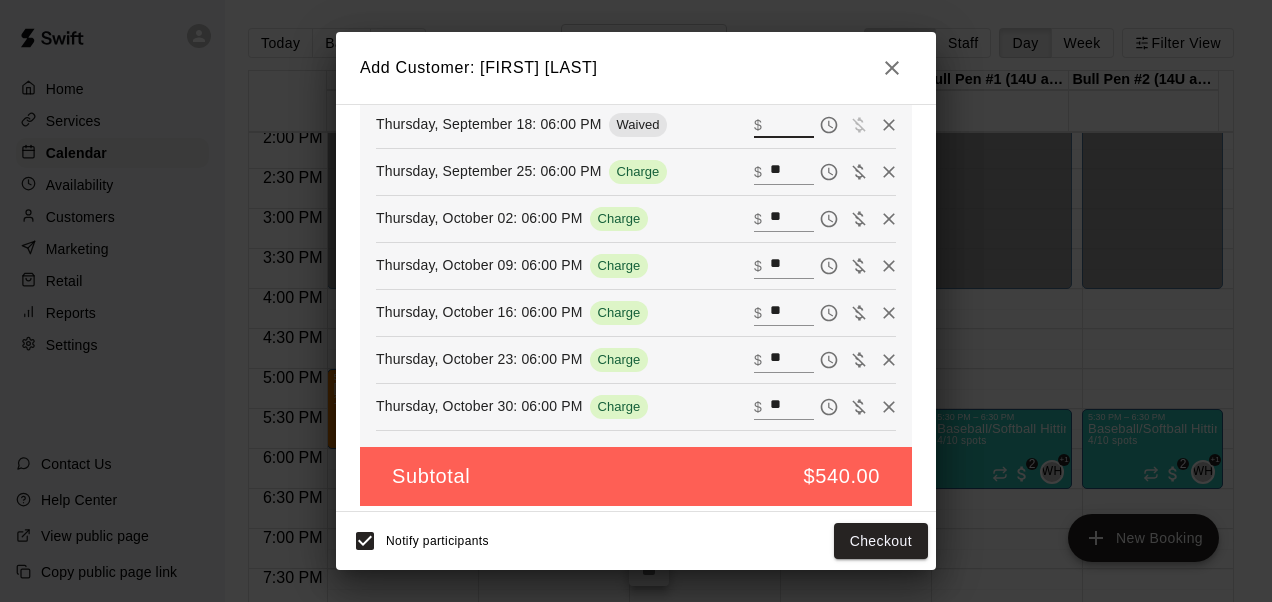 type 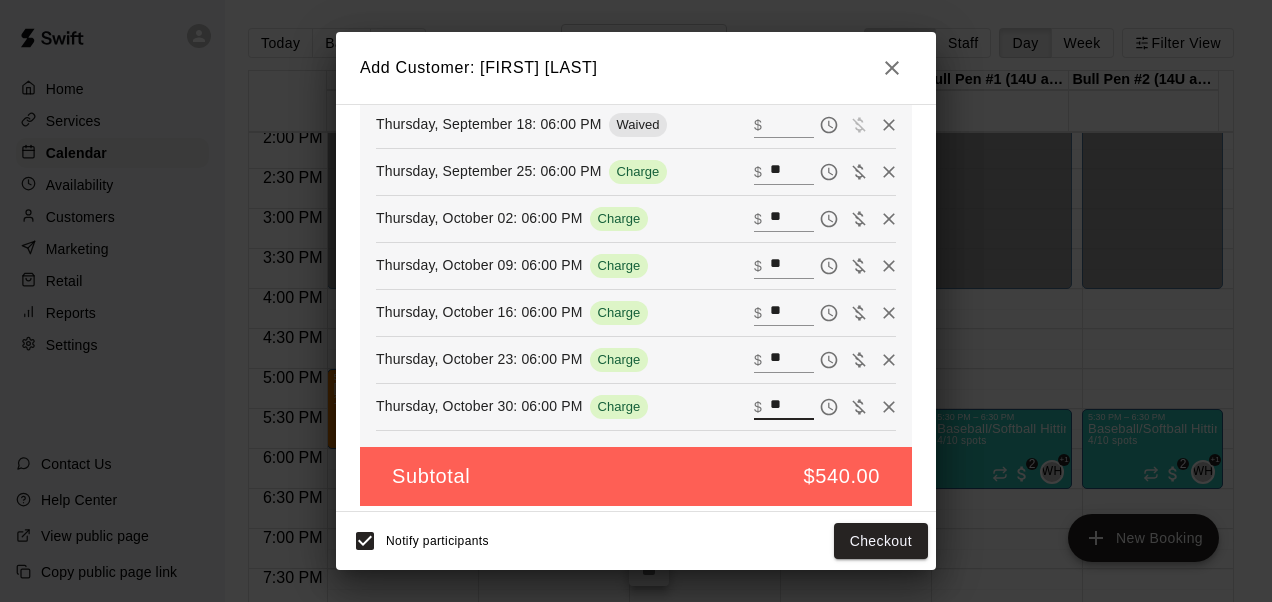 type on "*" 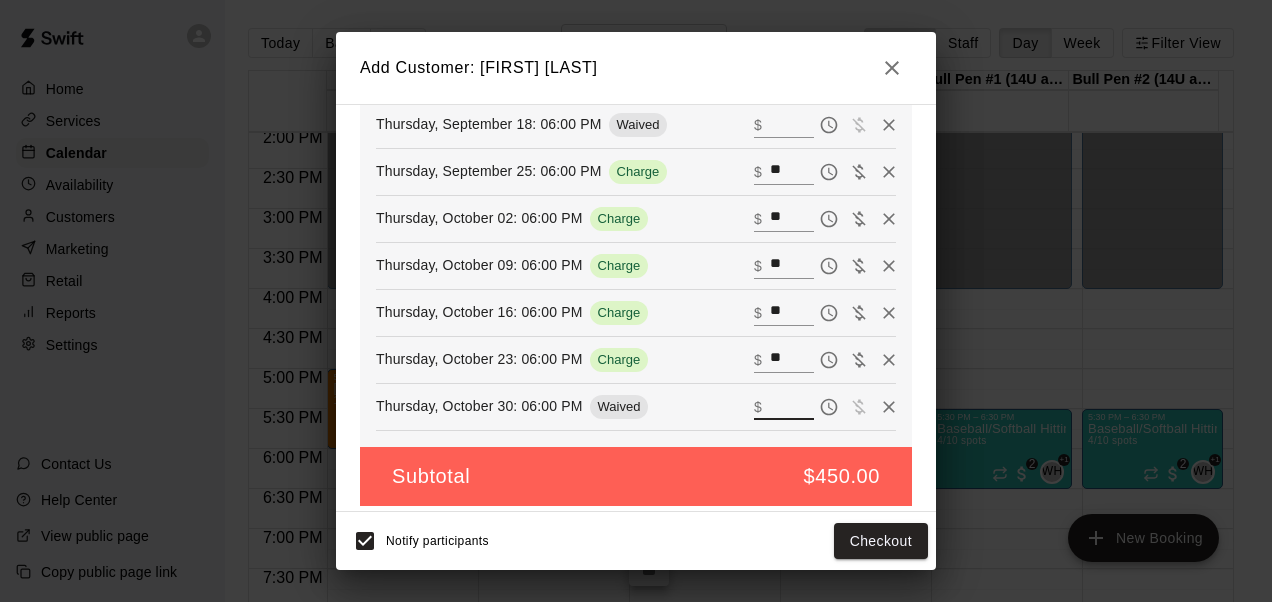 type 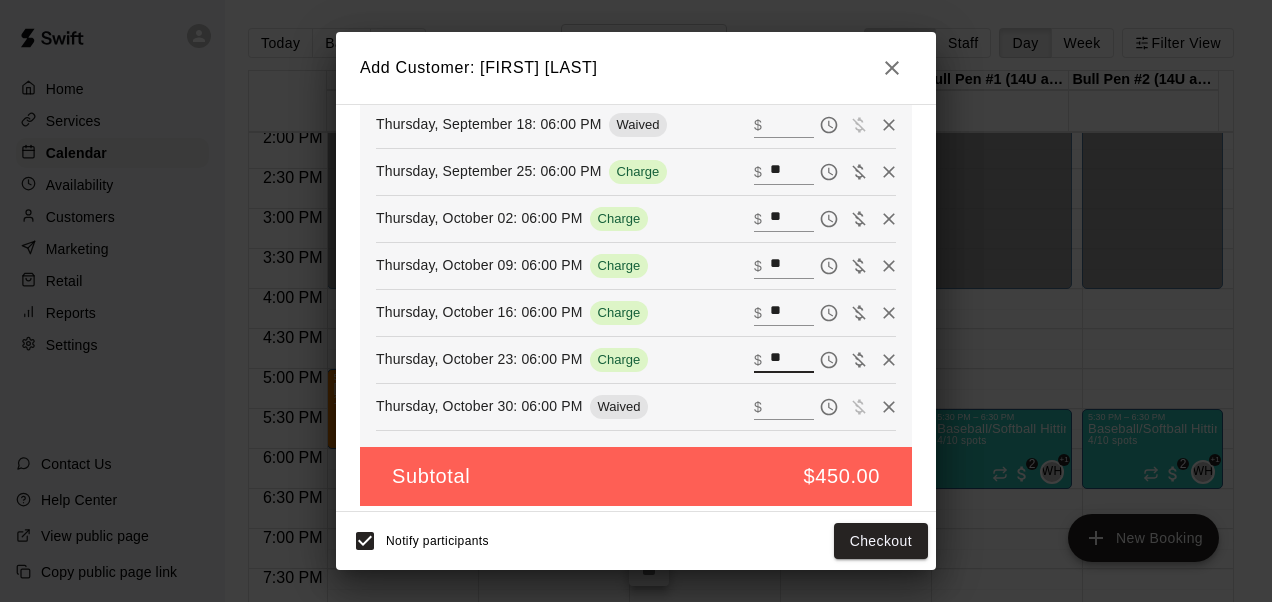 type on "*" 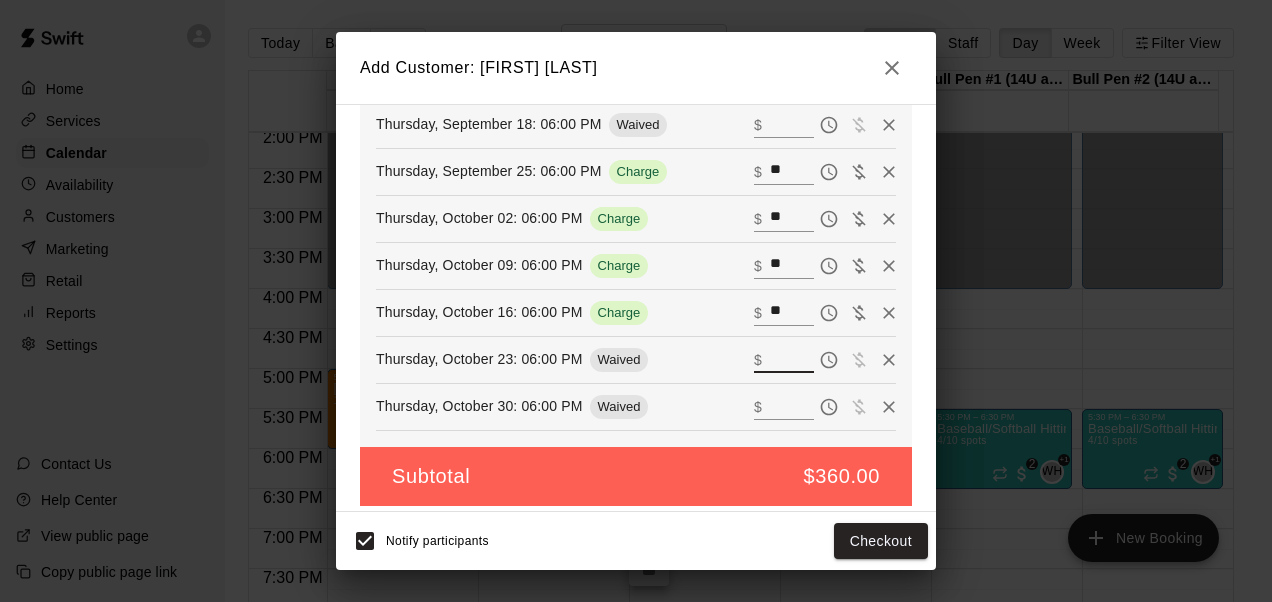 type 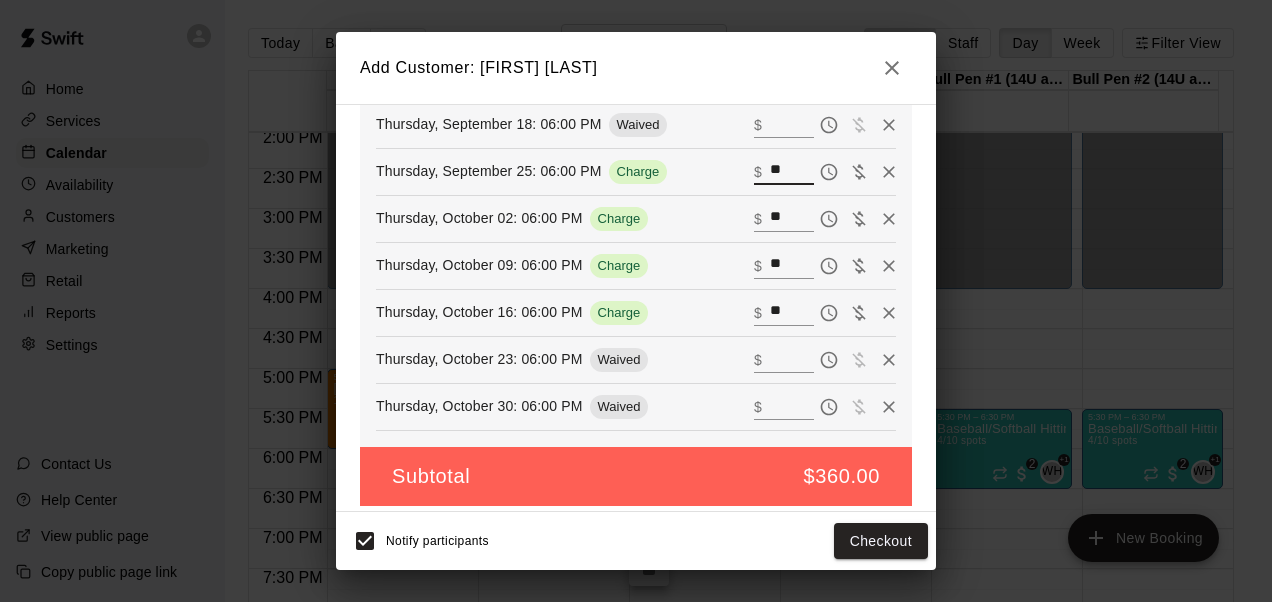 drag, startPoint x: 762, startPoint y: 172, endPoint x: 739, endPoint y: 169, distance: 23.194826 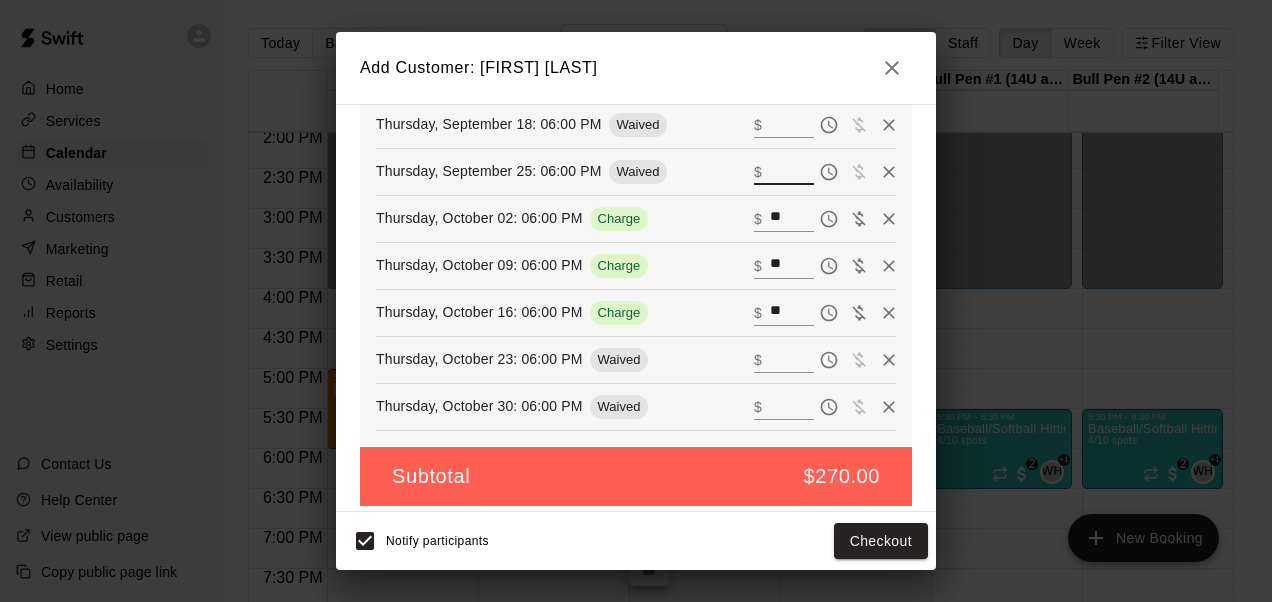 type 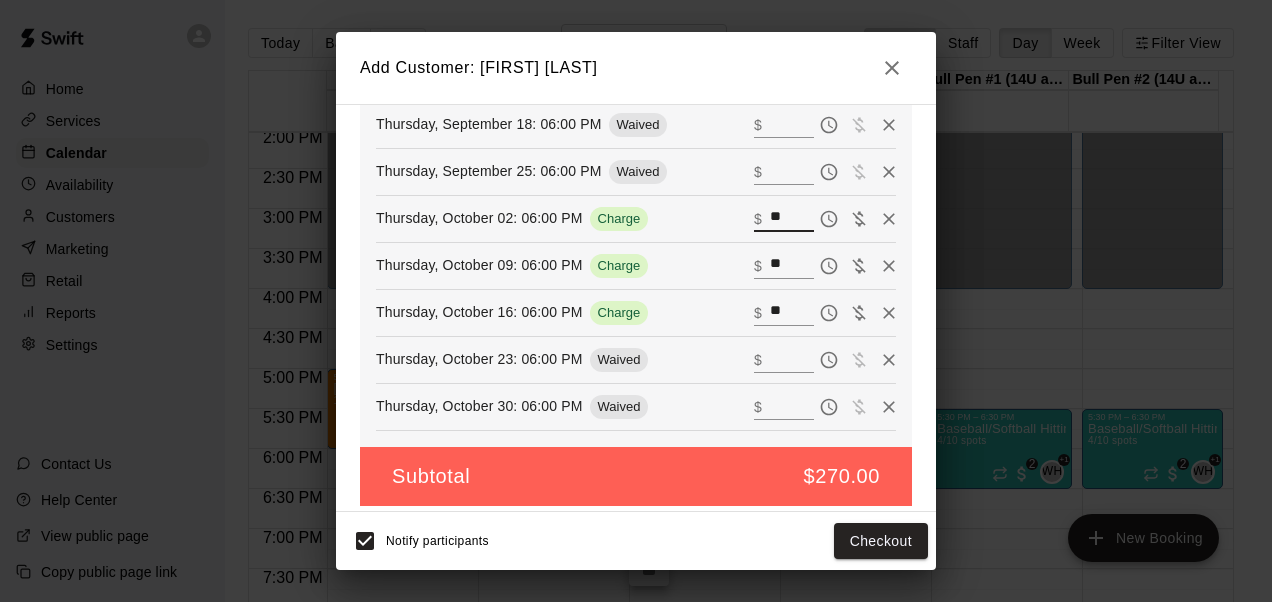 click on "**" at bounding box center [792, 219] 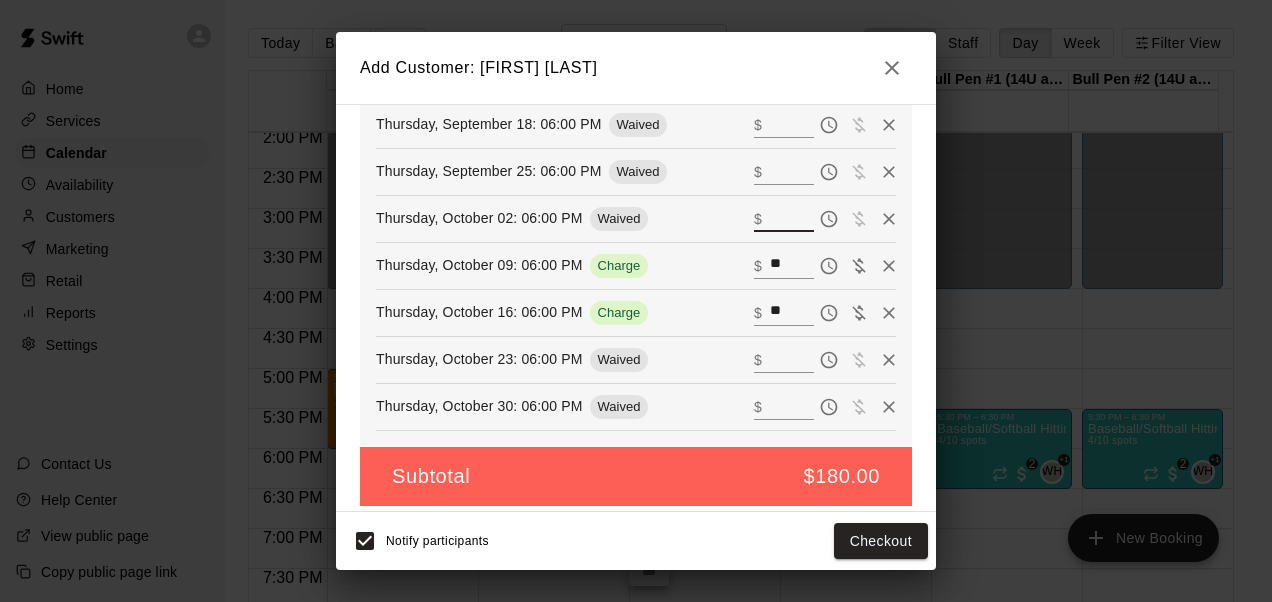 type 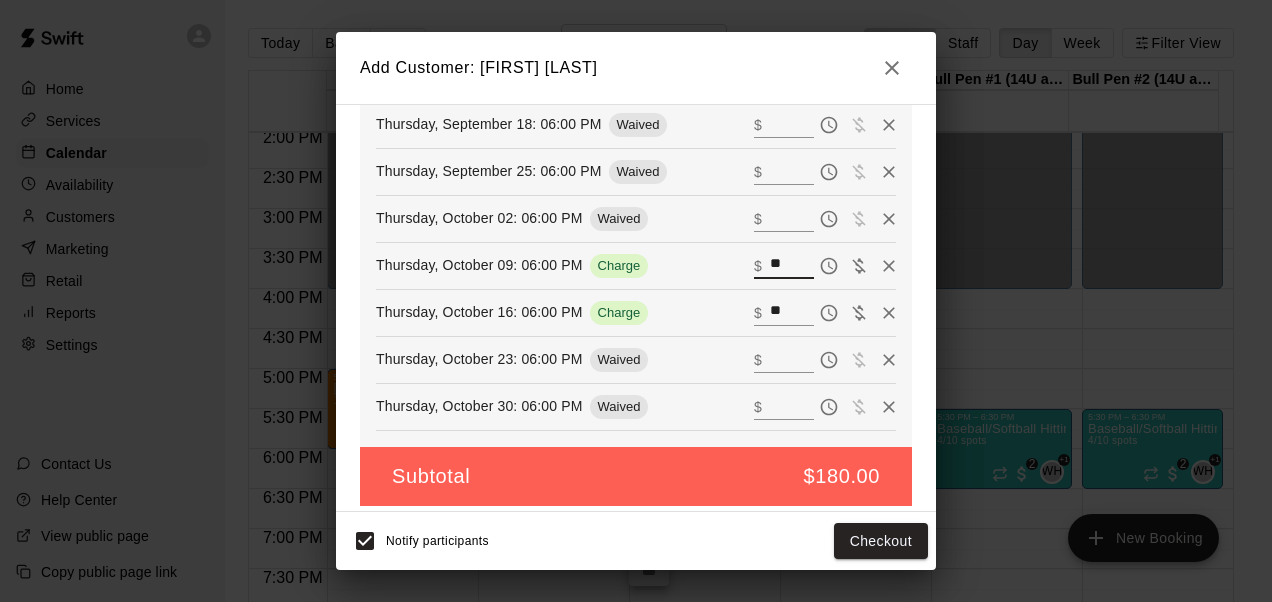 click on "**" at bounding box center [792, 266] 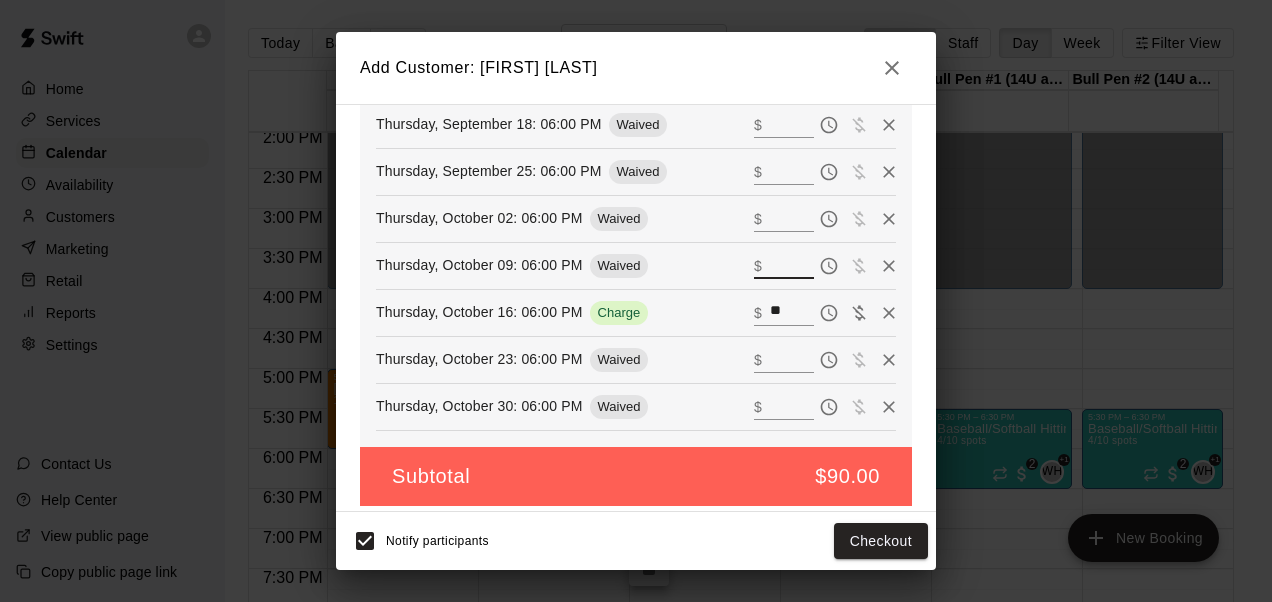 type 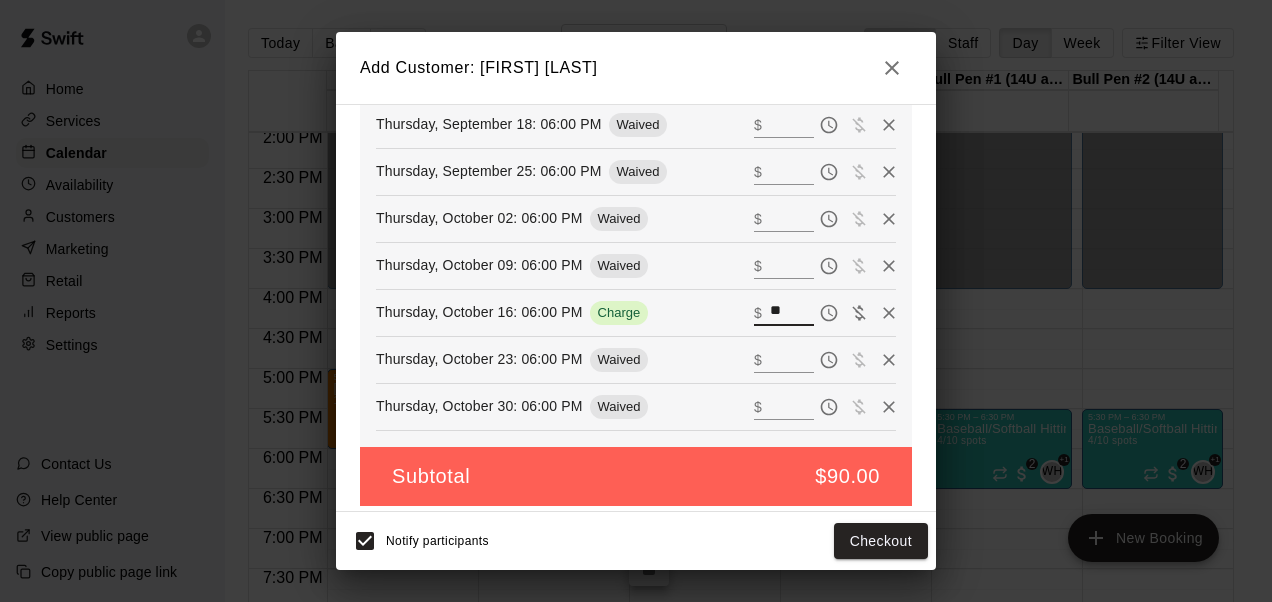 click on "**" at bounding box center [792, 313] 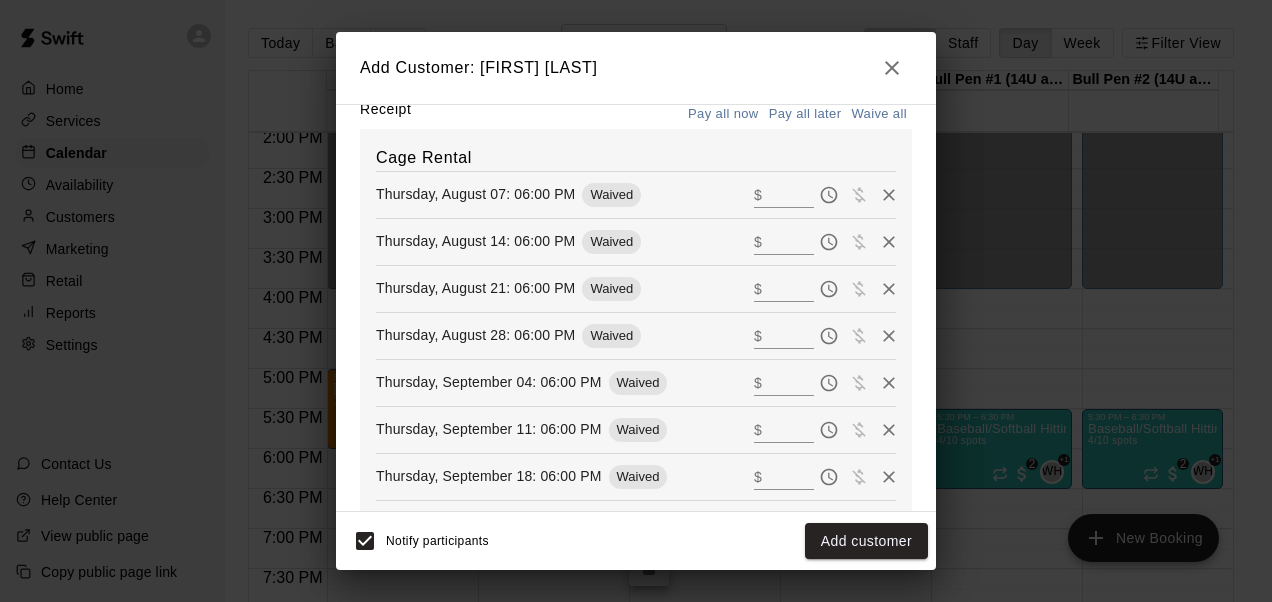 scroll, scrollTop: 305, scrollLeft: 0, axis: vertical 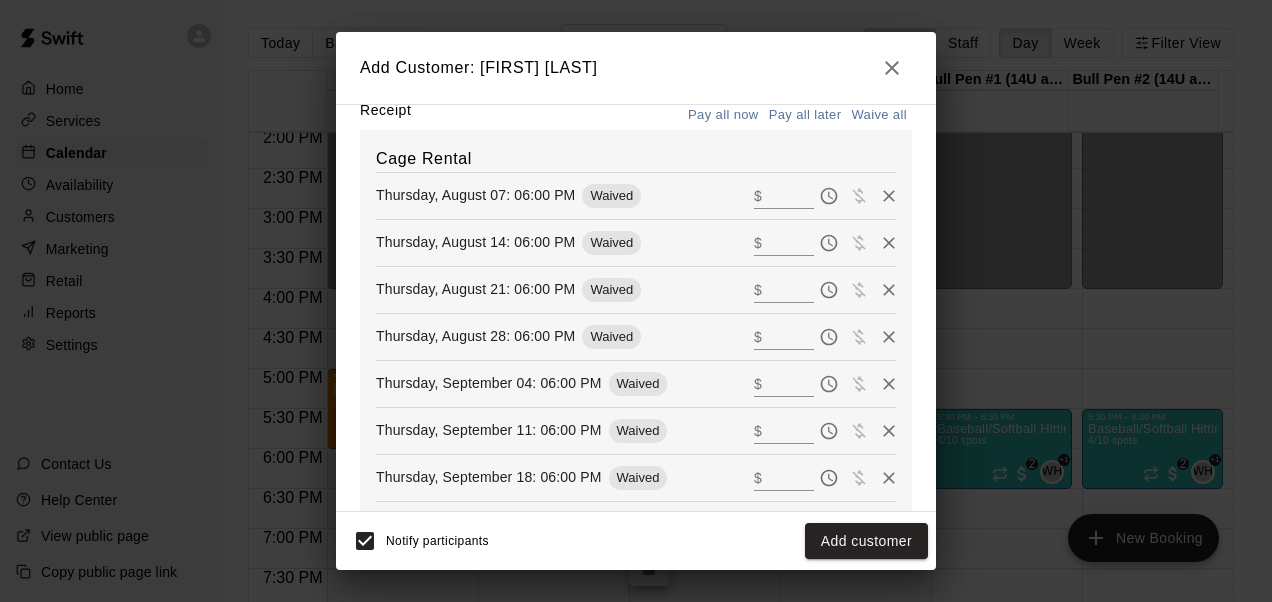 type 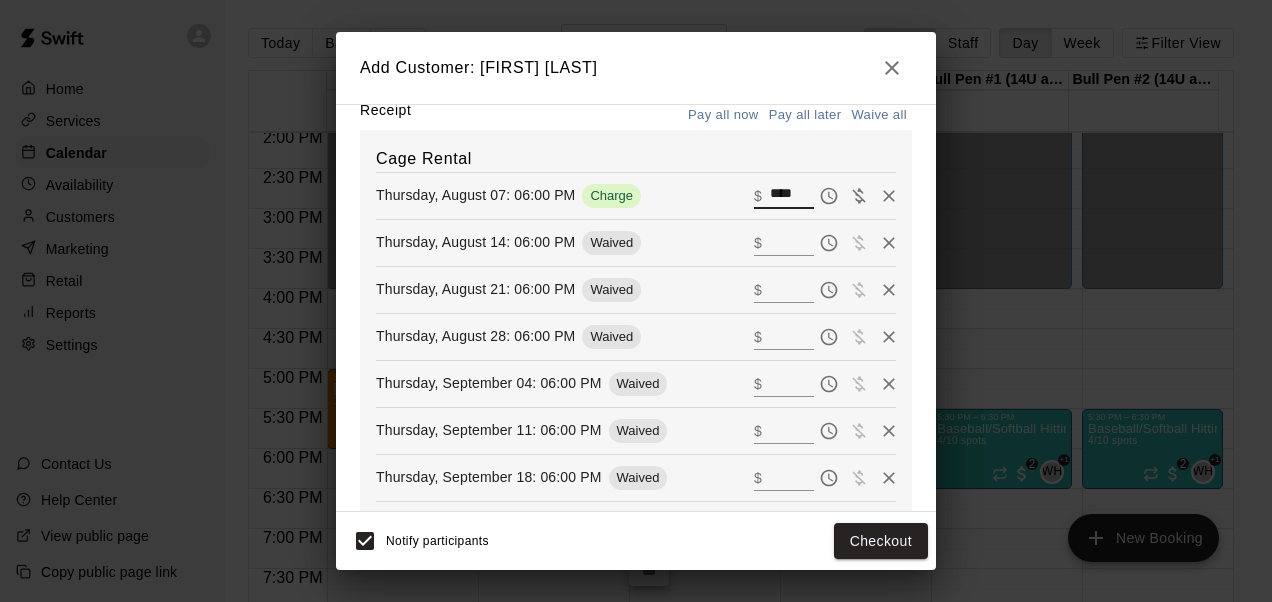 type on "****" 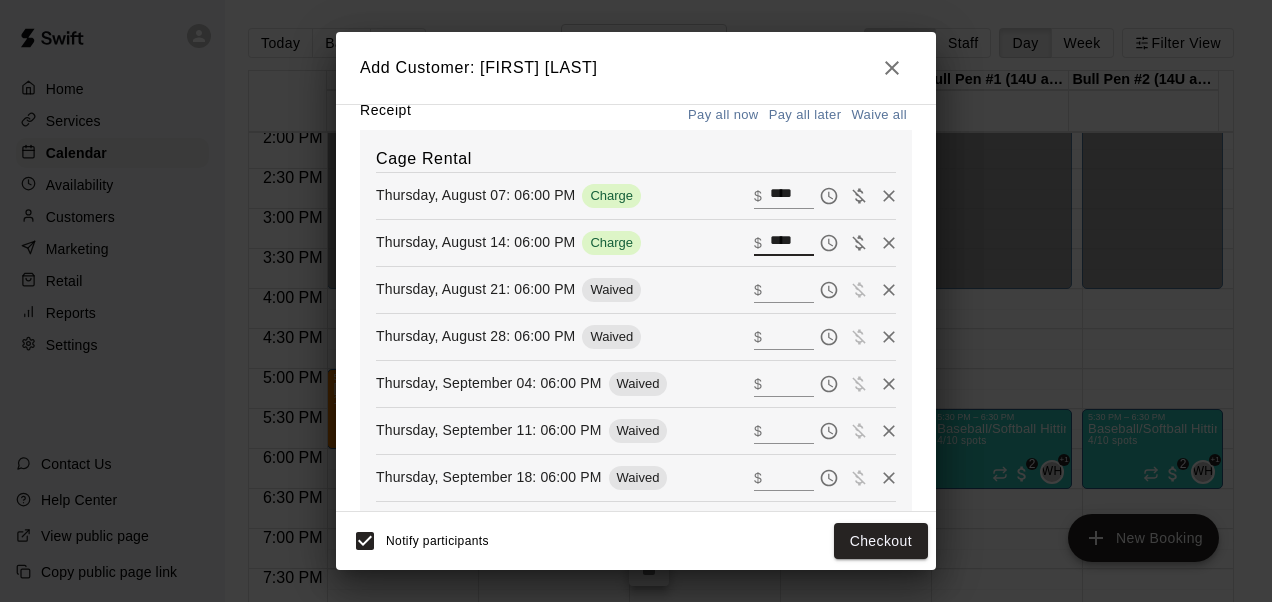 type on "****" 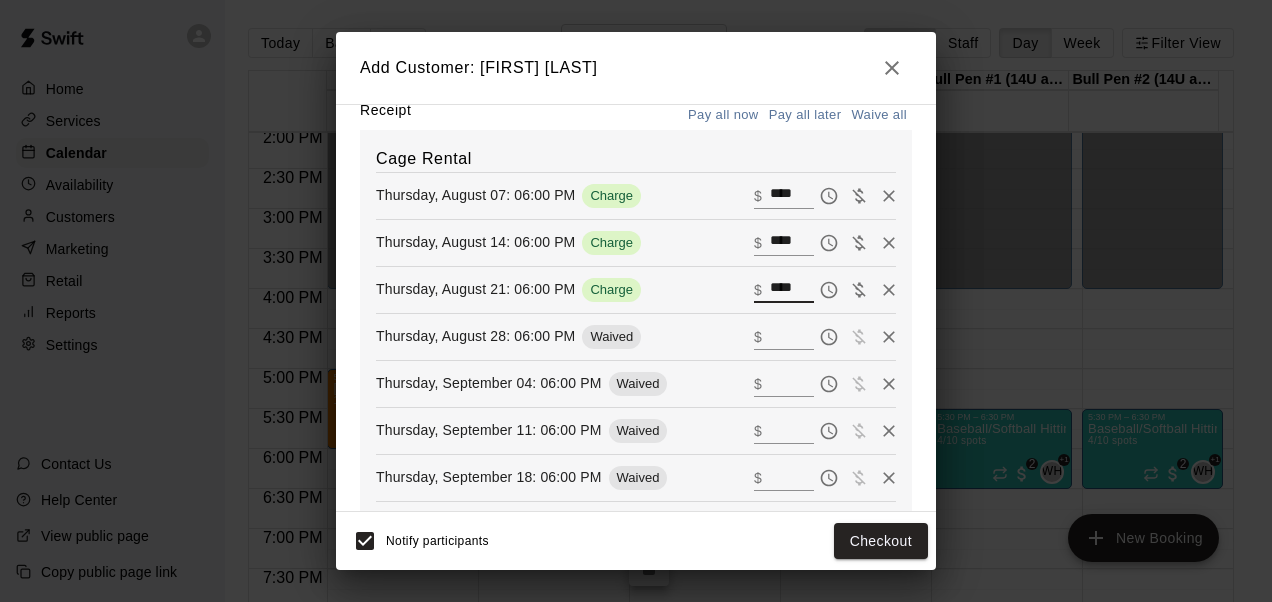 type on "****" 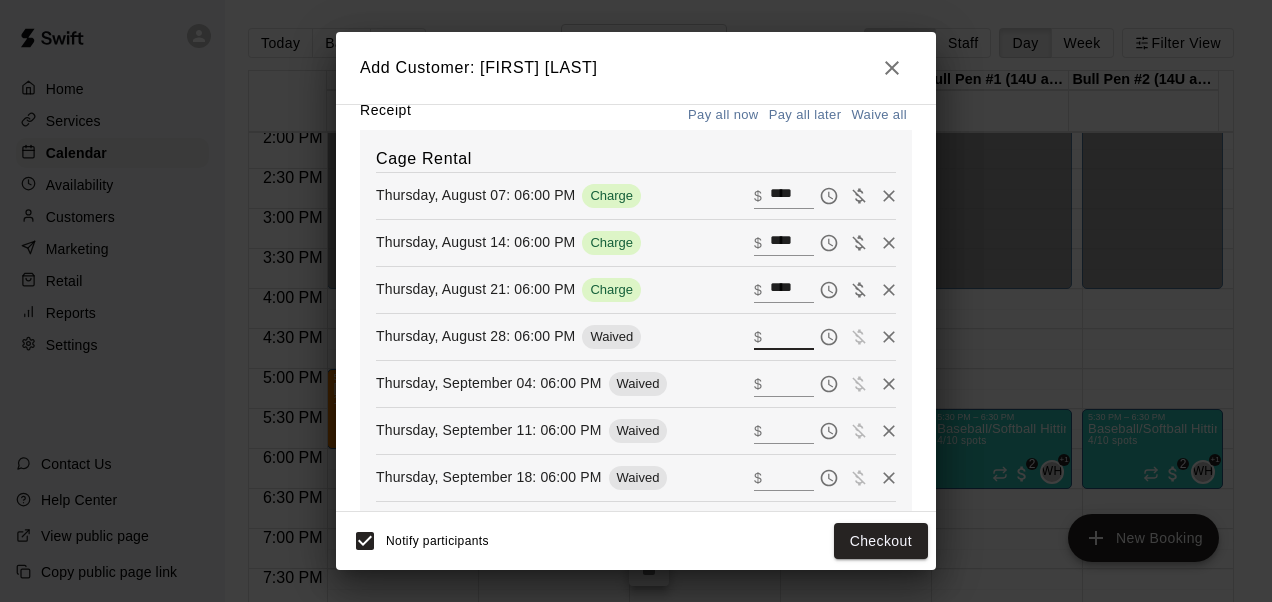 click at bounding box center [792, 337] 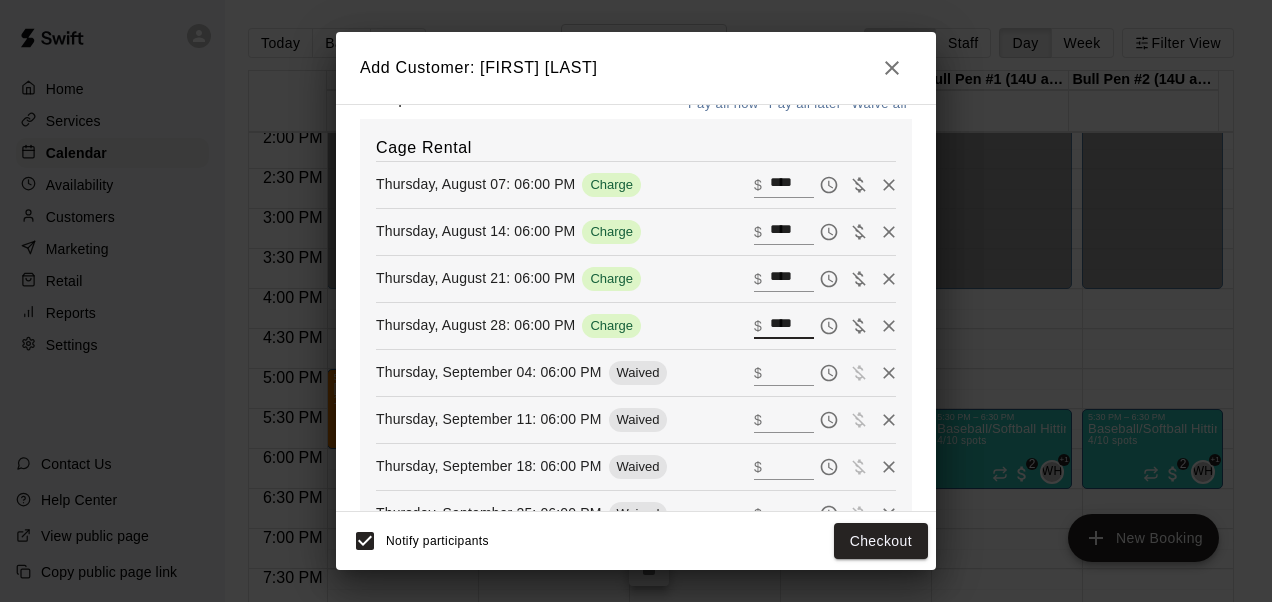 scroll, scrollTop: 317, scrollLeft: 0, axis: vertical 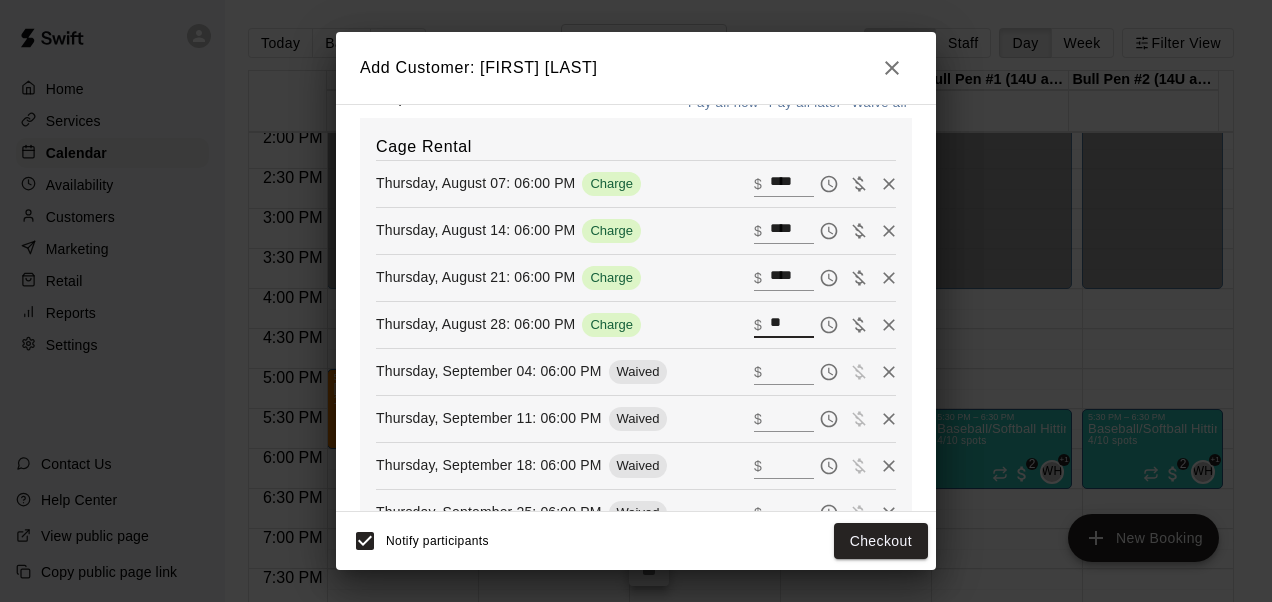 type on "*" 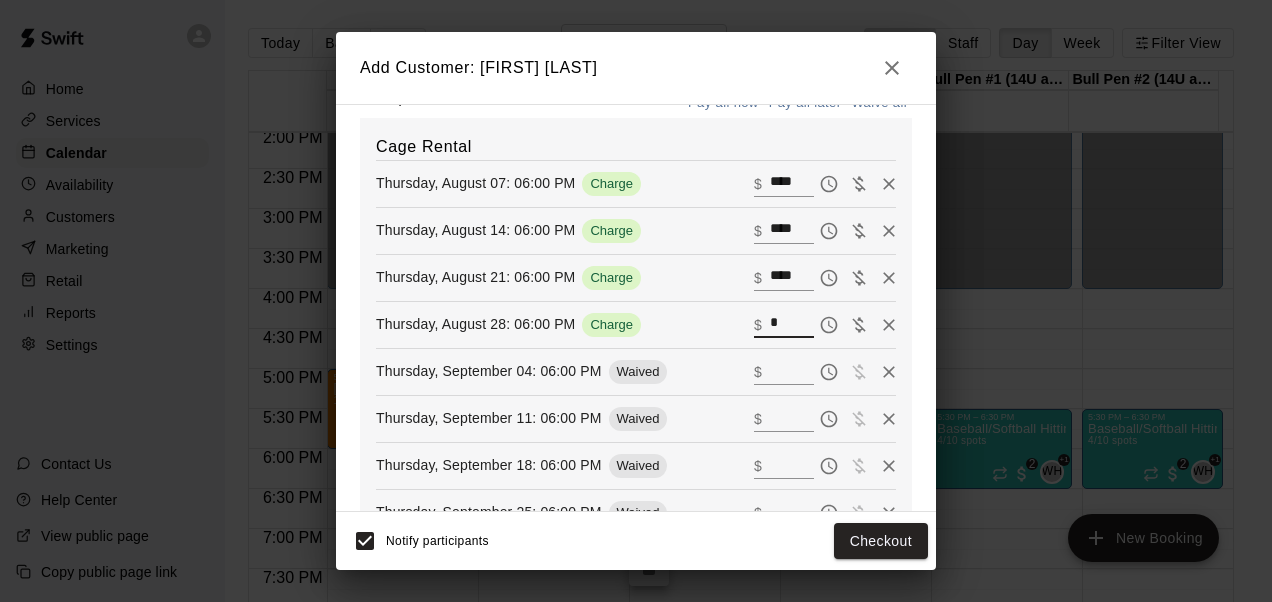 type 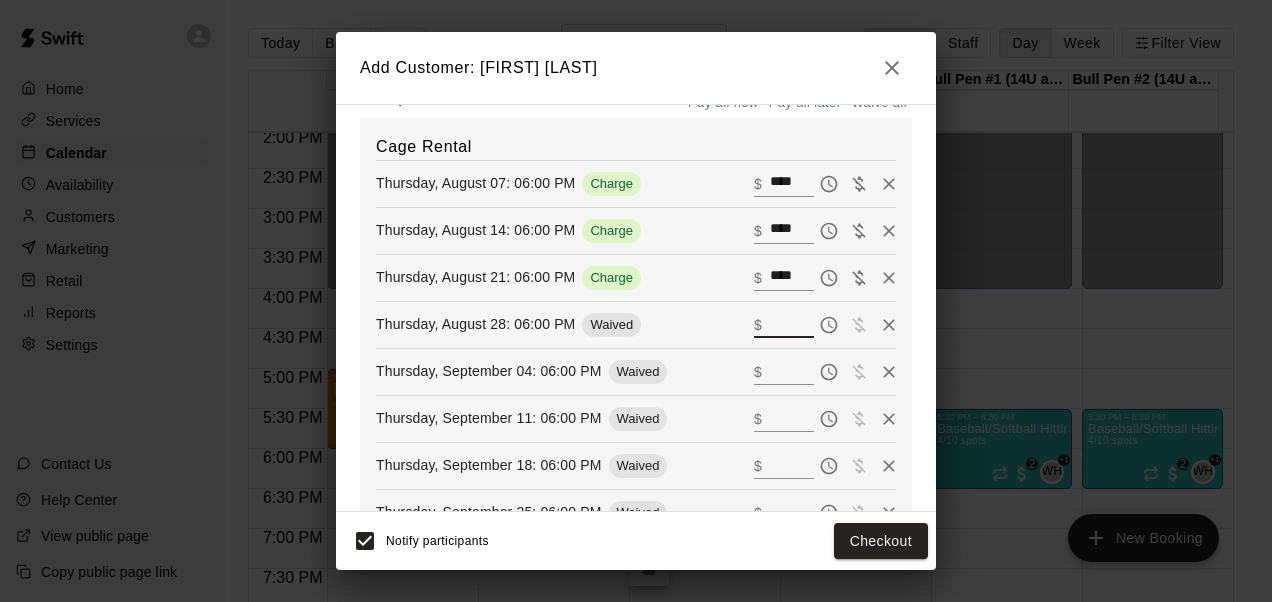 click on "****" at bounding box center (792, 278) 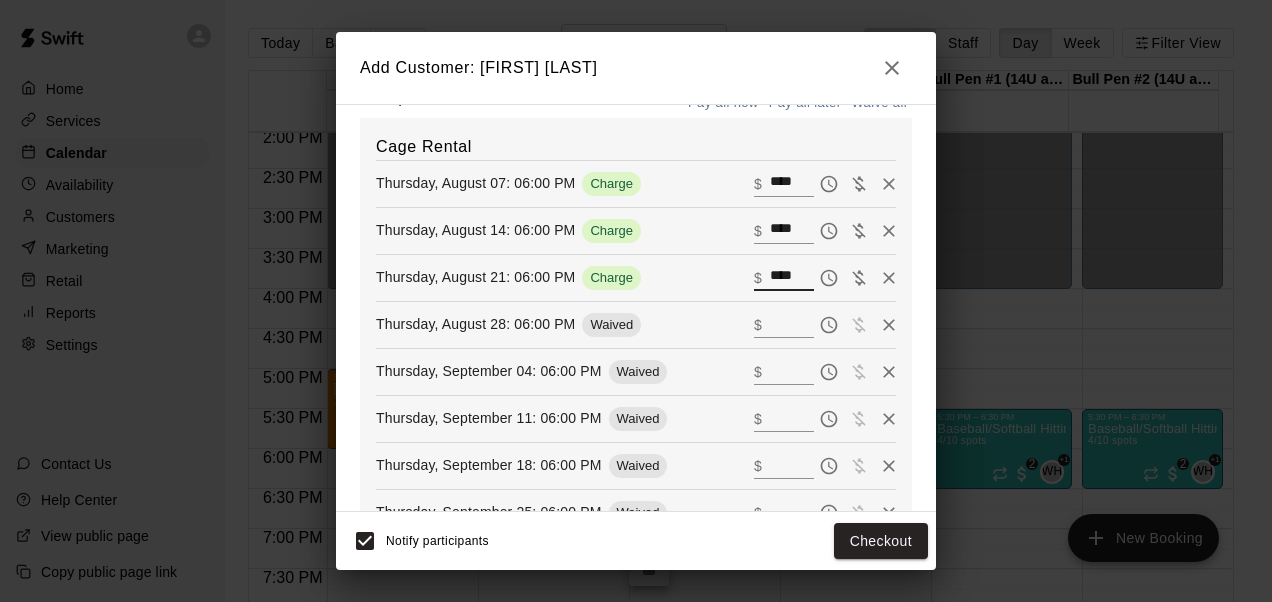 click on "****" at bounding box center [792, 278] 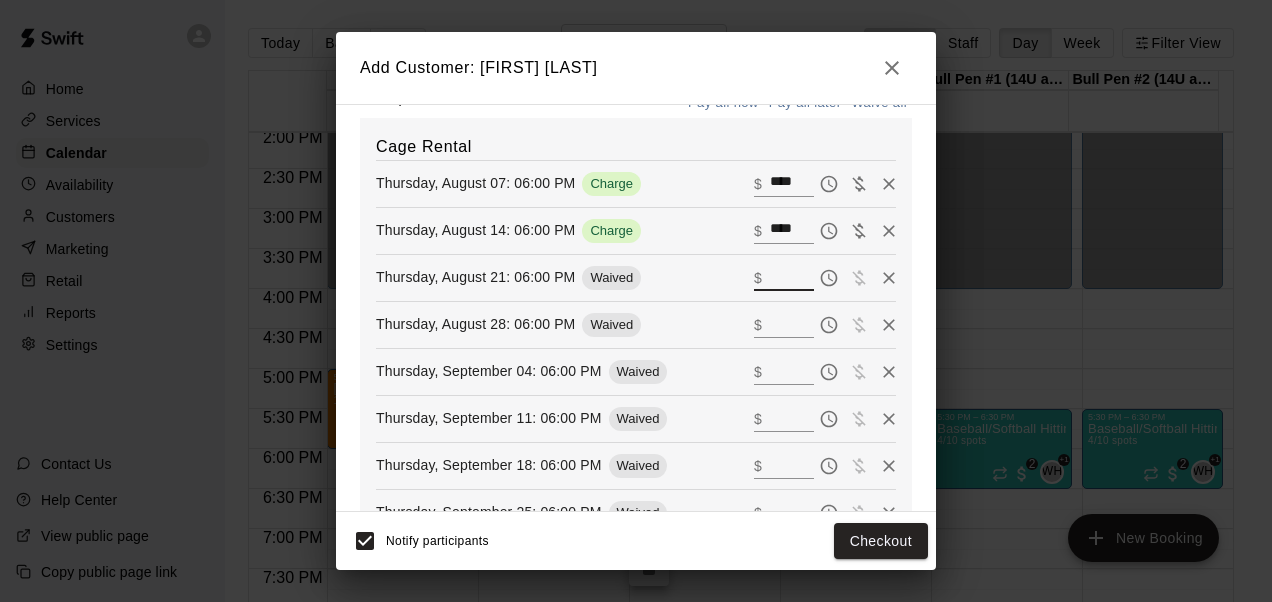 type 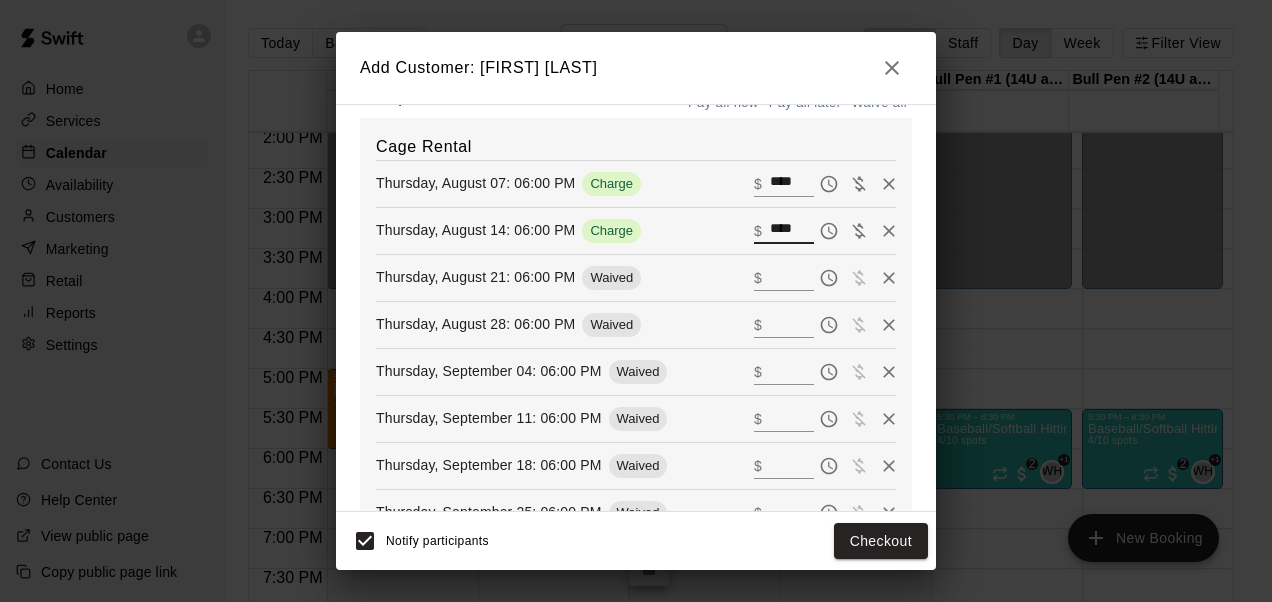 click on "****" at bounding box center (792, 231) 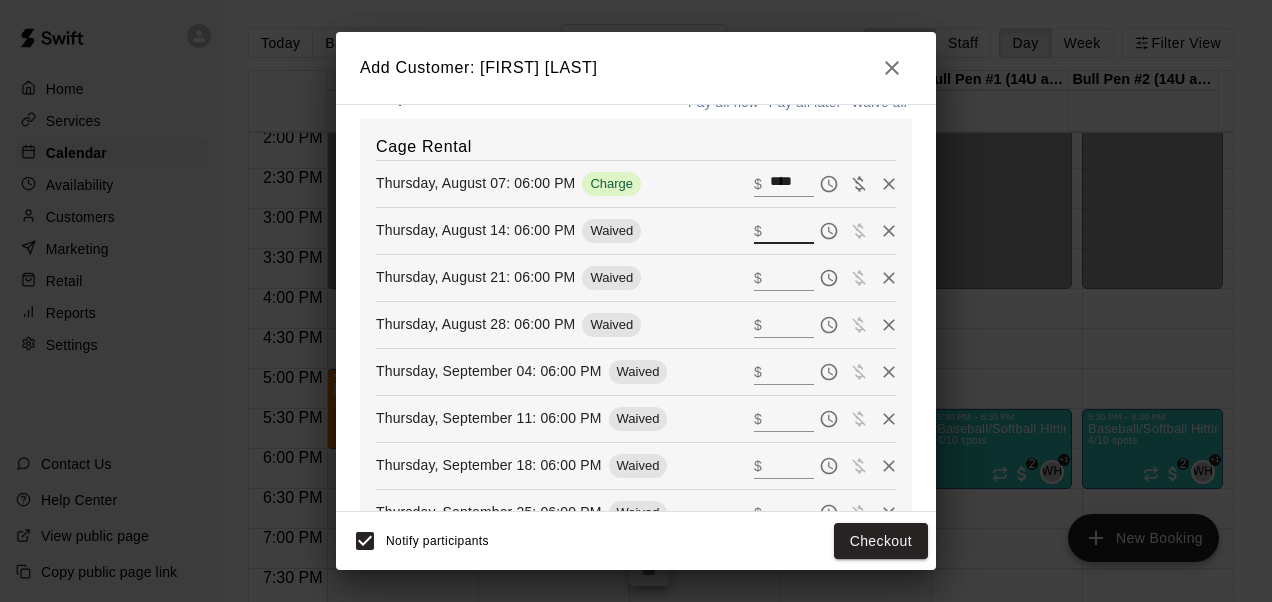 type 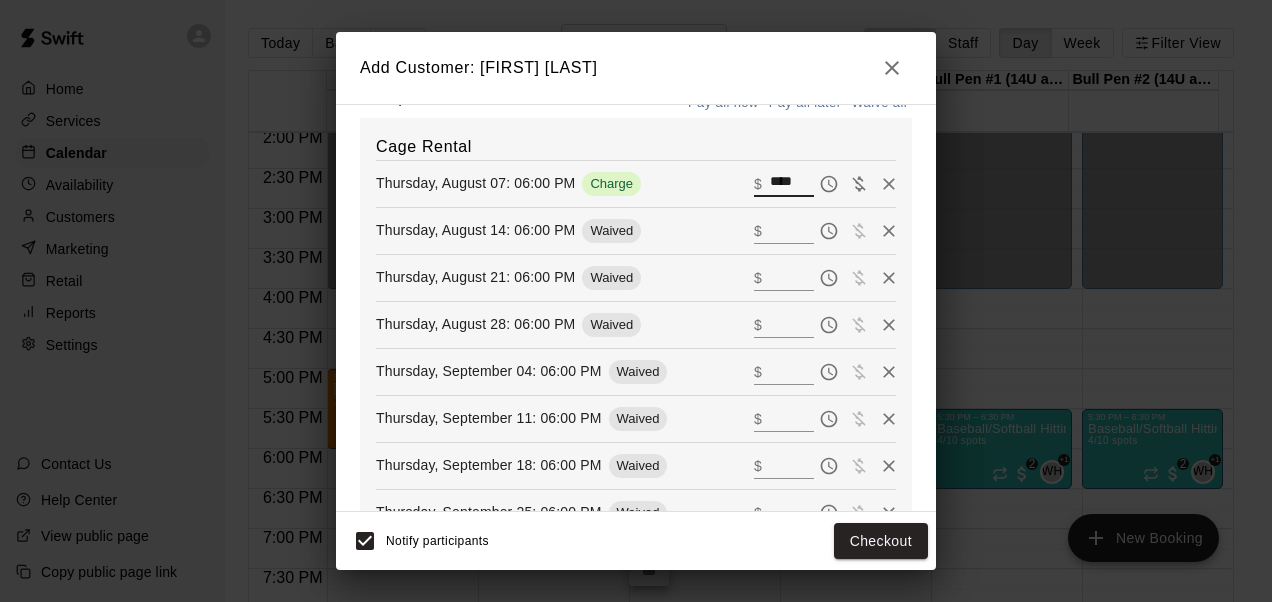 click on "****" at bounding box center (792, 184) 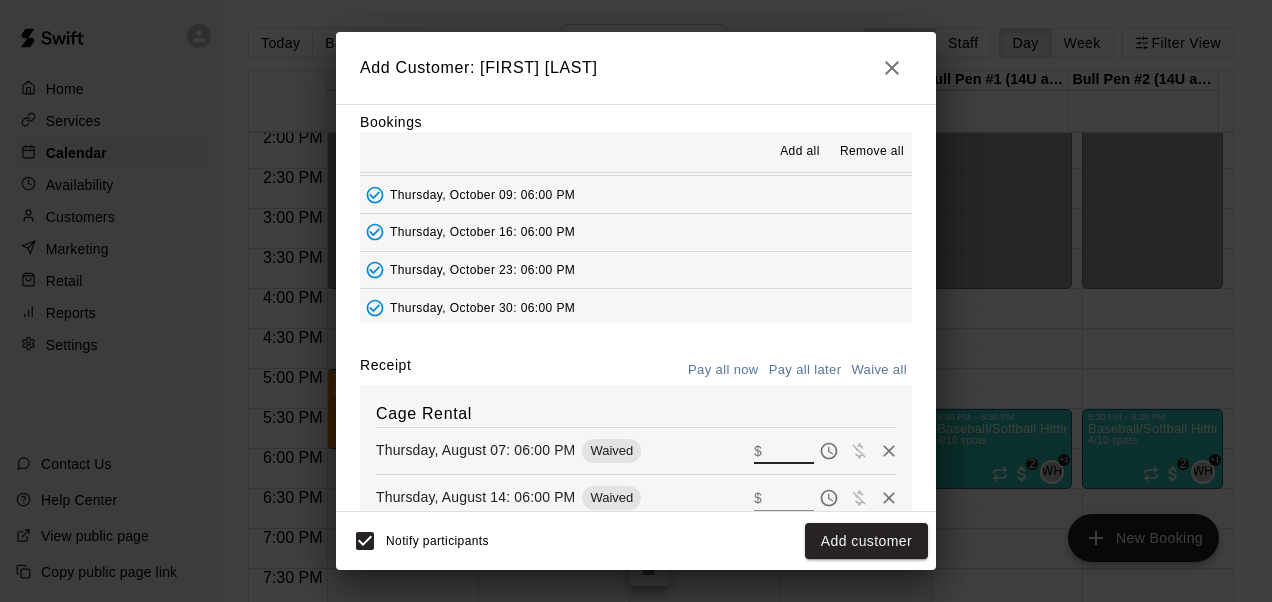 scroll, scrollTop: 0, scrollLeft: 0, axis: both 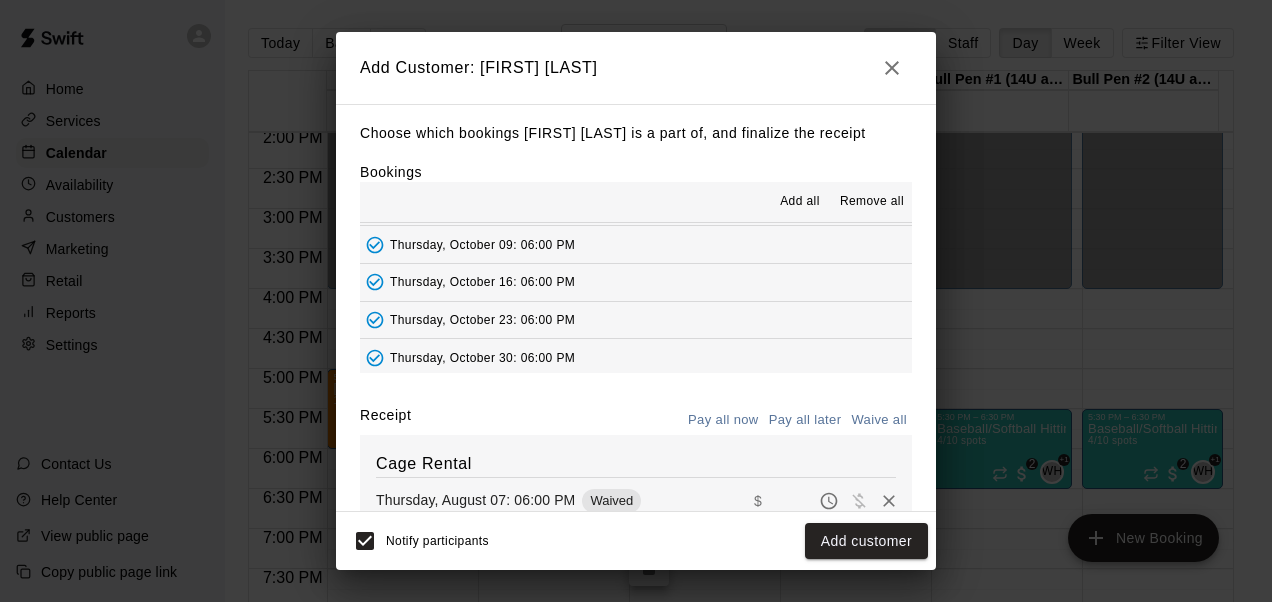type 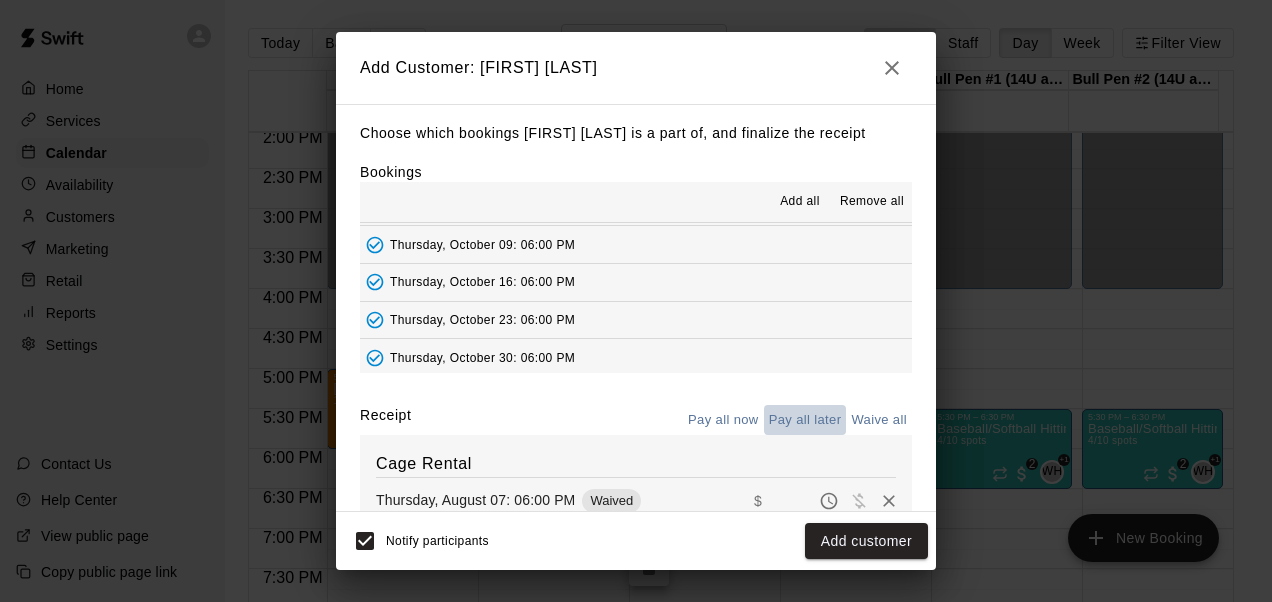 click on "Pay all later" at bounding box center [805, 420] 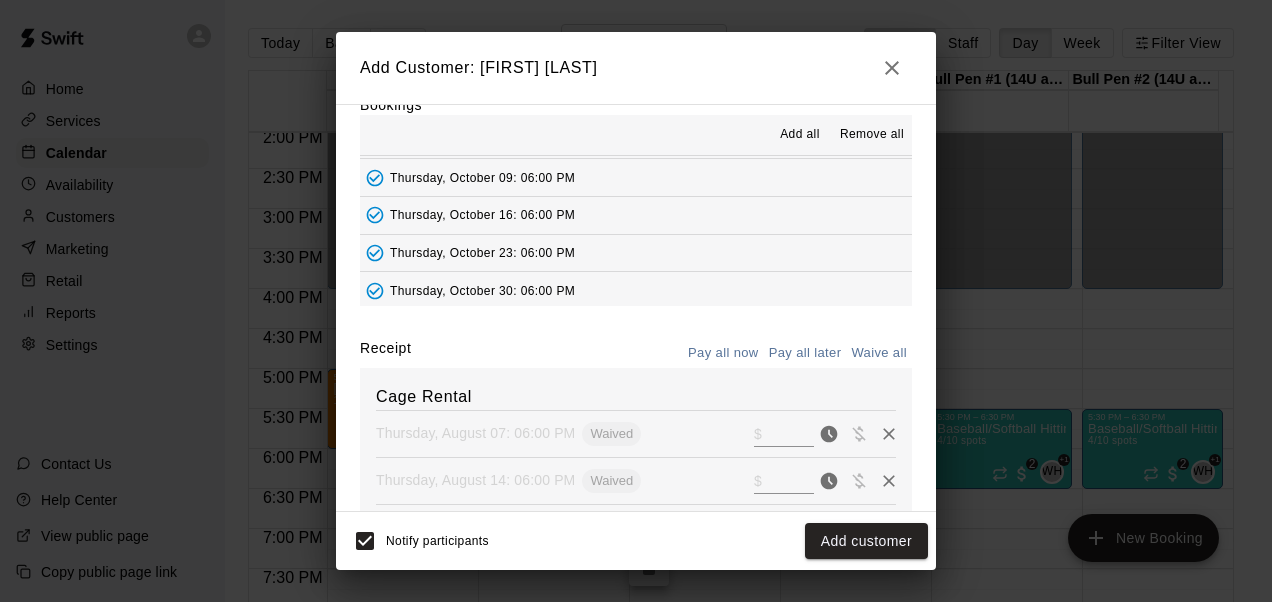 scroll, scrollTop: 50, scrollLeft: 0, axis: vertical 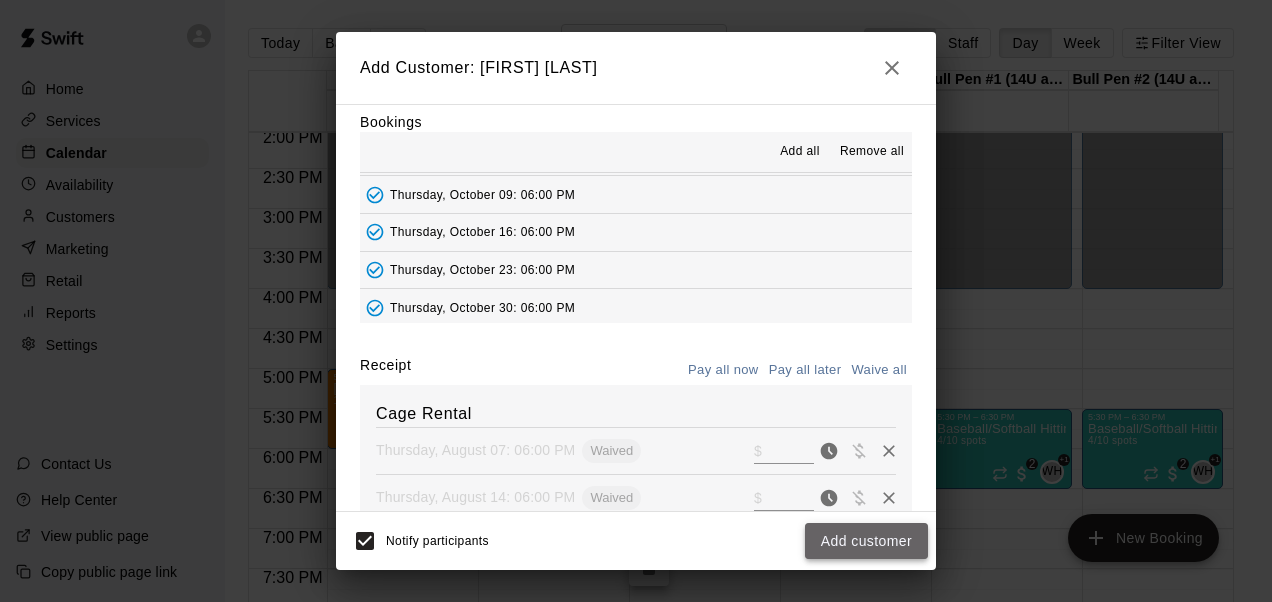 click on "Add customer" at bounding box center [866, 541] 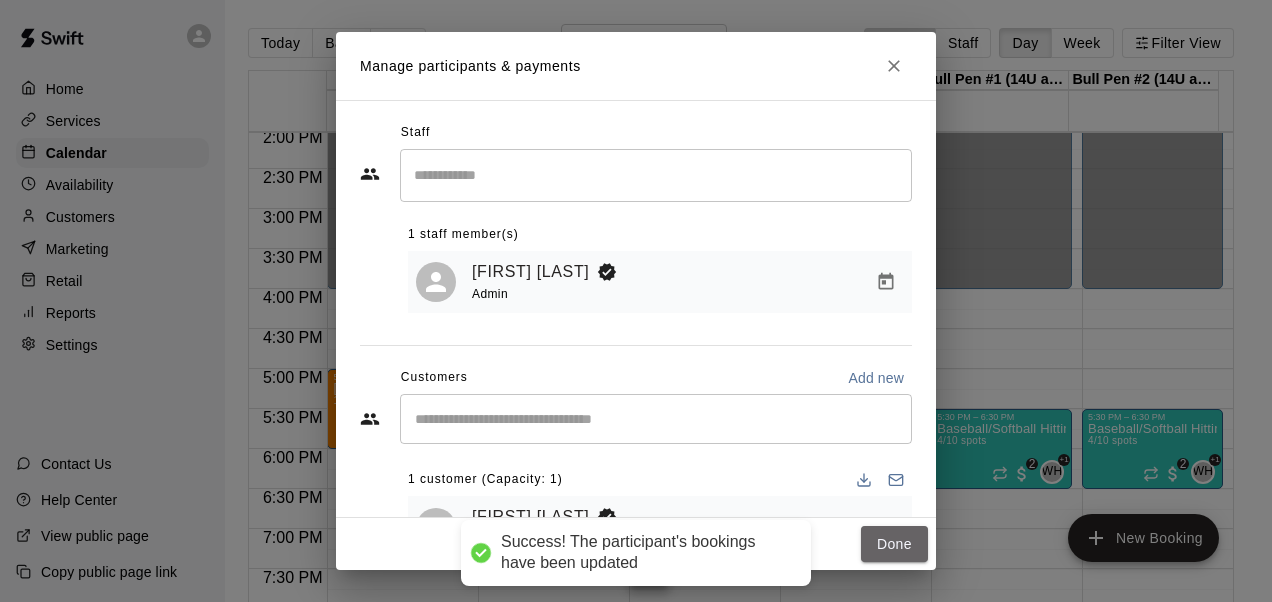 click on "Done" at bounding box center (894, 544) 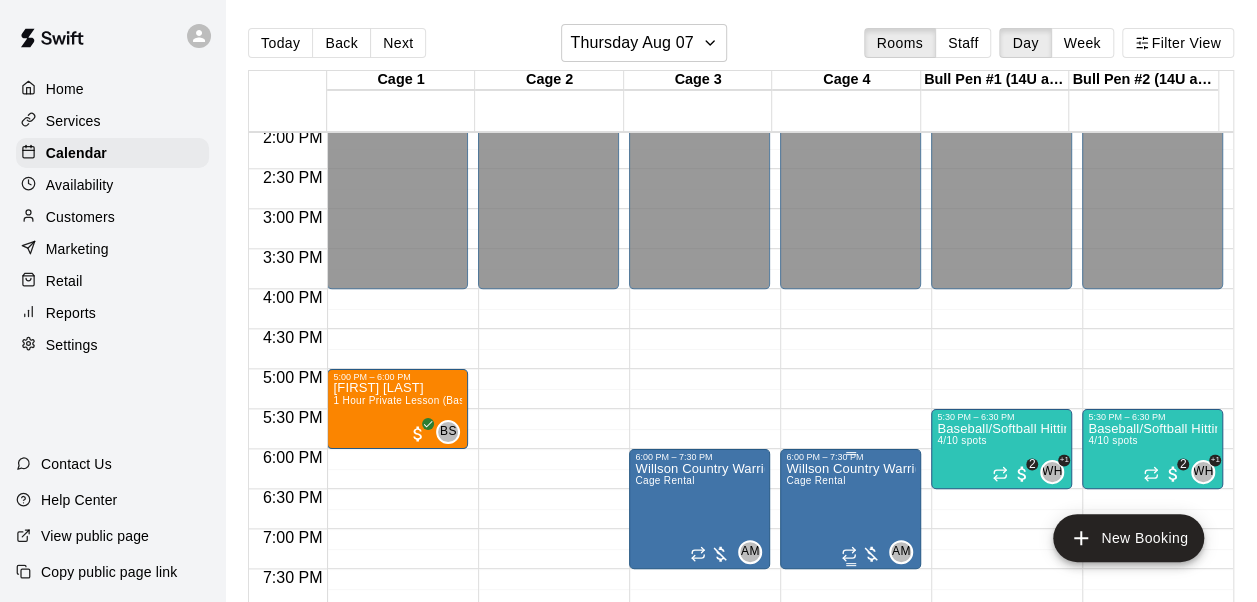 click on "Willson Country Warriors Practice Cage Rental" at bounding box center (850, 763) 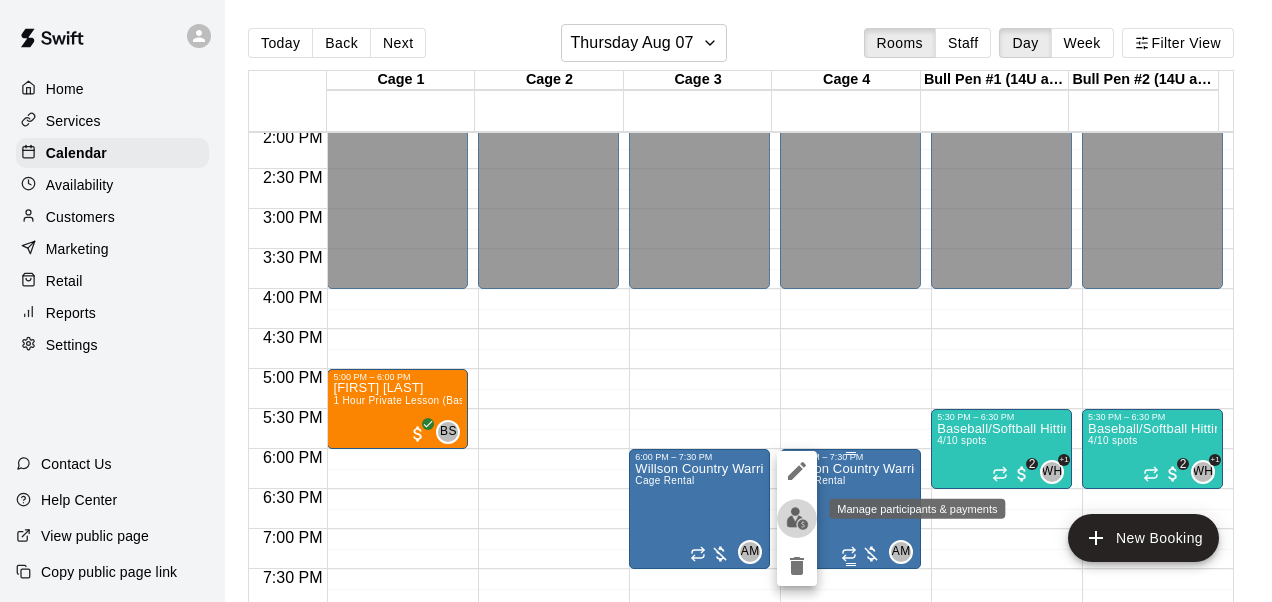 click at bounding box center [797, 518] 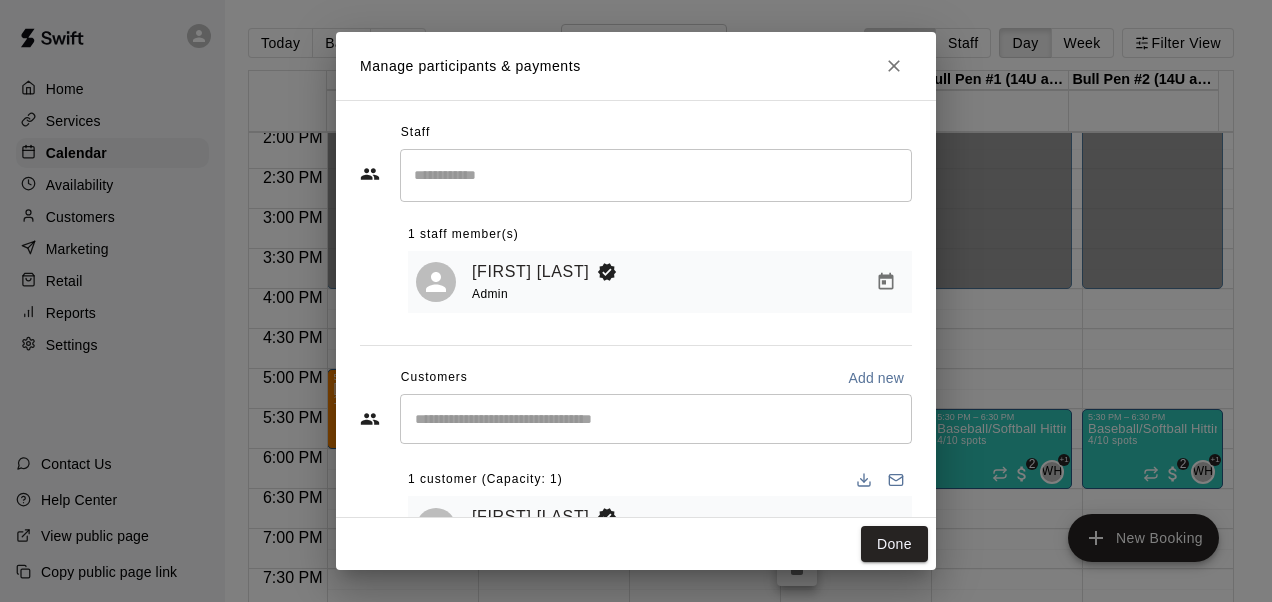 scroll, scrollTop: 79, scrollLeft: 0, axis: vertical 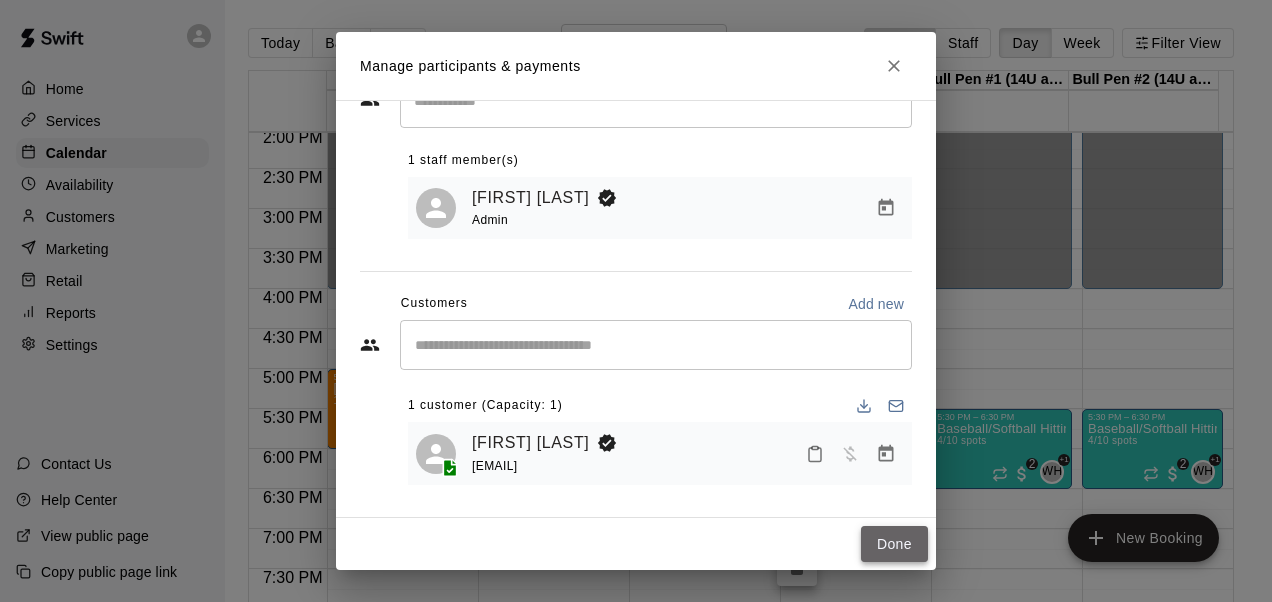 click on "Done" at bounding box center [894, 544] 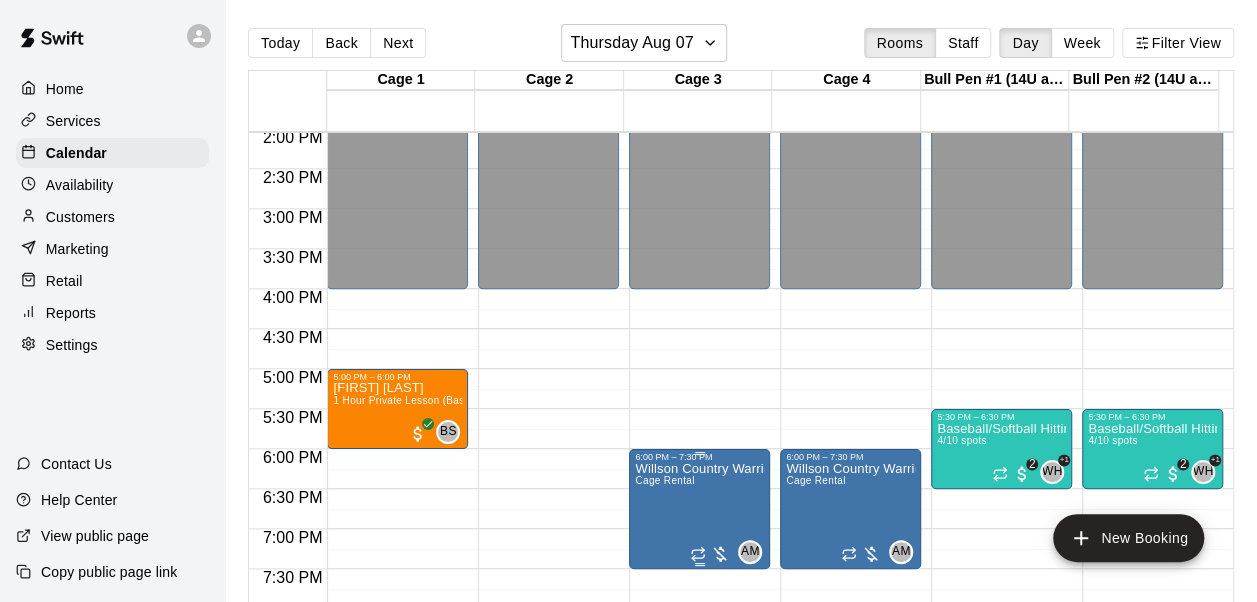 click on "Willson Country Warriors Practice Cage Rental" at bounding box center [699, 763] 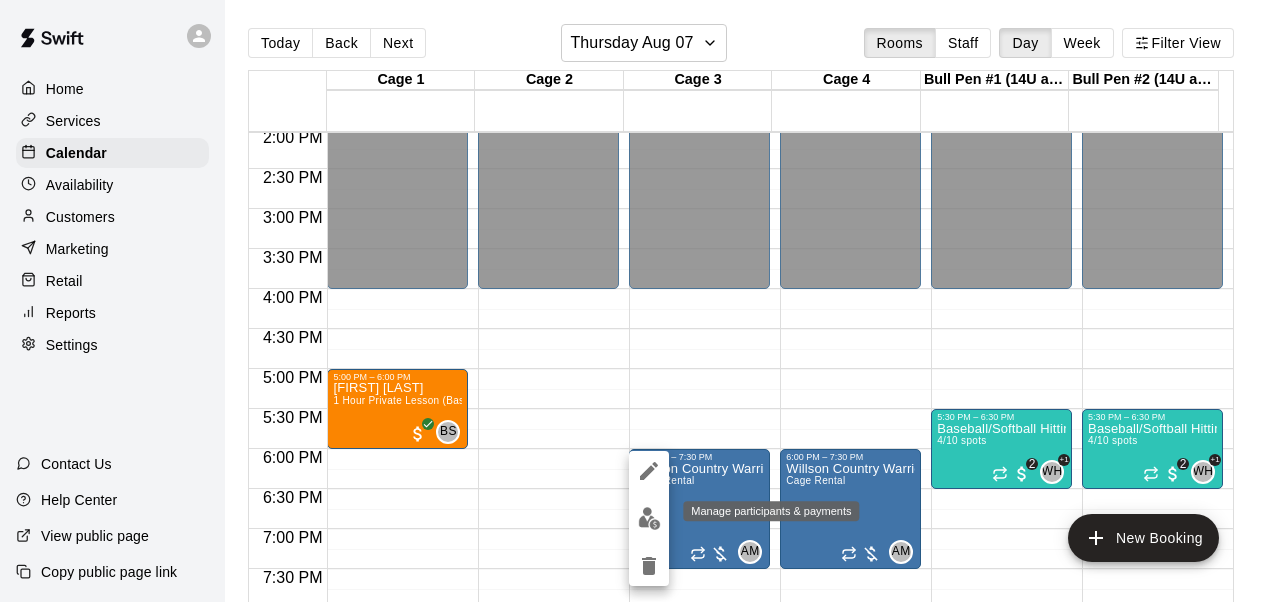click at bounding box center [649, 518] 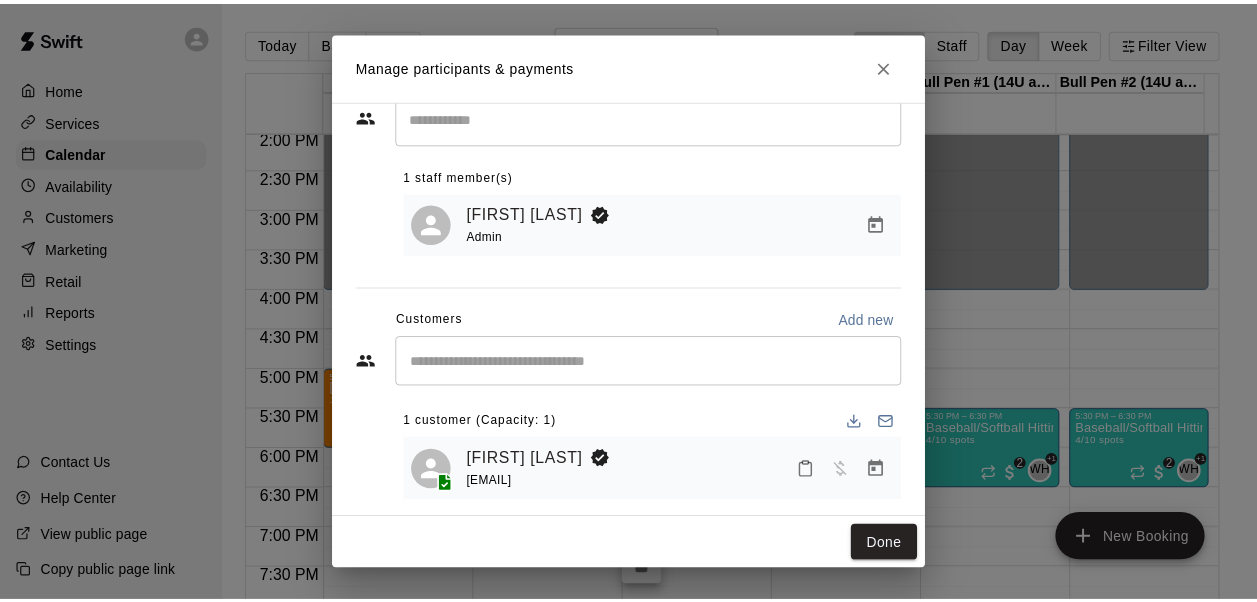 scroll, scrollTop: 79, scrollLeft: 0, axis: vertical 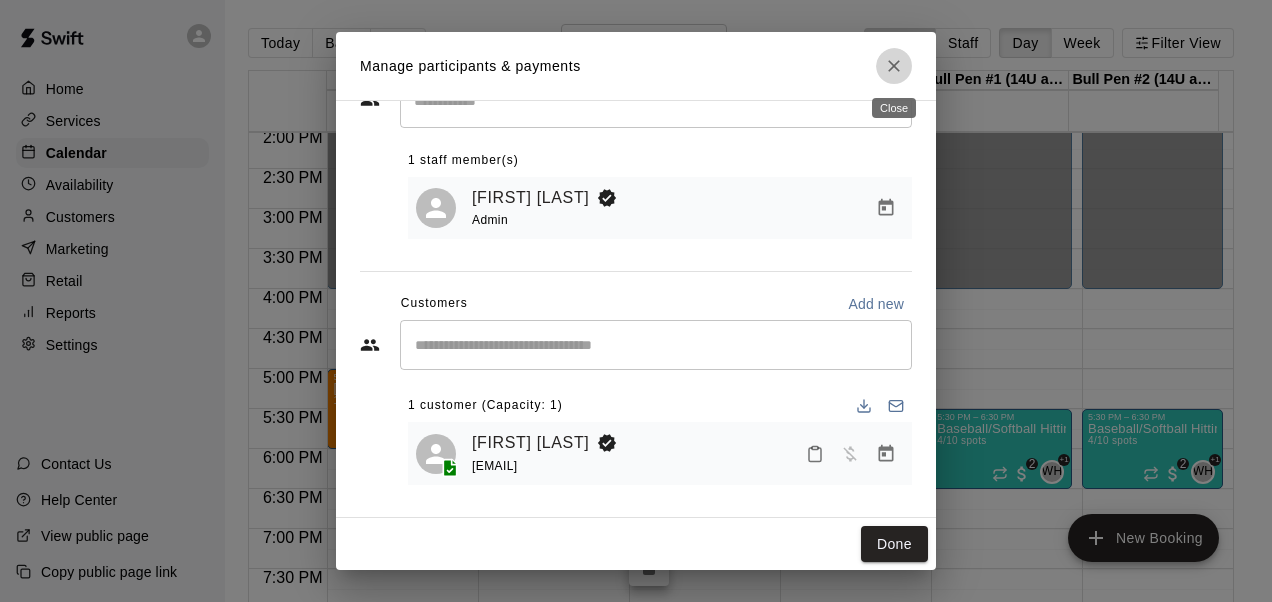 click 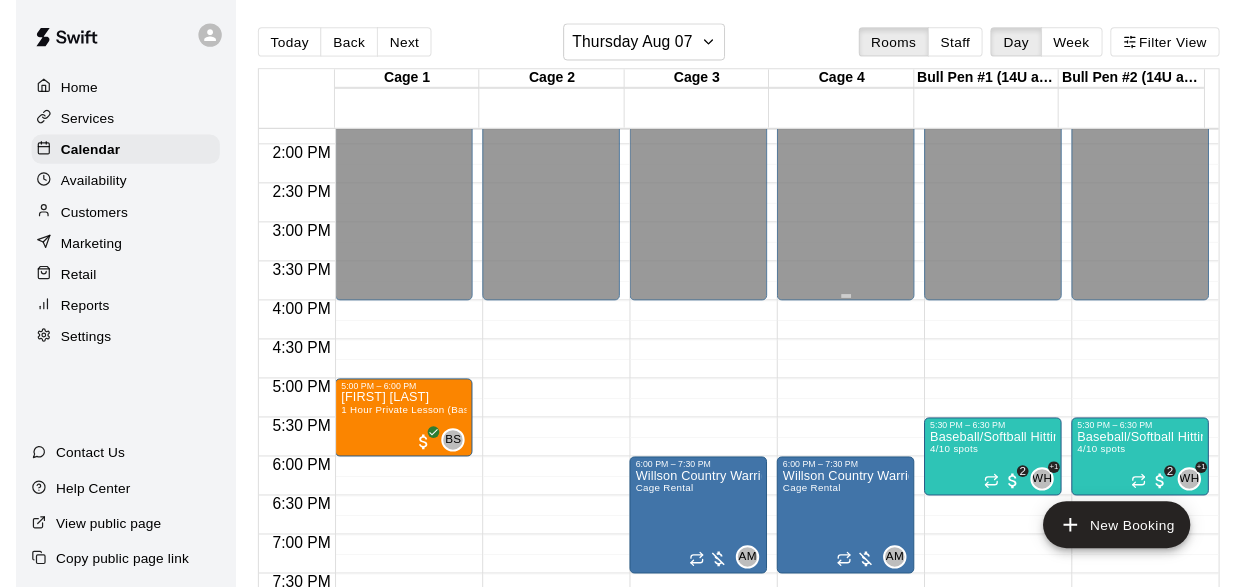 scroll, scrollTop: 1104, scrollLeft: 0, axis: vertical 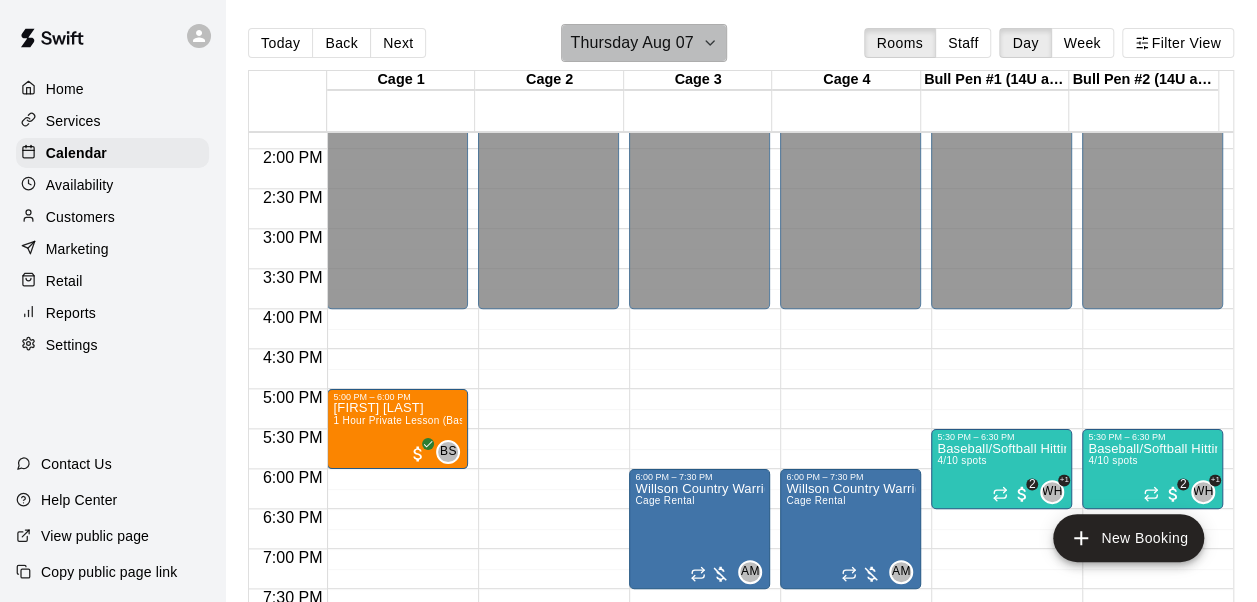 click on "Thursday Aug 07" at bounding box center (631, 43) 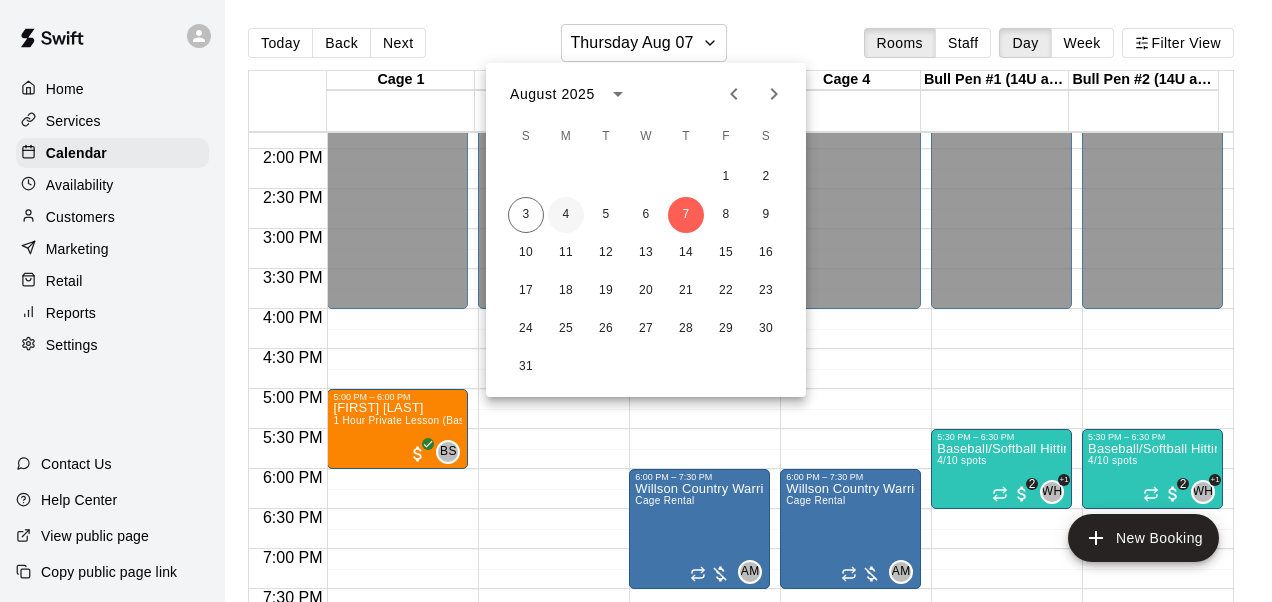 click on "4" at bounding box center [566, 215] 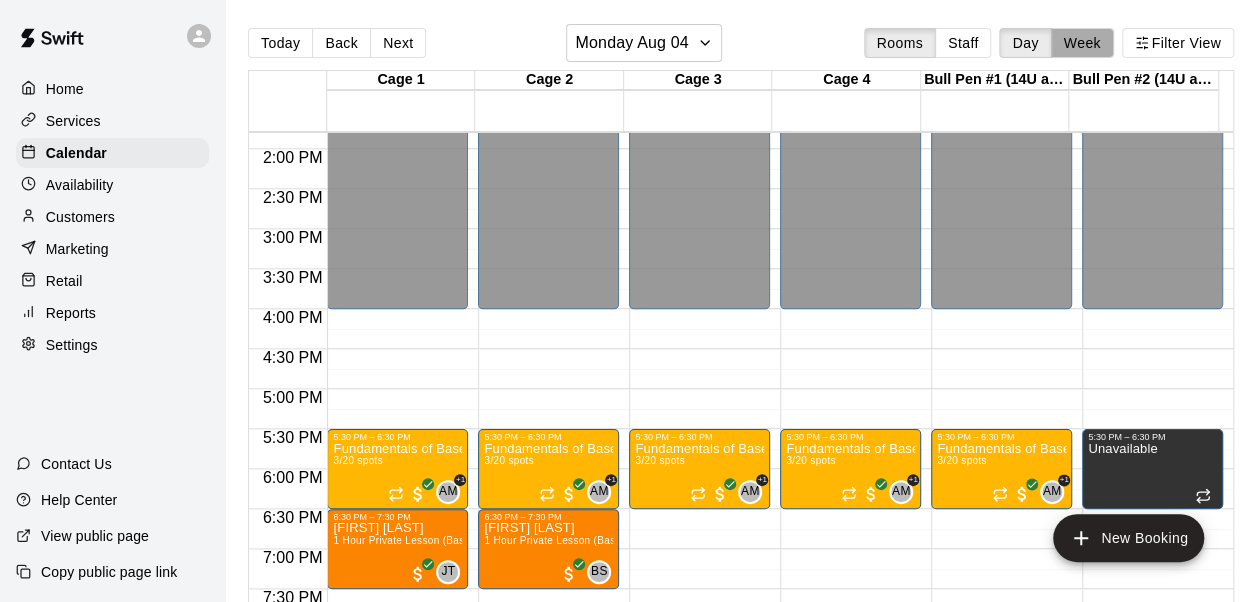 click on "Week" at bounding box center [1082, 43] 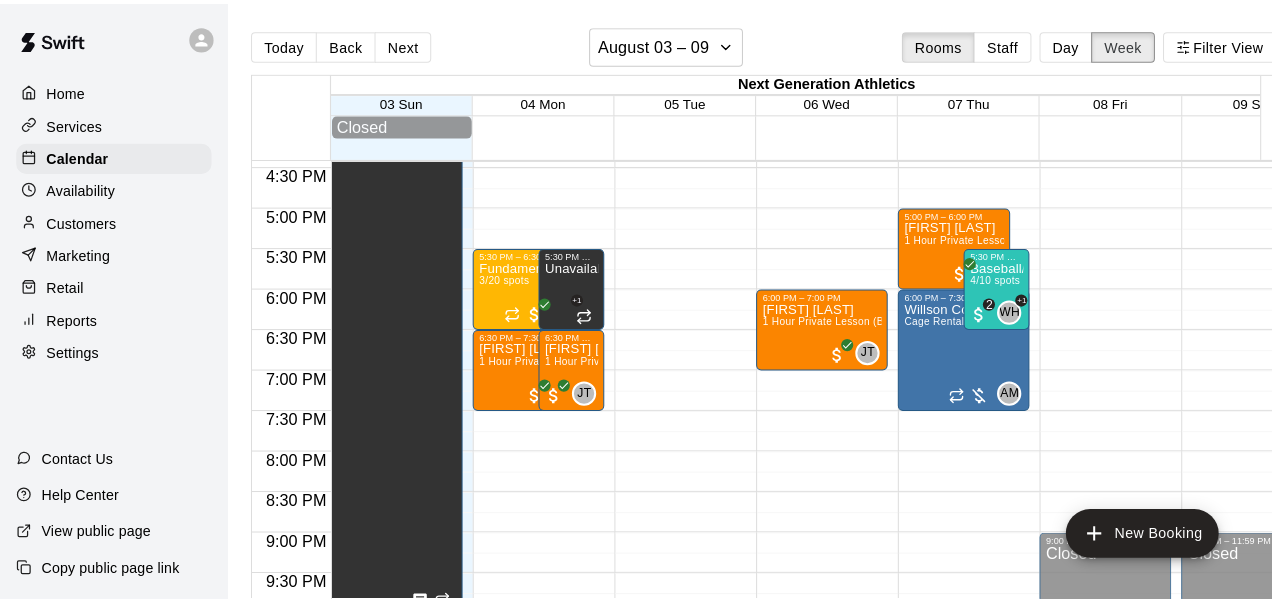 scroll, scrollTop: 1308, scrollLeft: 0, axis: vertical 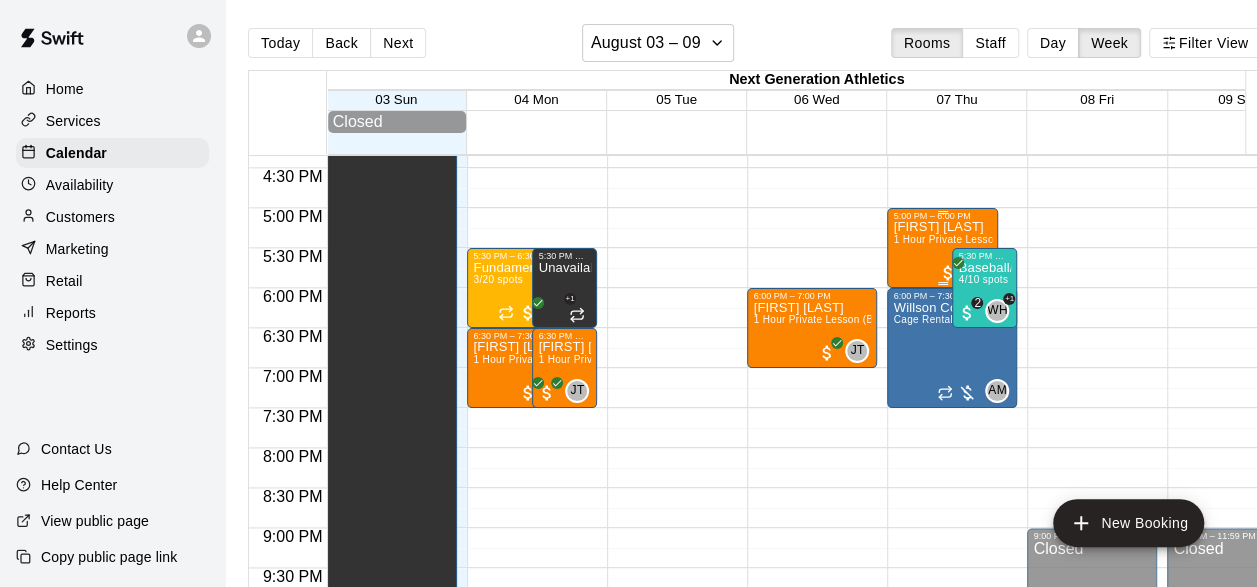 click on "Mattie Schoolcraft 1 Hour Private Lesson (Baseball / Softball fielding and hitting)" at bounding box center [942, 514] 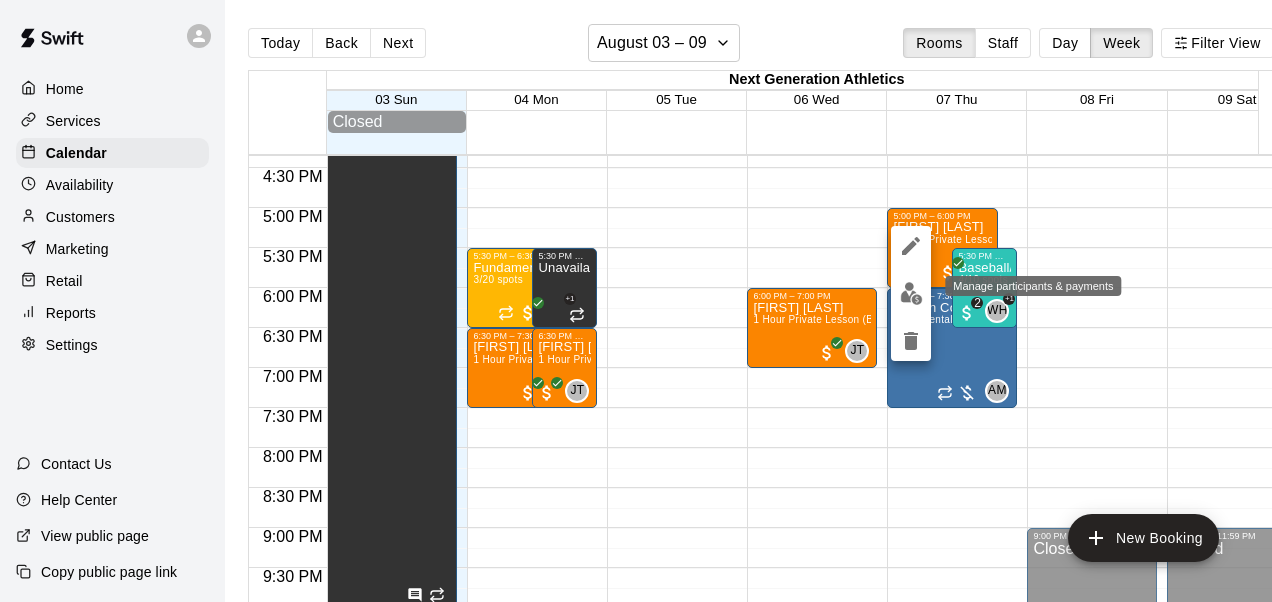 click at bounding box center [911, 293] 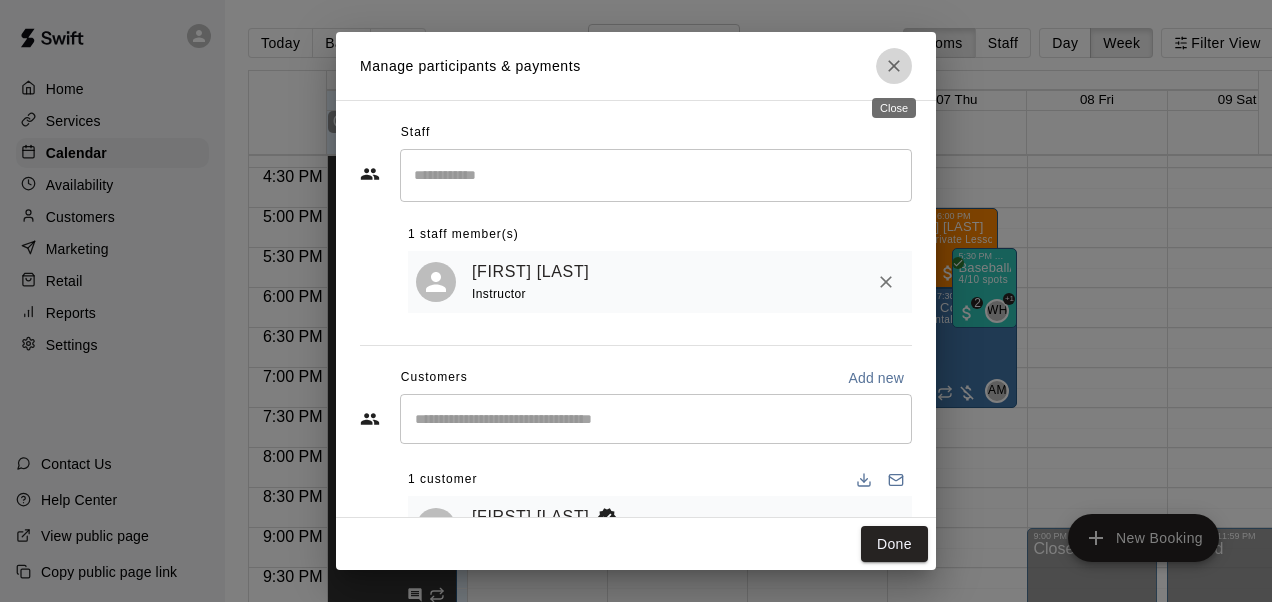 click 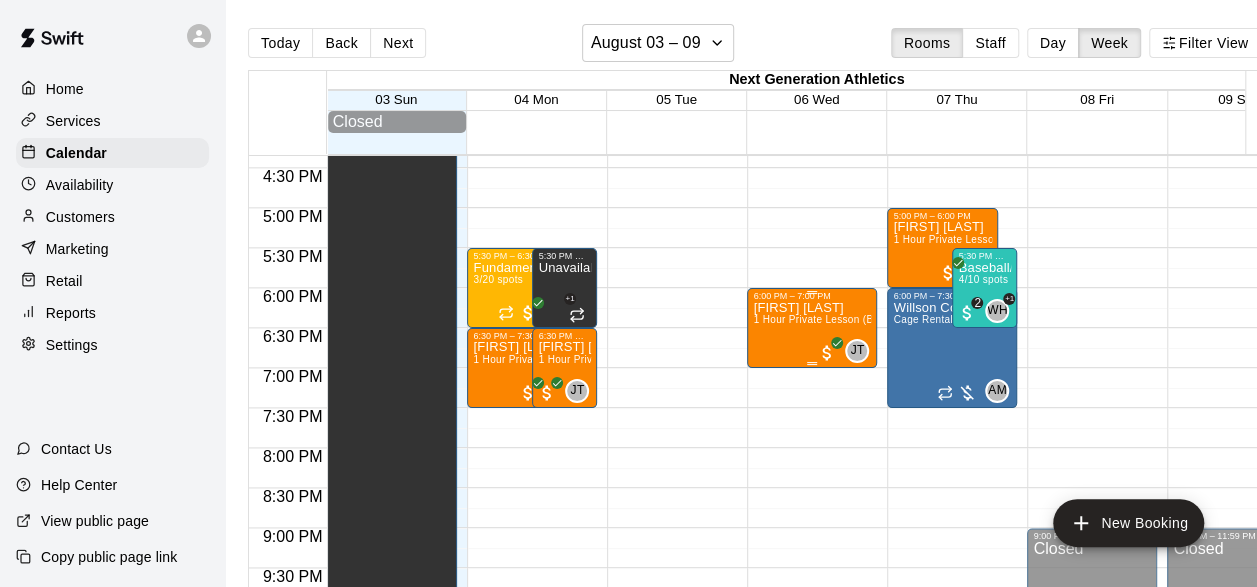 click on "Kage Vara 1 Hour Private Lesson (Baseball / Softball fielding and hitting)" at bounding box center (812, 594) 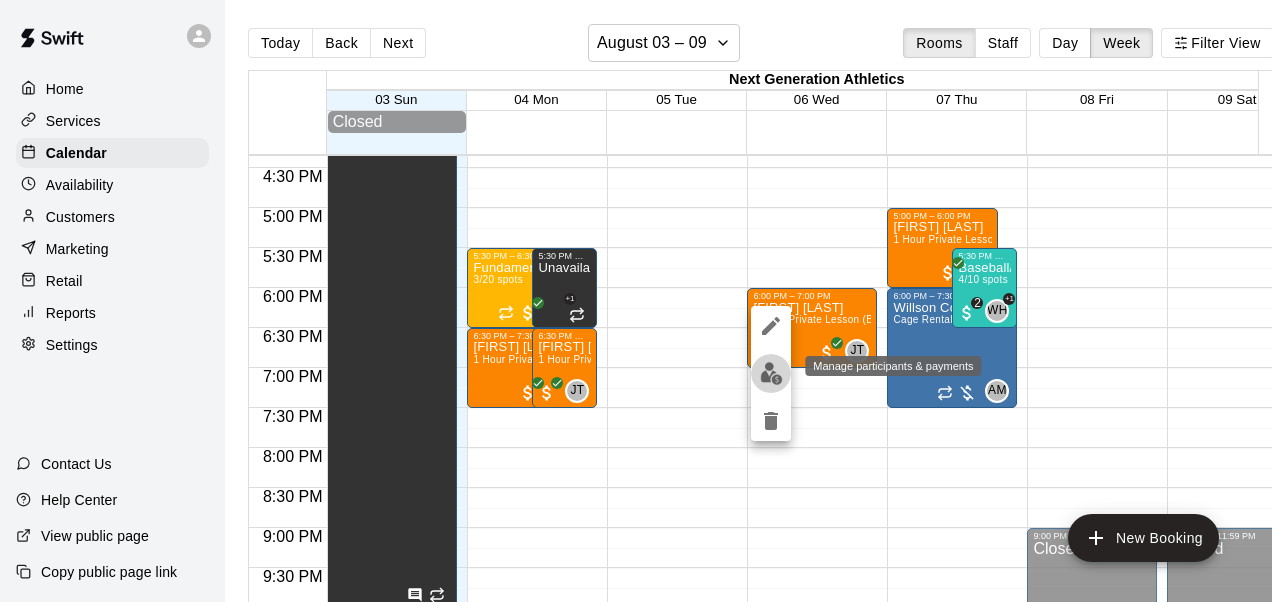click at bounding box center [771, 373] 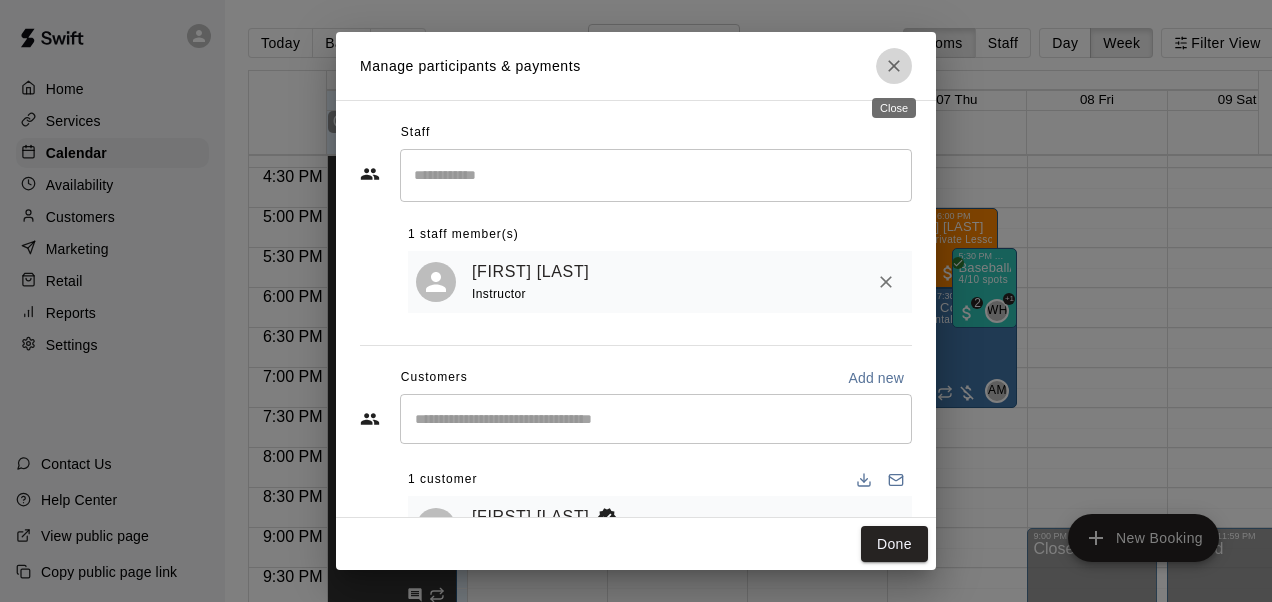 click 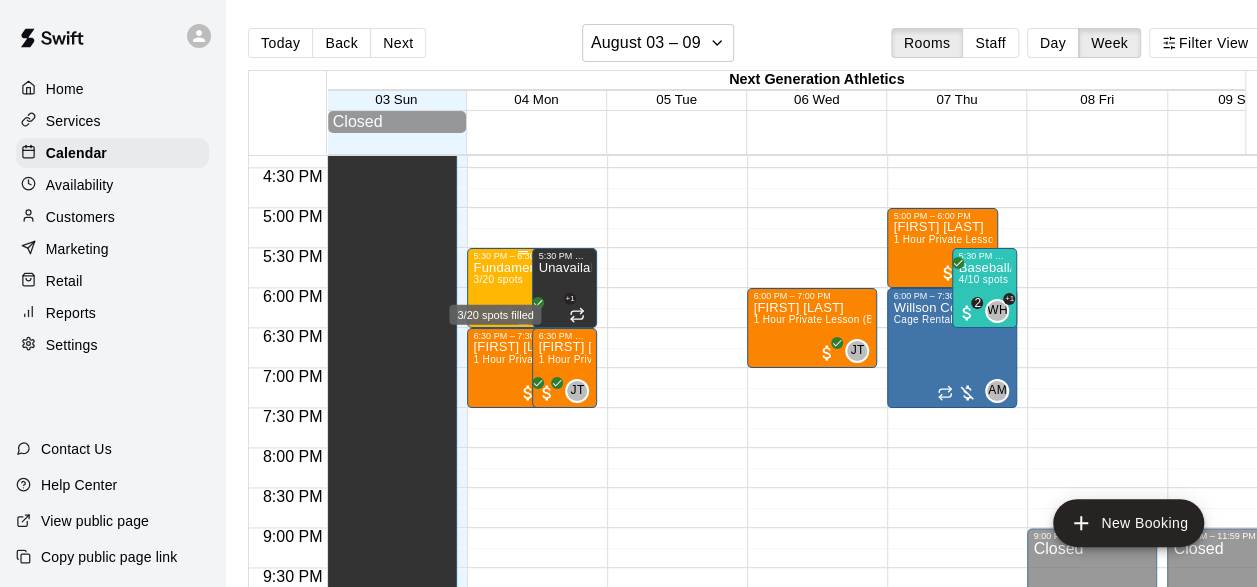 click on "3/20 spots filled" at bounding box center (495, 309) 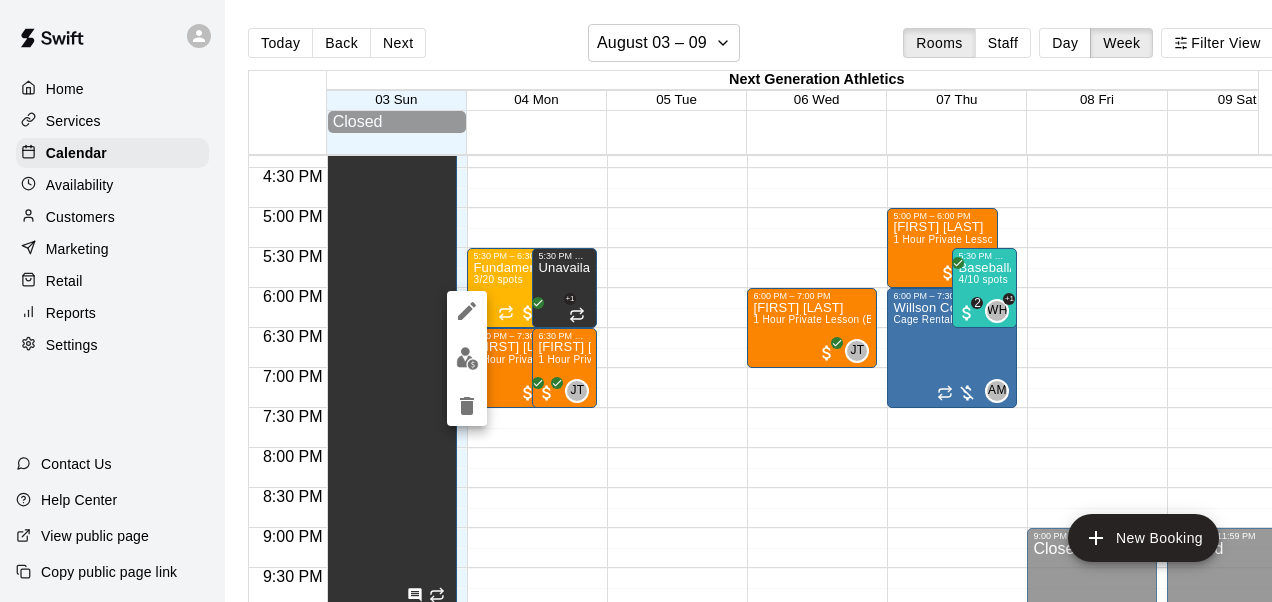 click at bounding box center (636, 301) 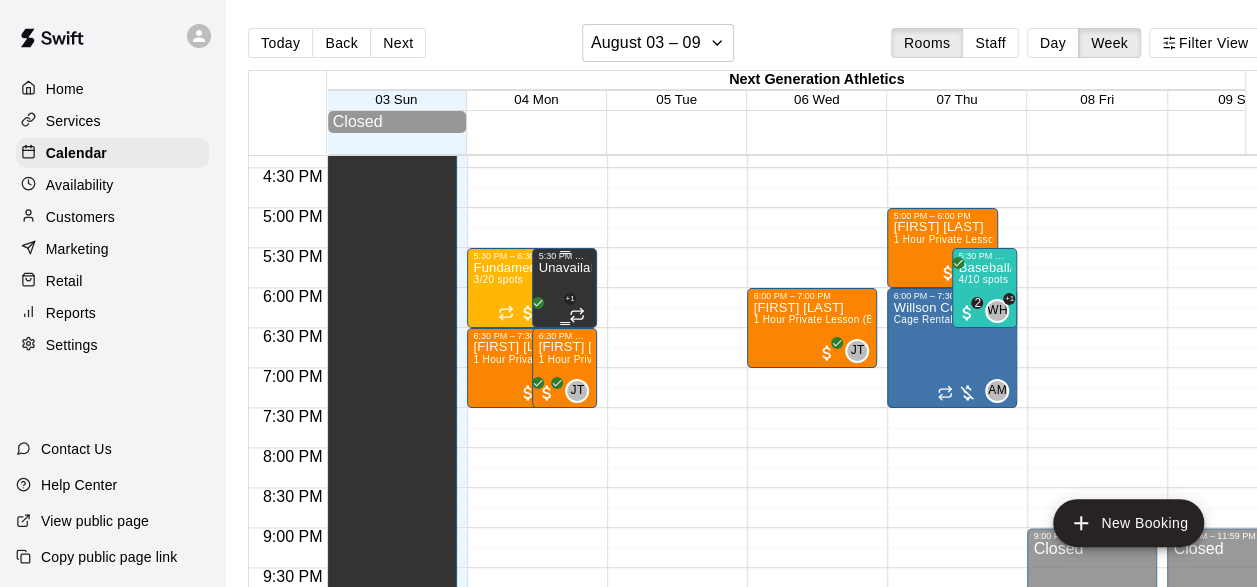 click on "5:30 PM – 6:30 PM Unavailable" at bounding box center [564, 288] 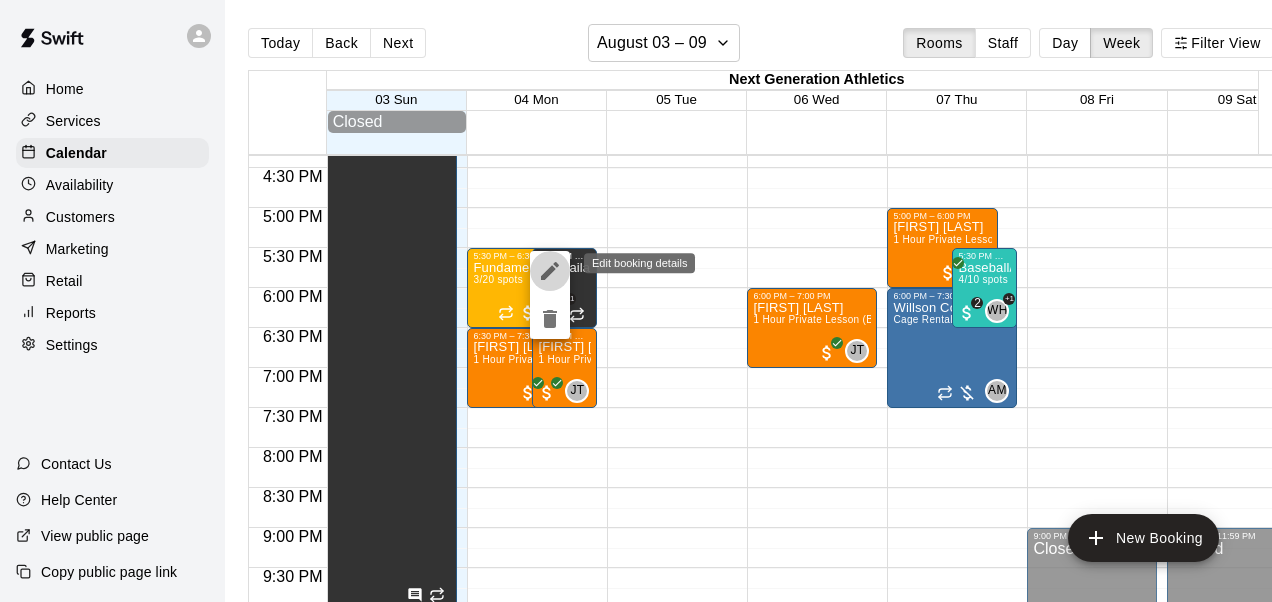 click at bounding box center (550, 271) 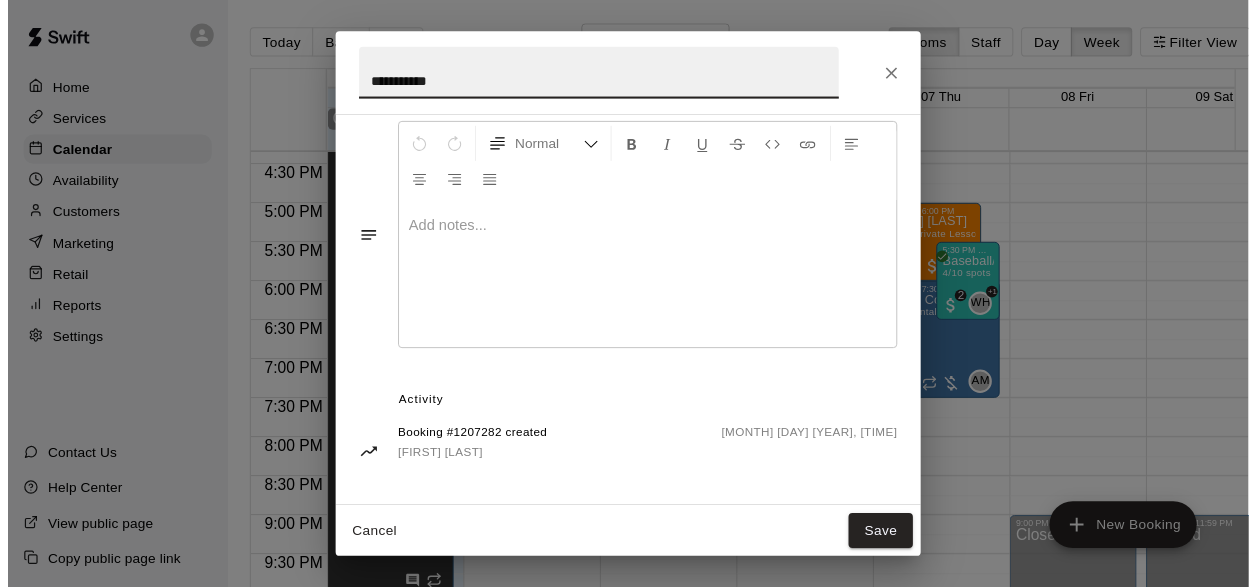 scroll, scrollTop: 611, scrollLeft: 0, axis: vertical 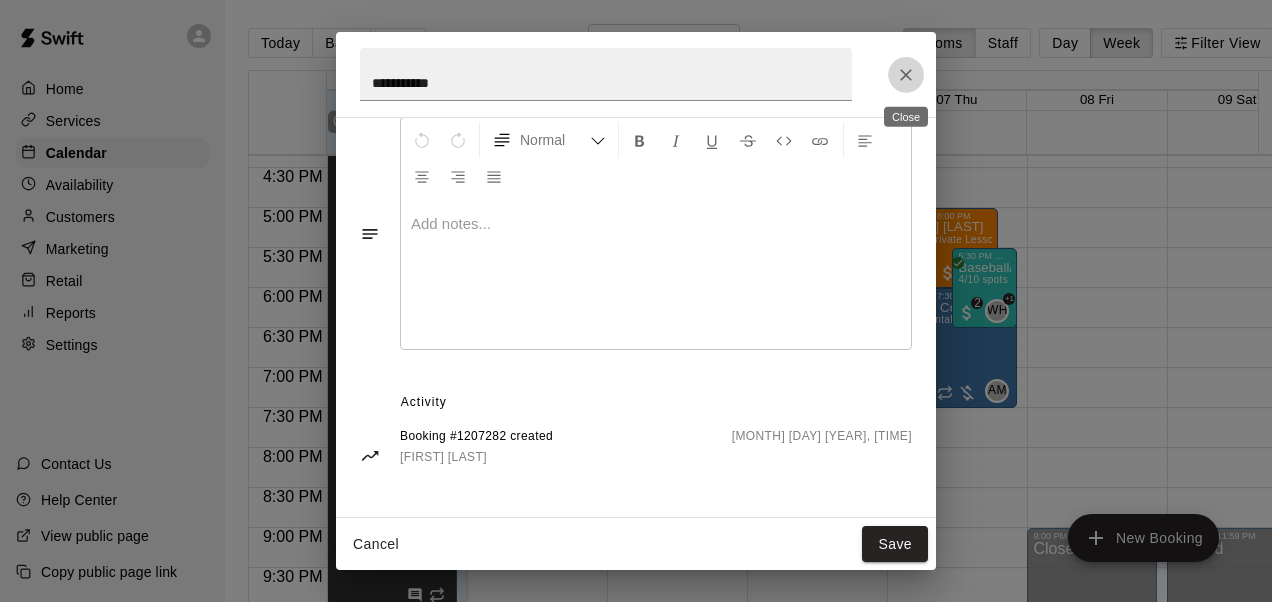 click 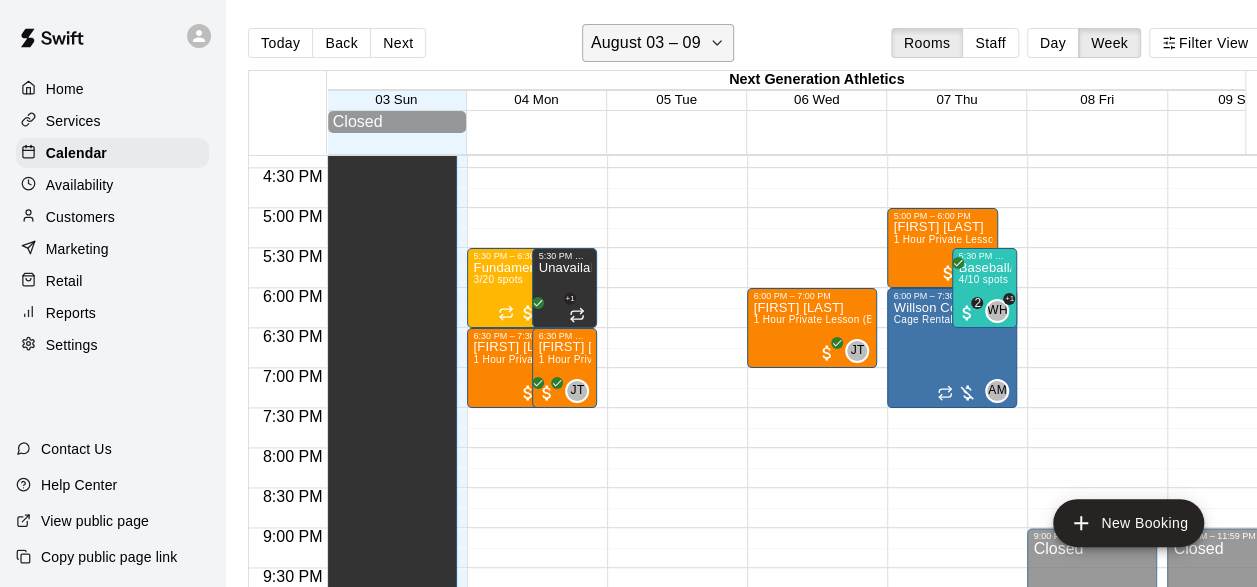 click on "August 03 – 09" at bounding box center (646, 43) 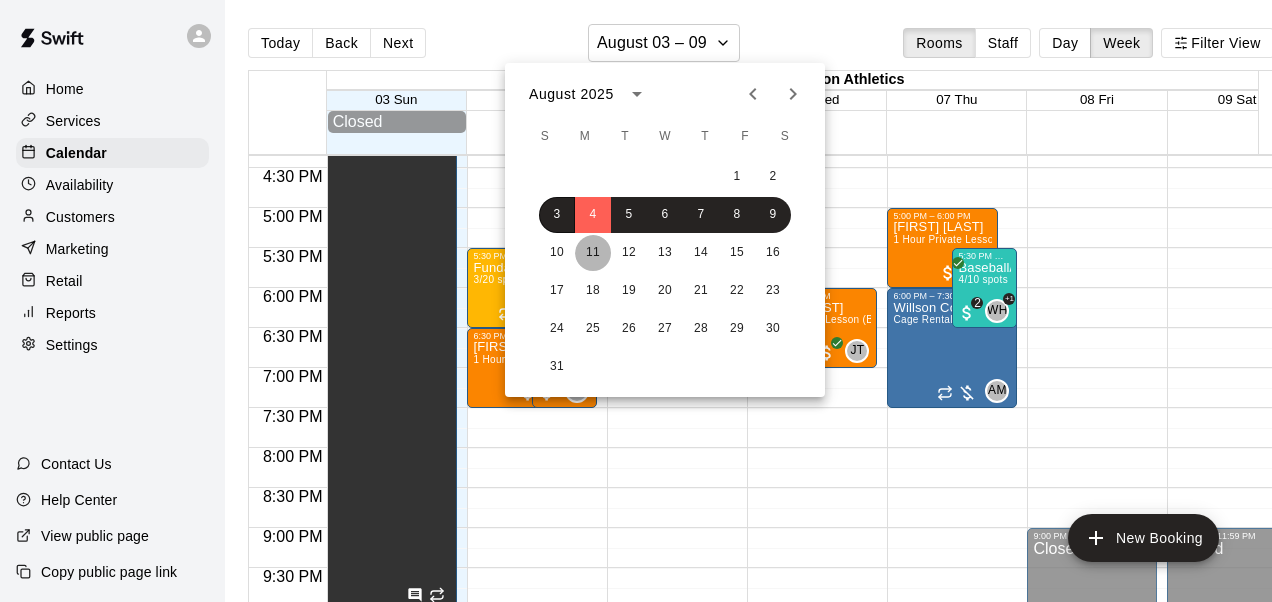 click on "11" at bounding box center [593, 253] 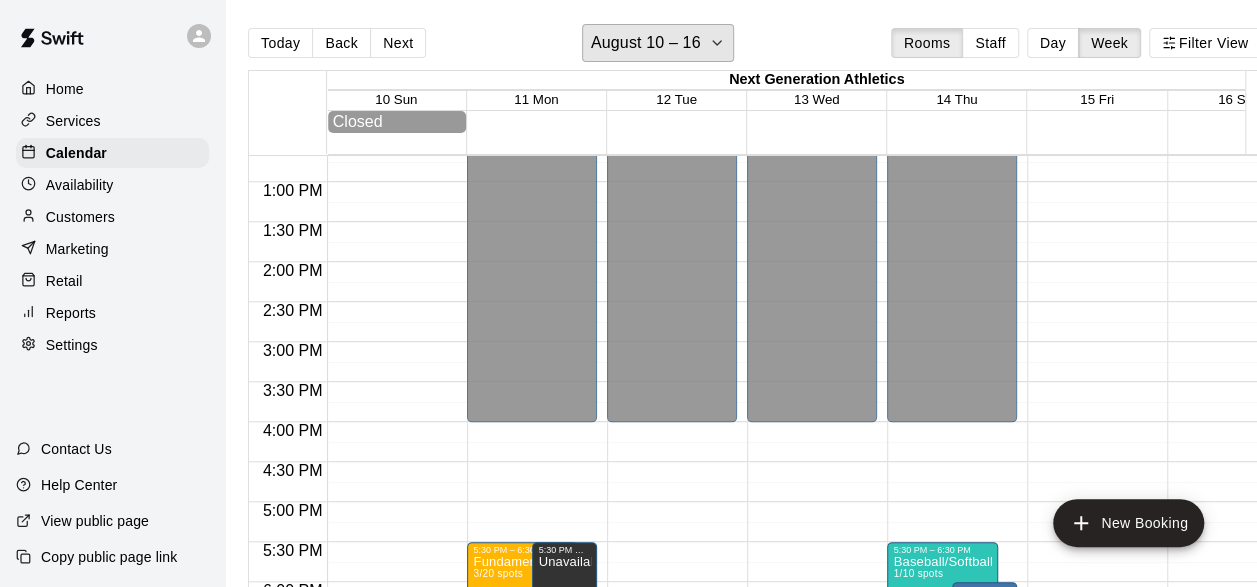 scroll, scrollTop: 1013, scrollLeft: 0, axis: vertical 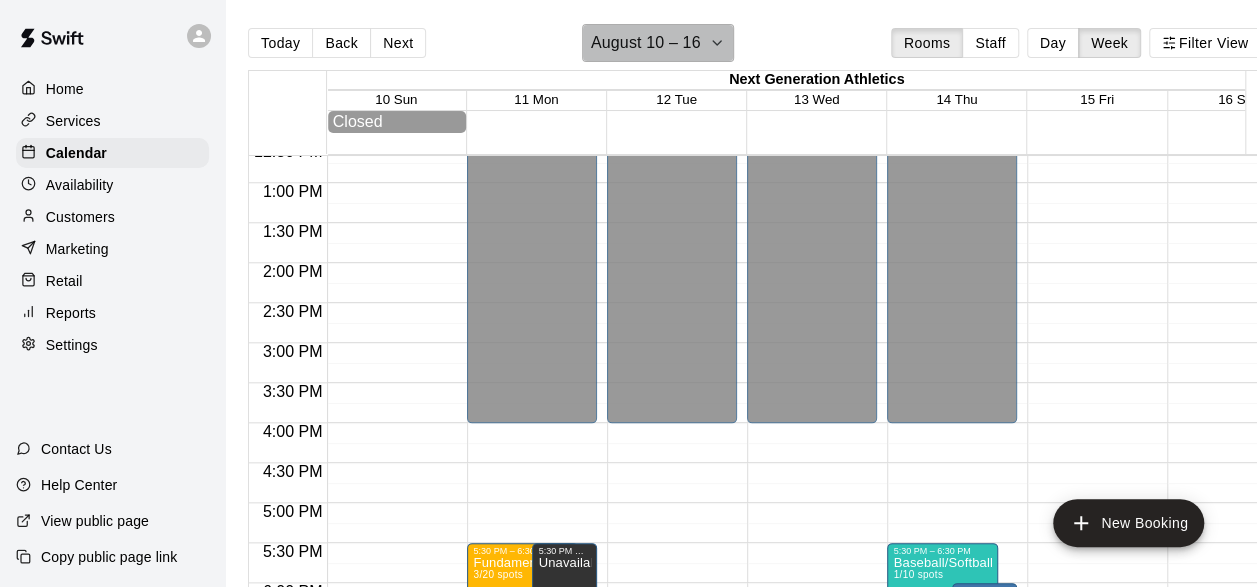 click on "August 10 – 16" at bounding box center (646, 43) 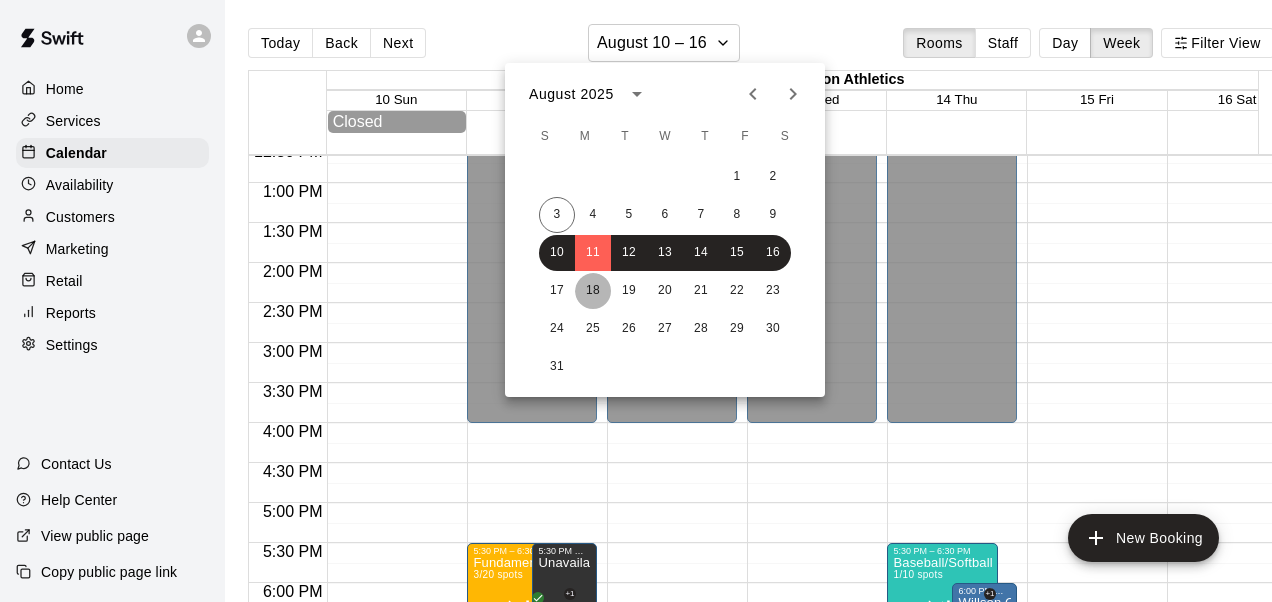 click on "18" at bounding box center [593, 291] 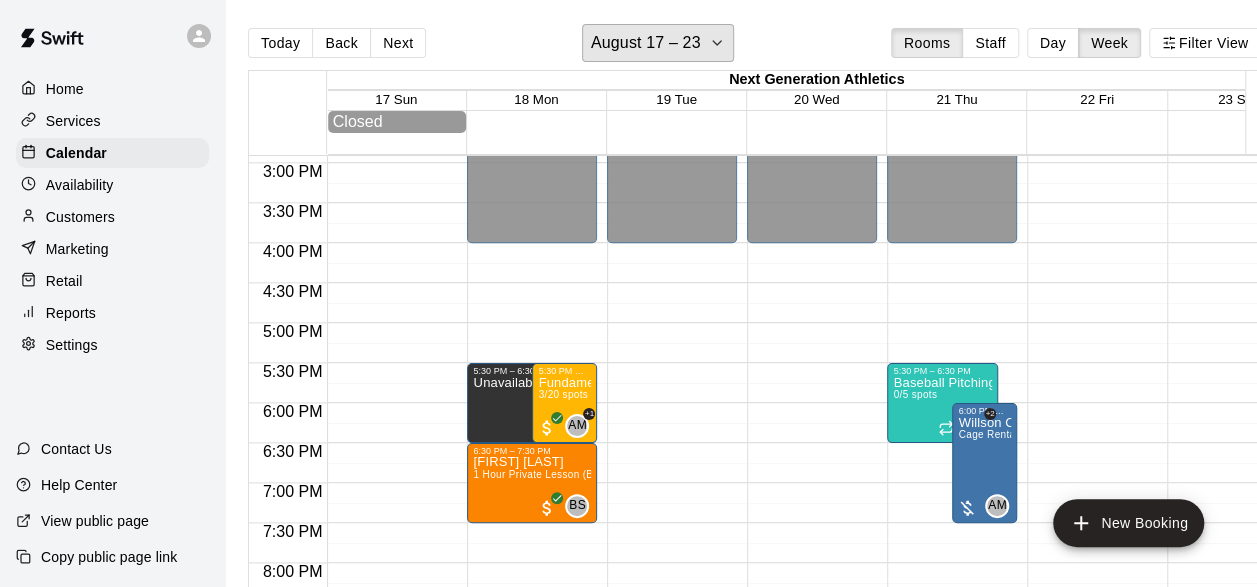 scroll, scrollTop: 1222, scrollLeft: 0, axis: vertical 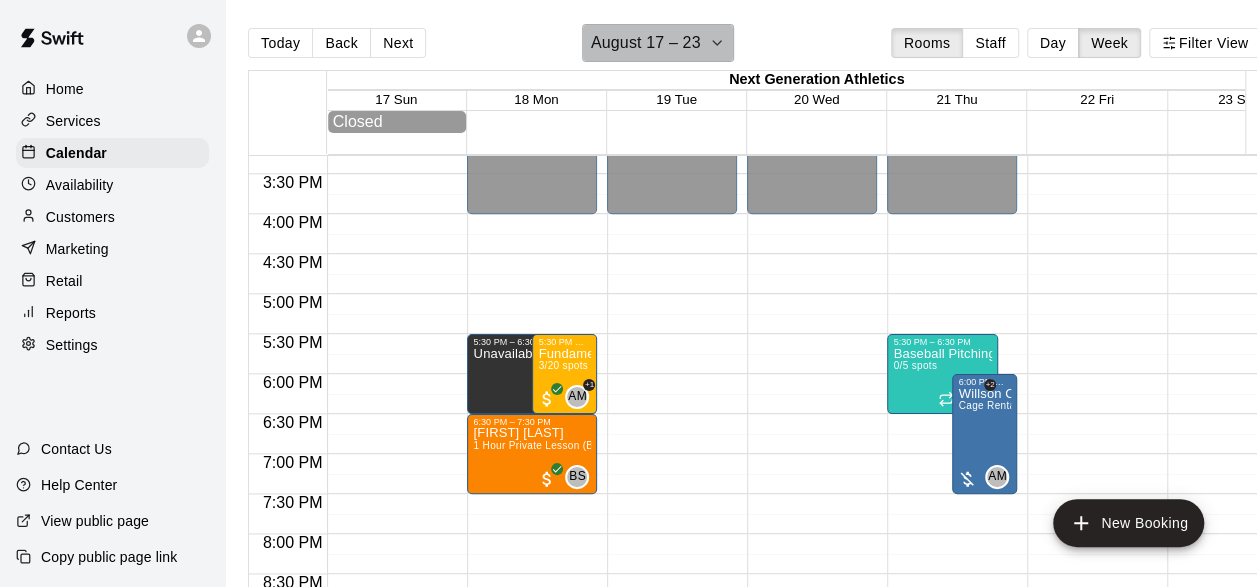 click on "August 17 – 23" at bounding box center [646, 43] 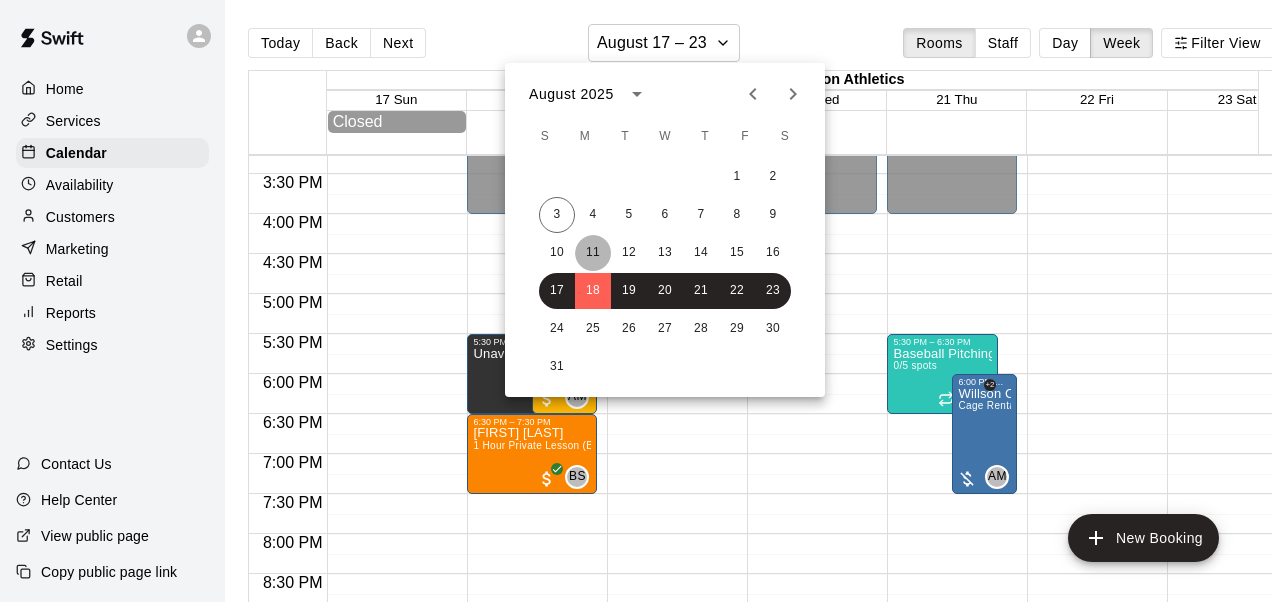 click on "11" at bounding box center [593, 253] 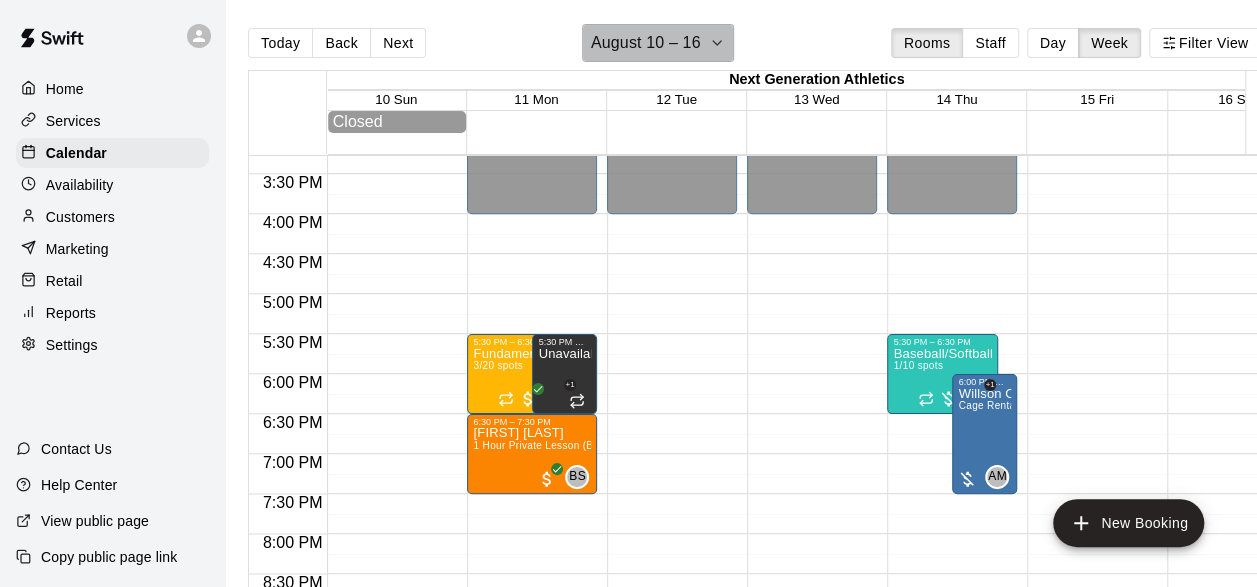 click on "August 10 – 16" at bounding box center [646, 43] 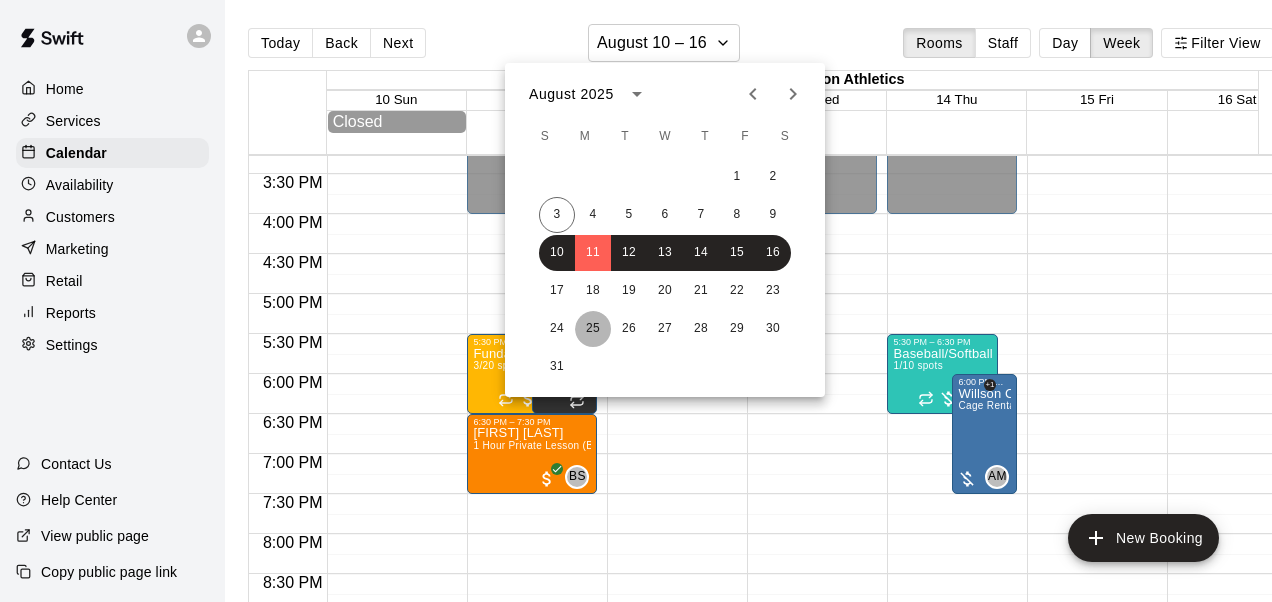 click on "25" at bounding box center (593, 329) 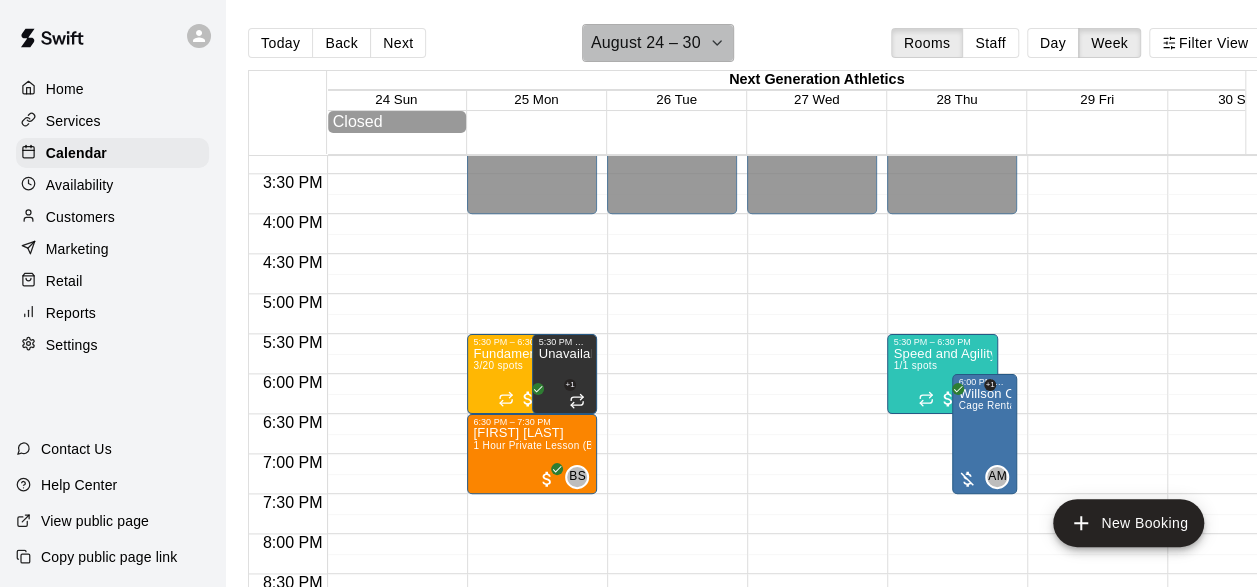 click 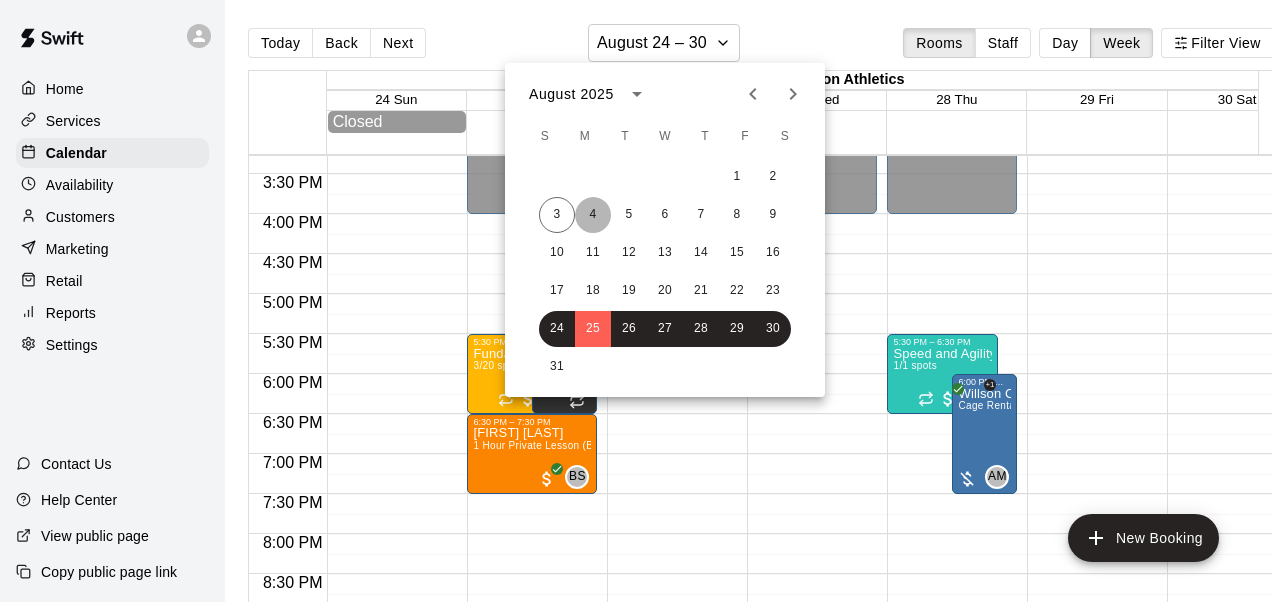 click on "4" at bounding box center (593, 215) 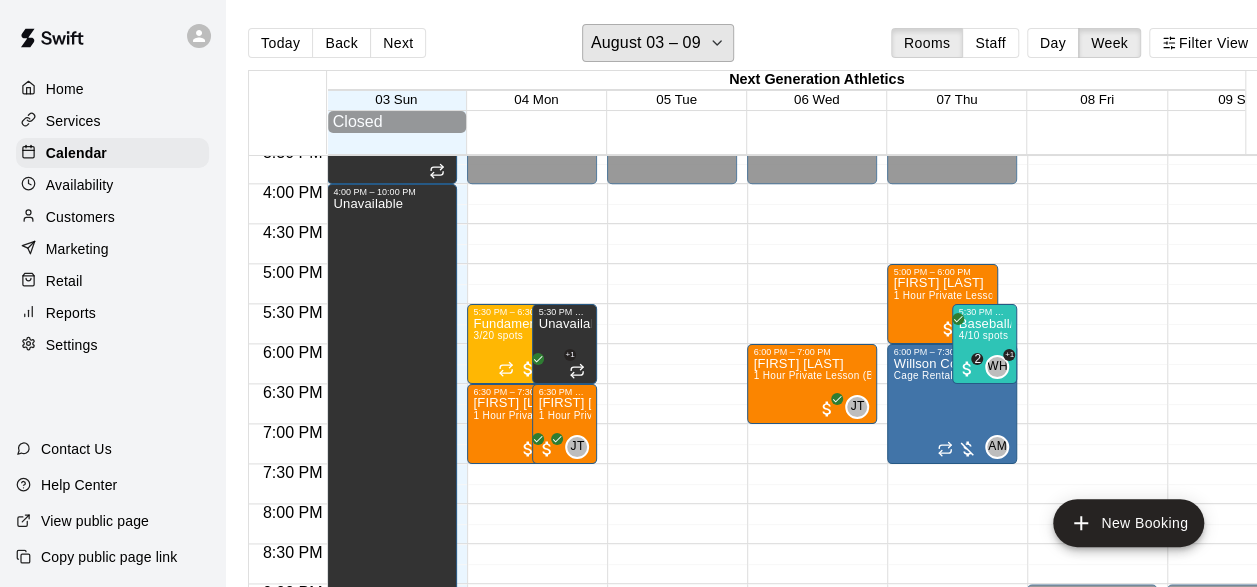 scroll, scrollTop: 1244, scrollLeft: 0, axis: vertical 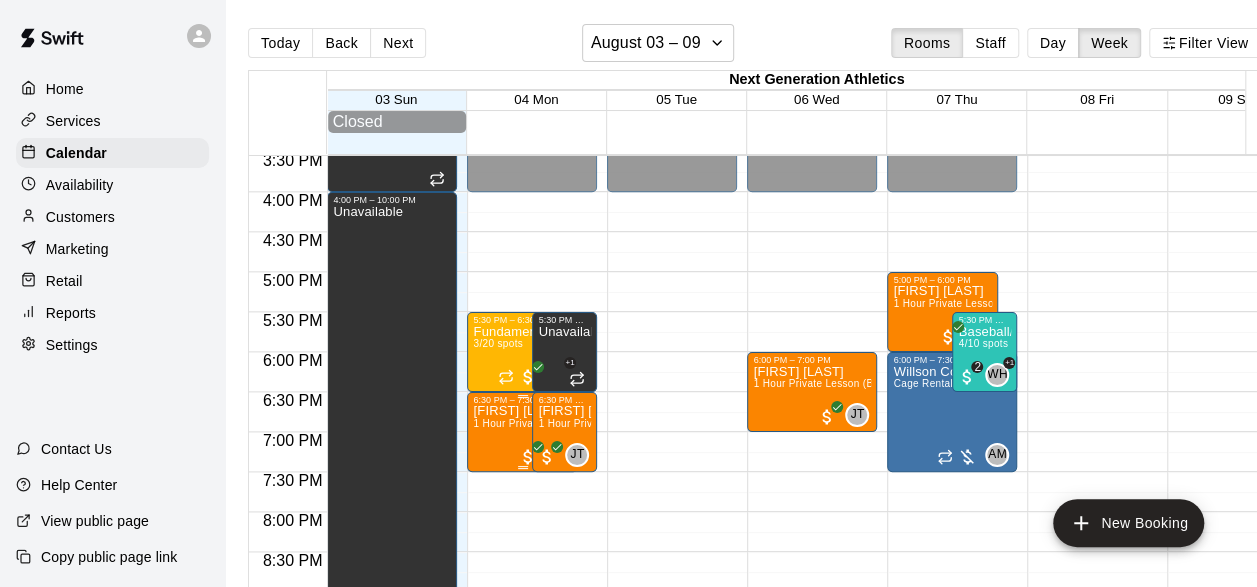 click on "Weston Ibrom 1 Hour Private Lesson (Baseball / Softball fielding and hitting)" at bounding box center [522, 698] 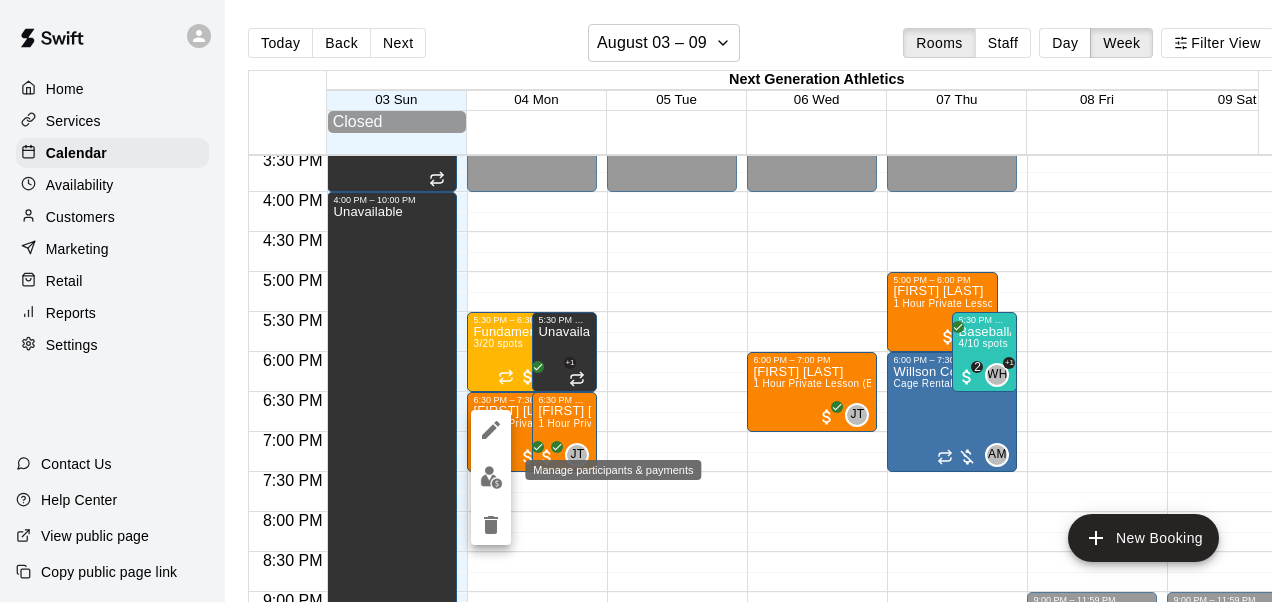 click at bounding box center [491, 477] 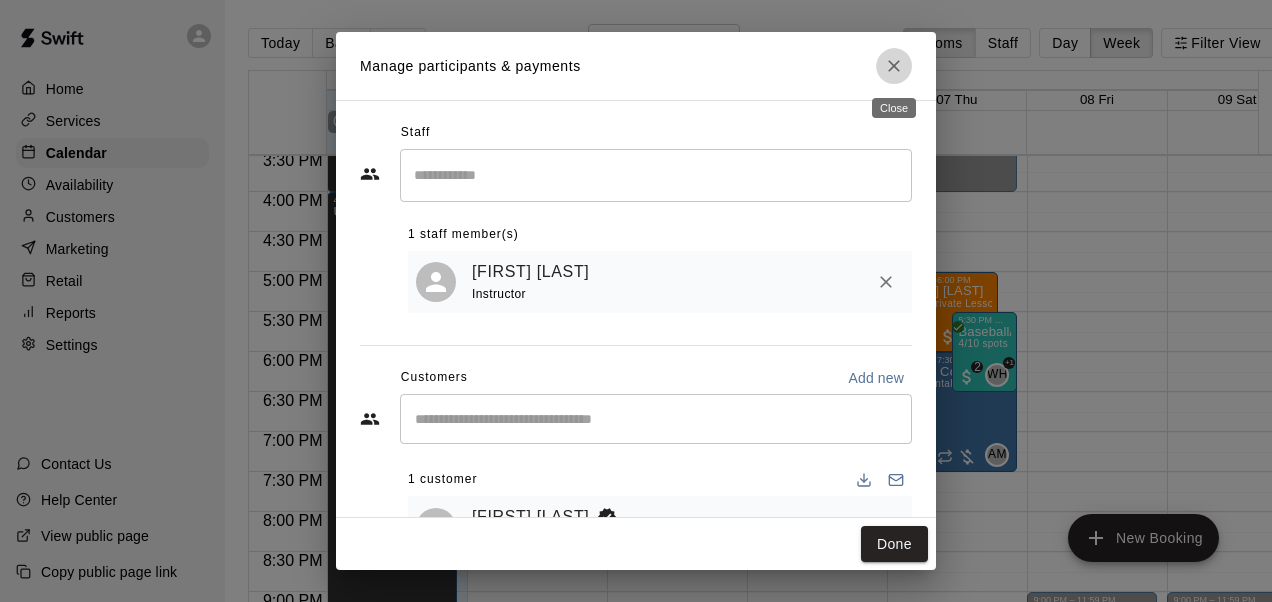 click 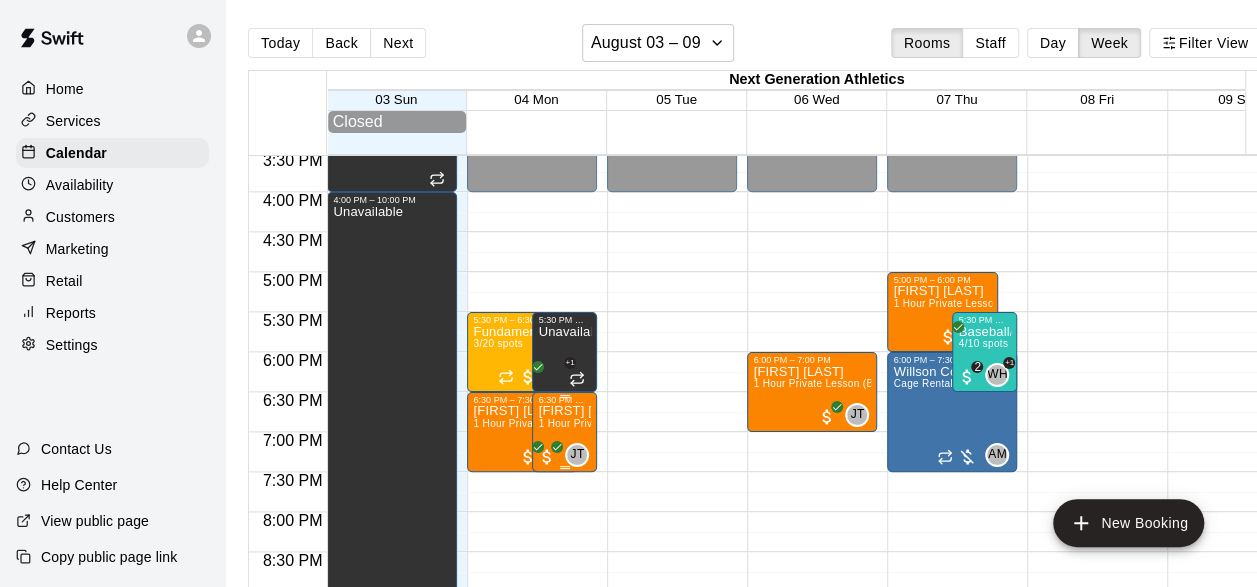 click on "1 Hour Private Lesson (Baseball / Softball fielding and hitting)" at bounding box center [684, 423] 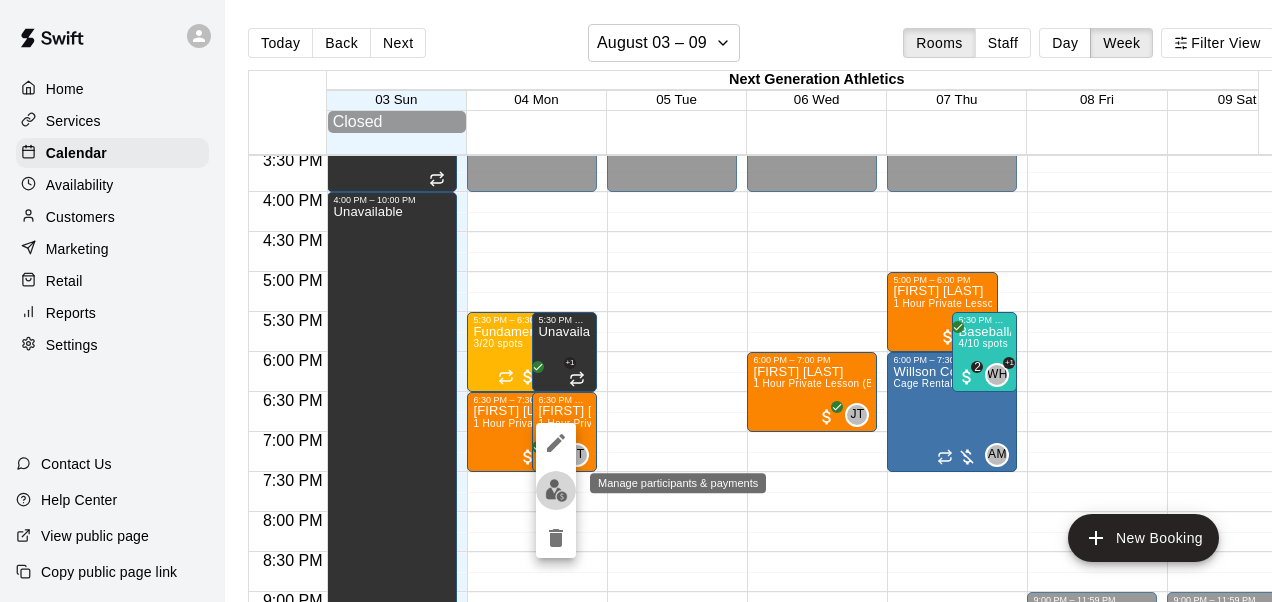 click at bounding box center [556, 490] 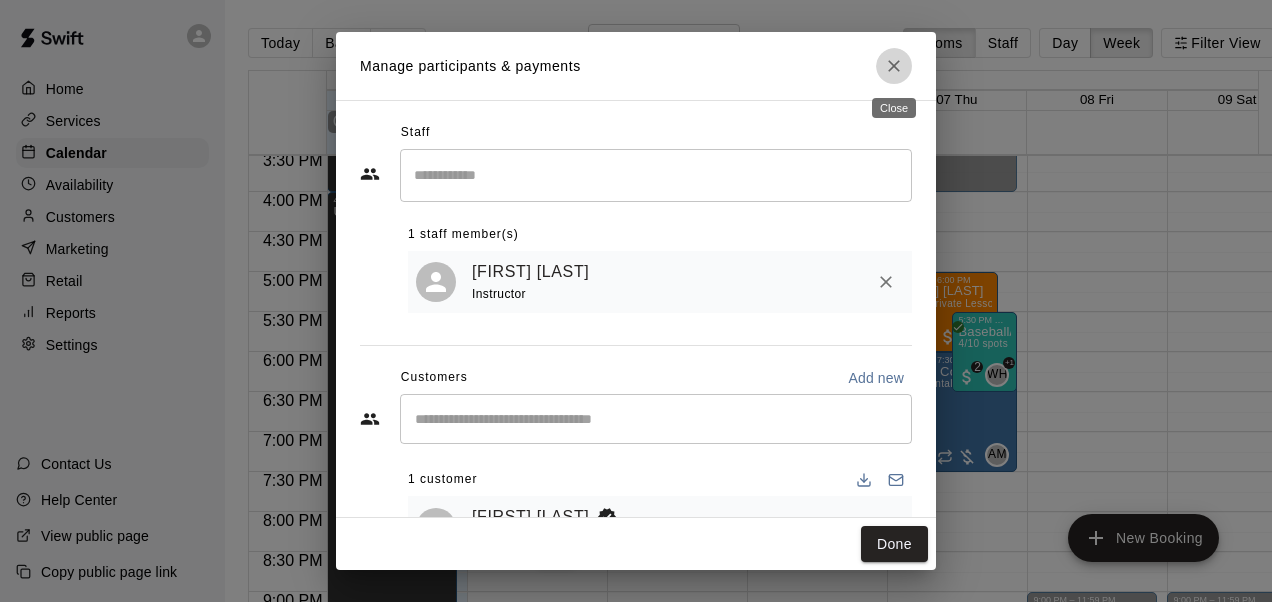 click 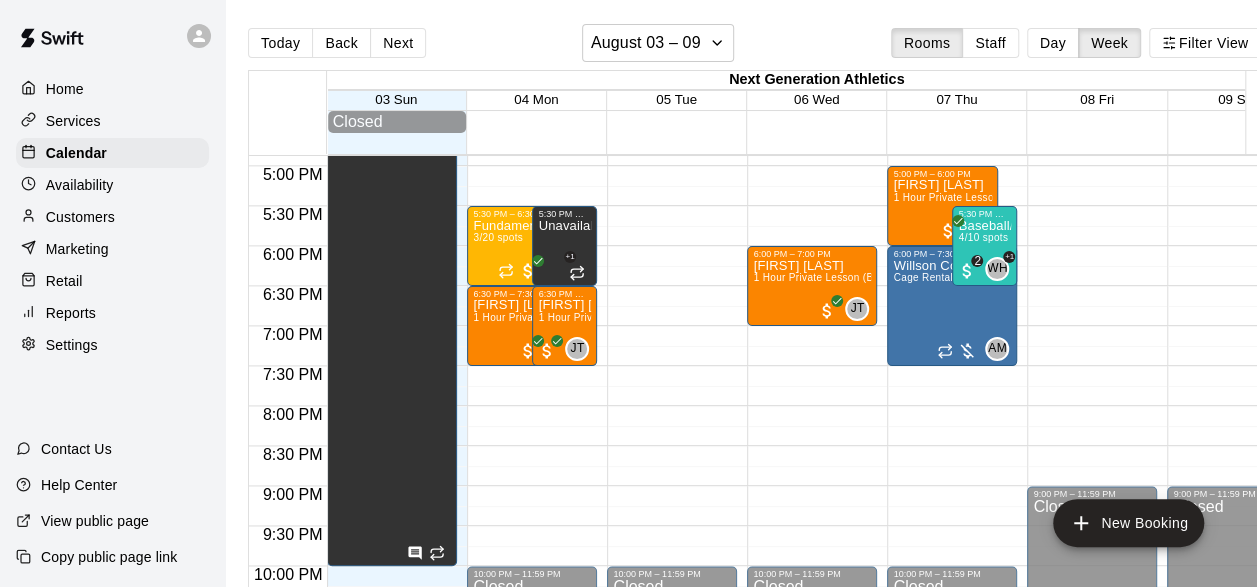 scroll, scrollTop: 1358, scrollLeft: 0, axis: vertical 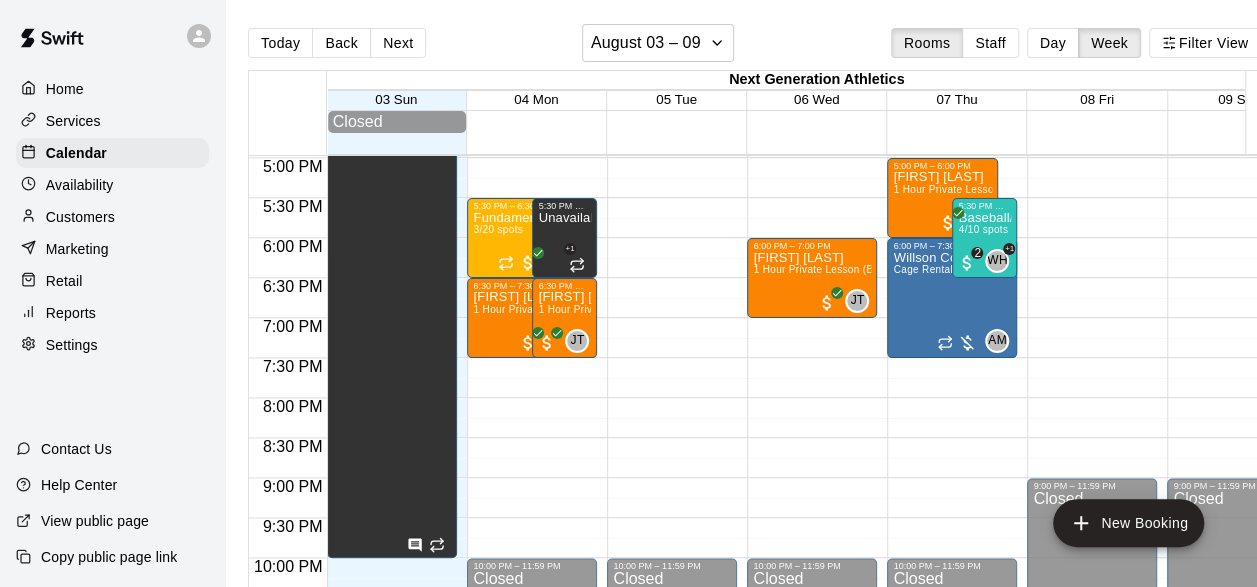 click on "12:00 AM – 9:00 AM Closed 2:00 PM – 3:00 PM Colton  Shoemake  1 Hour Private Lesson (Baseball / Softball fielding and hitting) CO 0 9:00 PM – 11:59 PM Closed" at bounding box center (1092, -242) 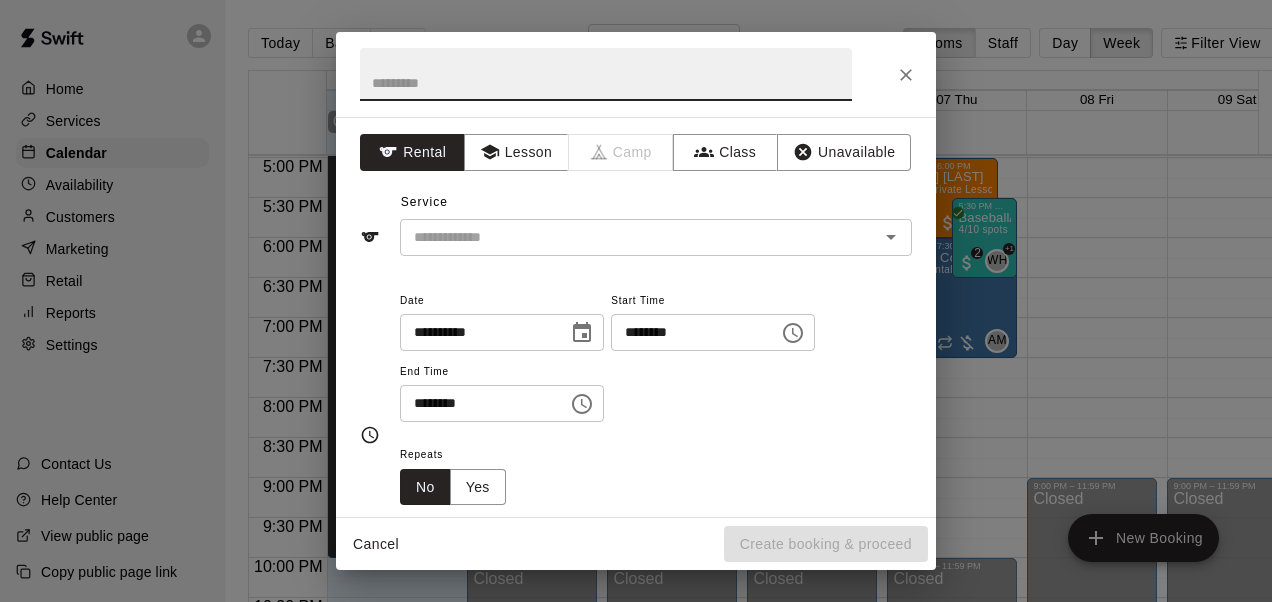 click on "**********" at bounding box center [636, 301] 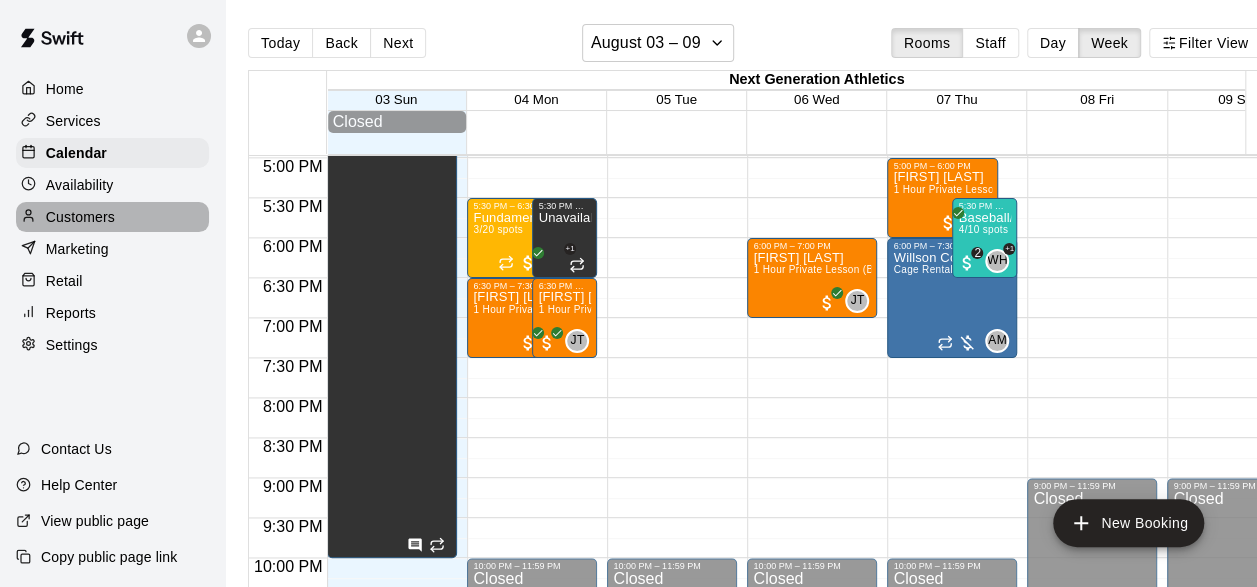 click on "Customers" at bounding box center [112, 217] 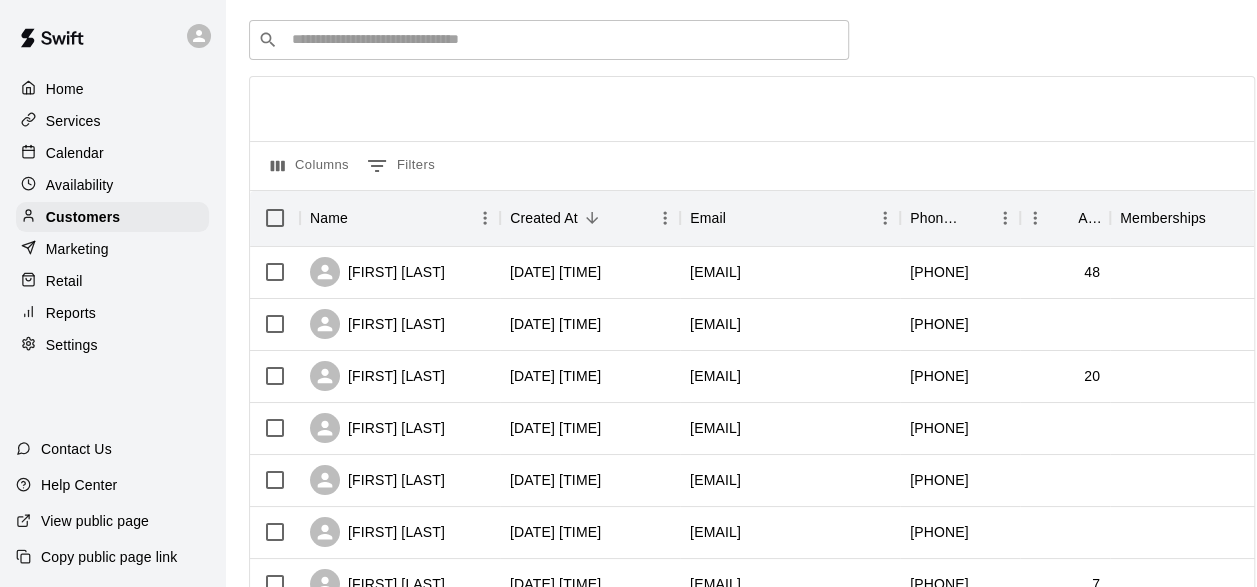 scroll, scrollTop: 0, scrollLeft: 0, axis: both 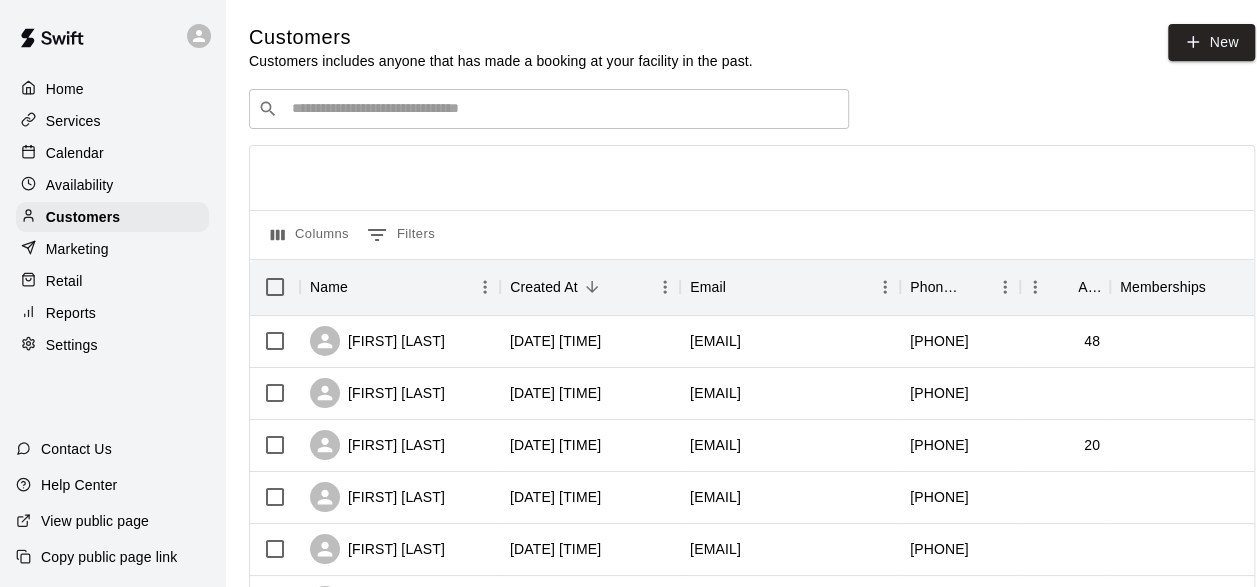 click on "Customers Customers includes anyone that has made a booking at your facility in the past.   New ​ ​ Columns 0 Filters Name Created At Email Phone Number Age Memberships Geoff Schurman 2025-08-03 13:49:56 wilsoncountywarriors@gmail.com +12104737674 48 Amy Evans 2025-08-02 14:34:57 amyevans498@gmail.com +19363271886 Gabriella Aguilar 2025-08-02 12:35:30 aguilar.gabbie15@gmail.com +18303914170 20 LUZ GOMEZ 2025-08-02 11:26:02 g_ludy17@yahoo.com +18188095861 MacKenzie Spears 2025-08-01 19:43:58 mde4702@aol.com +12105144195 Shyla Schoolcraft 2025-08-01 13:09:04 shysue@icloud.com +12106395714 Derek Sweet 2025-07-30 10:16:58 sweet.derek2013@gmail.com +12109900175 7 Sierra Ibrom 2025-07-29 09:27:15 sierra1786@gmail.com +12102692644 Kami Bingenheimer 2025-07-27 14:17:23 kamibingenheimer@gmail.com +18302999880 Nathaniel Sheehan 2025-07-25 11:54:21 nathaniel.sheehan@outlook.com +18452457569 Homeschool PE (K-12) Alicia Sheehan 2025-07-25 10:37:39 asheehan27@outlook.com +18452457848 Vicki Armke 2025-07-25 04:51:20 25" at bounding box center [752, 847] 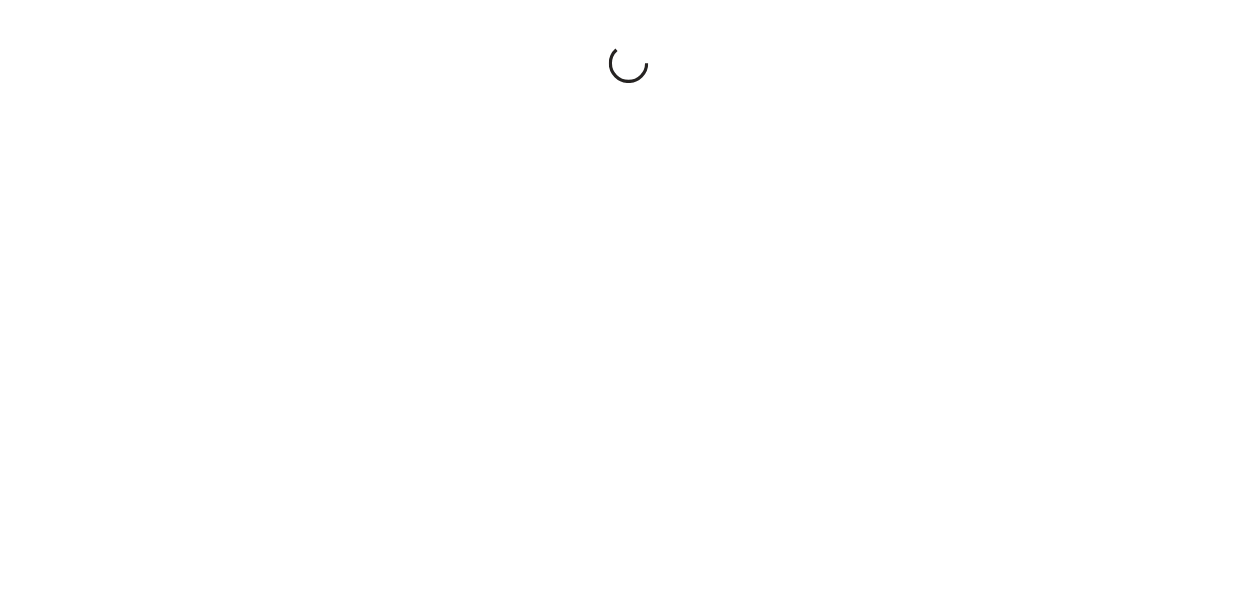 scroll, scrollTop: 0, scrollLeft: 0, axis: both 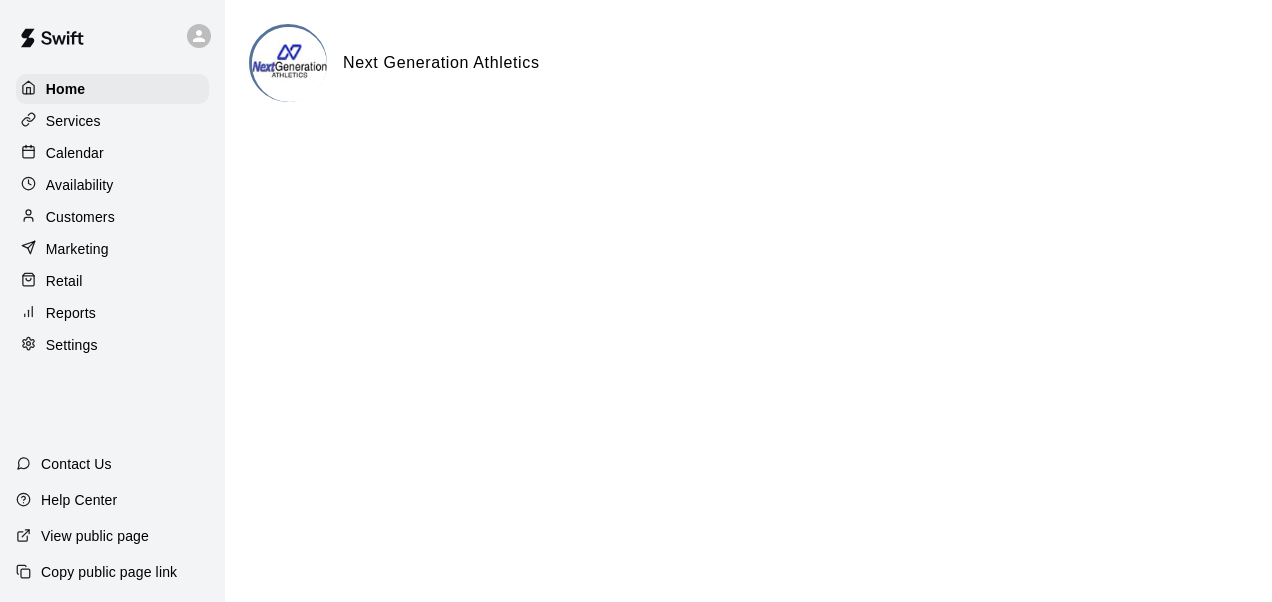 click on "Customers" at bounding box center (80, 217) 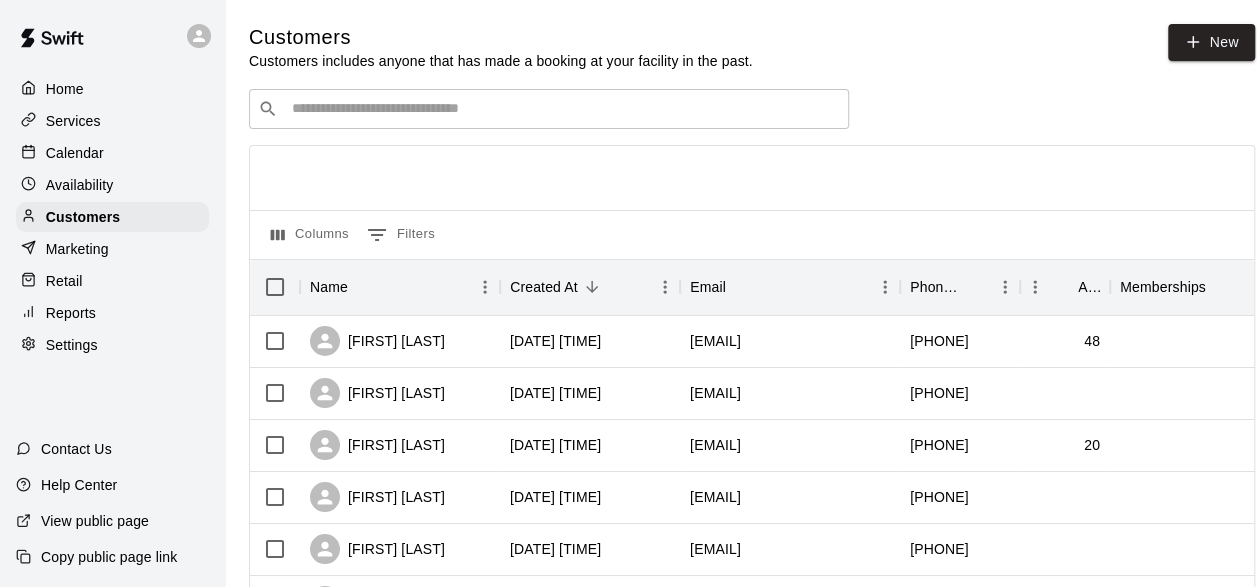 click on "Services" at bounding box center [73, 121] 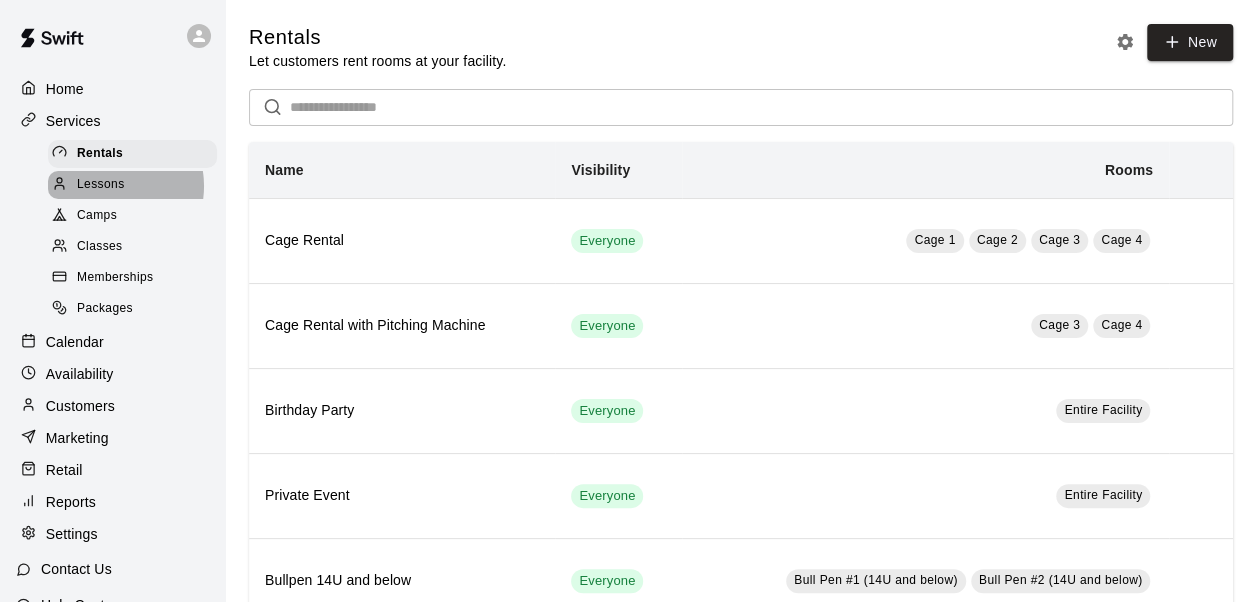 click on "Lessons" at bounding box center (101, 185) 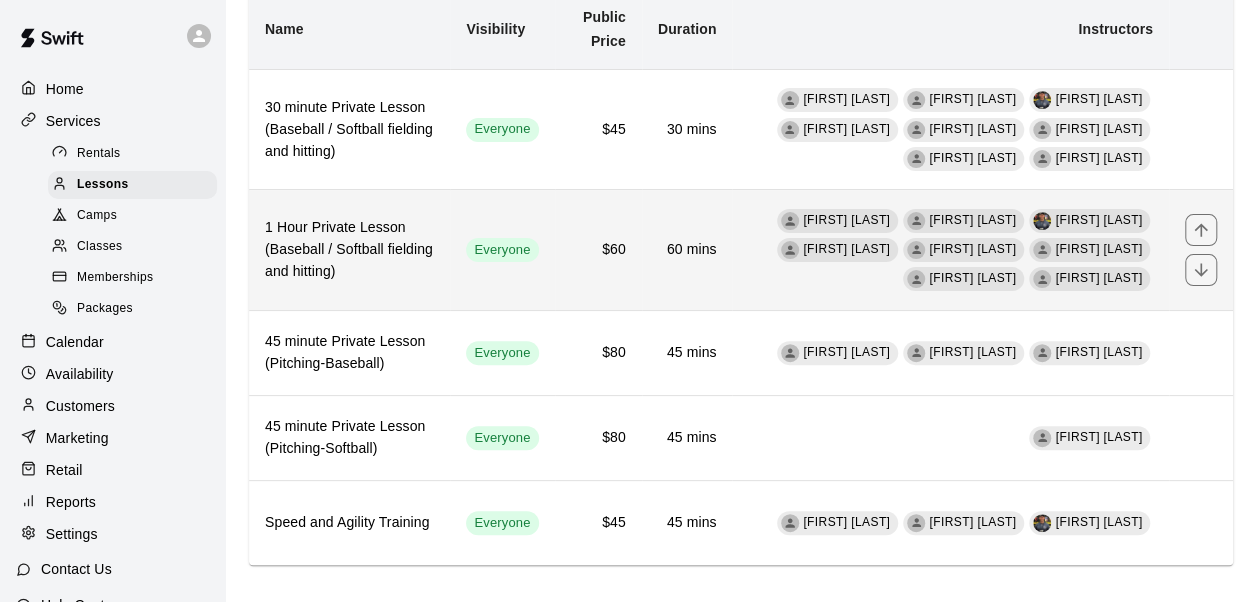 scroll, scrollTop: 160, scrollLeft: 0, axis: vertical 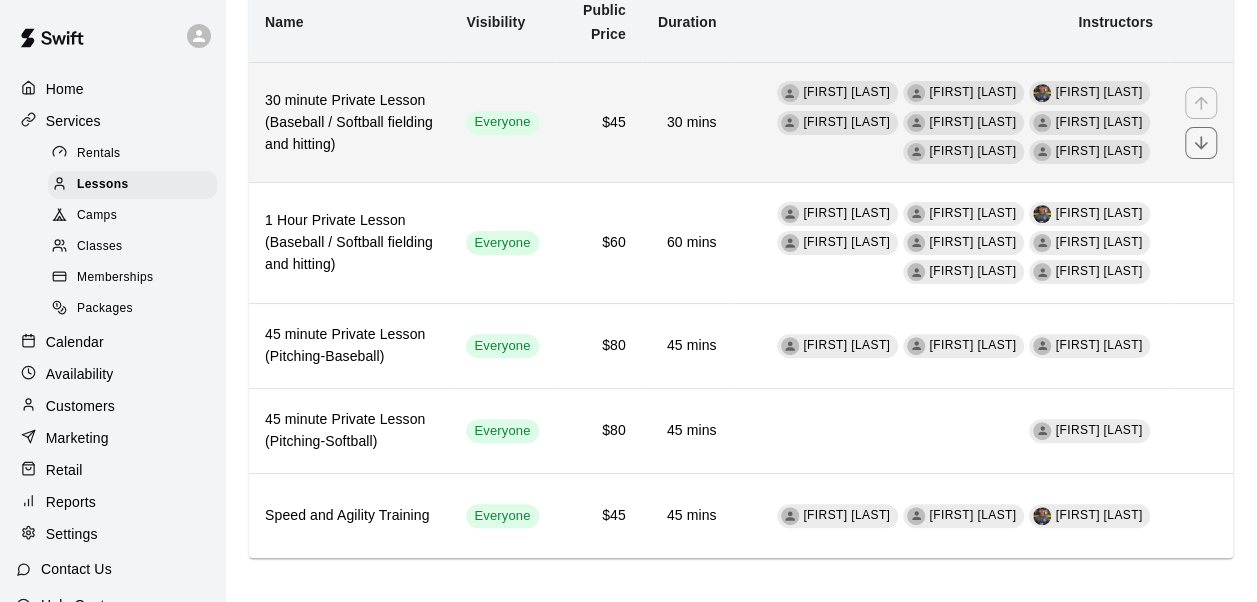 click on "Everyone" at bounding box center (502, 122) 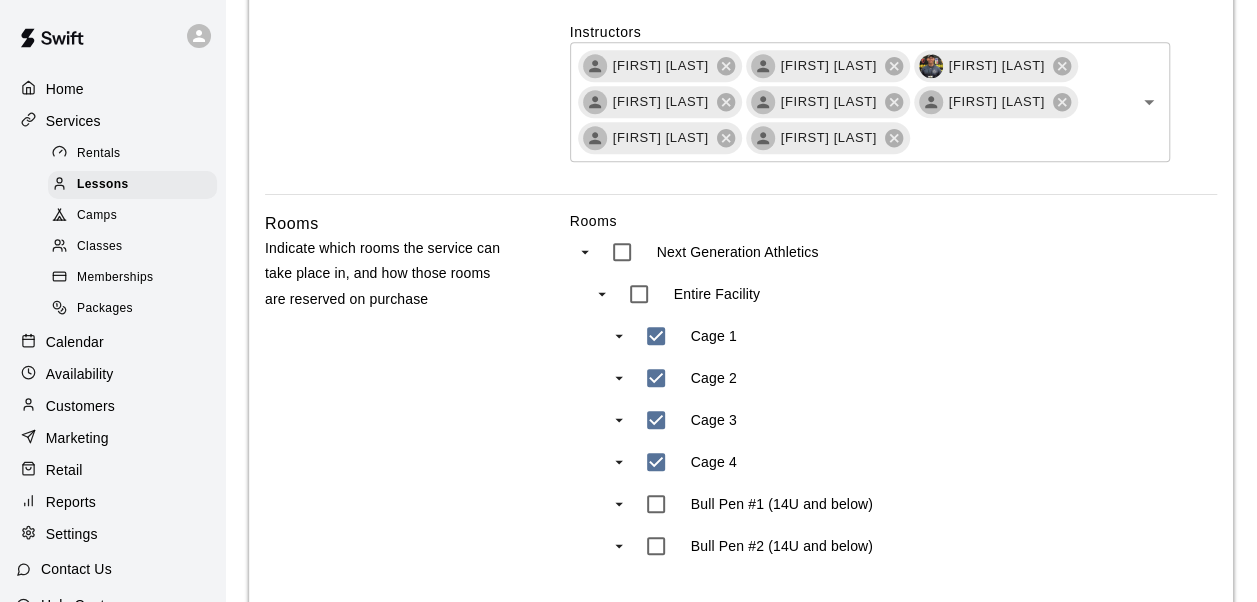 scroll, scrollTop: 752, scrollLeft: 0, axis: vertical 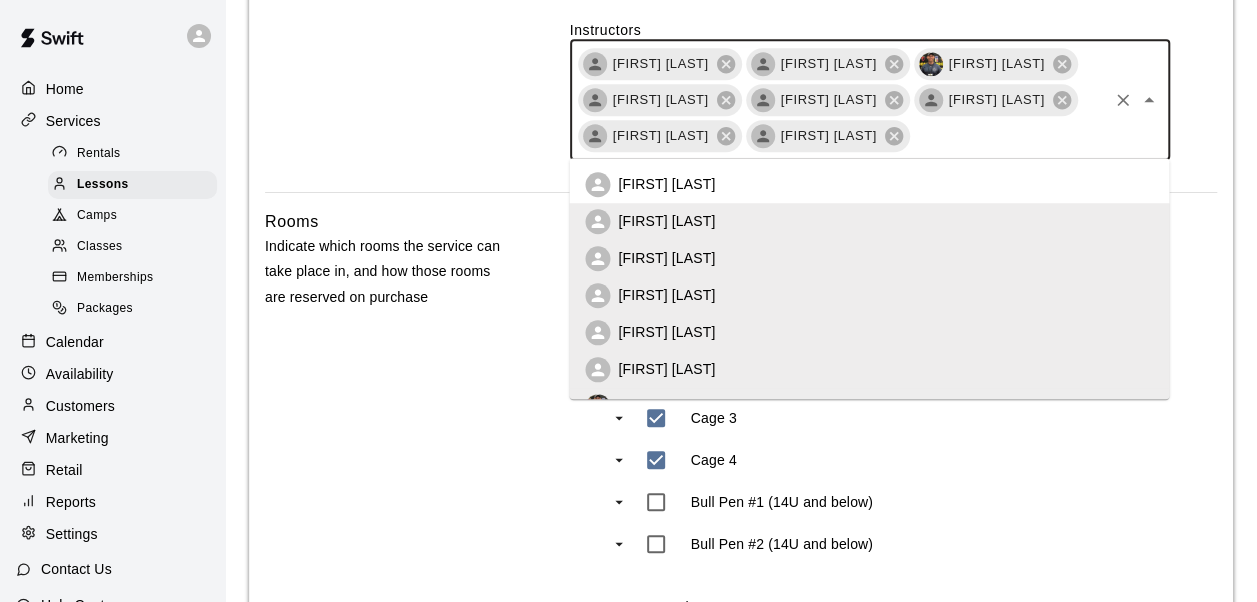 click at bounding box center (1008, 135) 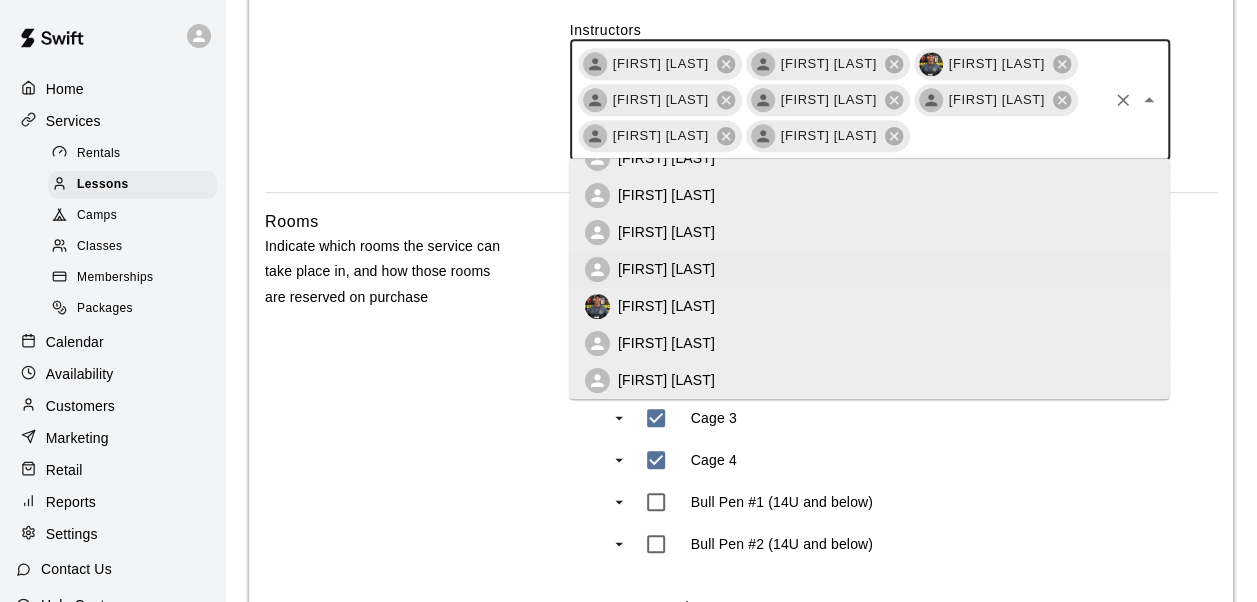 scroll, scrollTop: 0, scrollLeft: 0, axis: both 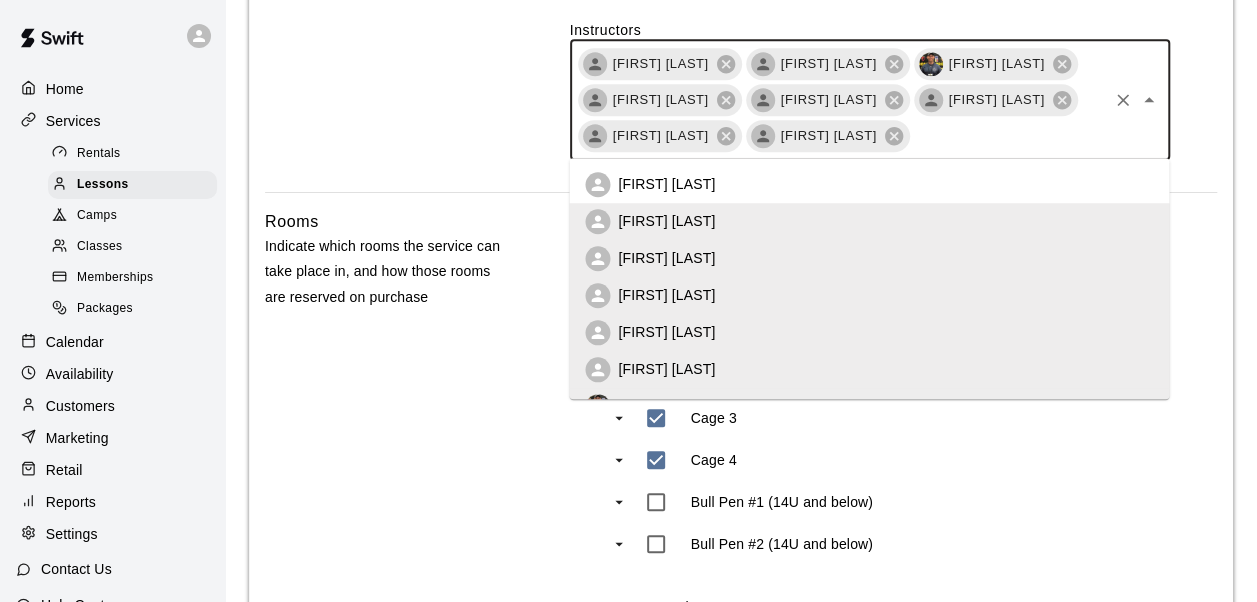 click on "[FIRST] [LAST]" at bounding box center (666, 184) 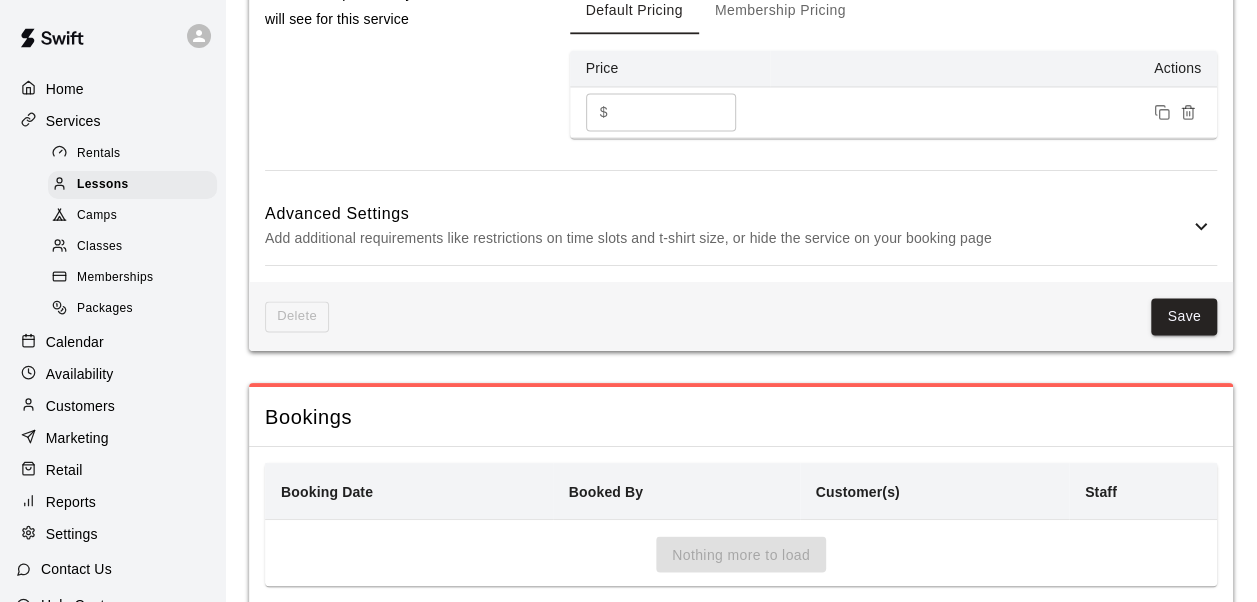 scroll, scrollTop: 1587, scrollLeft: 0, axis: vertical 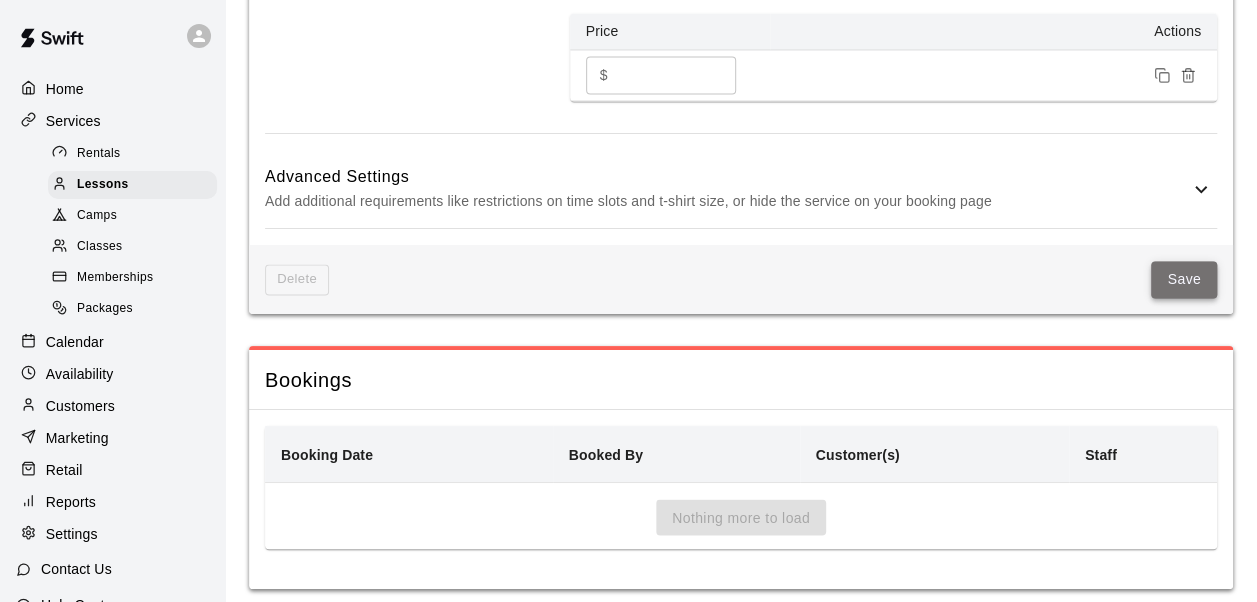 click on "Save" at bounding box center (1184, 279) 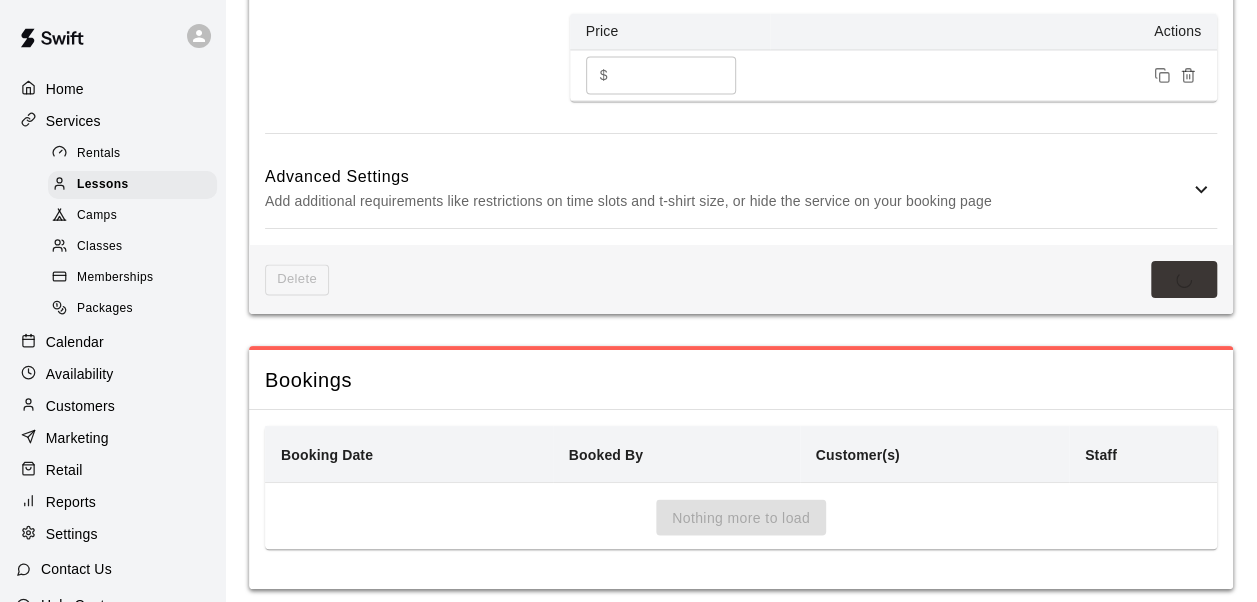 scroll, scrollTop: 0, scrollLeft: 0, axis: both 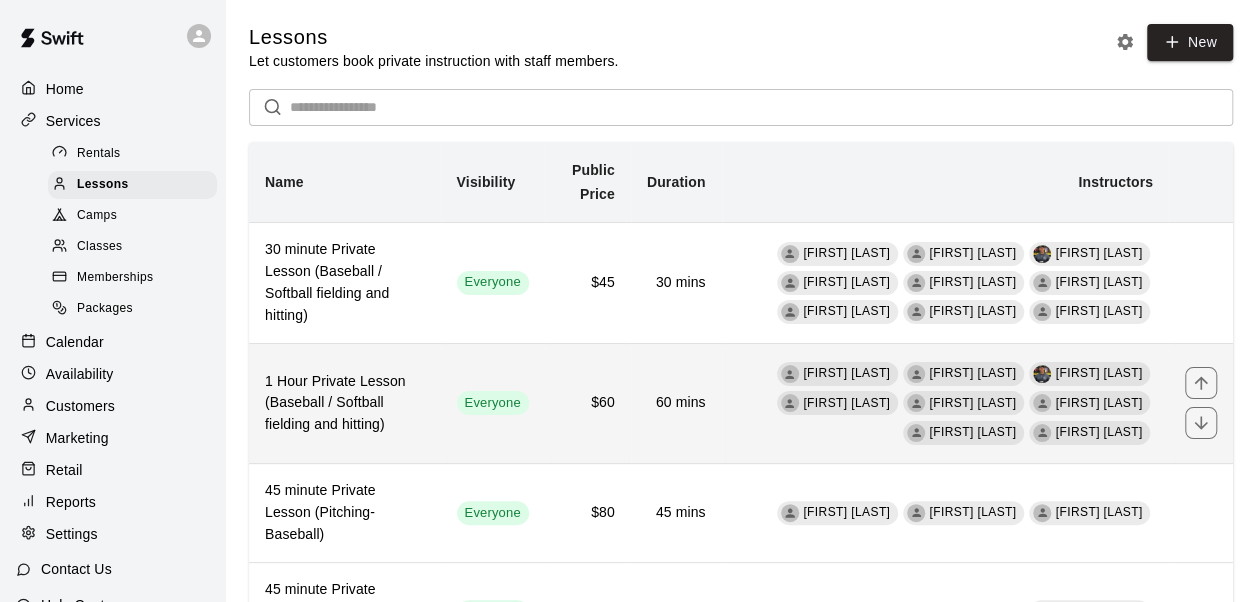 click on "Woodrow Hardin Andrew May Don McElroy Blake Shepherd Christian Okerholm Justin Trevino Vanna Mills John Mendez" at bounding box center (946, 403) 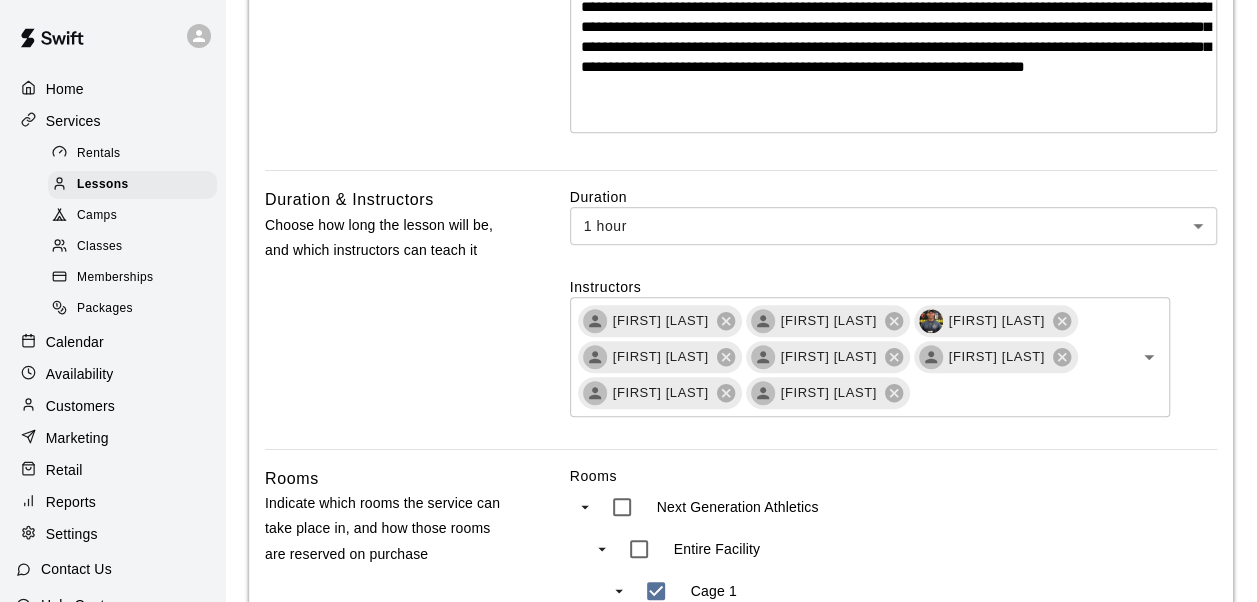 scroll, scrollTop: 496, scrollLeft: 0, axis: vertical 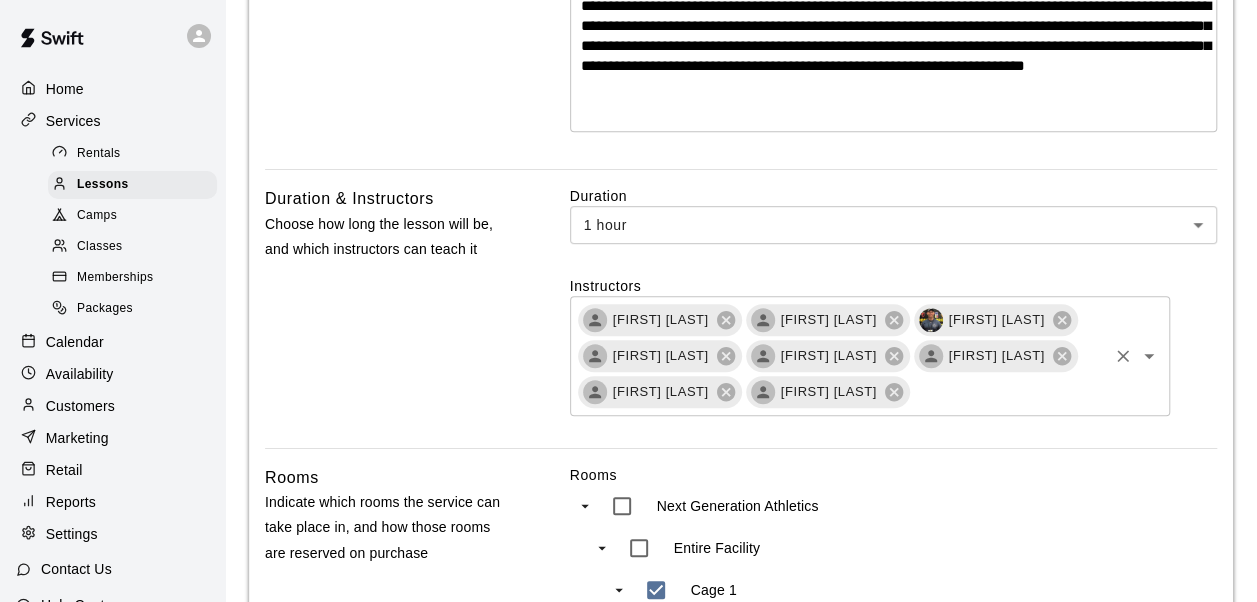 click on "Woodrow Hardin Andrew May Don McElroy Blake Shepherd Christian Okerholm Justin Trevino Vanna Mills John Mendez ​" at bounding box center (870, 356) 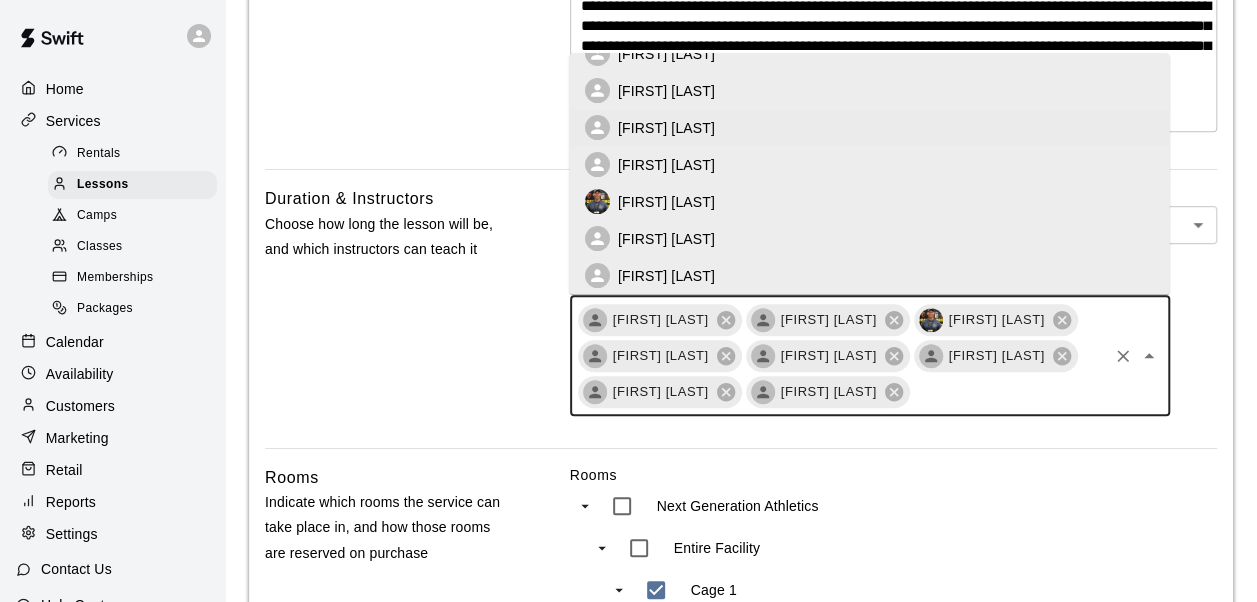 scroll, scrollTop: 0, scrollLeft: 0, axis: both 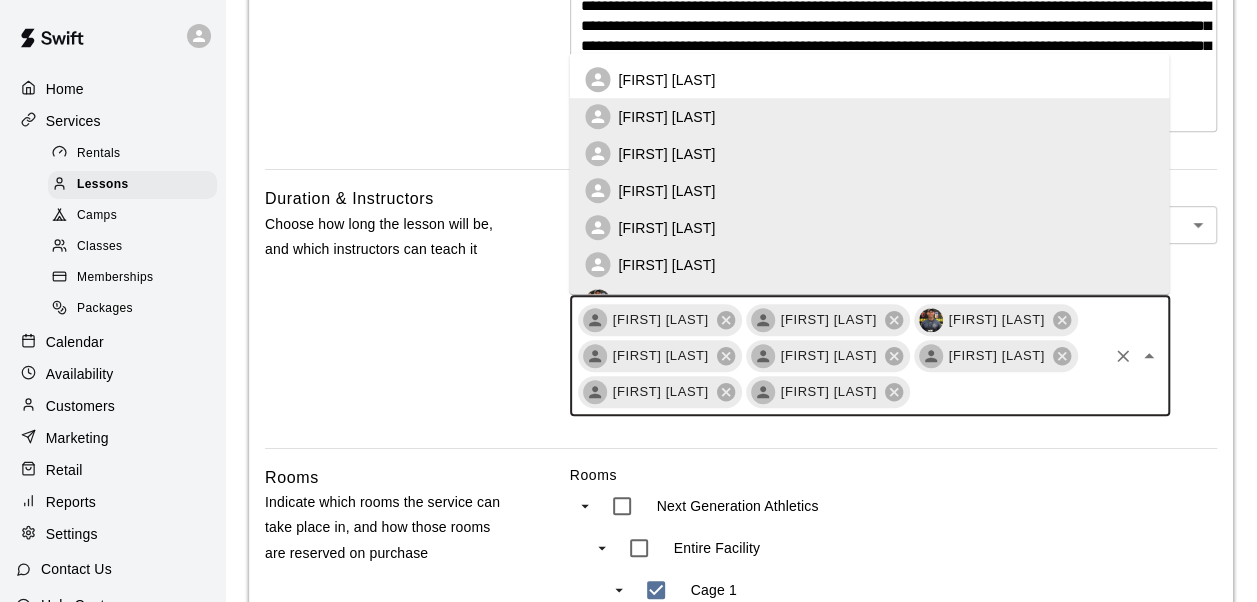 click on "[FIRST] [LAST]" at bounding box center [869, 79] 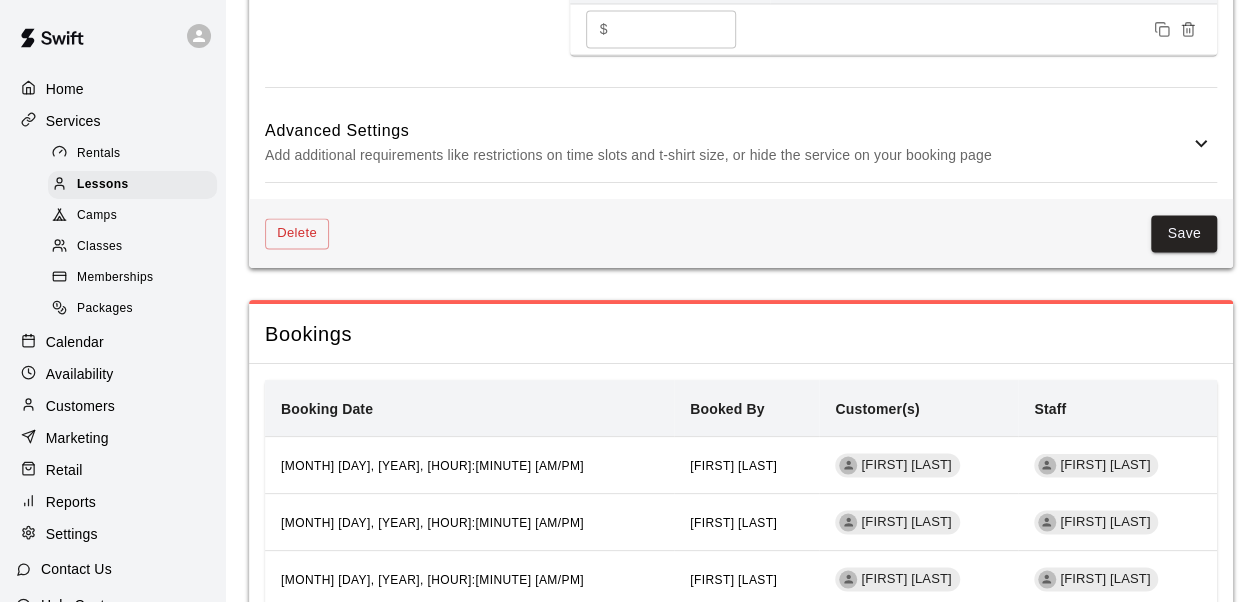 scroll, scrollTop: 1651, scrollLeft: 0, axis: vertical 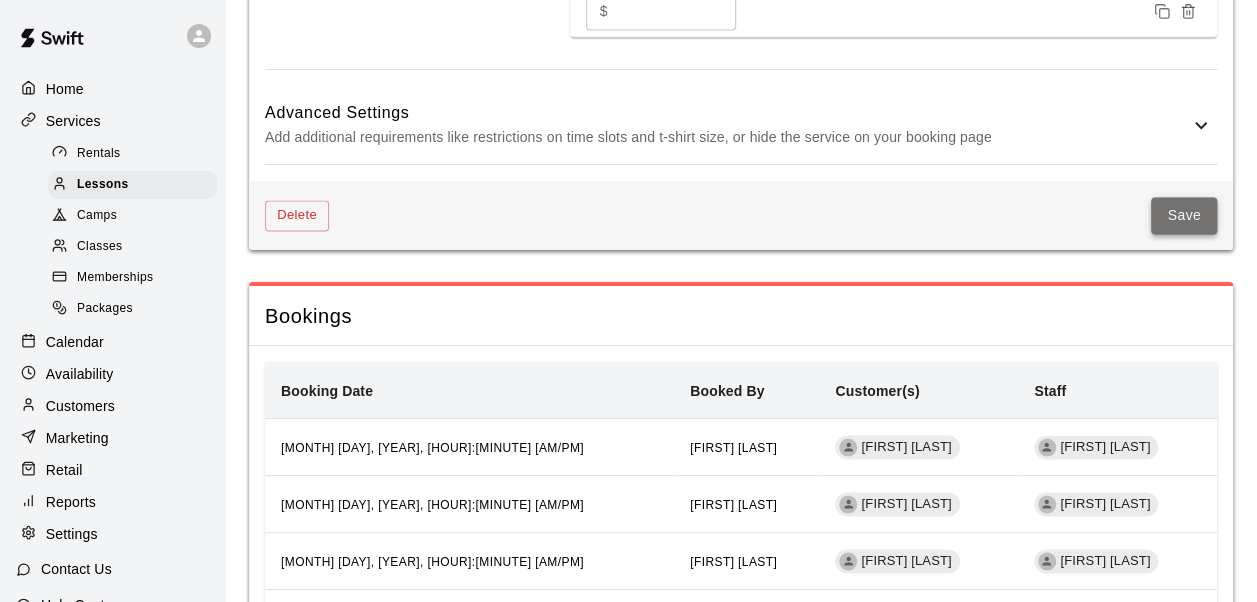 click on "Save" at bounding box center [1184, 215] 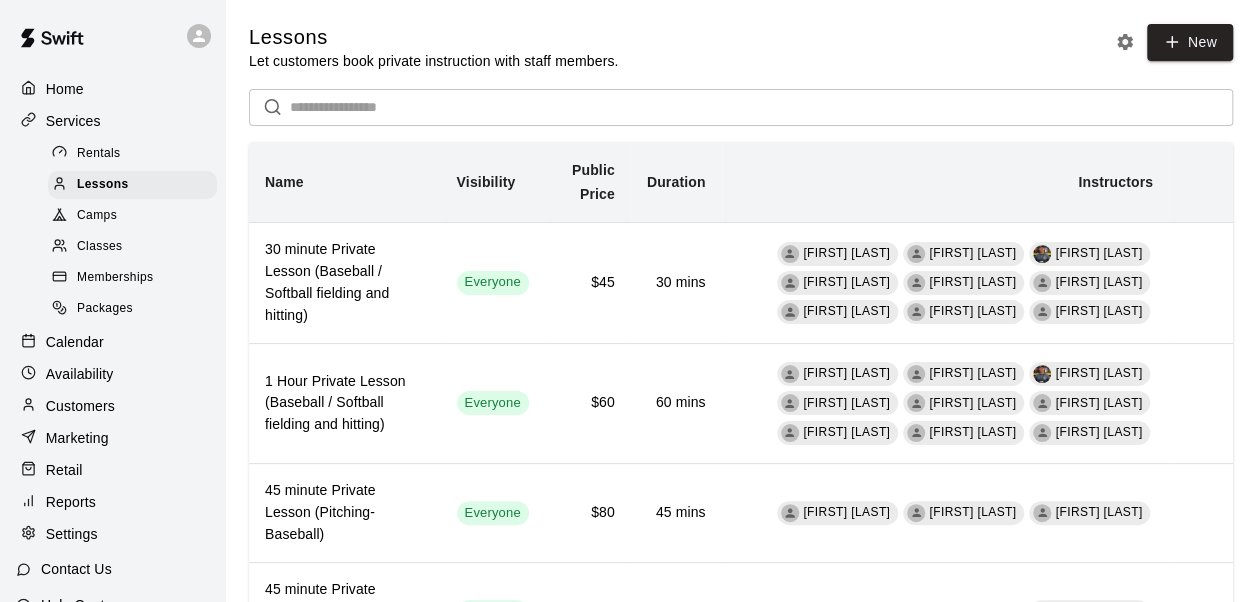 scroll, scrollTop: 169, scrollLeft: 0, axis: vertical 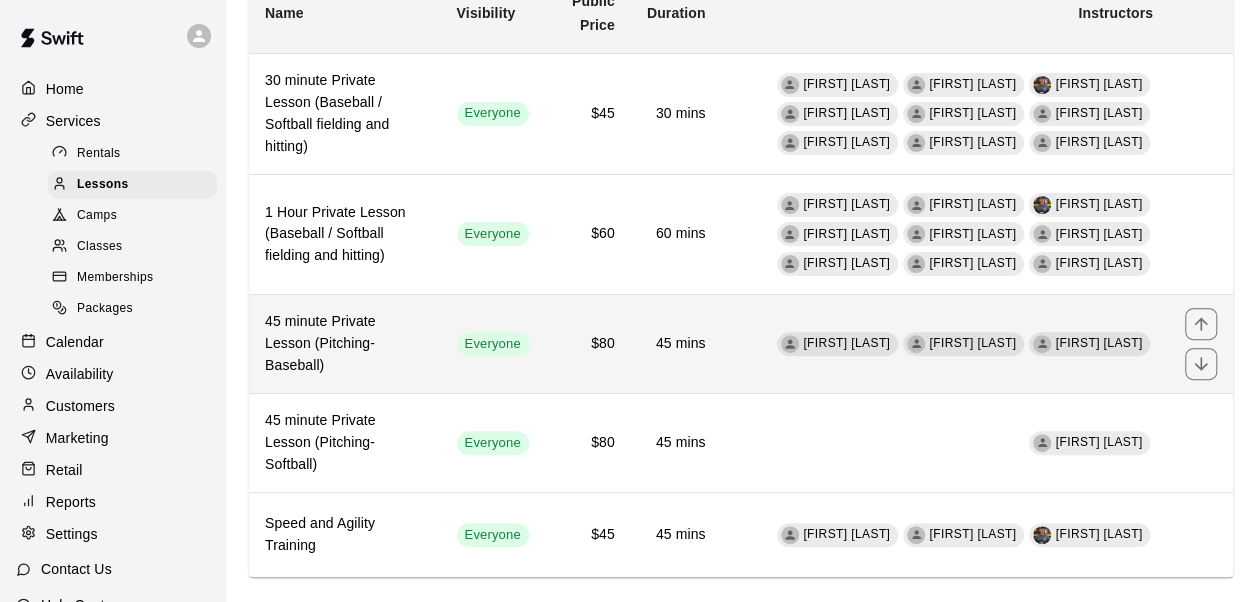 click on "Blake Shepherd Christian Okerholm Justin Trevino" at bounding box center (946, 344) 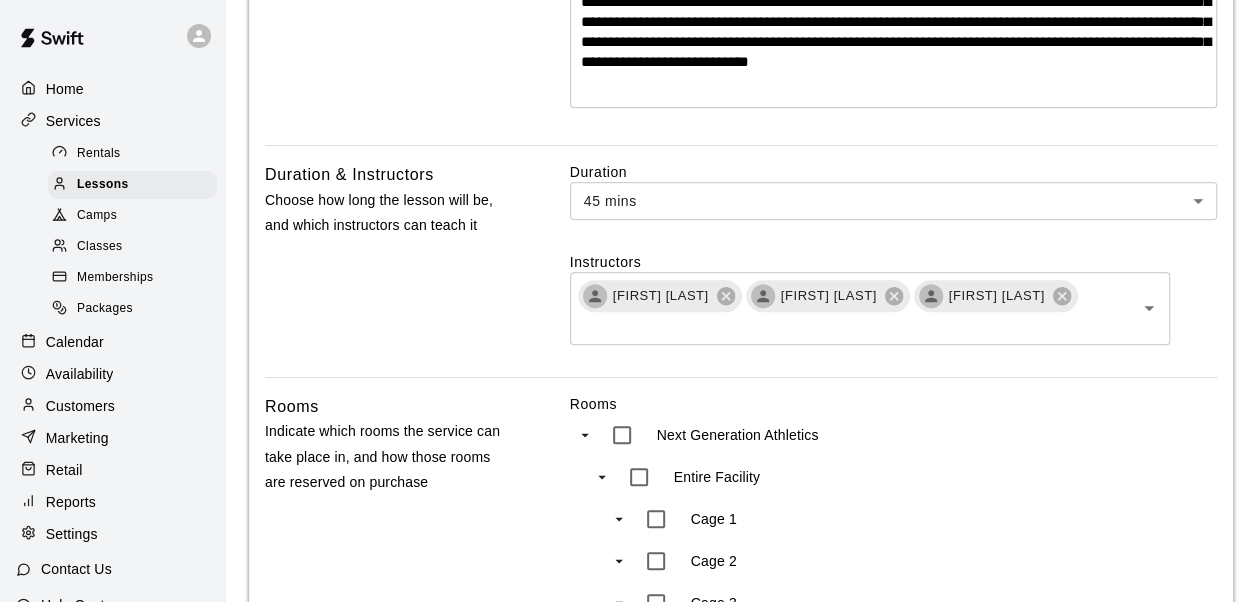 scroll, scrollTop: 522, scrollLeft: 0, axis: vertical 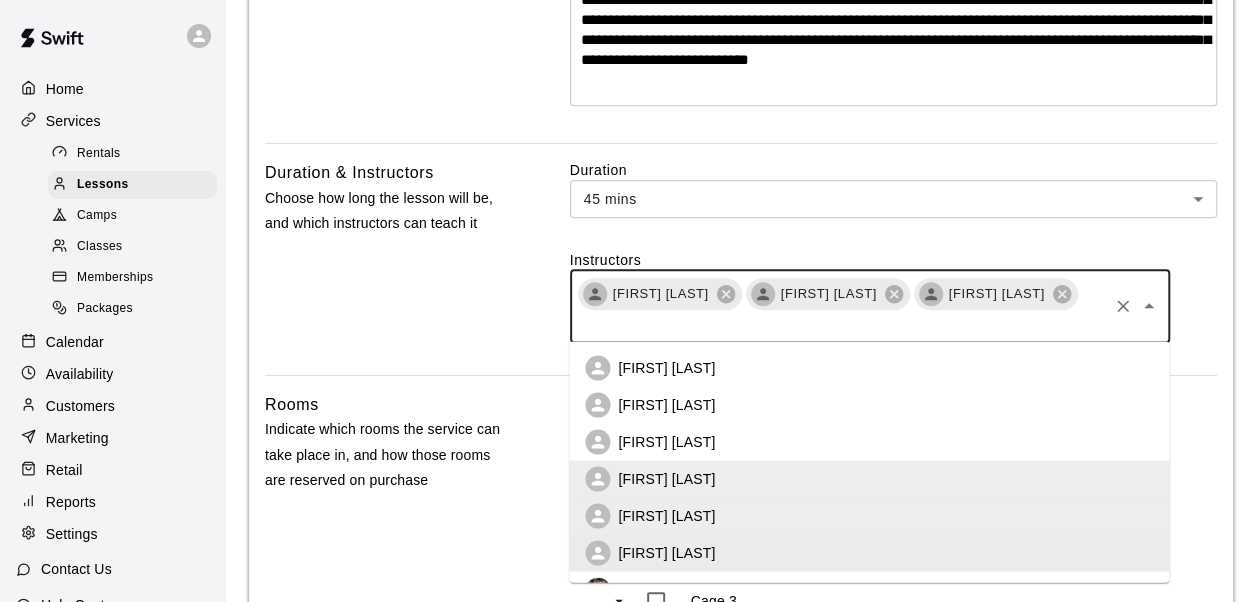 click at bounding box center (840, 324) 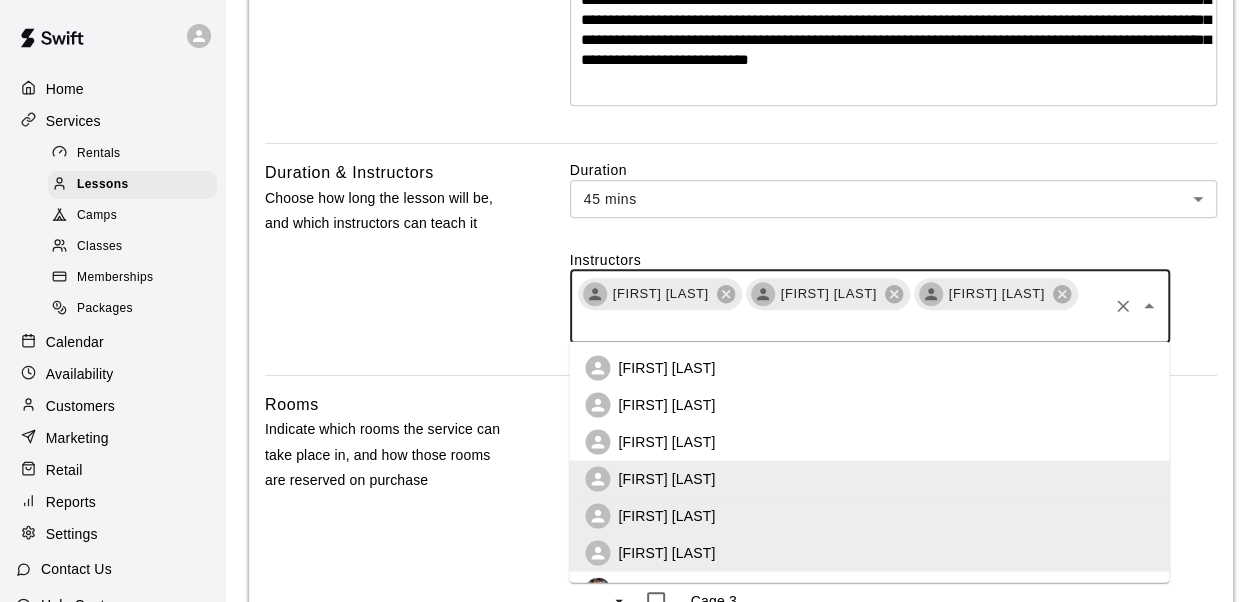 click on "[FIRST] [LAST]" at bounding box center (666, 368) 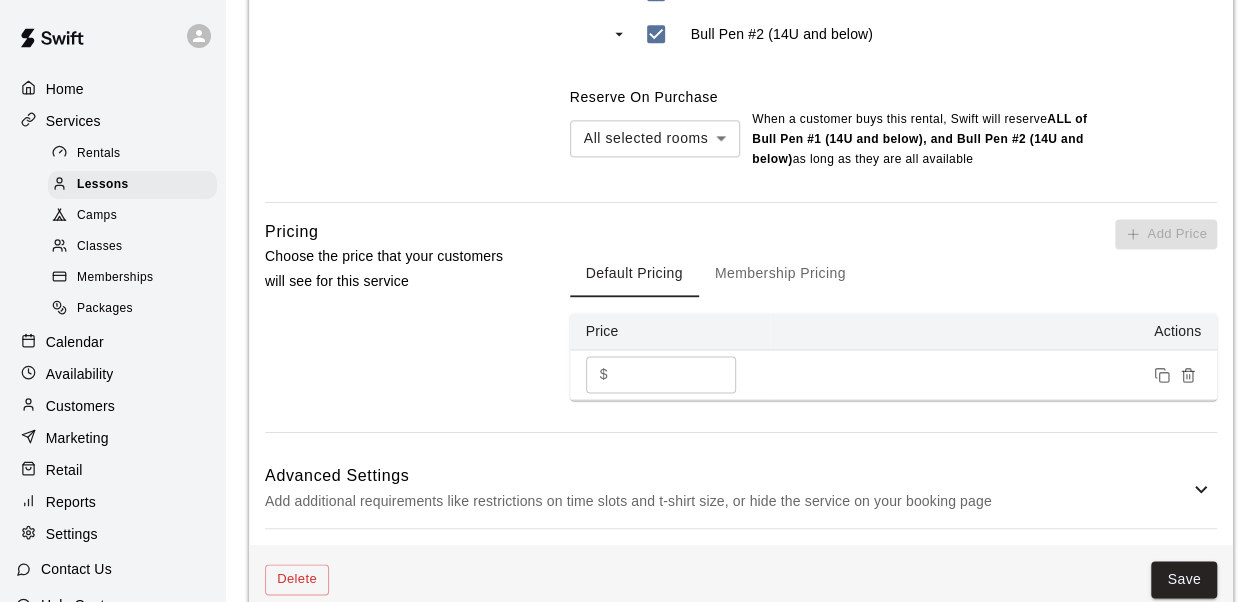 scroll, scrollTop: 1371, scrollLeft: 0, axis: vertical 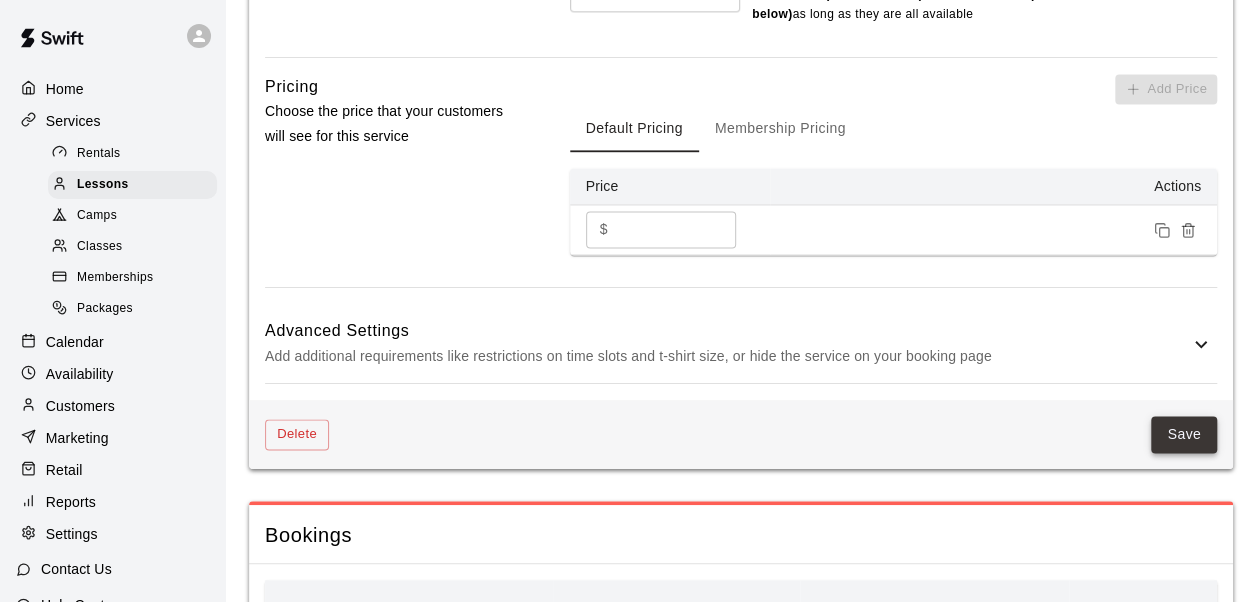 click on "Save" at bounding box center [1184, 434] 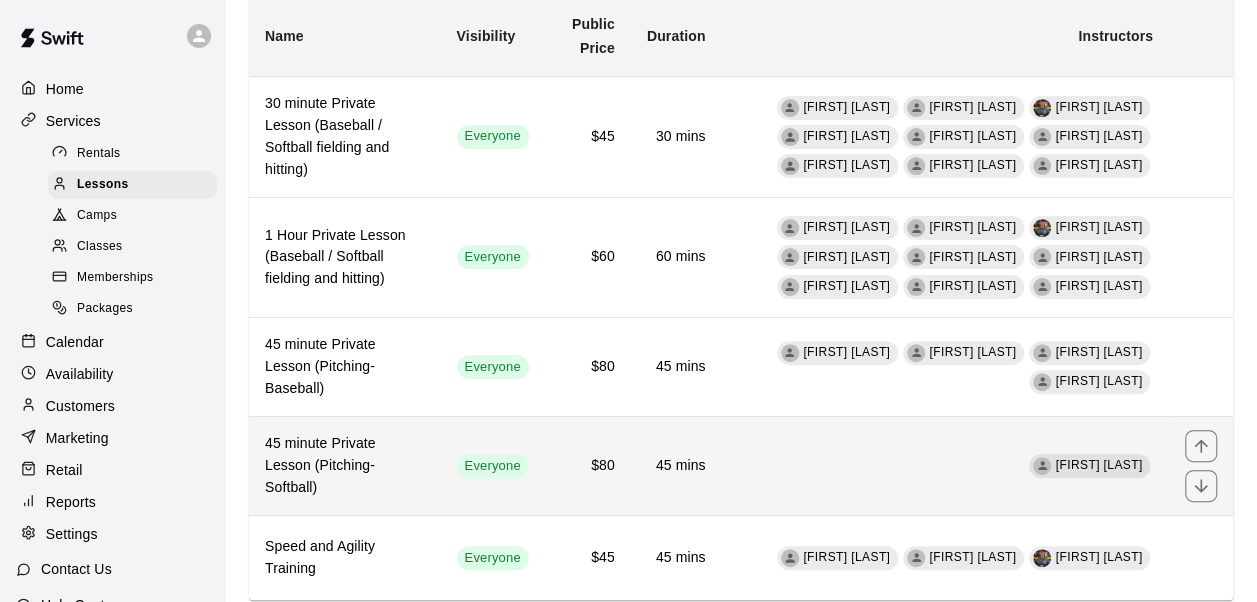 scroll, scrollTop: 177, scrollLeft: 0, axis: vertical 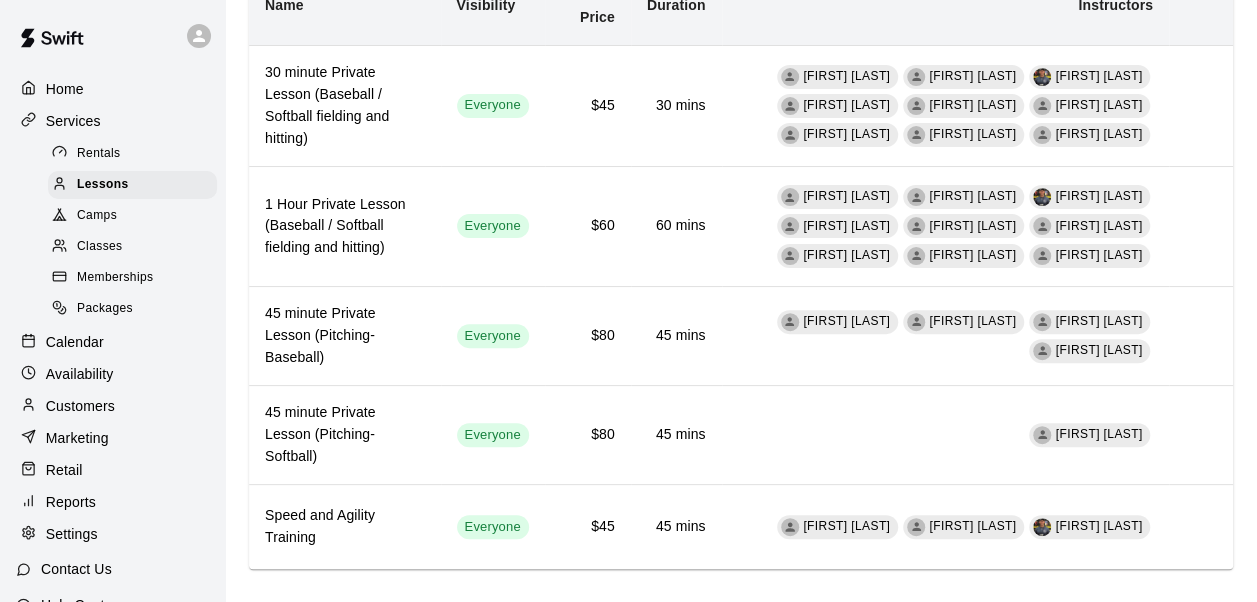 click on "Camps" at bounding box center [132, 216] 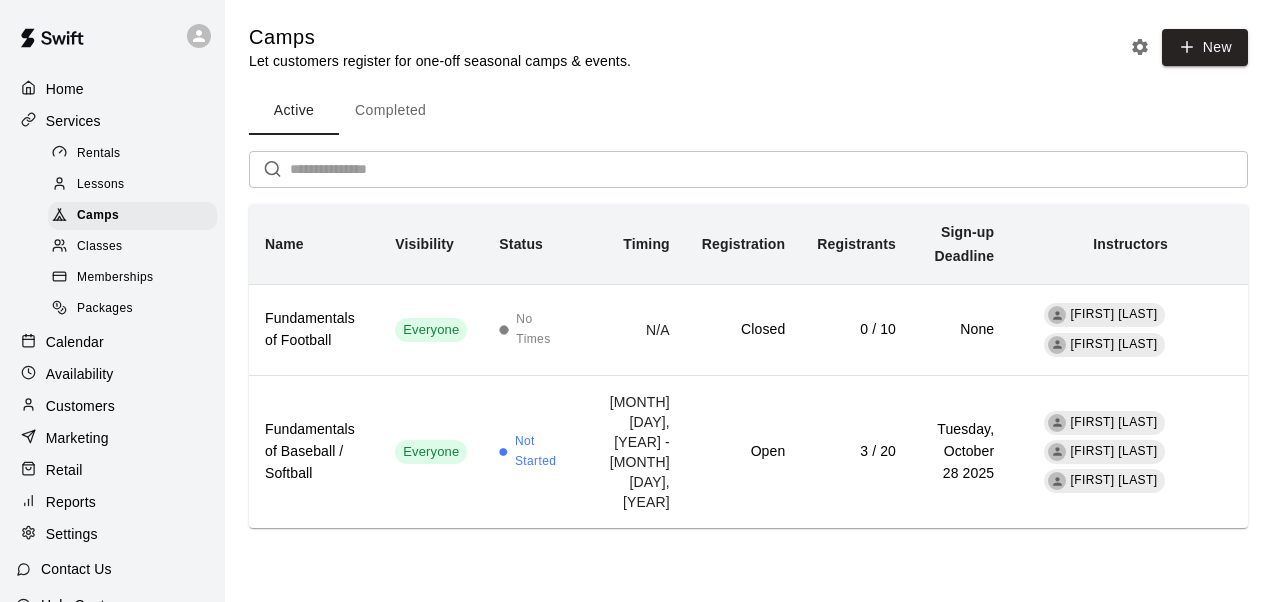 click on "Classes" at bounding box center [132, 247] 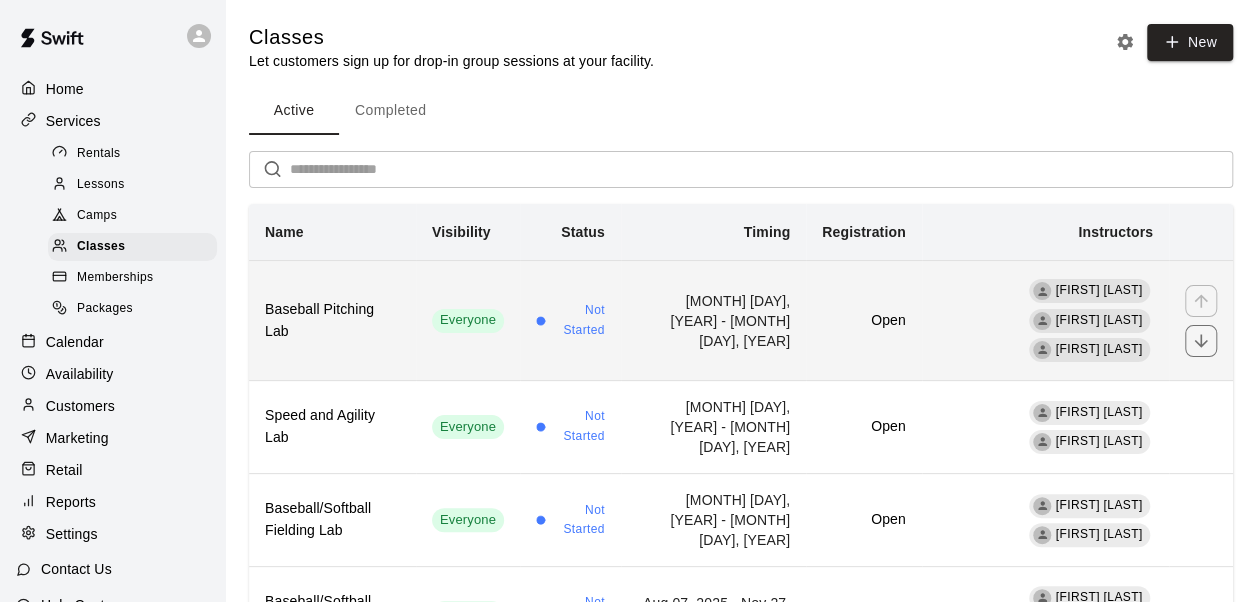 scroll, scrollTop: 84, scrollLeft: 0, axis: vertical 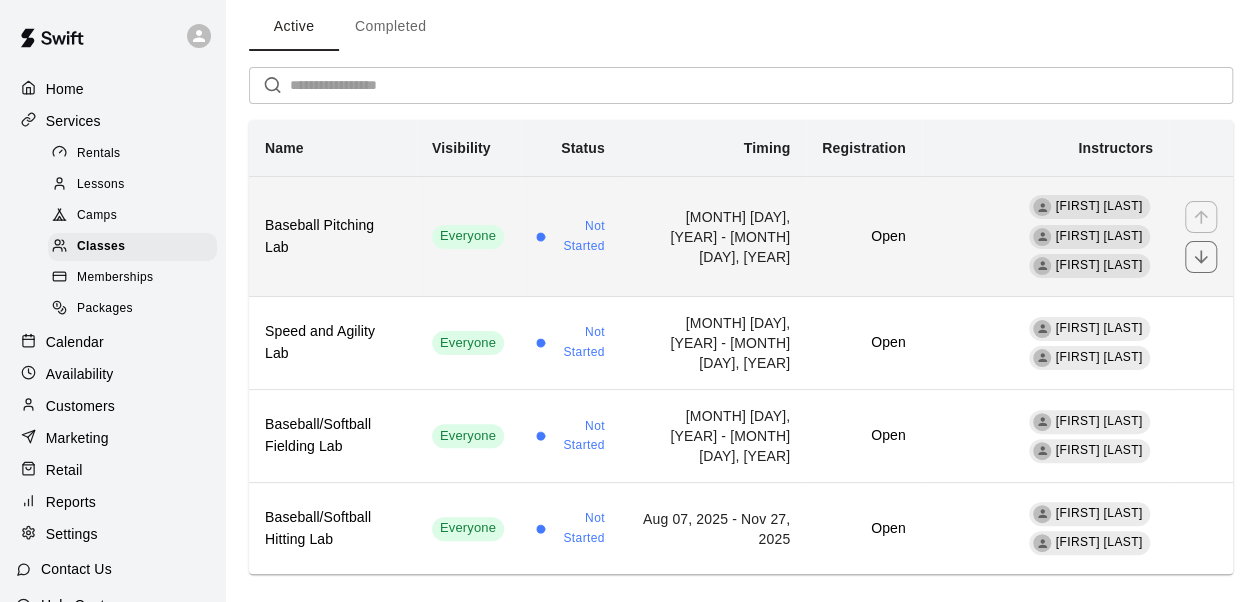 click on "Open" at bounding box center (863, 236) 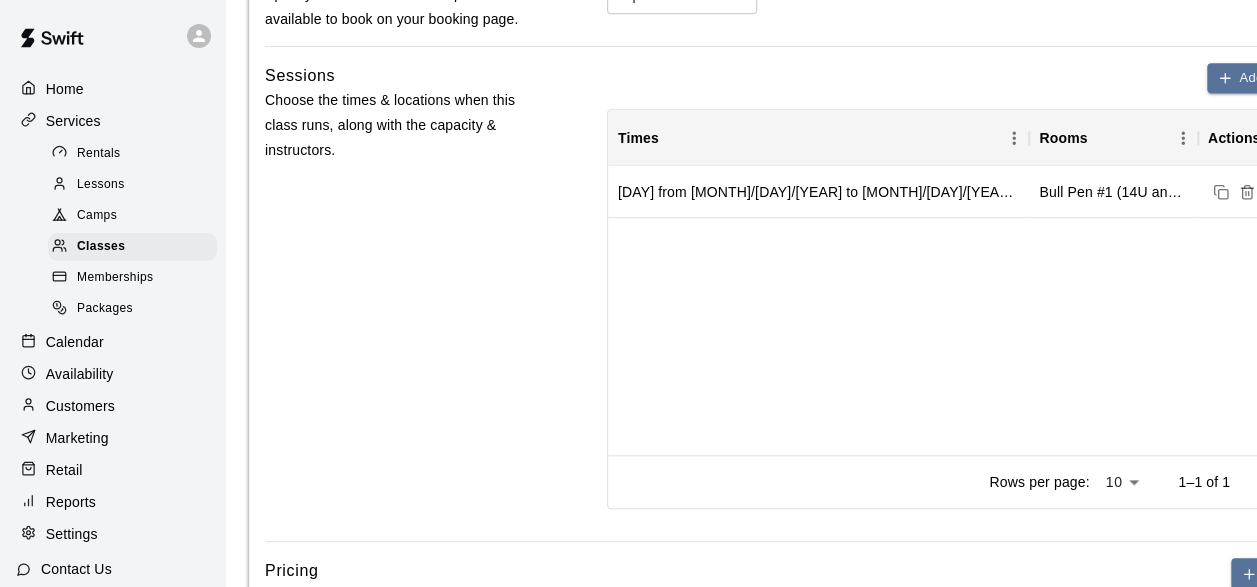 scroll, scrollTop: 721, scrollLeft: 0, axis: vertical 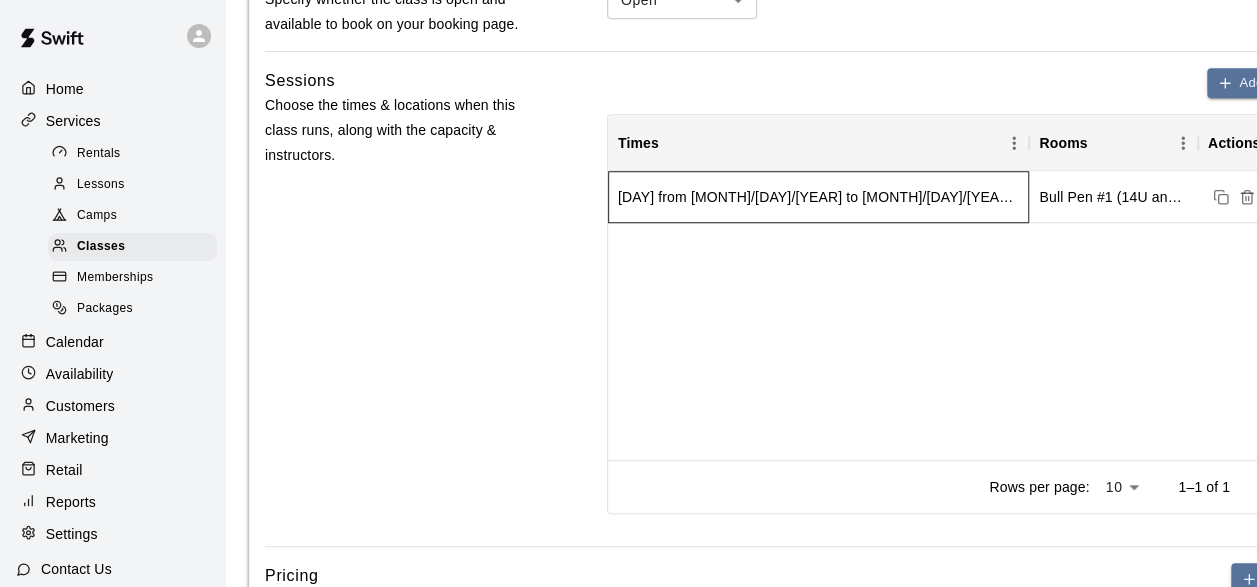 click on "Weekly on Thursday from 8/21/2025 to 12/18/2025 at 5:30 PM" at bounding box center [818, 197] 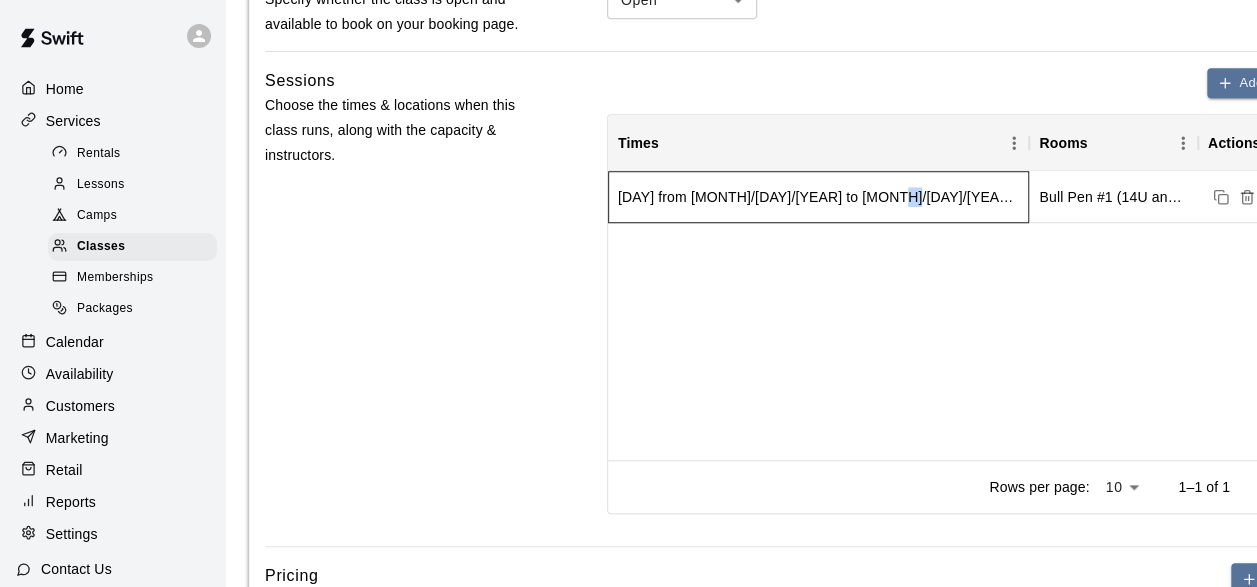click on "Weekly on Thursday from 8/21/2025 to 12/18/2025 at 5:30 PM" at bounding box center [818, 197] 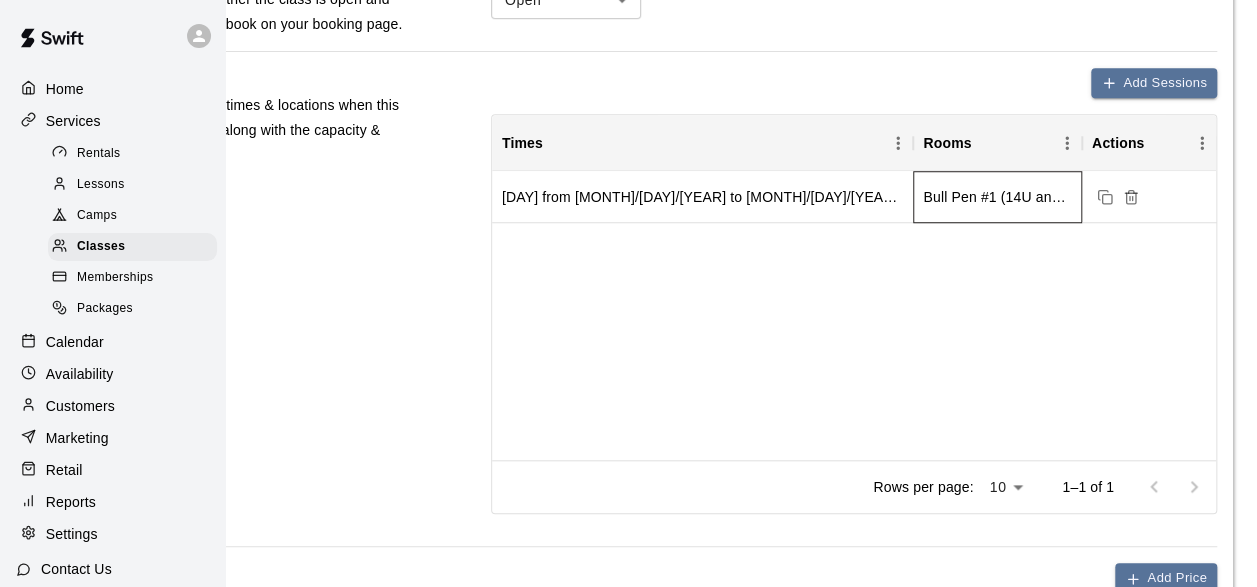 click on "Bull Pen #1 (14U and below)" at bounding box center (997, 197) 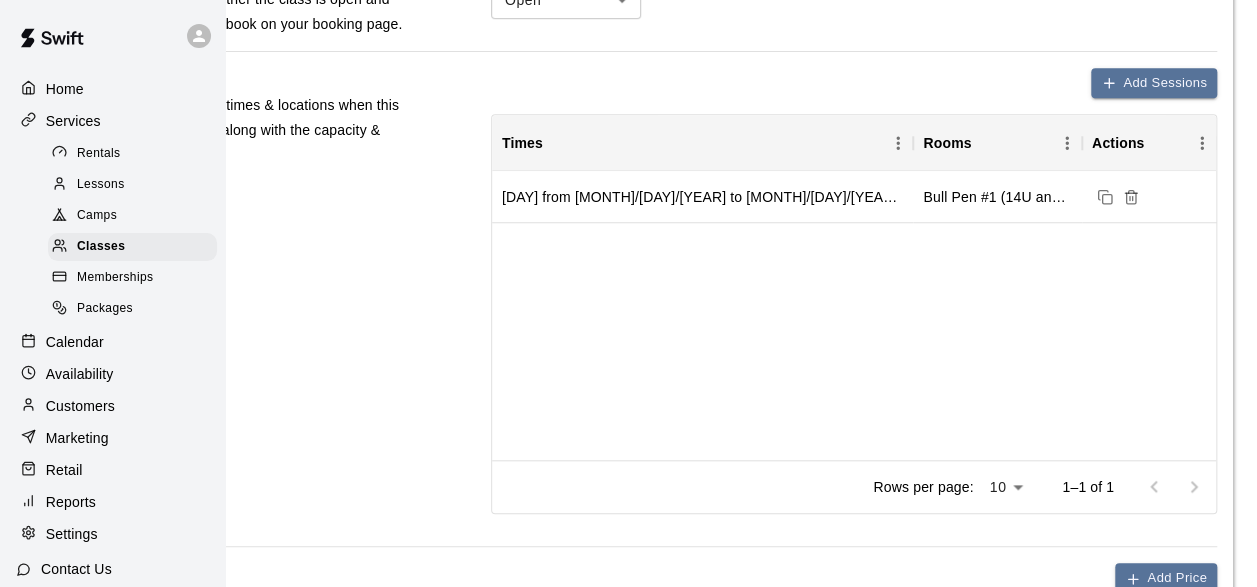click on "Sessions Choose the times & locations when this class runs, along with the capacity & instructors." at bounding box center [288, 307] 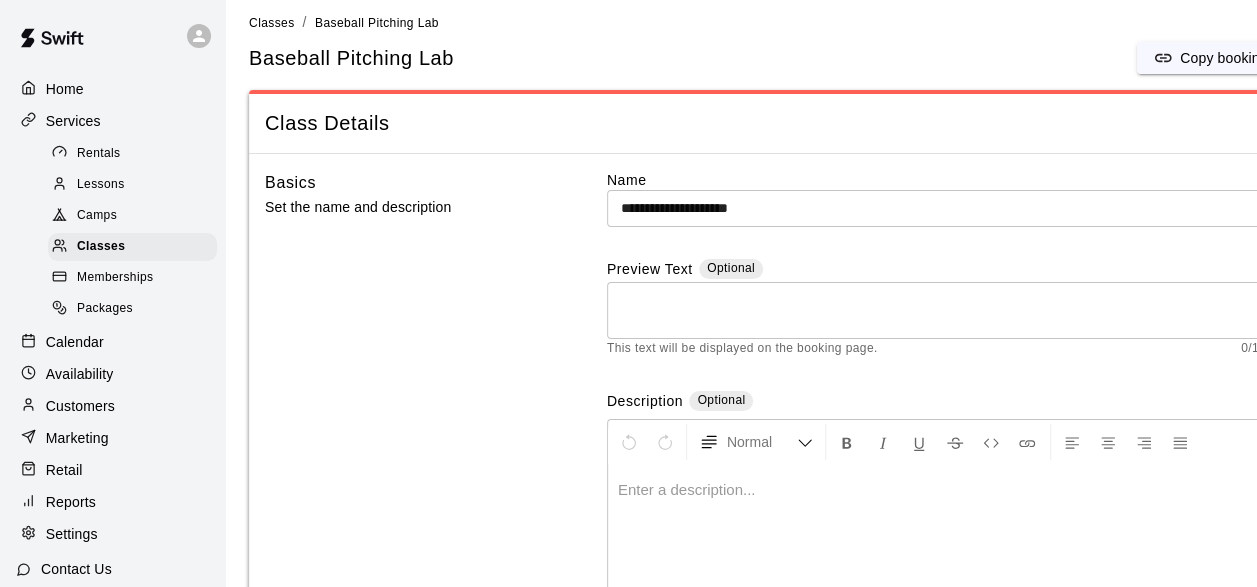 scroll, scrollTop: 0, scrollLeft: 0, axis: both 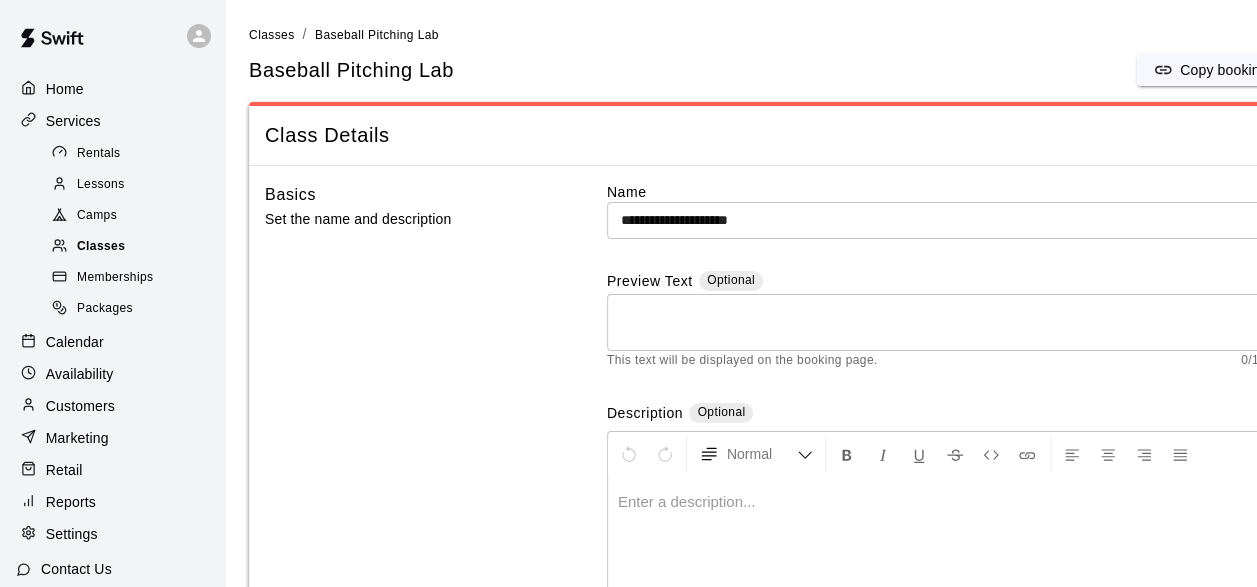 click on "Classes" at bounding box center [132, 247] 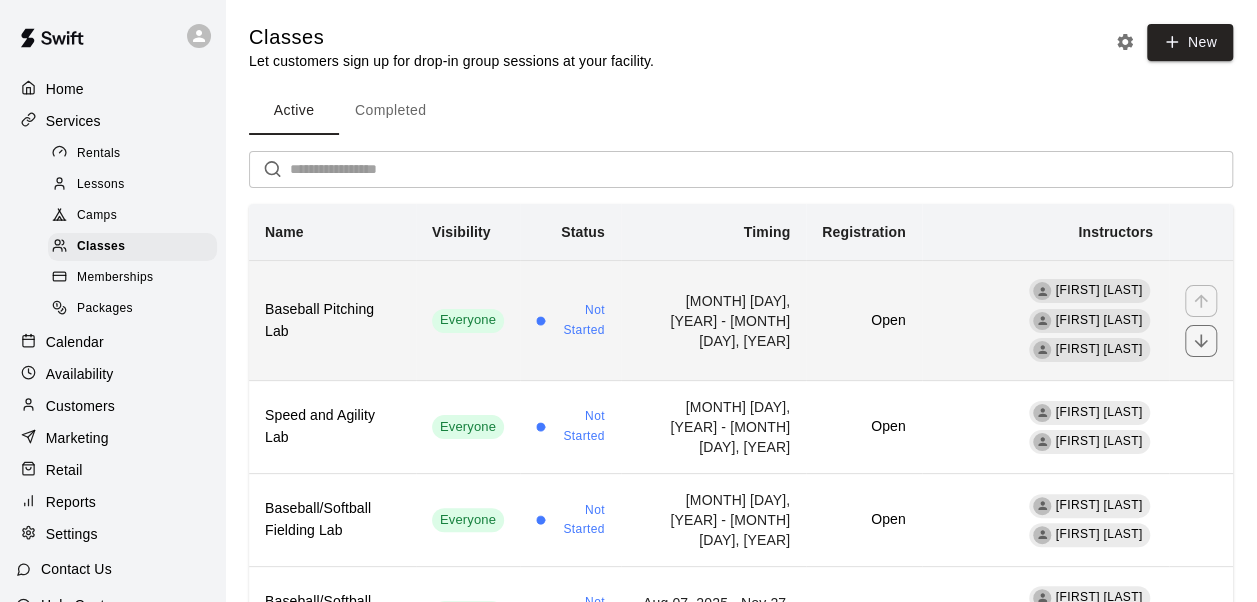 click on "[FIRST] [LAST]" at bounding box center [1098, 350] 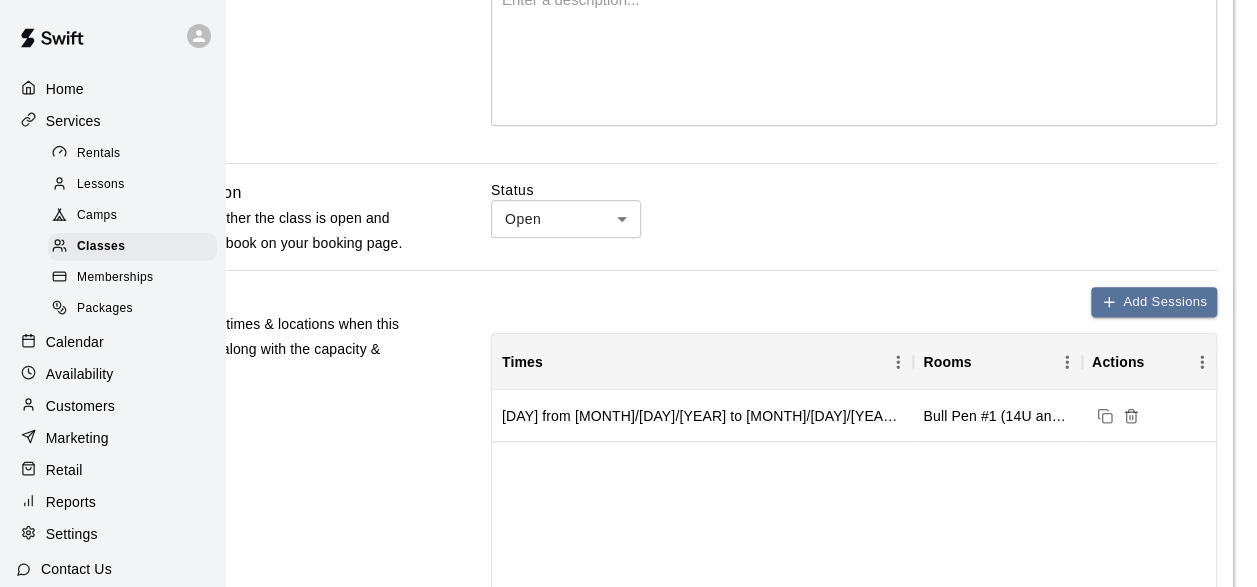 scroll, scrollTop: 503, scrollLeft: 116, axis: both 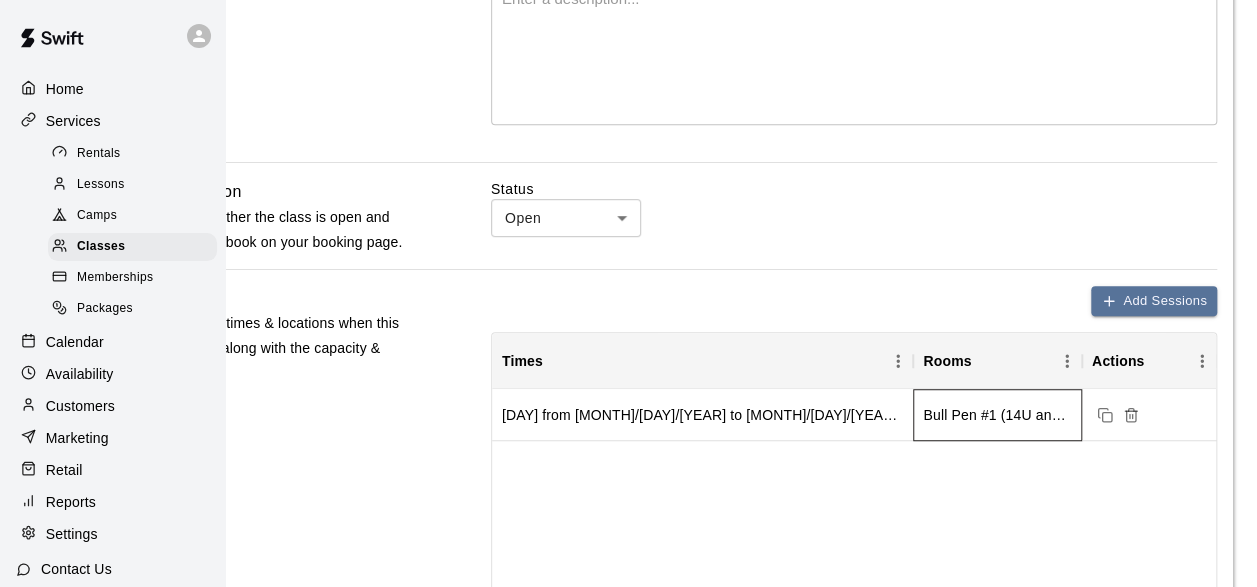 click on "Bull Pen #1 (14U and below)" at bounding box center (997, 415) 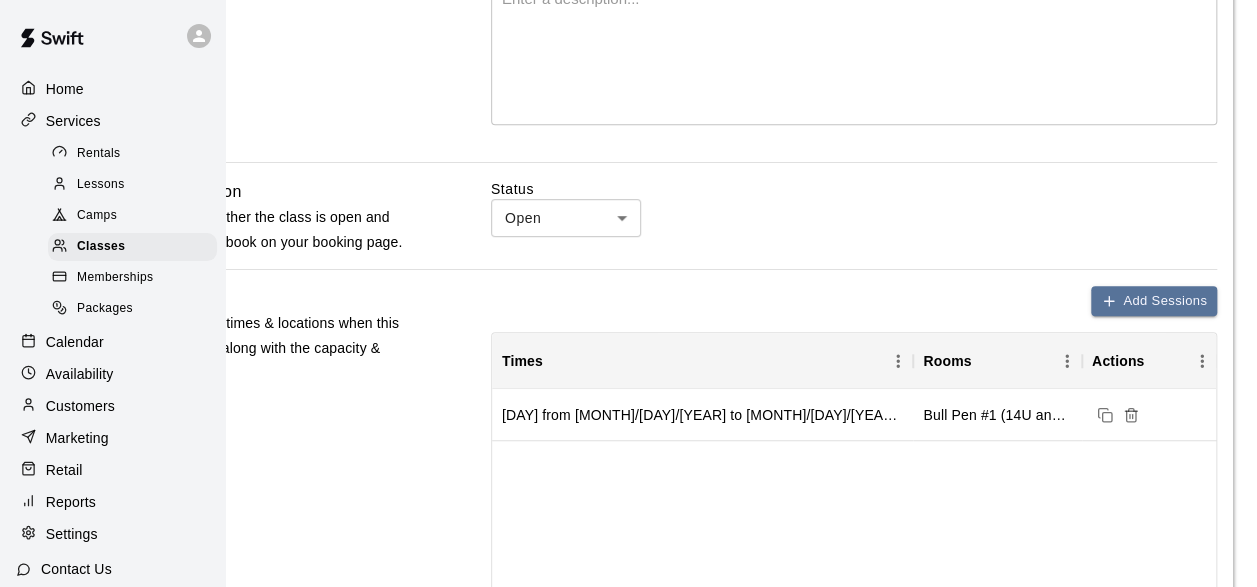 drag, startPoint x: 1062, startPoint y: 413, endPoint x: 947, endPoint y: 556, distance: 183.50476 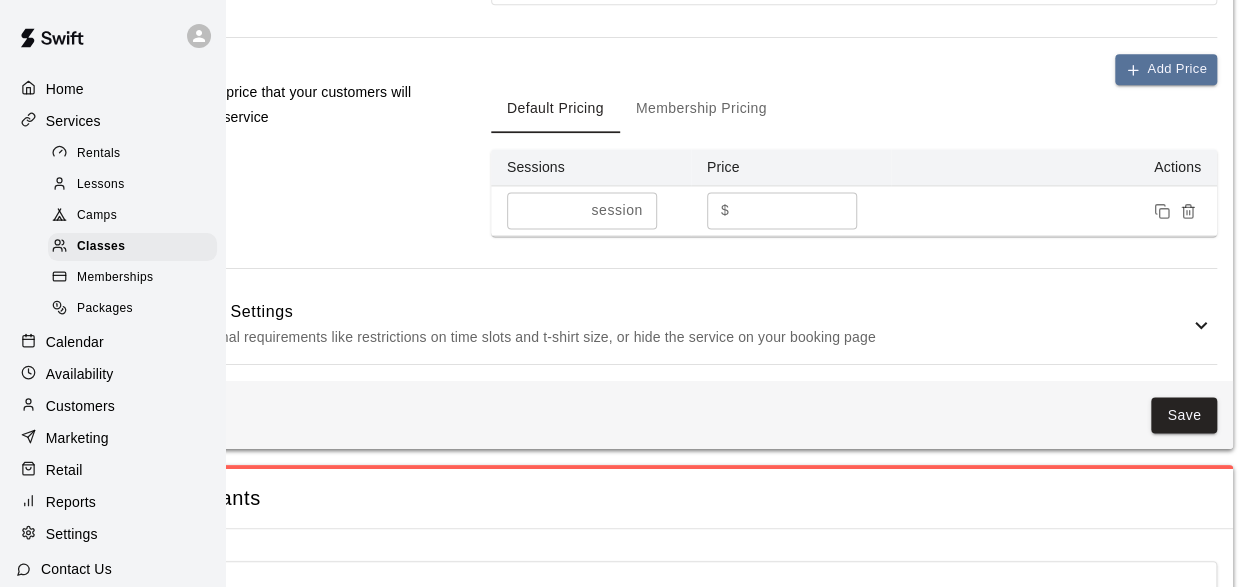 scroll, scrollTop: 1231, scrollLeft: 116, axis: both 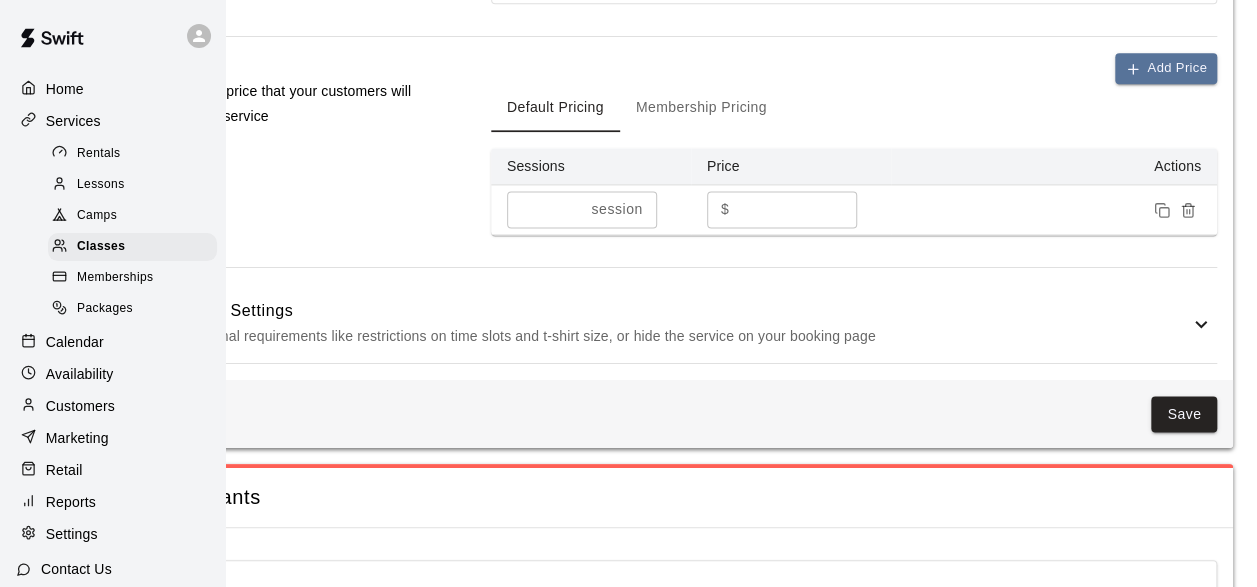 click on "**********" at bounding box center [683, -343] 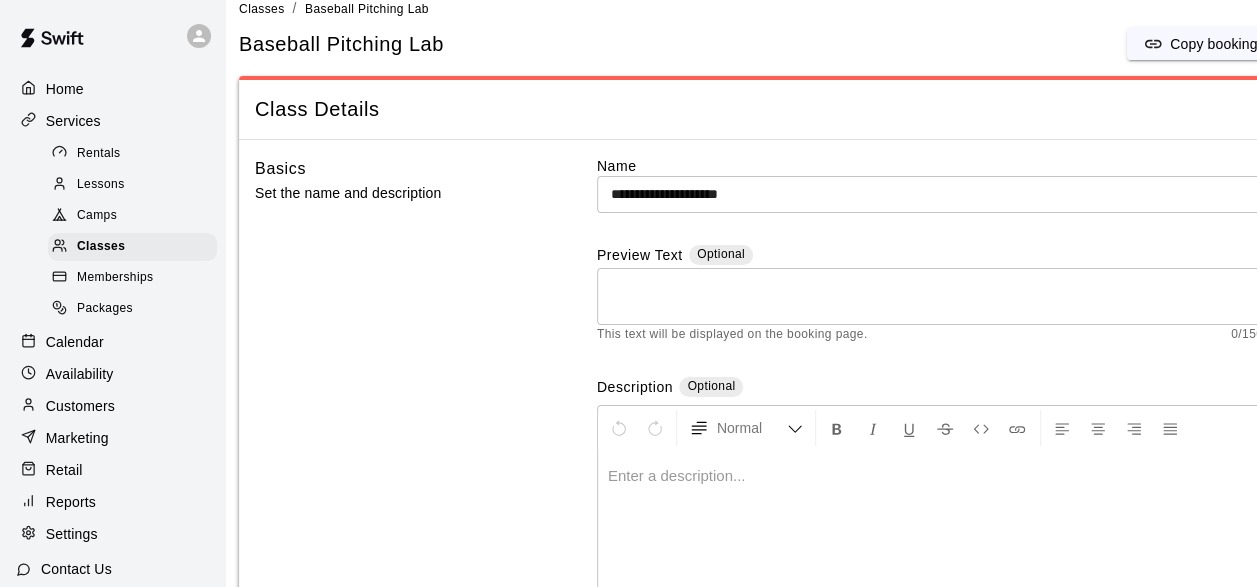 scroll, scrollTop: 0, scrollLeft: 10, axis: horizontal 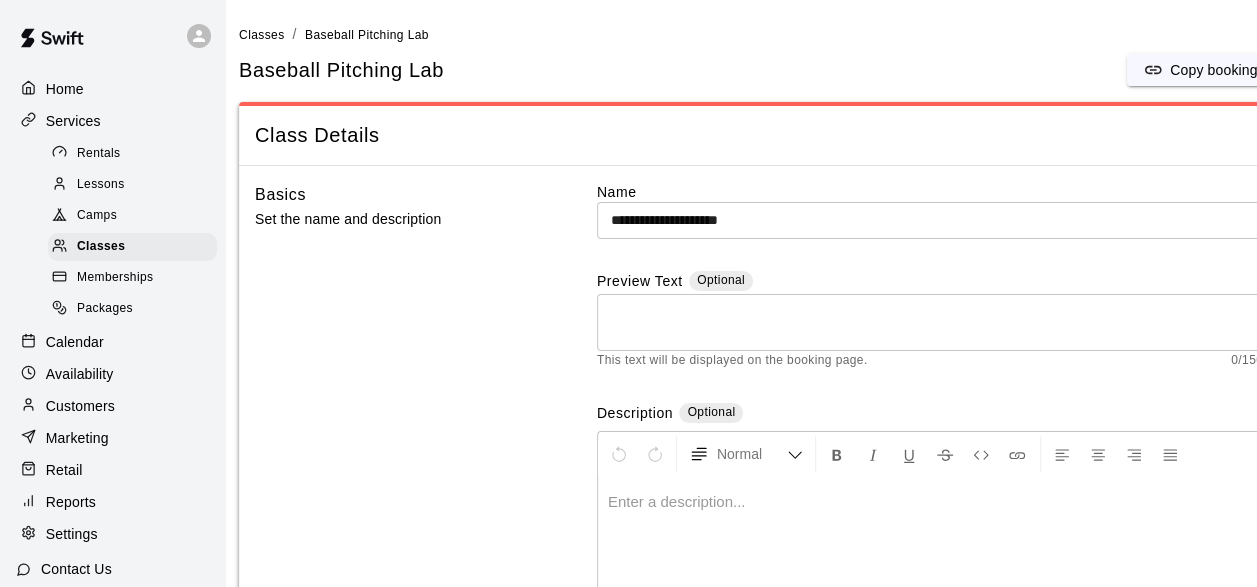 click on "Home" at bounding box center (112, 89) 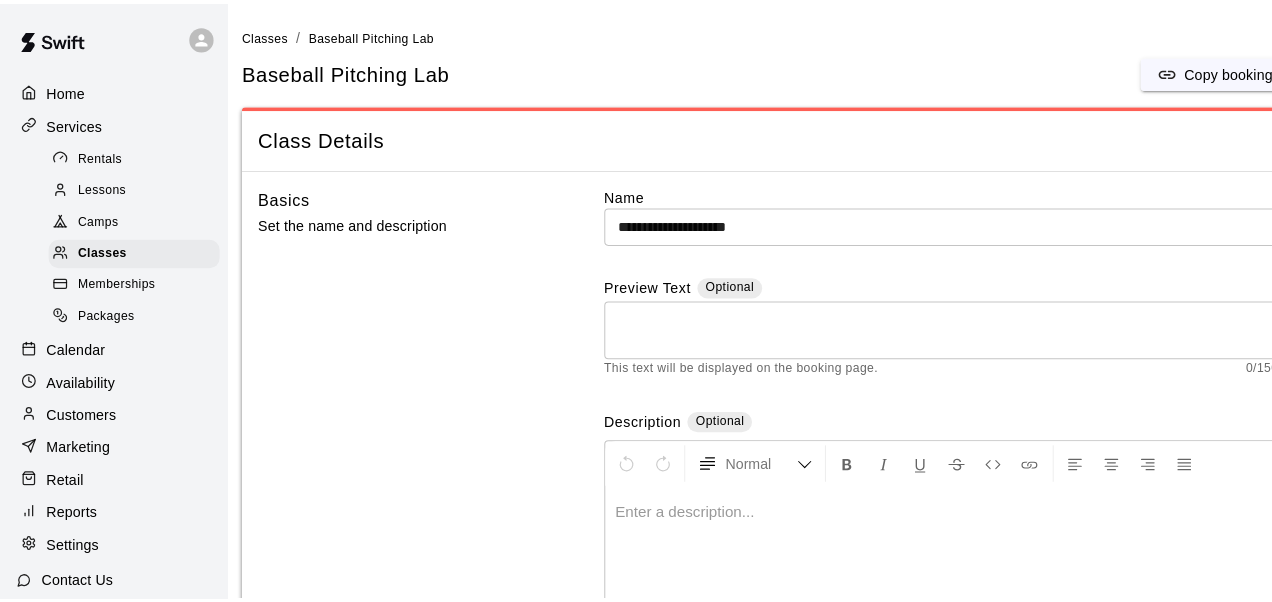 scroll, scrollTop: 0, scrollLeft: 0, axis: both 